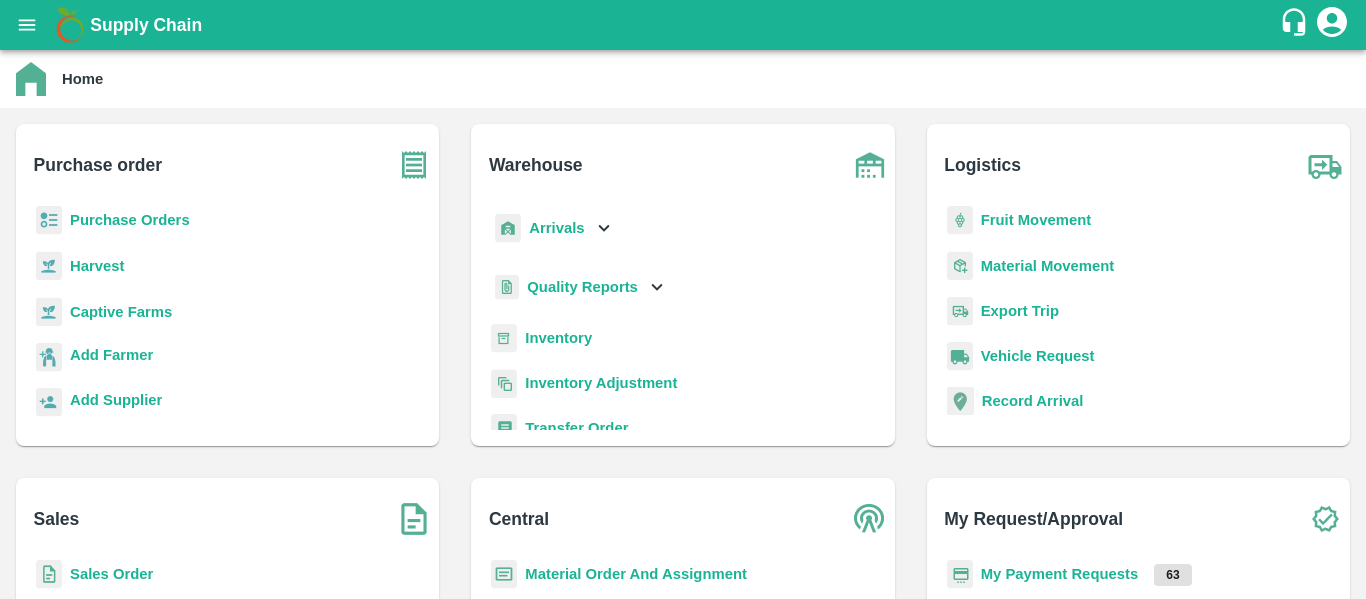scroll, scrollTop: 0, scrollLeft: 0, axis: both 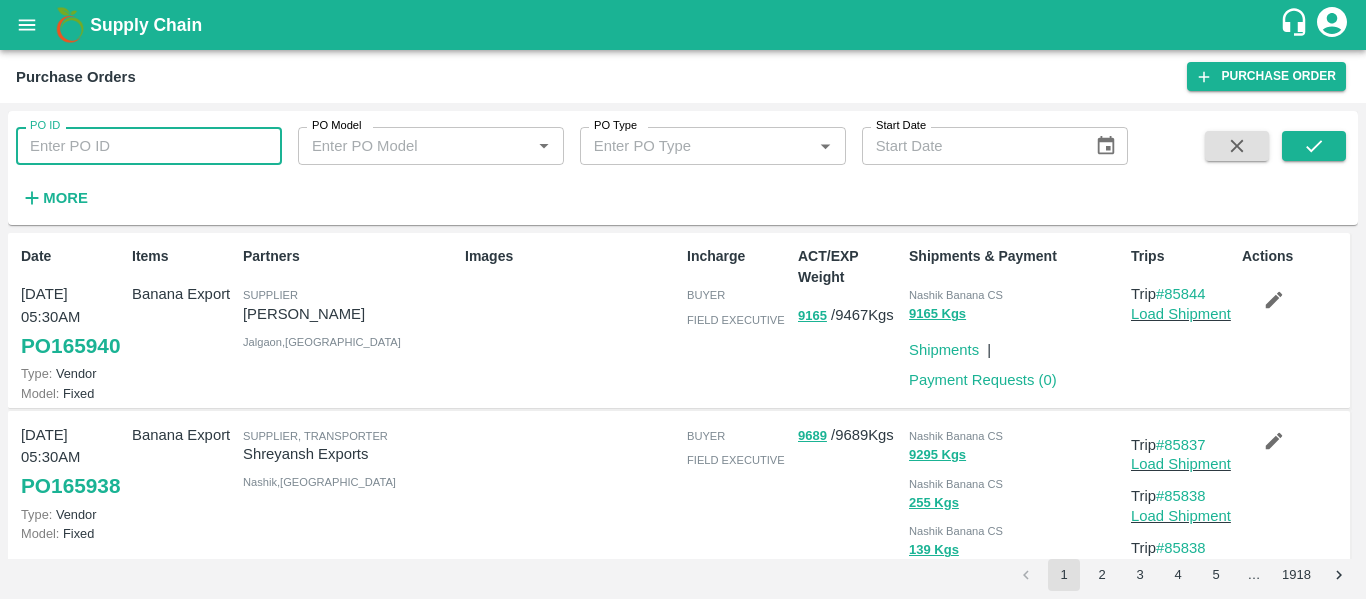 click on "PO ID" at bounding box center (149, 146) 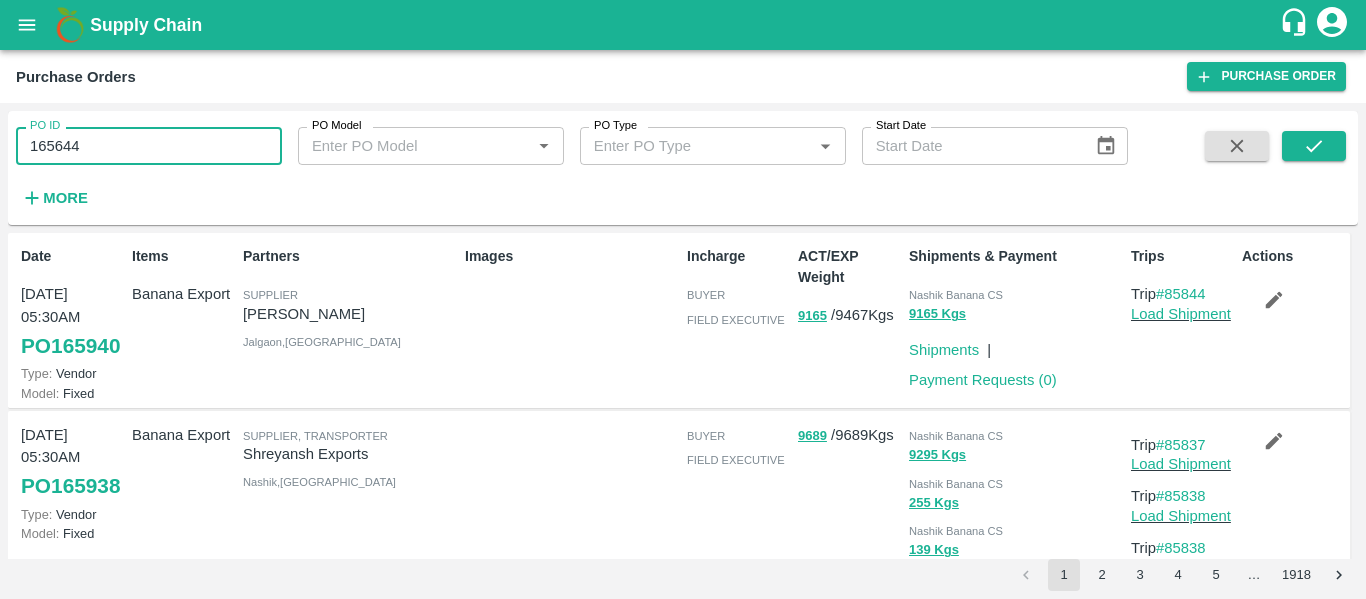 click at bounding box center [1314, 172] 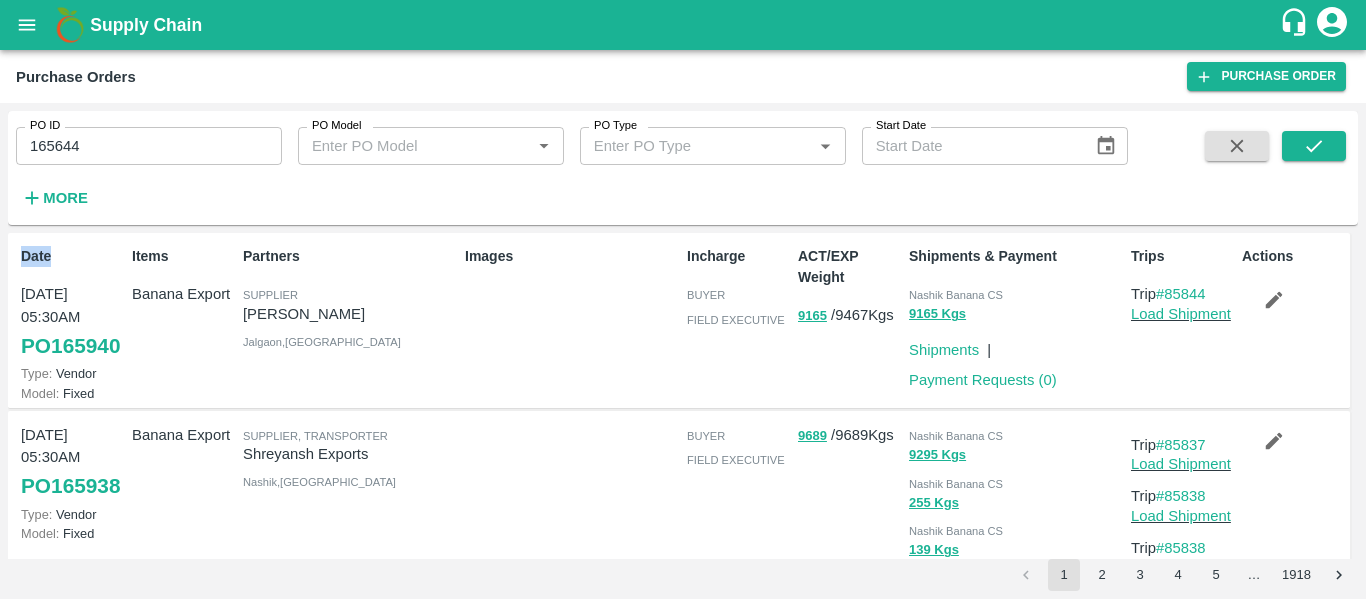 click at bounding box center [1314, 172] 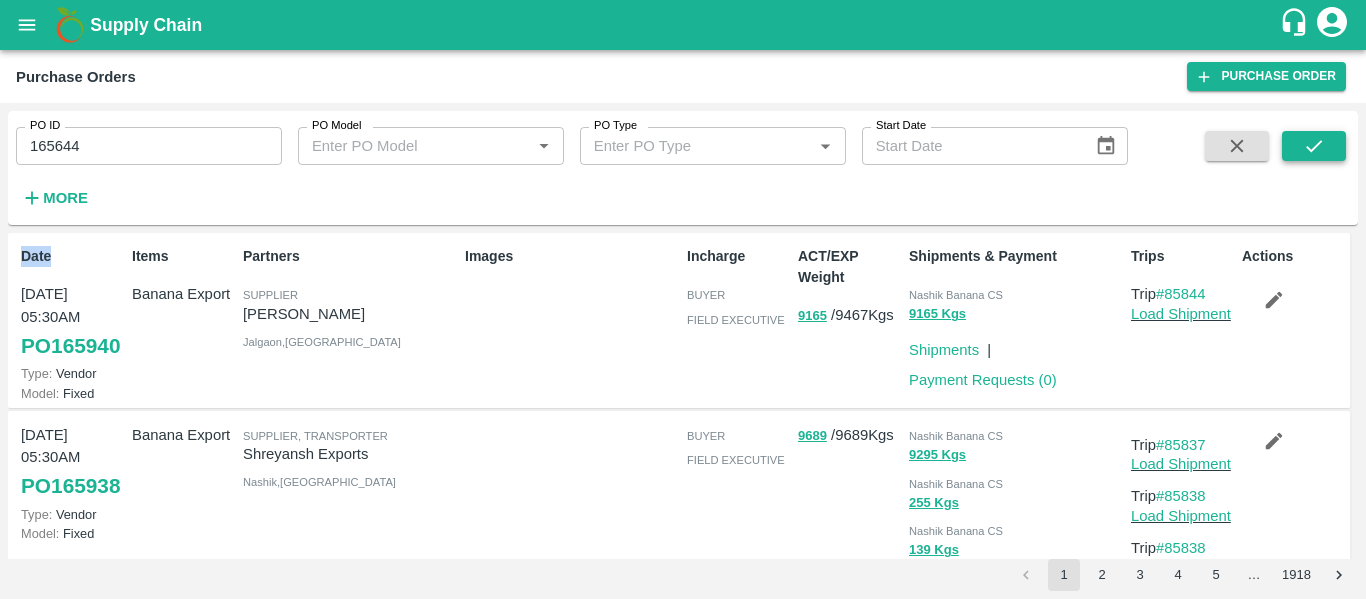 click 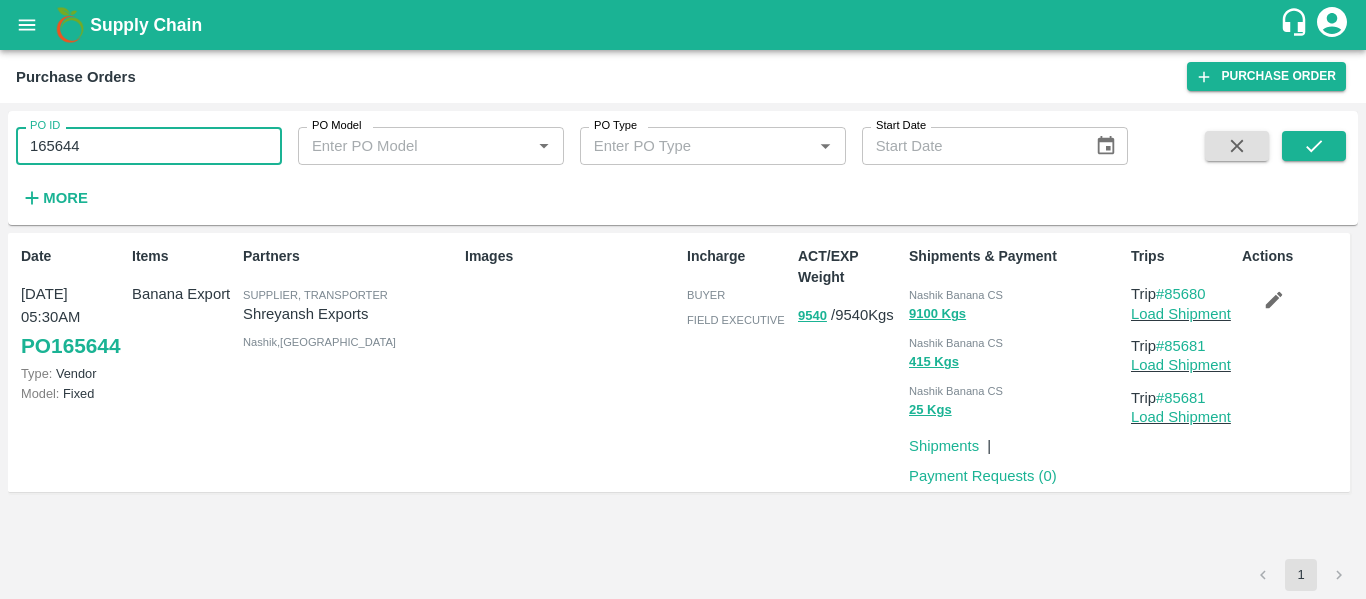 click on "165644" at bounding box center [149, 146] 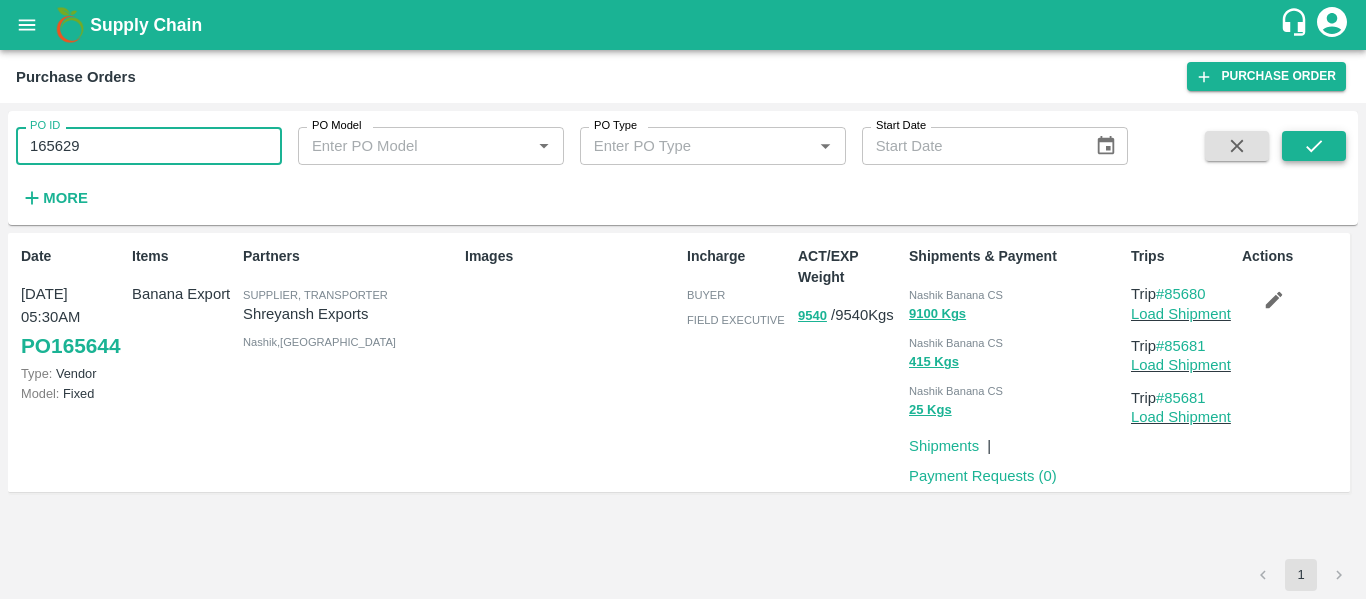 click 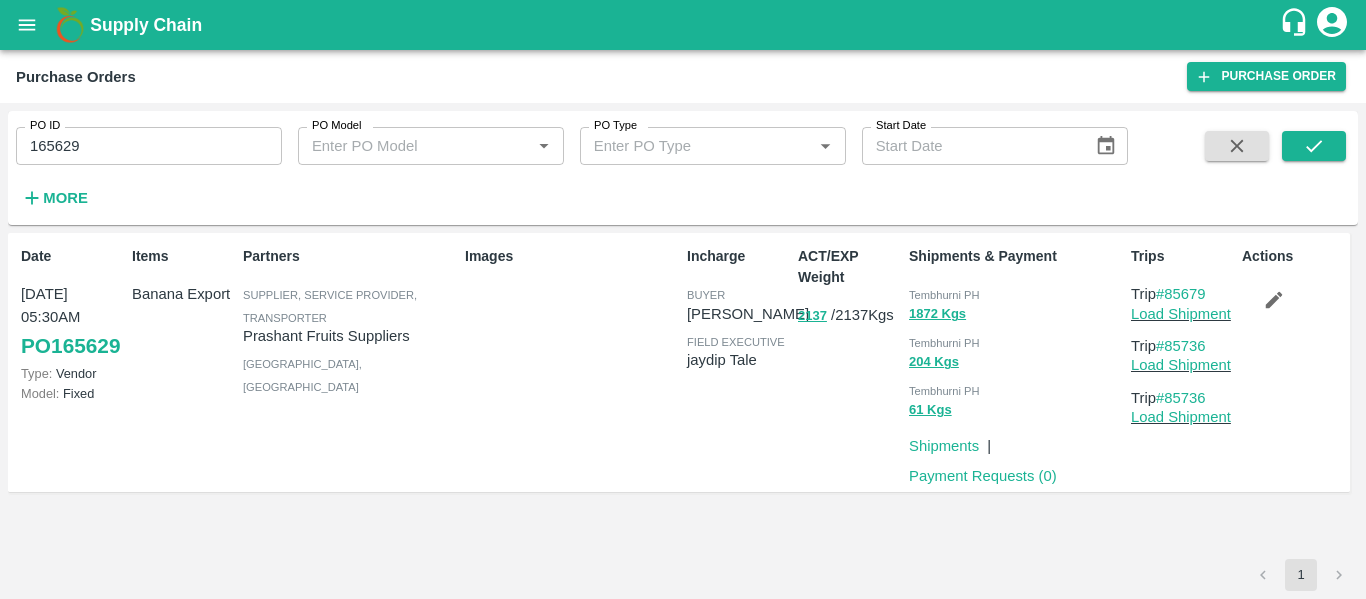click on "165629" at bounding box center (149, 146) 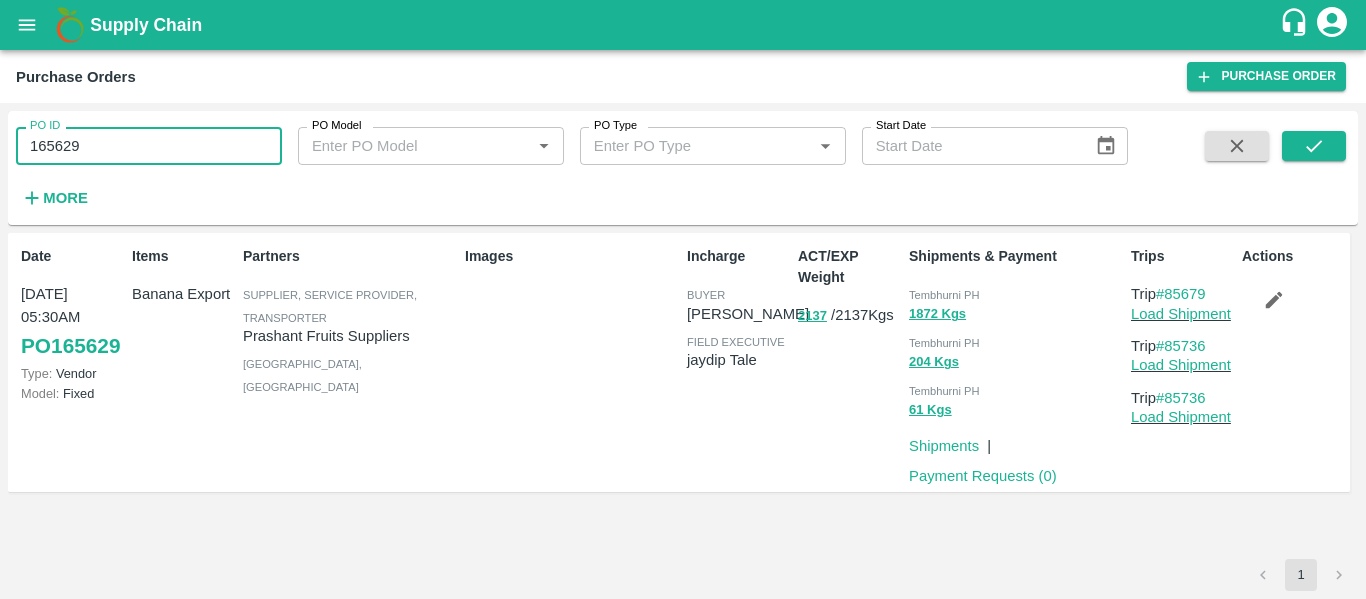 click on "165629" at bounding box center [149, 146] 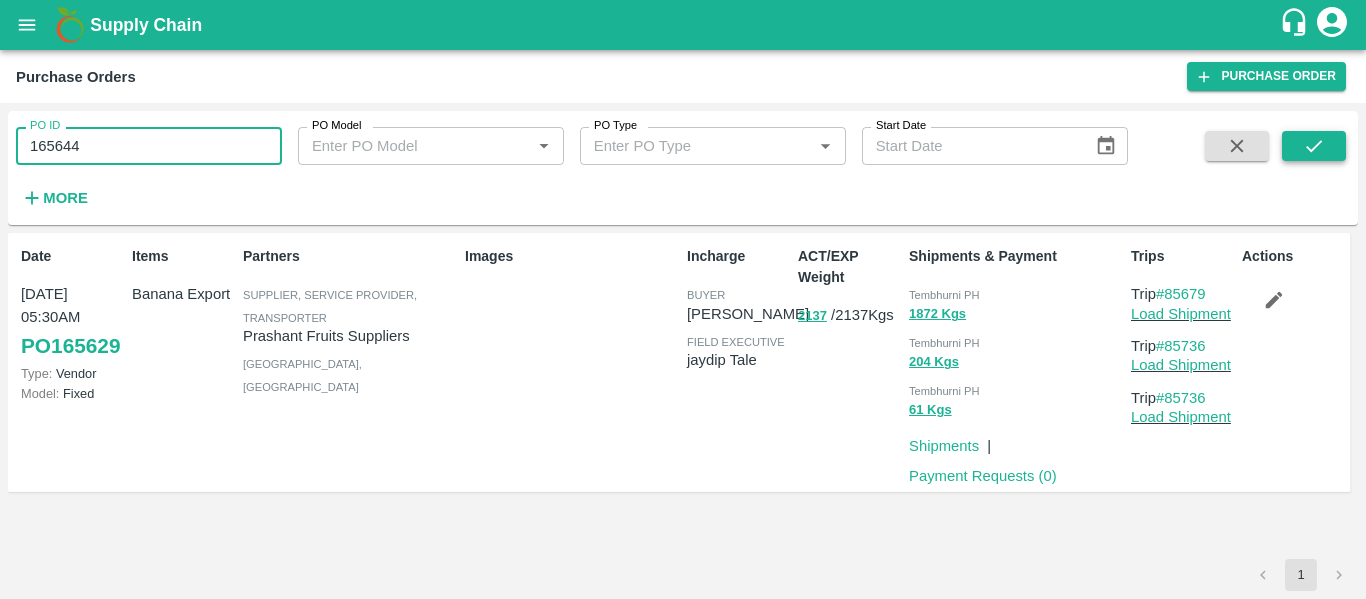 type on "165644" 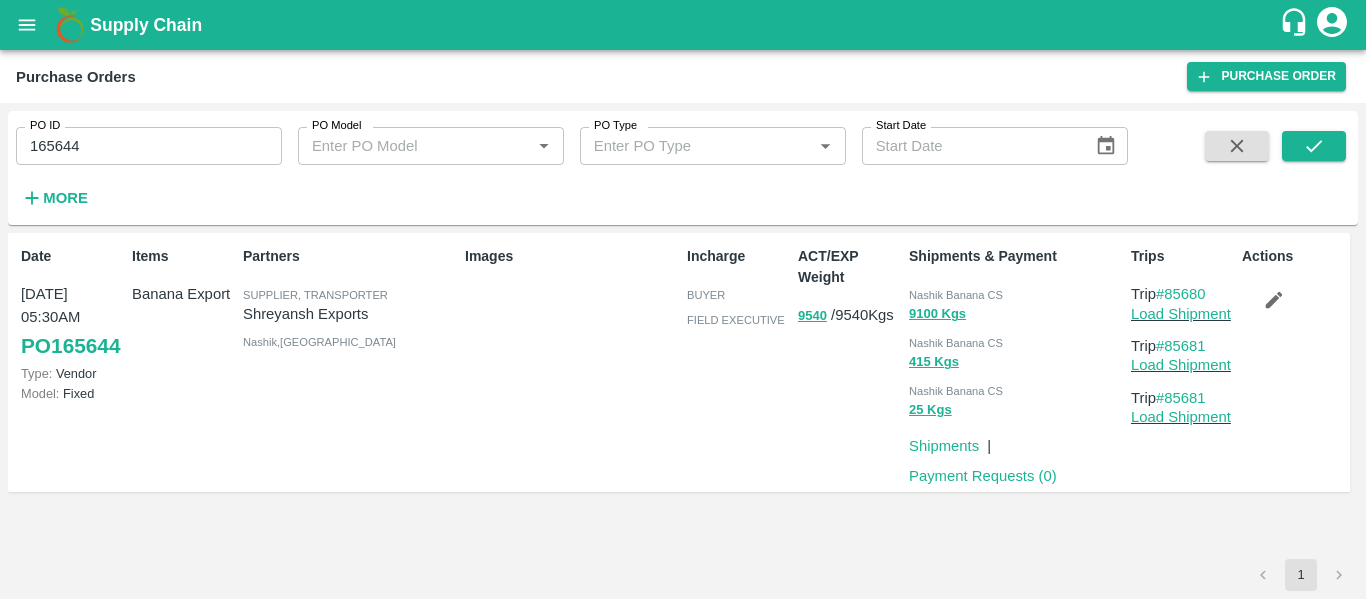 click 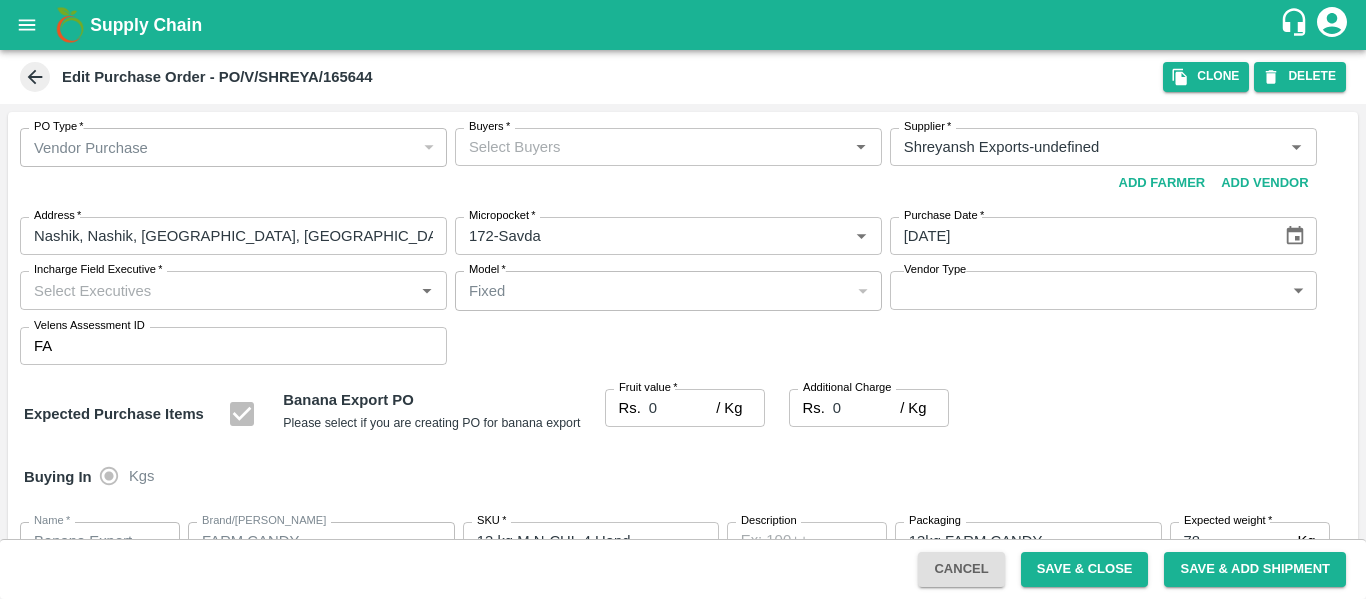 click on "Buyers   *" at bounding box center (652, 147) 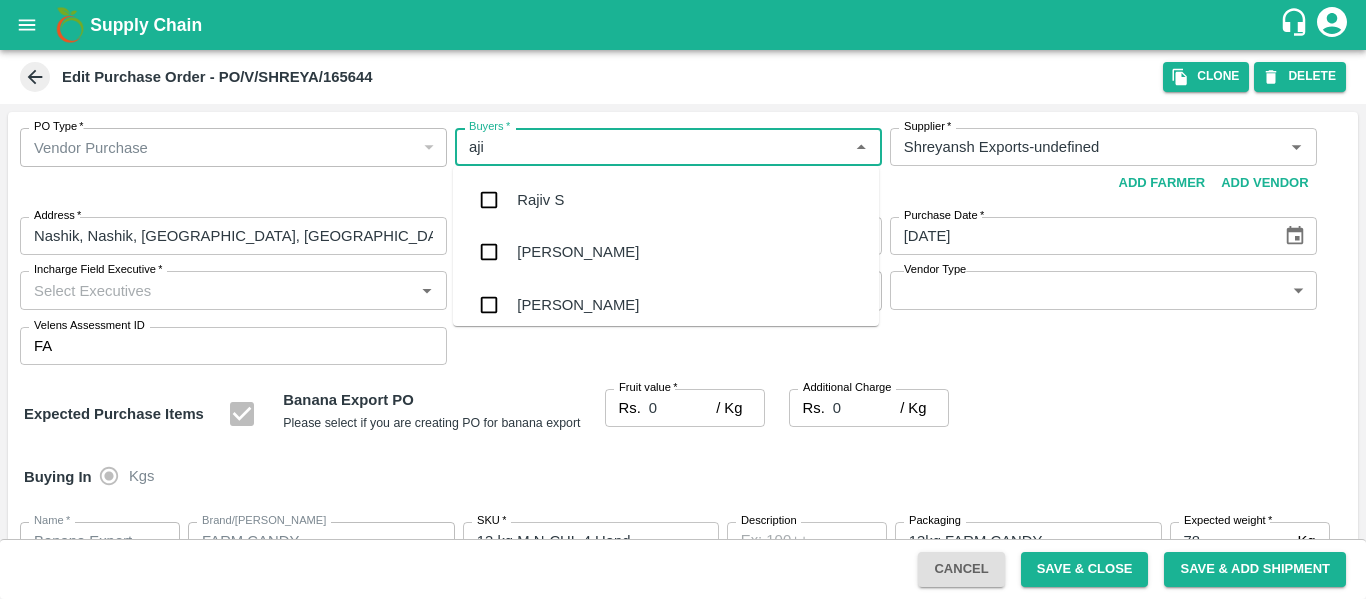 type on "ajit" 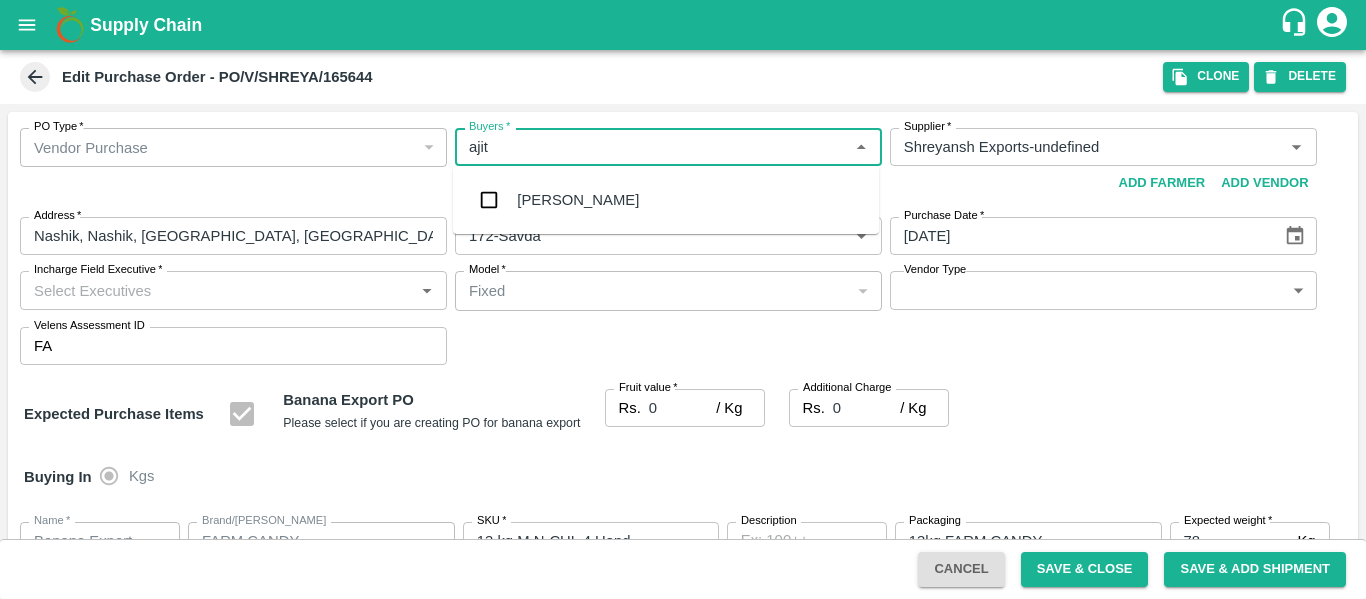 click on "[PERSON_NAME]" at bounding box center (666, 200) 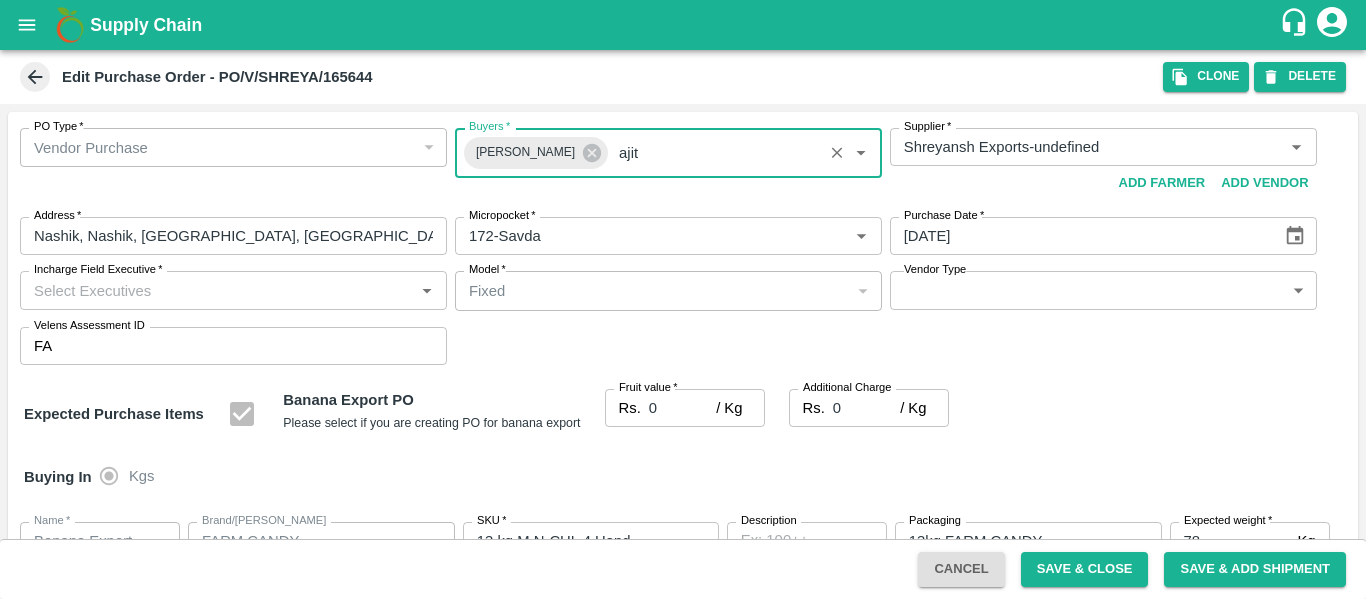 type 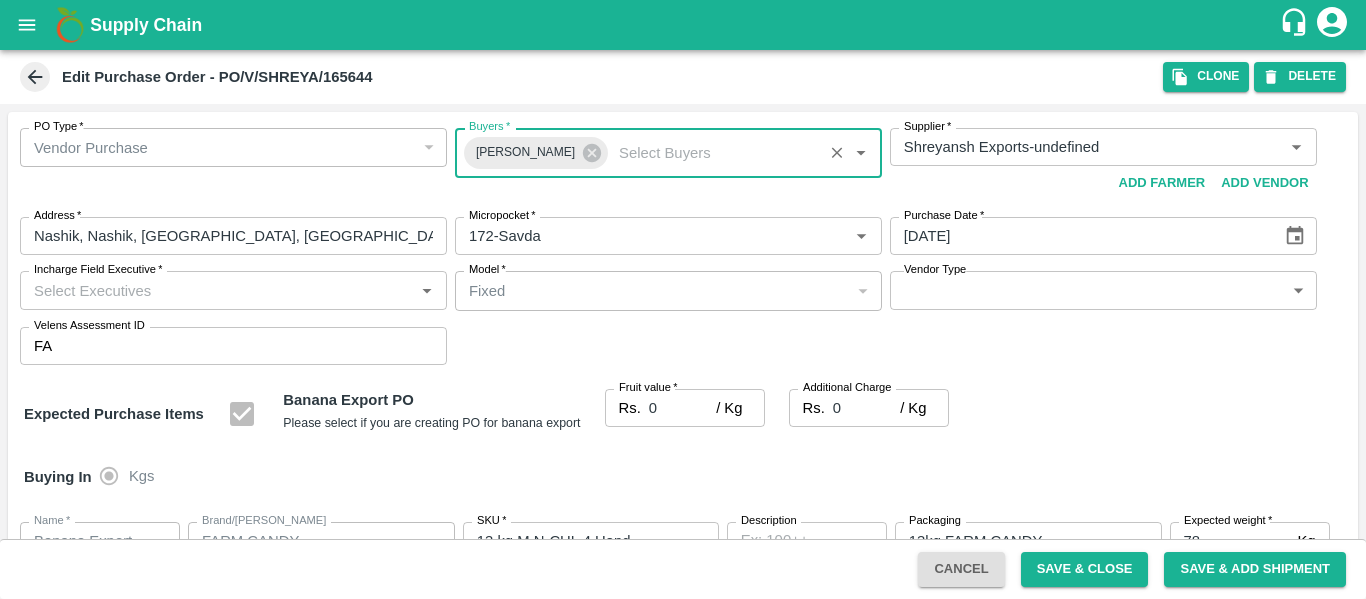 click on "0" at bounding box center (682, 408) 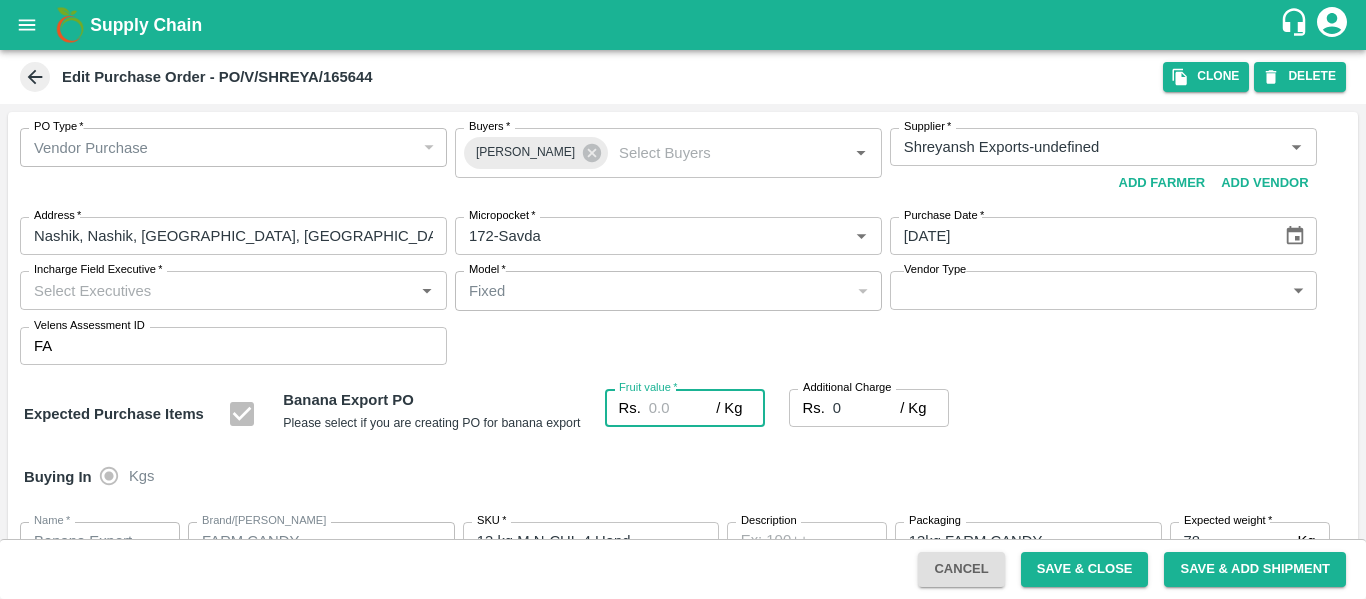 type on "2" 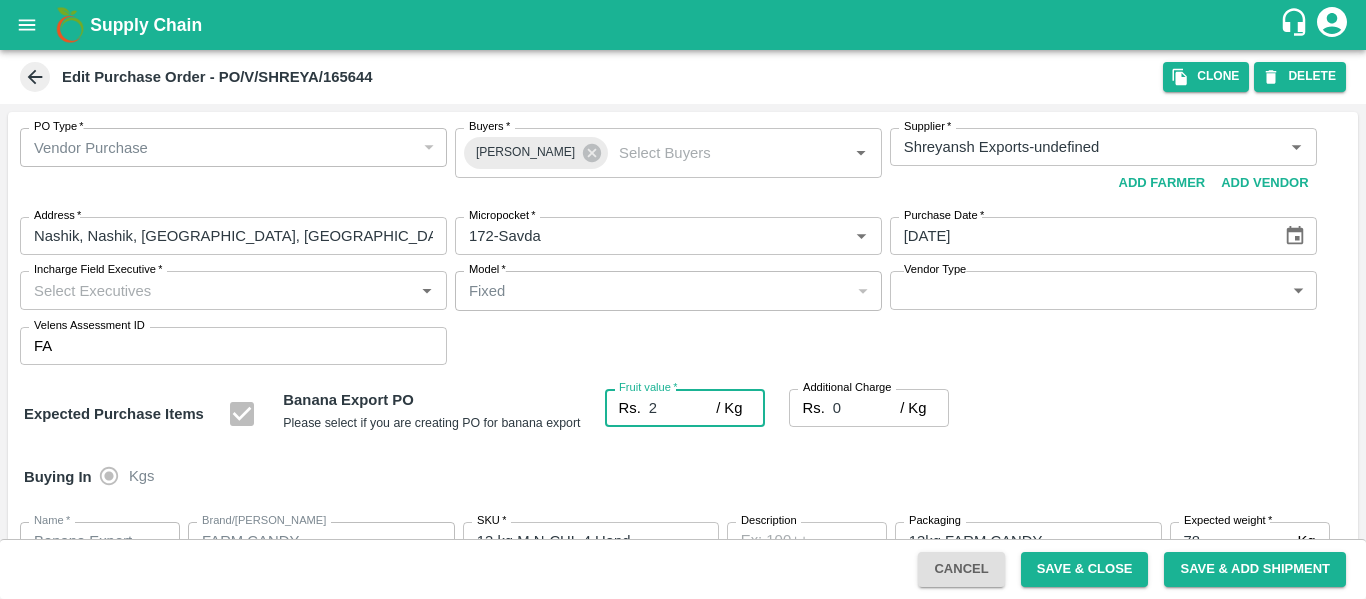 type on "2" 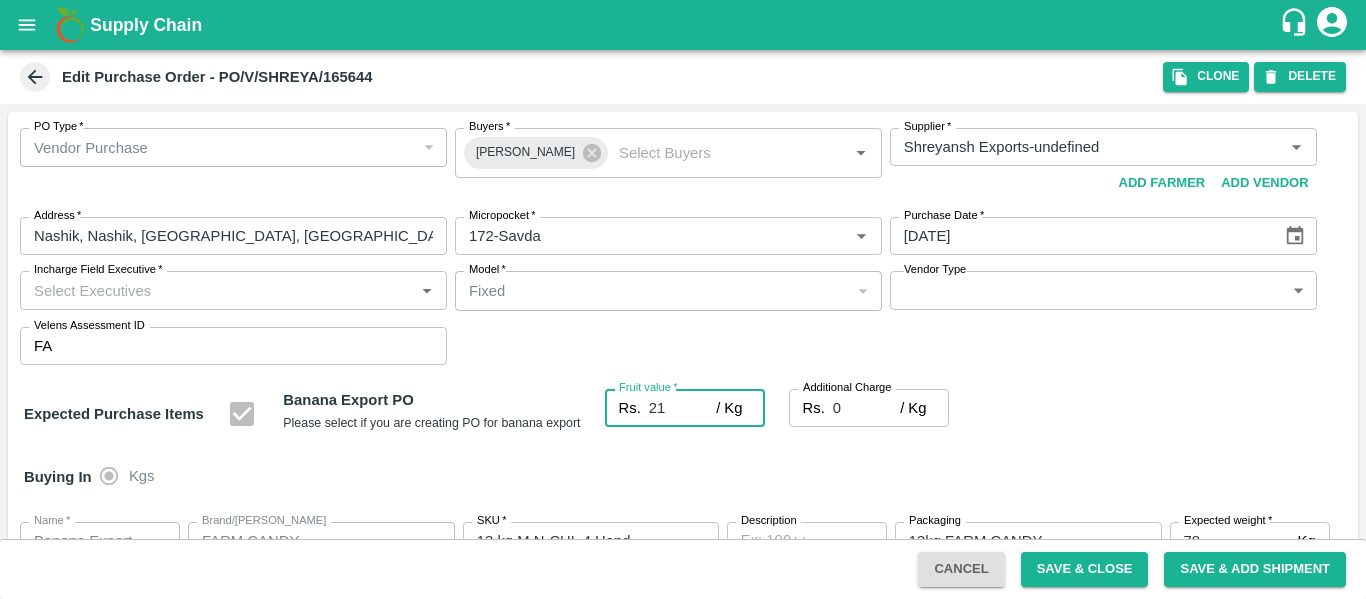 type on "21" 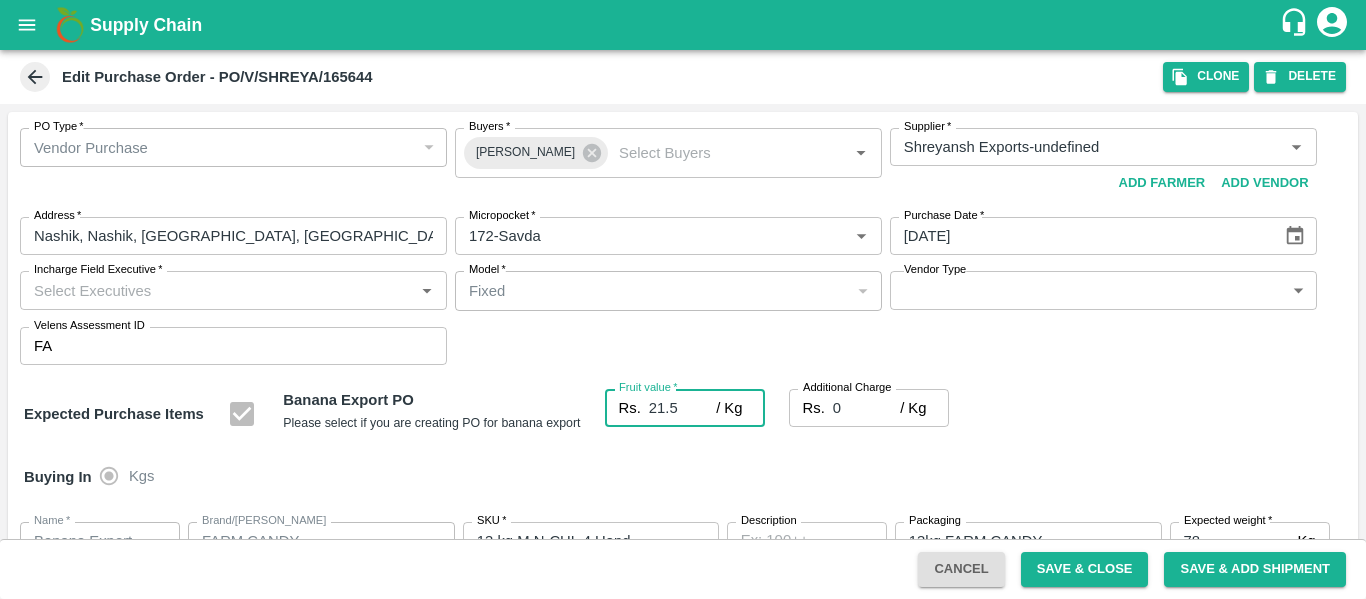 type on "21.5" 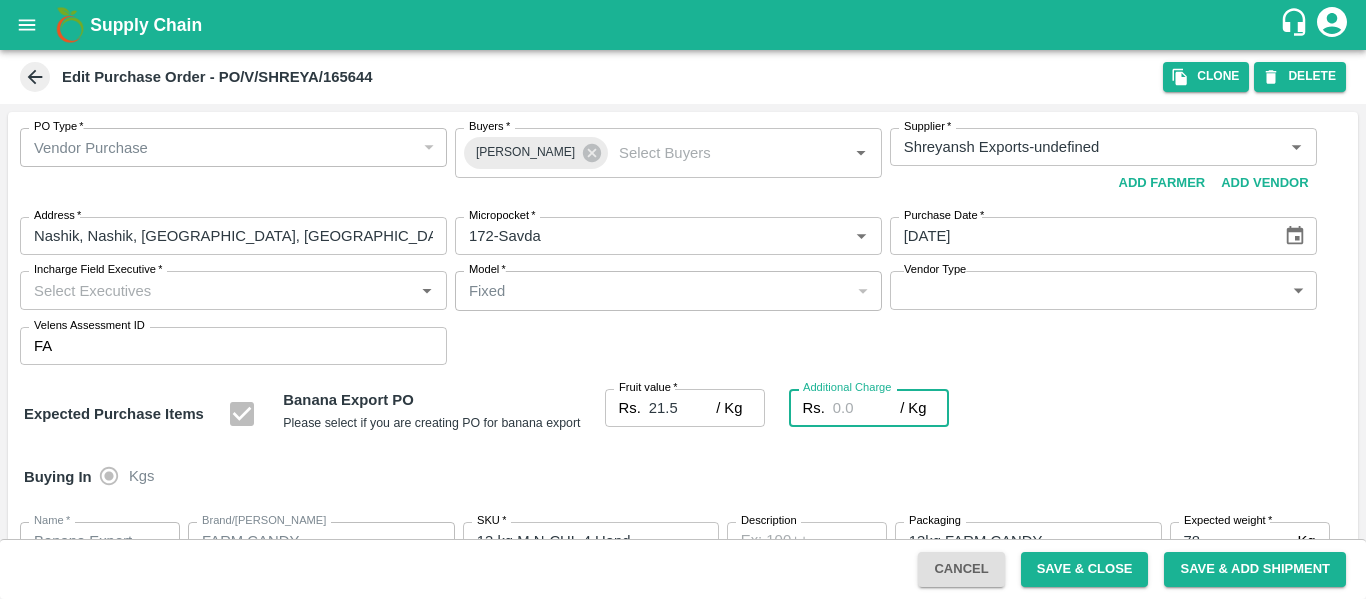 type on "2" 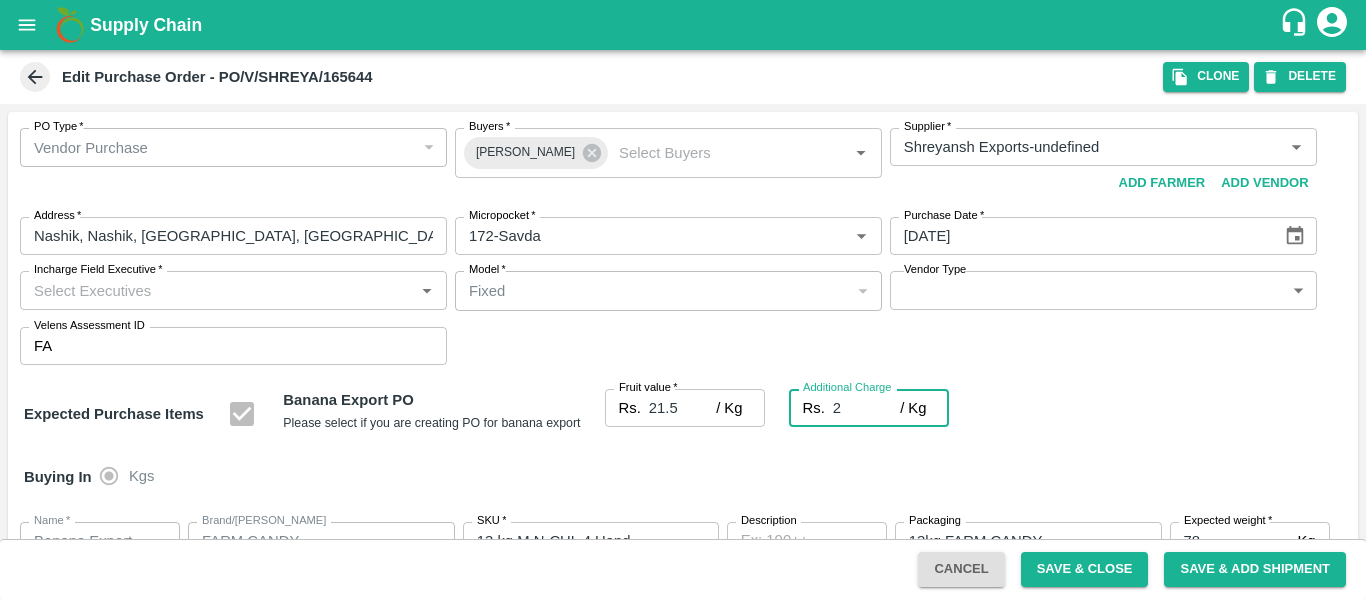 type on "23.5" 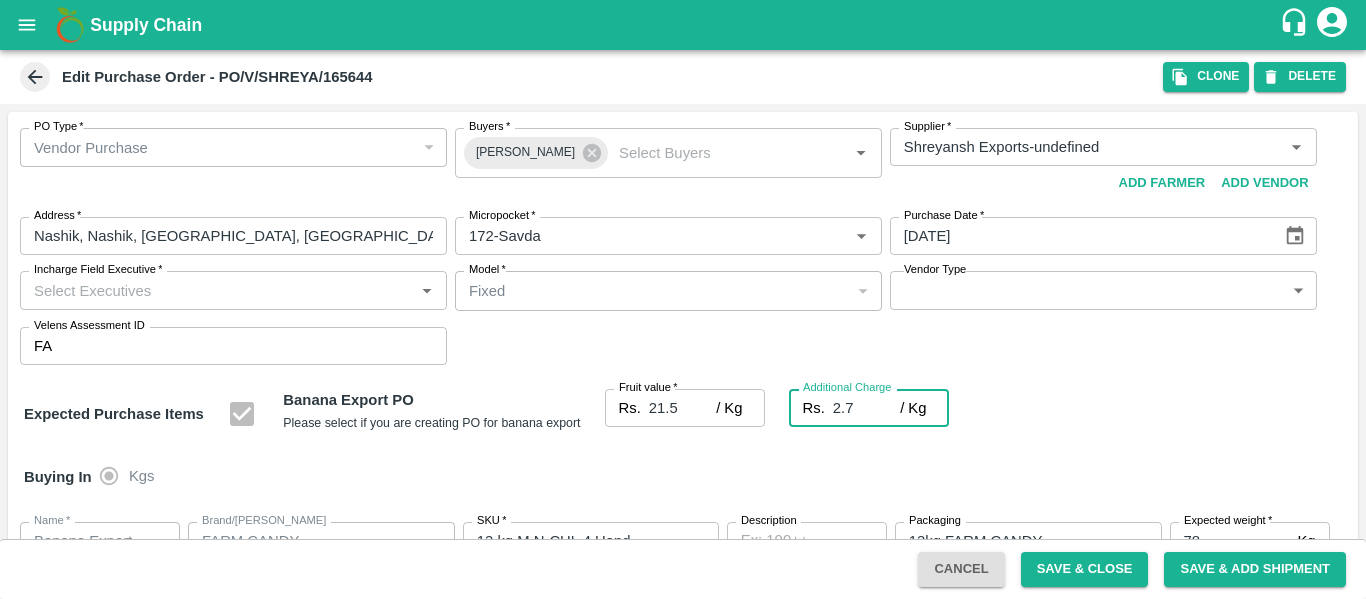type on "24.2" 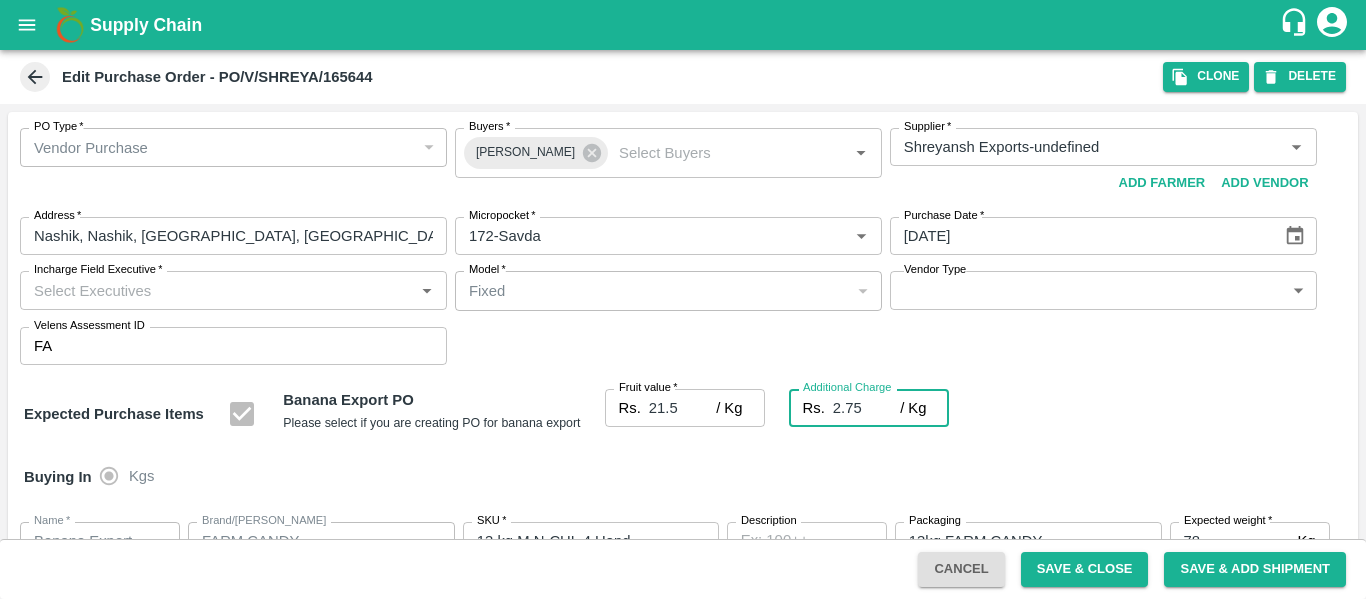 type on "24.25" 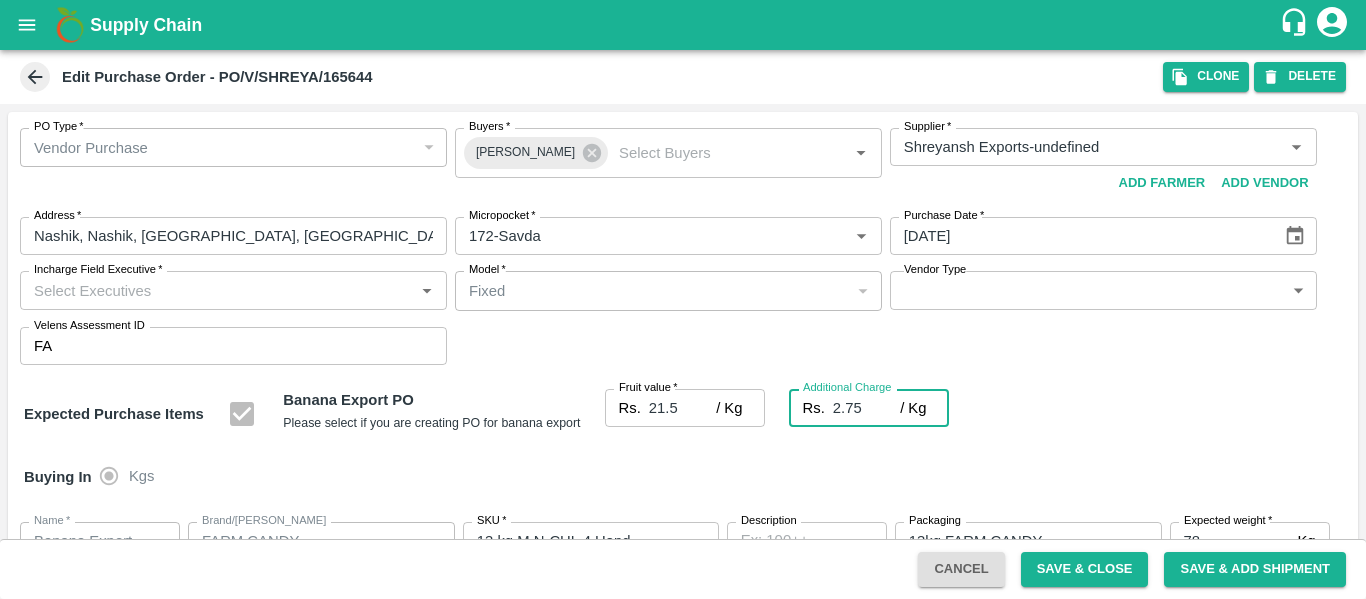 scroll, scrollTop: 1182, scrollLeft: 0, axis: vertical 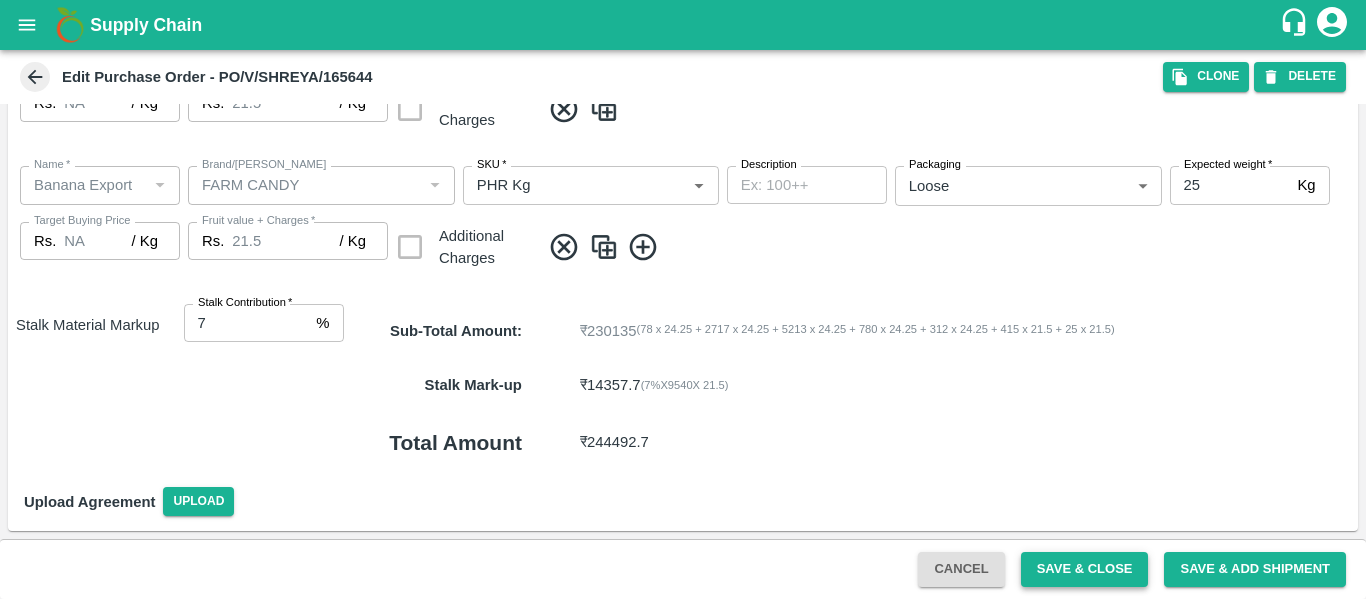 type on "2.75" 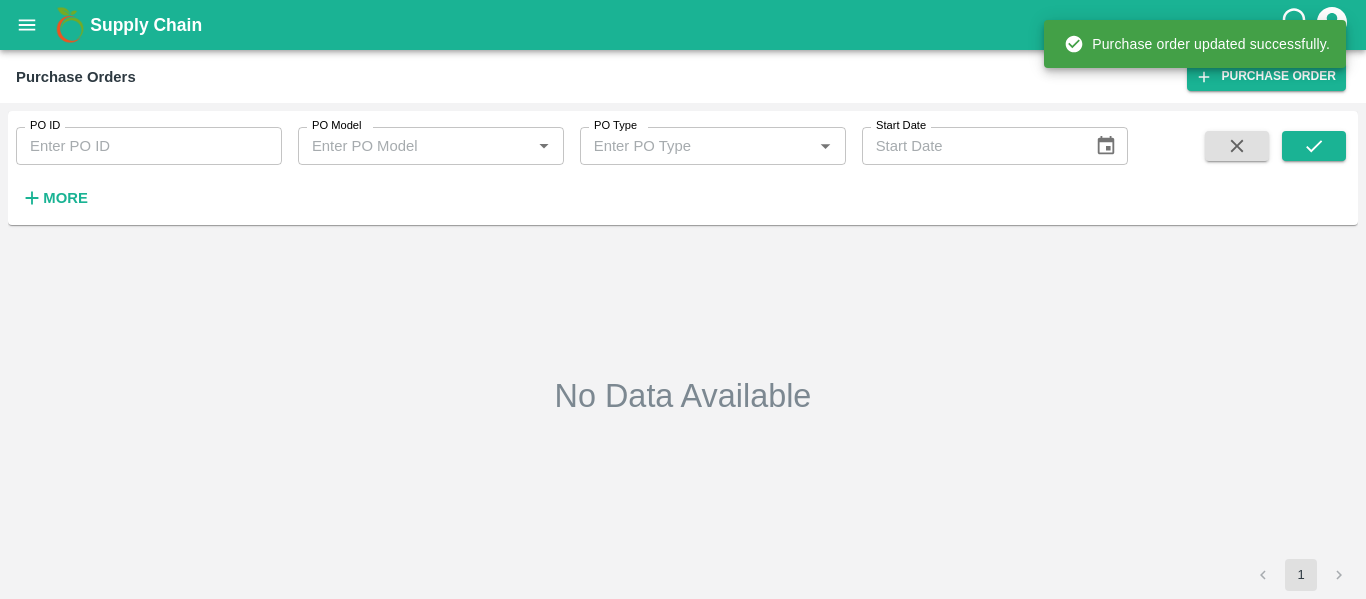 type on "165644" 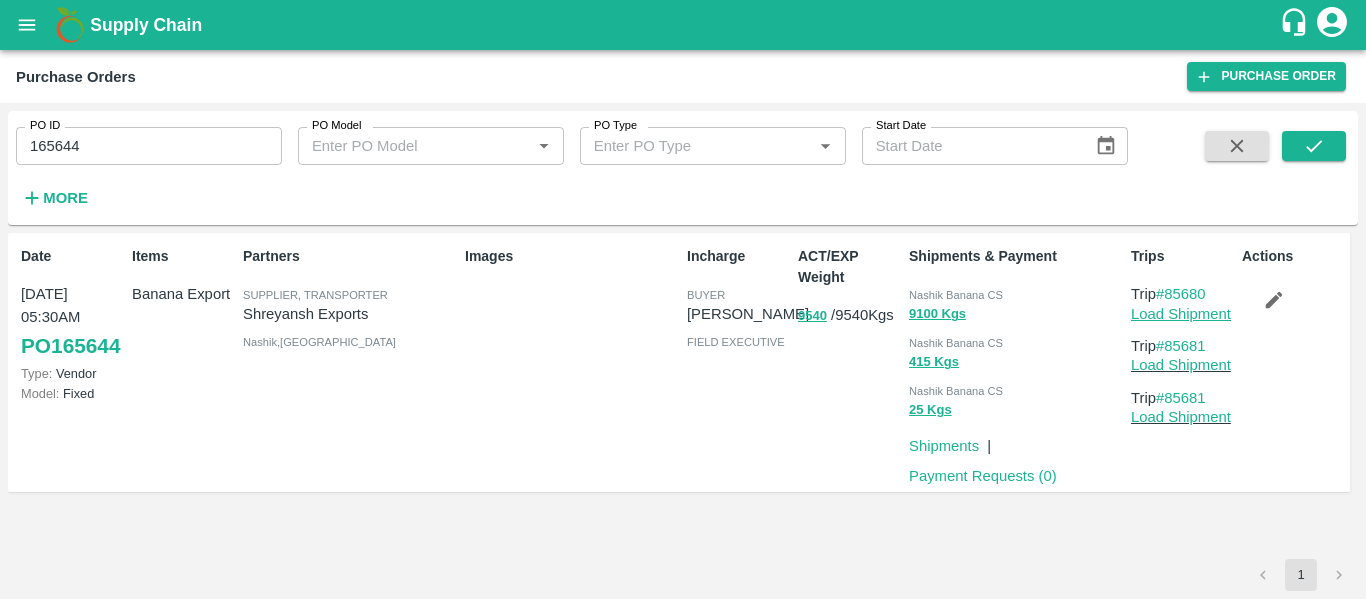click on "Load Shipment" at bounding box center (1181, 314) 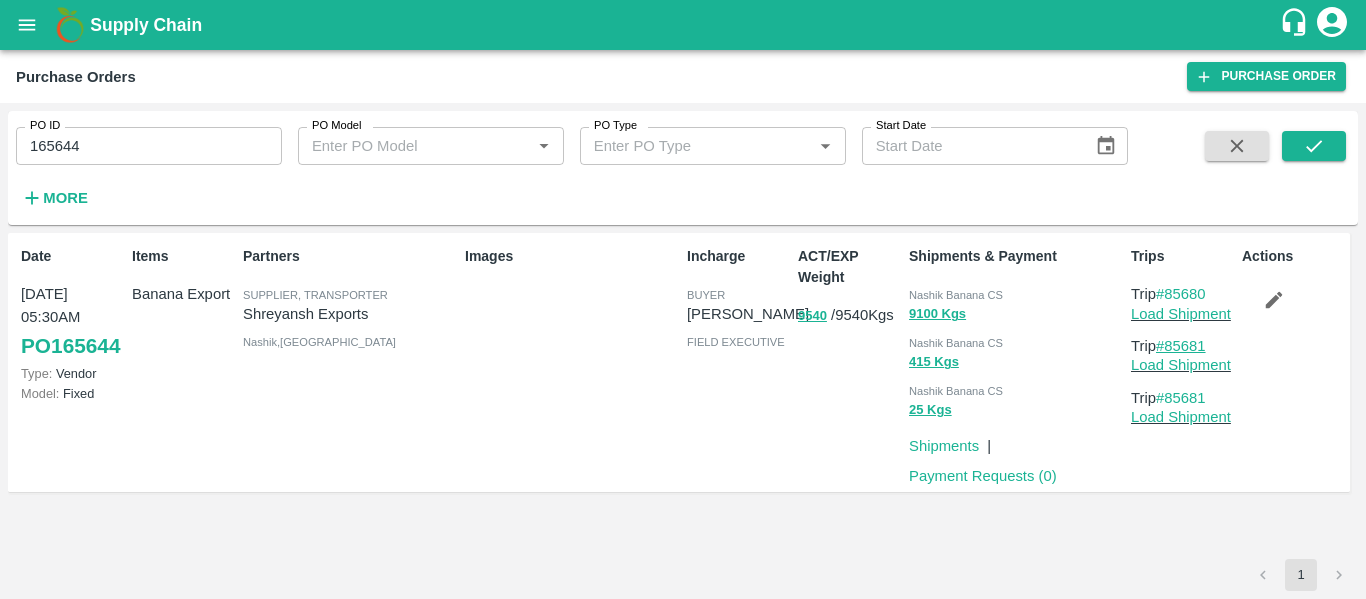 drag, startPoint x: 1221, startPoint y: 346, endPoint x: 1170, endPoint y: 348, distance: 51.0392 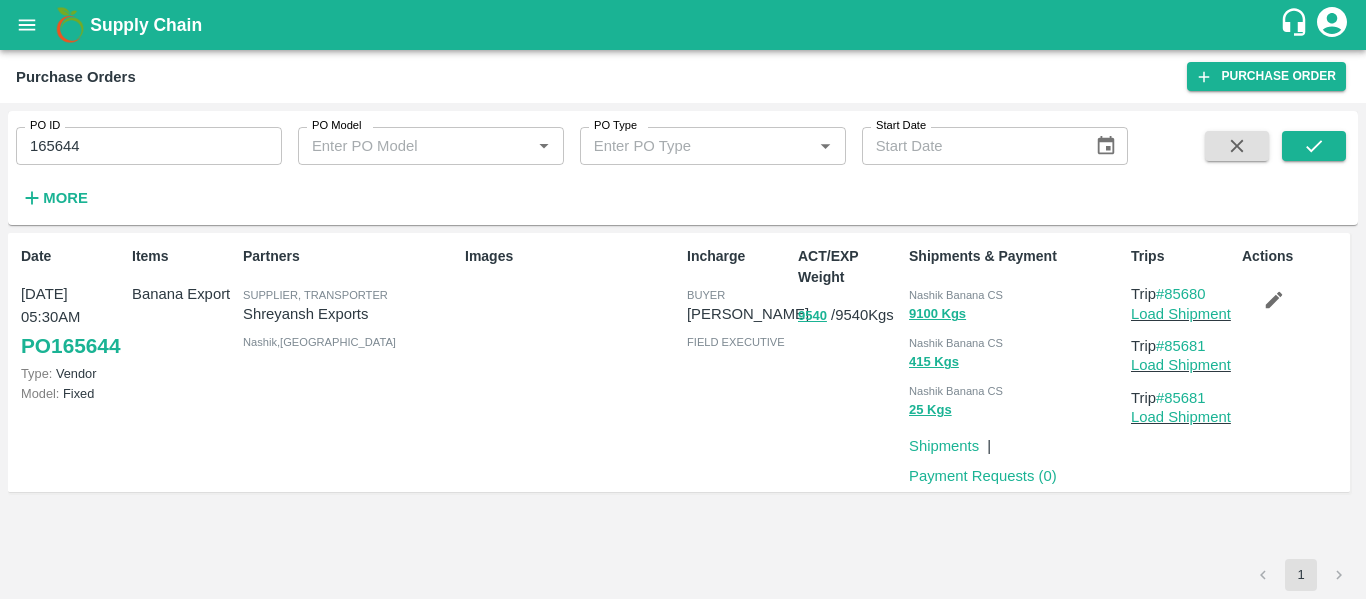 click at bounding box center [27, 25] 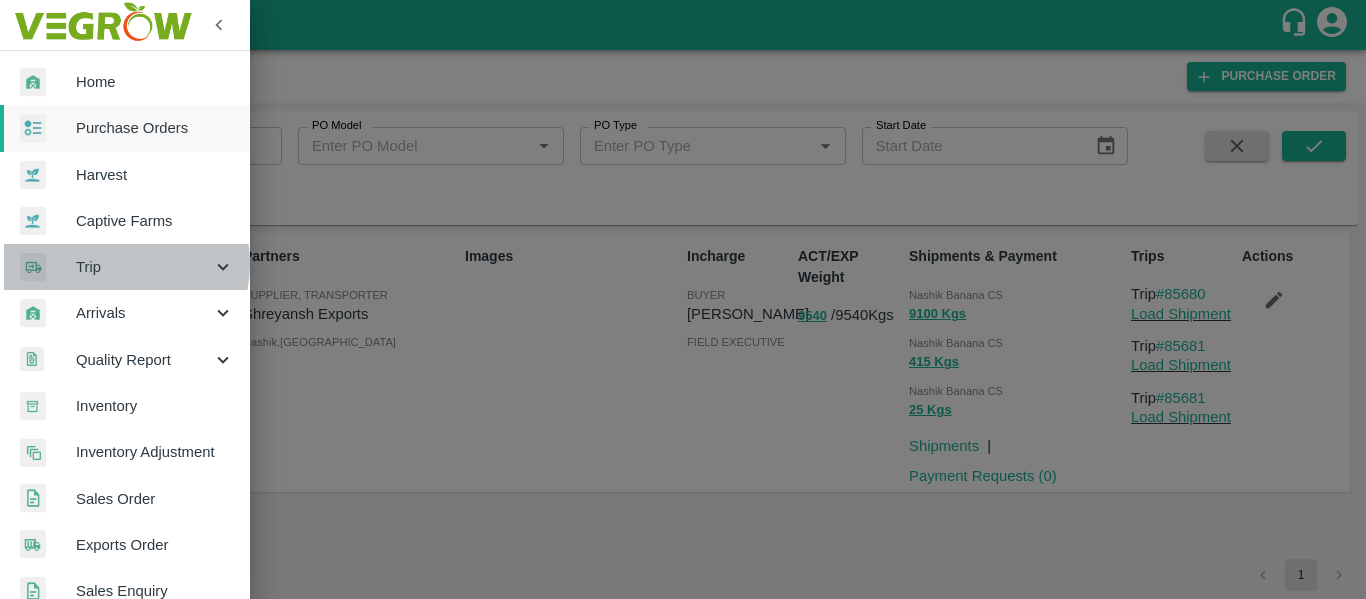 click on "Trip" at bounding box center [144, 267] 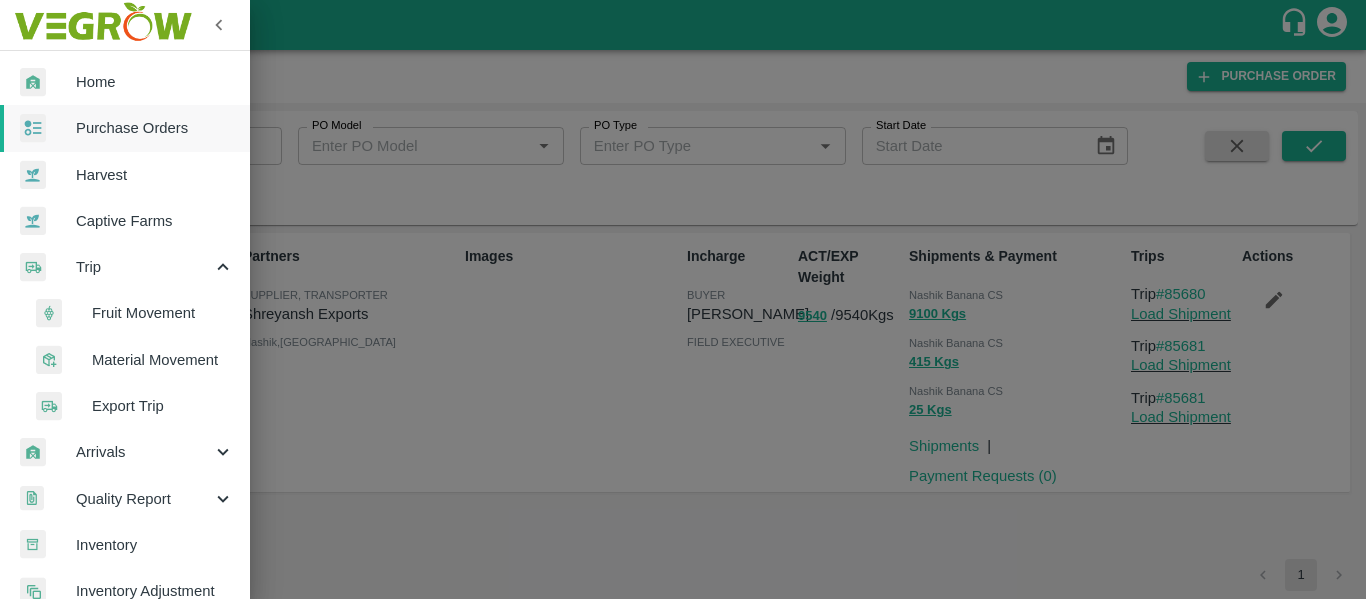 click on "Fruit Movement" at bounding box center (163, 313) 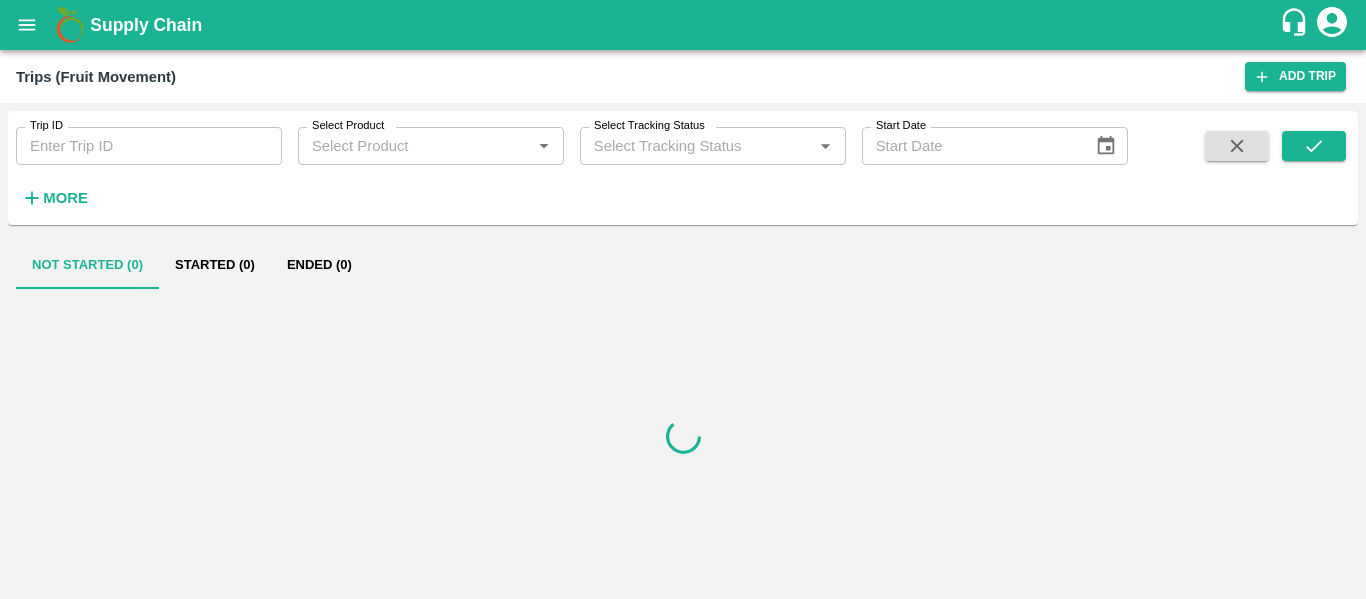 click on "Trip ID" at bounding box center [149, 146] 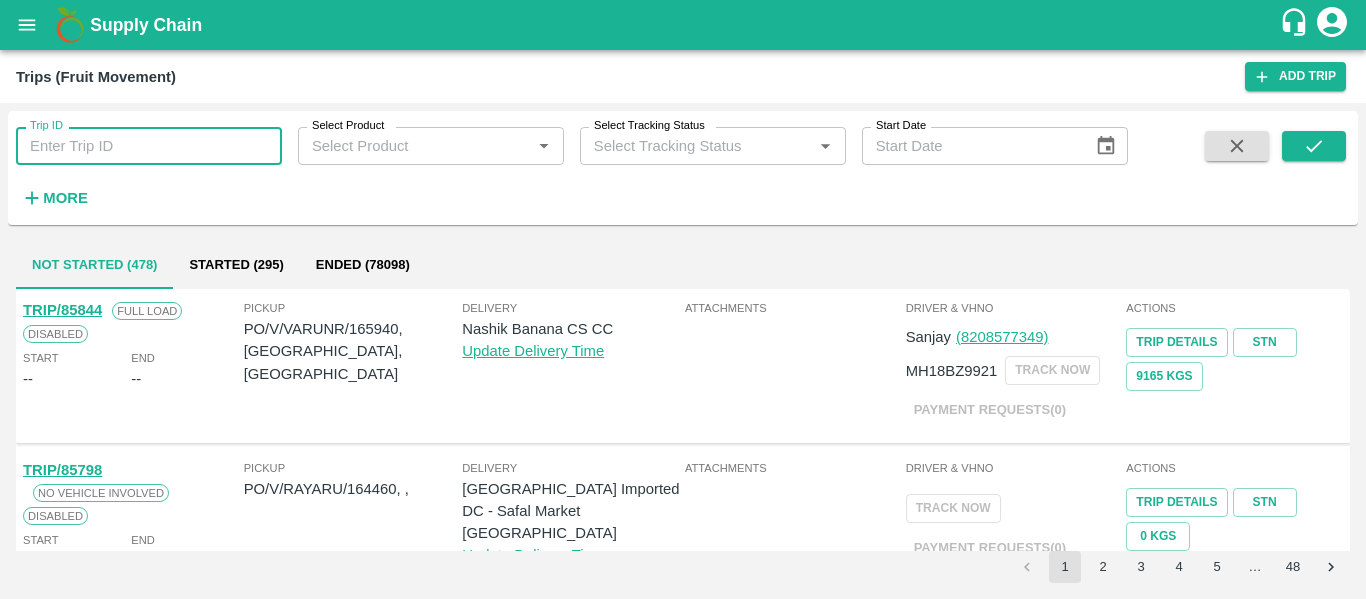 paste on "85681" 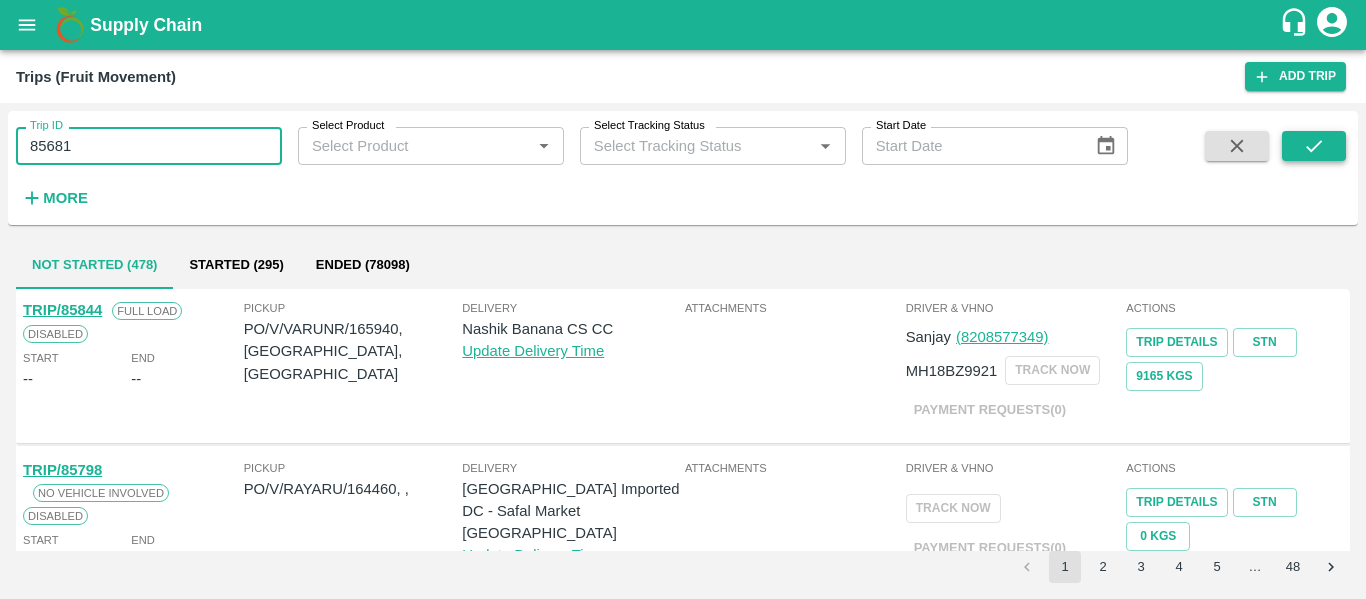 type on "85681" 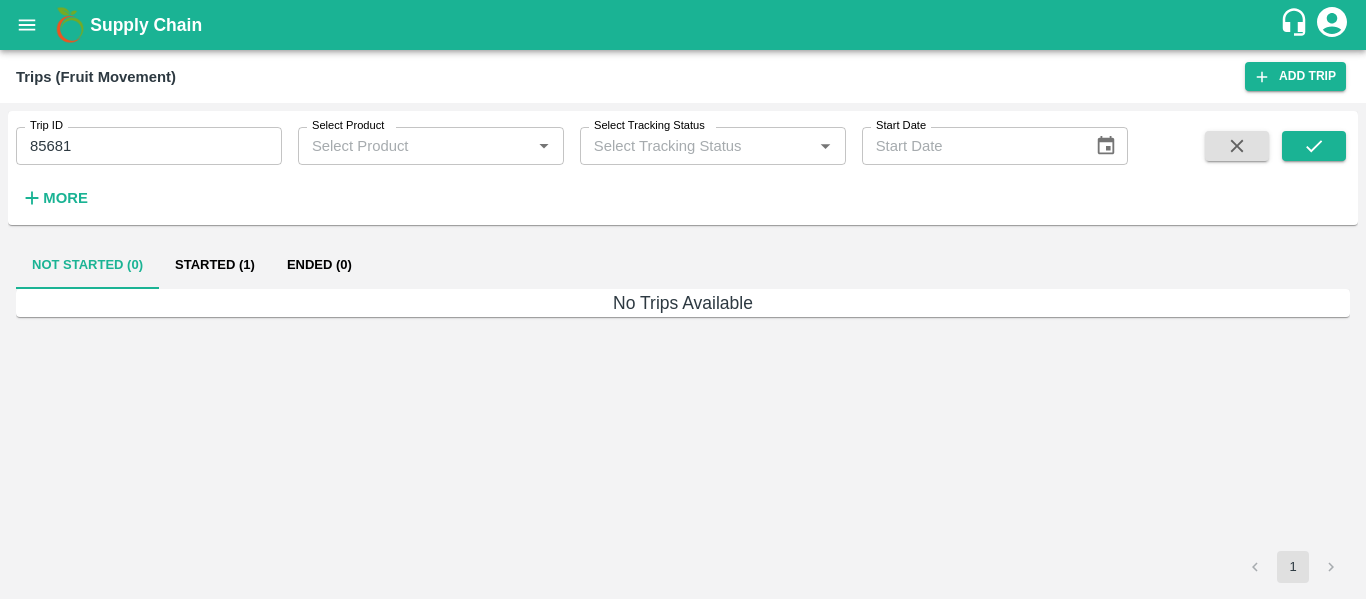 click on "Started (1)" at bounding box center [215, 265] 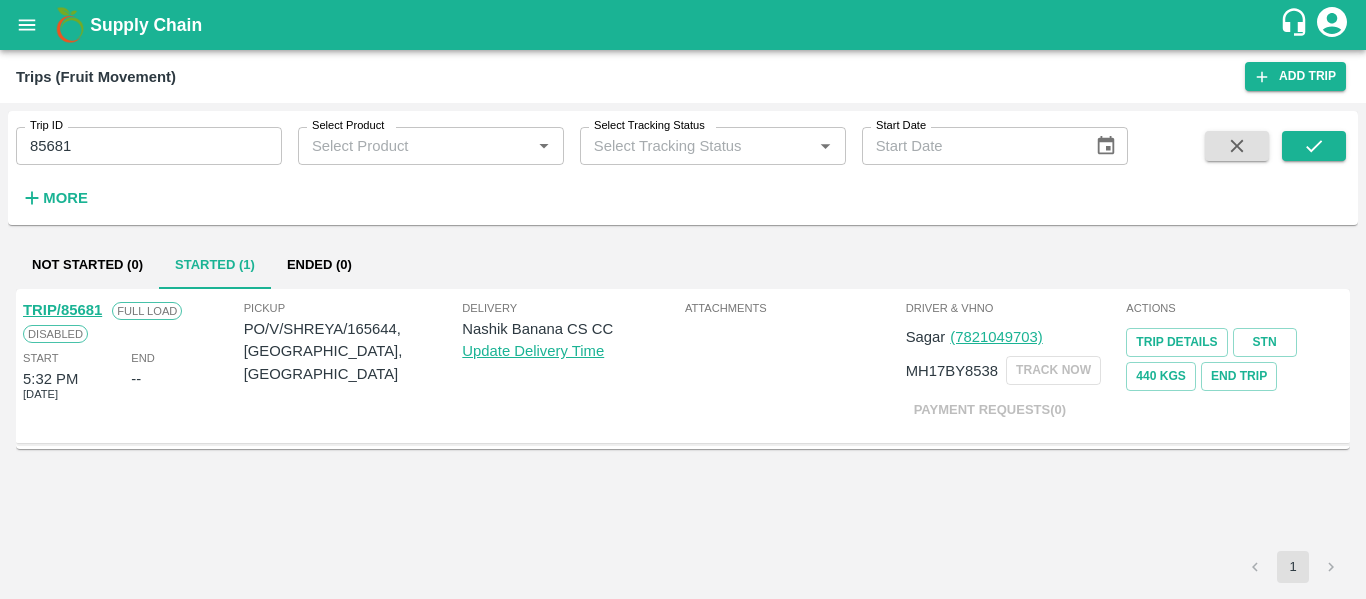 click on "TRIP/85681" at bounding box center [62, 310] 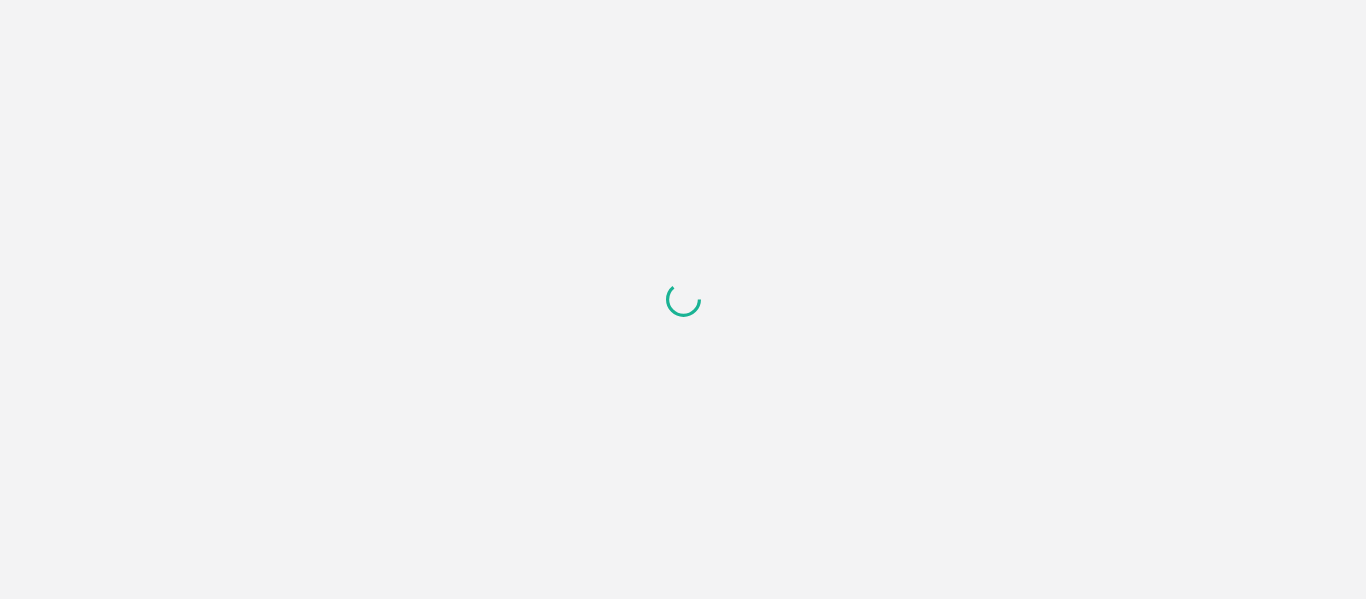 scroll, scrollTop: 0, scrollLeft: 0, axis: both 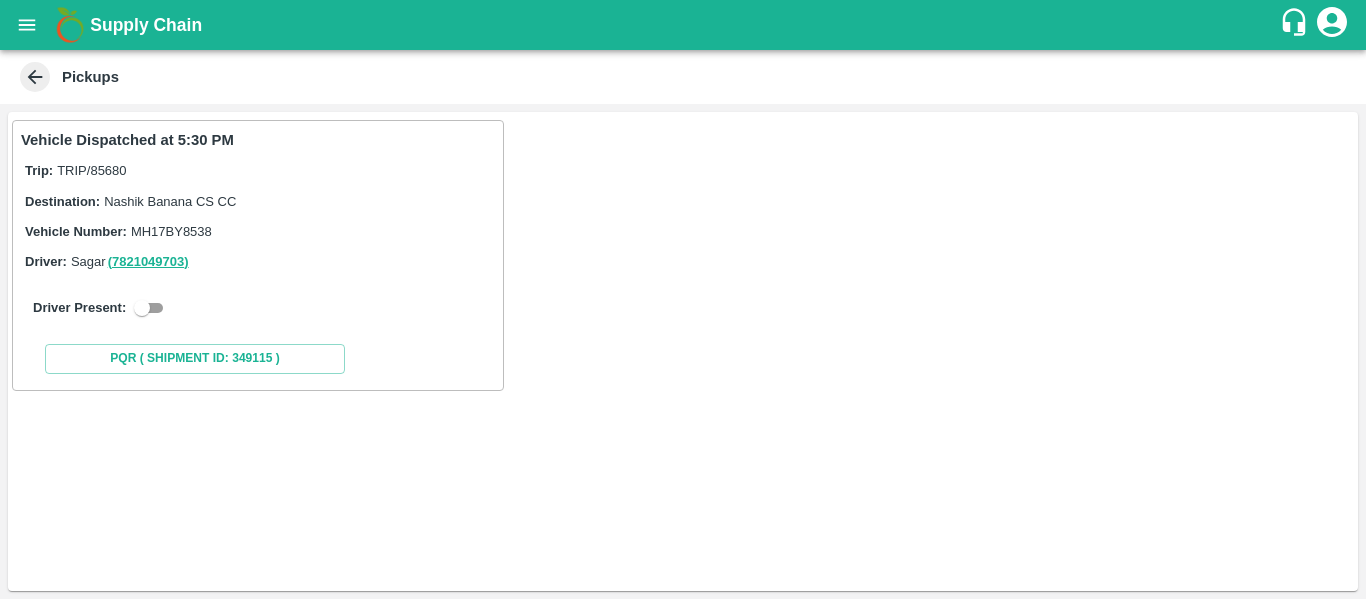 click on "Driver Present:" at bounding box center (258, 308) 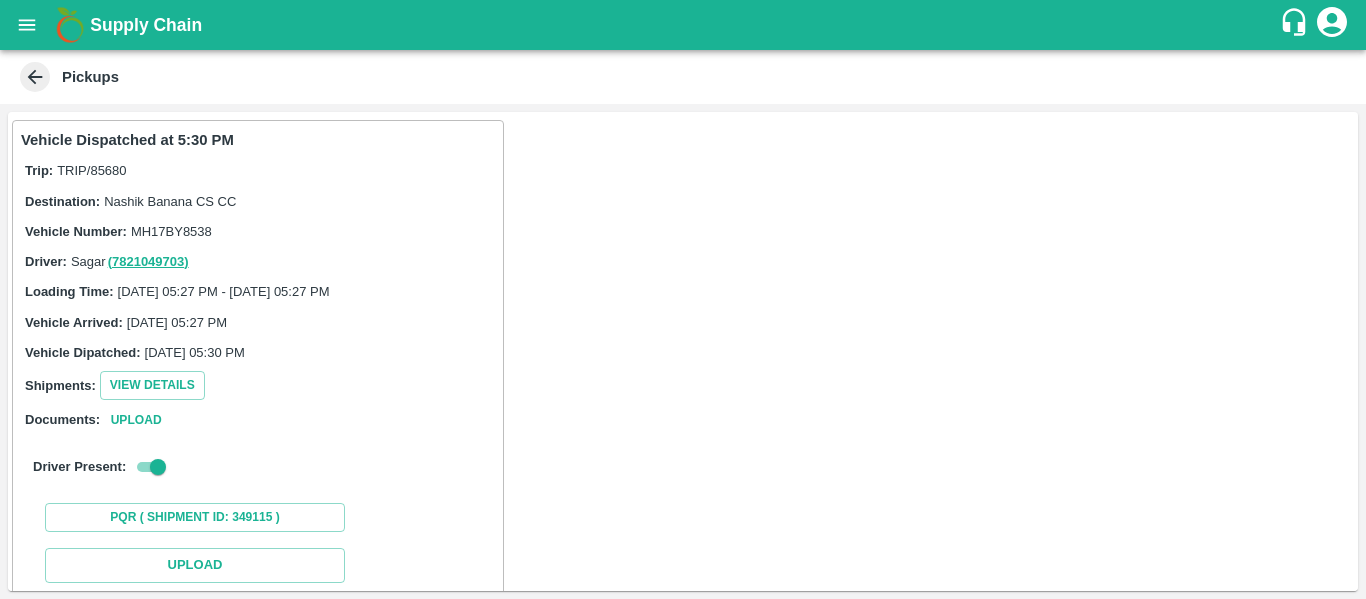 scroll, scrollTop: 293, scrollLeft: 0, axis: vertical 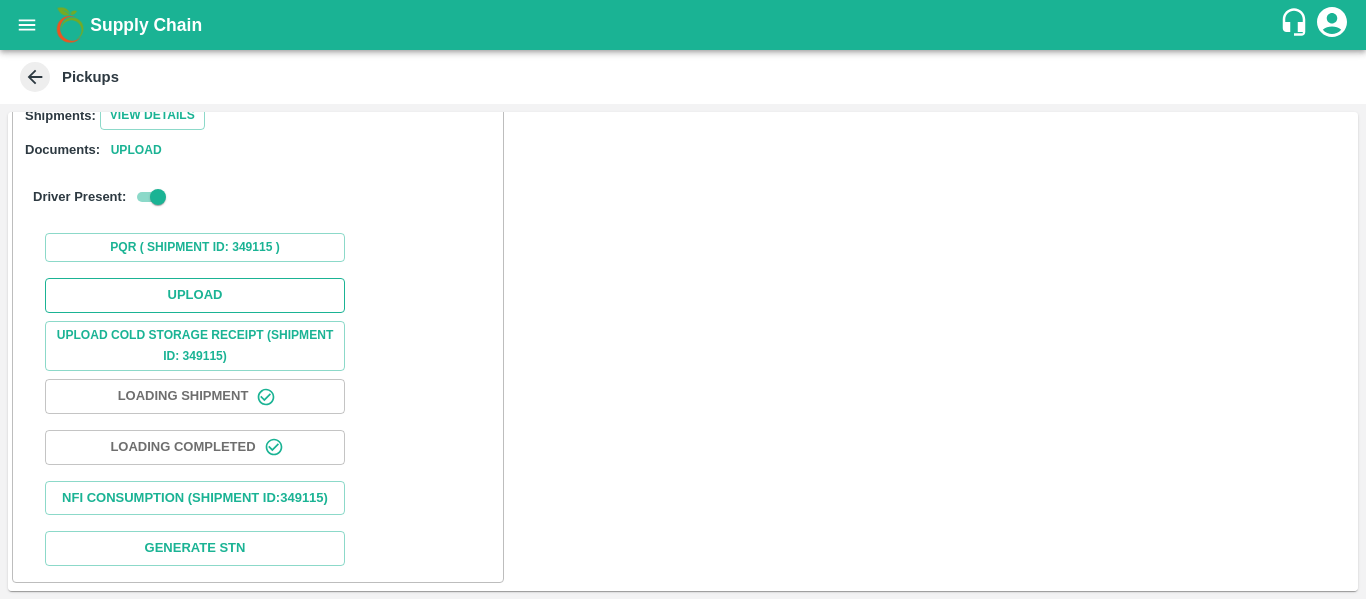 click on "Upload" at bounding box center [195, 295] 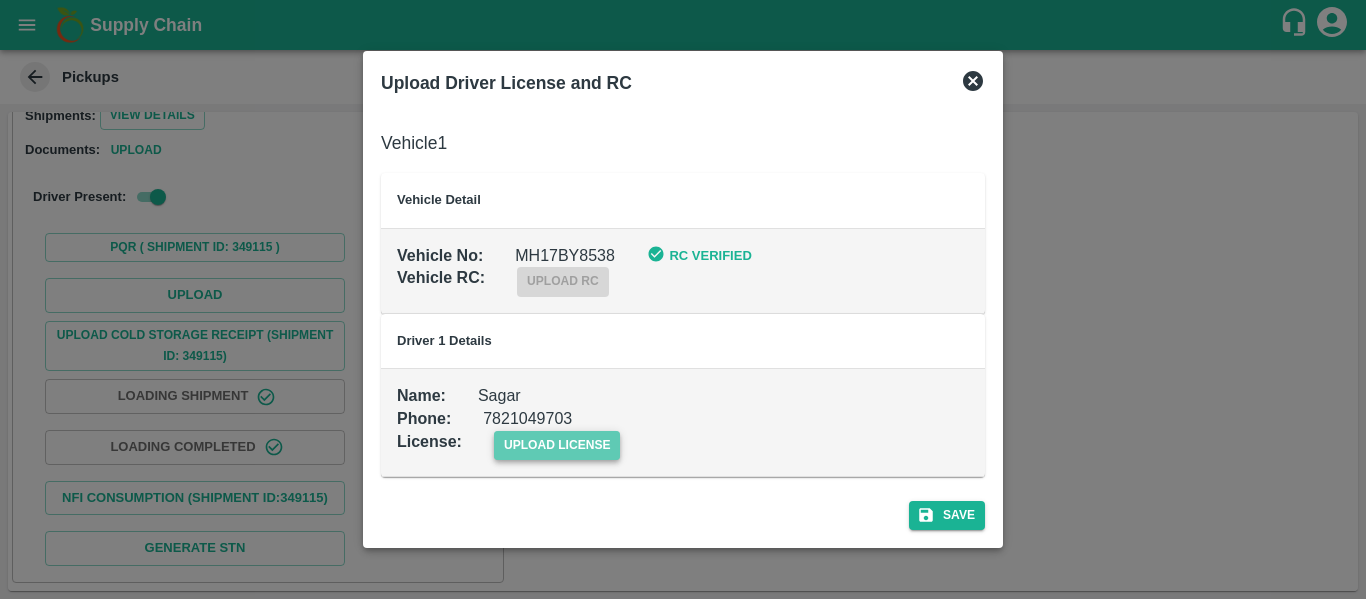 click on "upload license" at bounding box center (557, 445) 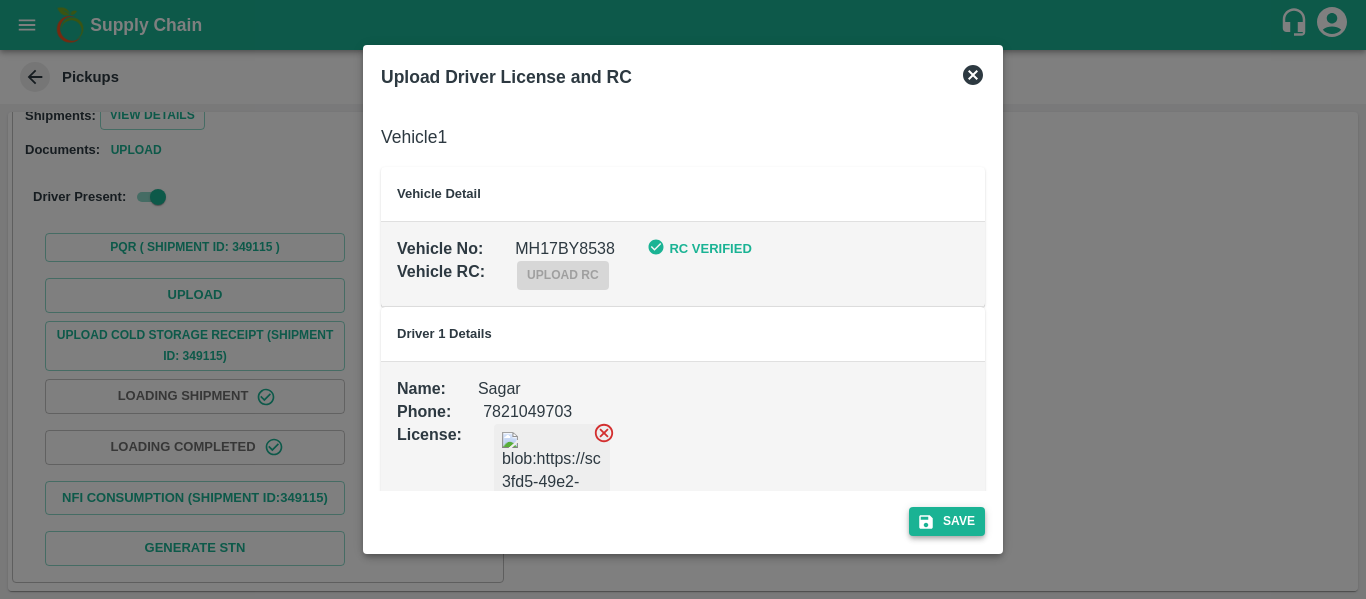 click on "Save" at bounding box center (947, 521) 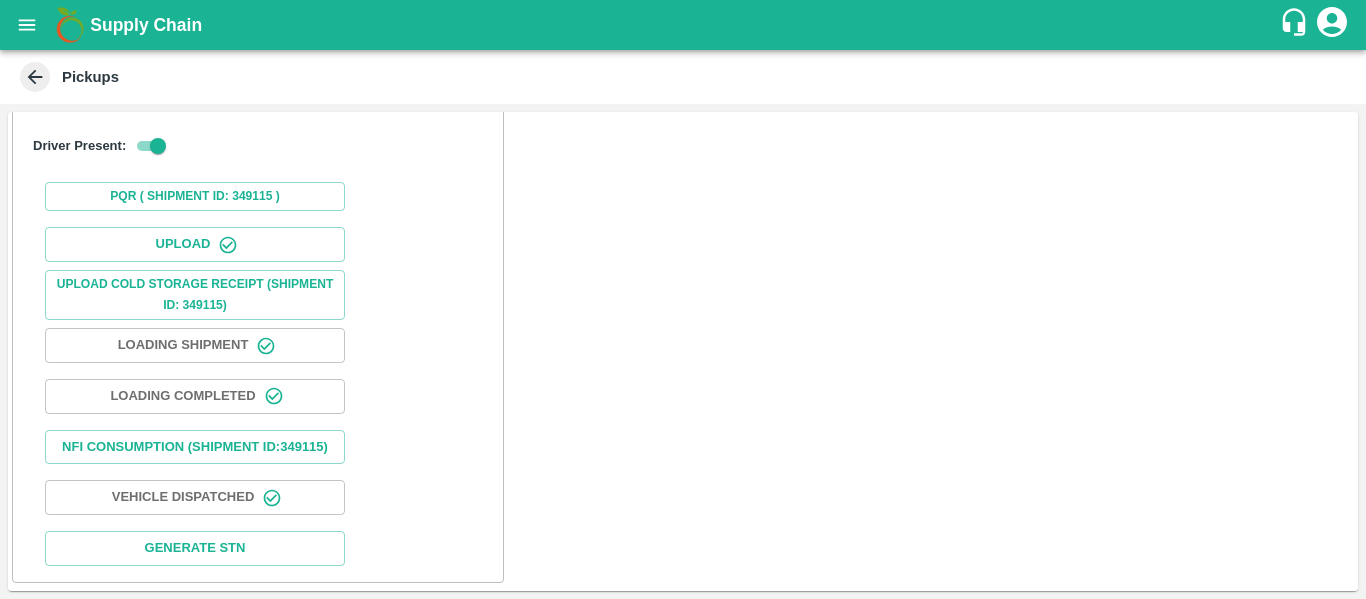 scroll, scrollTop: 344, scrollLeft: 0, axis: vertical 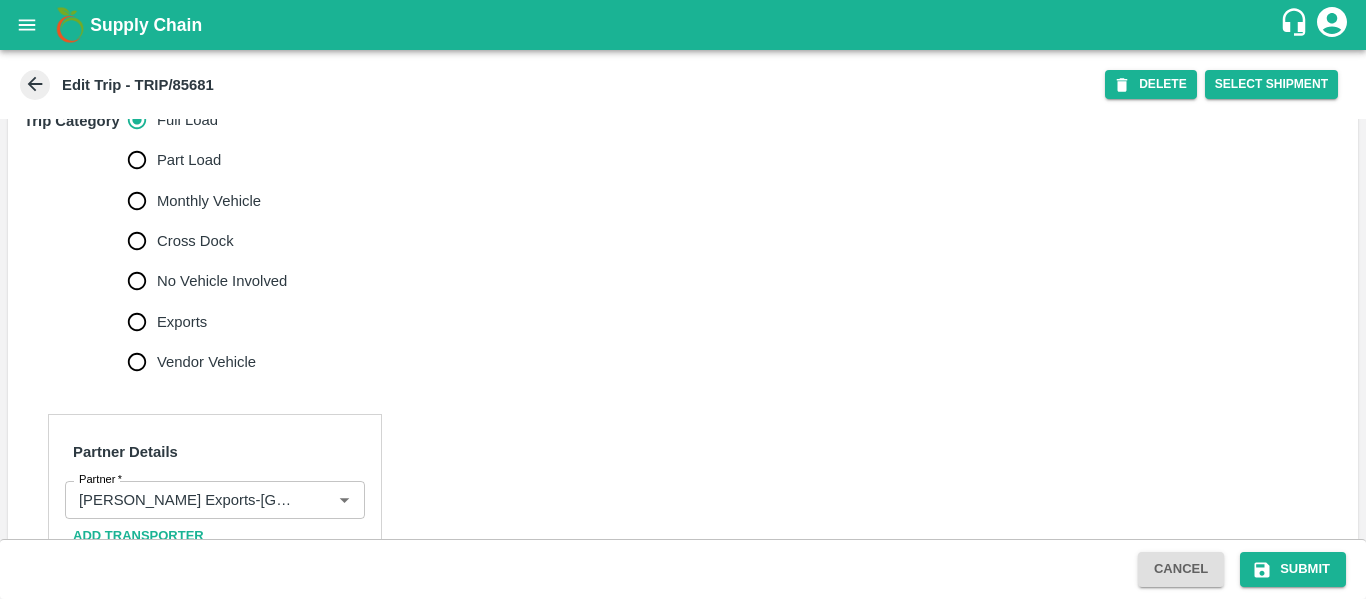 click on "No Vehicle Involved" at bounding box center [222, 281] 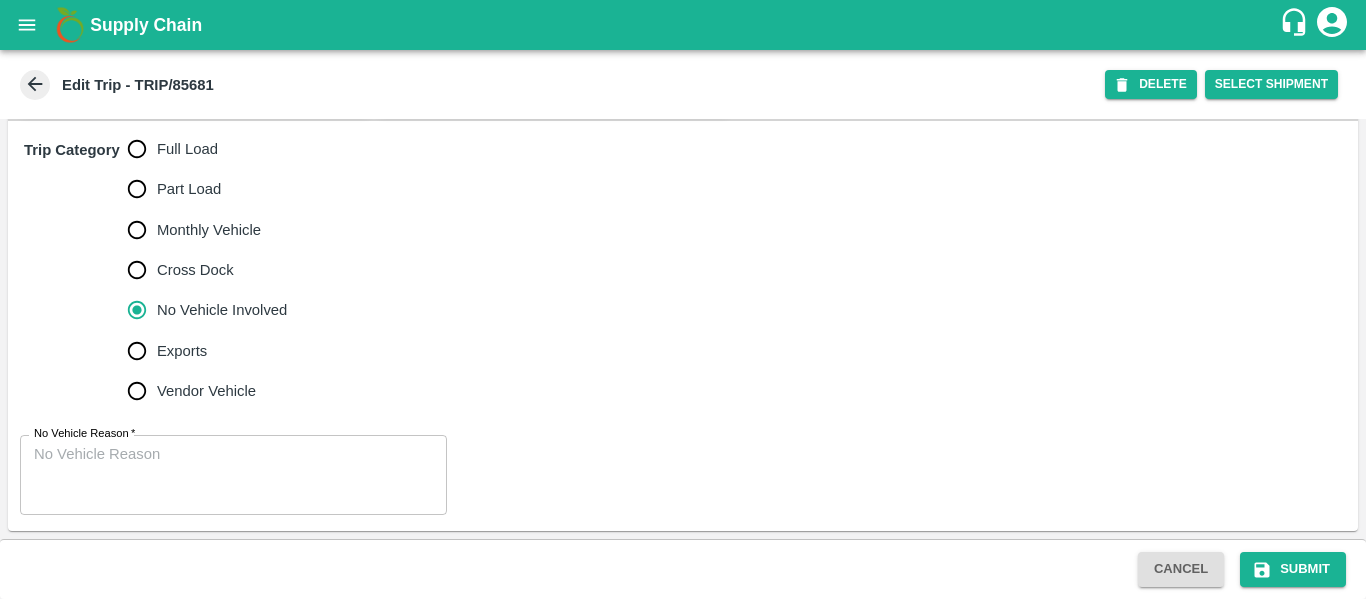 scroll, scrollTop: 623, scrollLeft: 0, axis: vertical 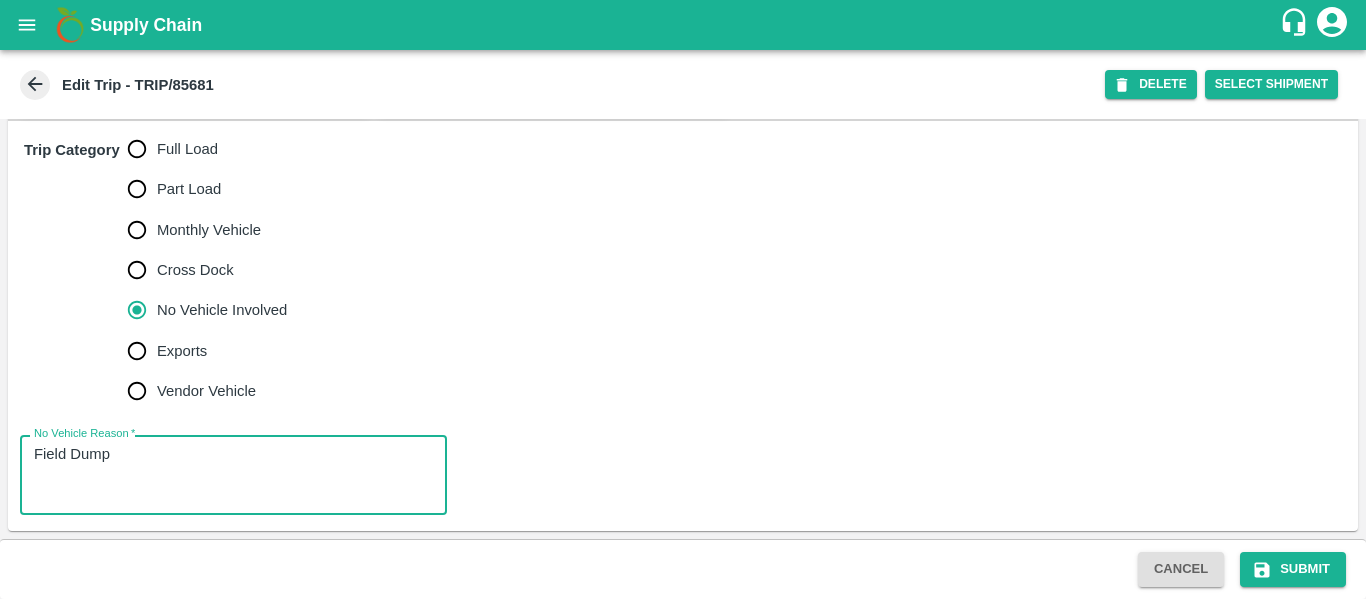 type on "Field Dump" 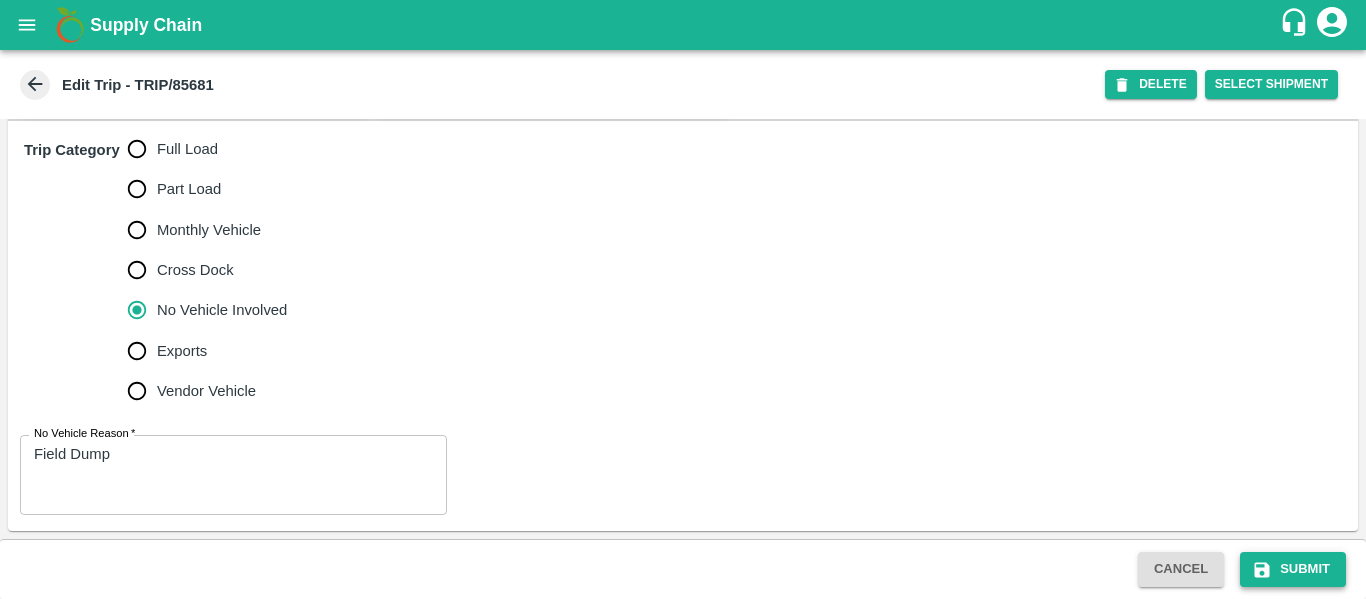 click on "Submit" at bounding box center [1293, 569] 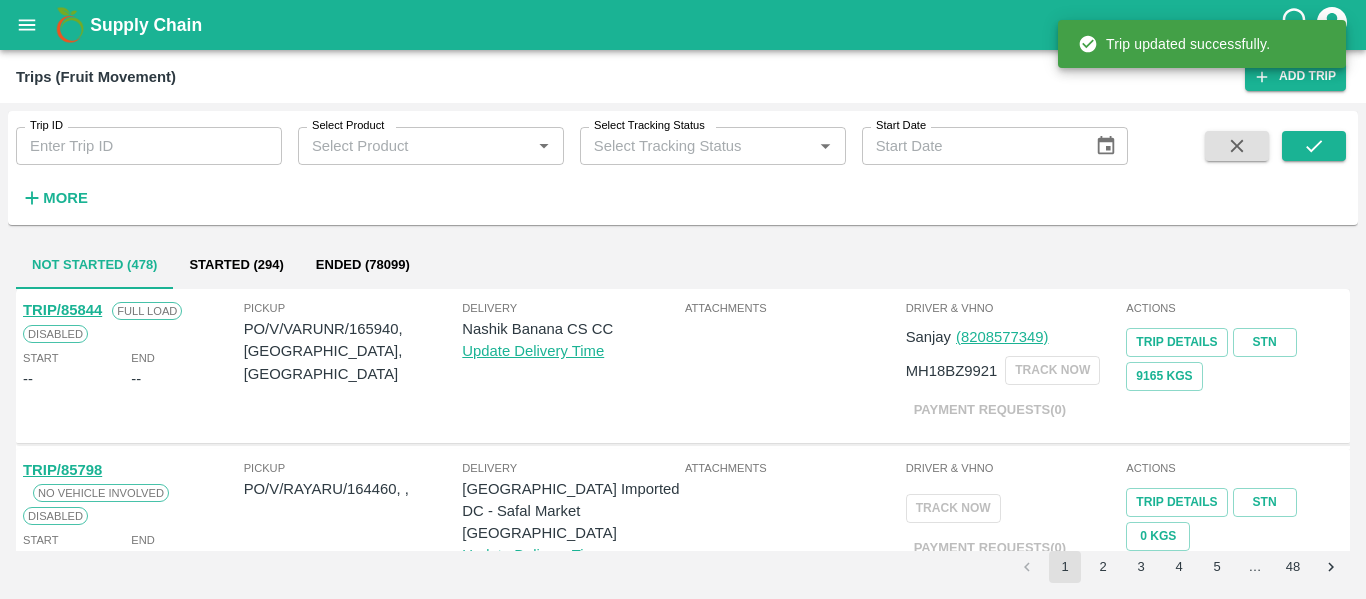 click on "Trip ID Trip ID" at bounding box center (141, 138) 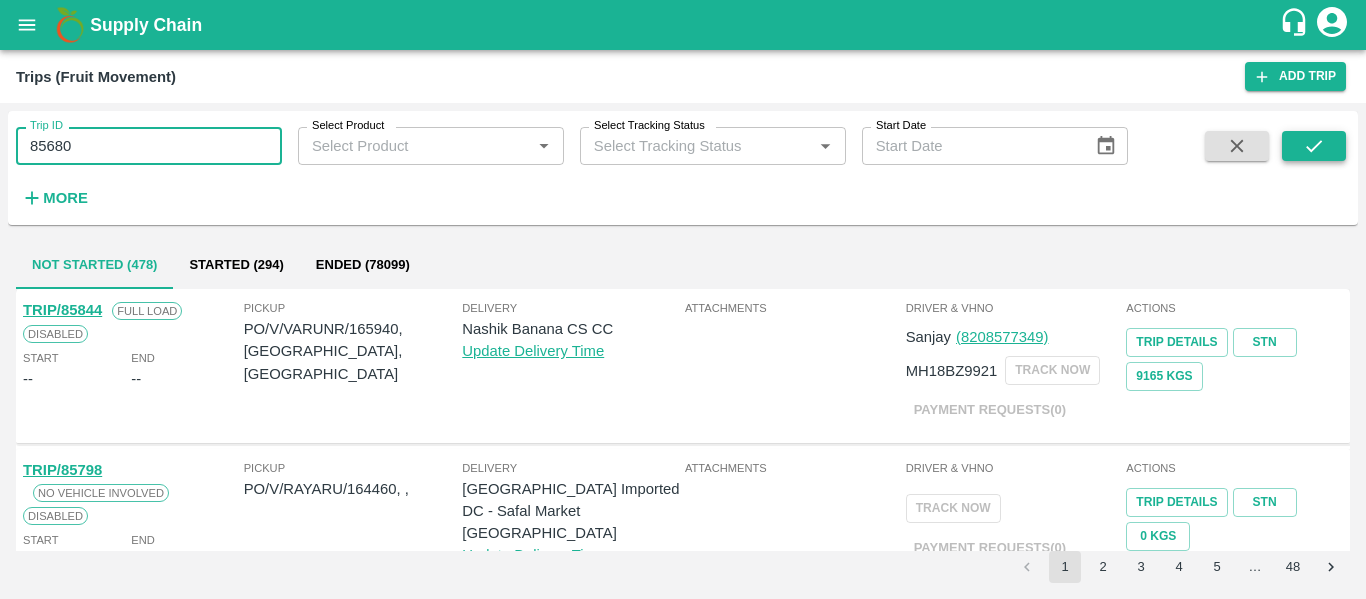 type on "85680" 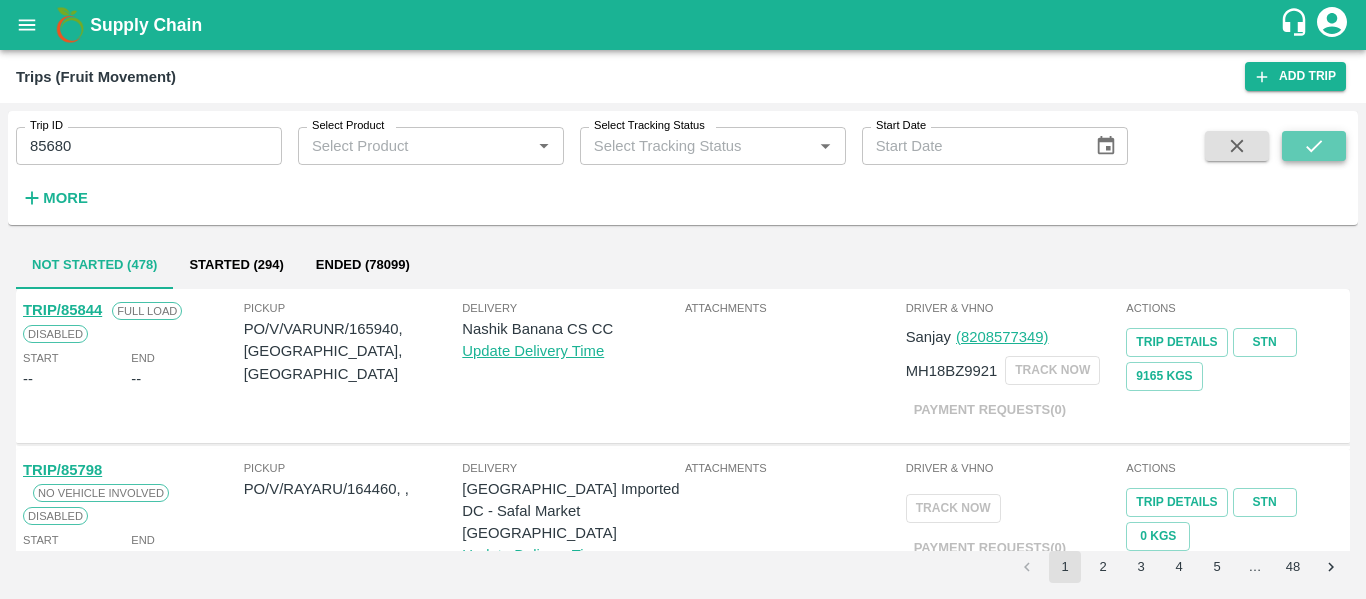 click at bounding box center [1314, 146] 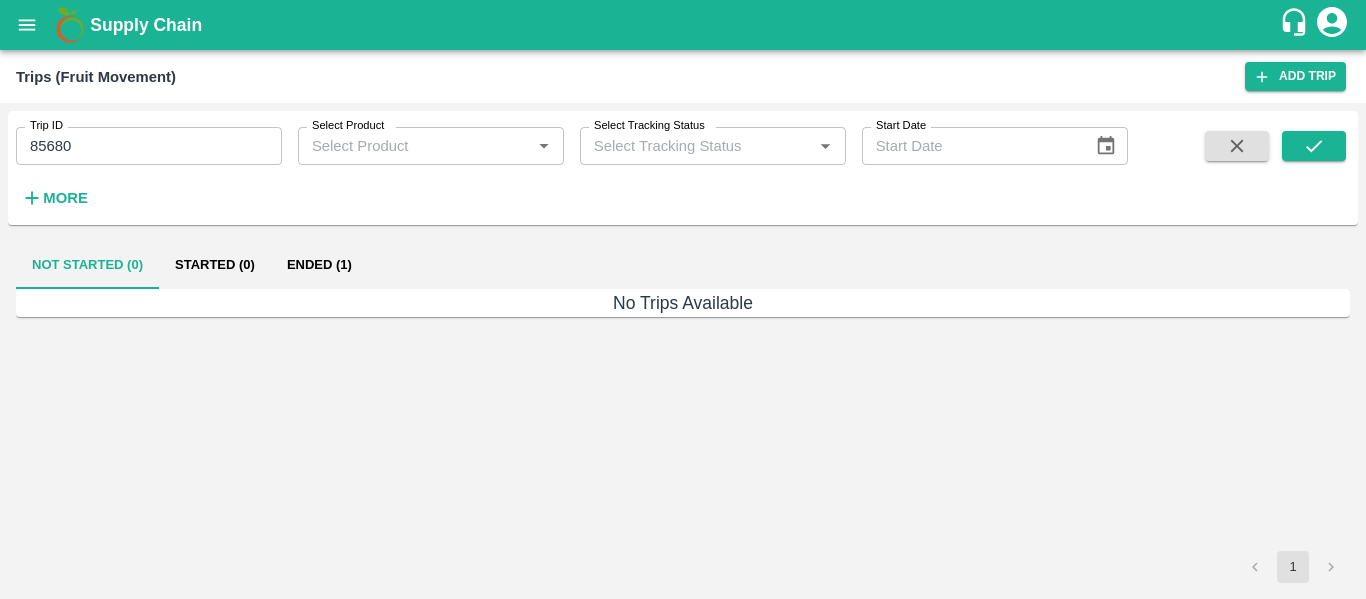click on "Ended (1)" at bounding box center (319, 265) 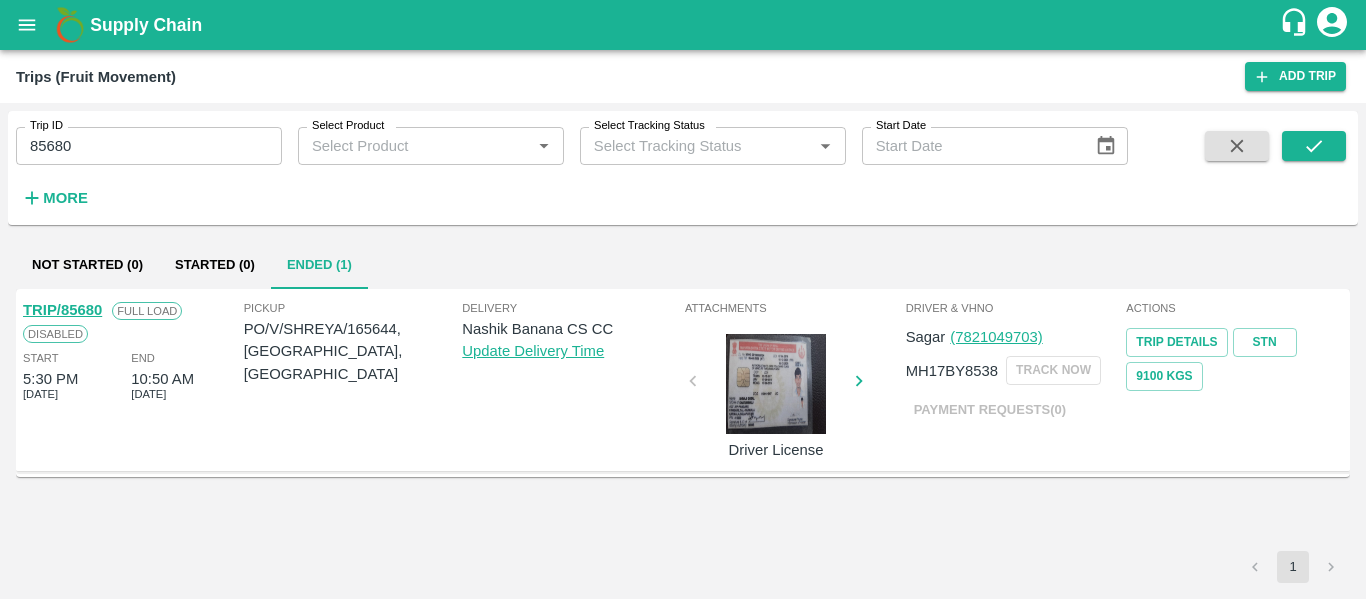 click on "TRIP/85680" at bounding box center [62, 310] 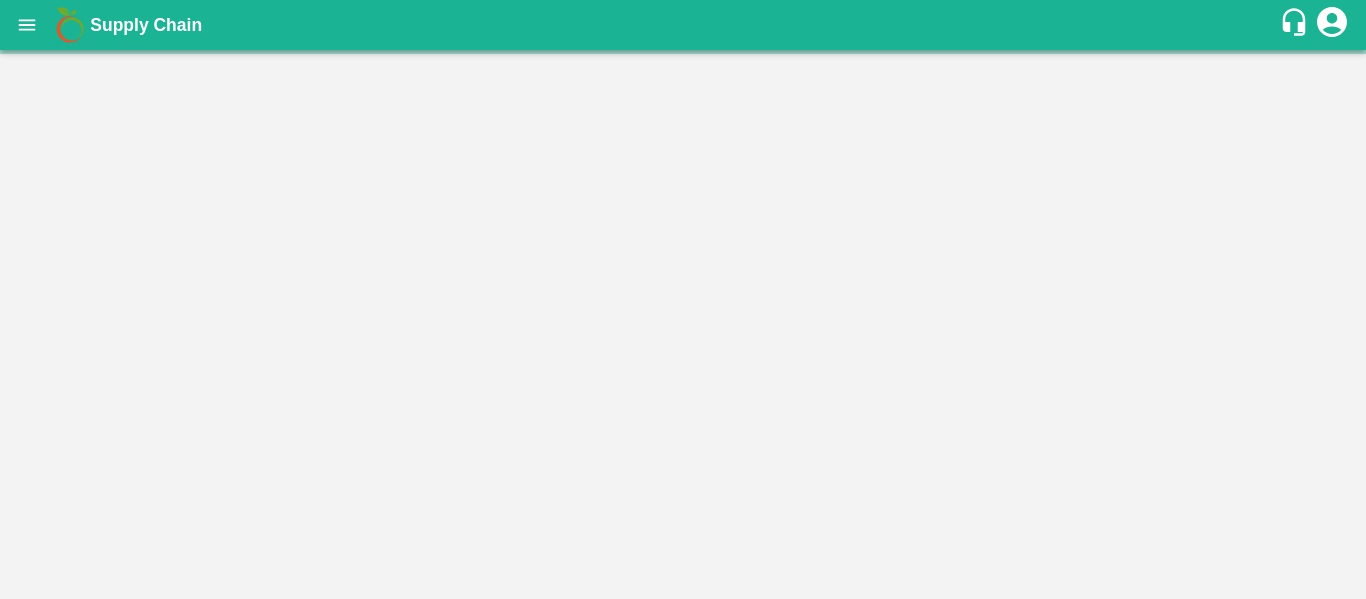 scroll, scrollTop: 0, scrollLeft: 0, axis: both 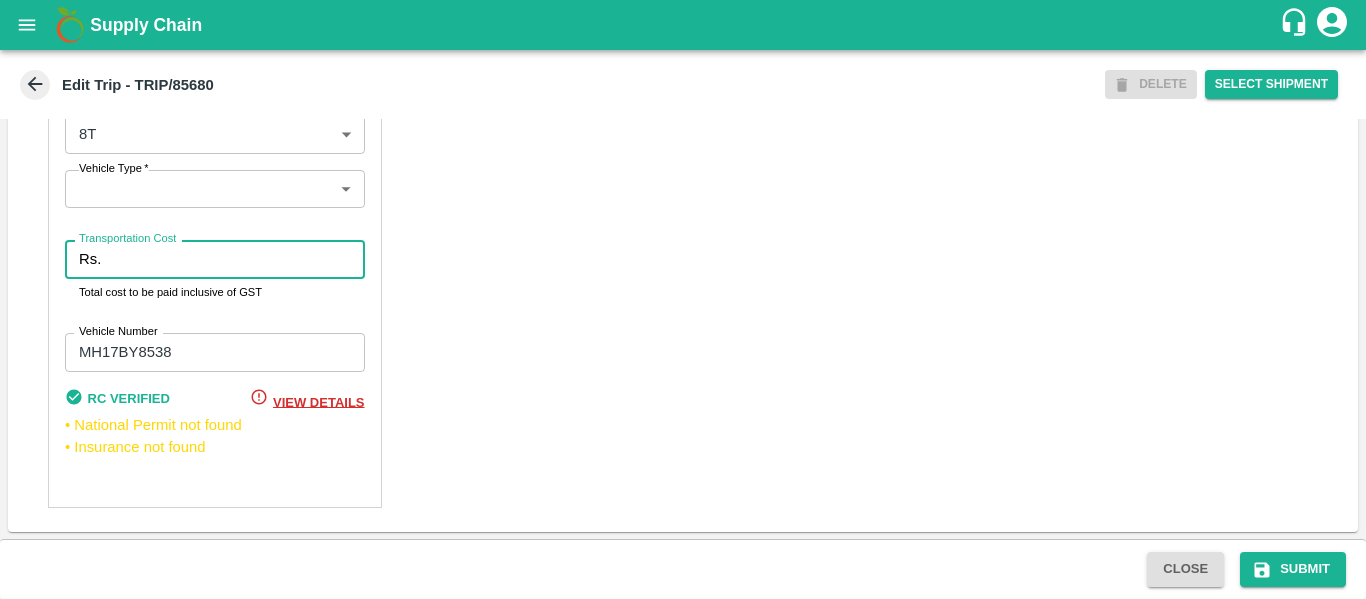 click on "Transportation Cost" at bounding box center (236, 259) 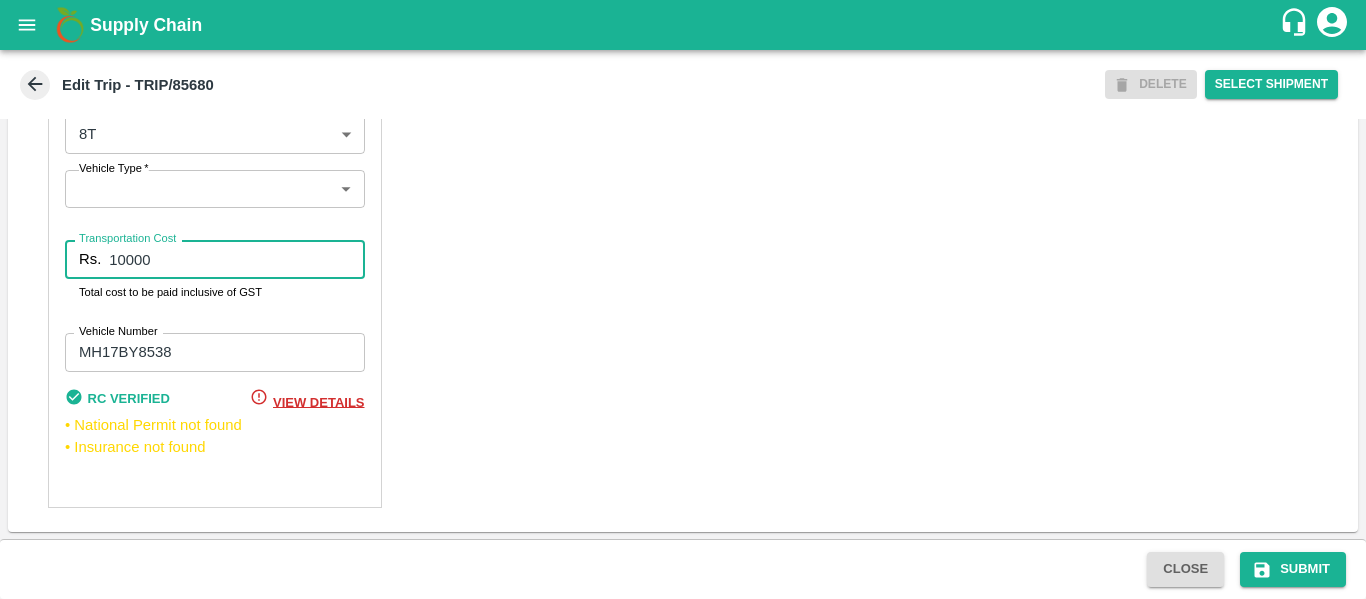 type on "10000" 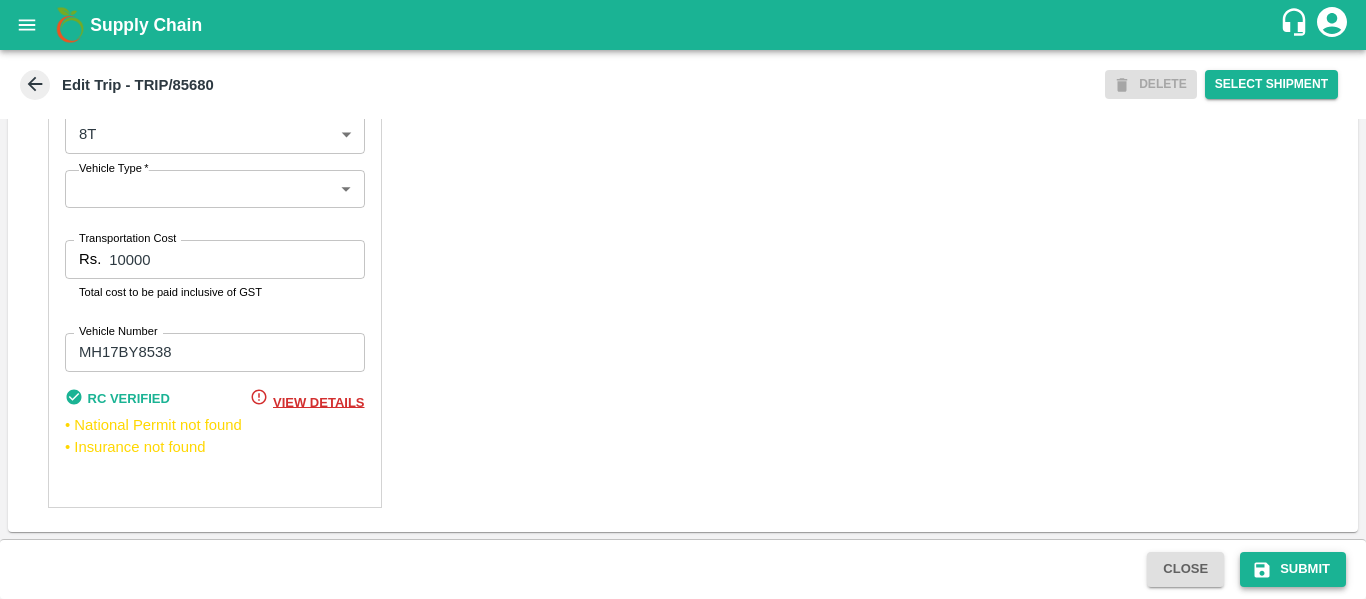 click 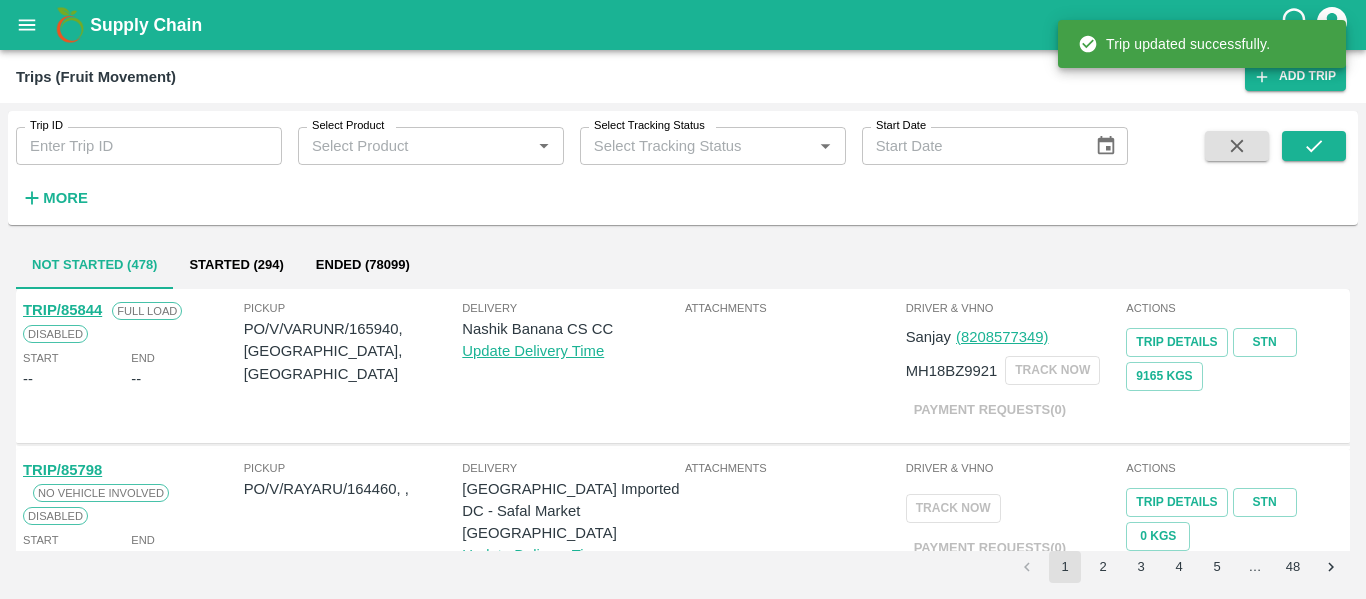 click 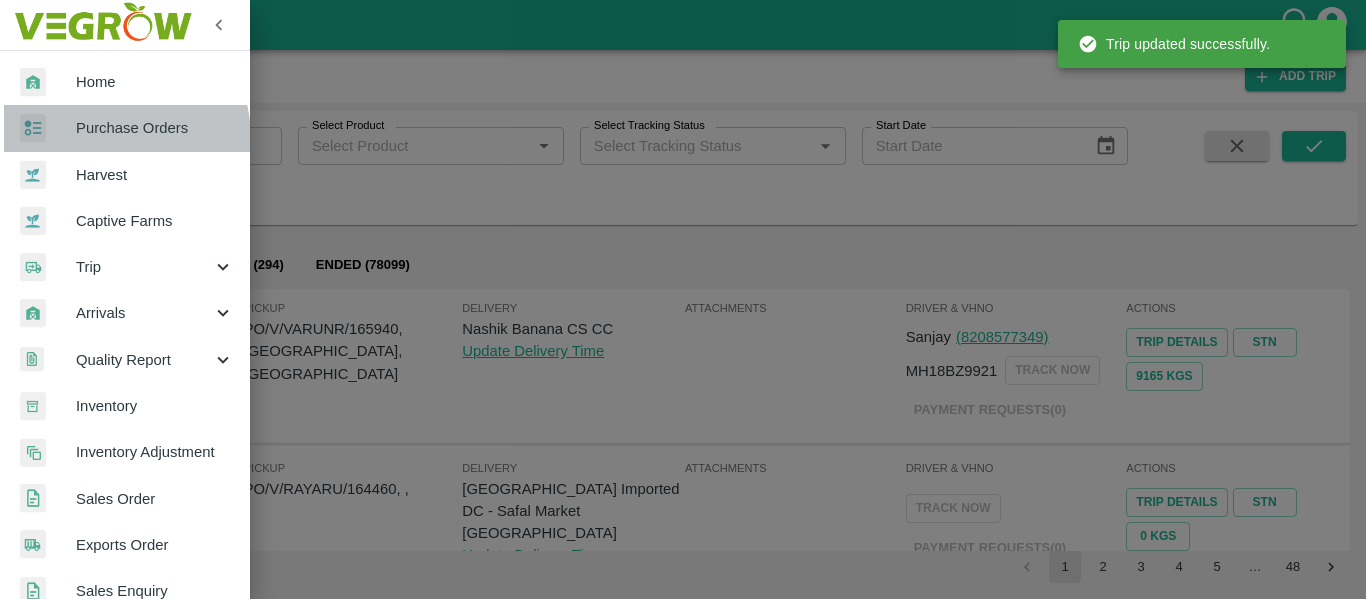 click on "Purchase Orders" at bounding box center (155, 128) 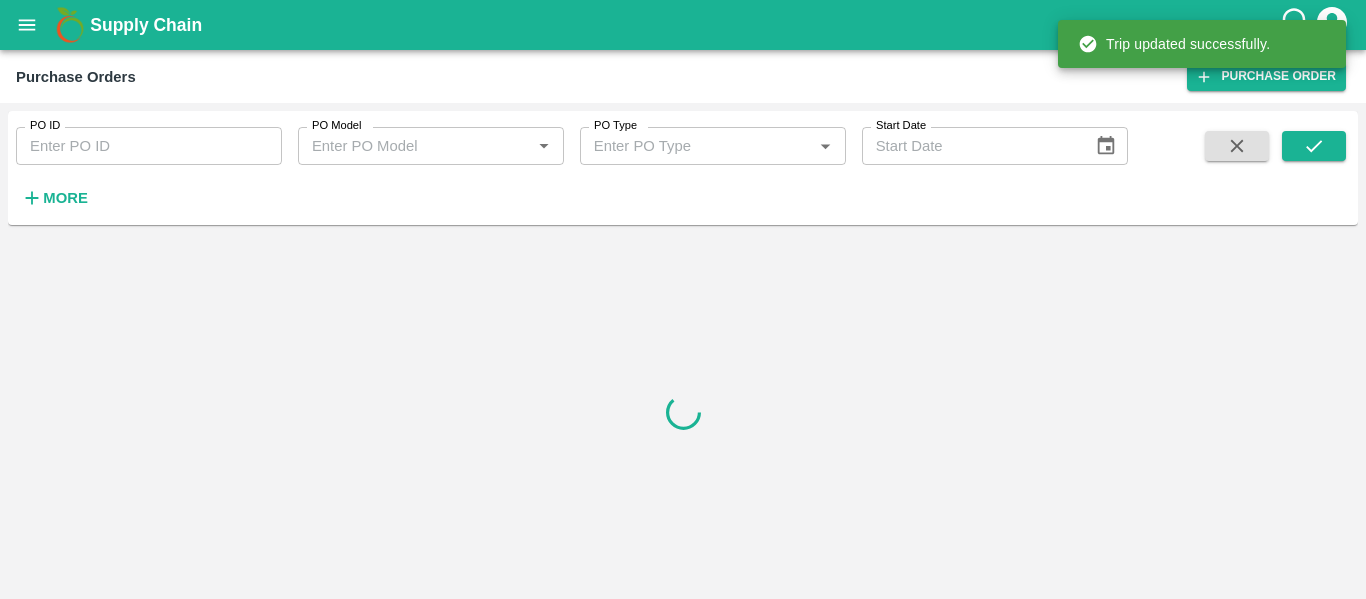 click on "PO ID" at bounding box center (149, 146) 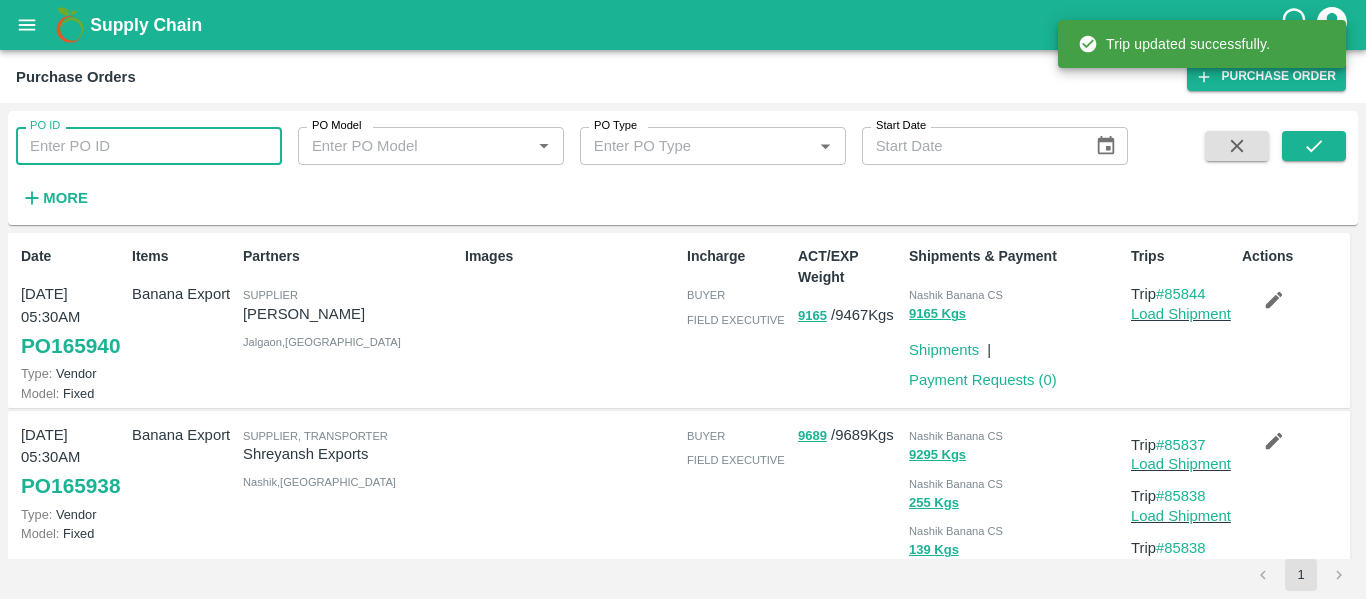 paste on "165684" 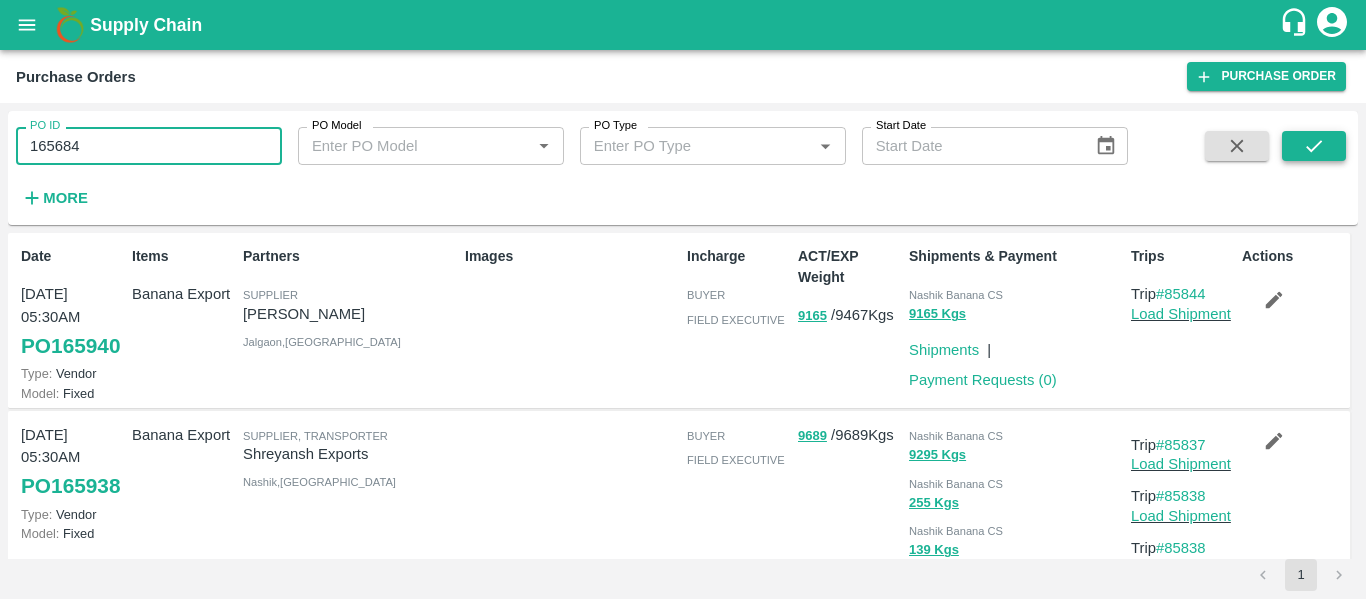 type on "165684" 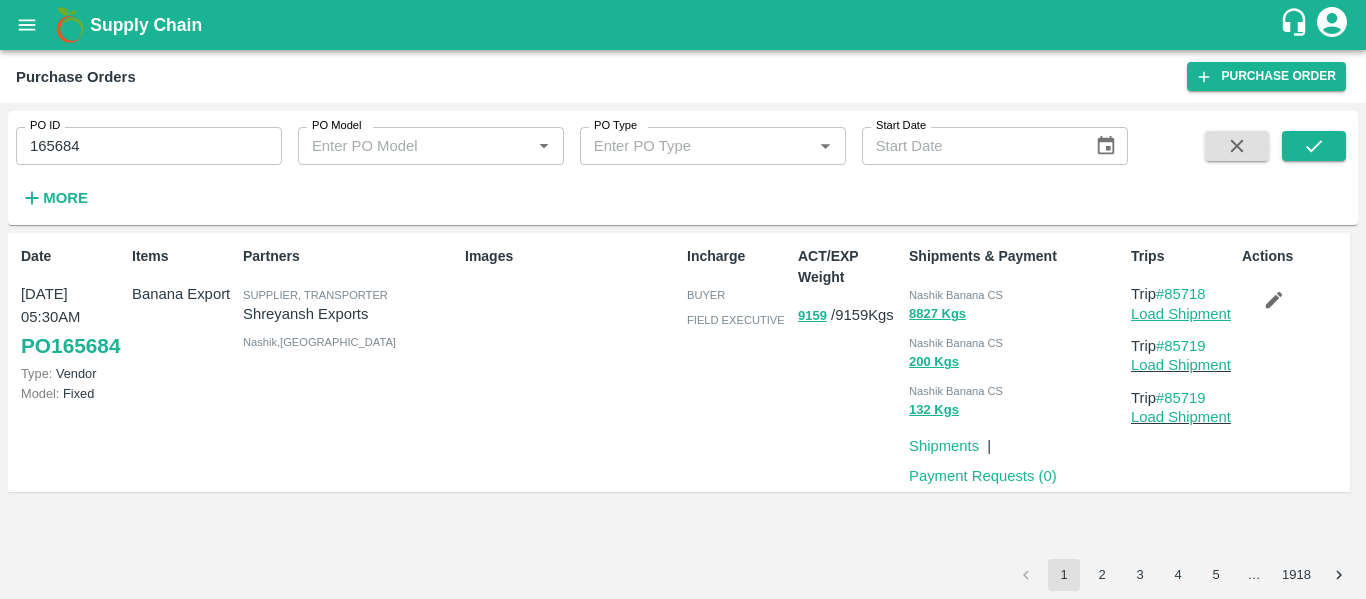 click on "Load Shipment" at bounding box center (1181, 314) 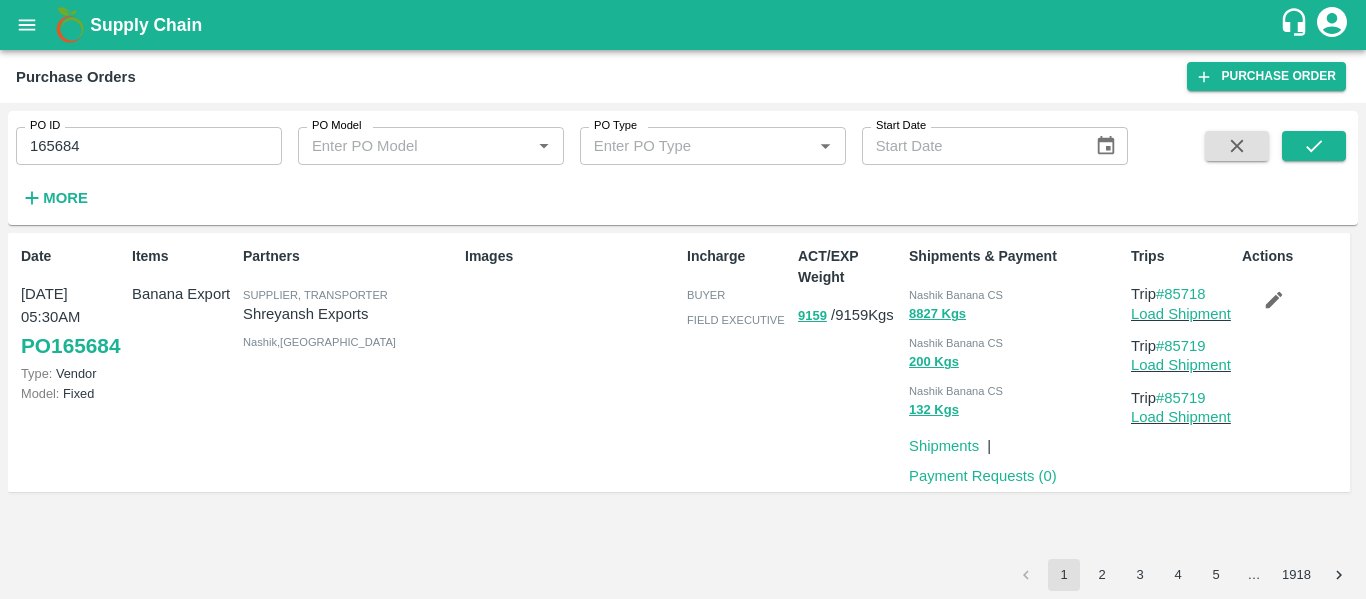 click at bounding box center (1274, 300) 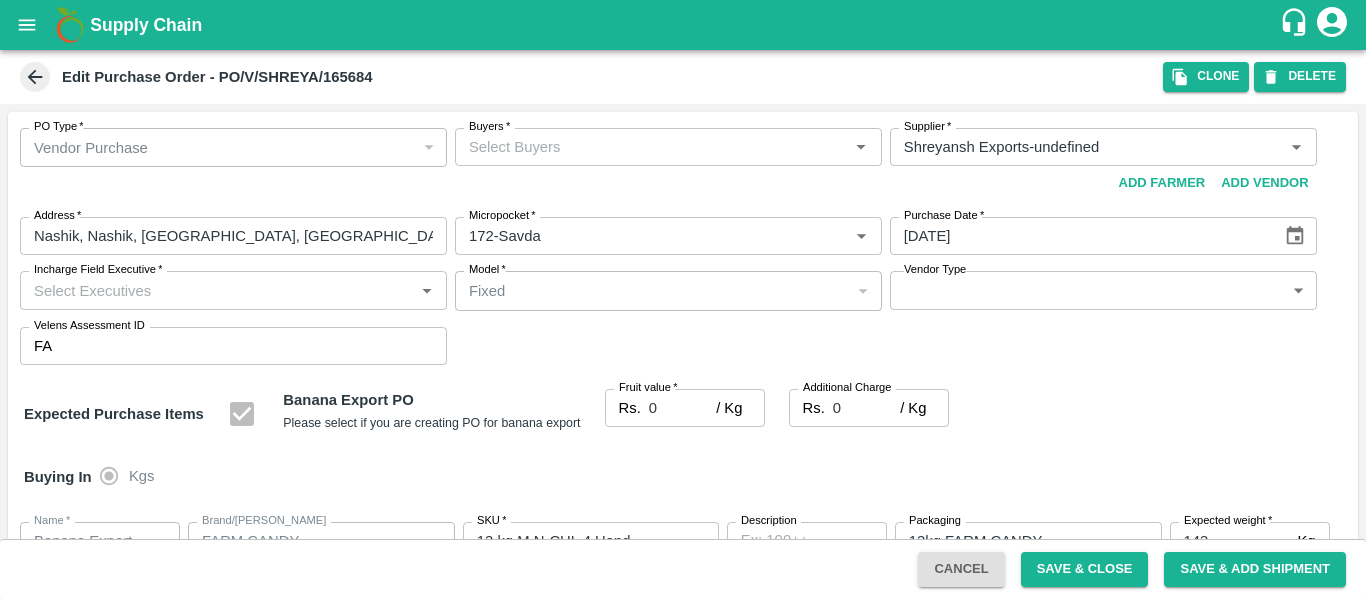click on "Buyers   *" at bounding box center (652, 147) 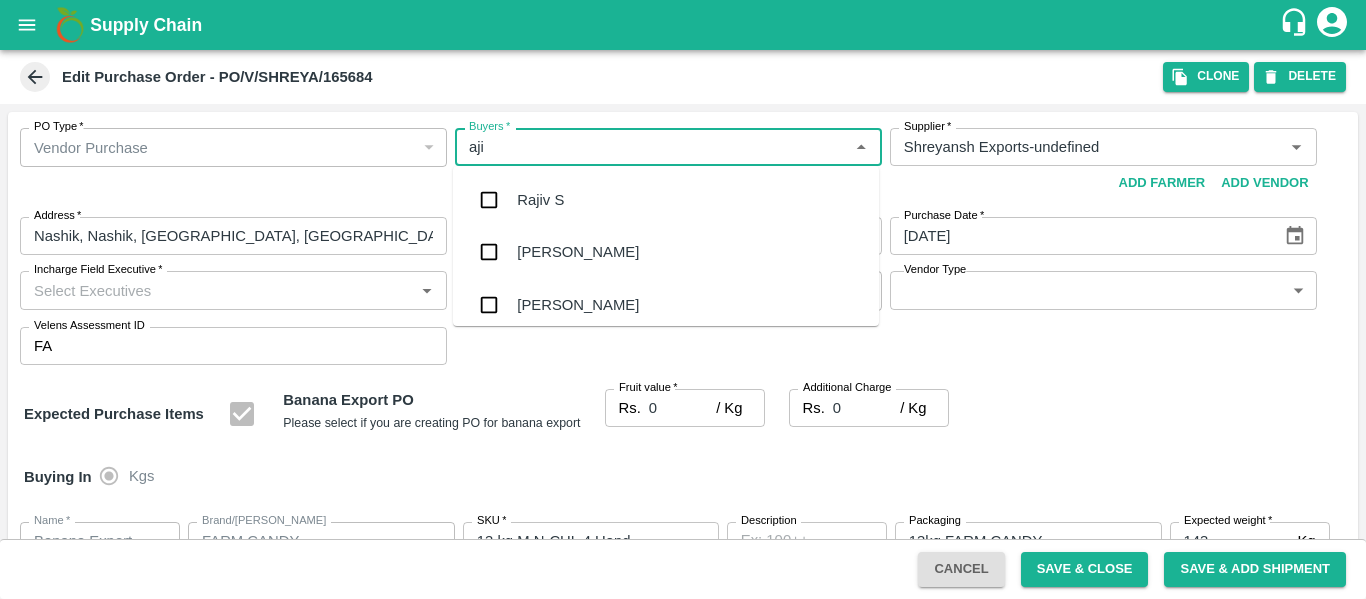 type on "ajit" 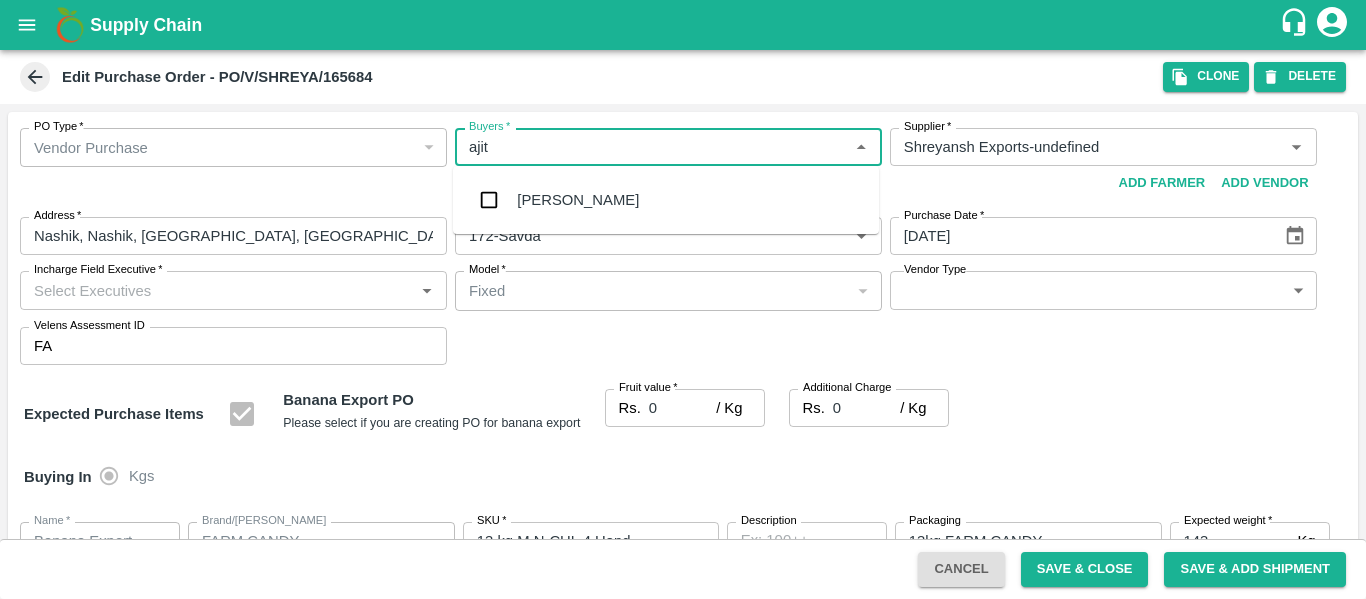 click on "Ajit Otari" at bounding box center (666, 200) 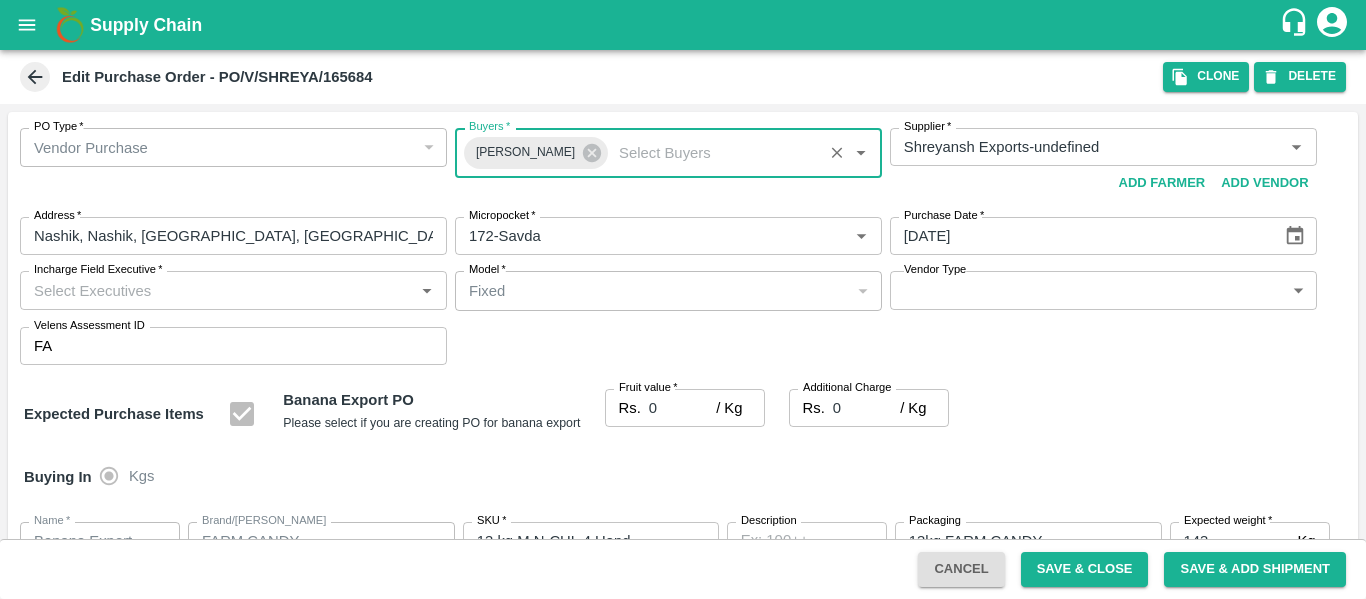 click on "0" at bounding box center [682, 408] 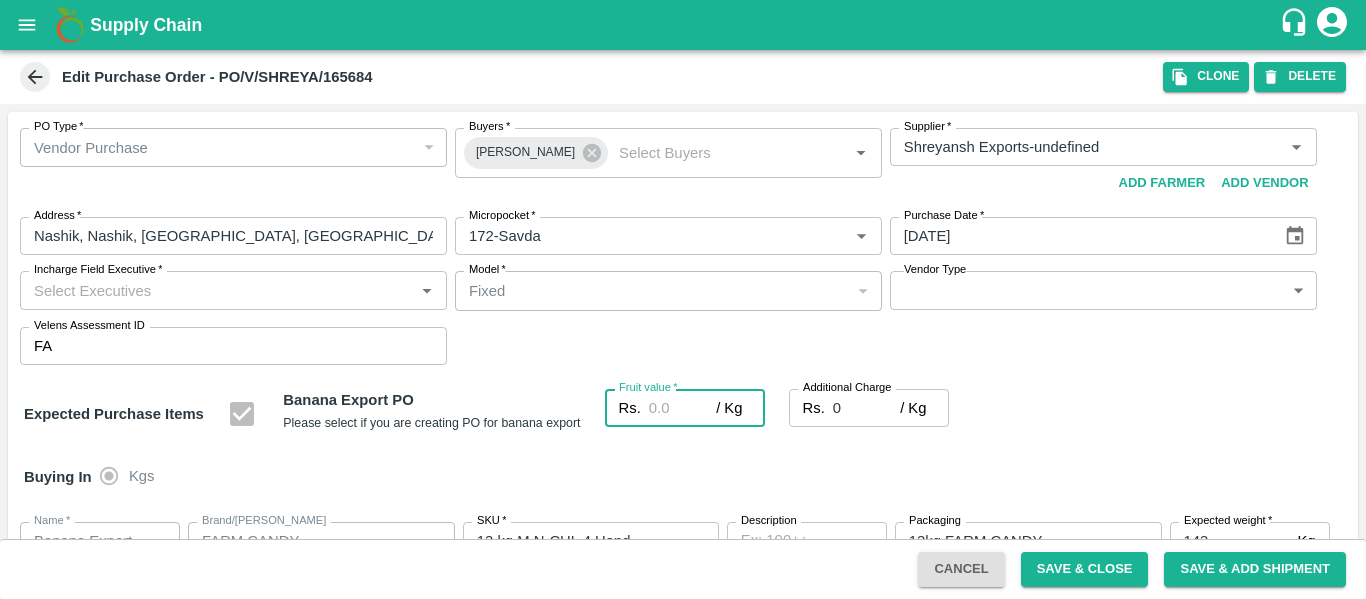 type on "2" 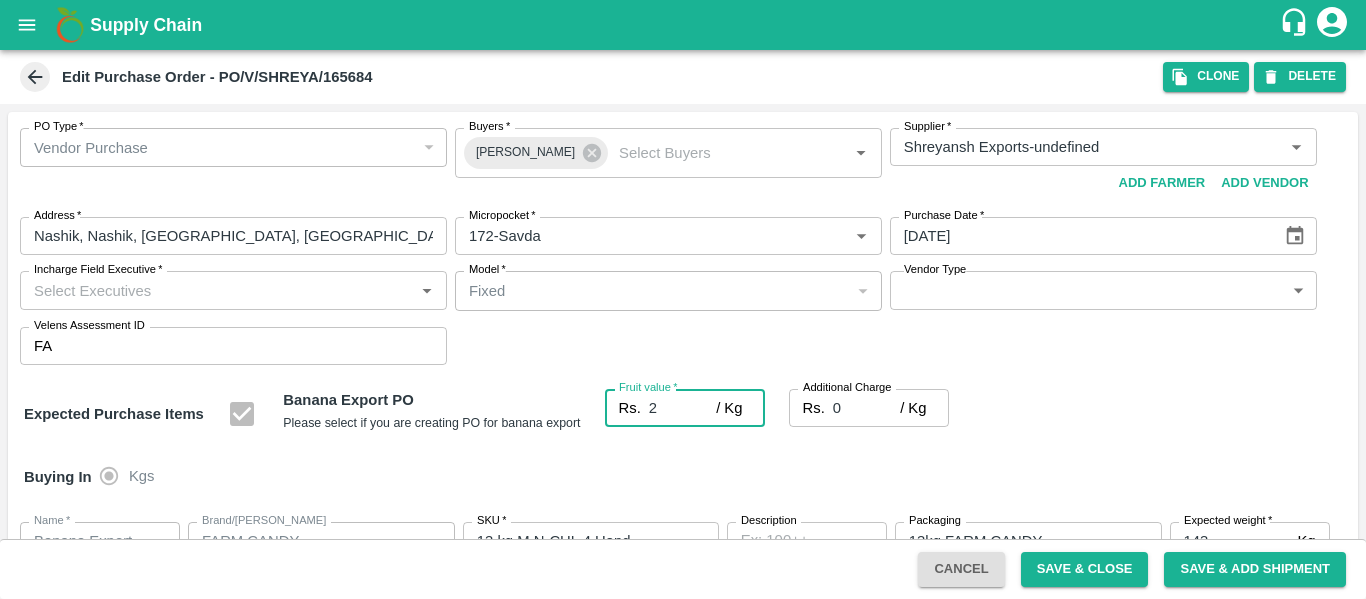 type on "2" 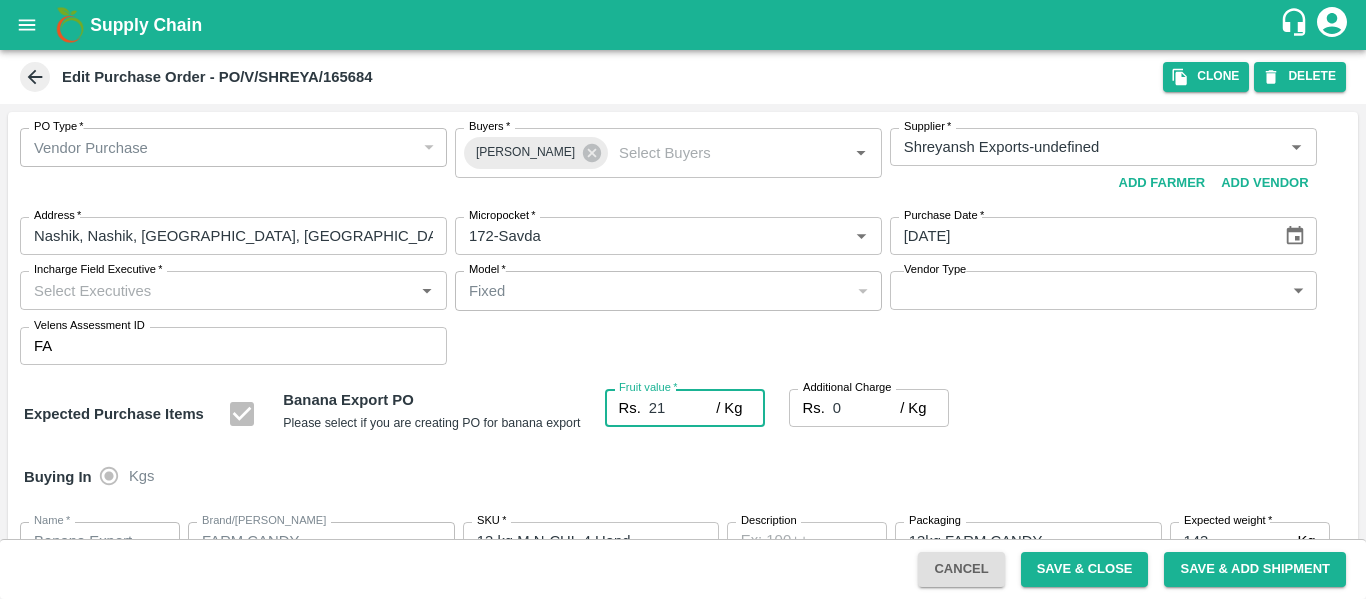 type on "21" 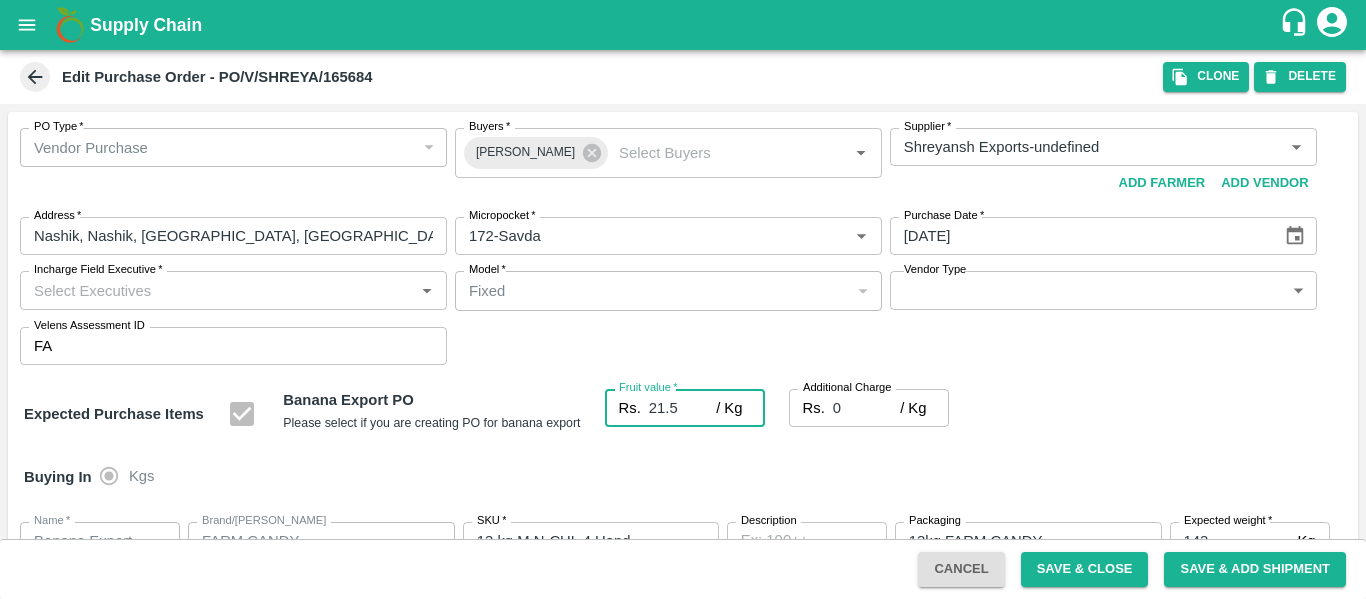 type on "21.5" 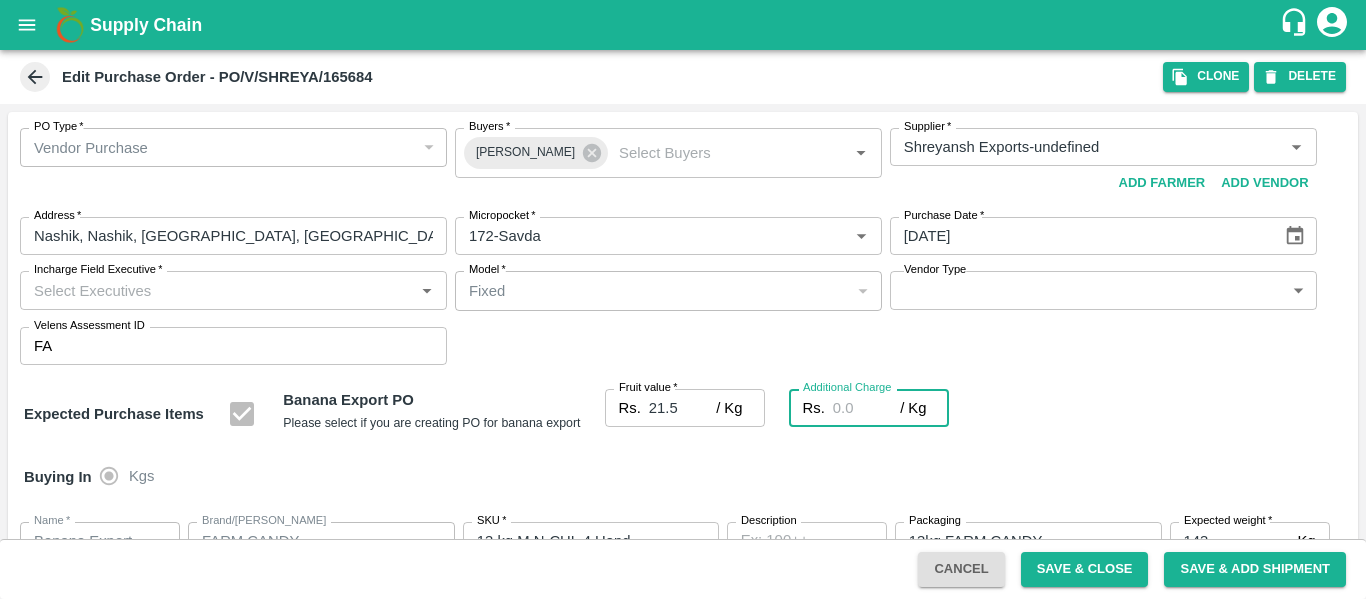 type on "2" 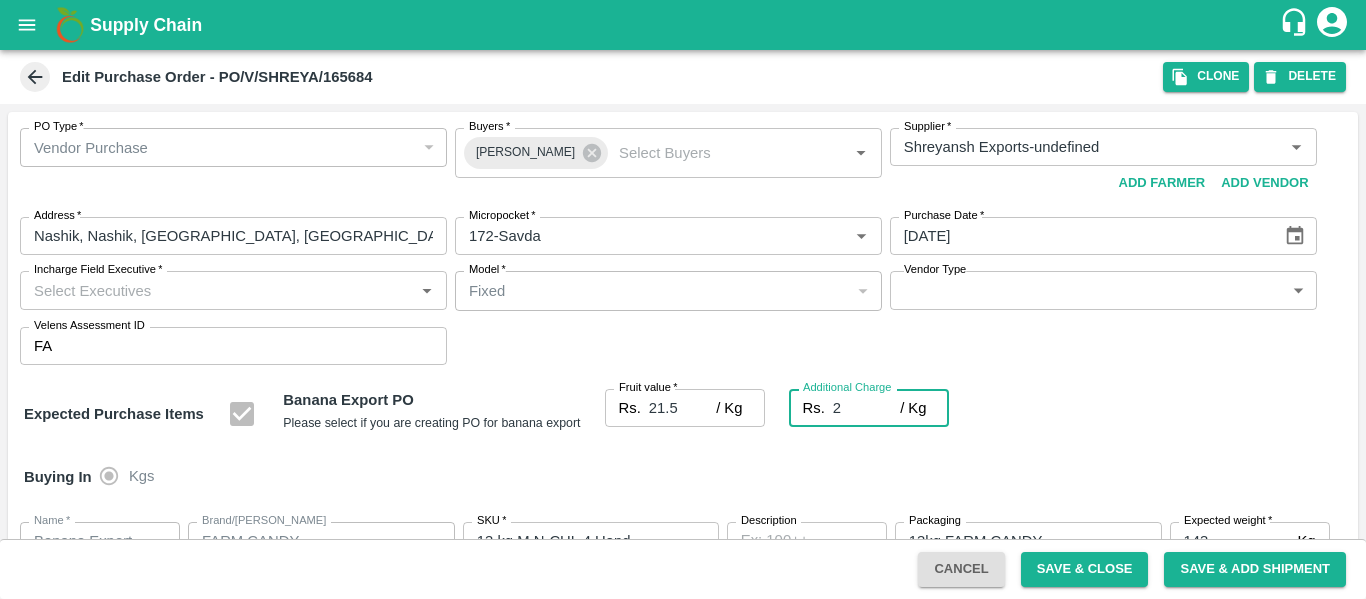type on "23.5" 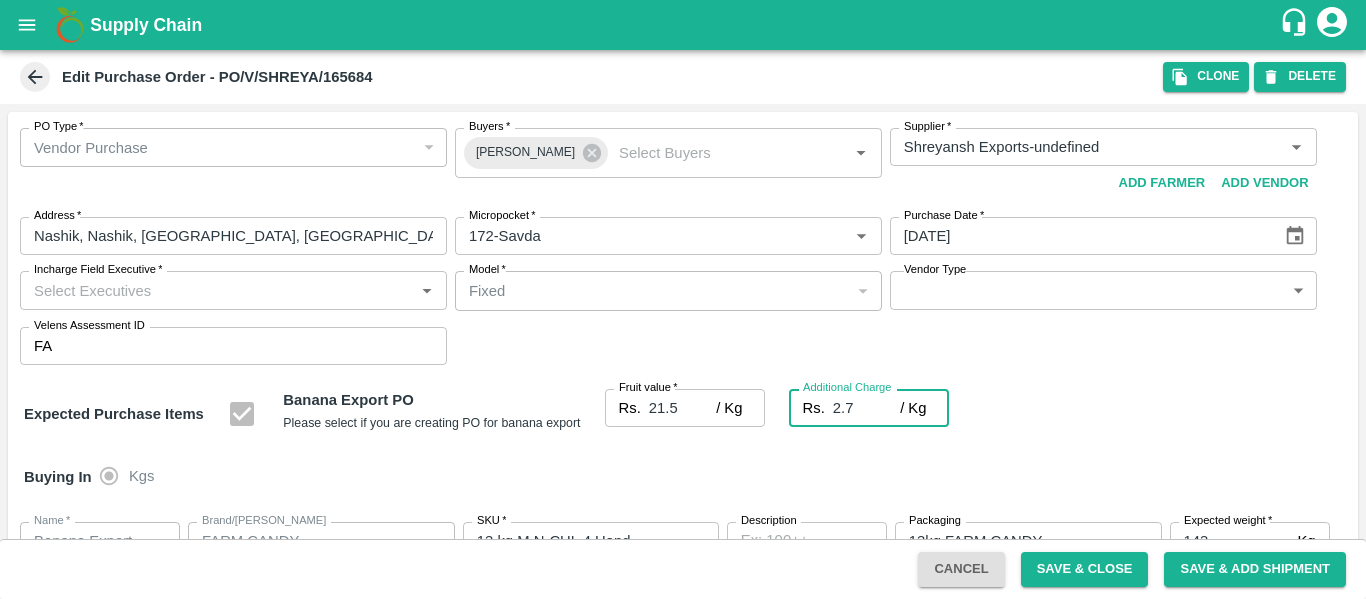 type on "24.2" 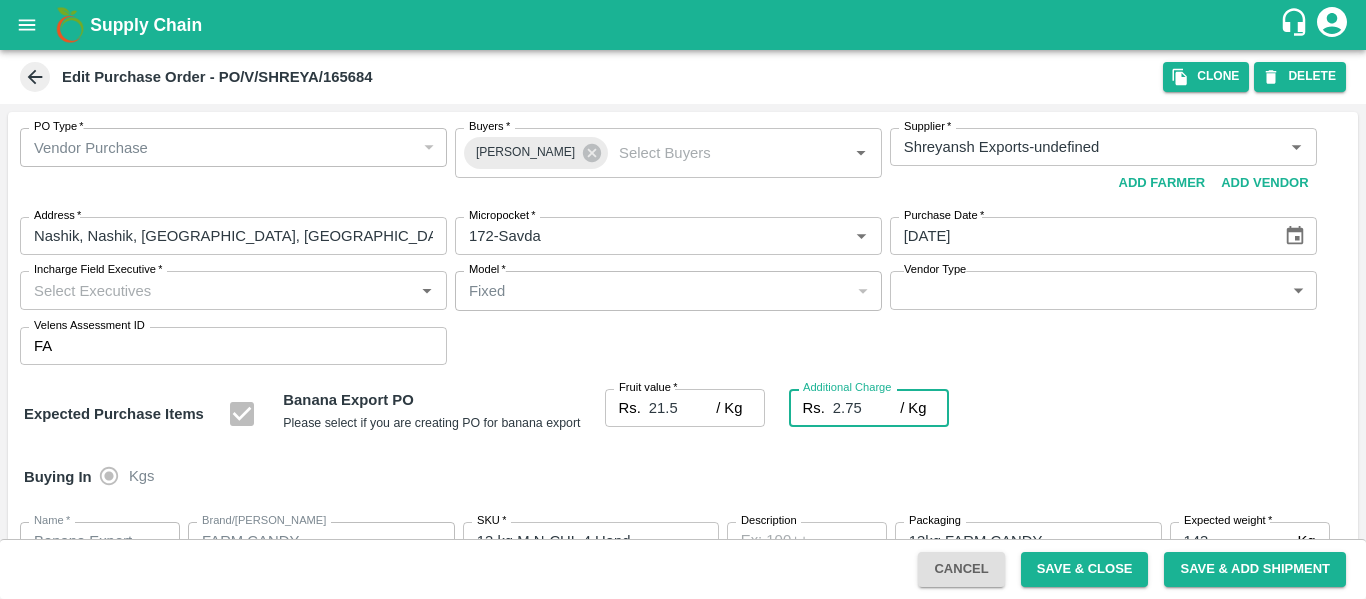 type on "24.25" 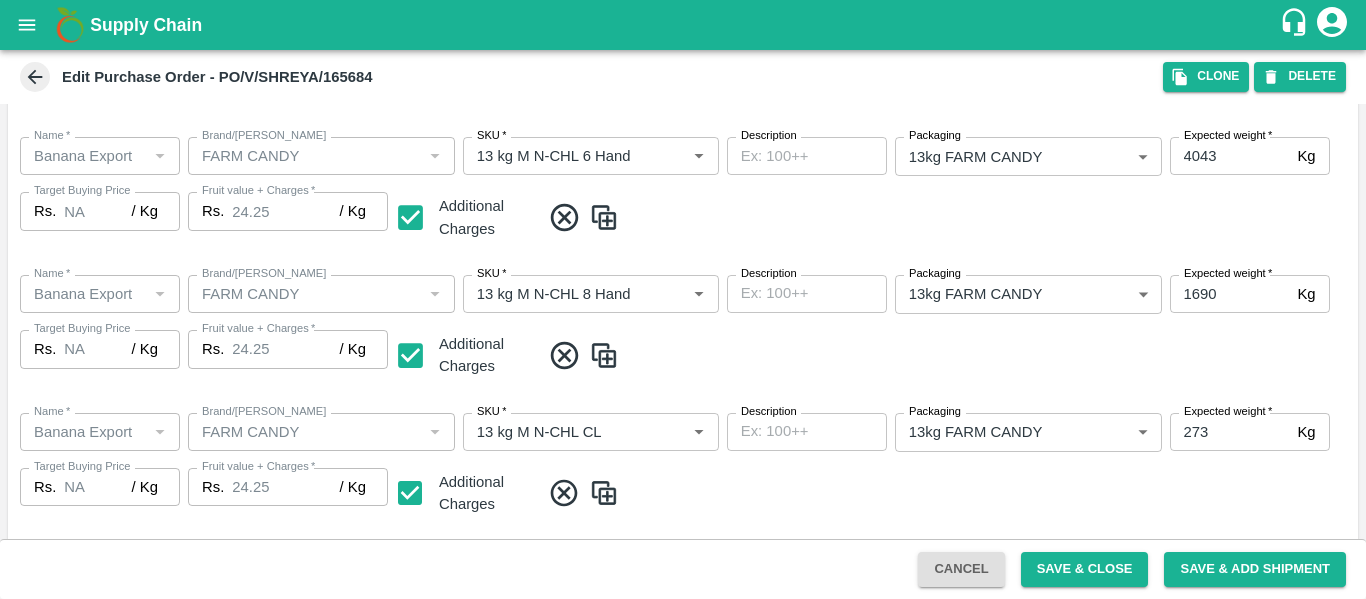 scroll, scrollTop: 1102, scrollLeft: 0, axis: vertical 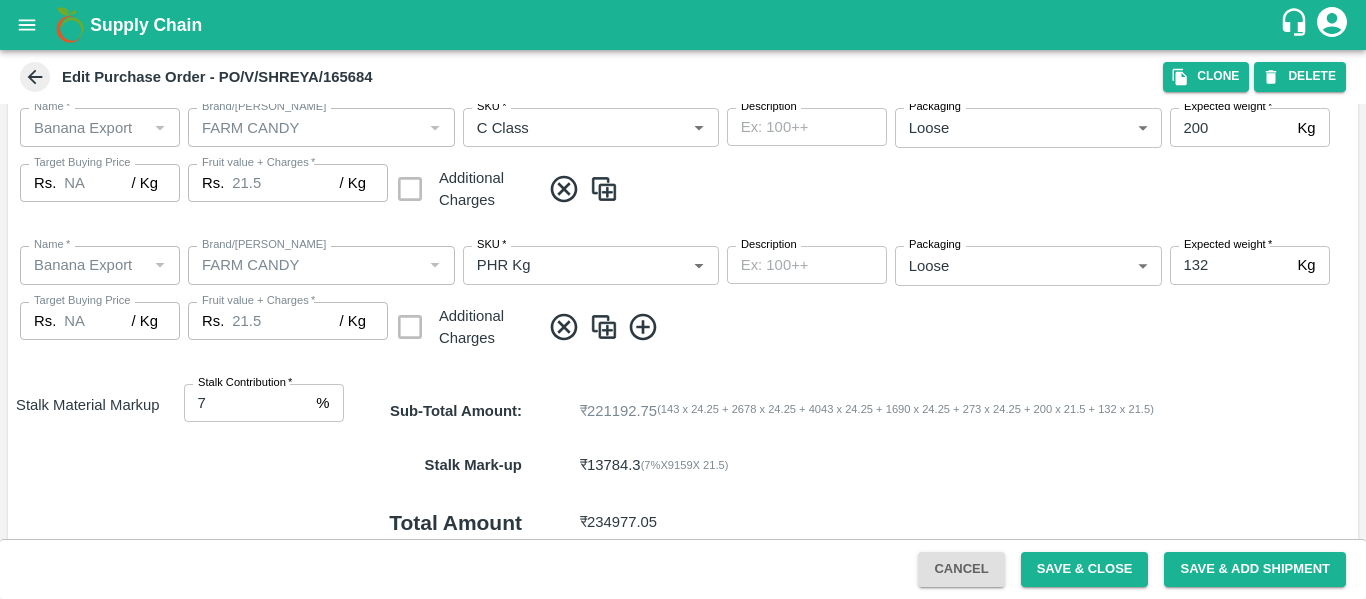 type on "2.75" 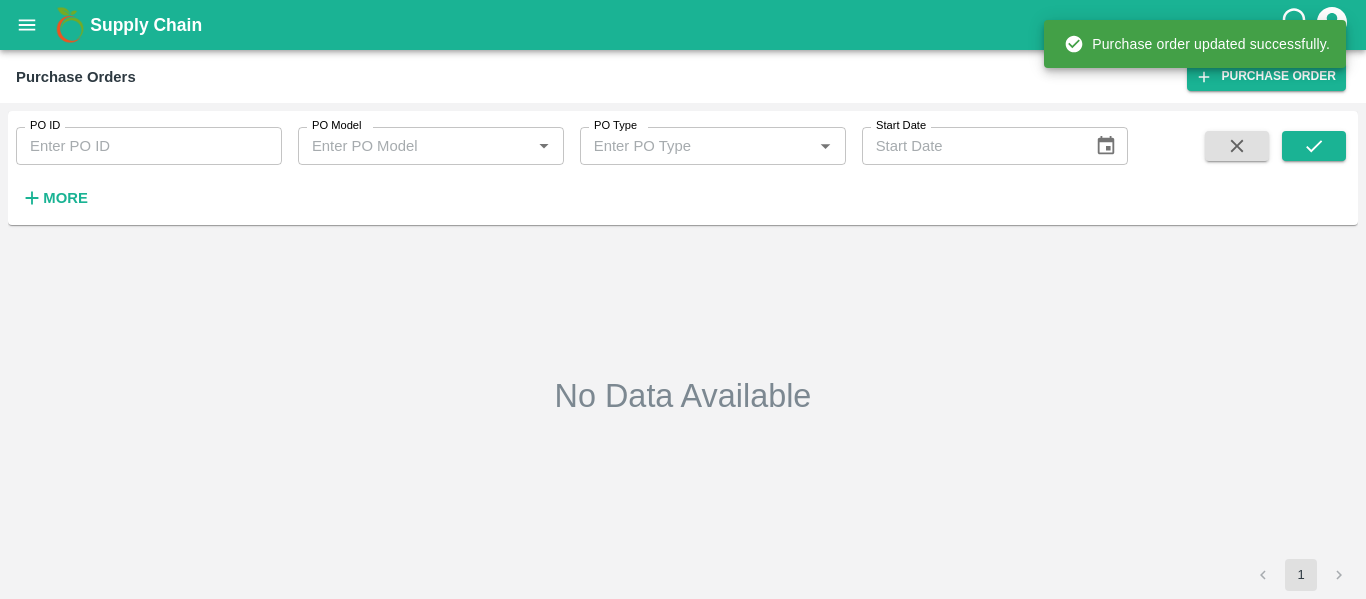 type on "165684" 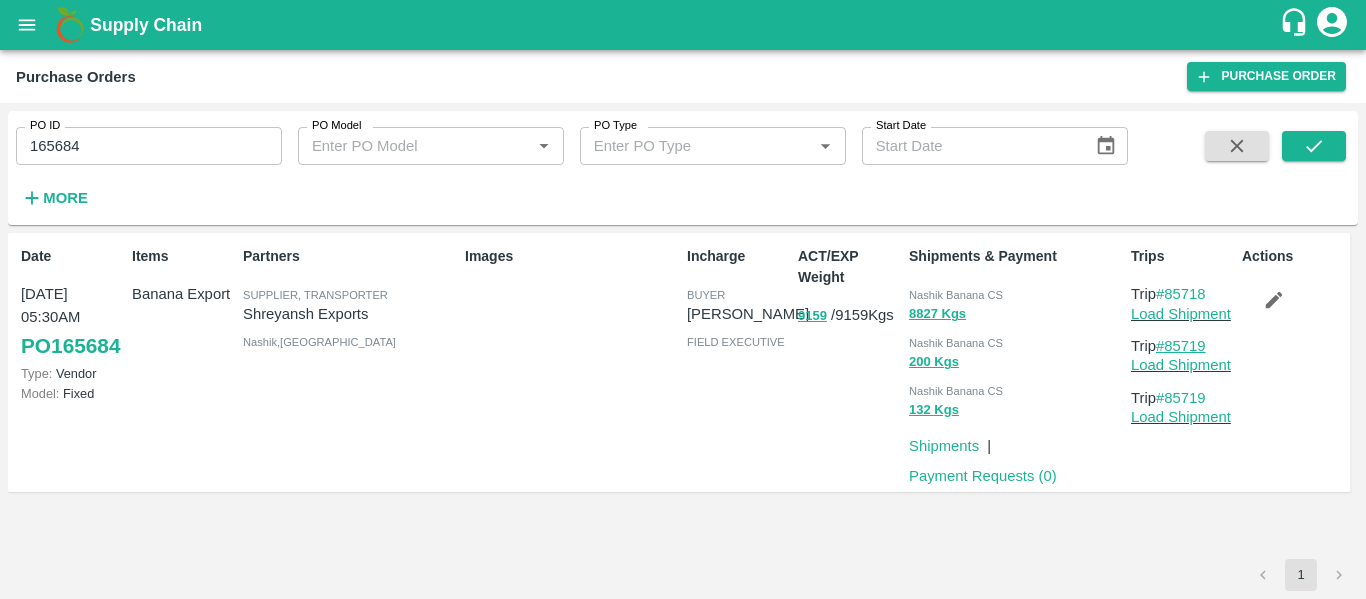 drag, startPoint x: 1220, startPoint y: 342, endPoint x: 1171, endPoint y: 349, distance: 49.497475 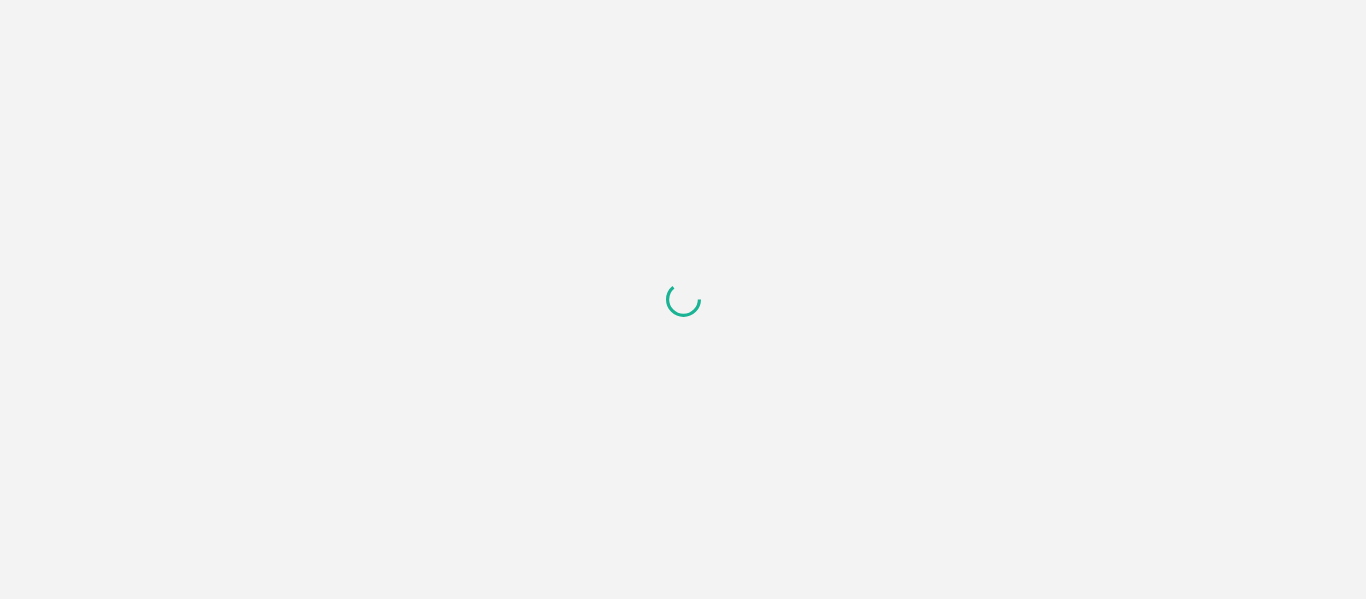 scroll, scrollTop: 0, scrollLeft: 0, axis: both 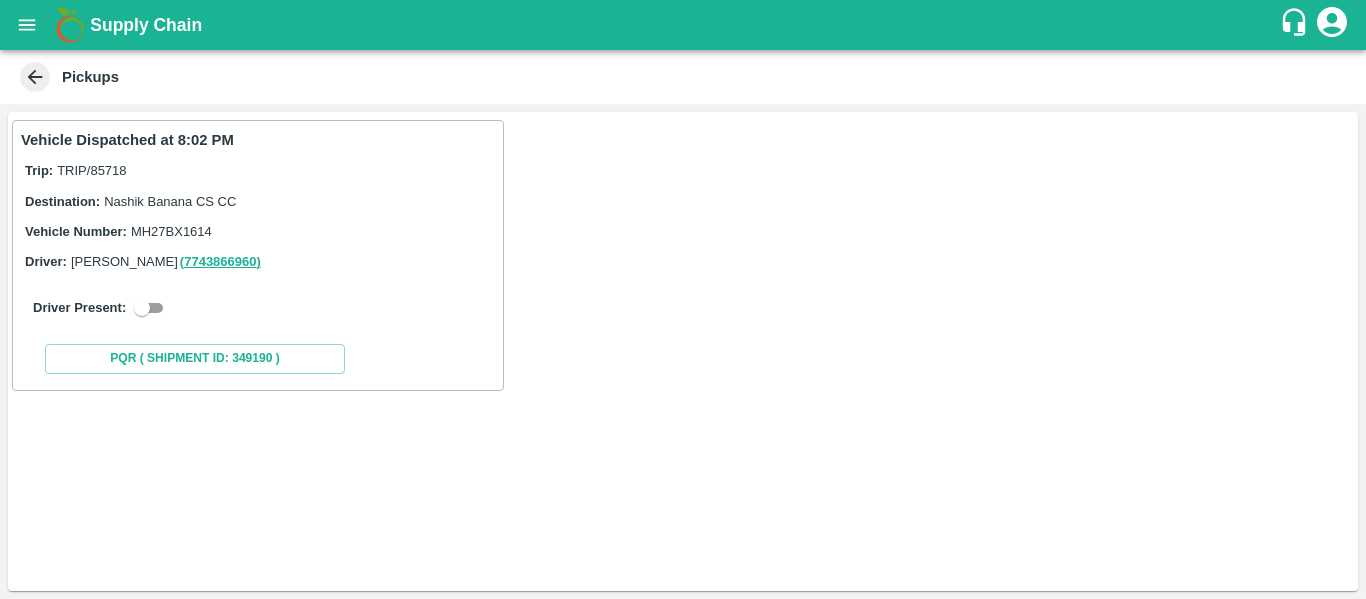 click at bounding box center (142, 308) 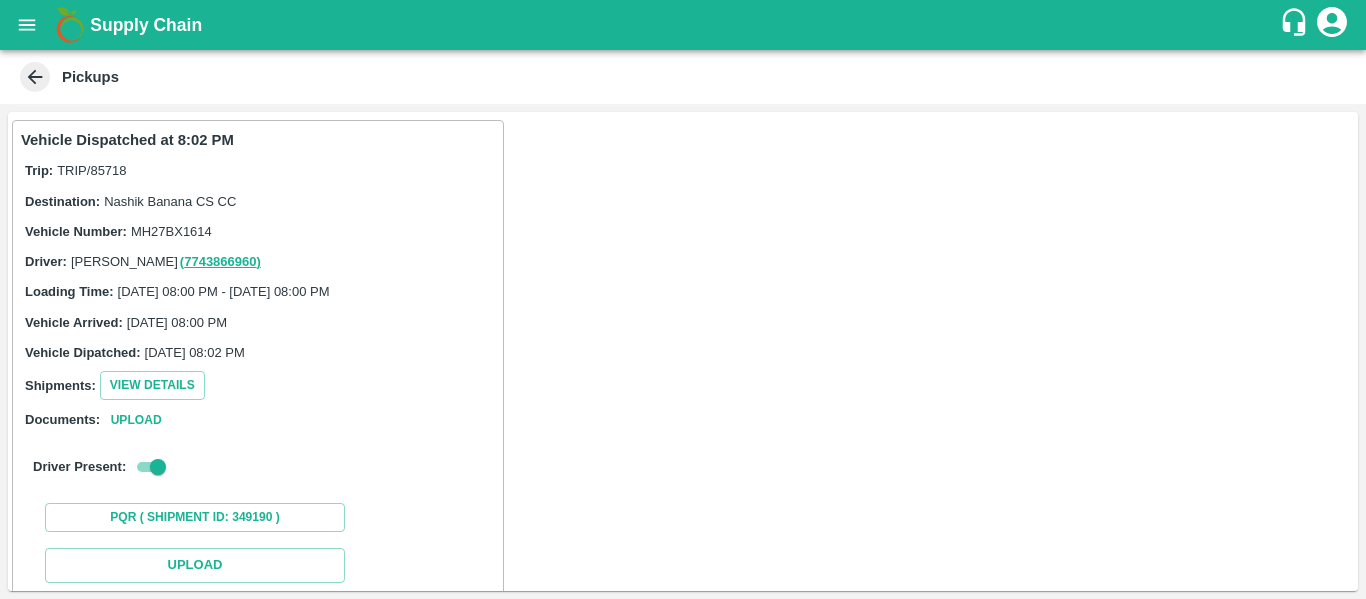 scroll, scrollTop: 220, scrollLeft: 0, axis: vertical 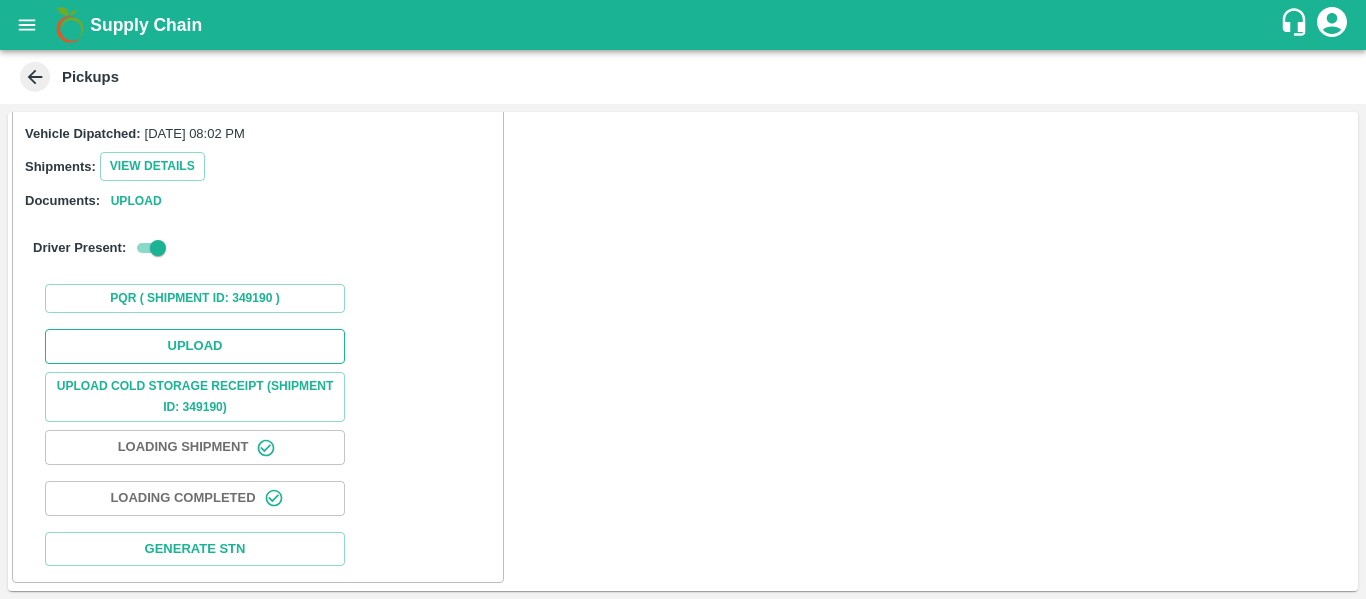 click on "Upload" at bounding box center (195, 346) 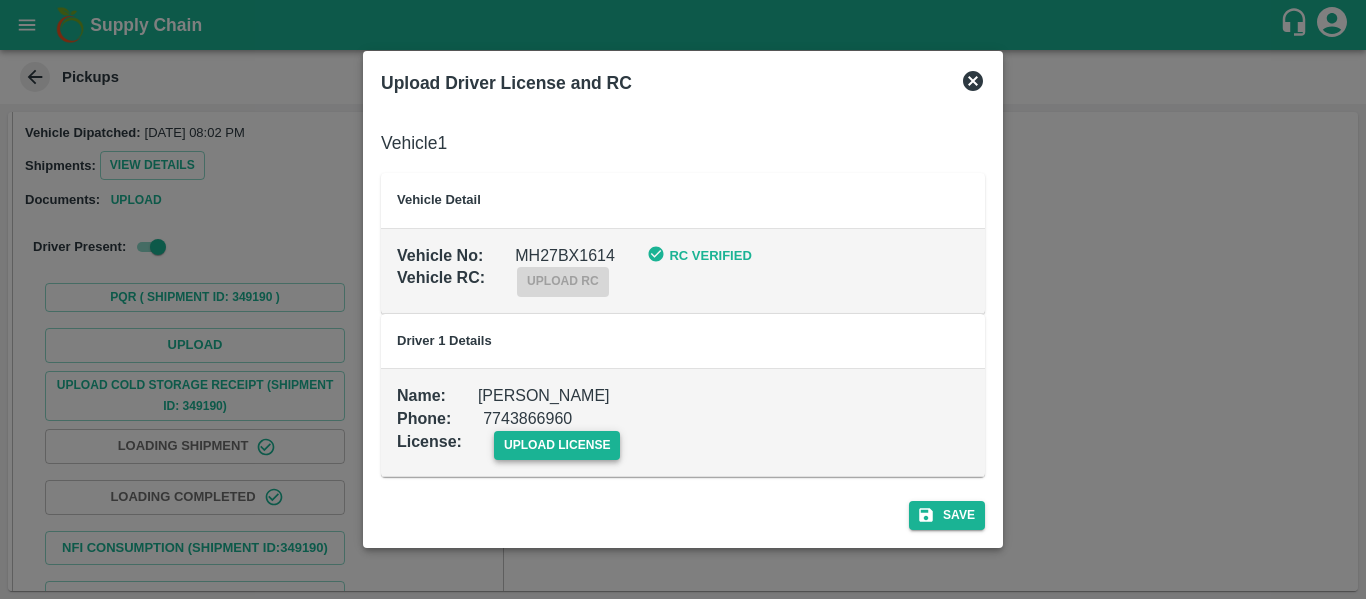 click on "upload license" at bounding box center (557, 445) 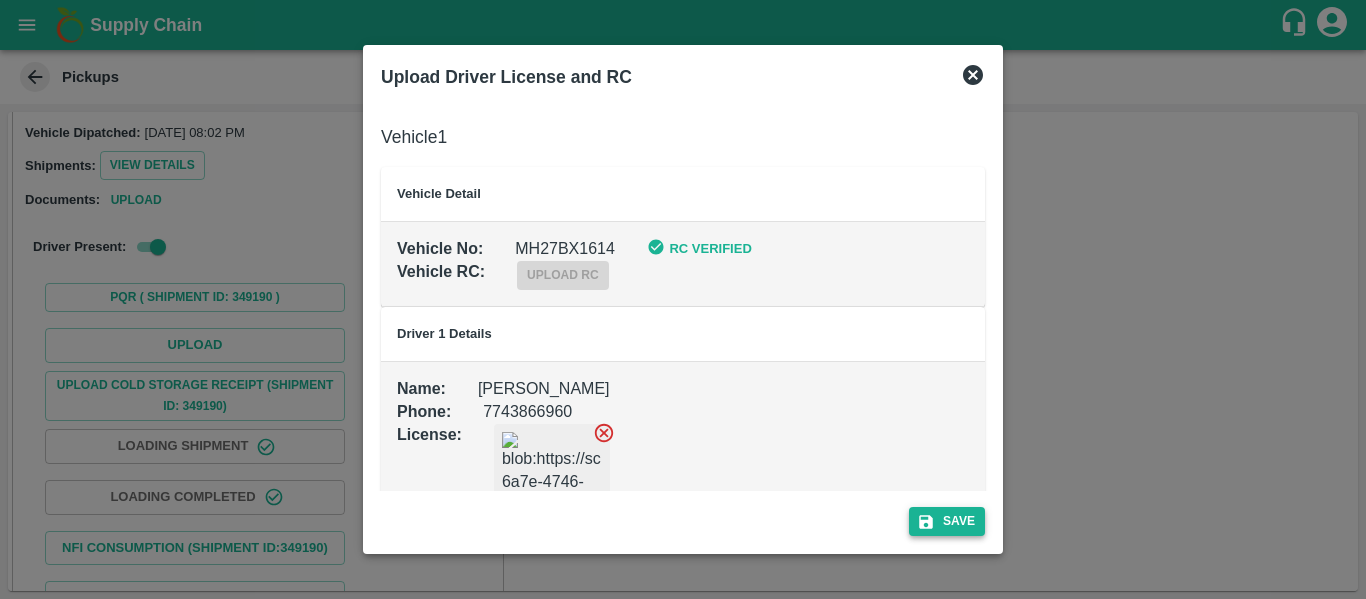click on "Save" at bounding box center [947, 521] 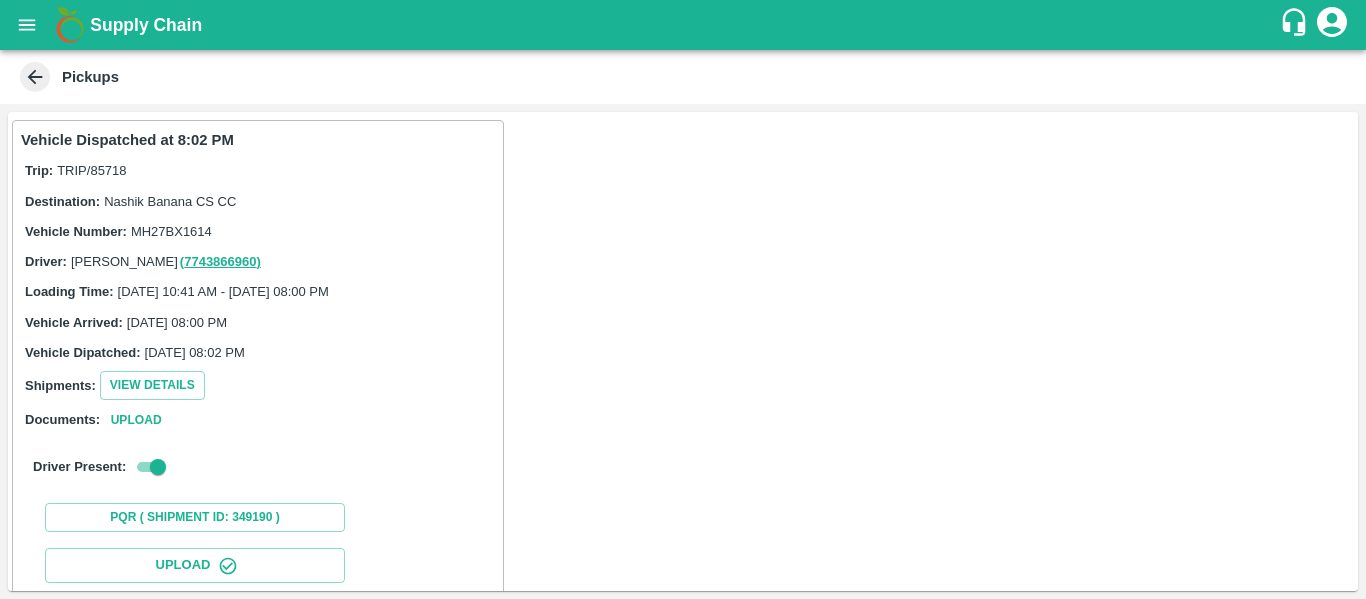 scroll, scrollTop: 1, scrollLeft: 0, axis: vertical 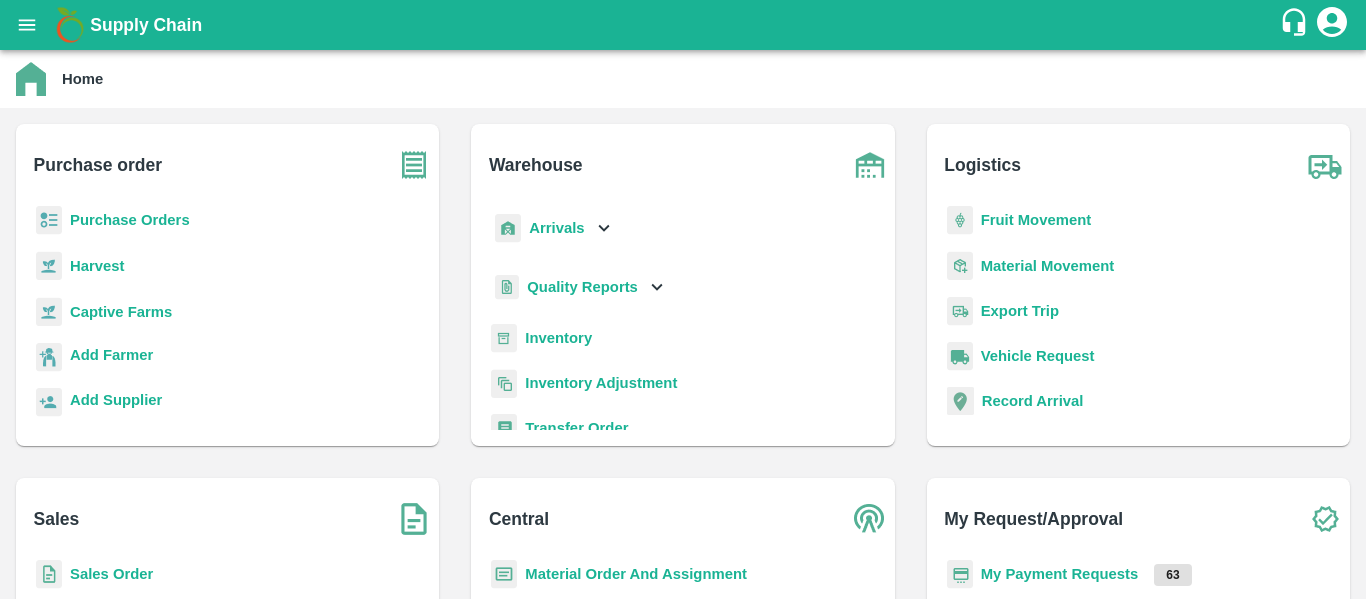 click on "Arrivals" at bounding box center [556, 228] 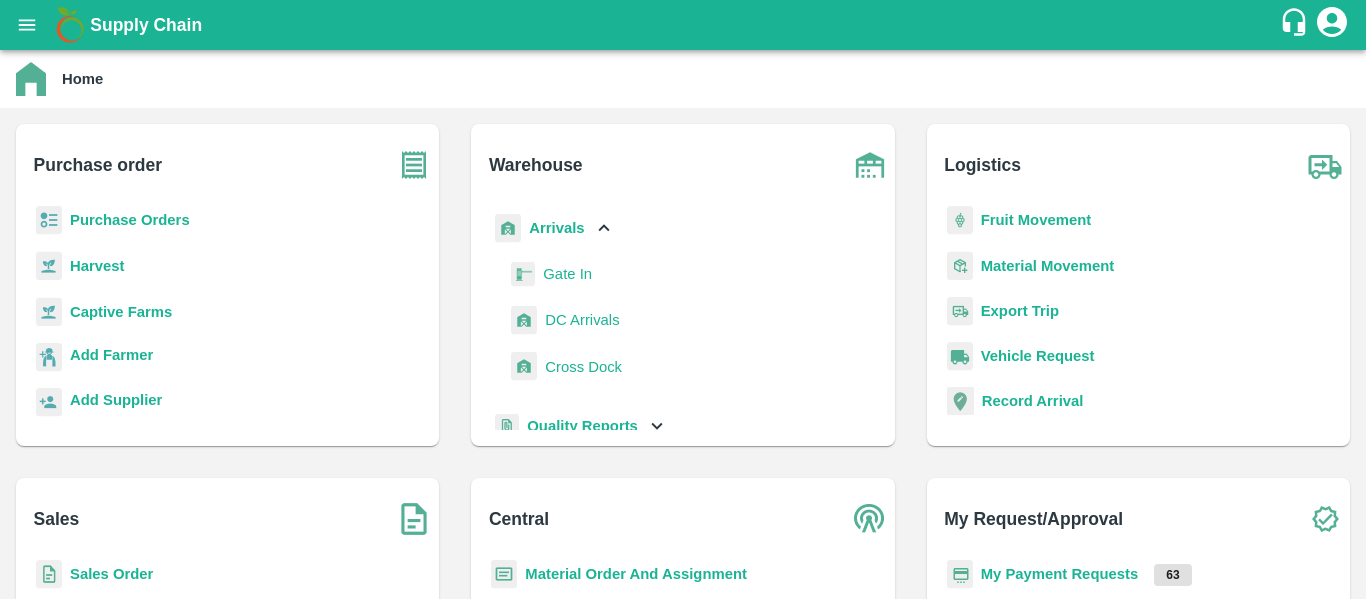 click on "DC Arrivals" at bounding box center [582, 320] 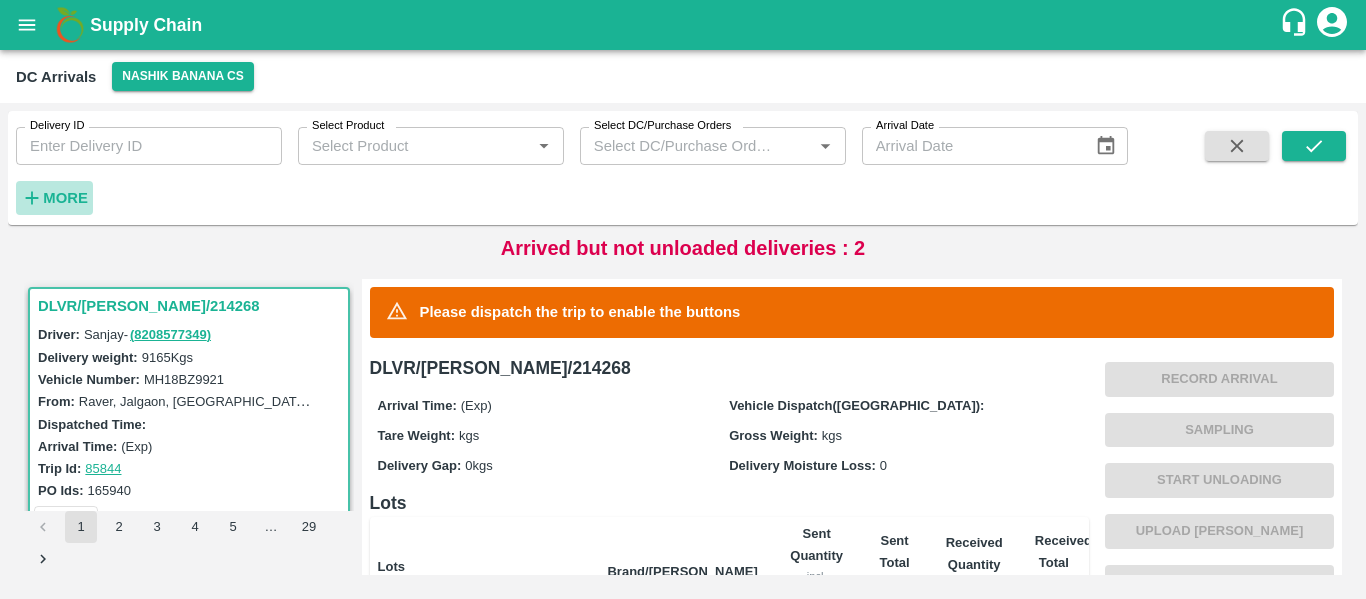 click on "More" at bounding box center (65, 198) 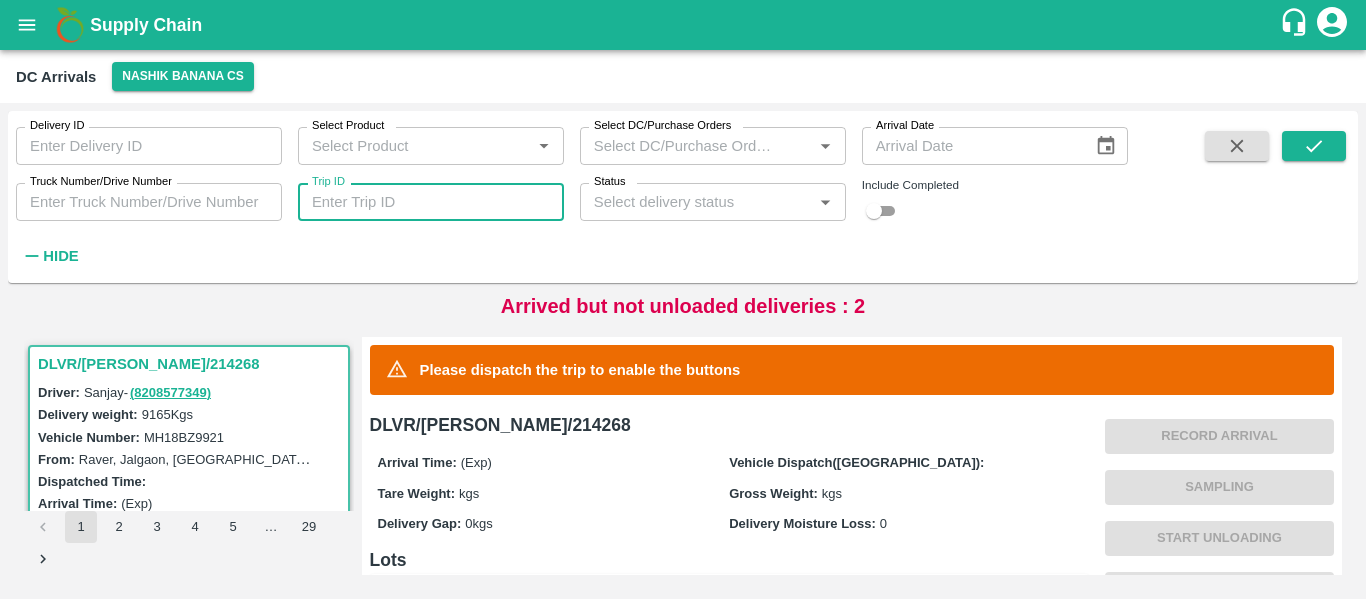 click on "Trip ID" at bounding box center [431, 202] 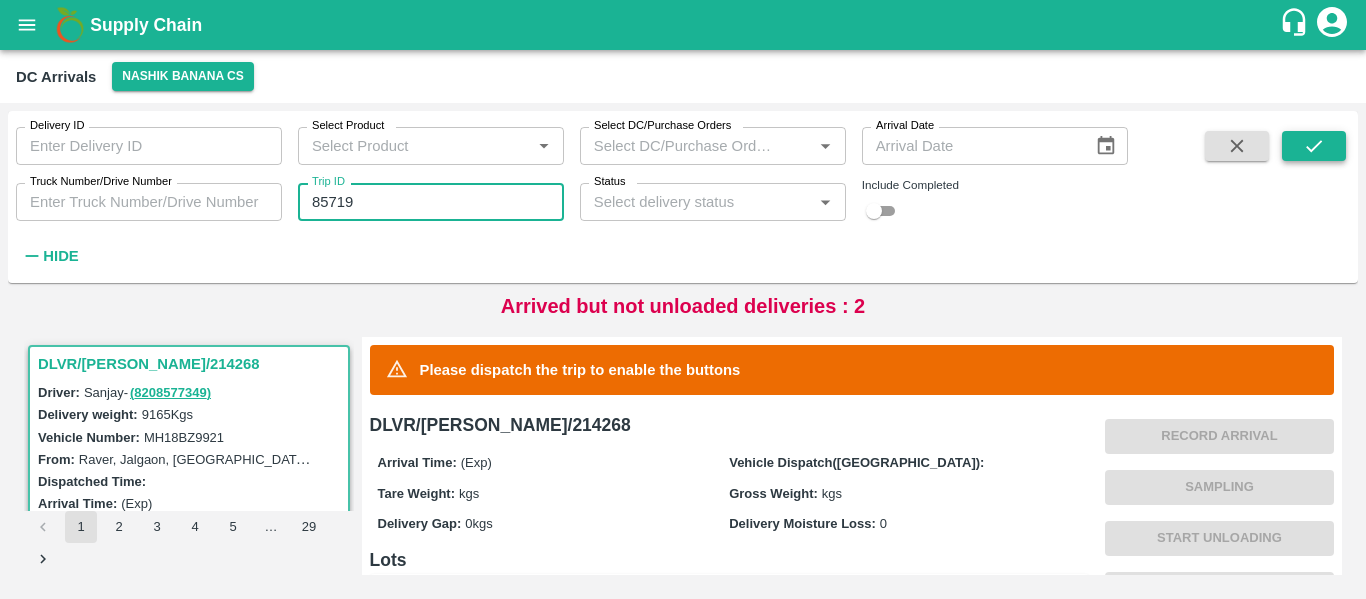 type on "85719" 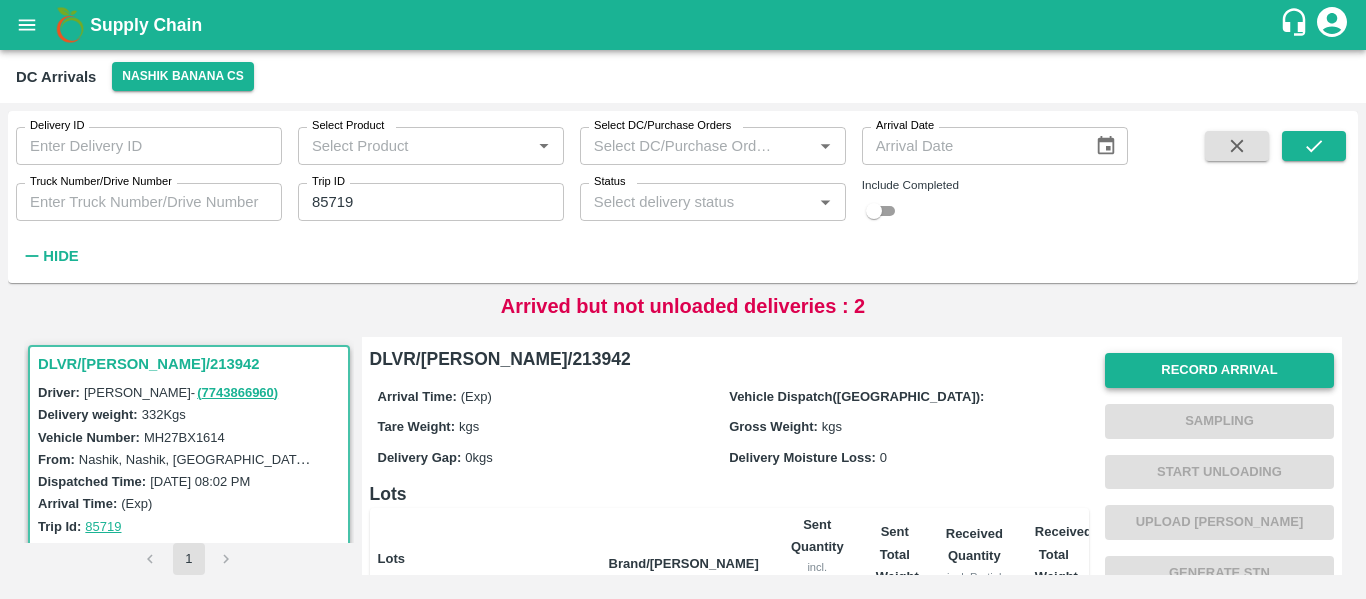click on "Record Arrival" at bounding box center (1219, 370) 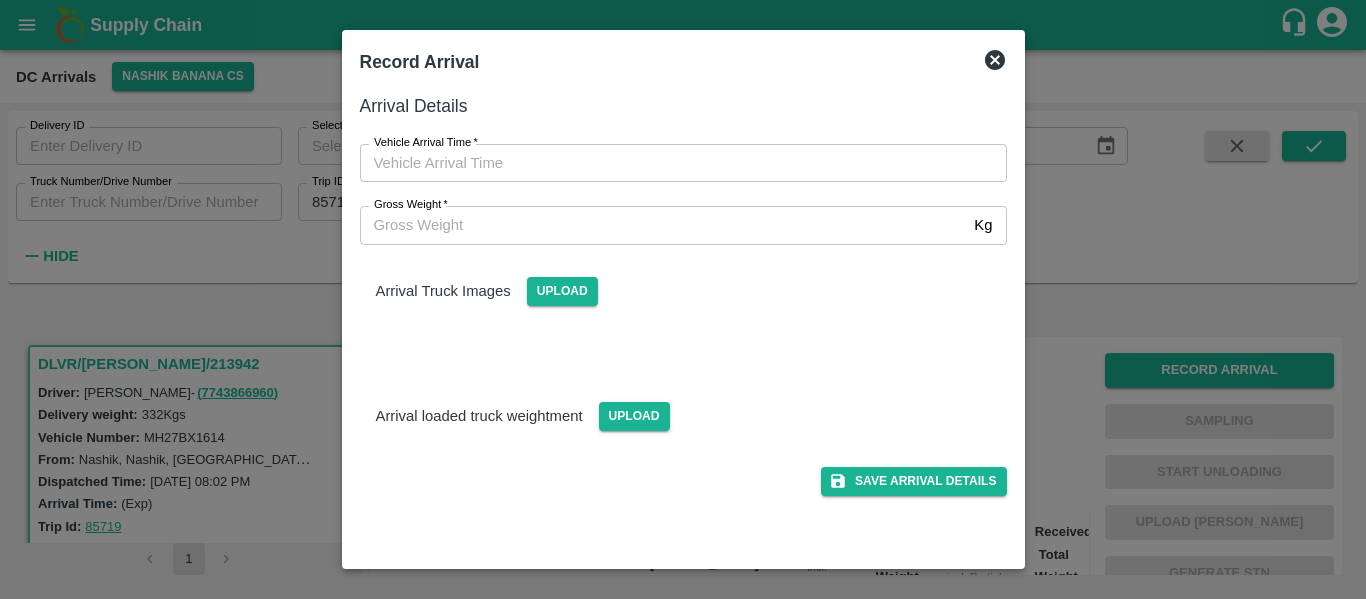 type on "DD/MM/YYYY hh:mm aa" 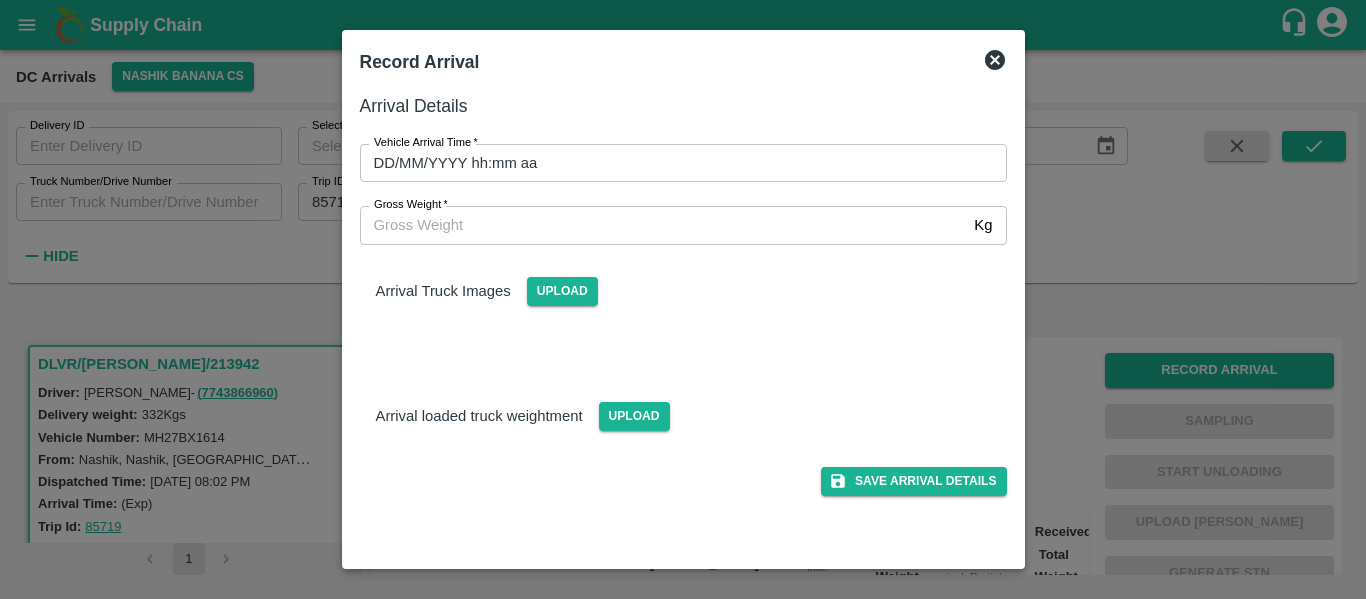 click on "DD/MM/YYYY hh:mm aa" at bounding box center [676, 163] 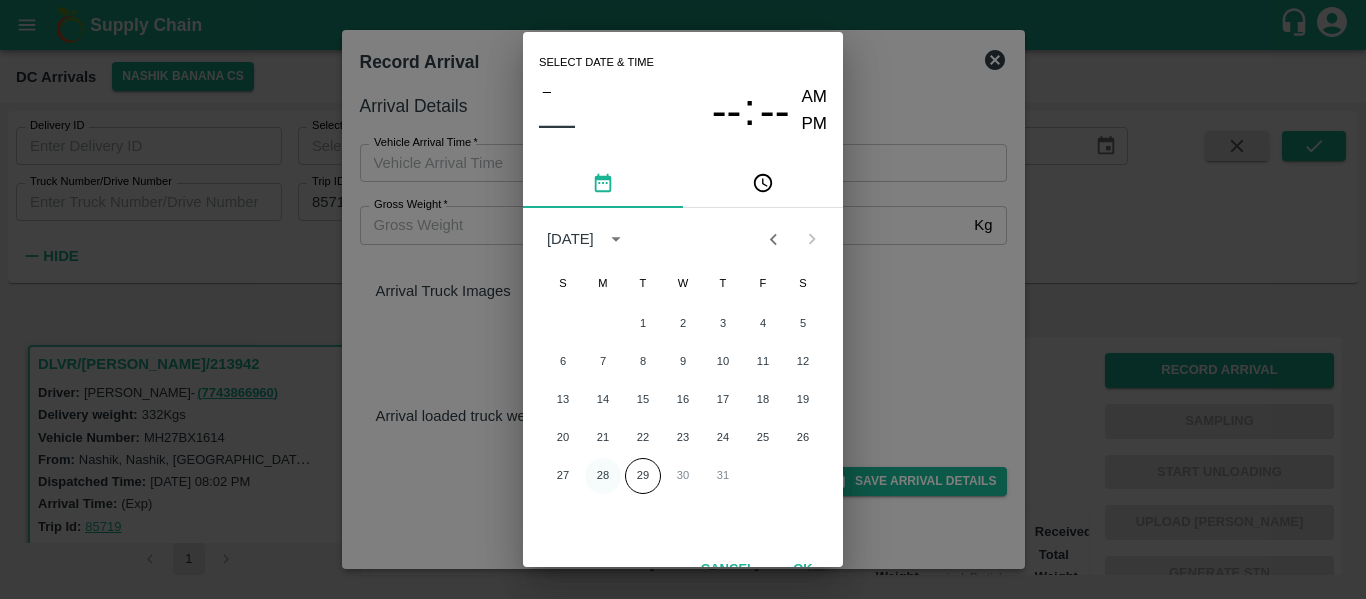 click on "28" at bounding box center (603, 476) 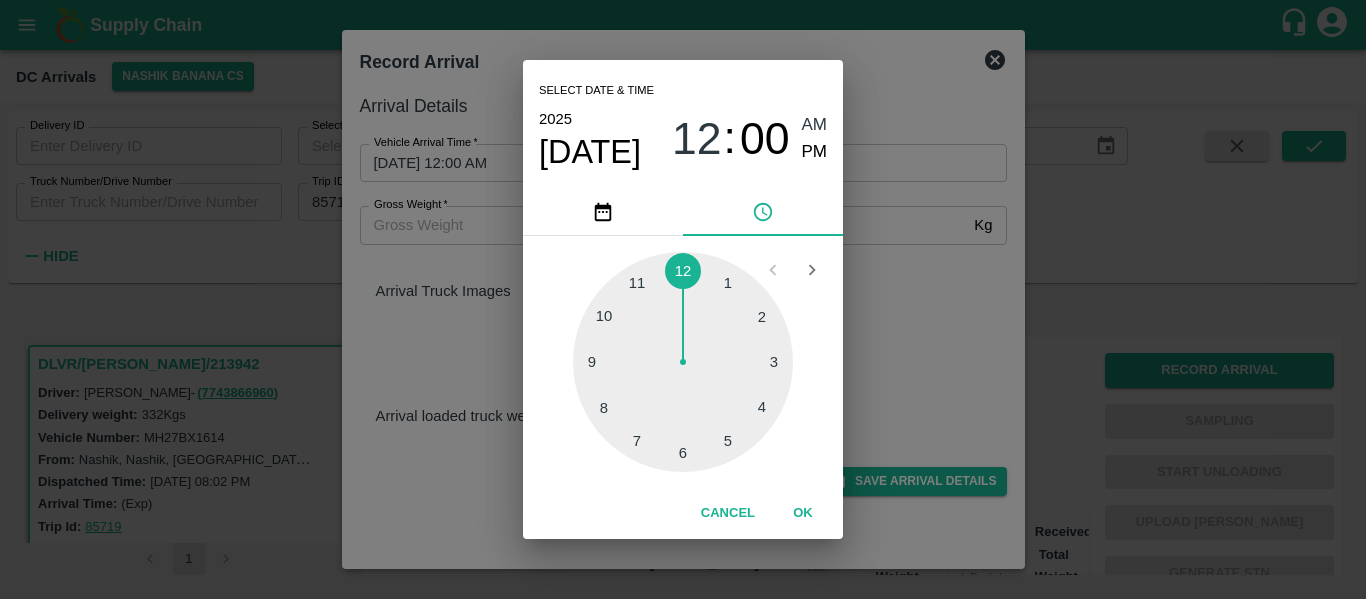 click at bounding box center (683, 362) 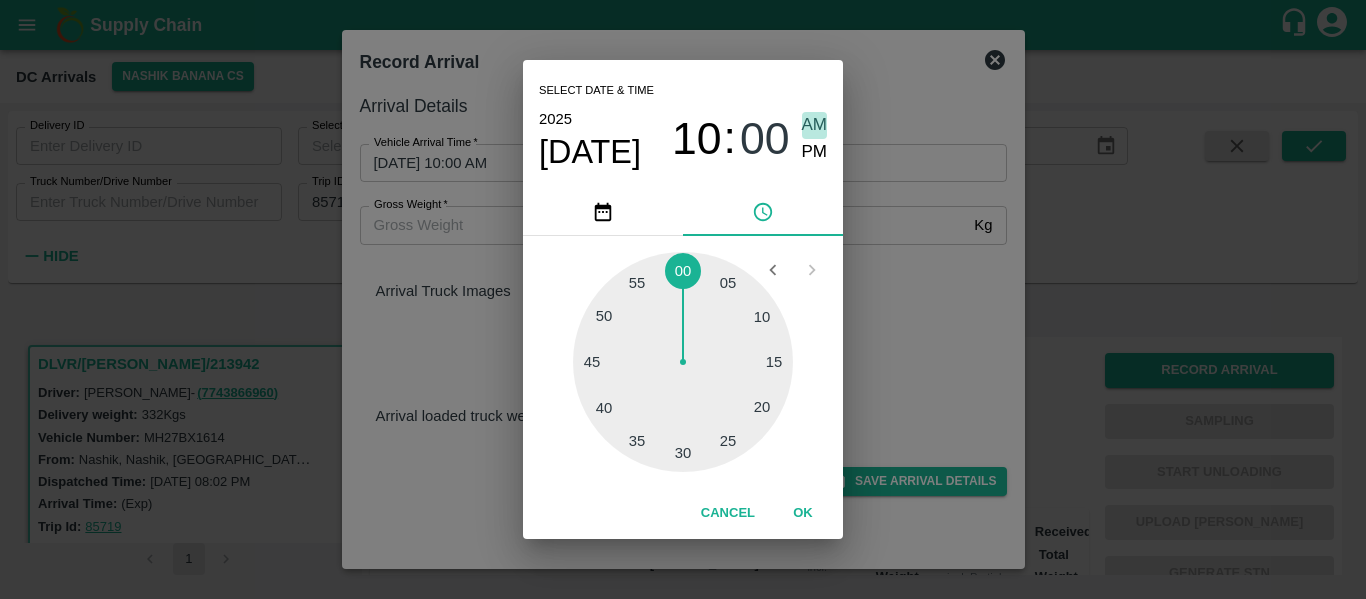 click on "AM" at bounding box center [815, 125] 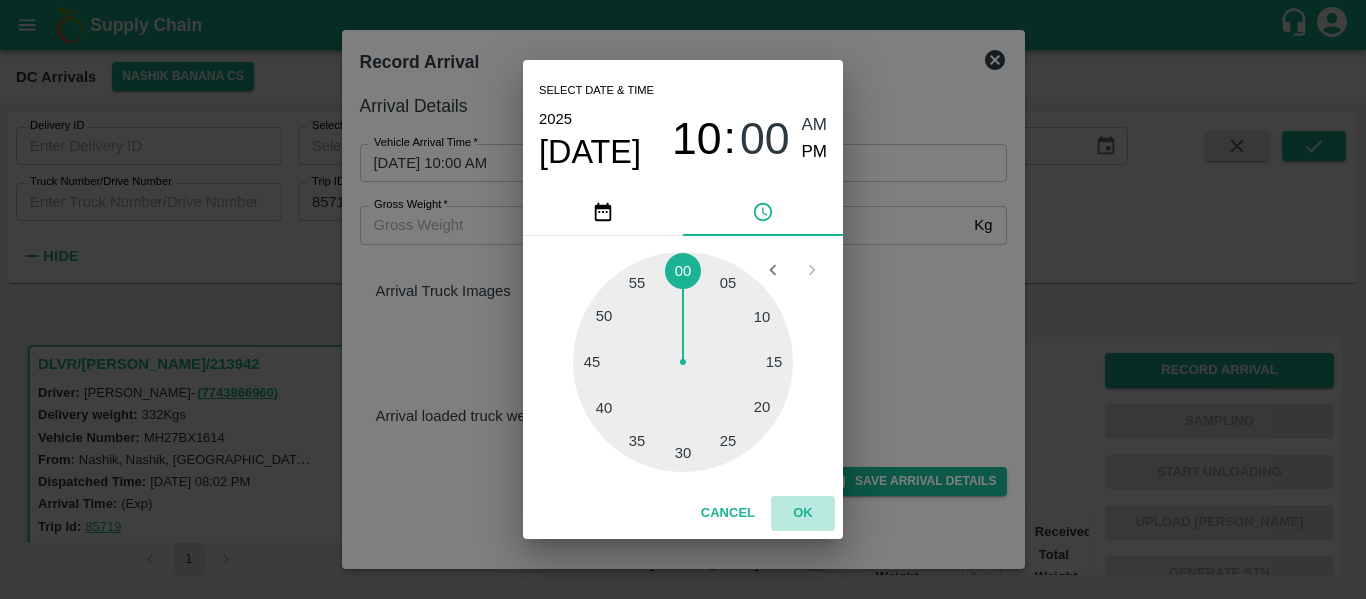 click on "OK" at bounding box center [803, 513] 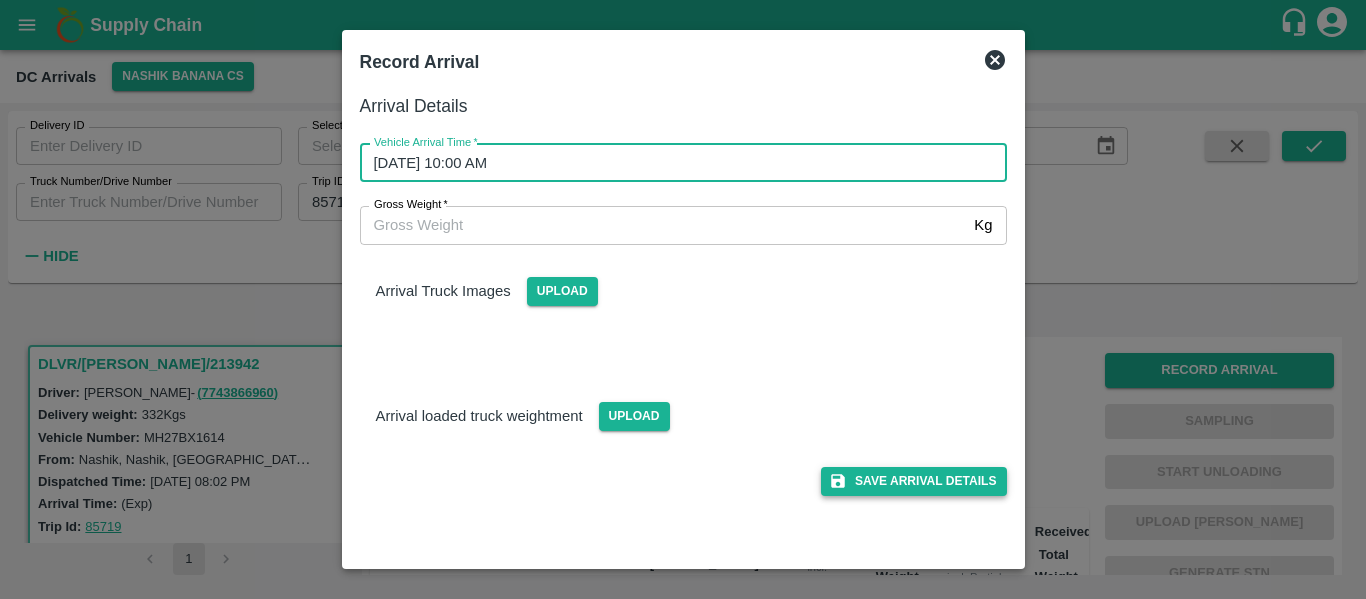 click on "Save Arrival Details" at bounding box center (913, 481) 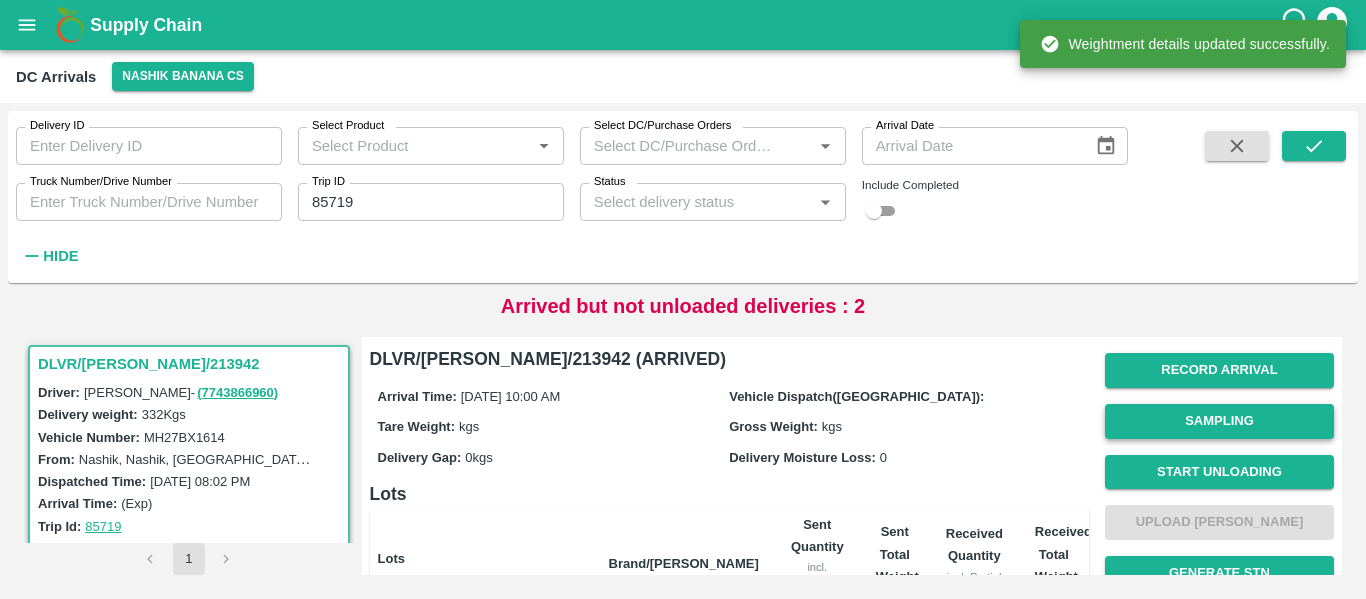click on "Sampling" at bounding box center (1219, 421) 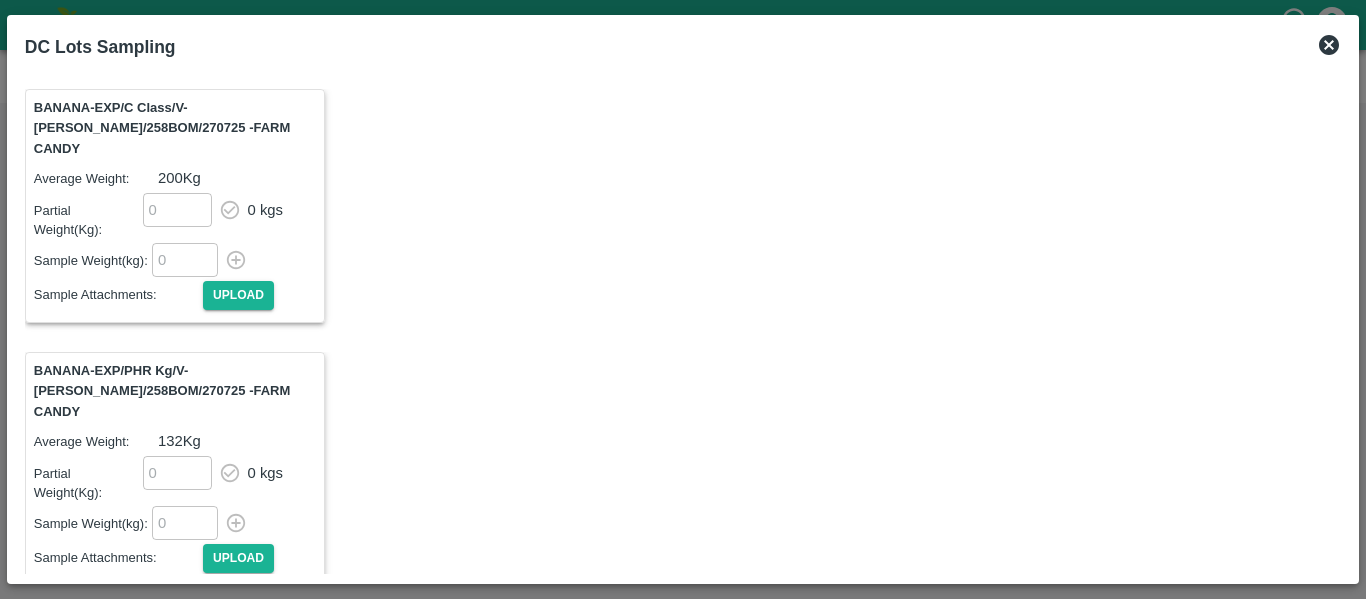 click 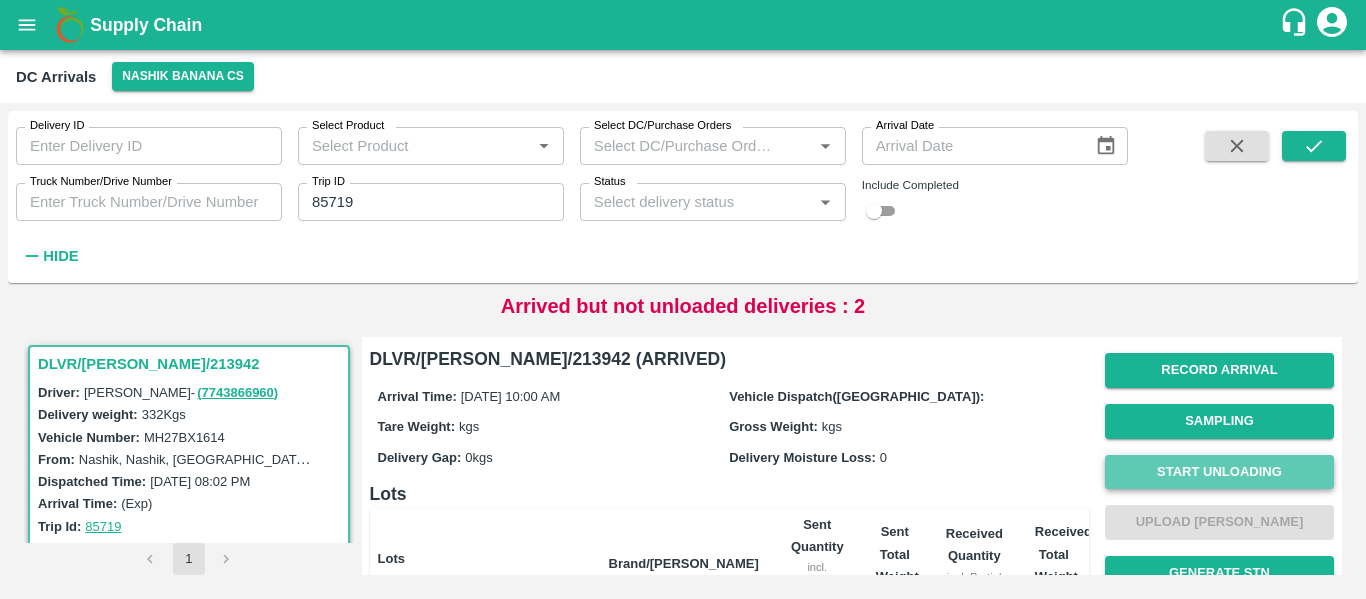 click on "Start Unloading" at bounding box center [1219, 472] 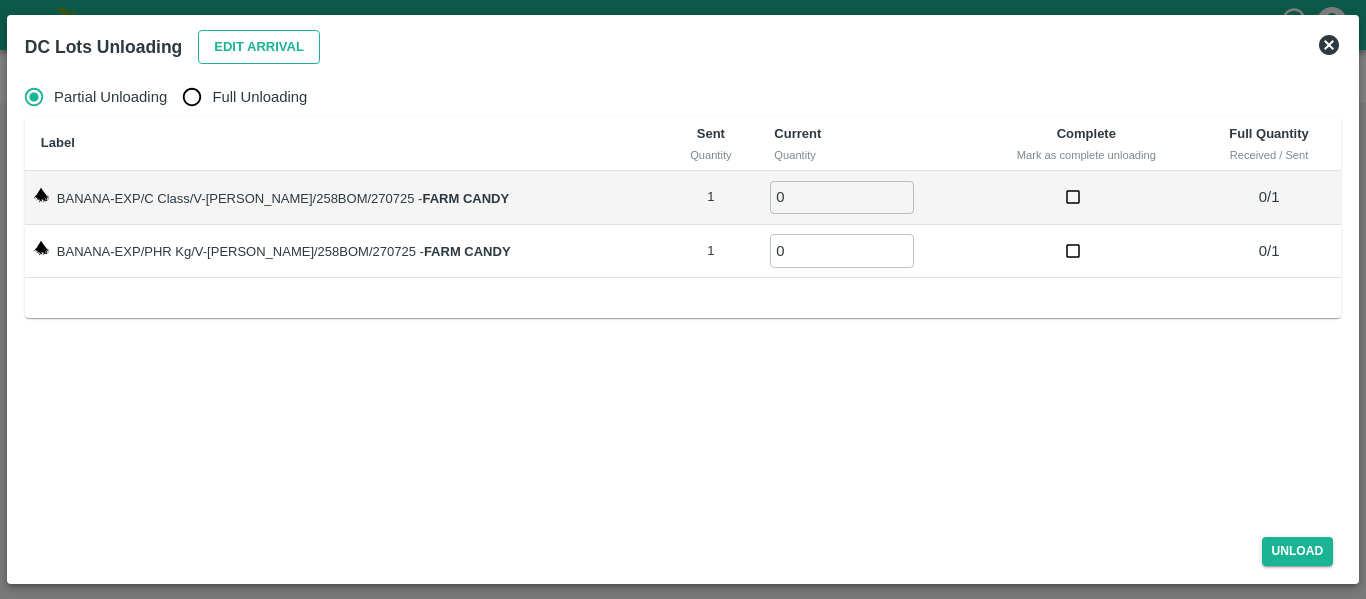 click on "Edit Arrival" at bounding box center [259, 47] 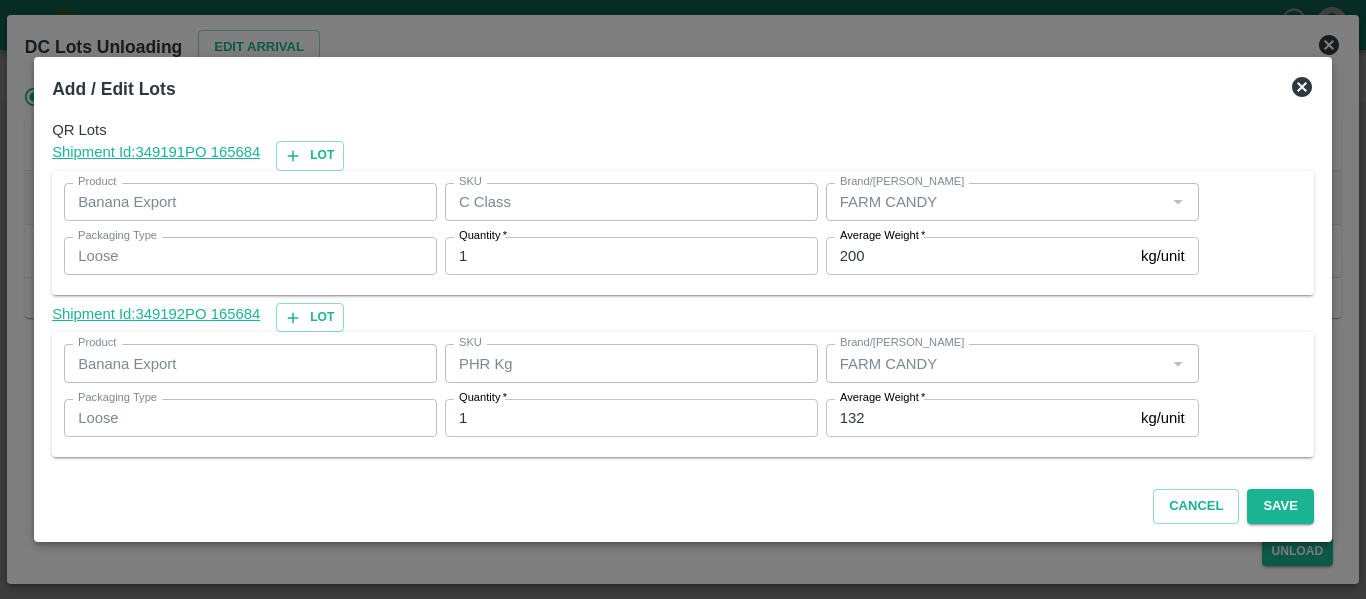 click on "132" at bounding box center [979, 418] 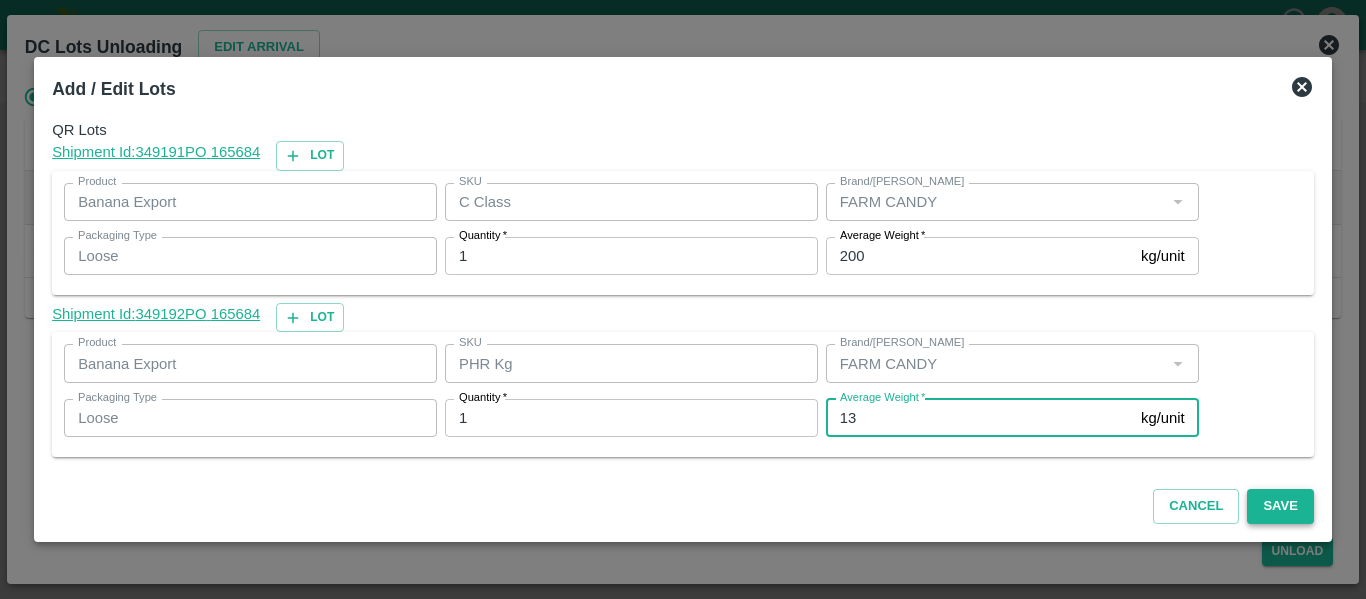 type on "13" 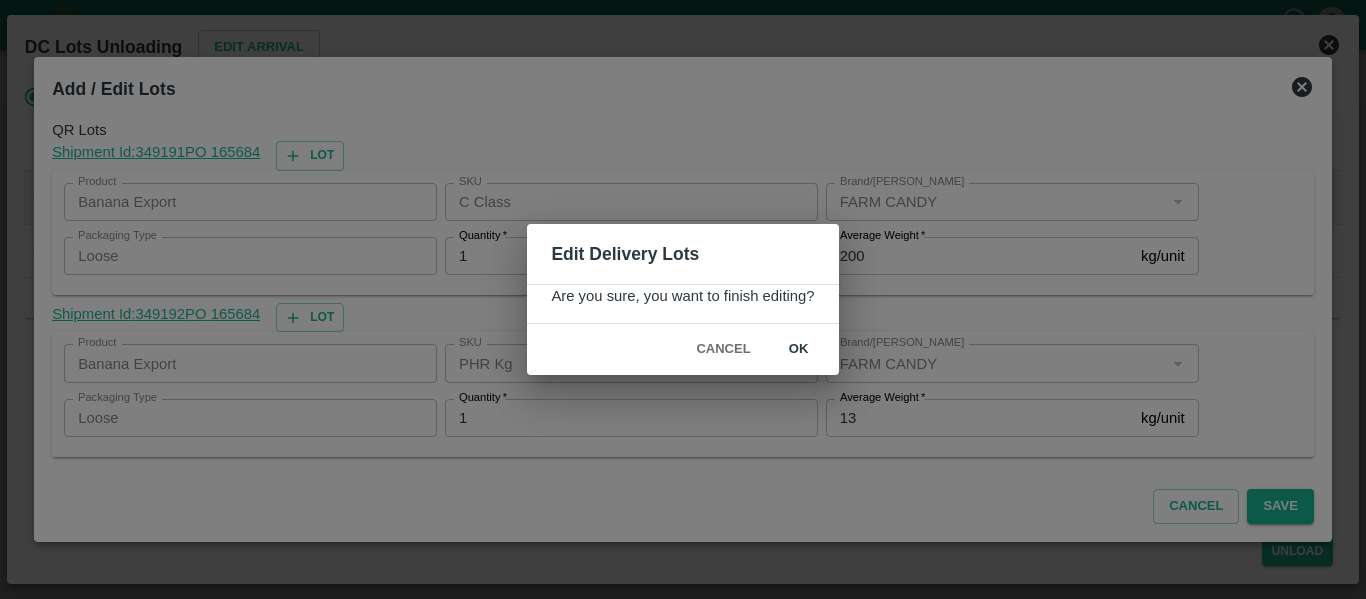 click on "ok" at bounding box center [799, 349] 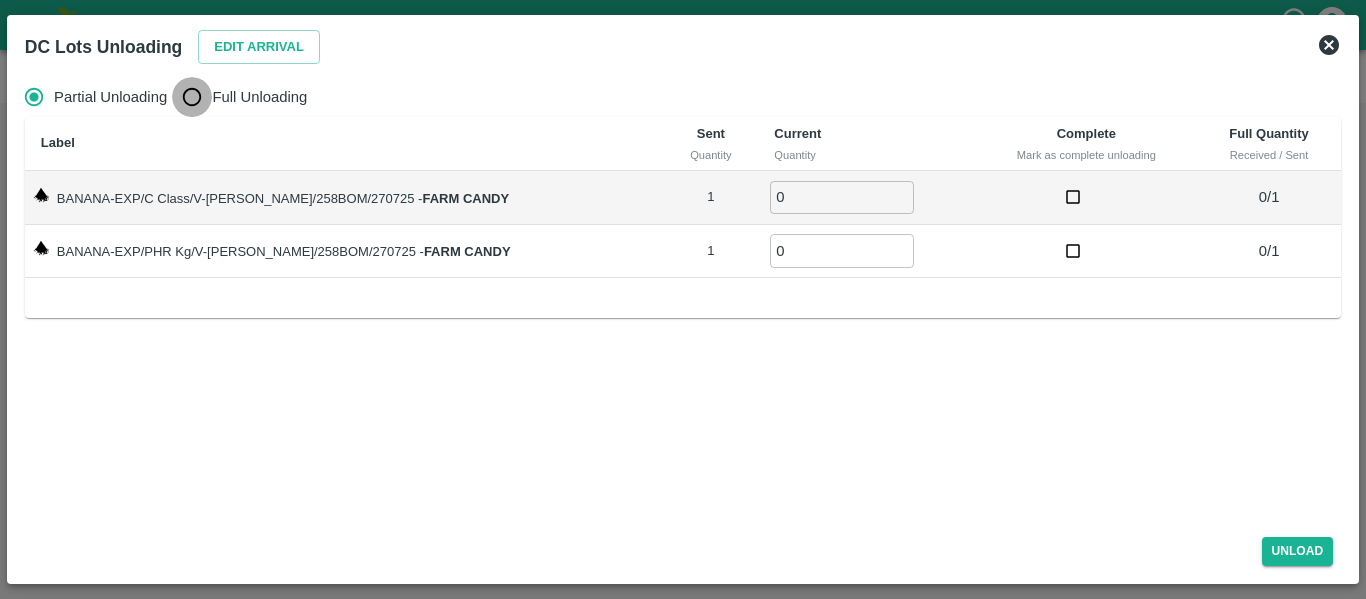 click on "Full Unloading" at bounding box center (192, 97) 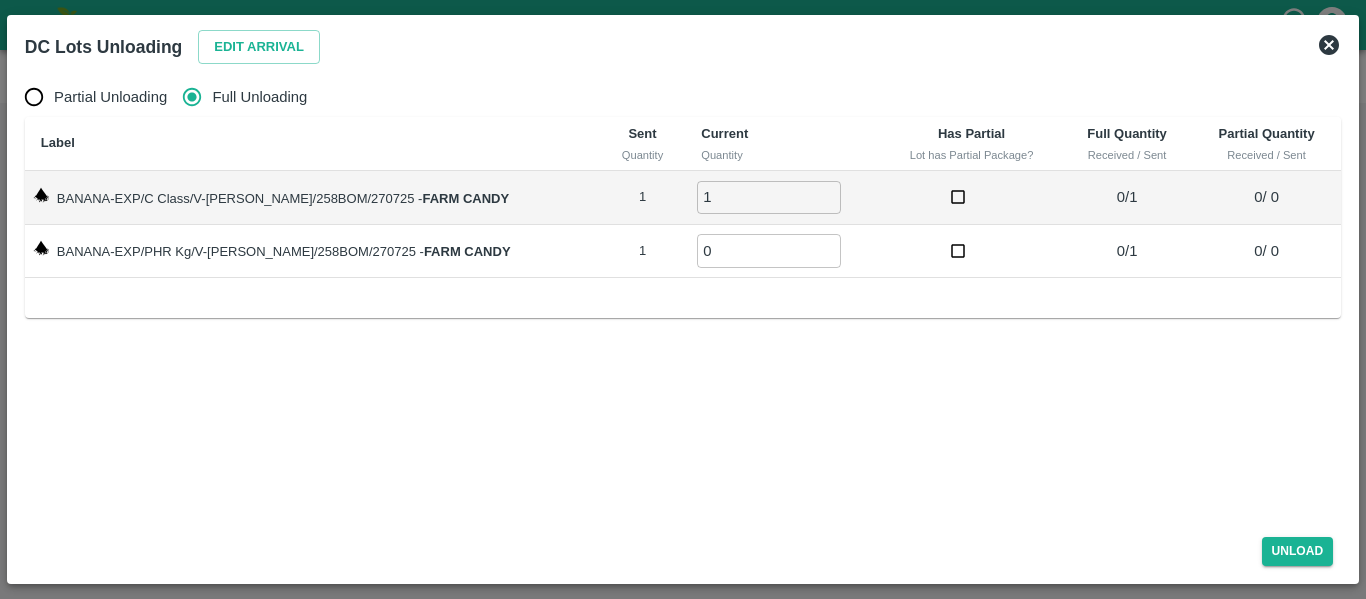 type on "1" 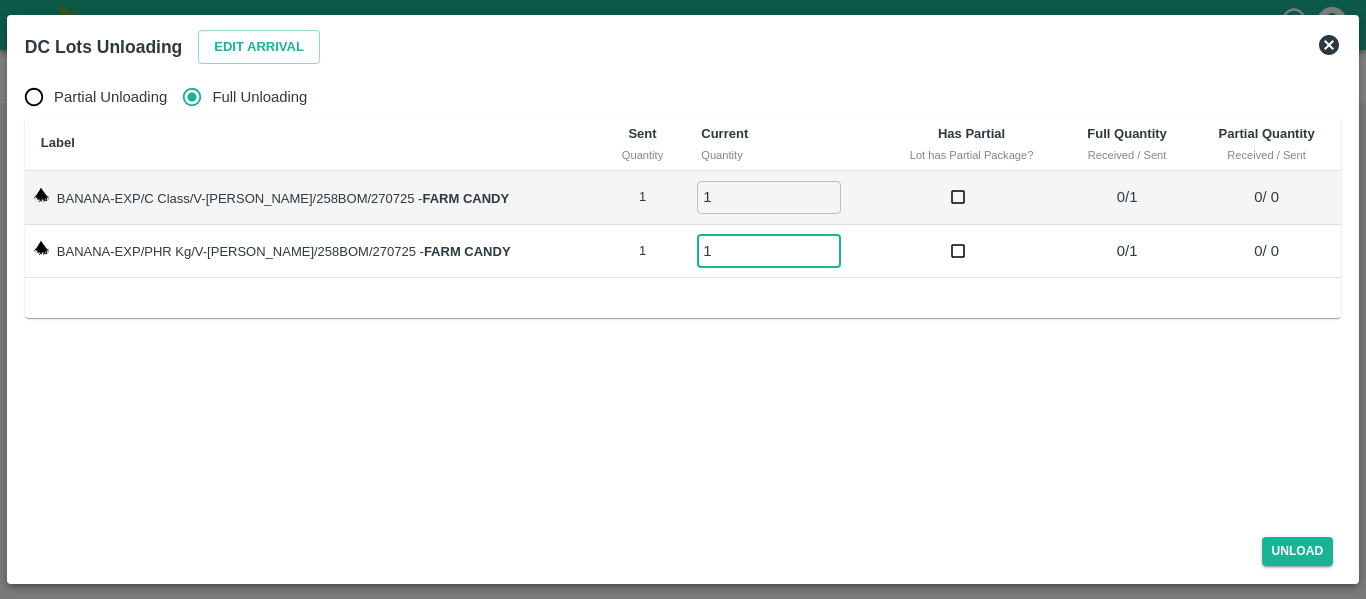 type on "1" 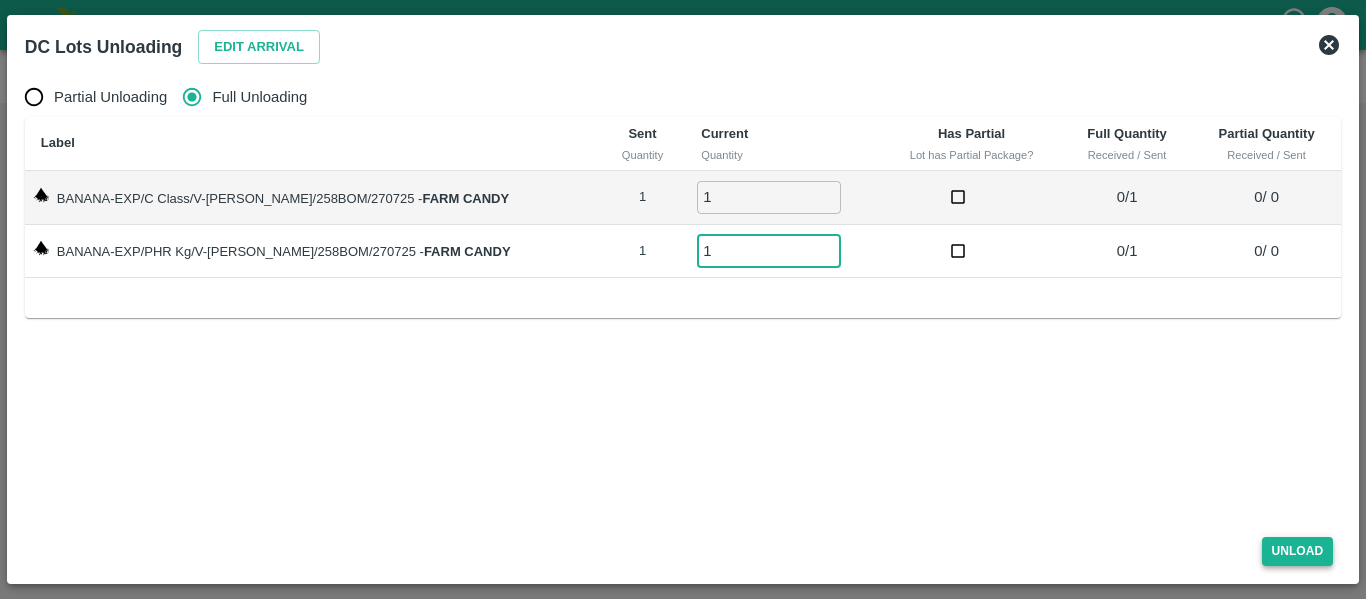 click on "Unload" at bounding box center (1298, 551) 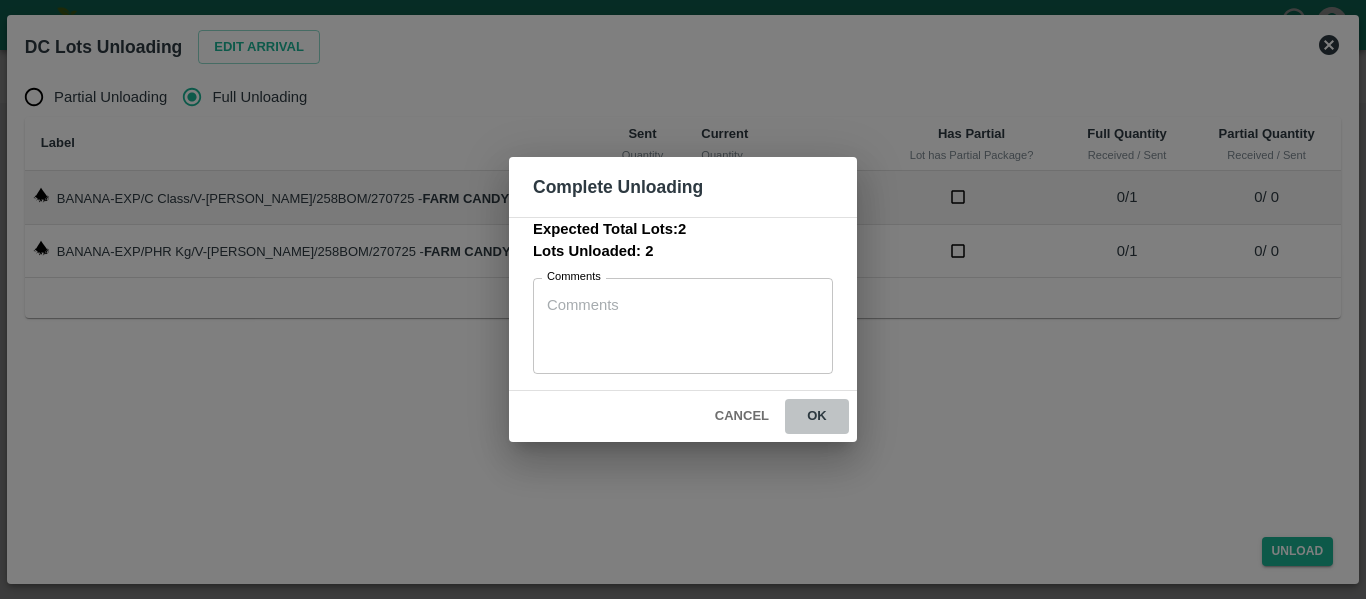 click on "ok" at bounding box center [817, 416] 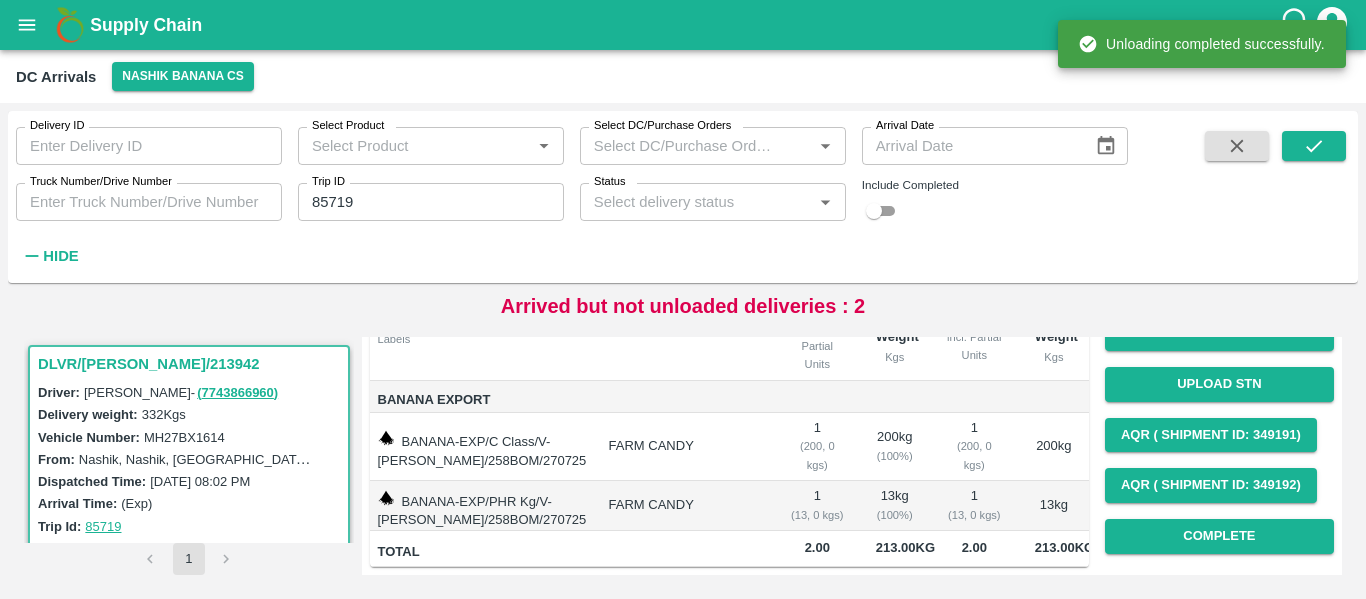 scroll, scrollTop: 252, scrollLeft: 0, axis: vertical 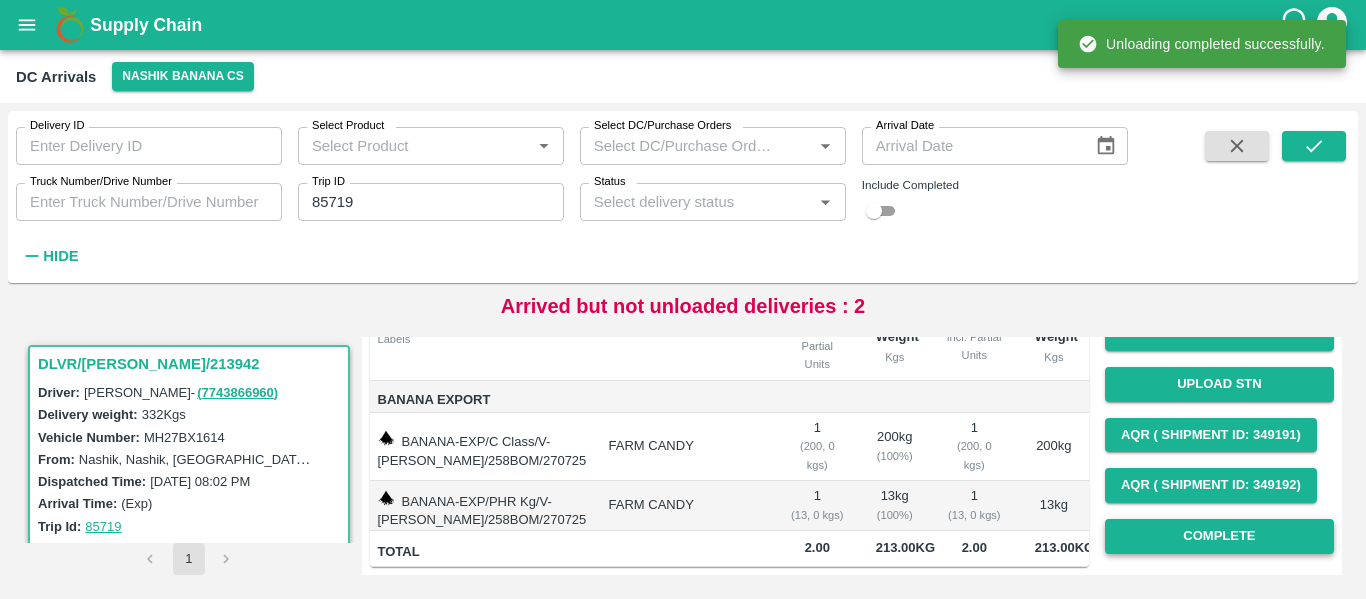 click on "Complete" at bounding box center [1219, 536] 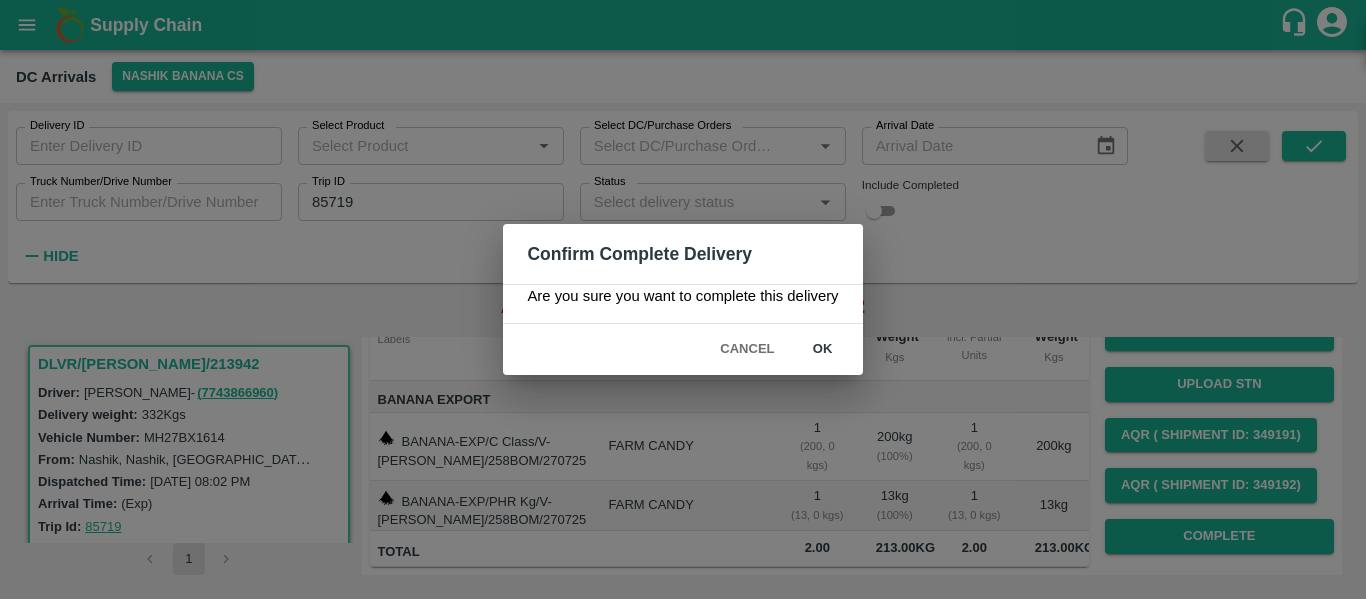 click on "ok" at bounding box center (823, 349) 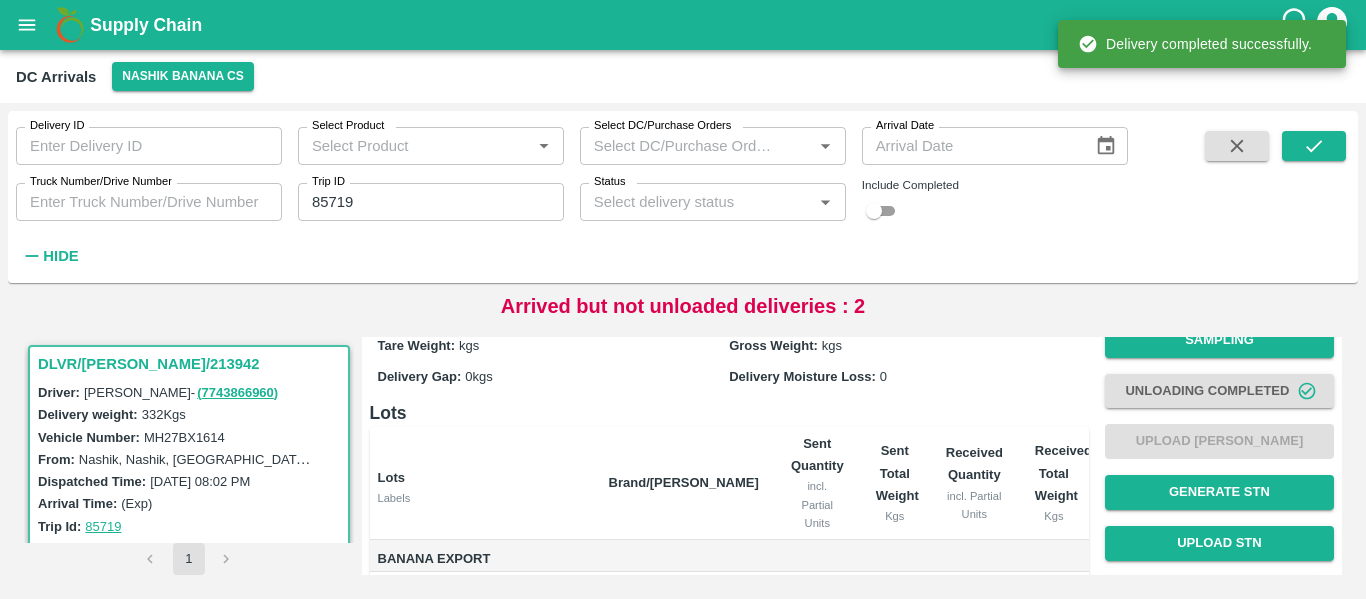 scroll, scrollTop: 0, scrollLeft: 0, axis: both 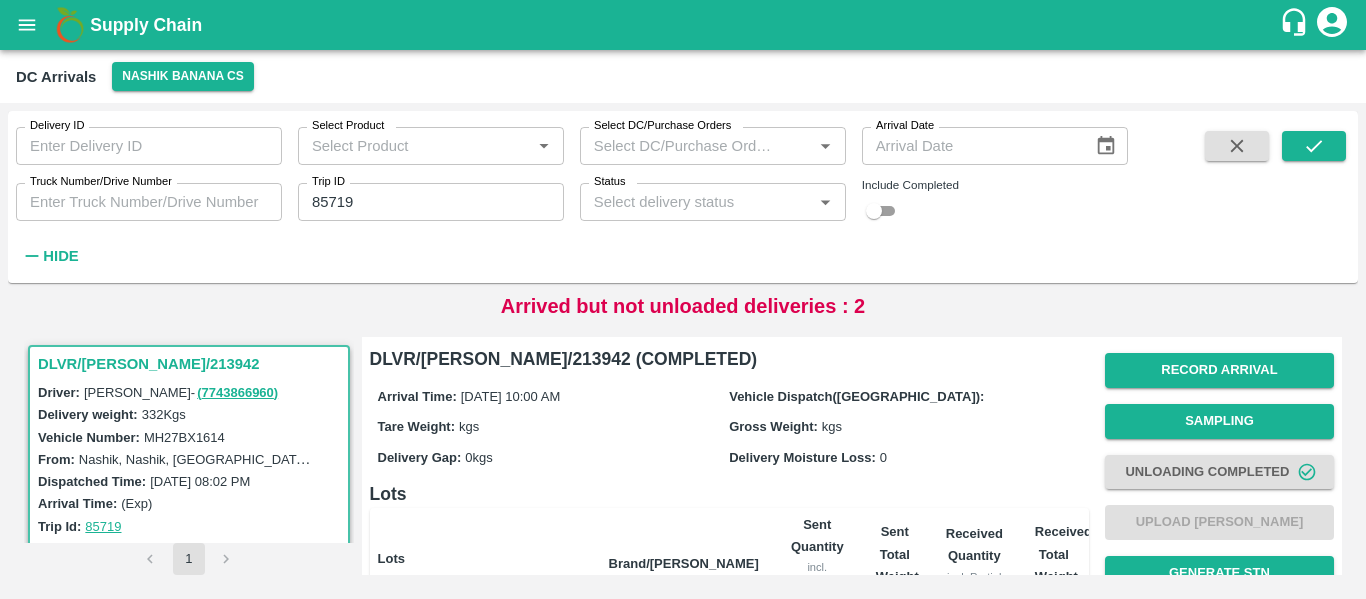 click on "85719" at bounding box center (431, 202) 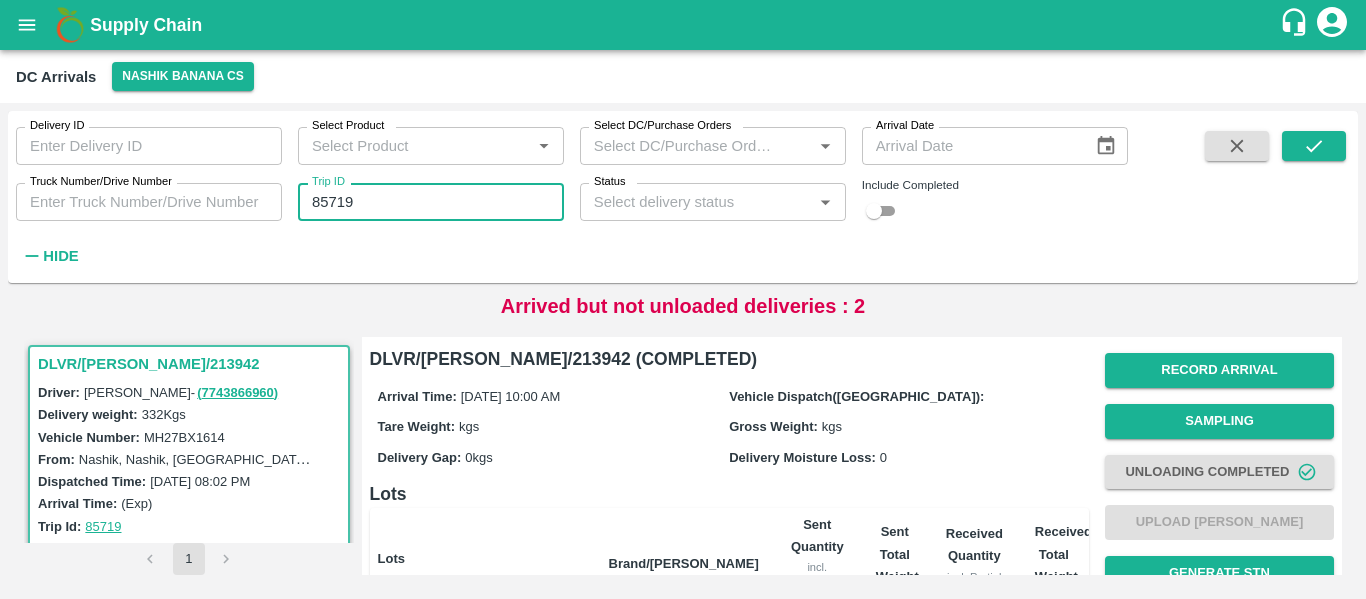 click on "85719" at bounding box center (431, 202) 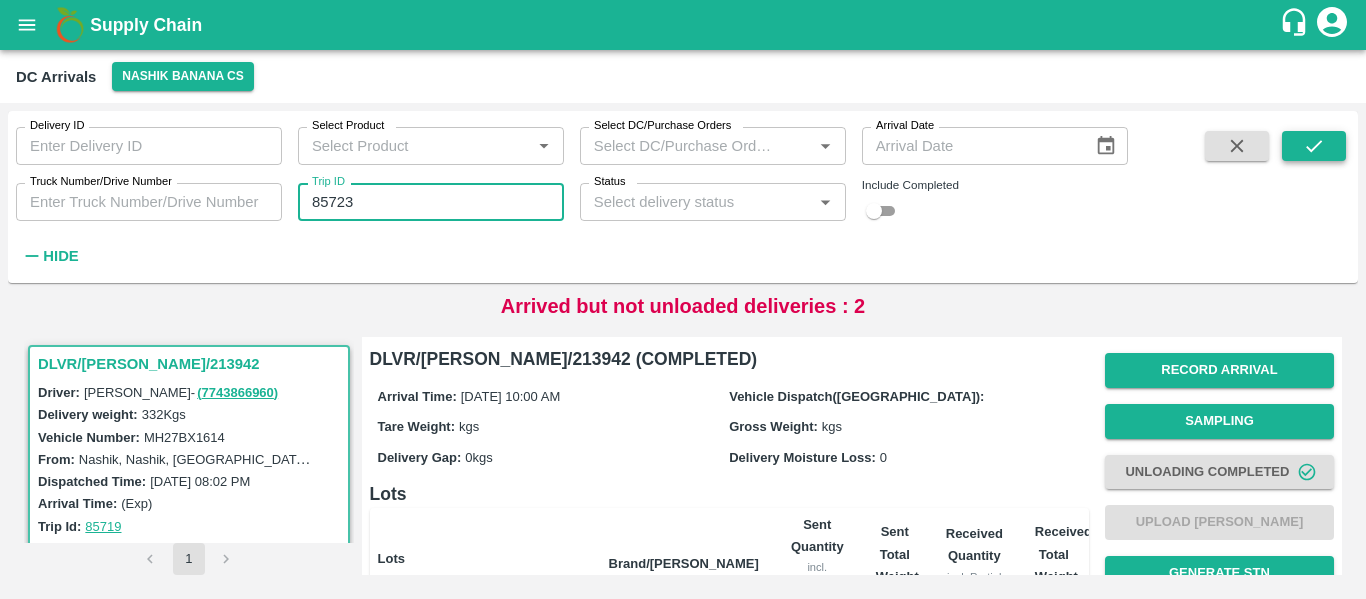 type on "85723" 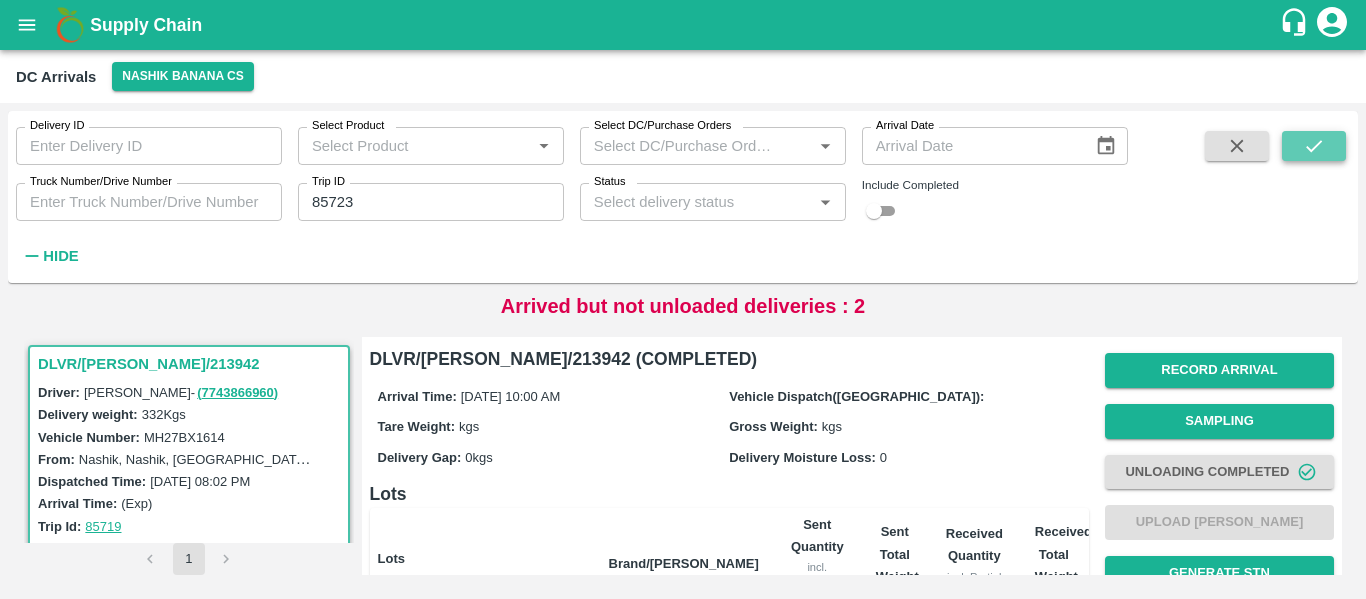click 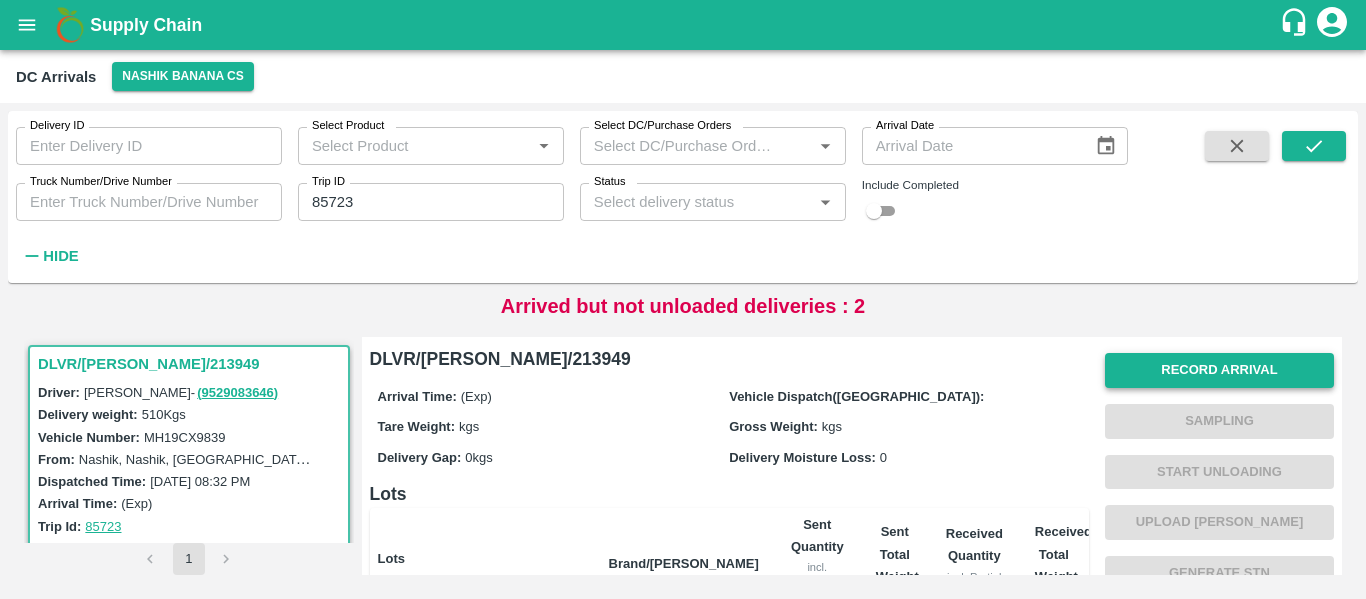 click on "Record Arrival" at bounding box center [1219, 370] 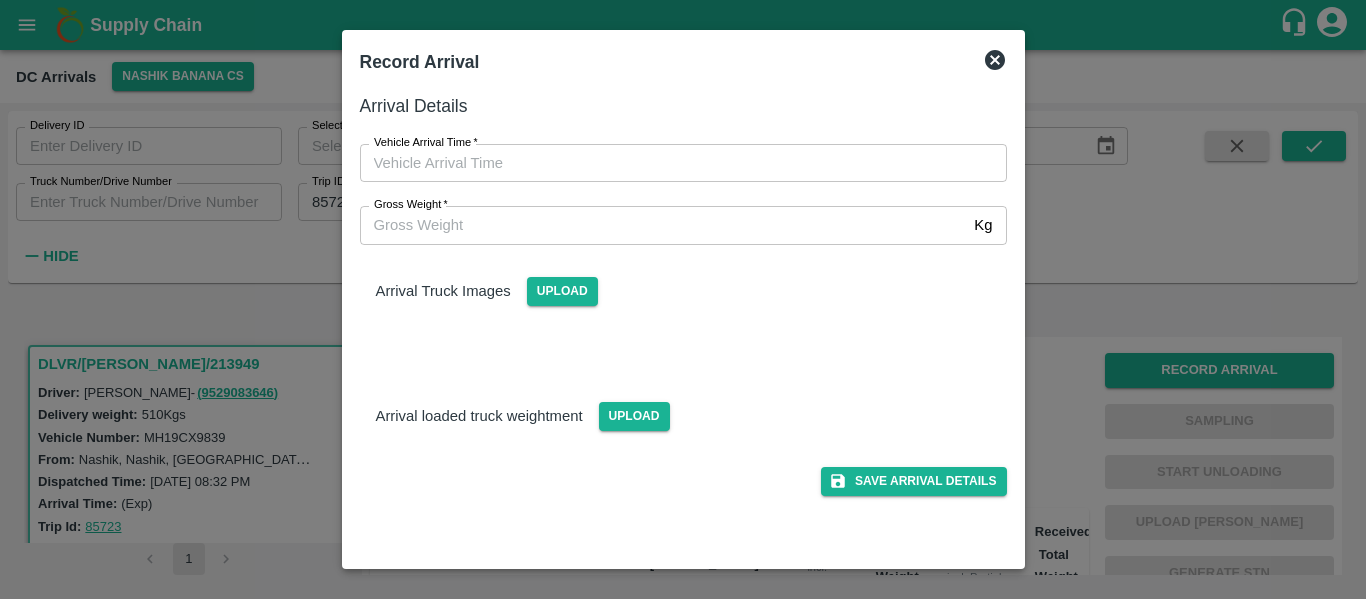 type on "DD/MM/YYYY hh:mm aa" 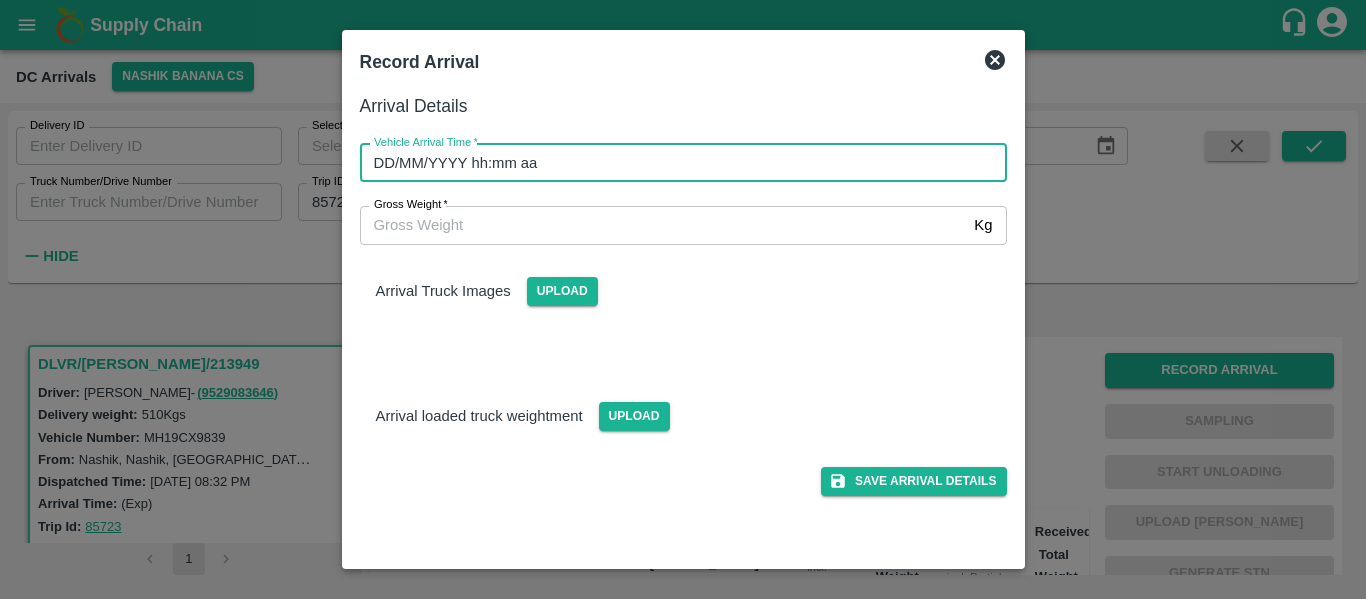 click on "DD/MM/YYYY hh:mm aa" at bounding box center [676, 163] 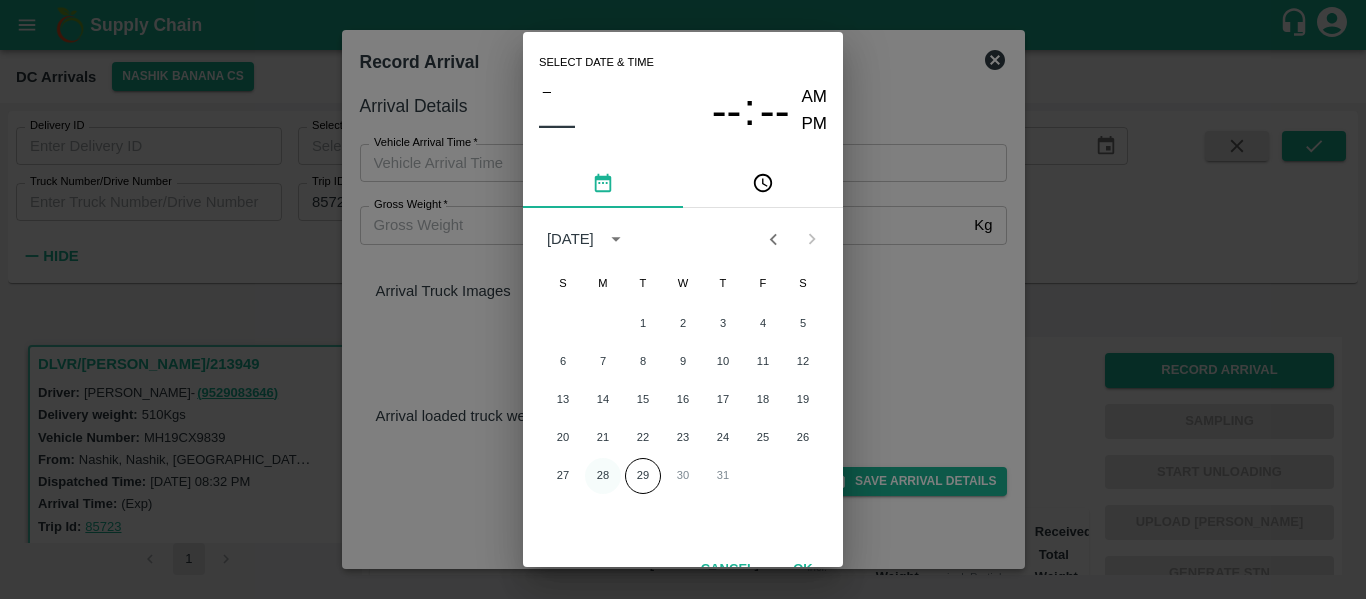 click on "28" at bounding box center (603, 476) 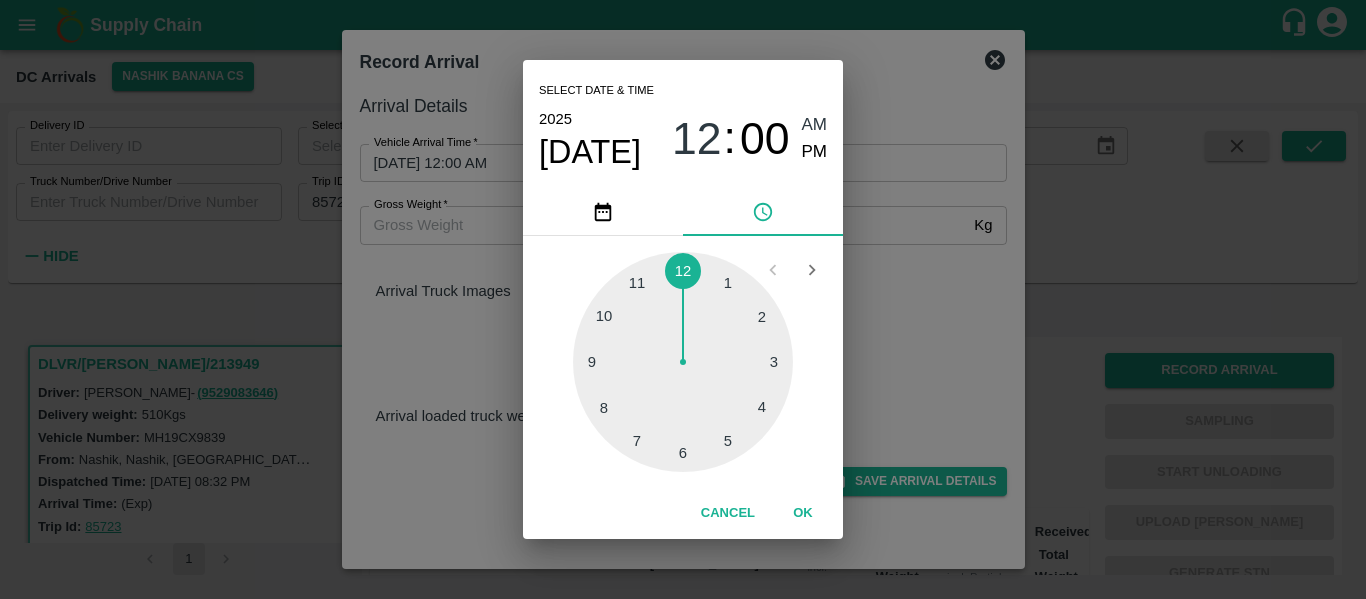 click at bounding box center (683, 362) 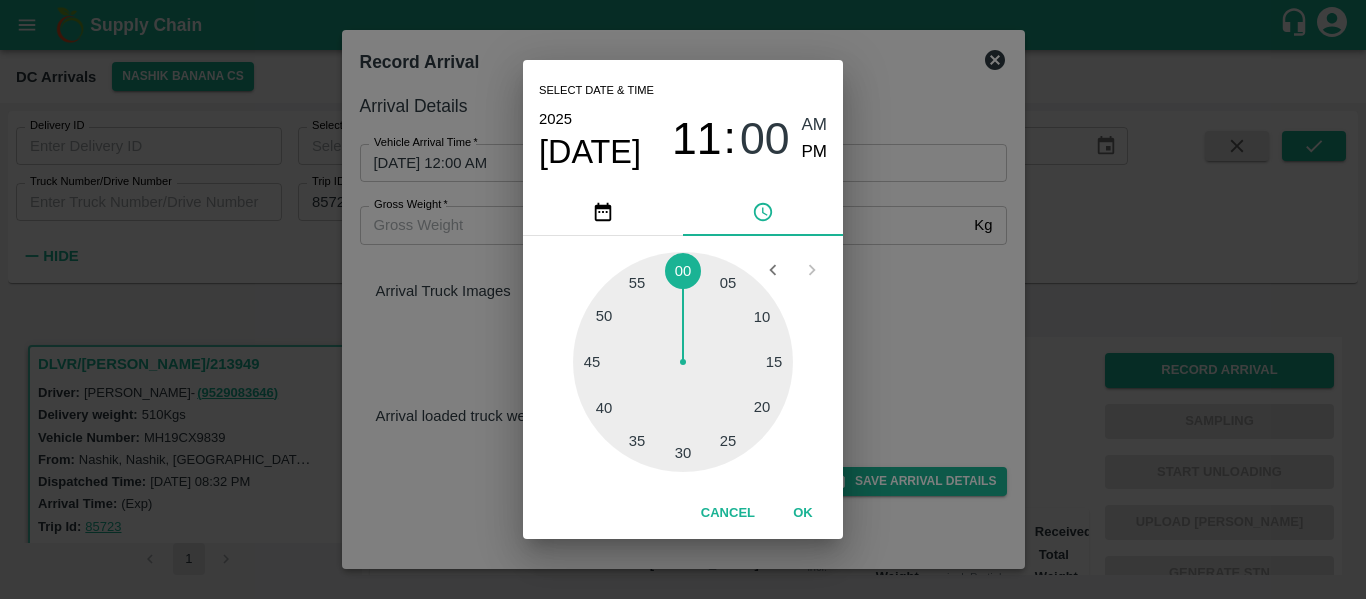 type on "28/07/2025 11:00 AM" 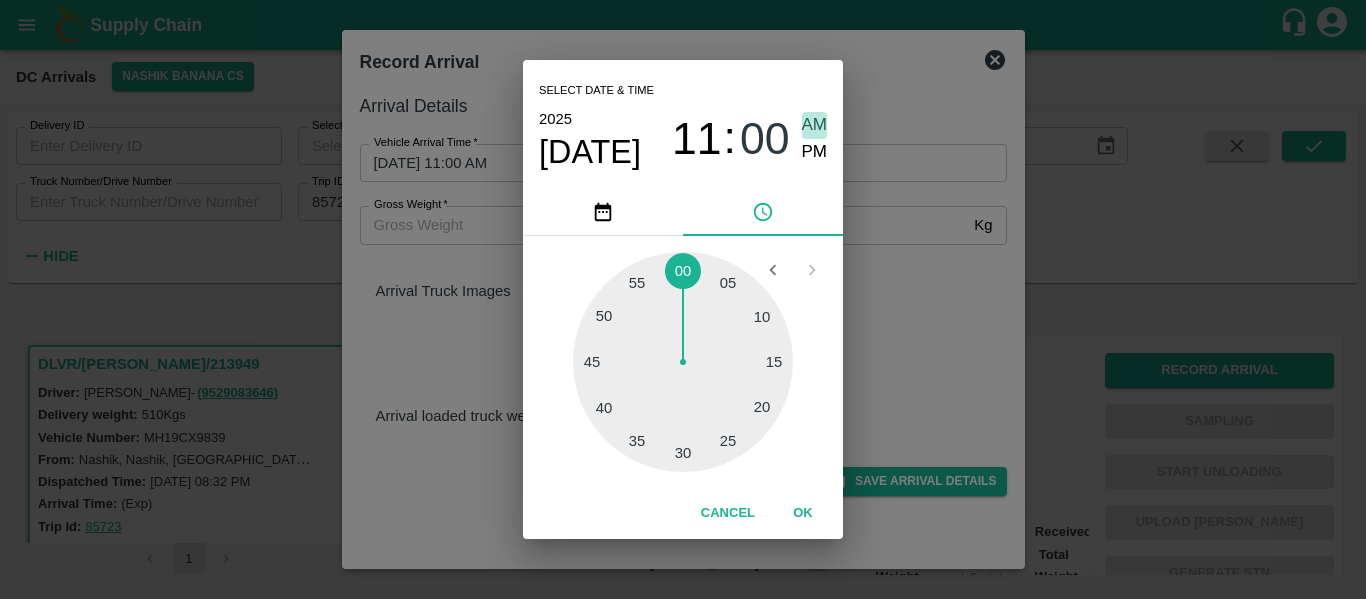 click on "AM" at bounding box center [815, 125] 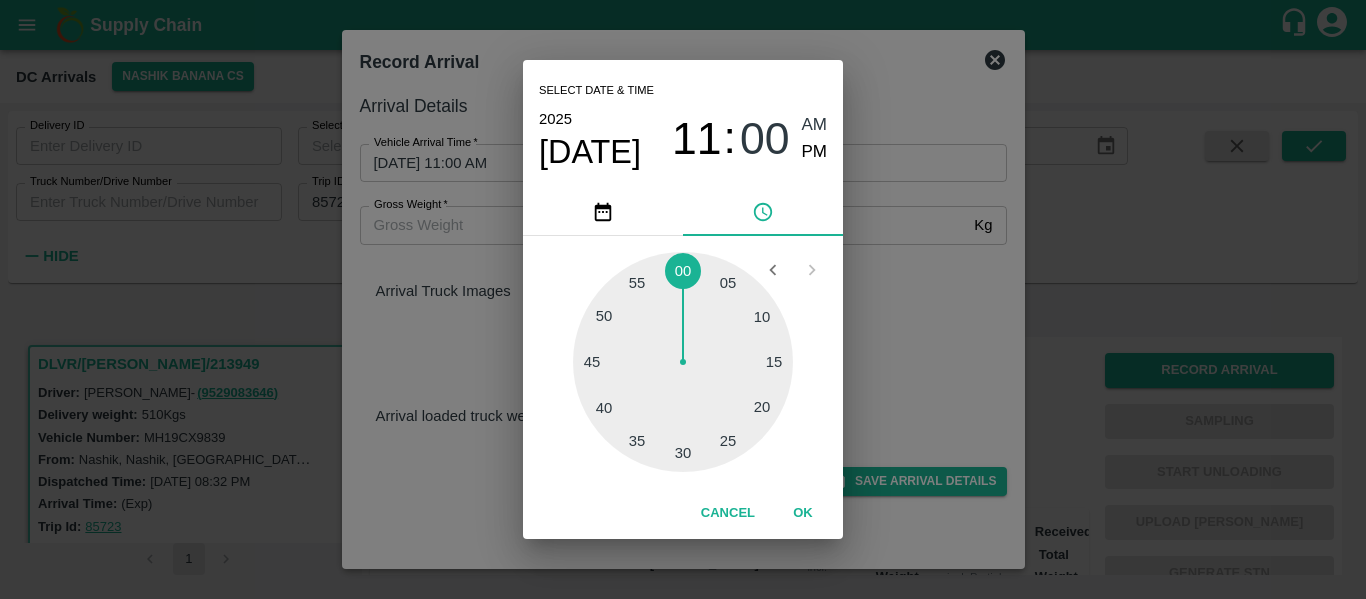 click on "OK" at bounding box center (803, 513) 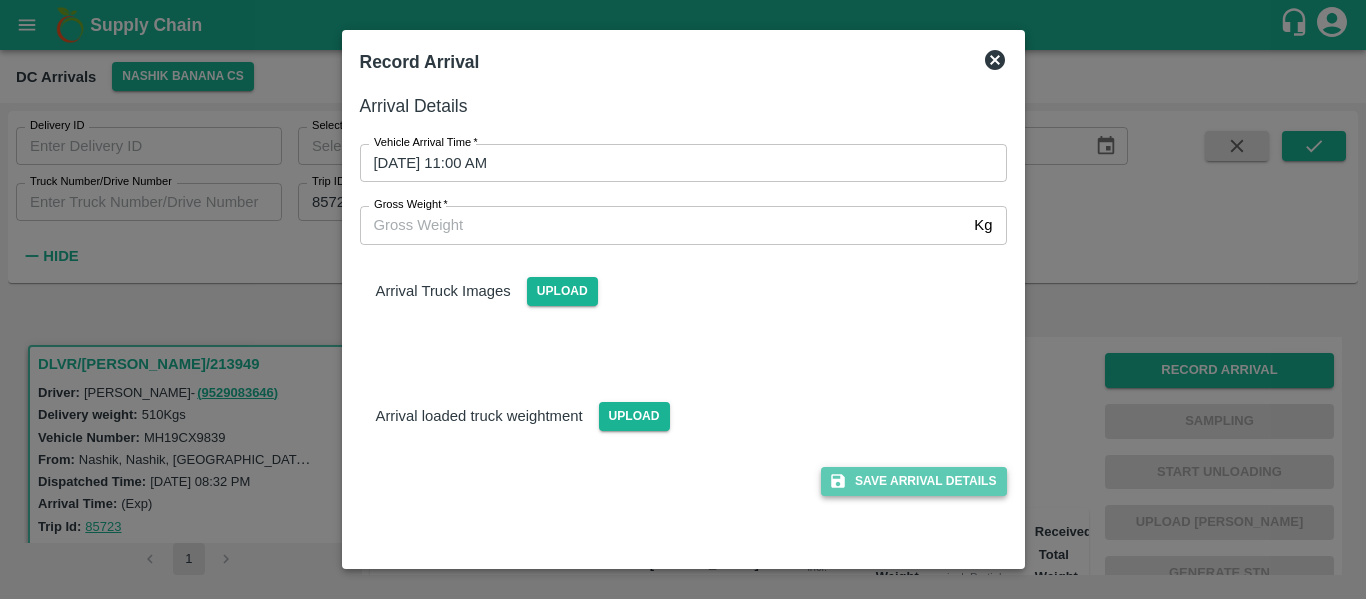 click on "Save Arrival Details" at bounding box center (913, 481) 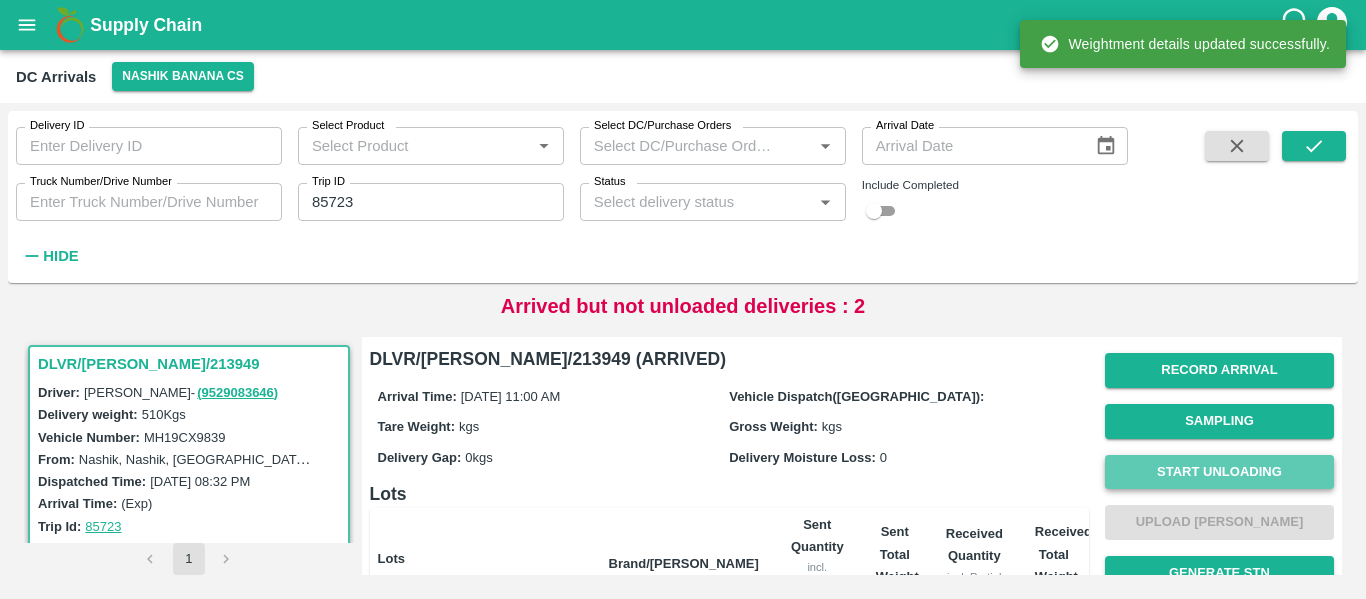 click on "Start Unloading" at bounding box center (1219, 472) 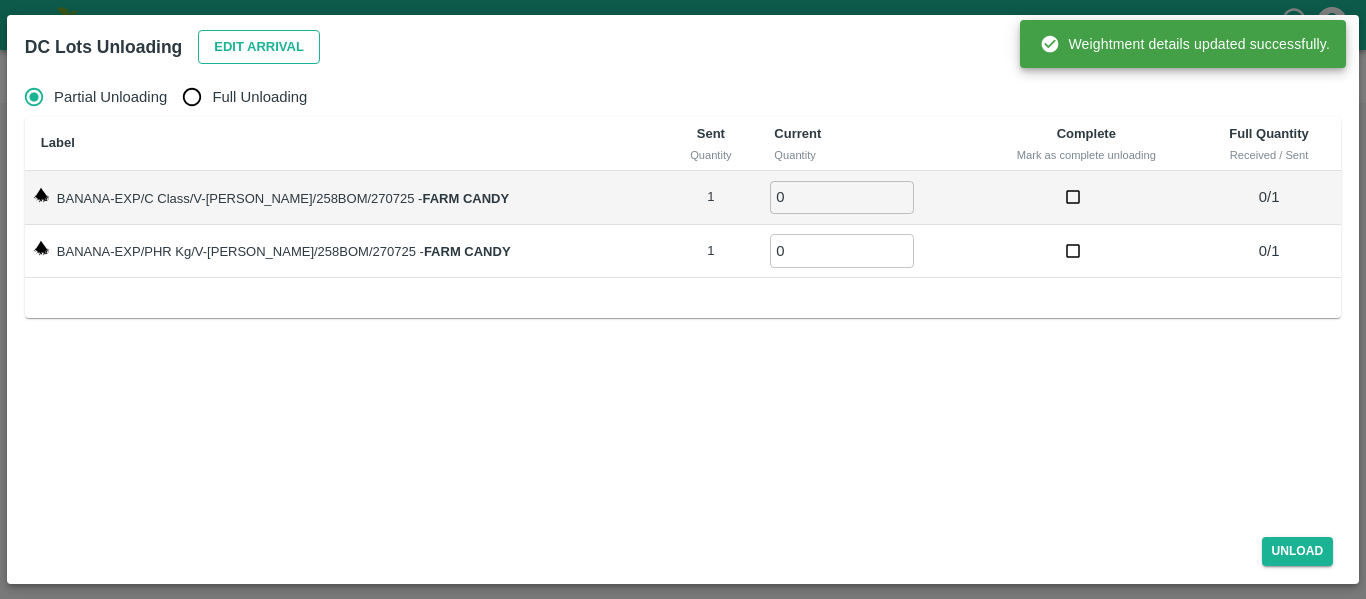 click on "Edit Arrival" at bounding box center [259, 47] 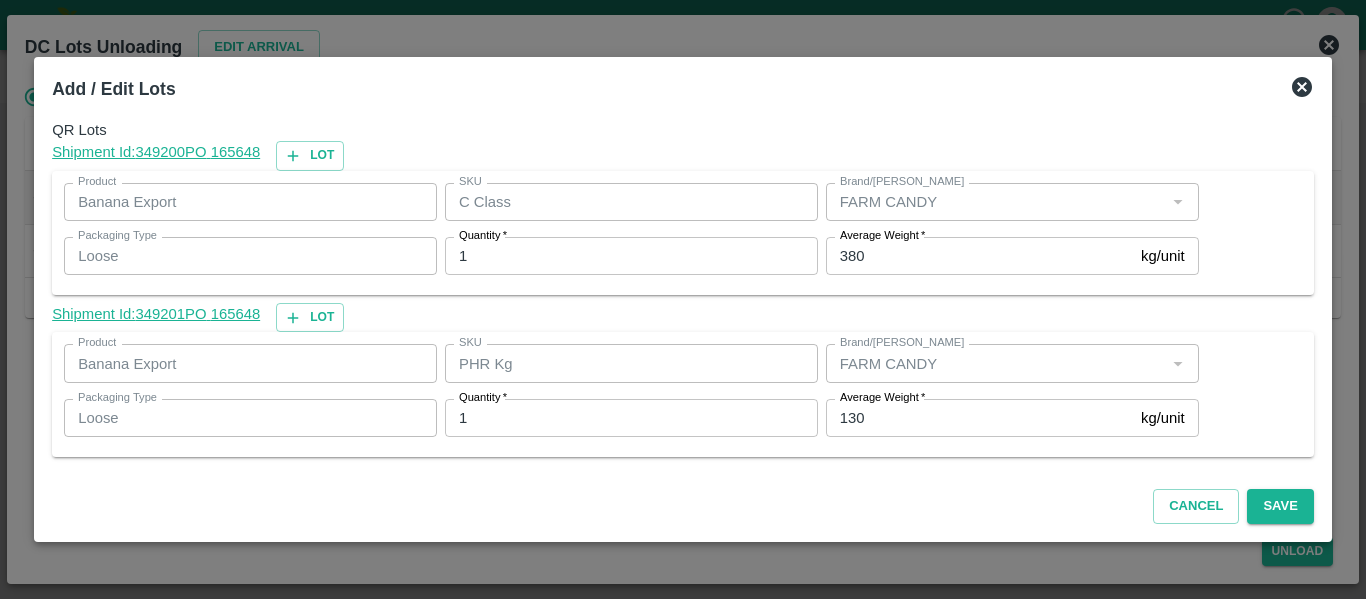 click on "Average Weight   *" at bounding box center [882, 398] 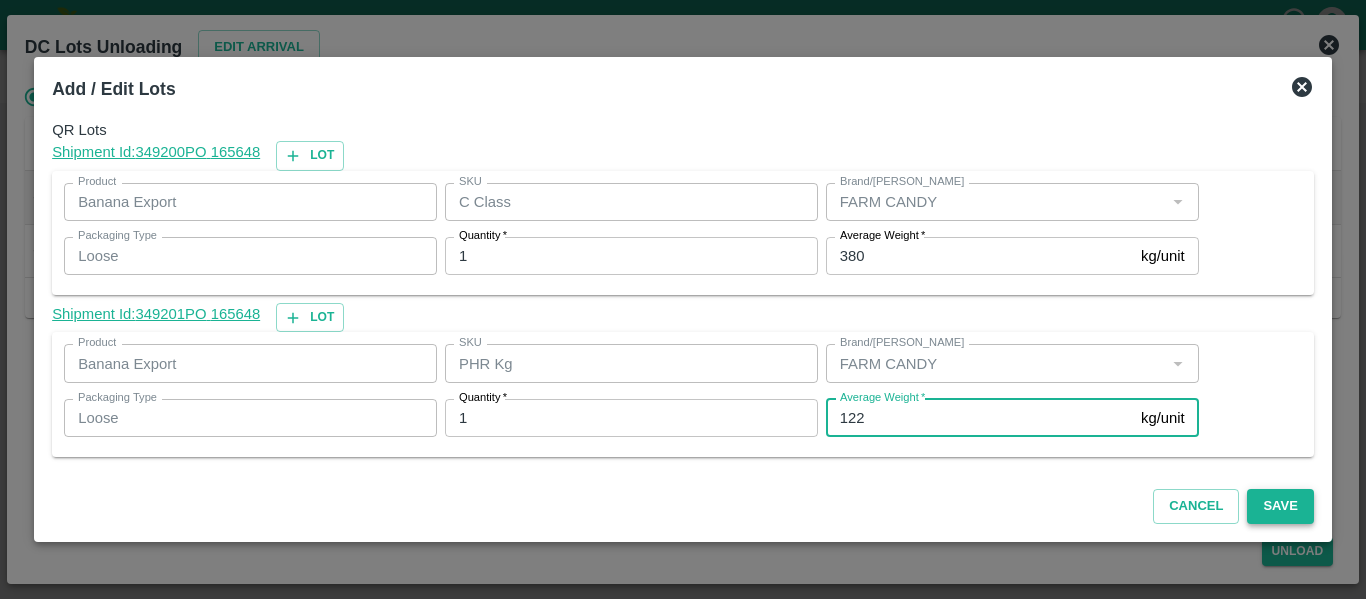 type on "122" 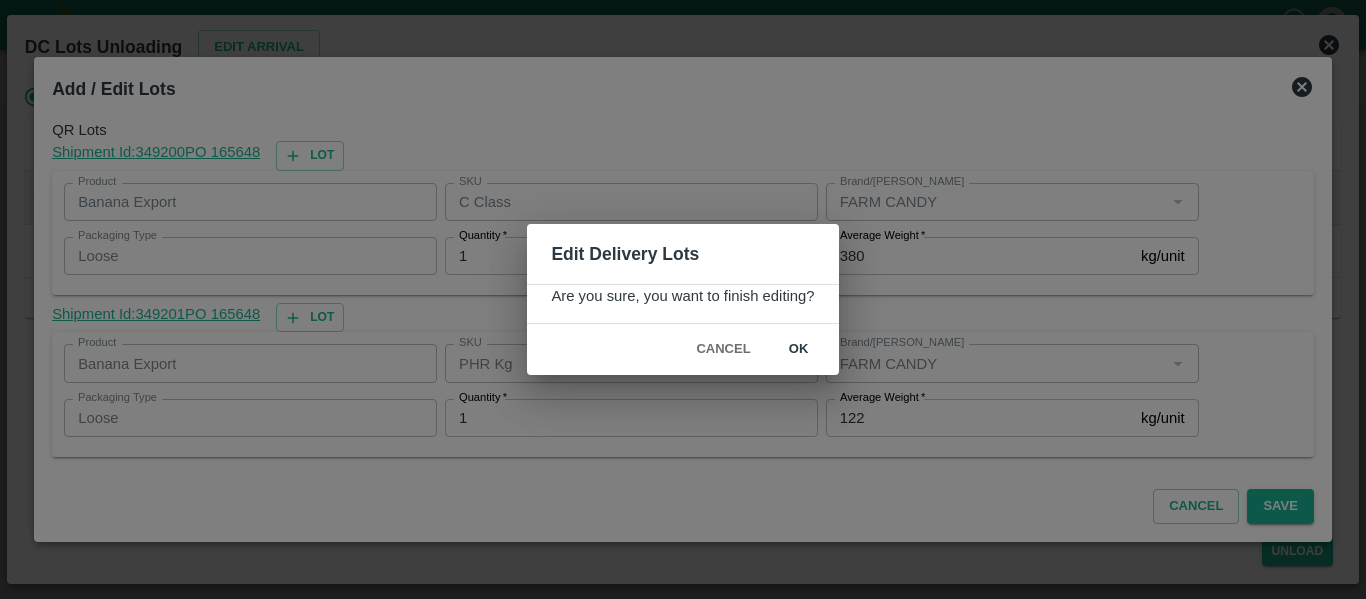 click on "ok" at bounding box center (799, 349) 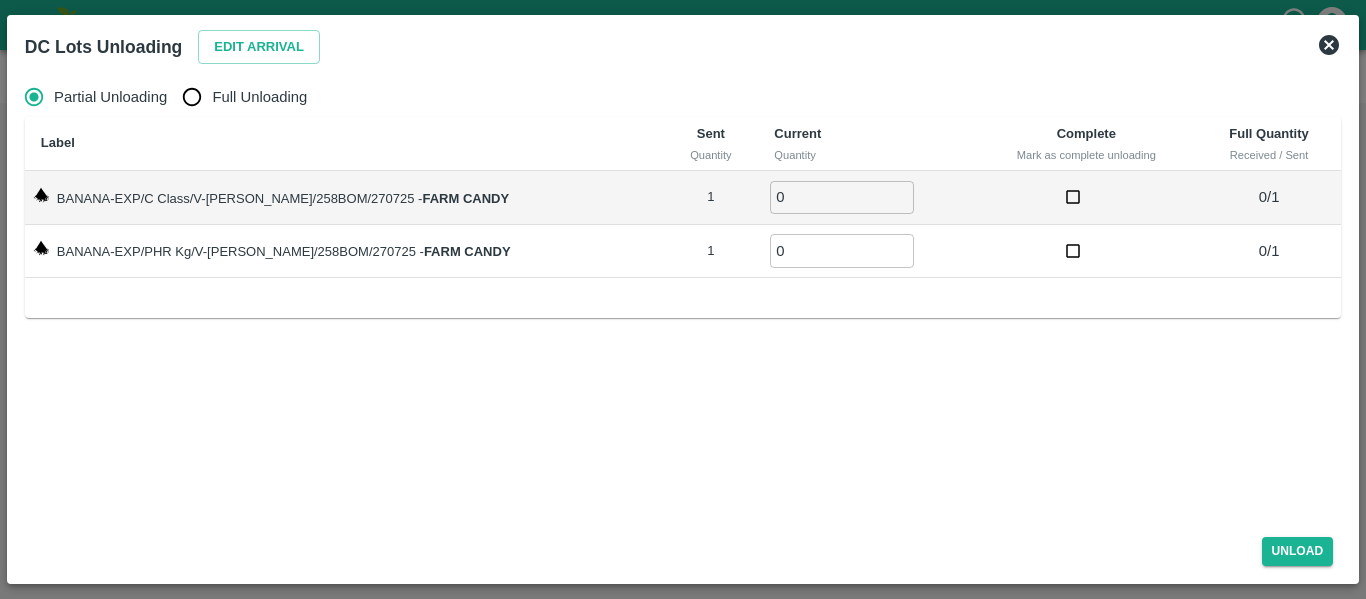 click on "Full Unloading" at bounding box center [259, 97] 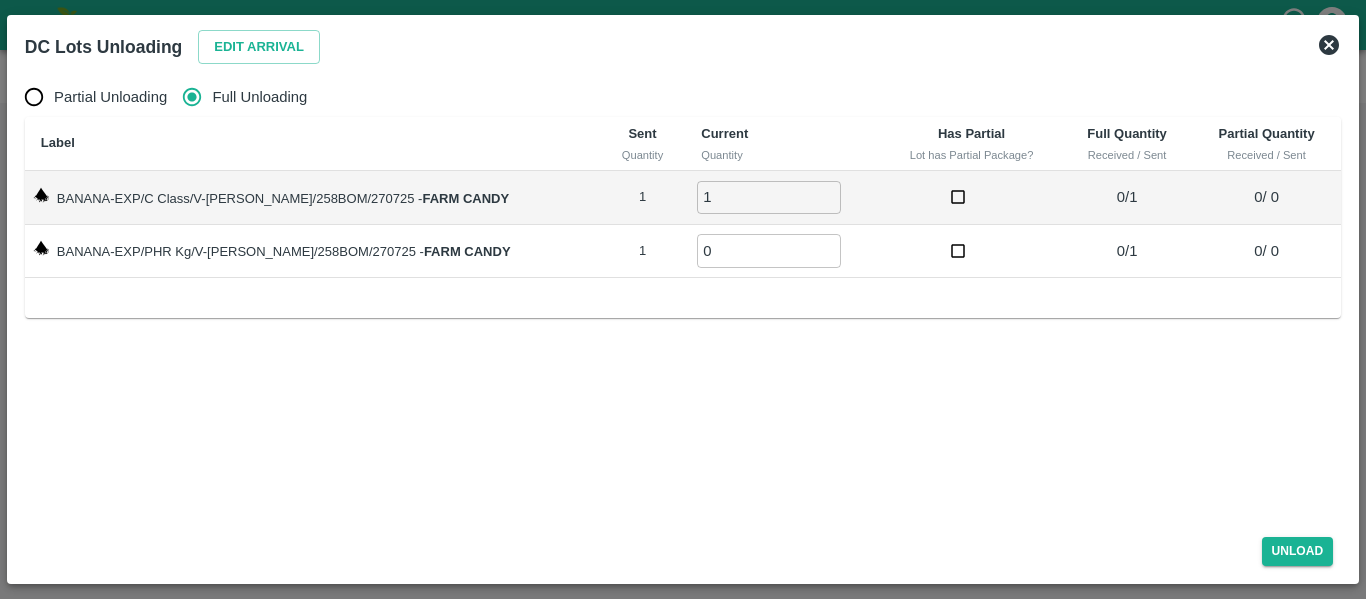 type on "1" 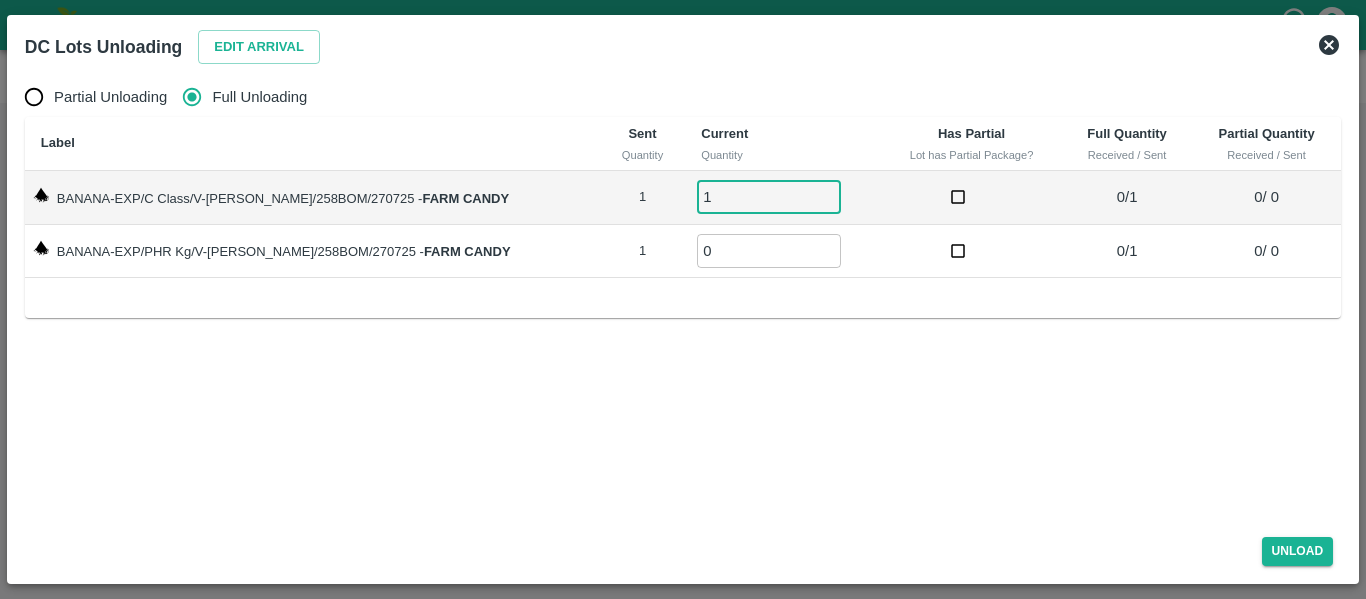 type on "1" 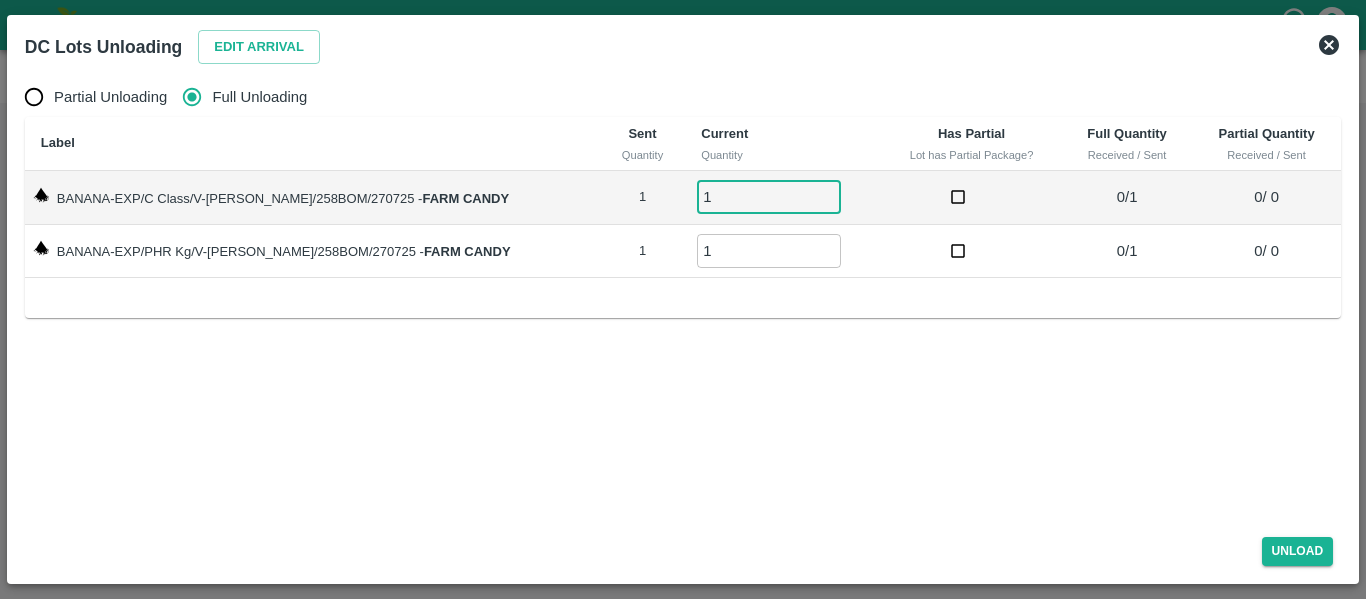 click on "1" at bounding box center (769, 250) 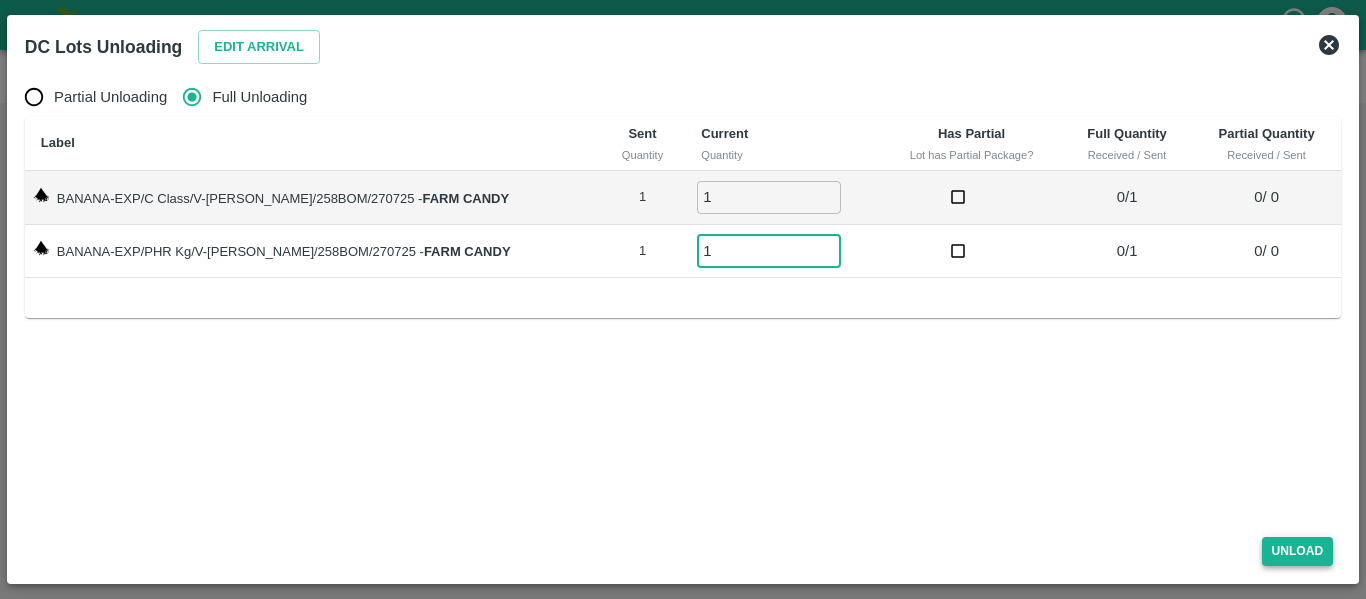 click on "Unload" at bounding box center [1298, 551] 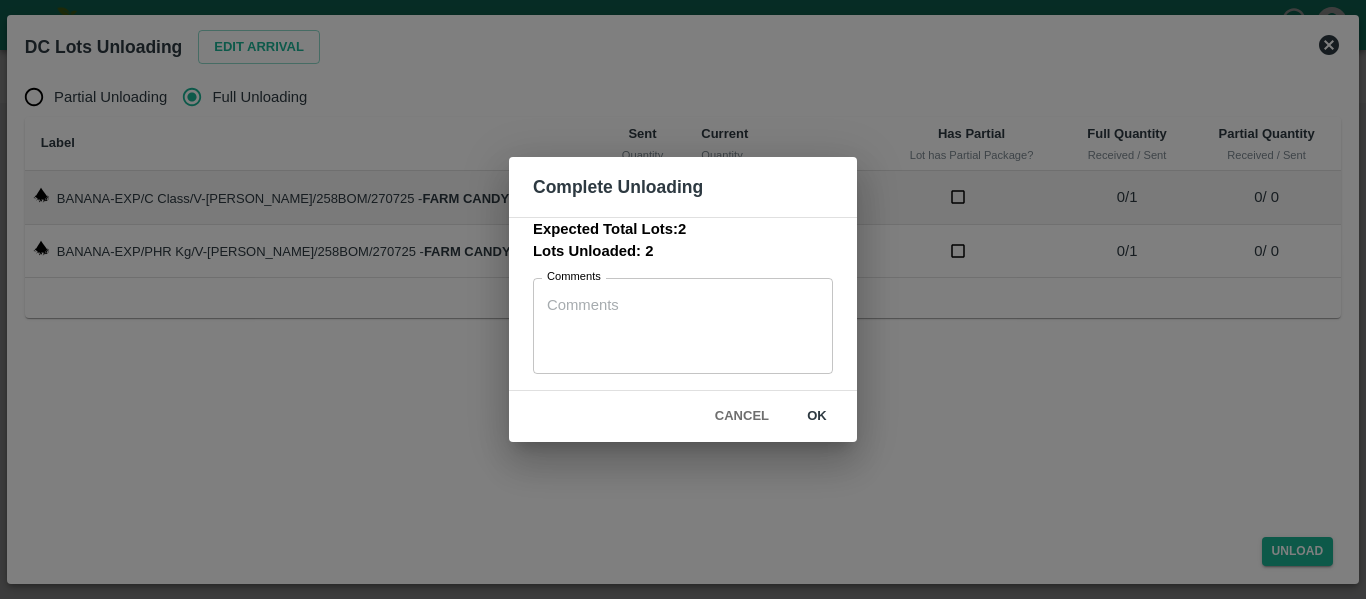 click on "ok" at bounding box center (817, 416) 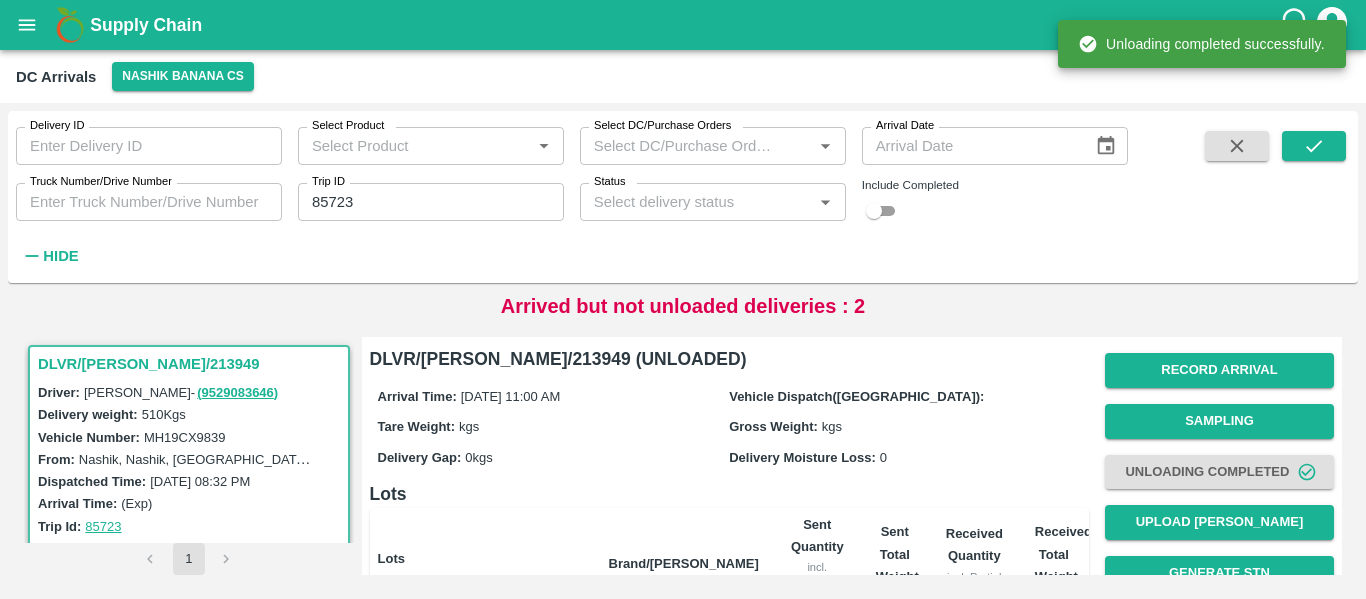 scroll, scrollTop: 275, scrollLeft: 0, axis: vertical 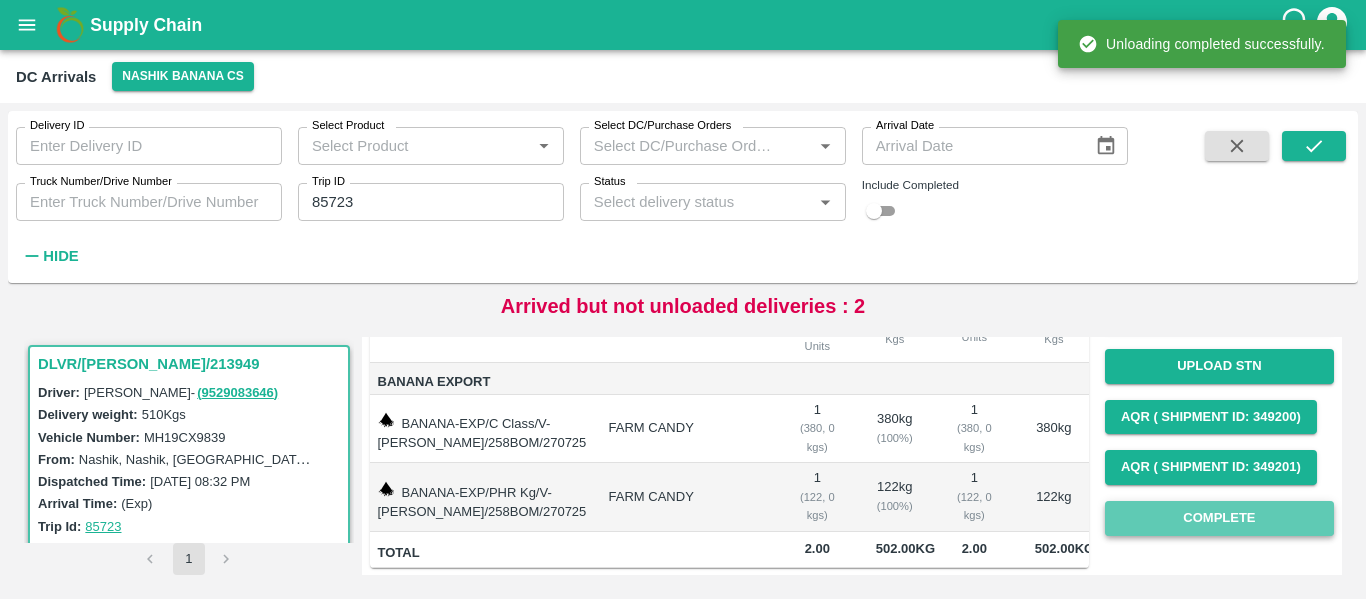 click on "Complete" at bounding box center [1219, 518] 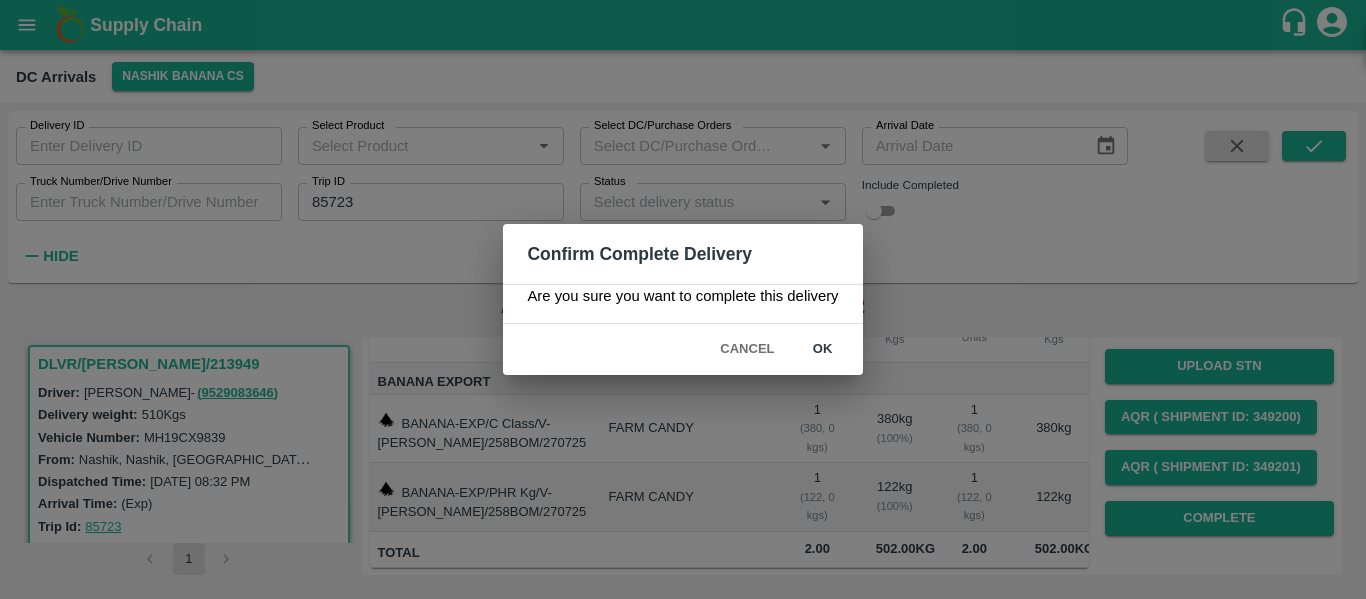 click on "ok" at bounding box center [823, 349] 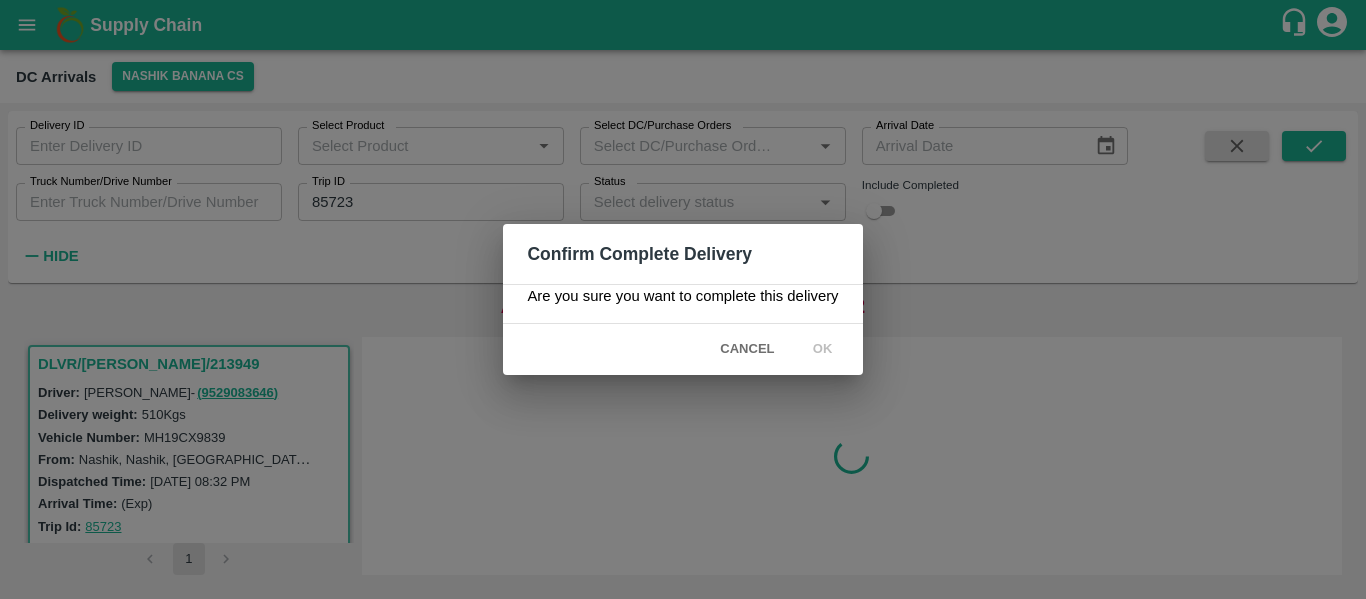 scroll, scrollTop: 0, scrollLeft: 0, axis: both 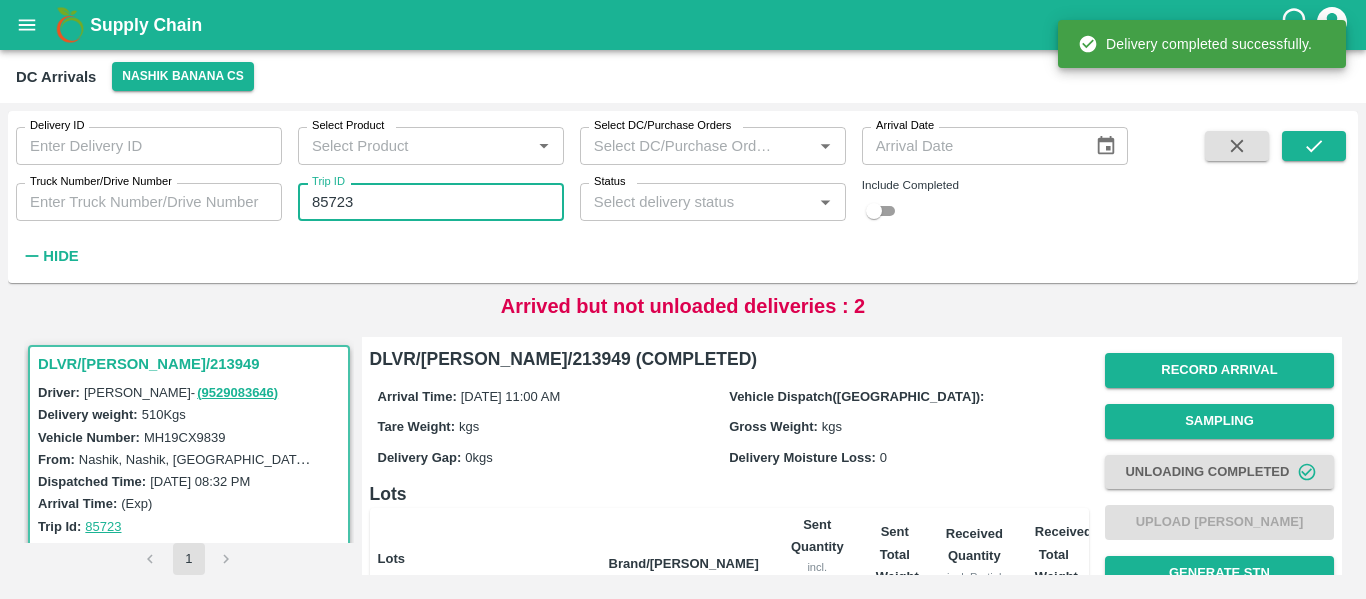 click on "85723" at bounding box center (431, 202) 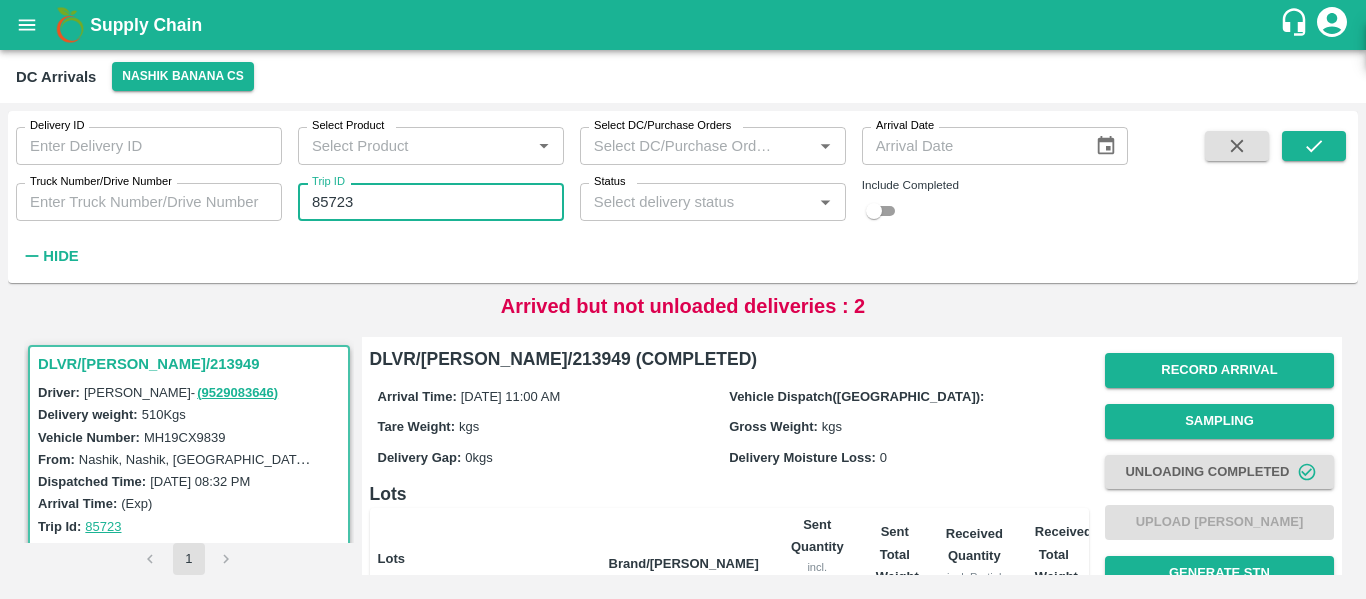 paste 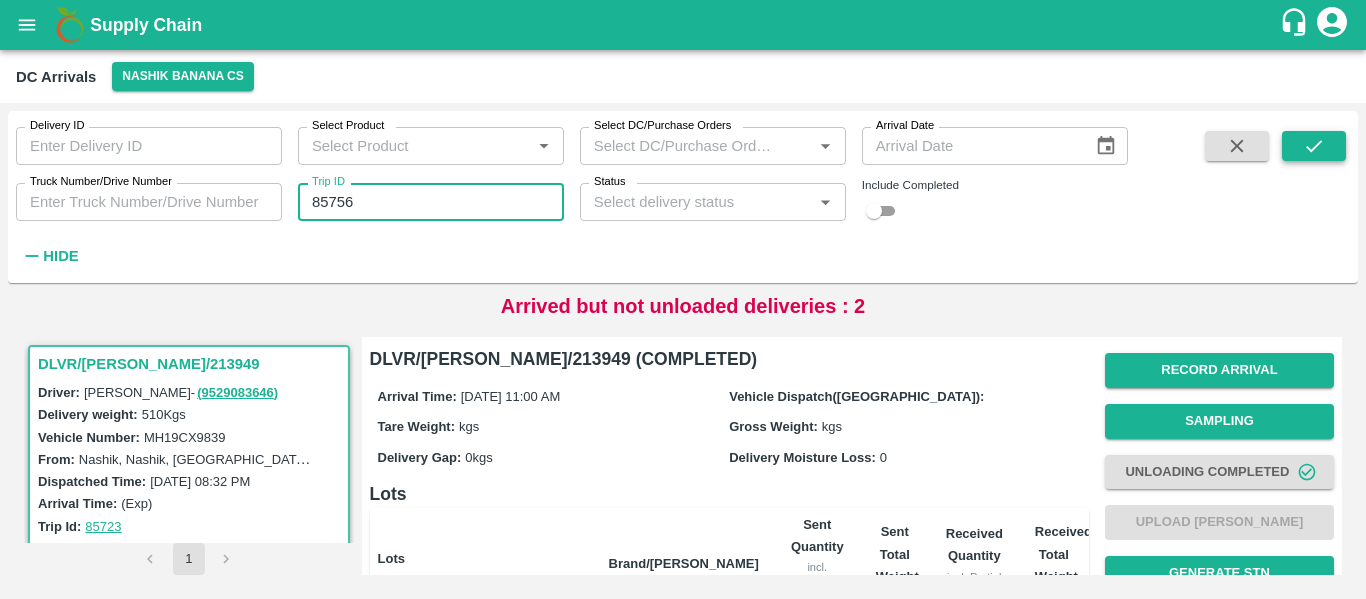 type on "85756" 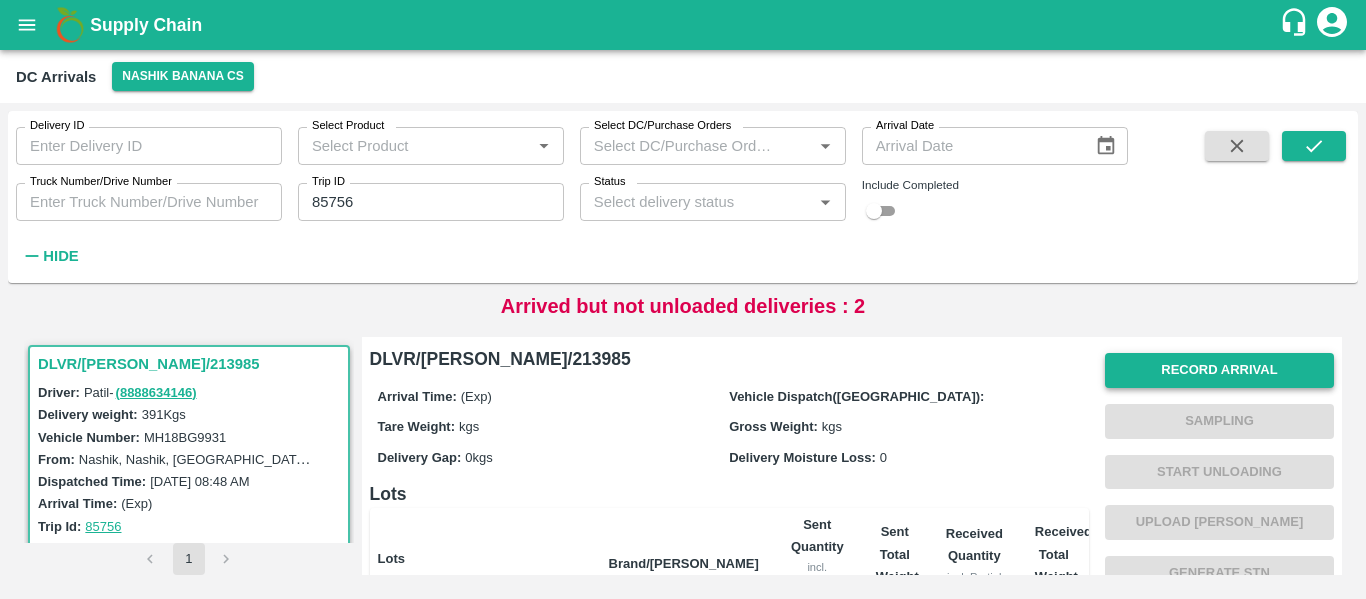 click on "Record Arrival" at bounding box center [1219, 370] 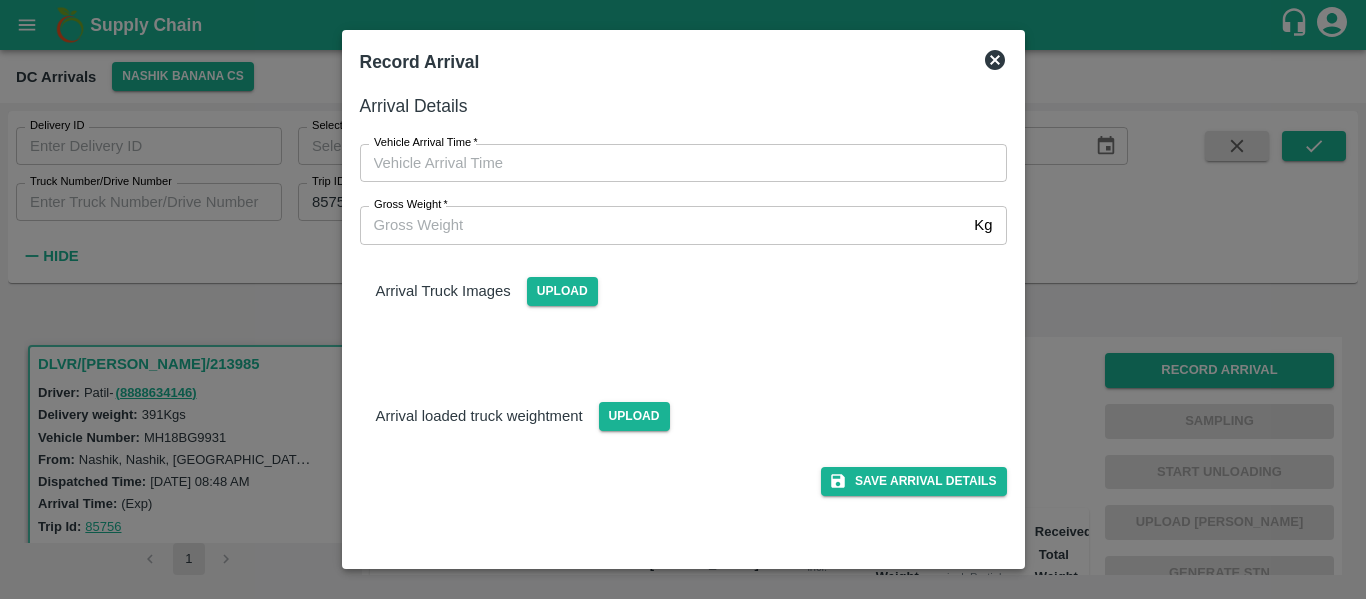 type on "DD/MM/YYYY hh:mm aa" 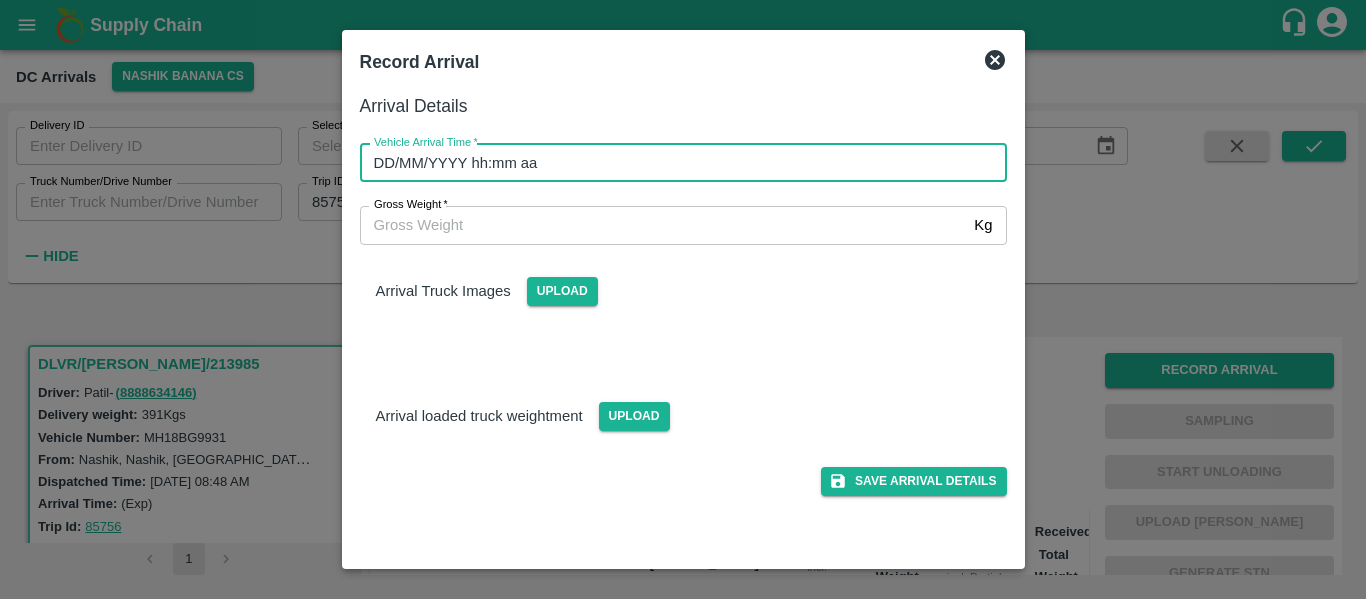 click on "DD/MM/YYYY hh:mm aa" at bounding box center [676, 163] 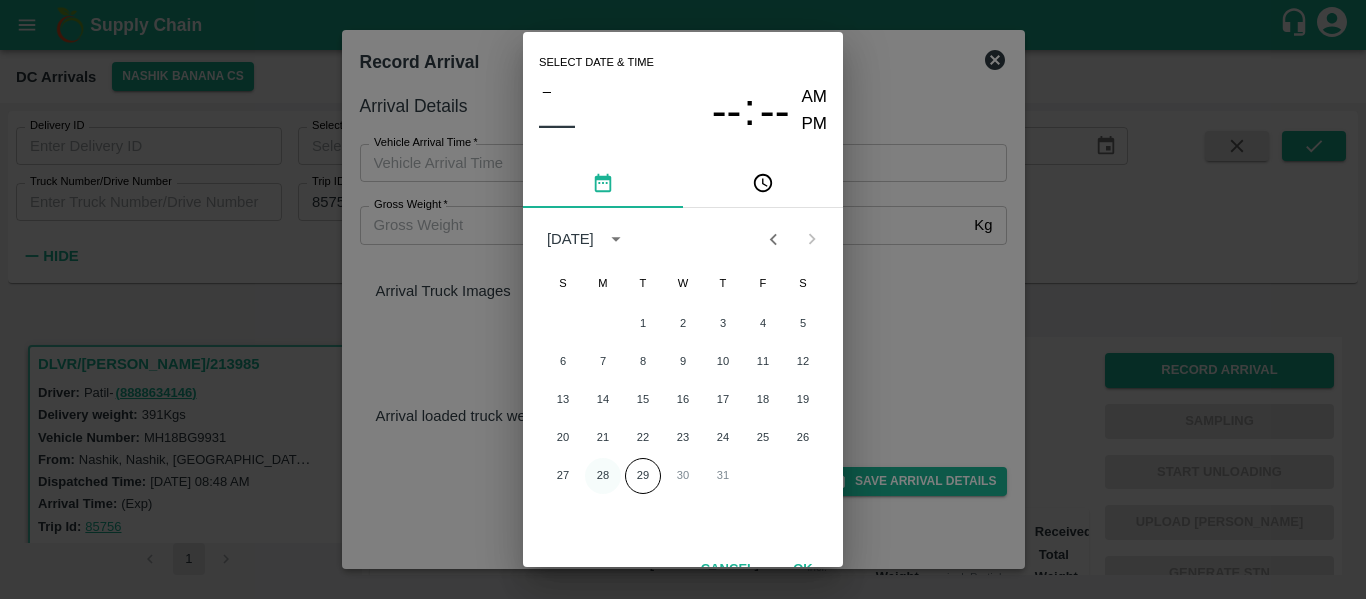click on "28" at bounding box center [603, 476] 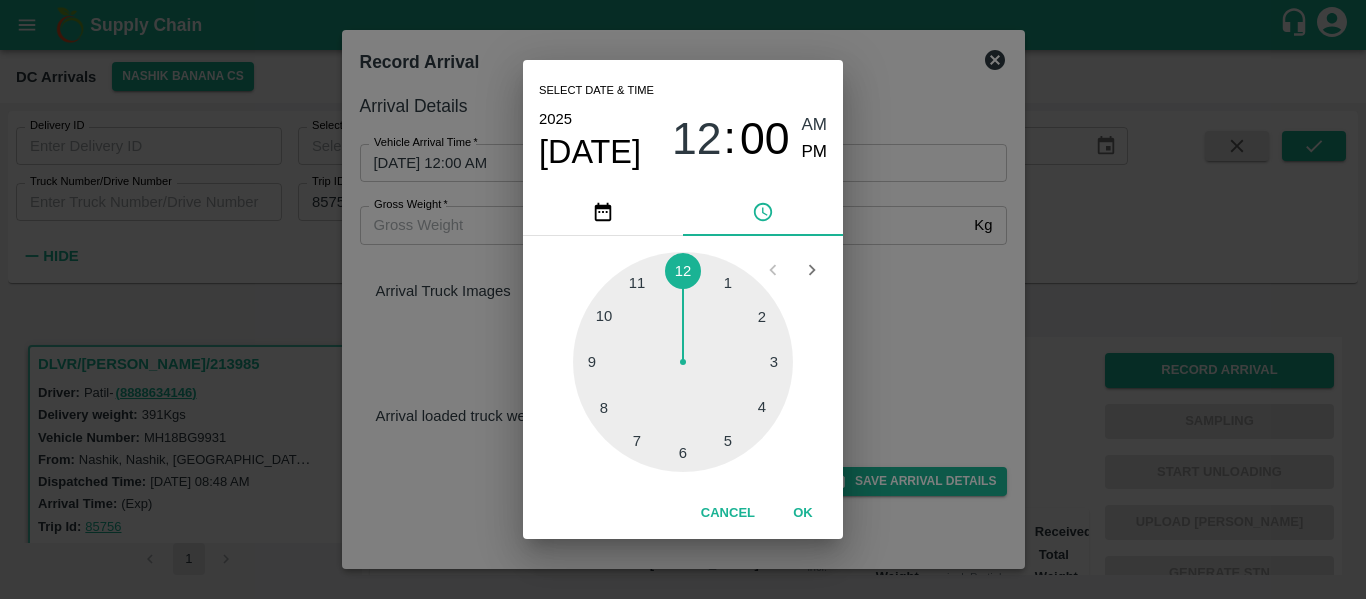 click at bounding box center (683, 362) 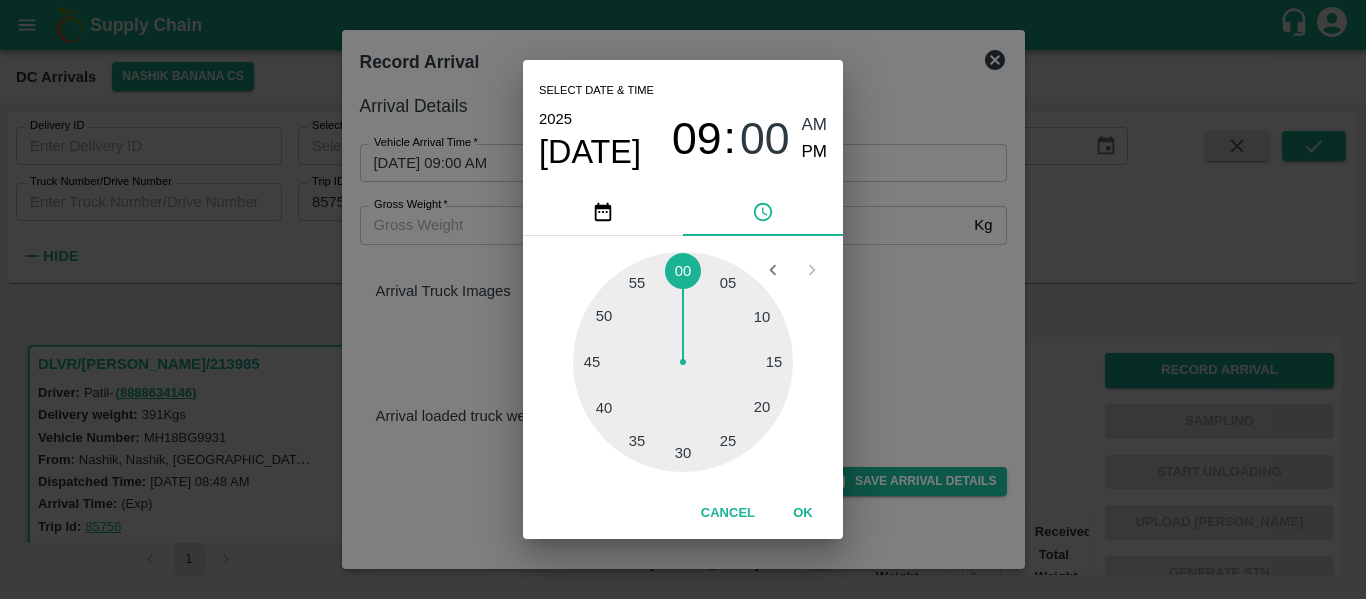 click at bounding box center [683, 362] 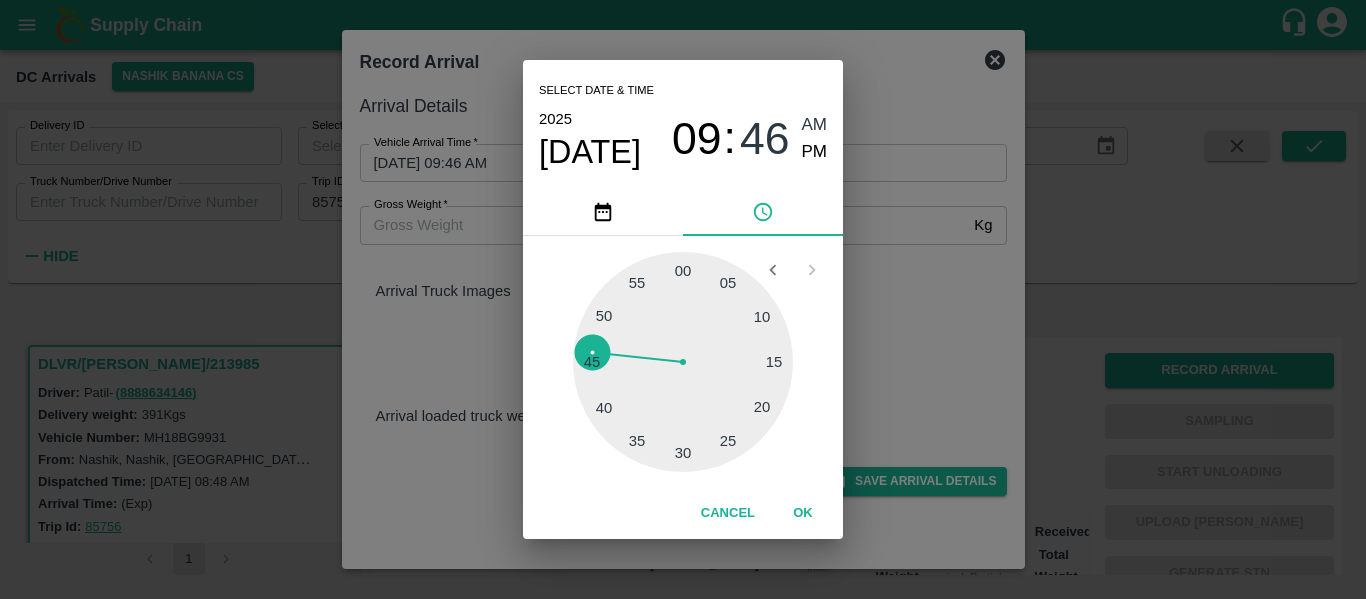 click on "AM" at bounding box center [815, 125] 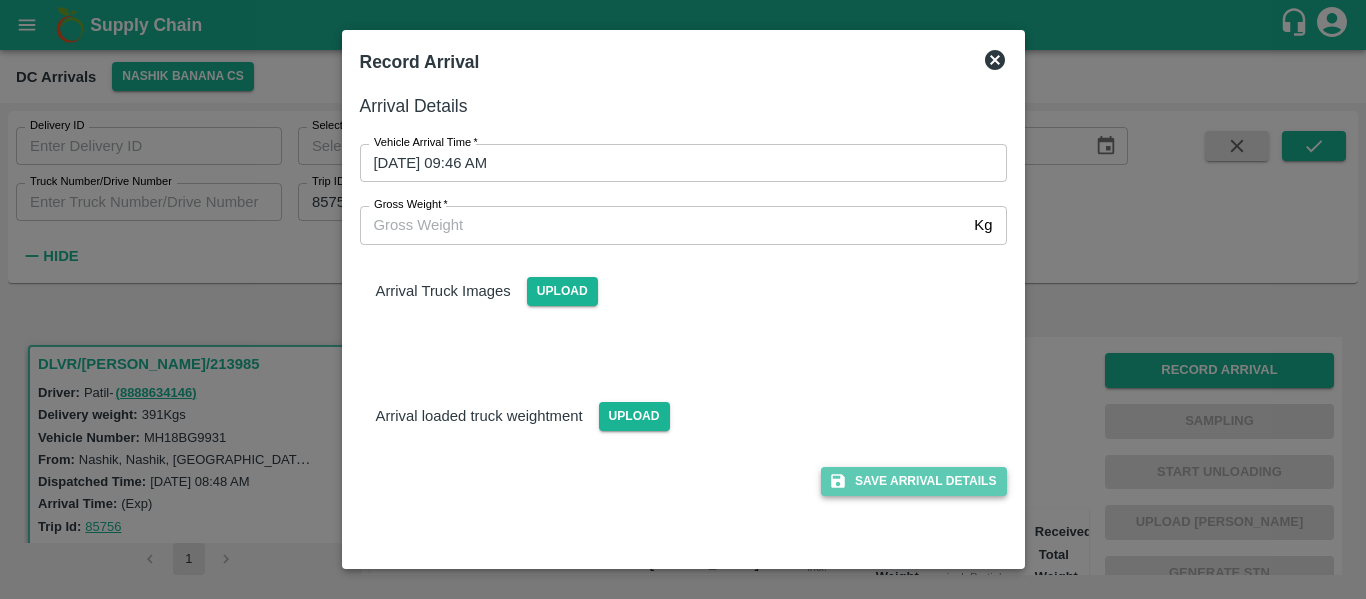 click on "Save Arrival Details" at bounding box center (913, 481) 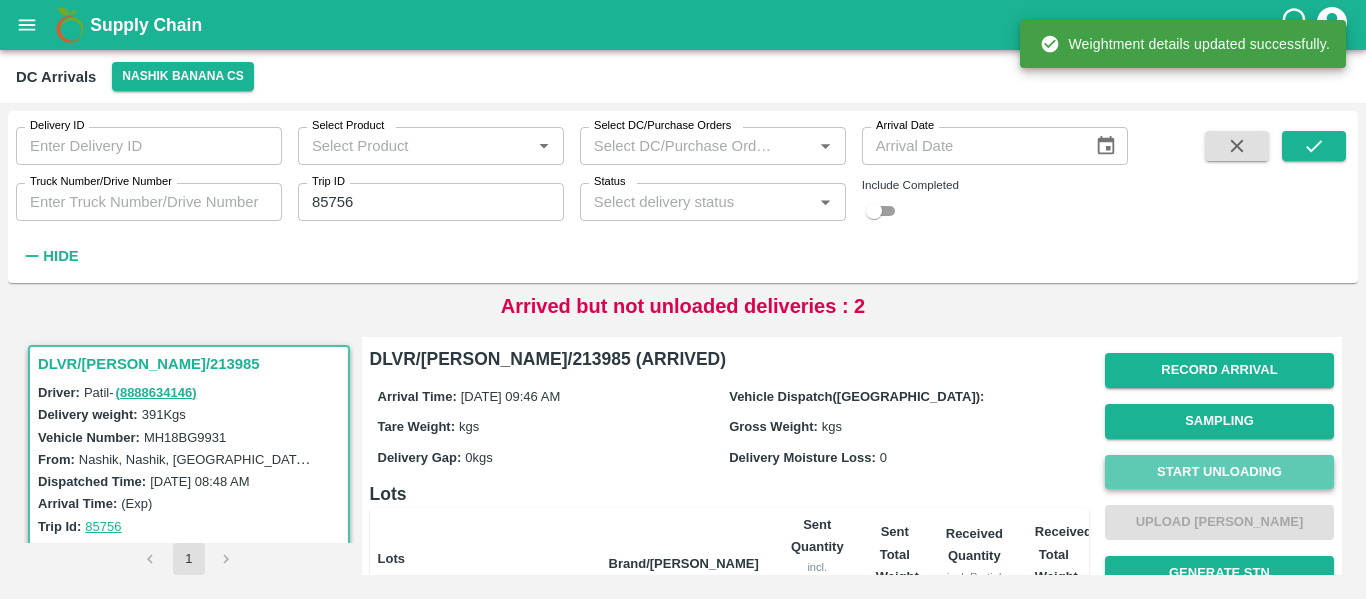 click on "Start Unloading" at bounding box center (1219, 472) 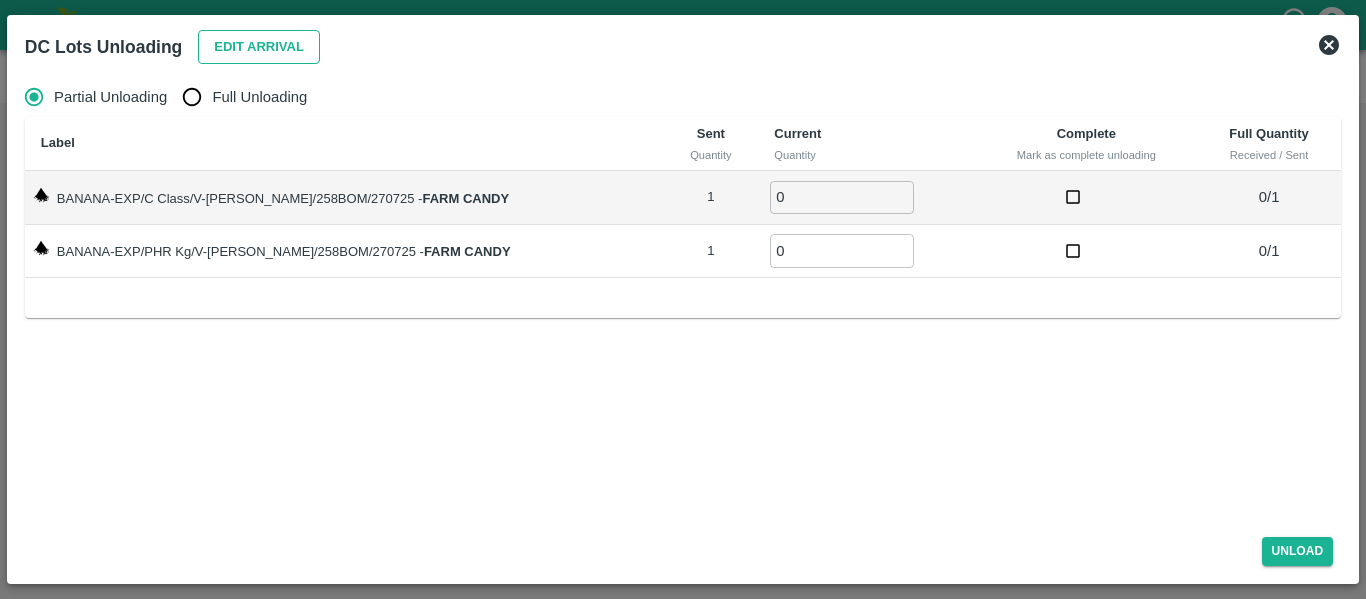 click on "Edit Arrival" at bounding box center [259, 47] 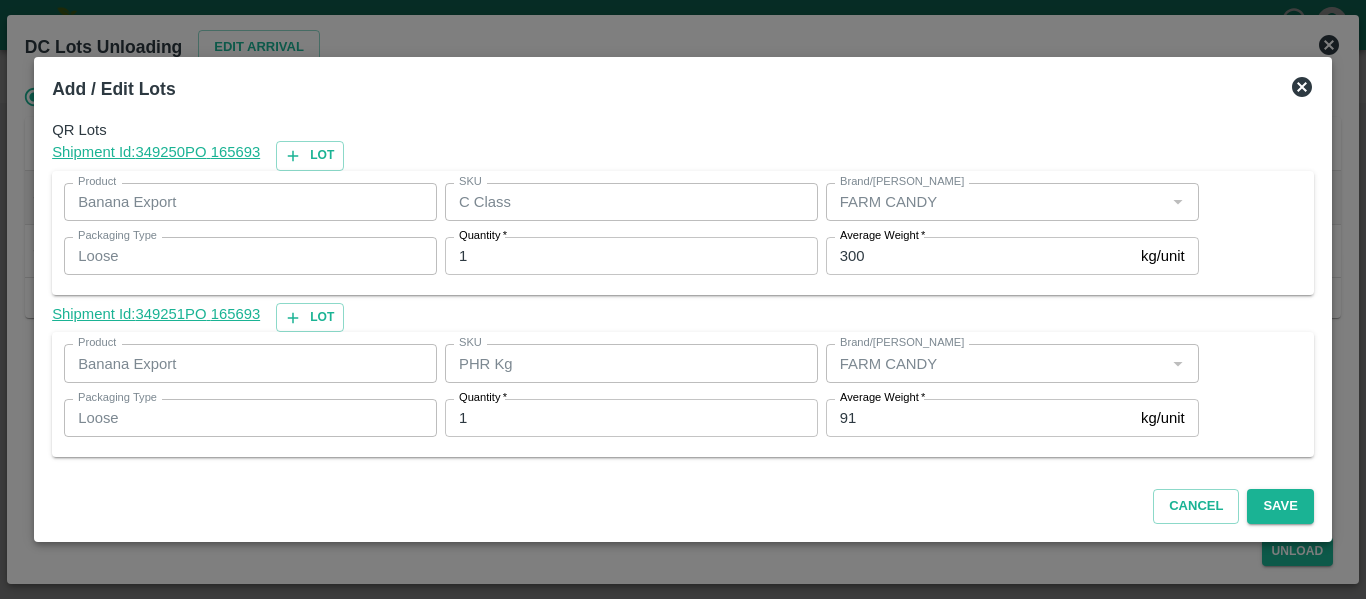 click on "91" at bounding box center [979, 418] 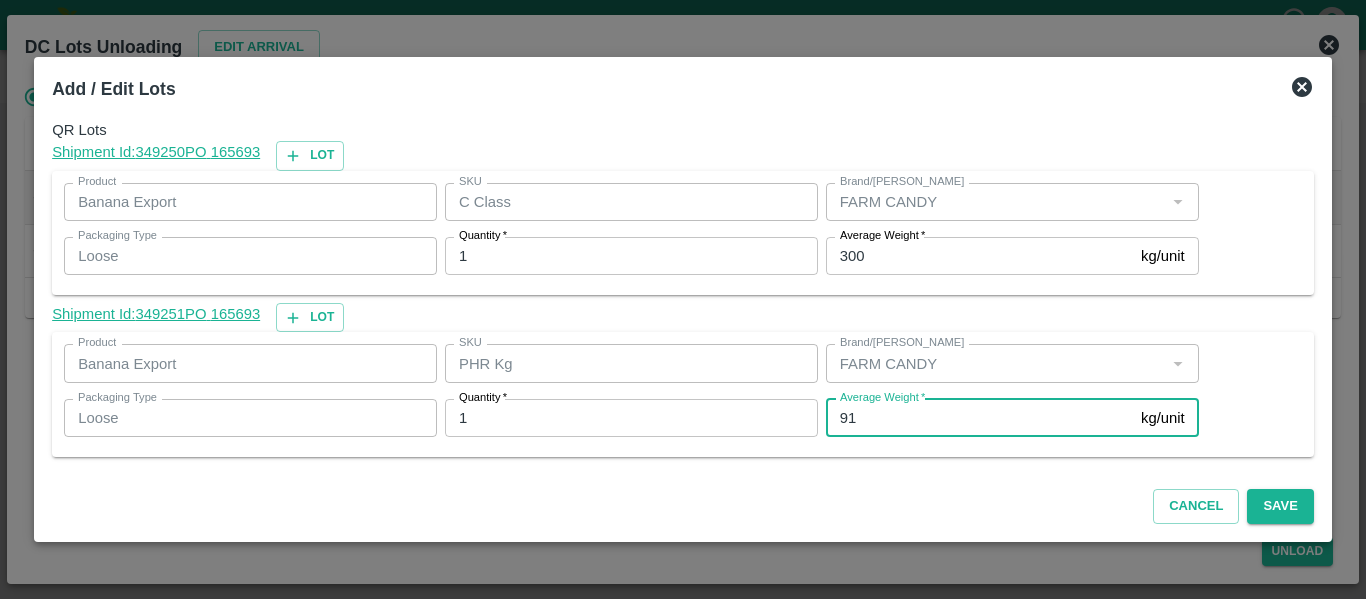 type on "9" 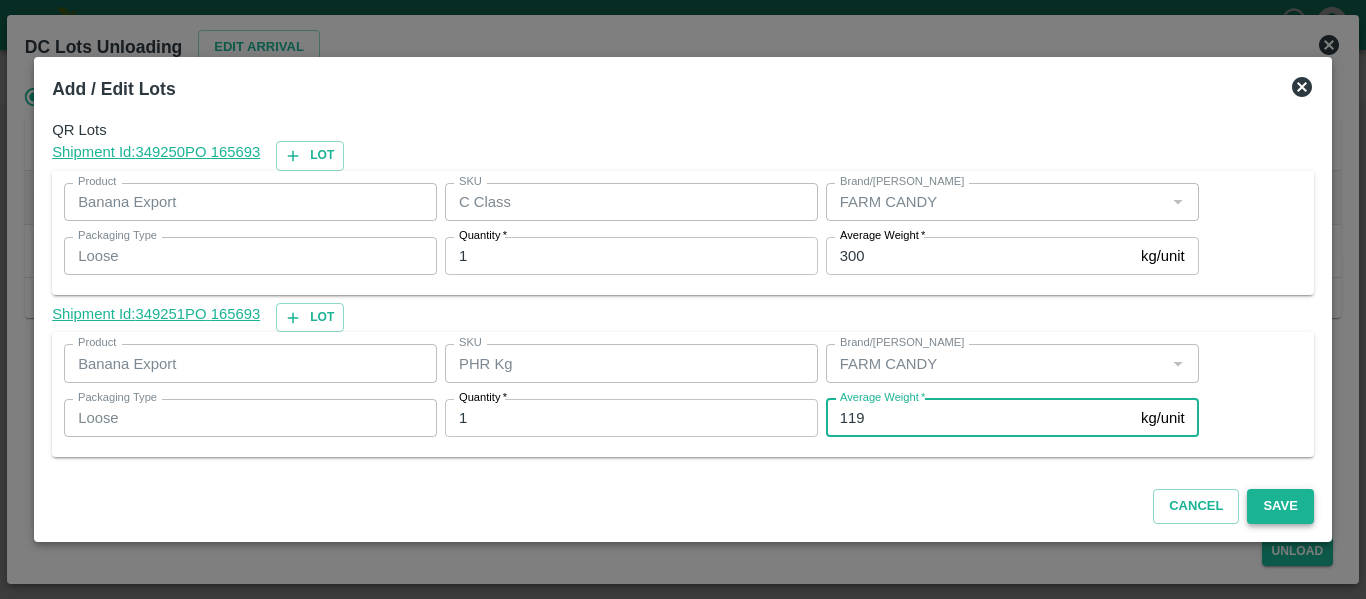 type on "119" 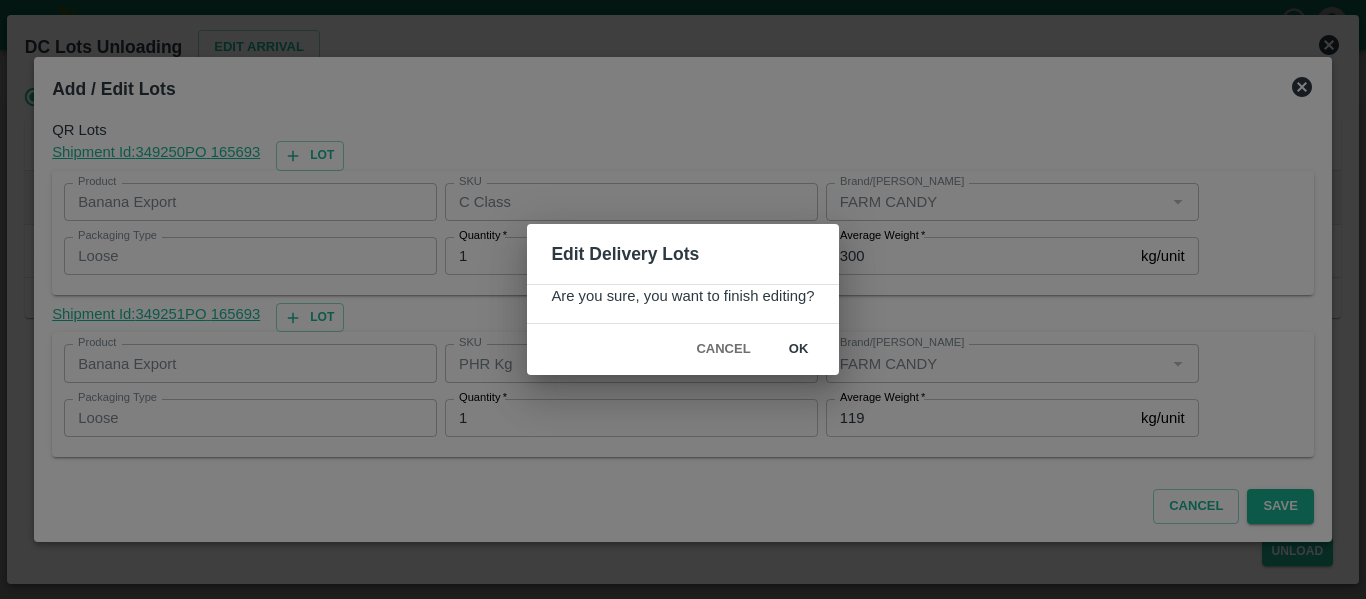 click on "ok" at bounding box center [799, 349] 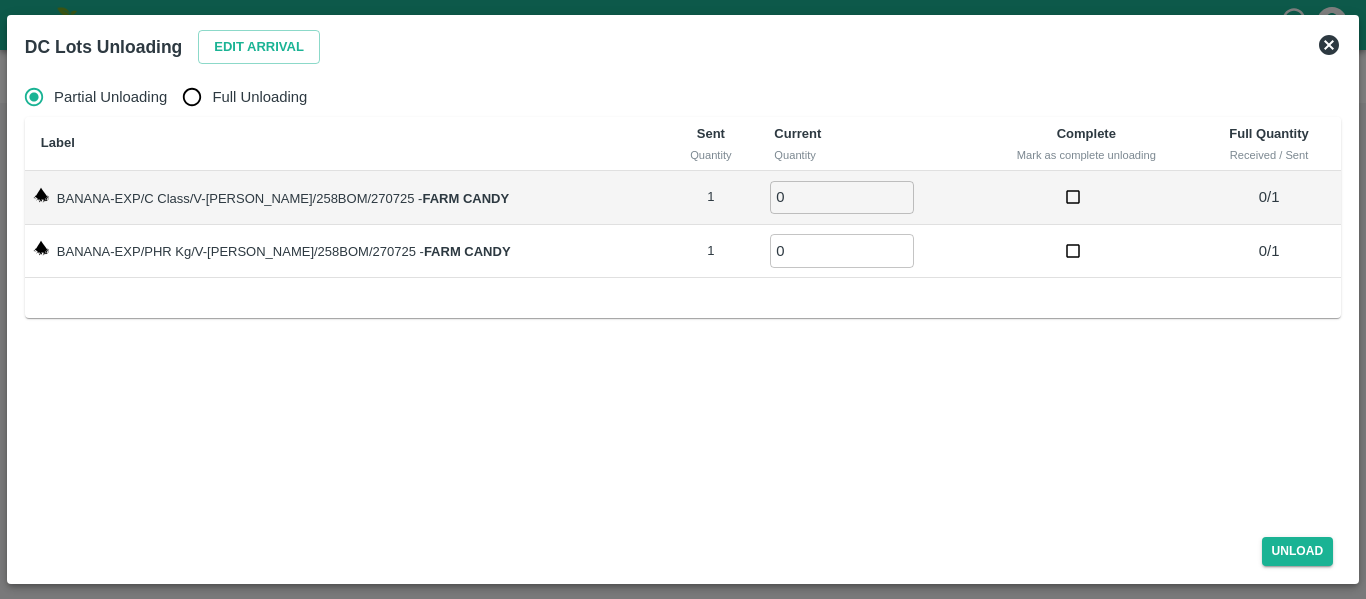 click on "Full Unloading" at bounding box center (259, 97) 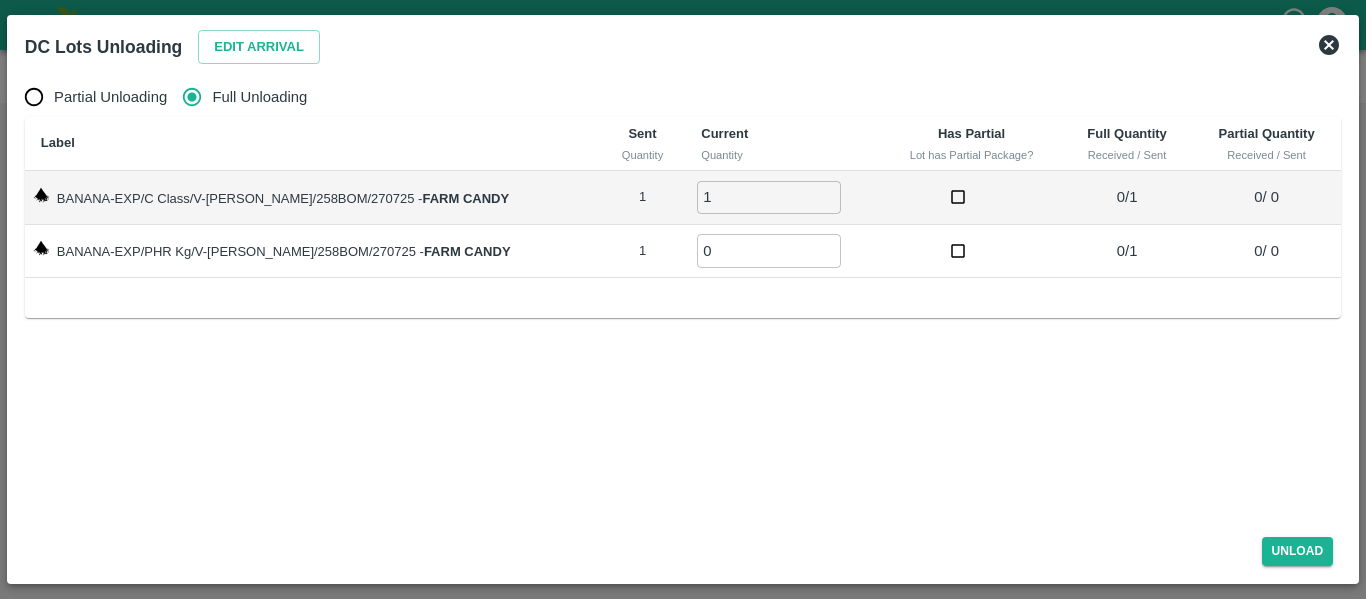 type on "1" 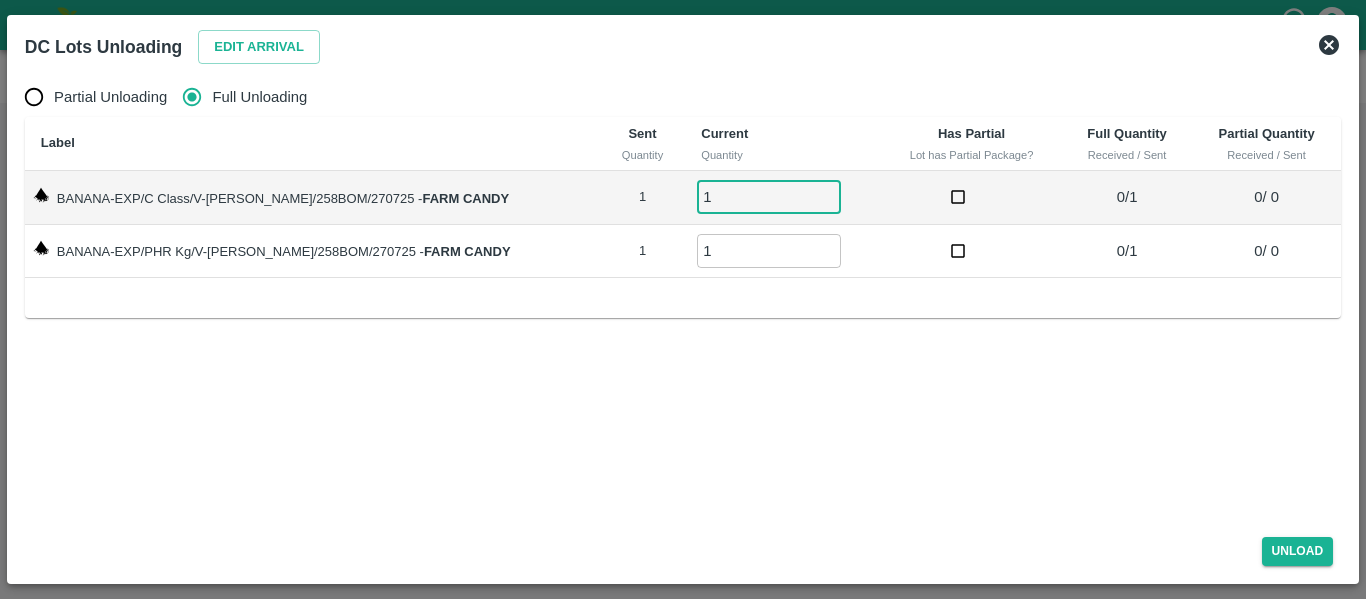type on "1" 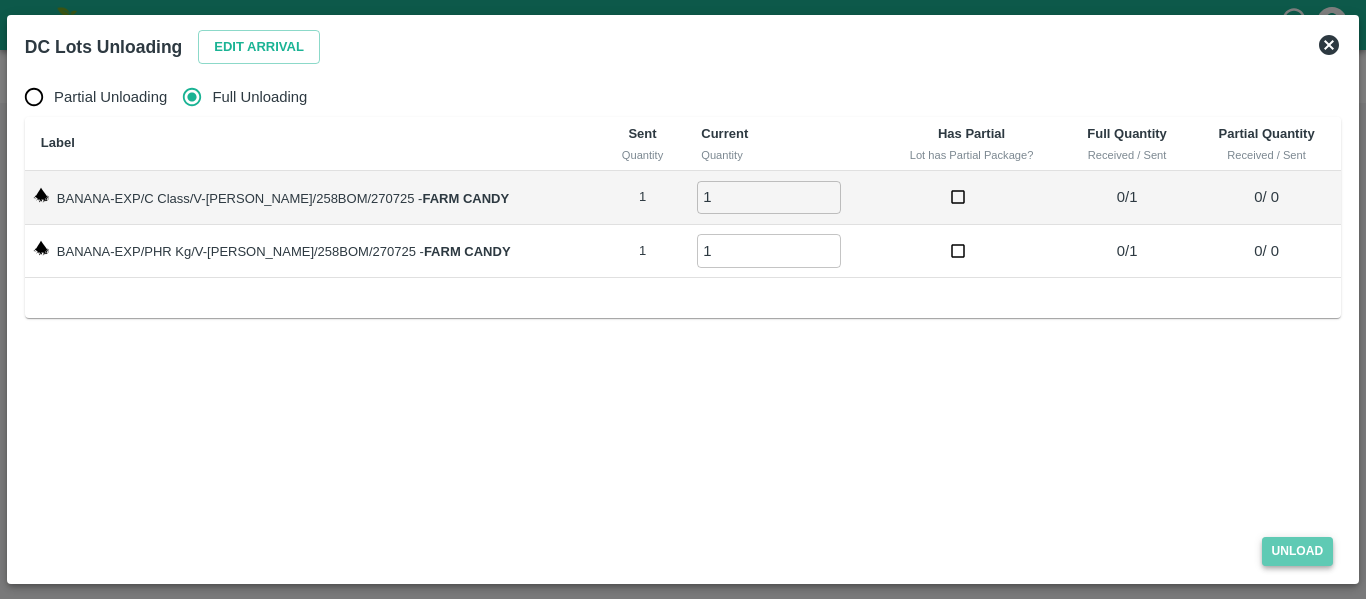 click on "Unload" at bounding box center [1298, 551] 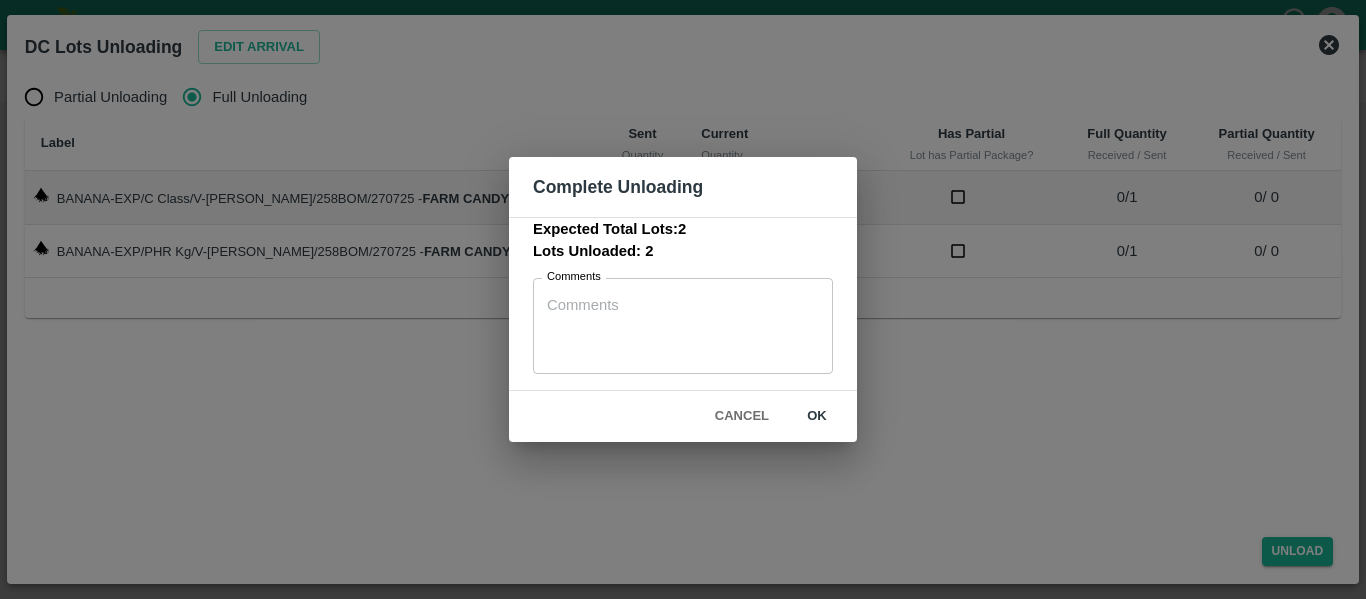 click on "ok" at bounding box center (817, 416) 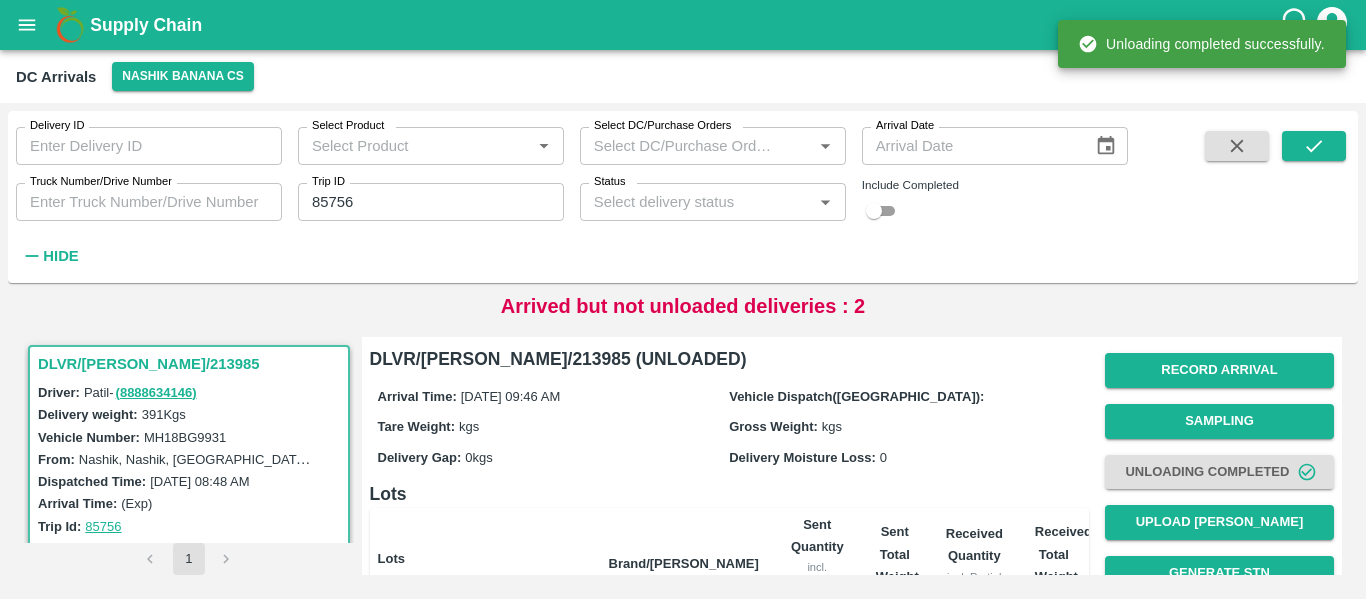 scroll, scrollTop: 275, scrollLeft: 0, axis: vertical 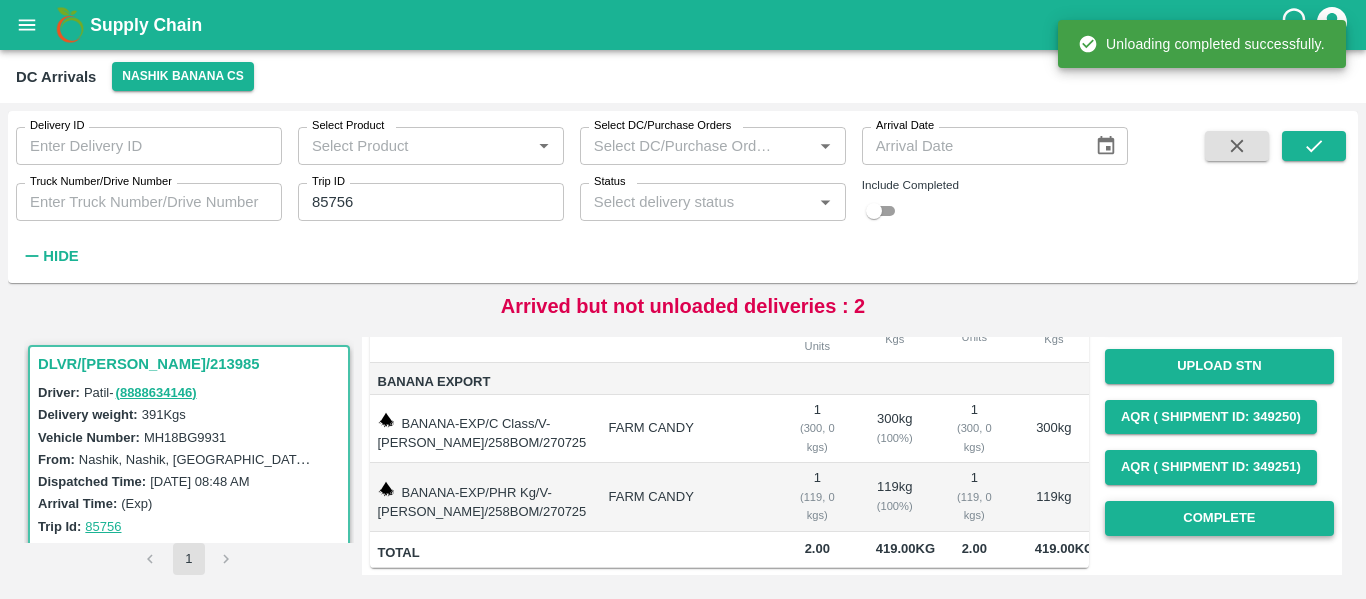 click on "Complete" at bounding box center [1219, 518] 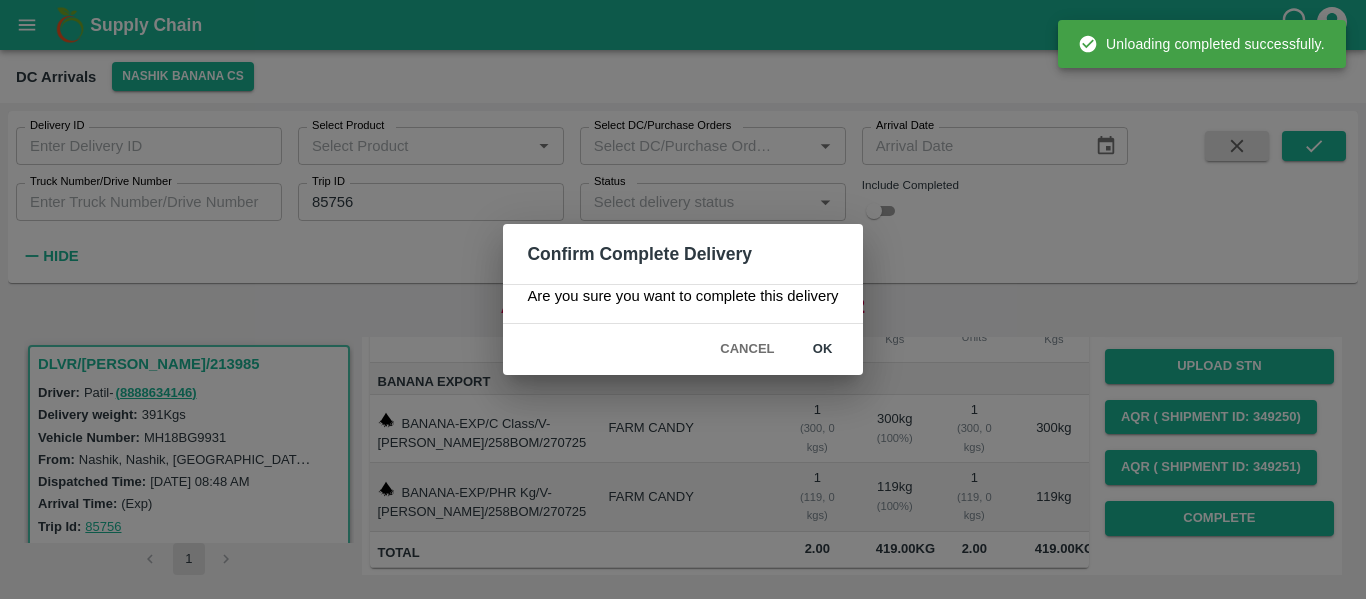 click on "ok" at bounding box center [823, 349] 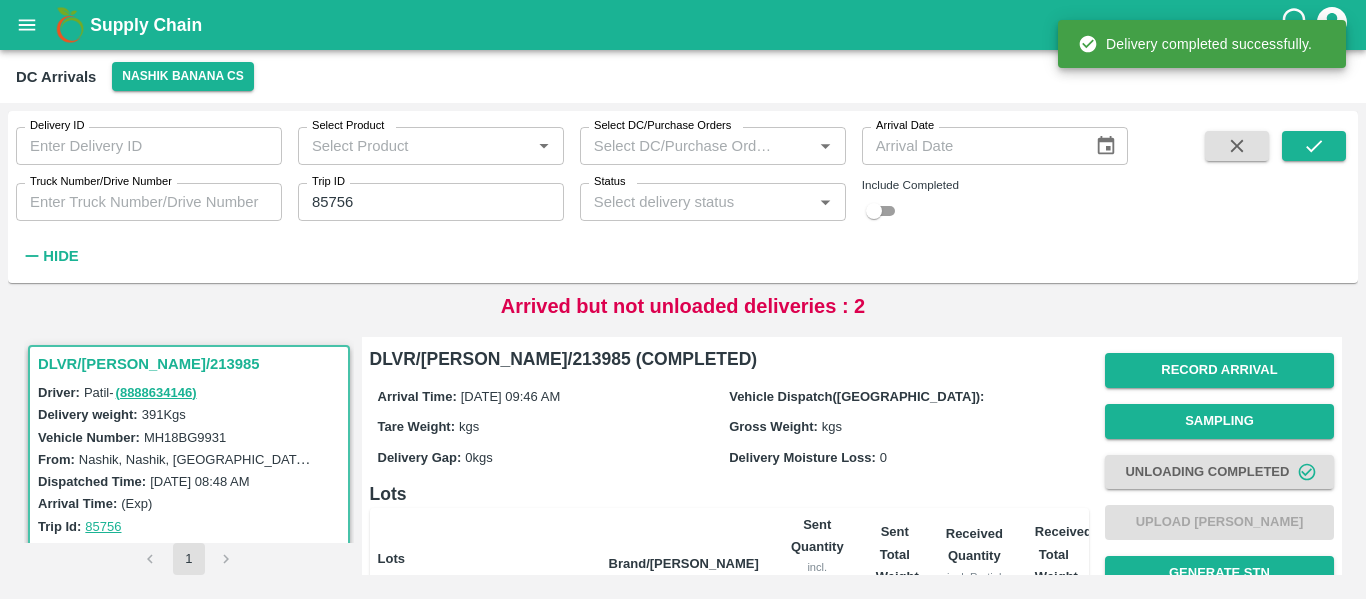 click on "85756" at bounding box center (431, 202) 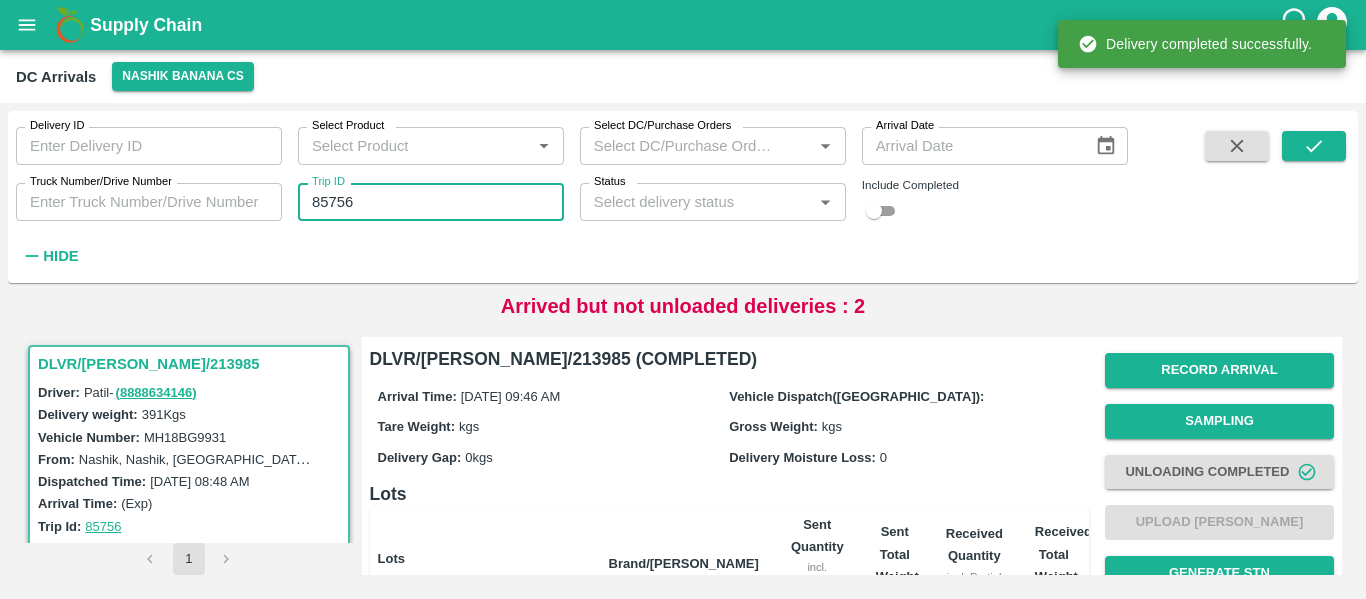 paste 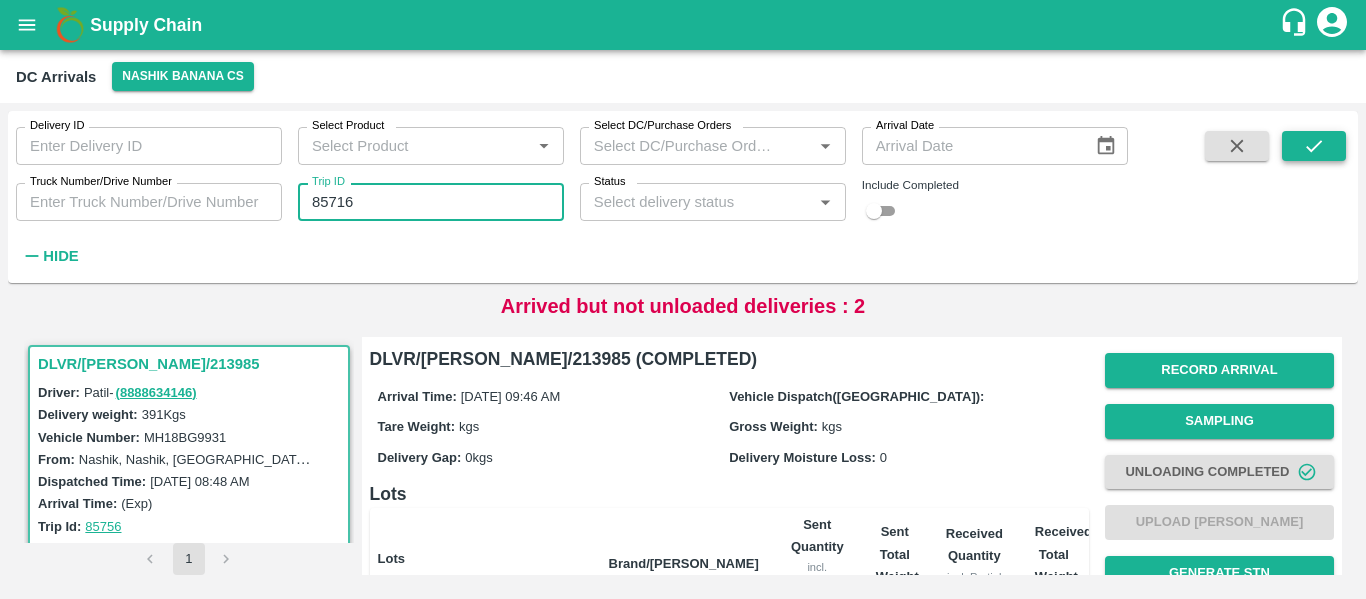 type on "85716" 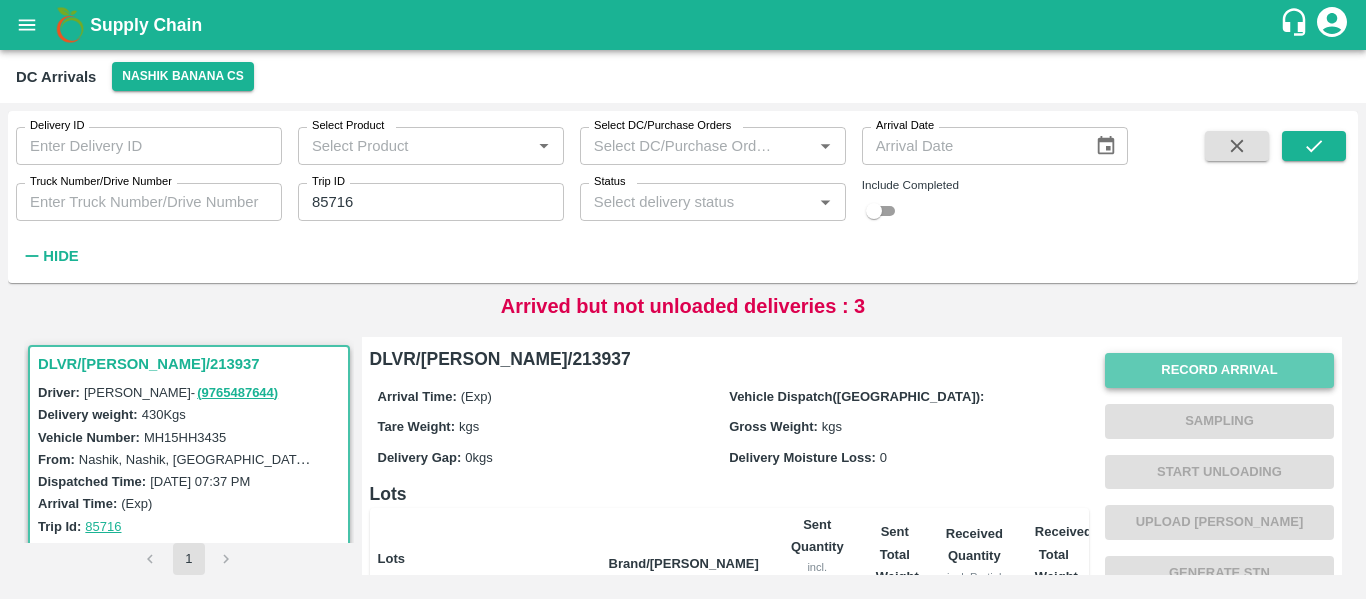 click on "Record Arrival" at bounding box center [1219, 370] 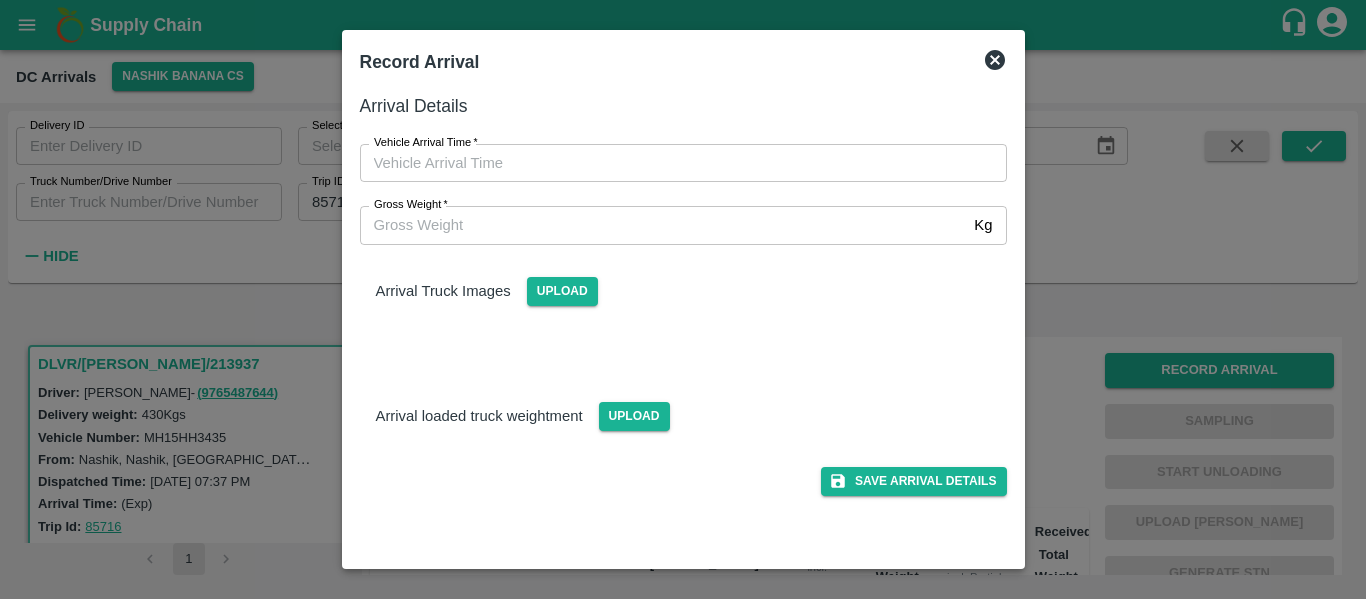 type on "DD/MM/YYYY hh:mm aa" 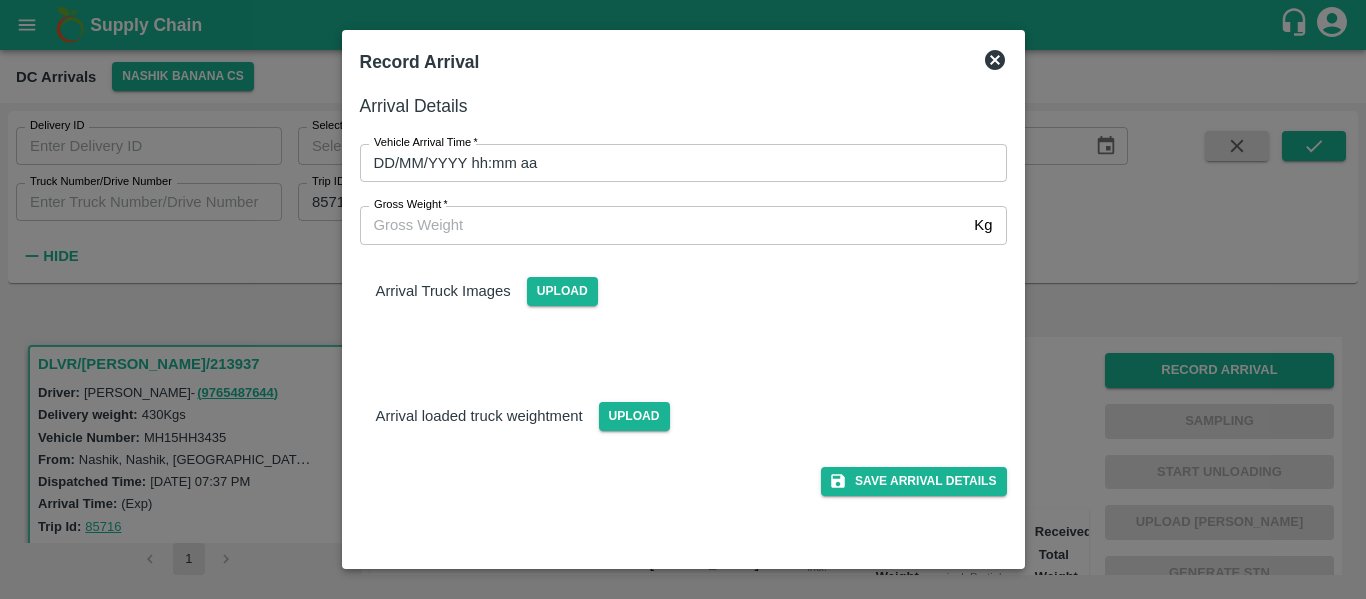 click on "DD/MM/YYYY hh:mm aa" at bounding box center [676, 163] 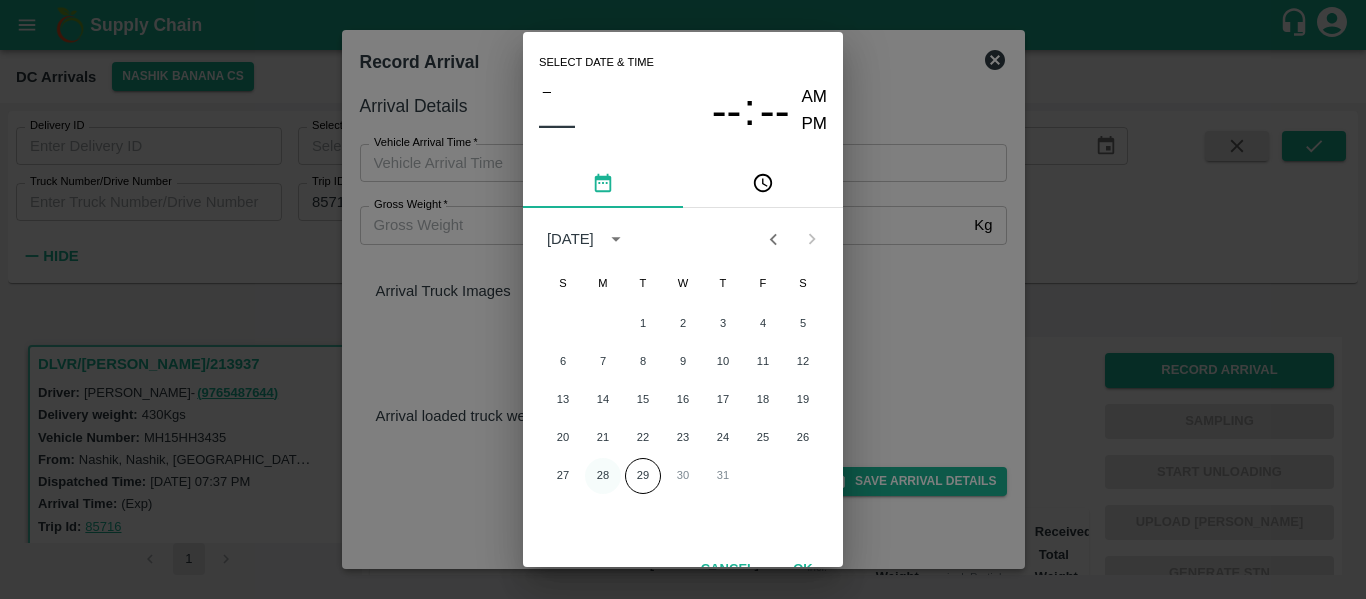 click on "28" at bounding box center [603, 476] 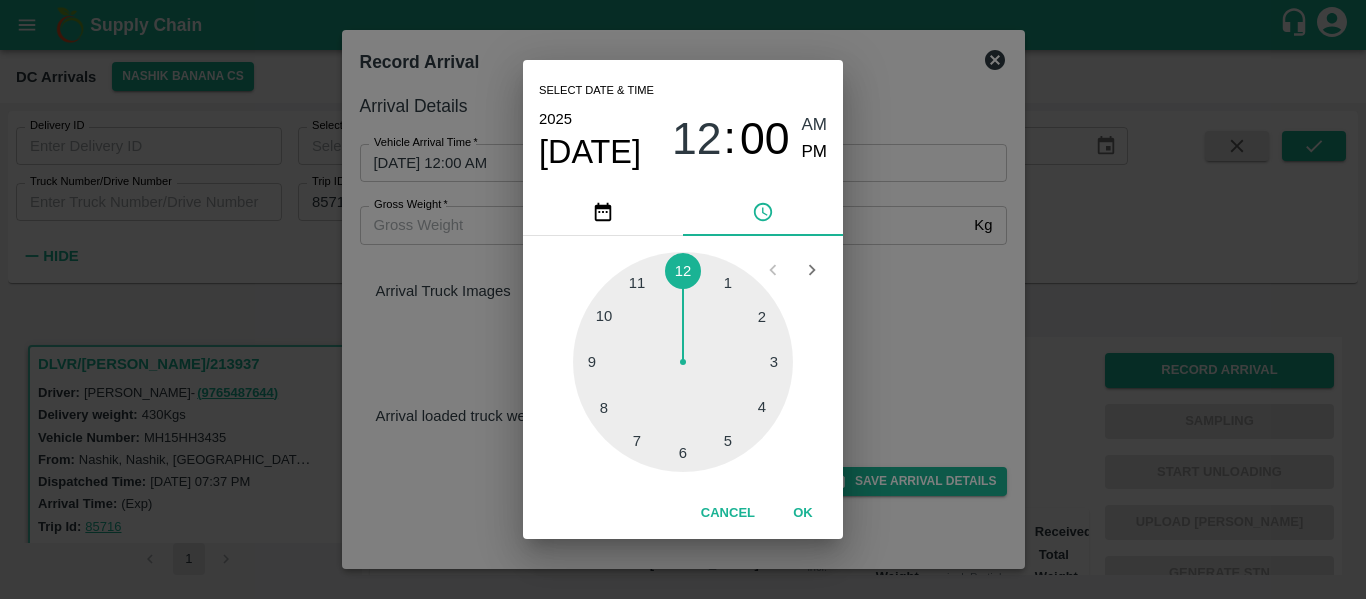 click at bounding box center [683, 362] 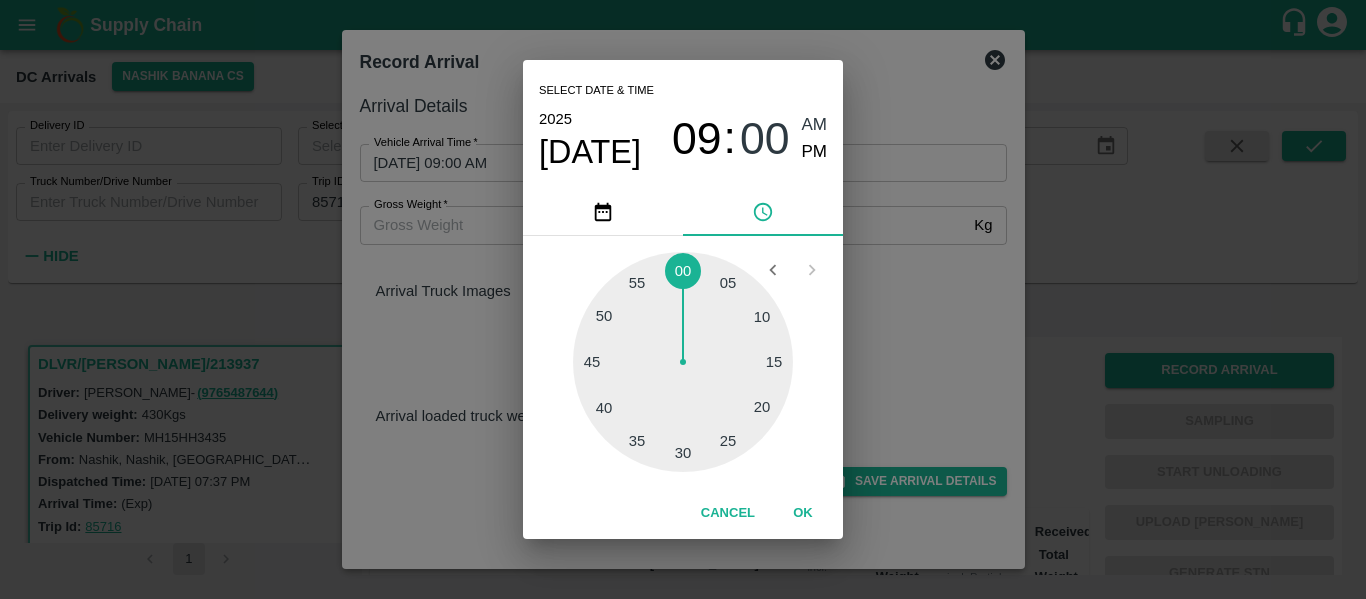 click at bounding box center (683, 362) 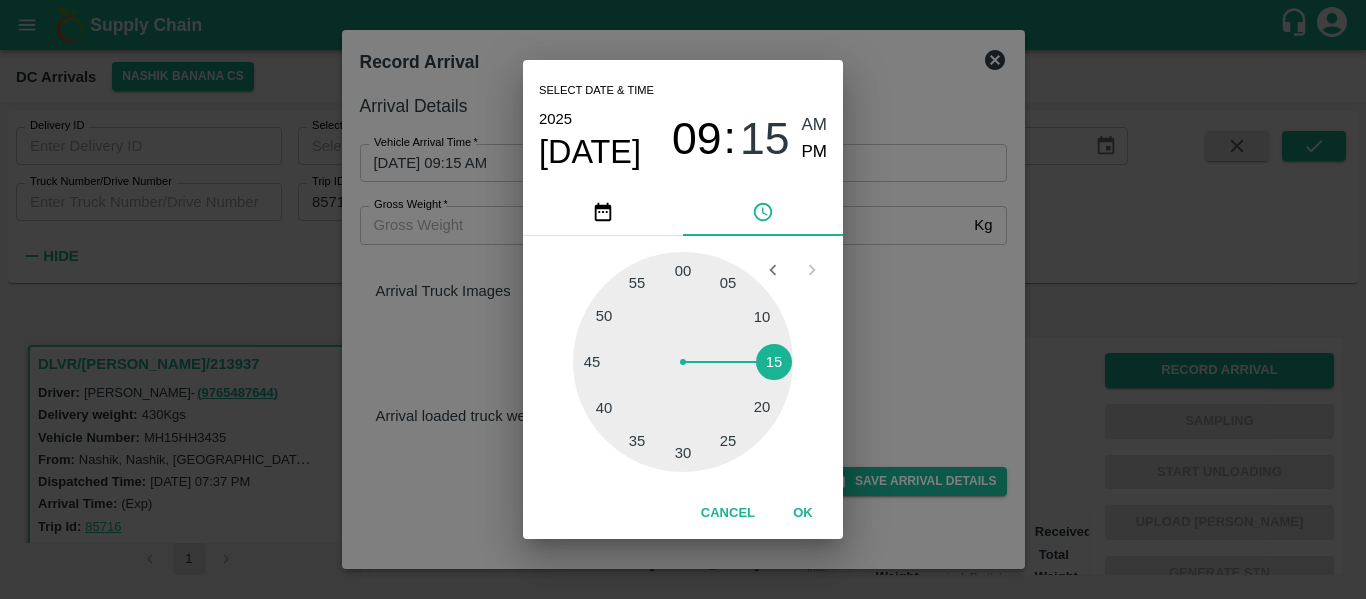 click on "AM" at bounding box center (815, 125) 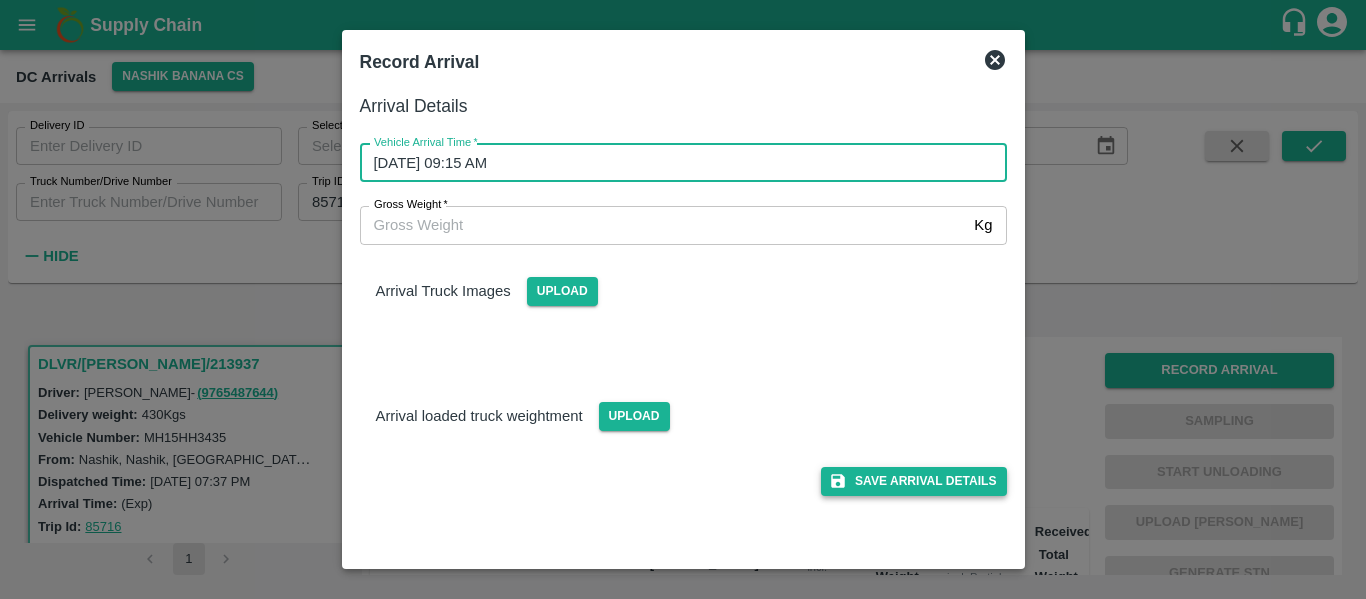 click on "Save Arrival Details" at bounding box center (913, 481) 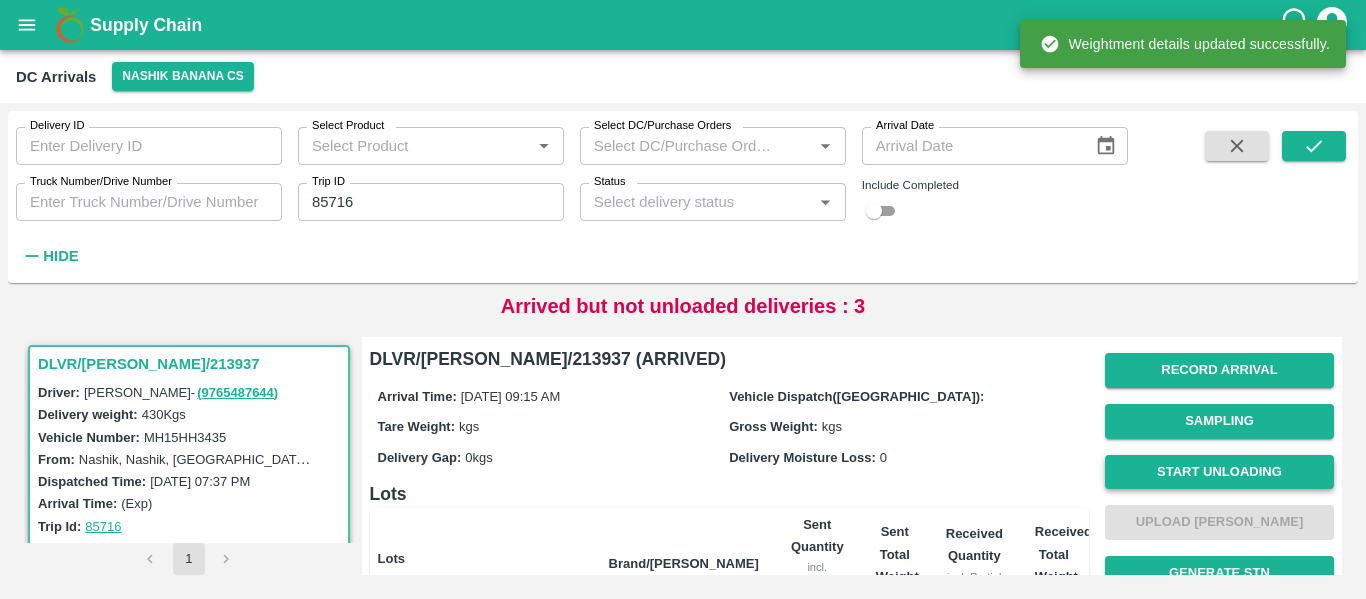 click on "Start Unloading" at bounding box center [1219, 472] 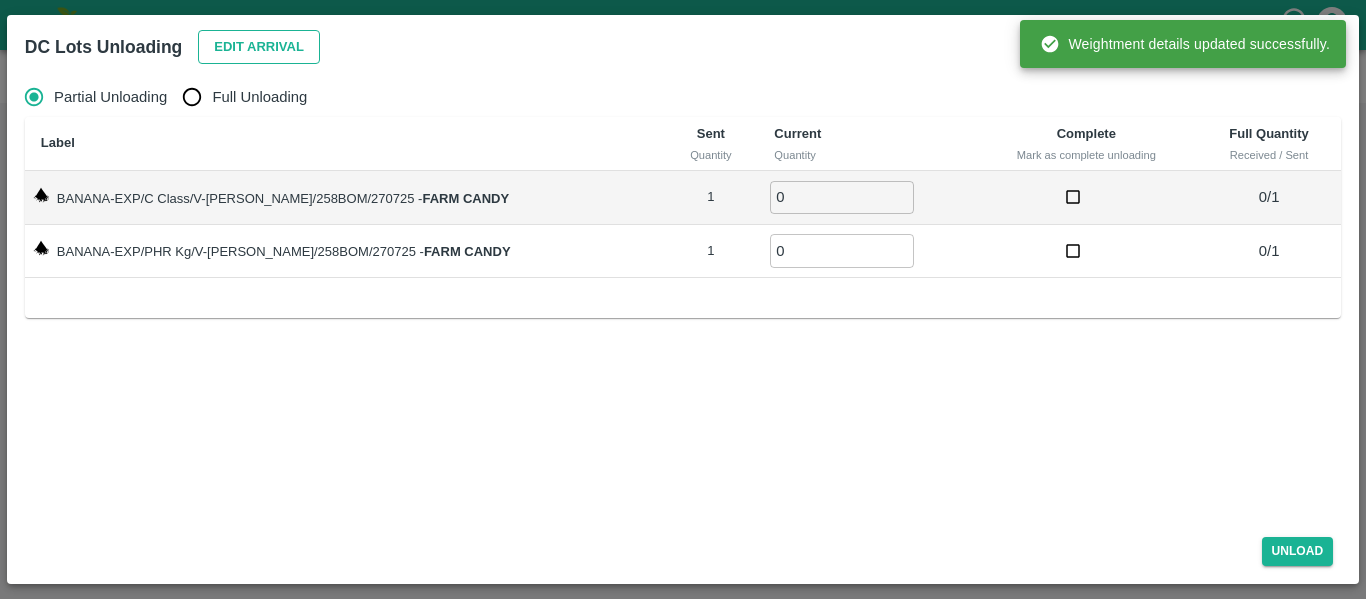 click on "Edit Arrival" at bounding box center (259, 47) 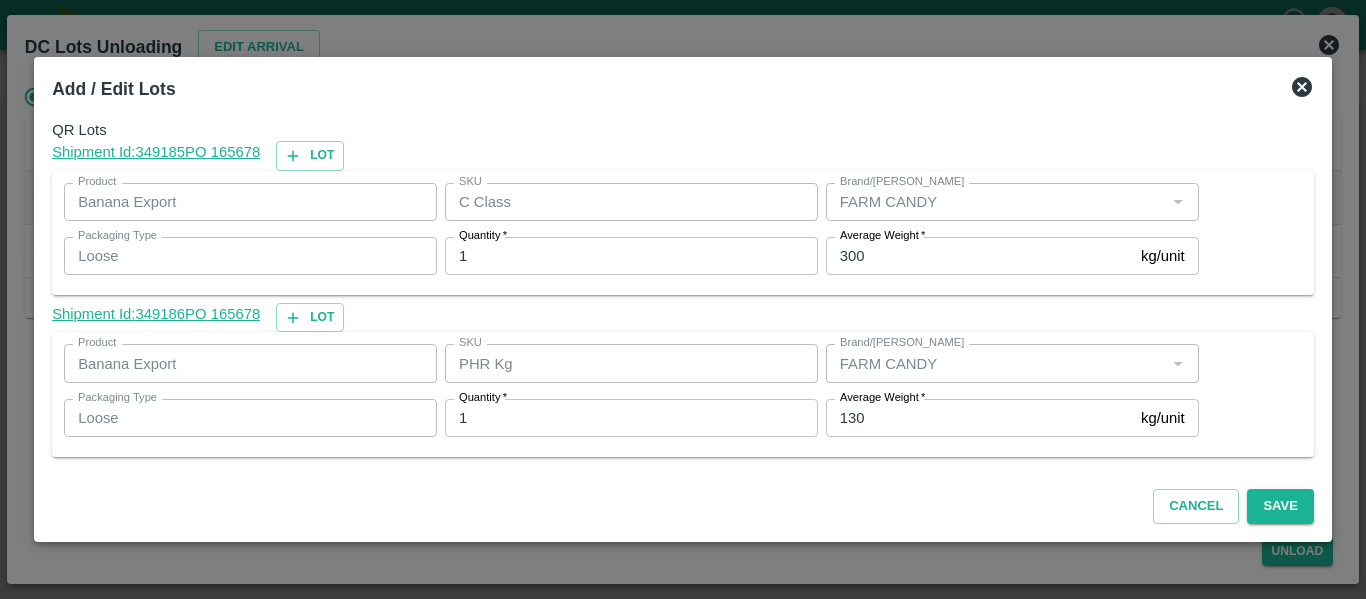 click on "130" at bounding box center (979, 418) 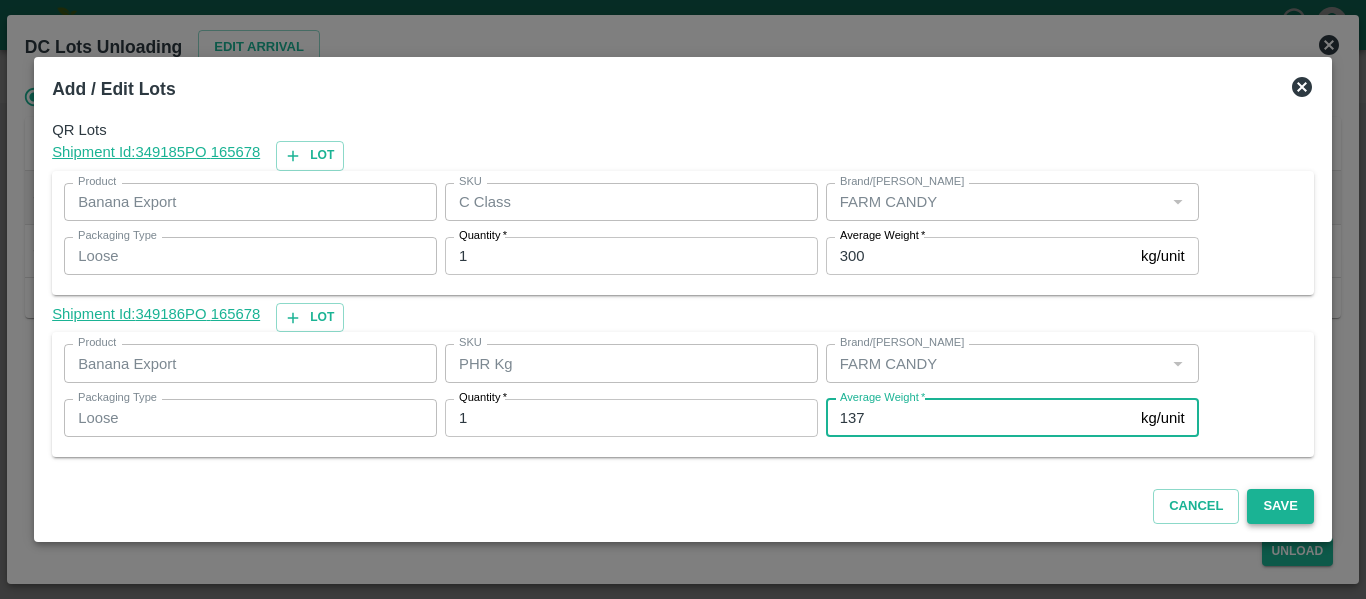 type on "137" 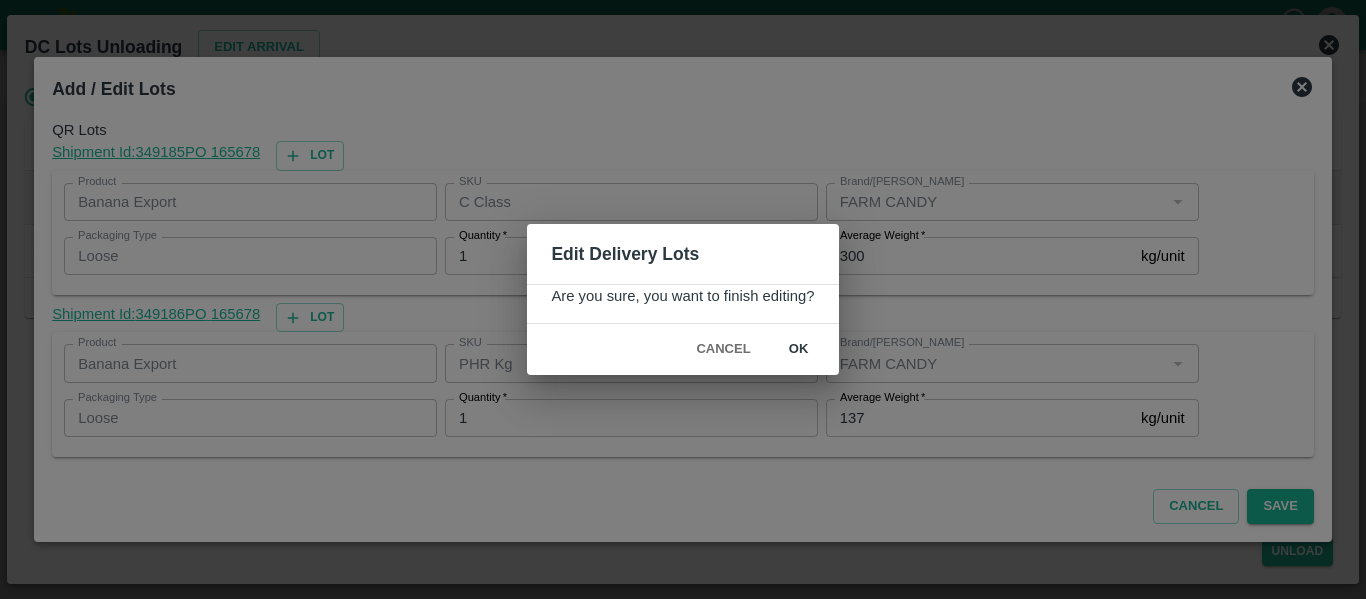 click on "ok" at bounding box center [799, 349] 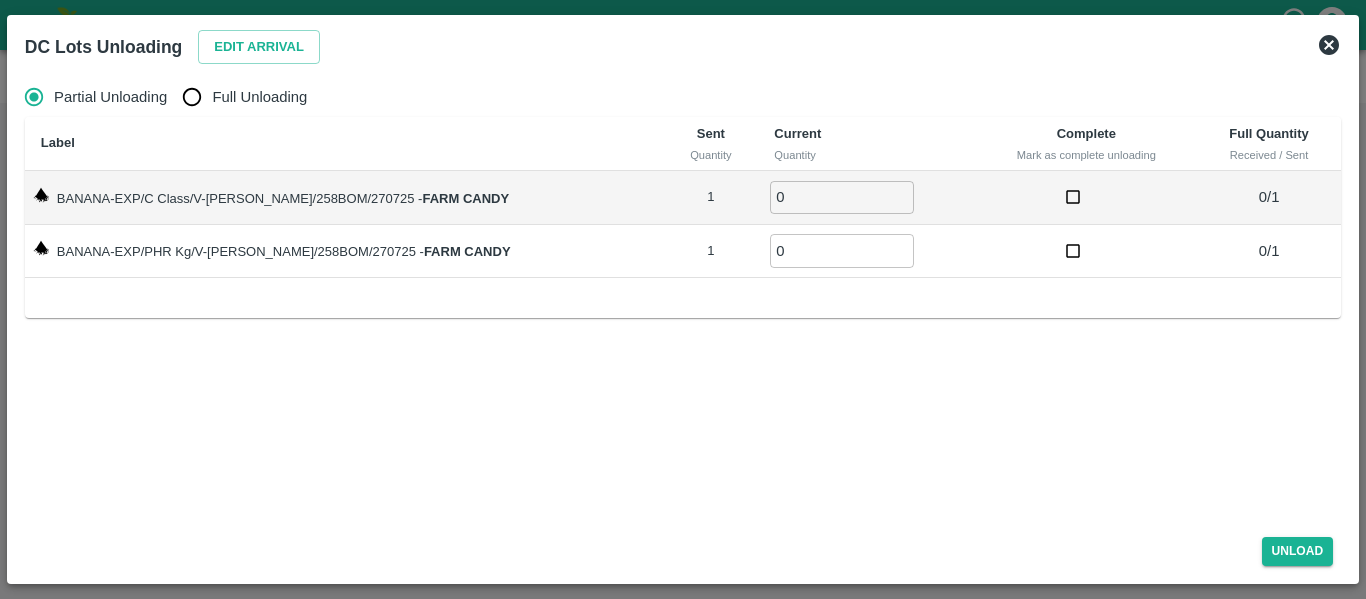 click on "Full Unloading" at bounding box center (192, 97) 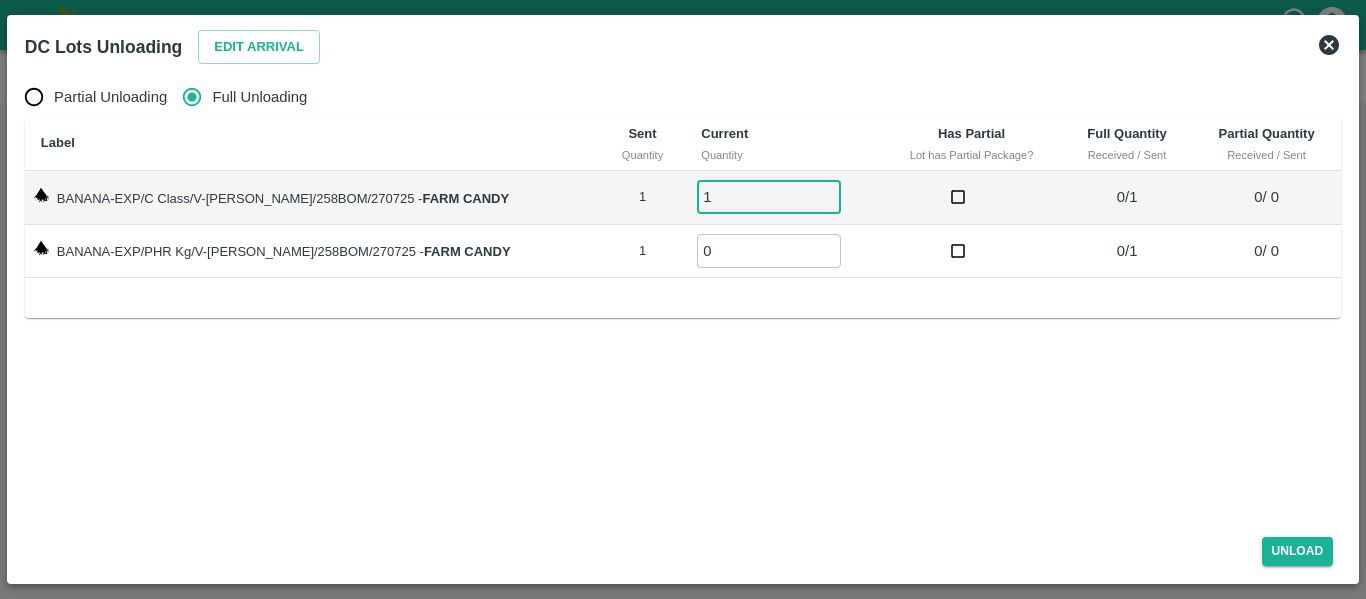 type on "1" 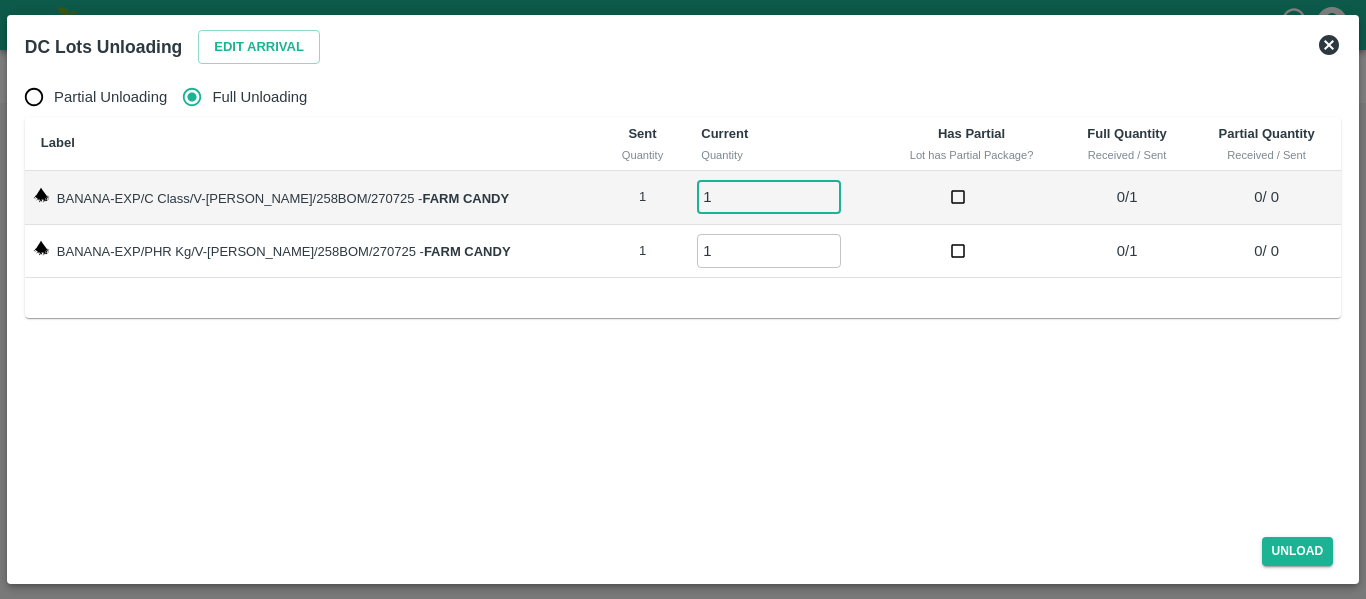 click on "1" at bounding box center (769, 250) 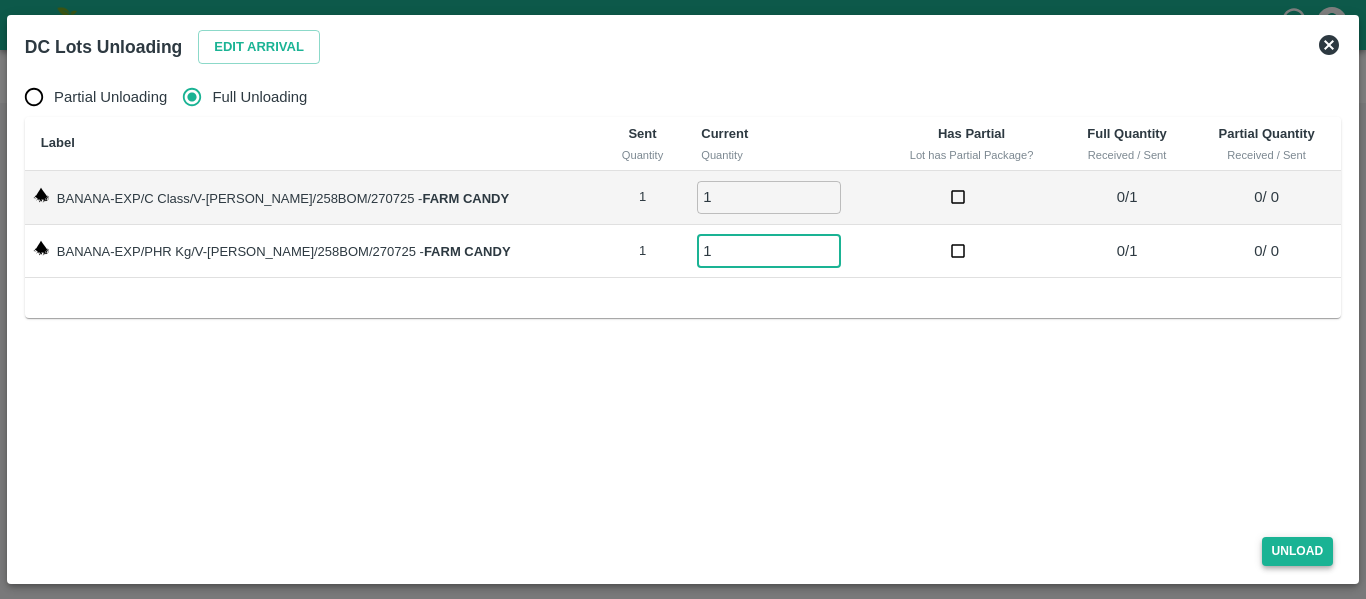 click on "Unload" at bounding box center (1298, 551) 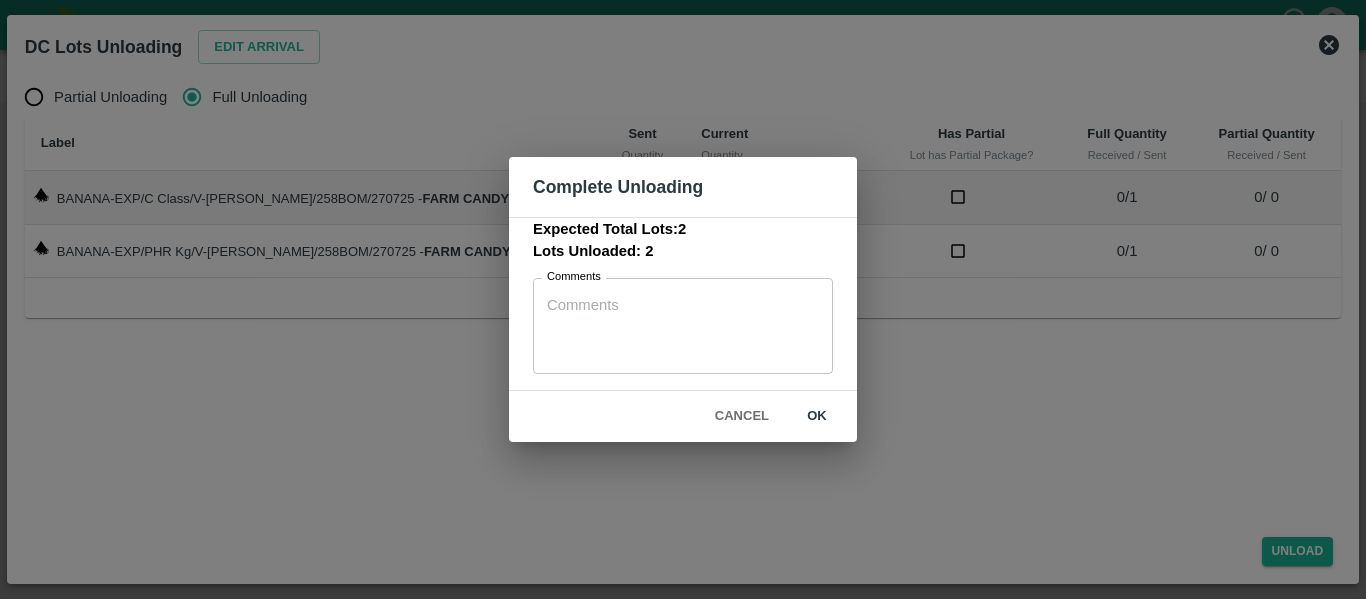 click on "ok" at bounding box center (817, 416) 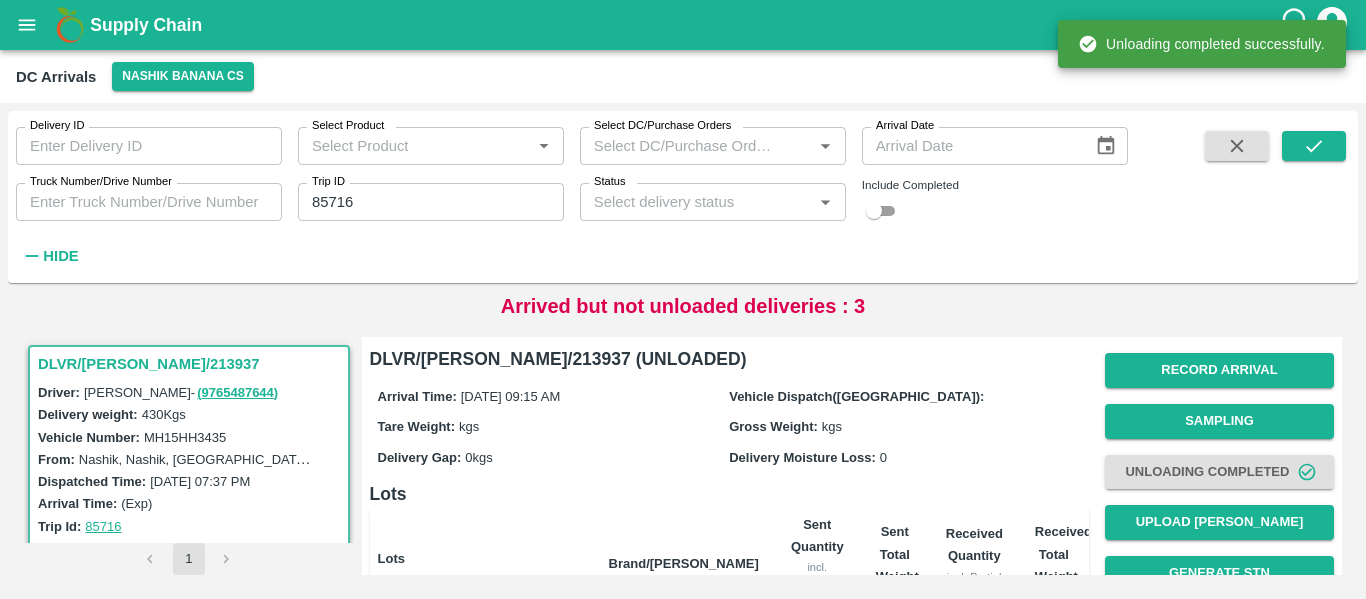 scroll, scrollTop: 275, scrollLeft: 0, axis: vertical 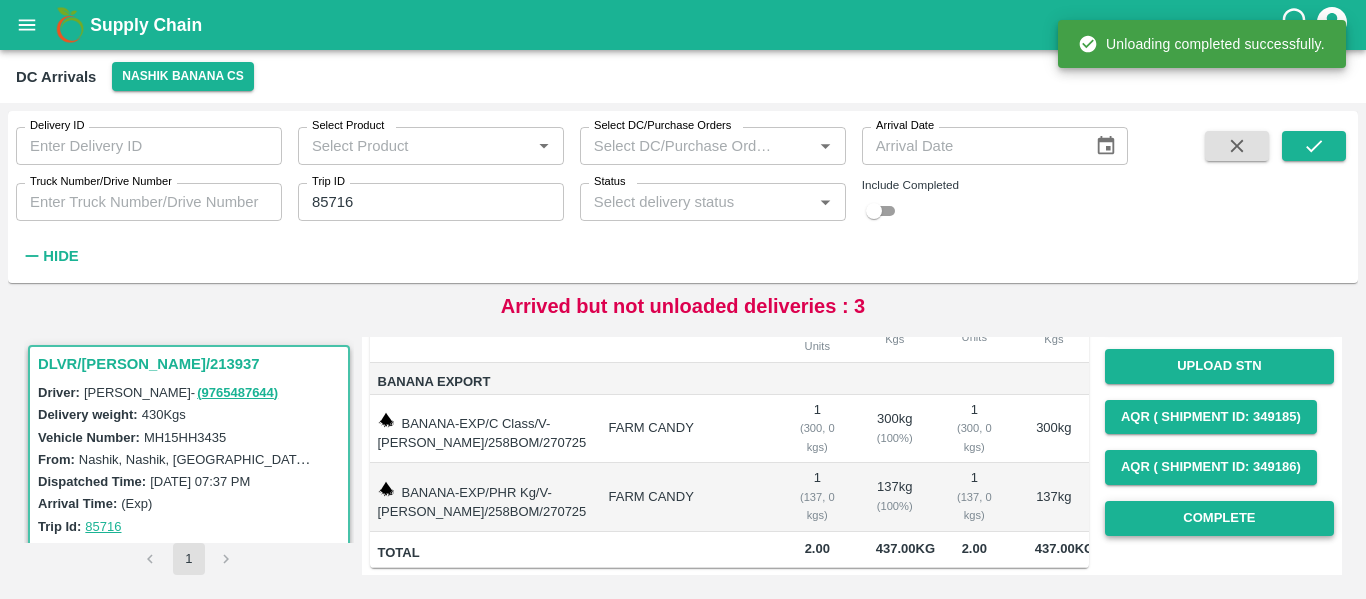 click on "Complete" at bounding box center (1219, 518) 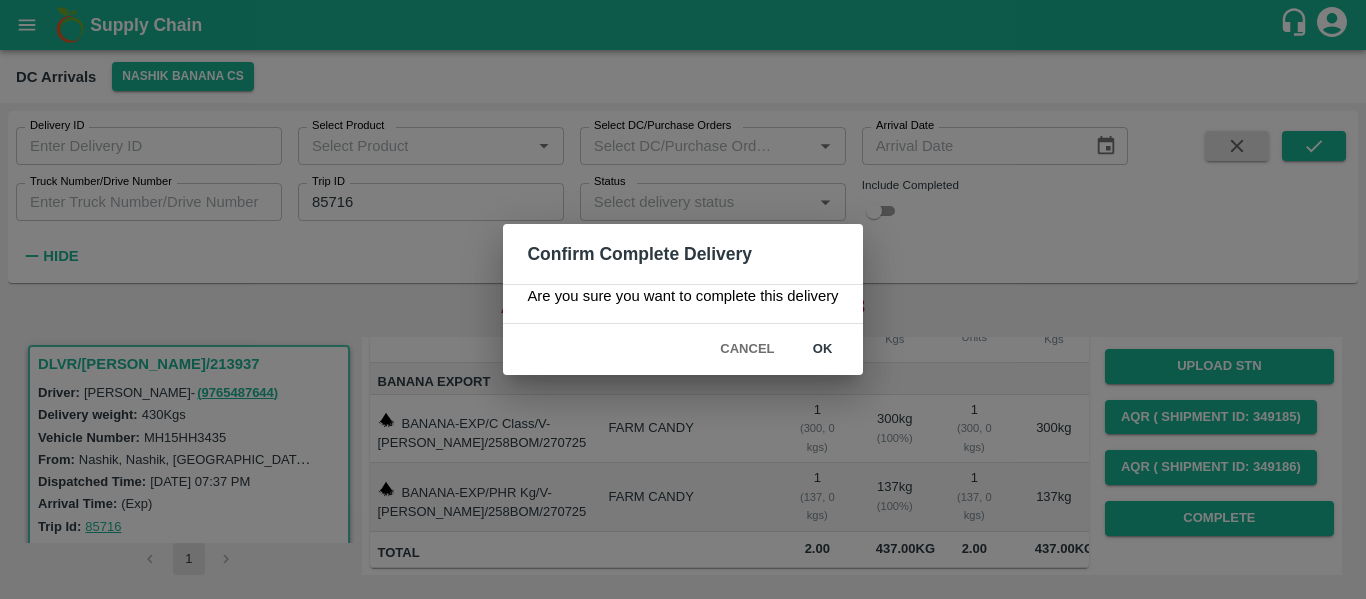 click on "ok" at bounding box center [823, 349] 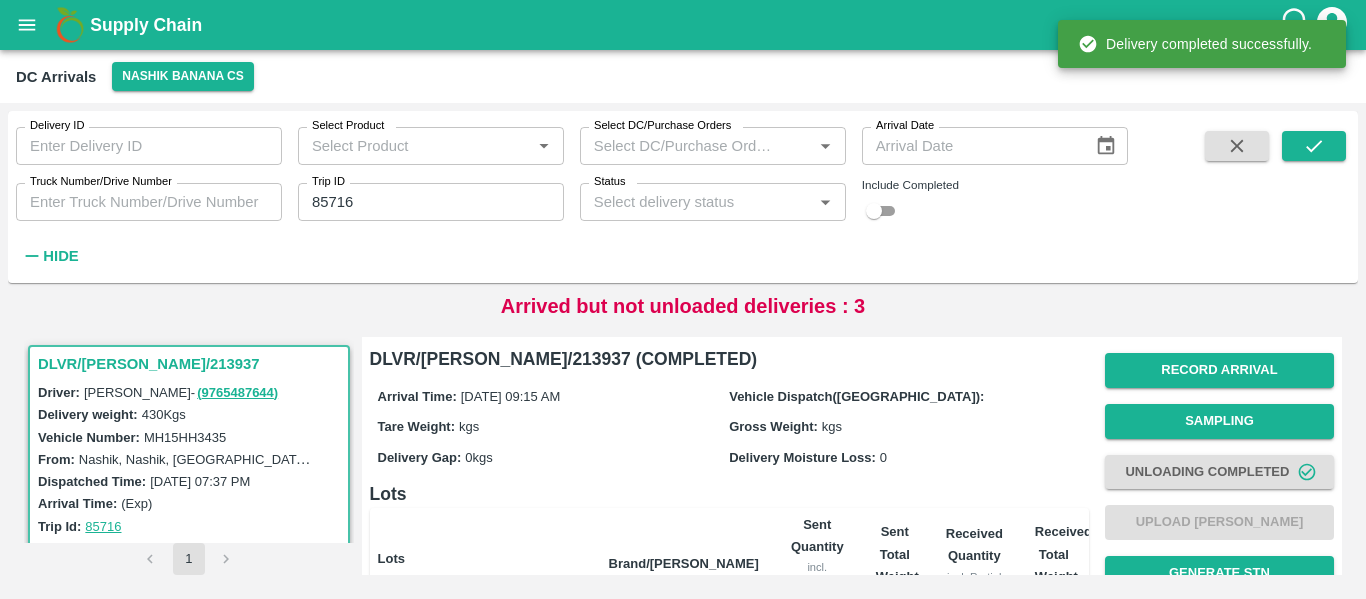 scroll, scrollTop: 275, scrollLeft: 0, axis: vertical 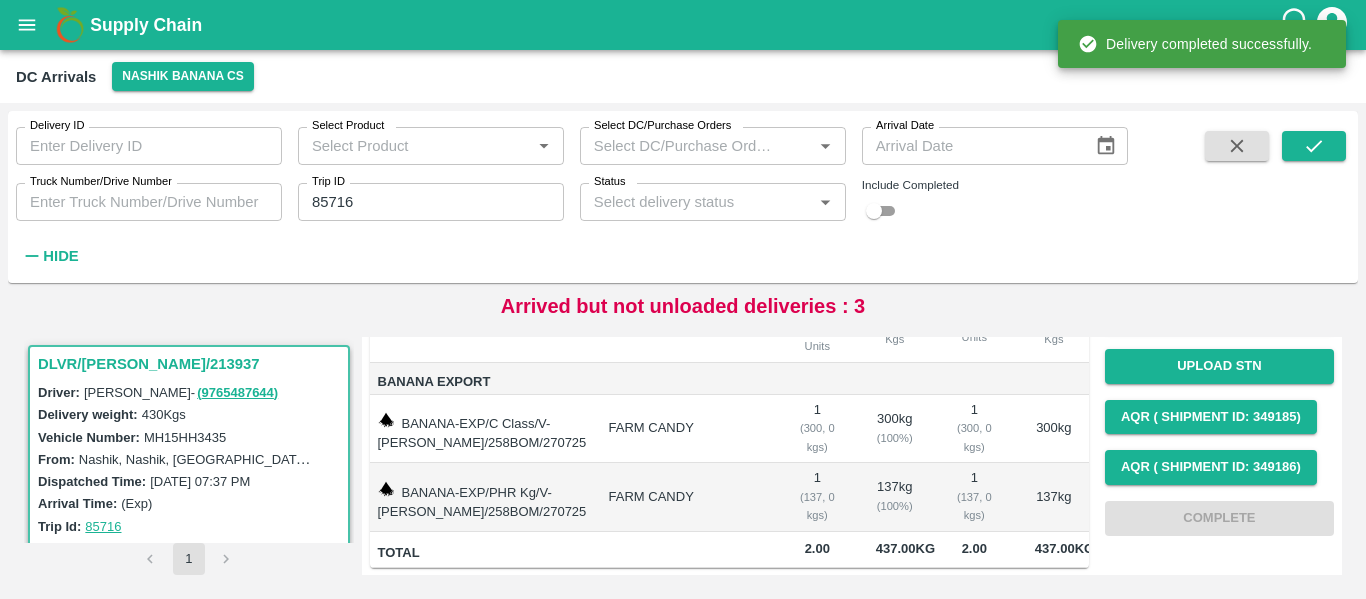 click on "85716" at bounding box center (431, 202) 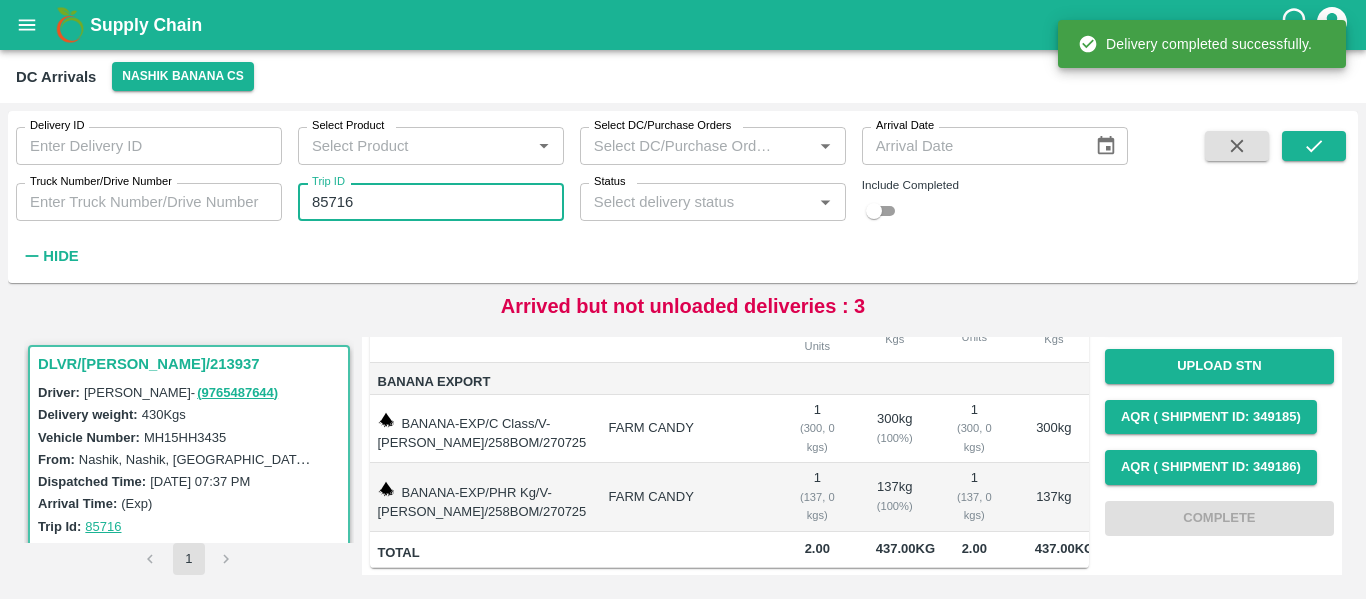 click on "85716" at bounding box center (431, 202) 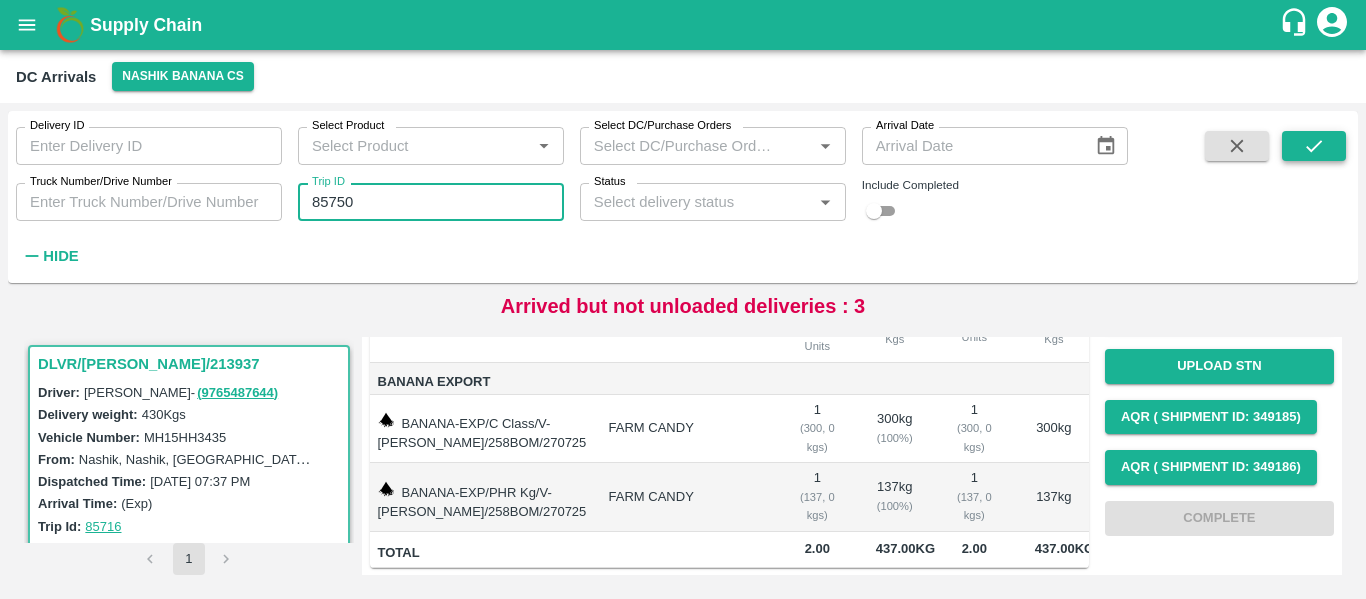 type on "85750" 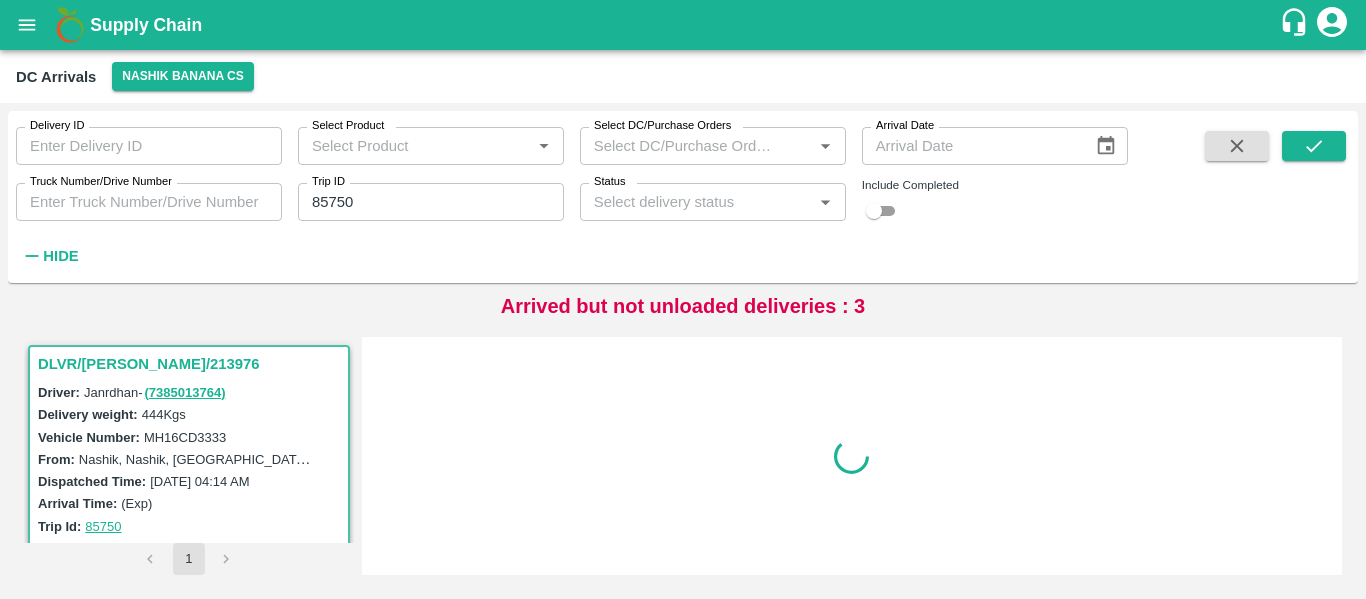 scroll, scrollTop: 0, scrollLeft: 0, axis: both 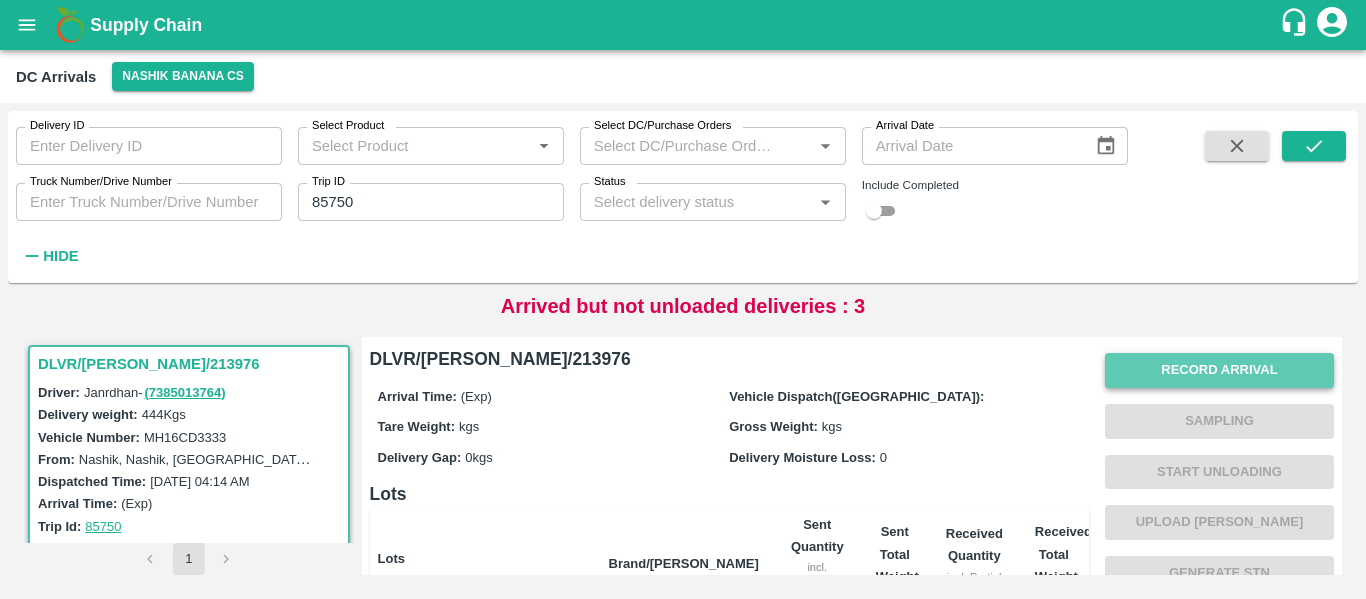 click on "Record Arrival" at bounding box center [1219, 370] 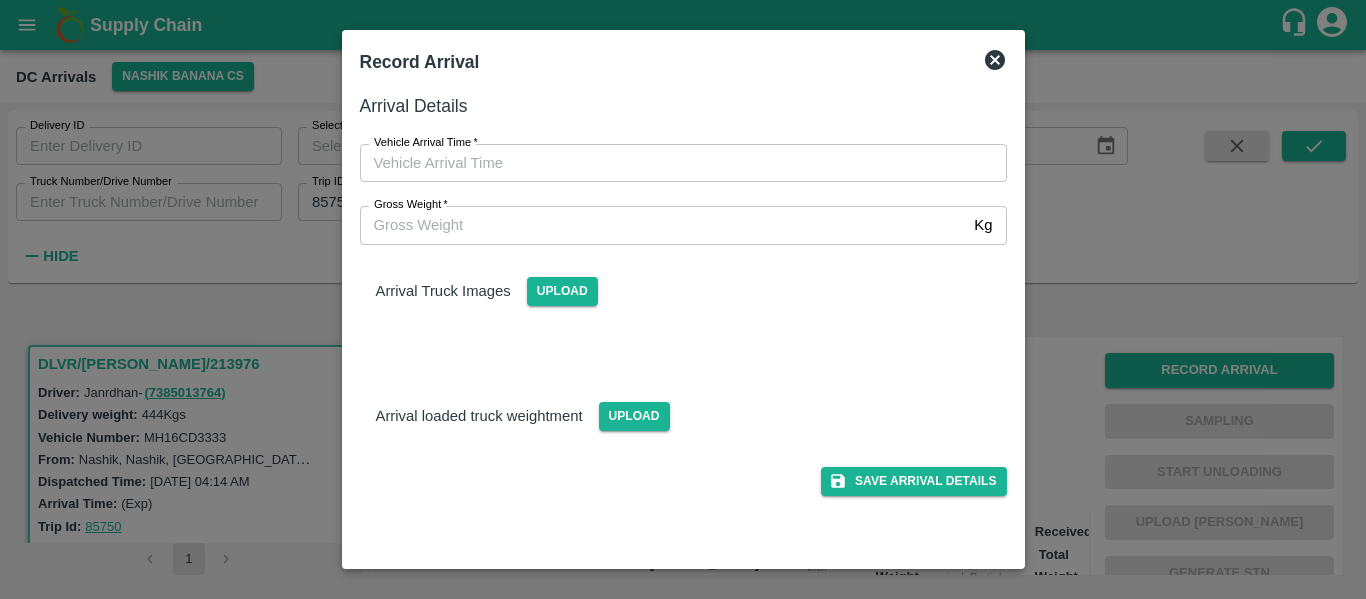 click on "Vehicle Arrival Time   *" at bounding box center (426, 143) 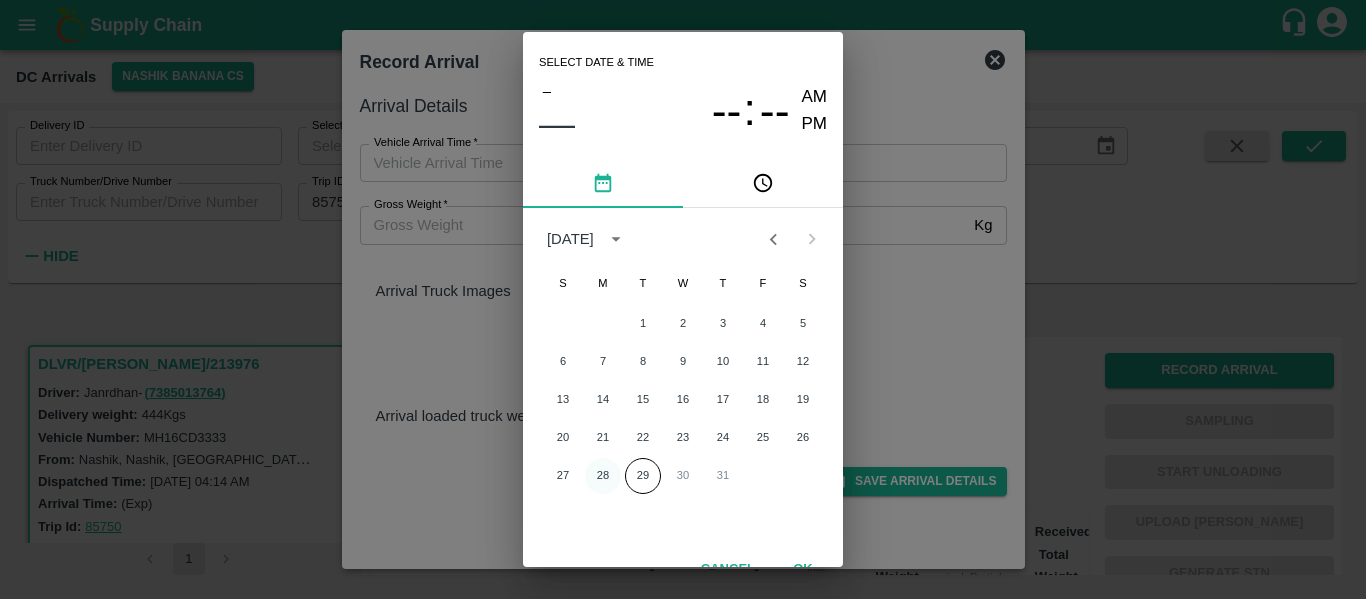 click on "28" at bounding box center (603, 476) 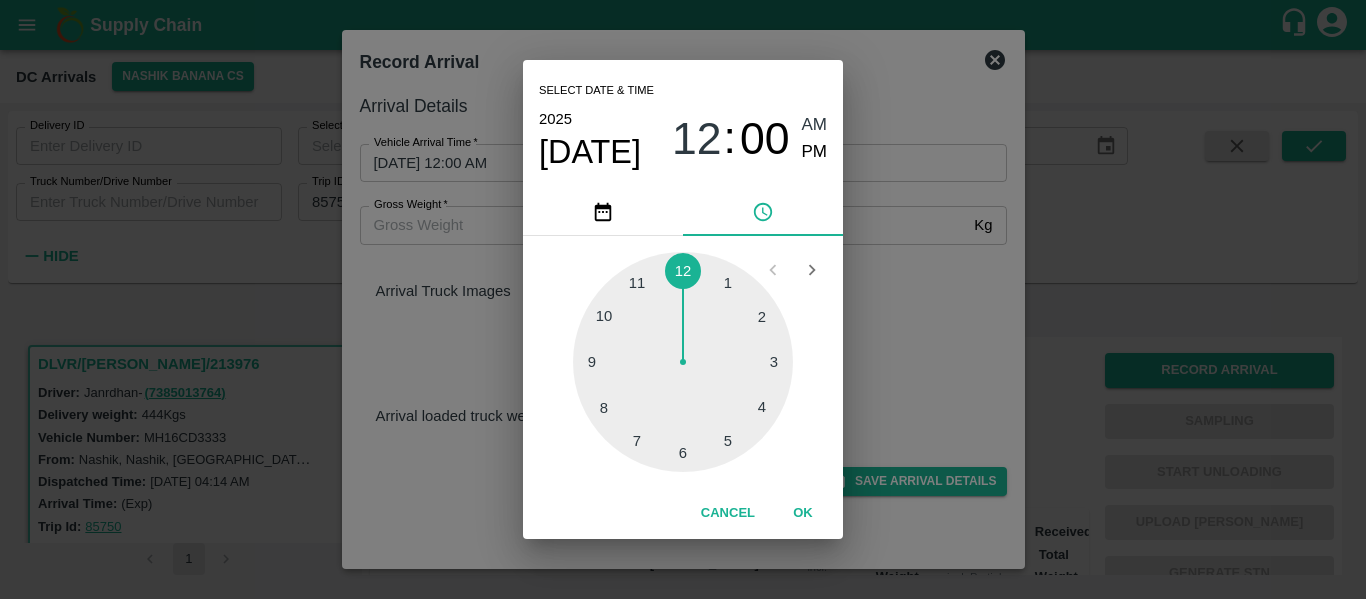 click at bounding box center [683, 362] 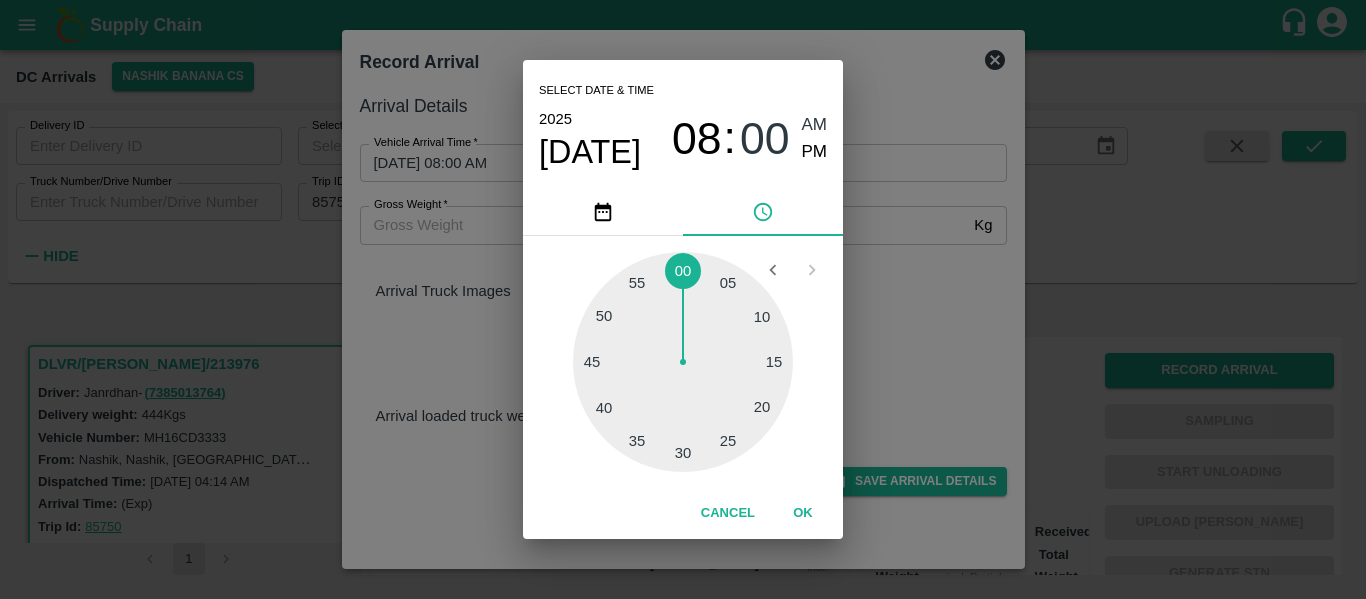 click at bounding box center (683, 362) 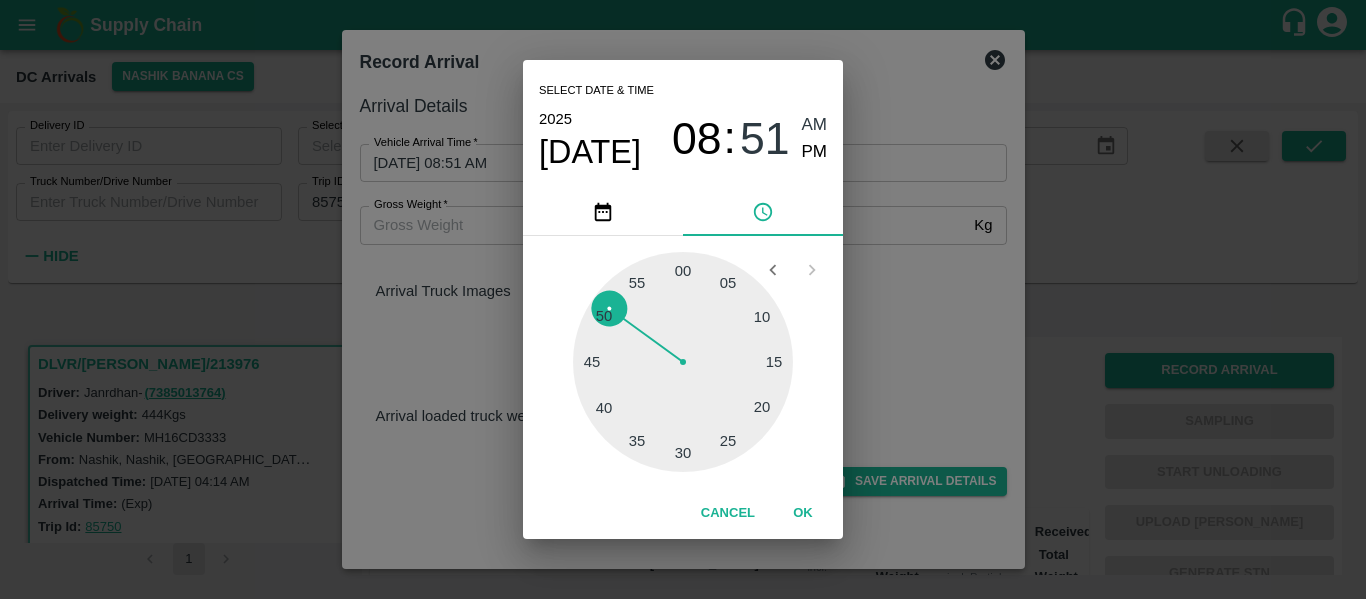 click on "AM" at bounding box center [815, 125] 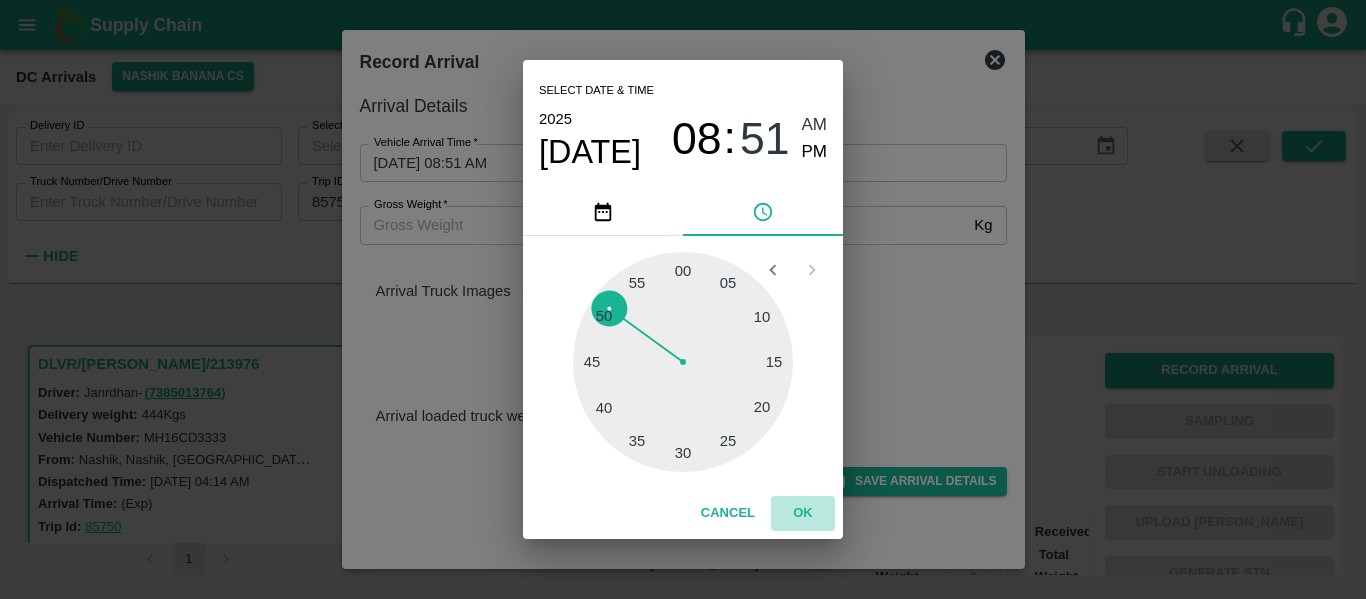 click on "OK" at bounding box center [803, 513] 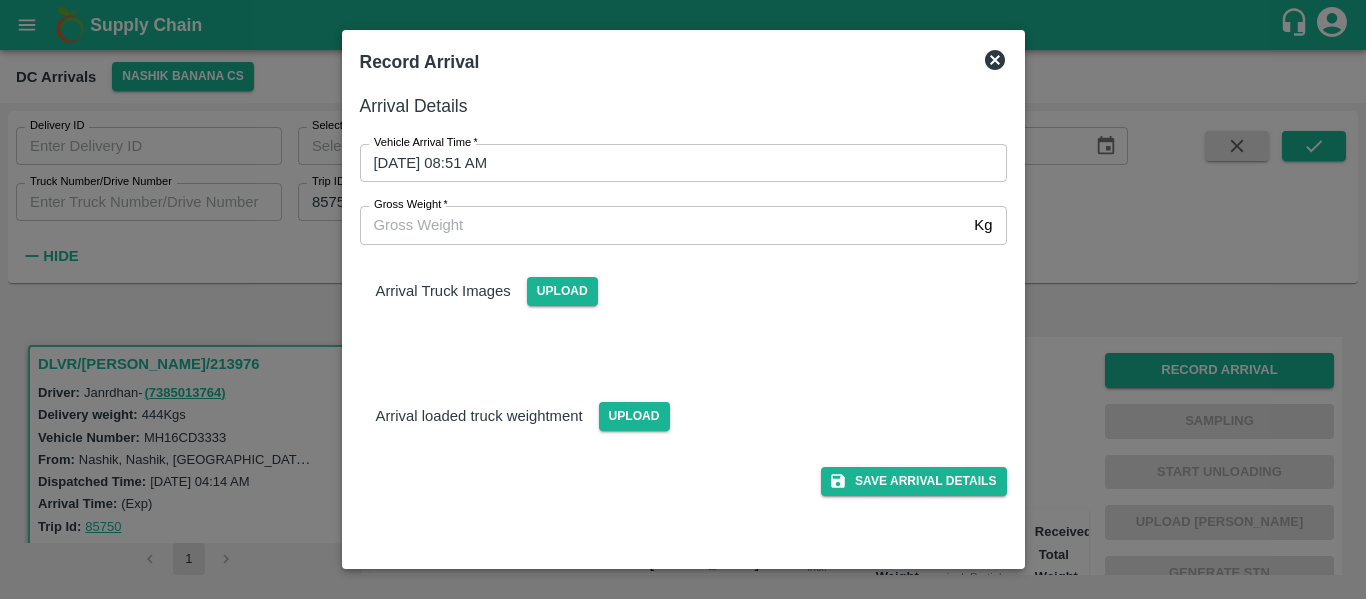 click on "Save Arrival Details" at bounding box center (675, 473) 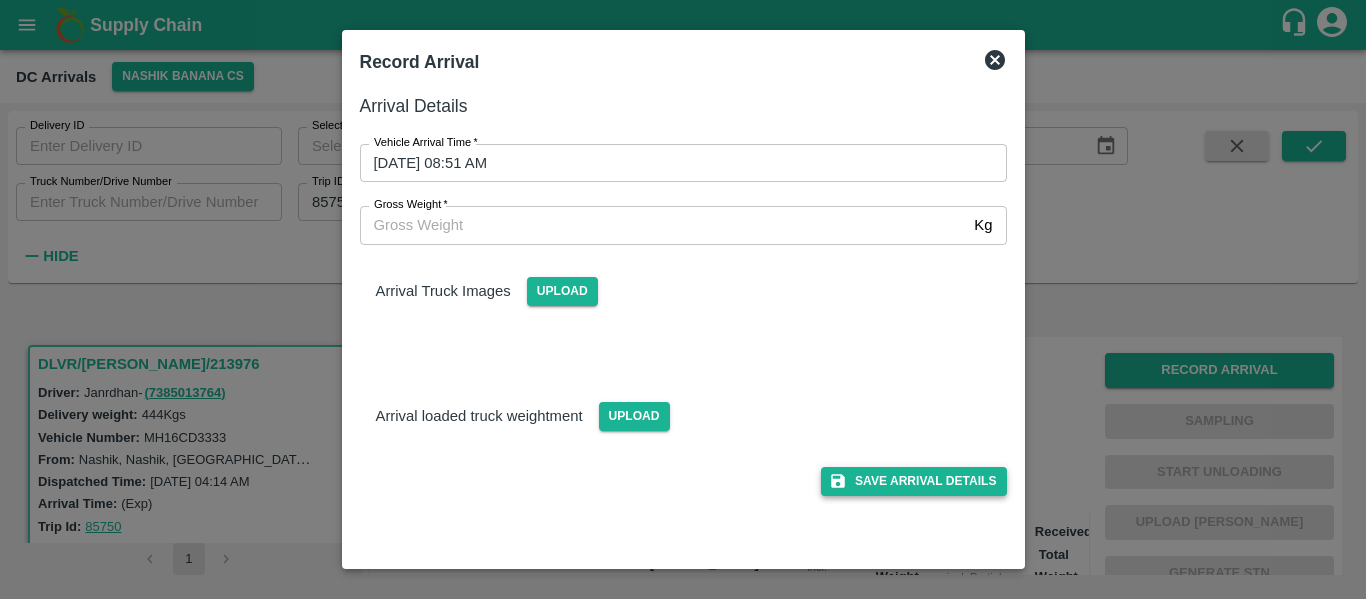 click on "Save Arrival Details" at bounding box center [913, 481] 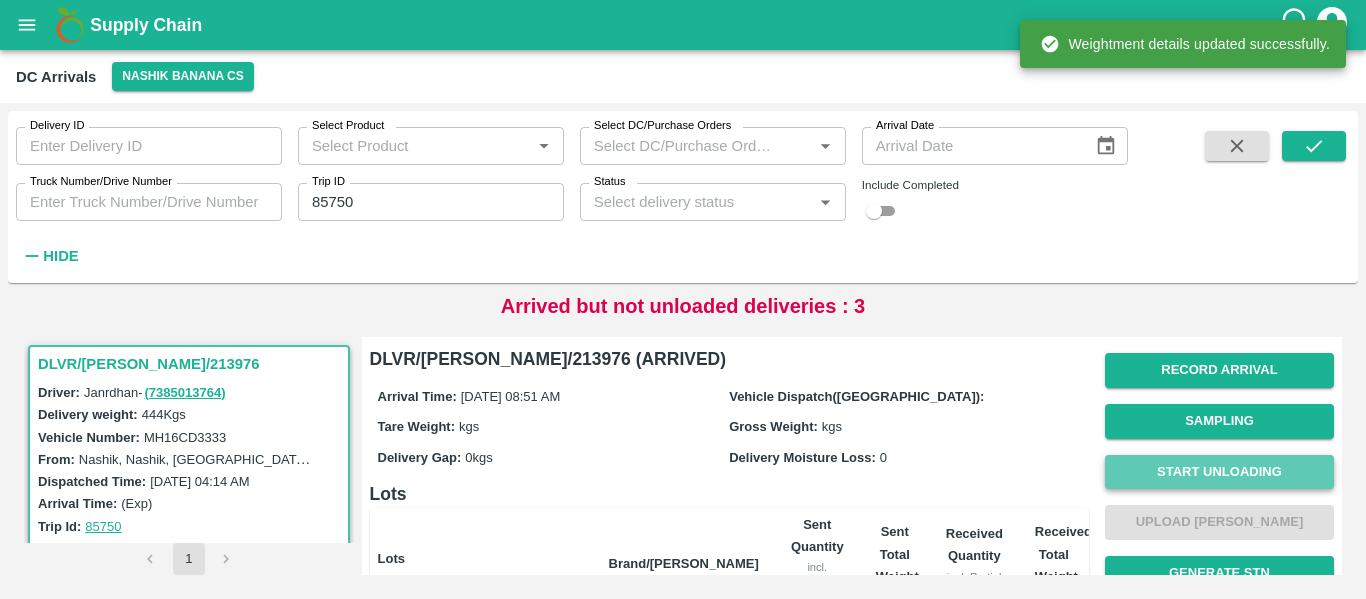 click on "Start Unloading" at bounding box center [1219, 472] 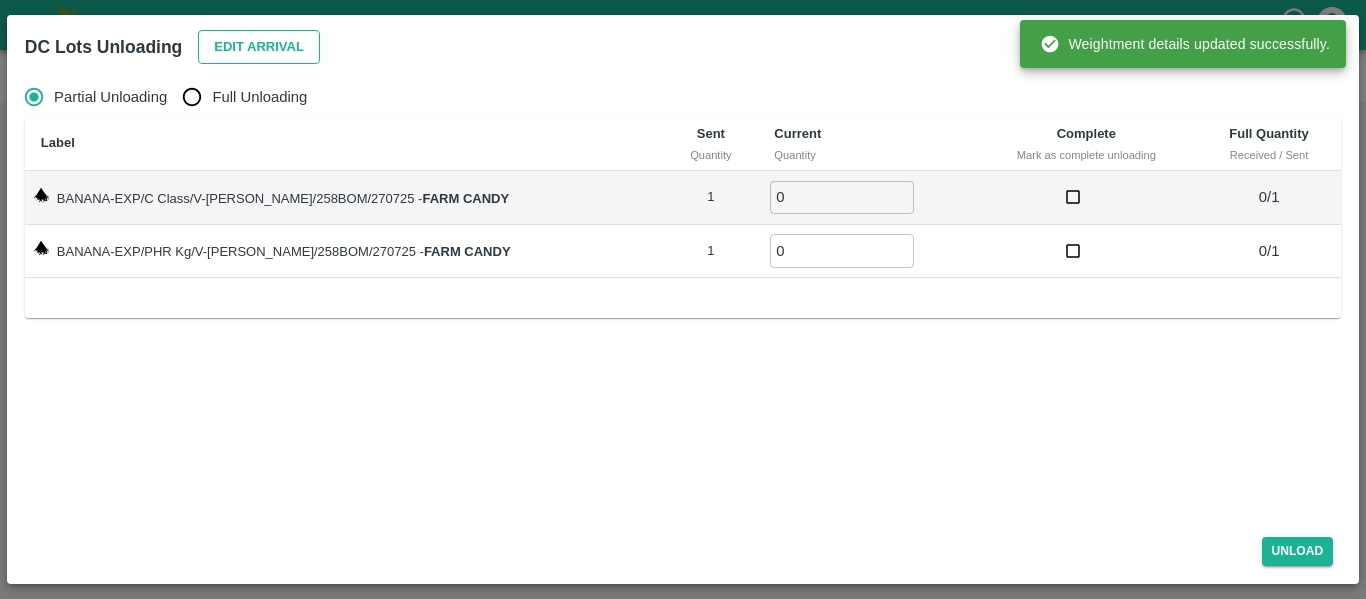 click on "Edit Arrival" at bounding box center [259, 47] 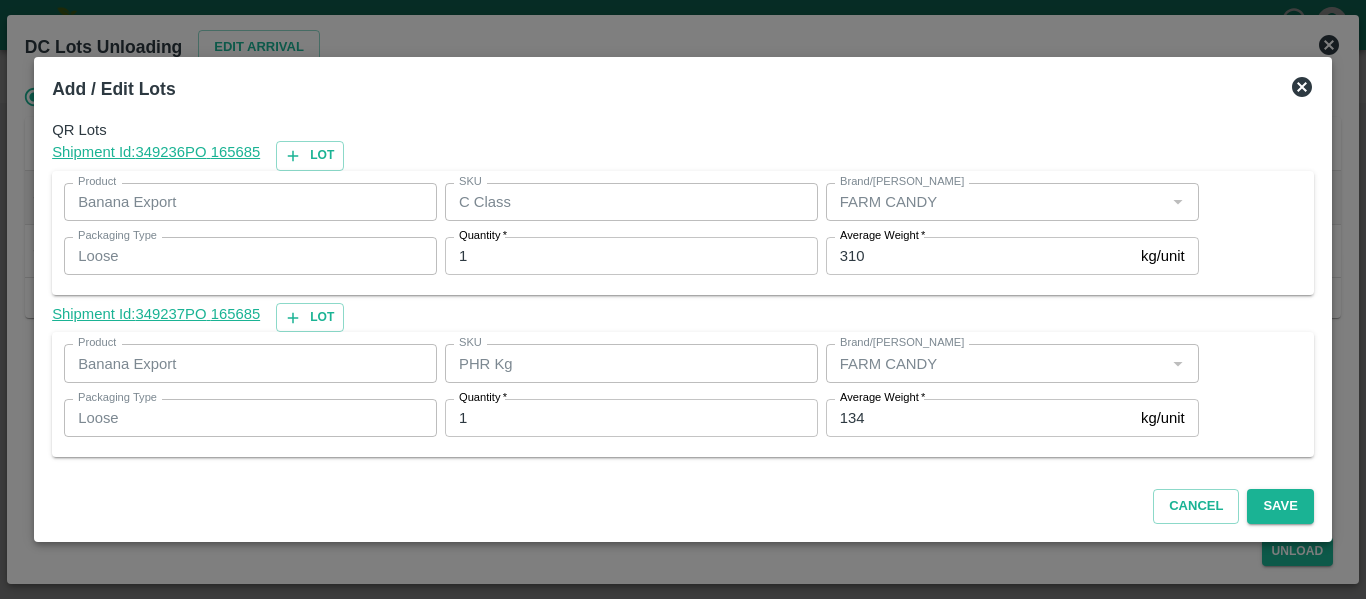 click on "134" at bounding box center (979, 418) 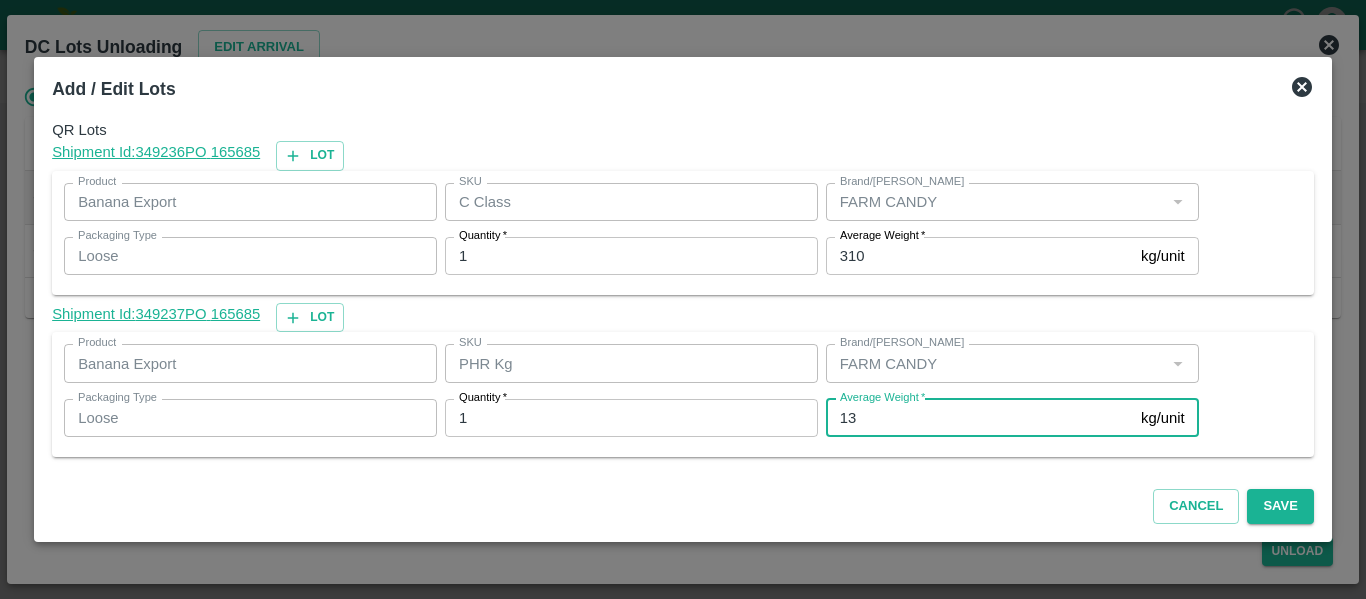 type on "1" 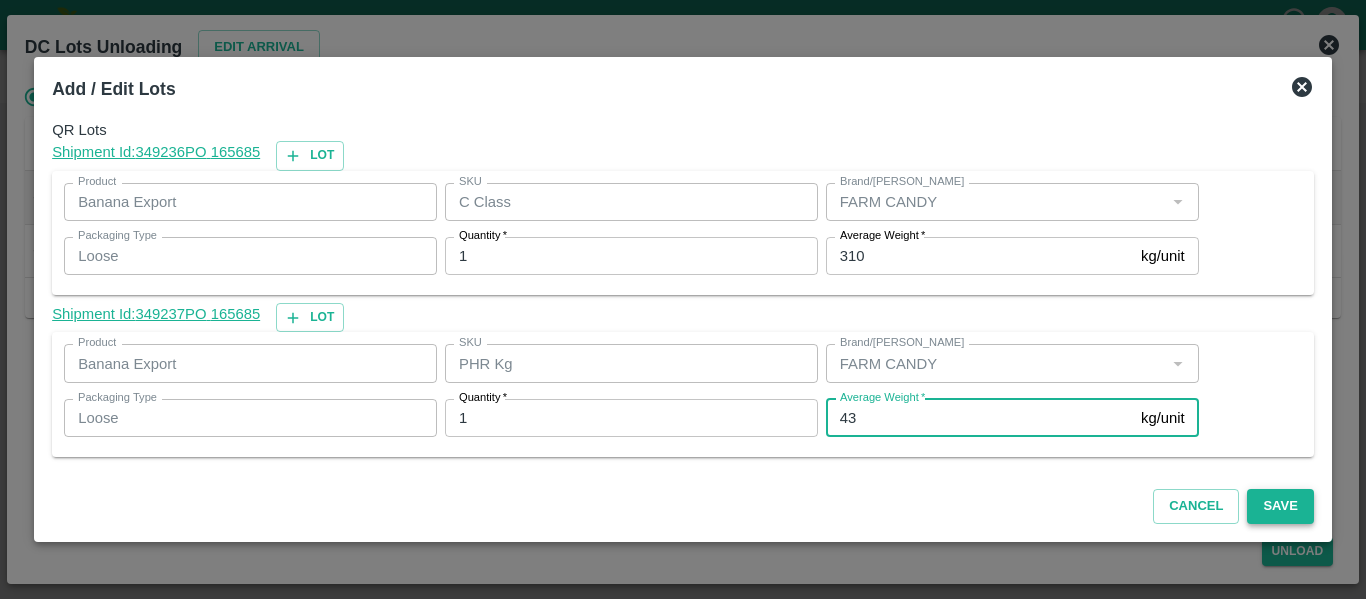type on "43" 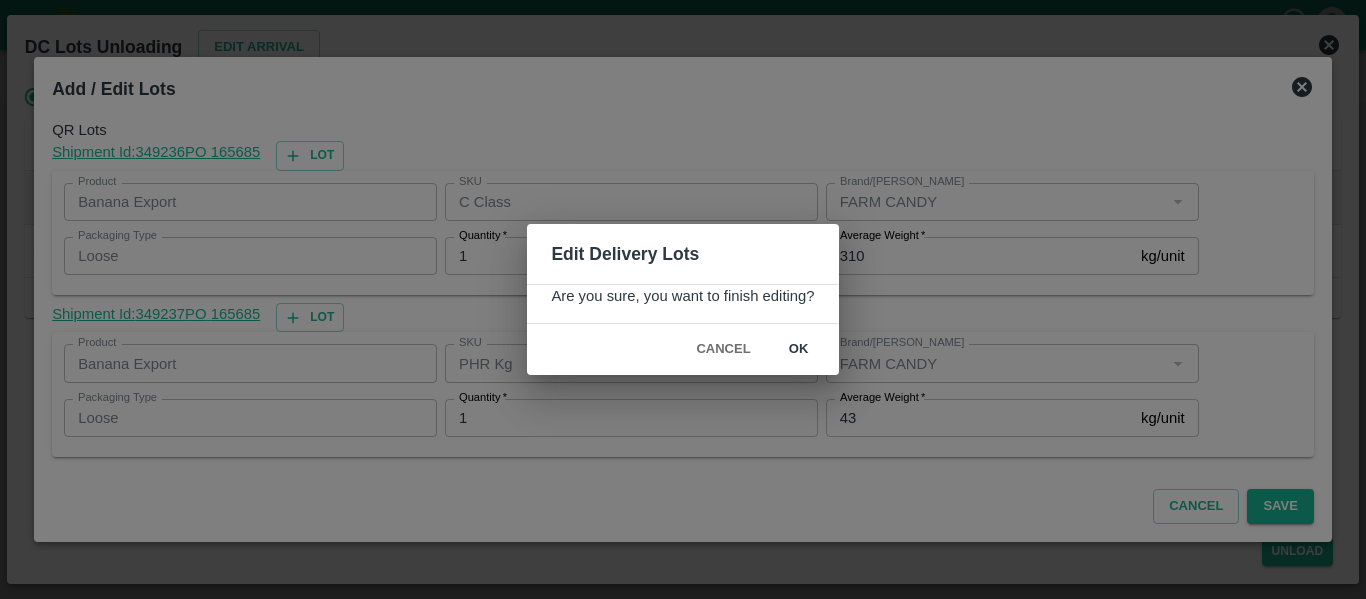 click on "ok" at bounding box center (799, 349) 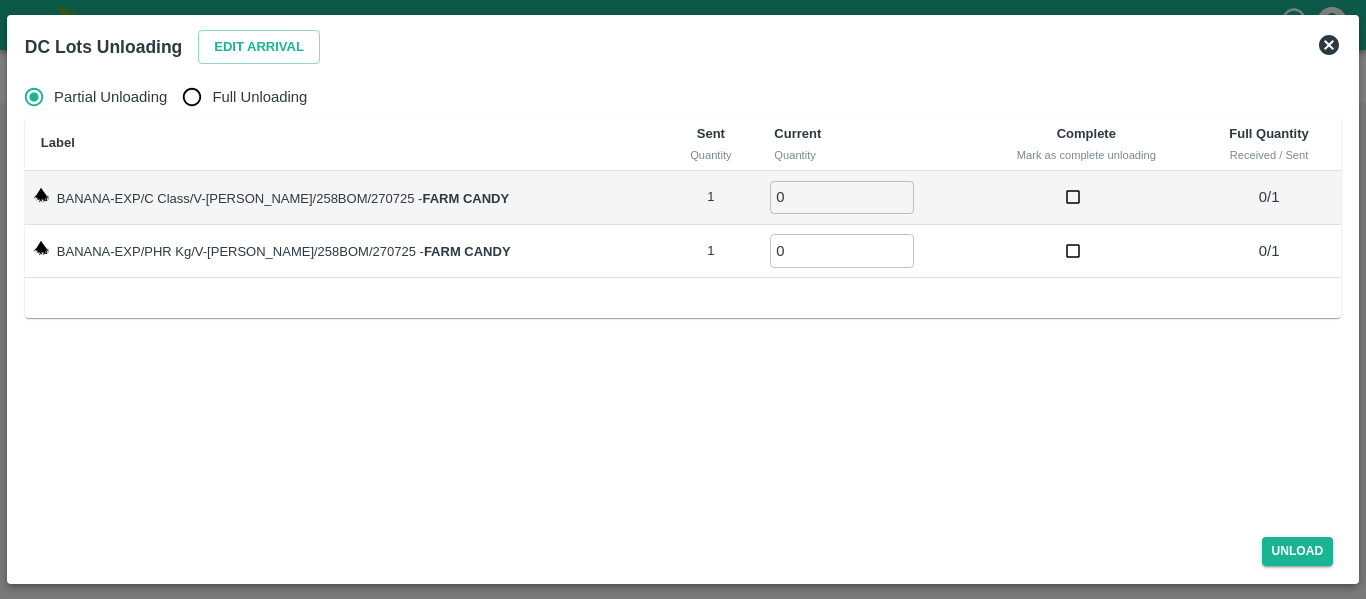 click on "Full Unloading" at bounding box center (192, 97) 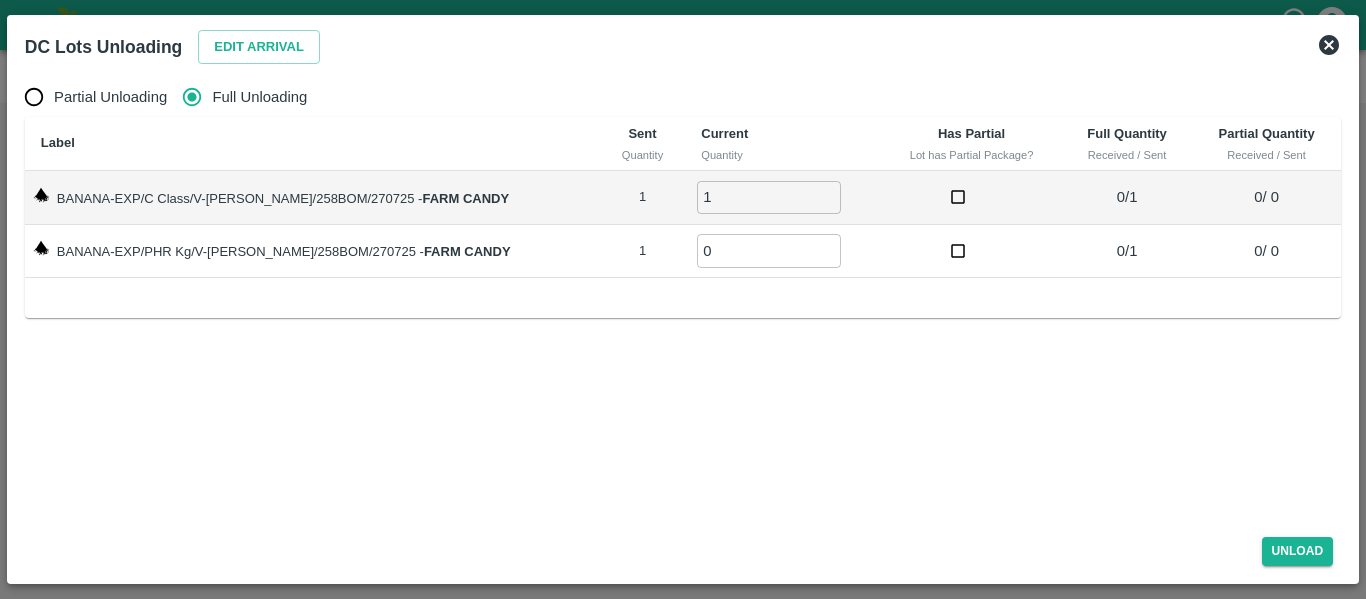 type on "1" 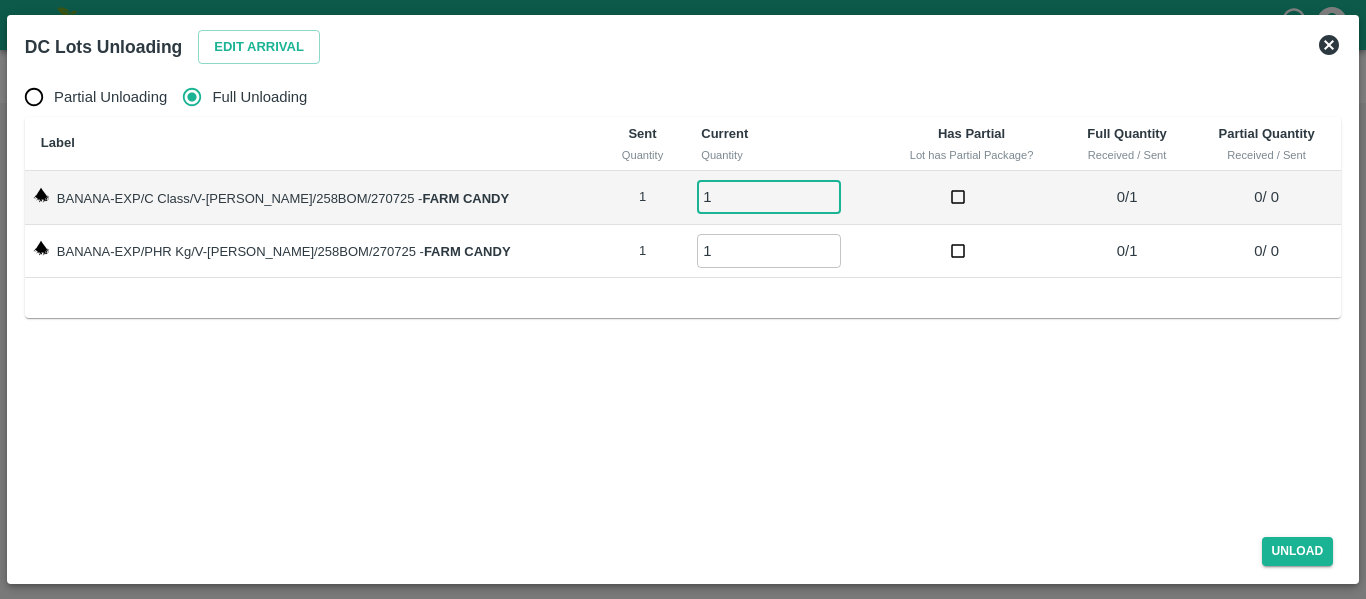 type on "1" 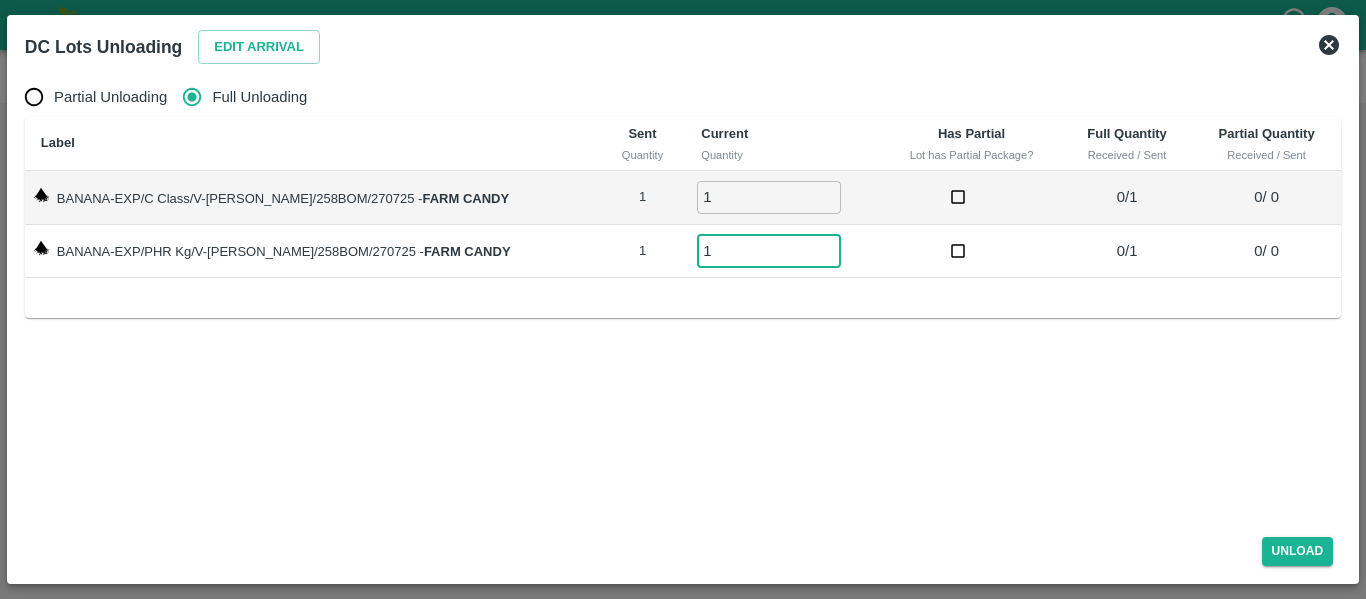click on "Unload" at bounding box center (683, 547) 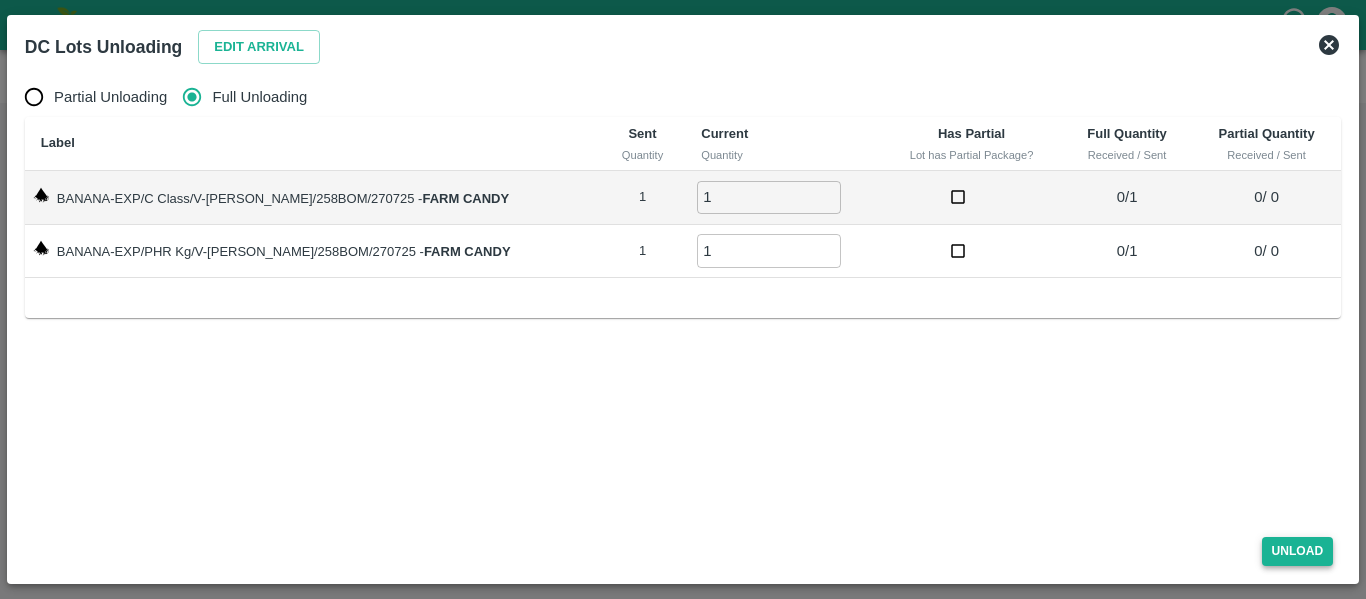 click on "Unload" at bounding box center [1298, 551] 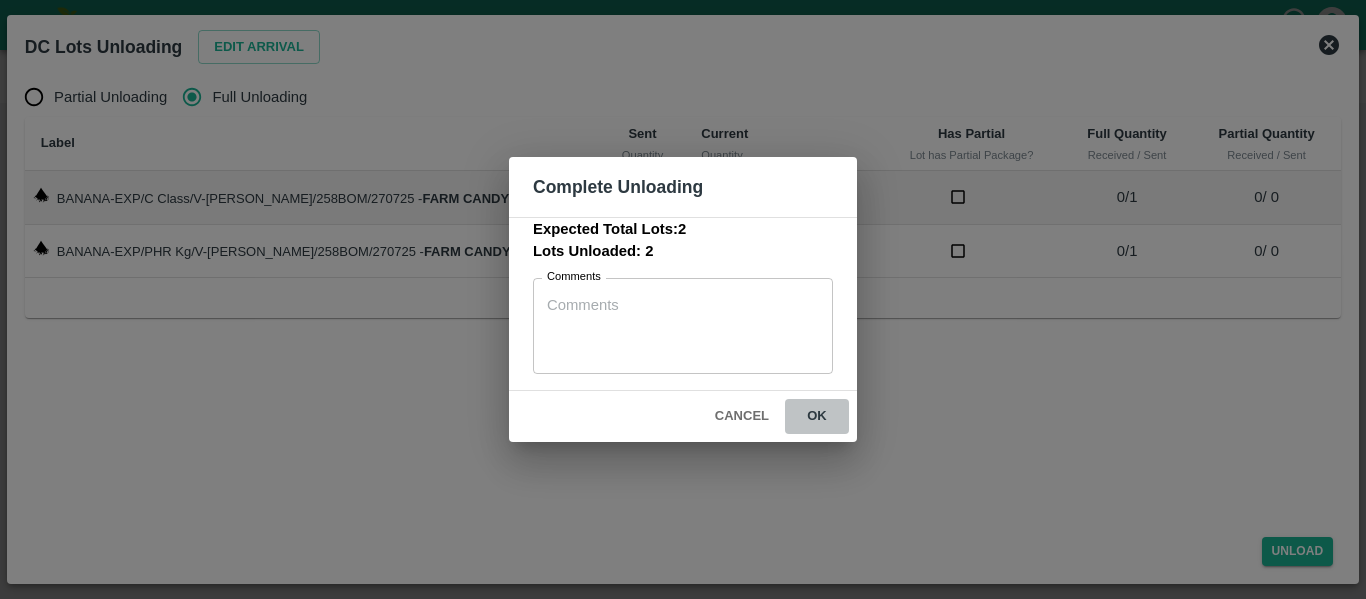 click on "ok" at bounding box center [817, 416] 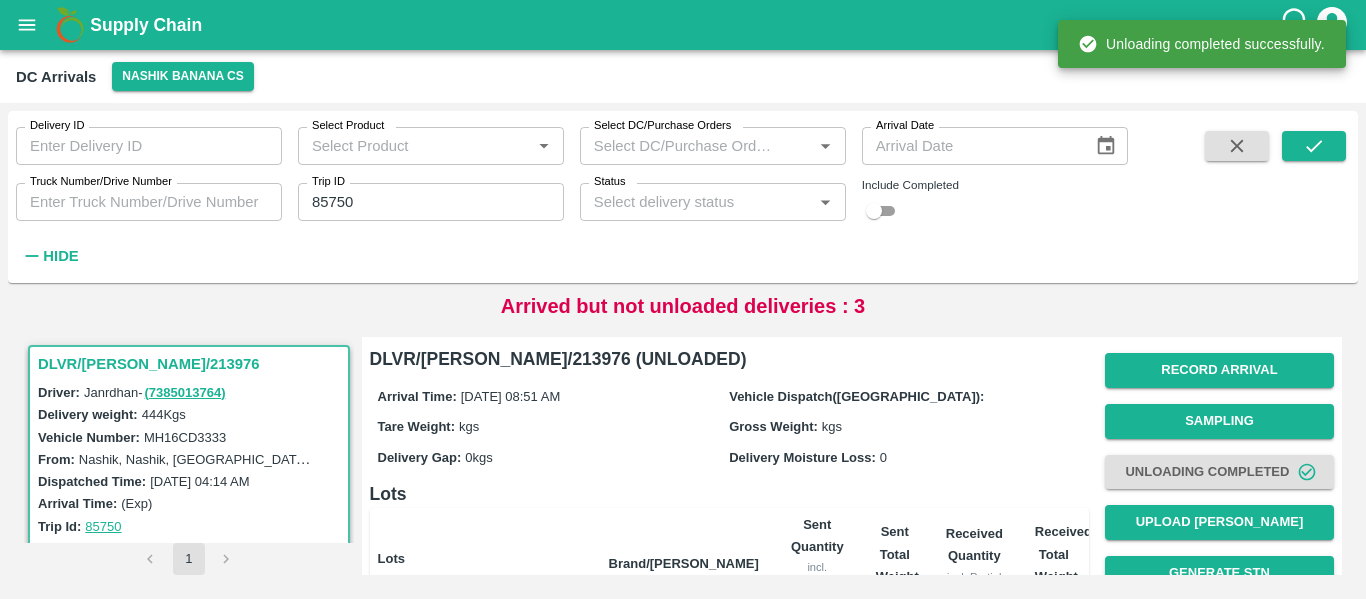 scroll, scrollTop: 256, scrollLeft: 0, axis: vertical 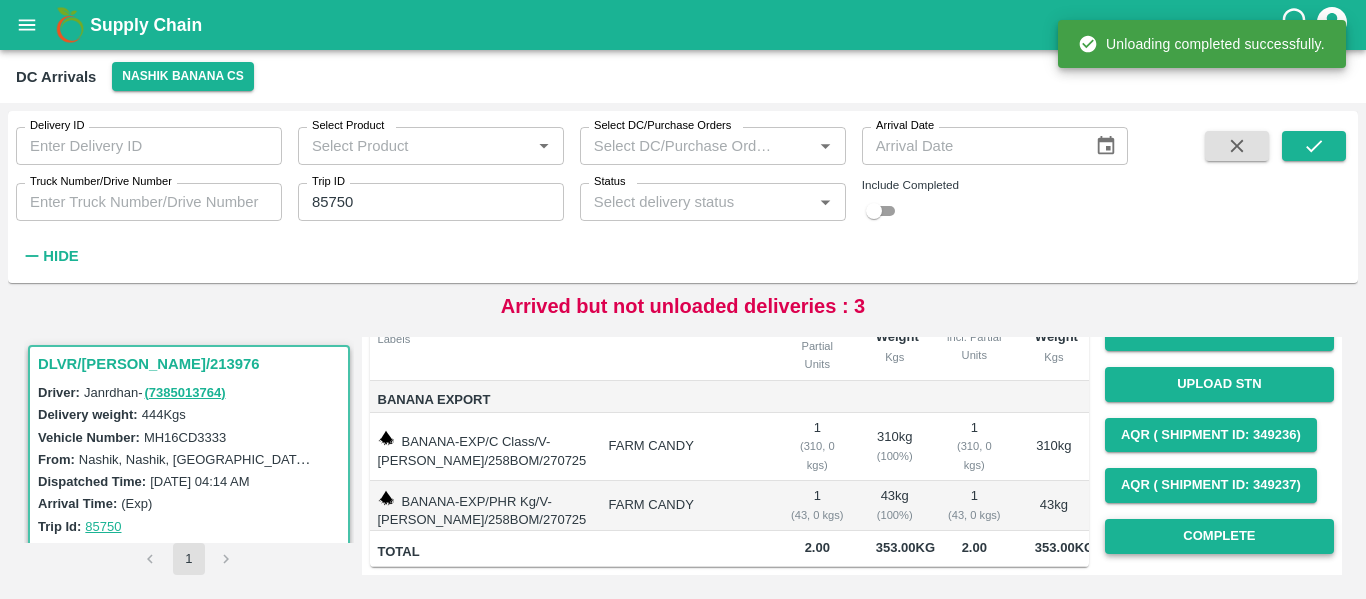 click on "Complete" at bounding box center [1219, 536] 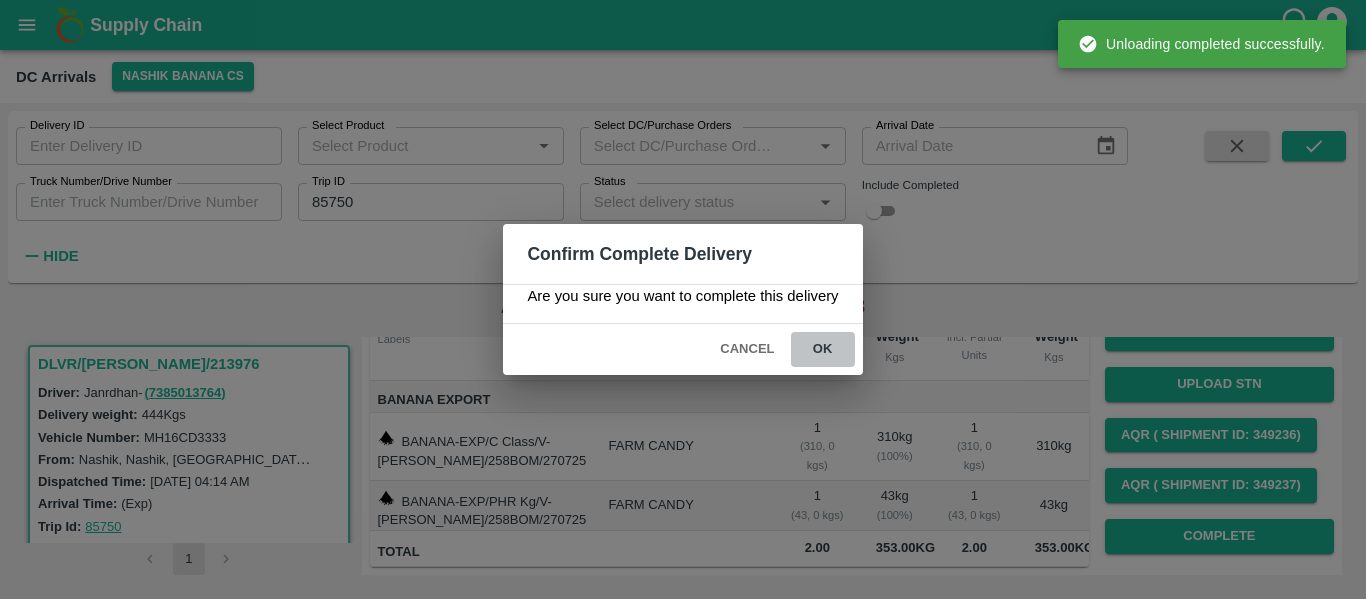 click on "ok" at bounding box center [823, 349] 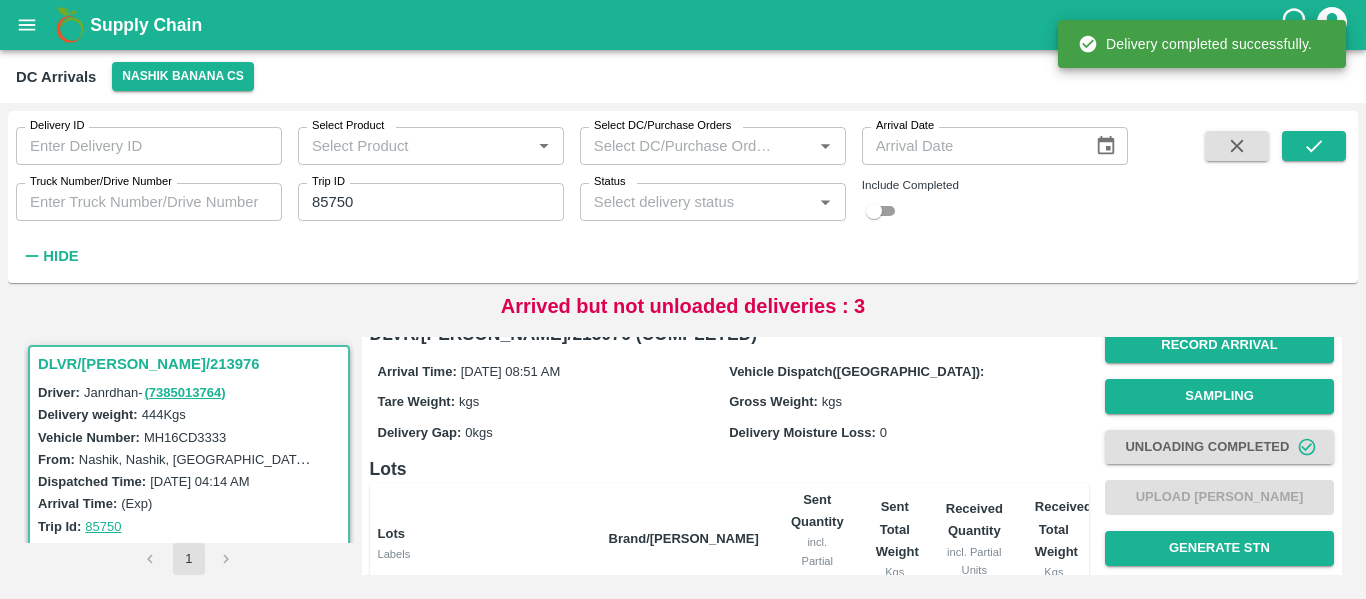scroll, scrollTop: 0, scrollLeft: 0, axis: both 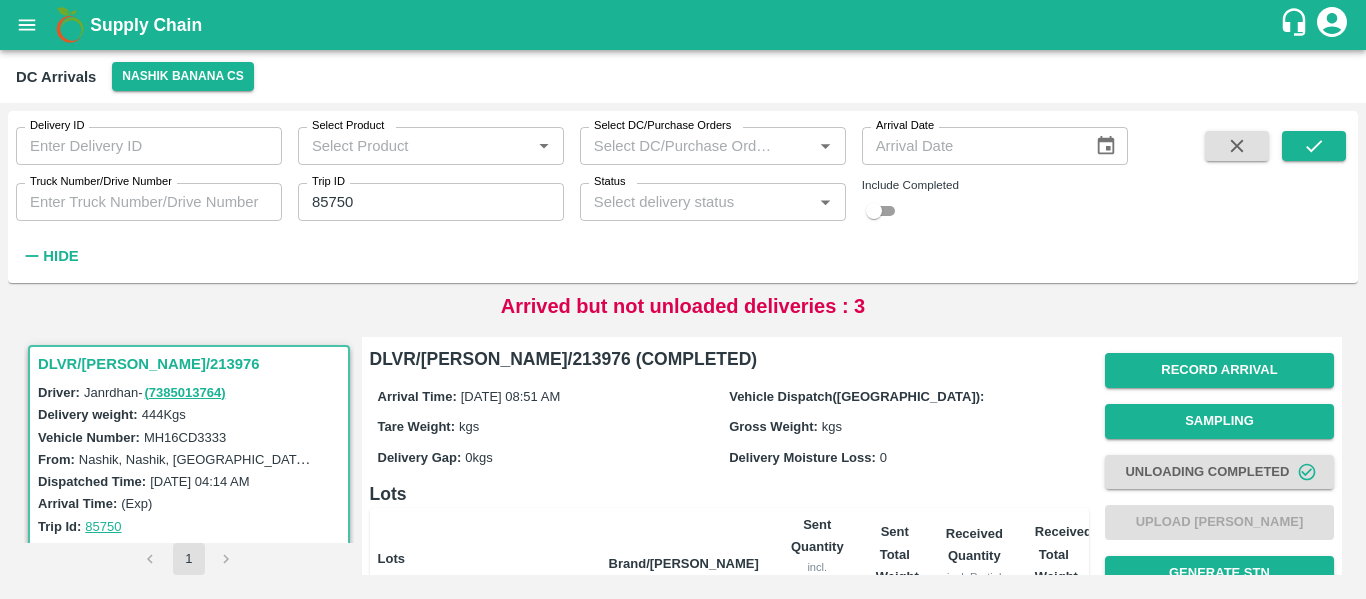 click on "85750" at bounding box center (431, 202) 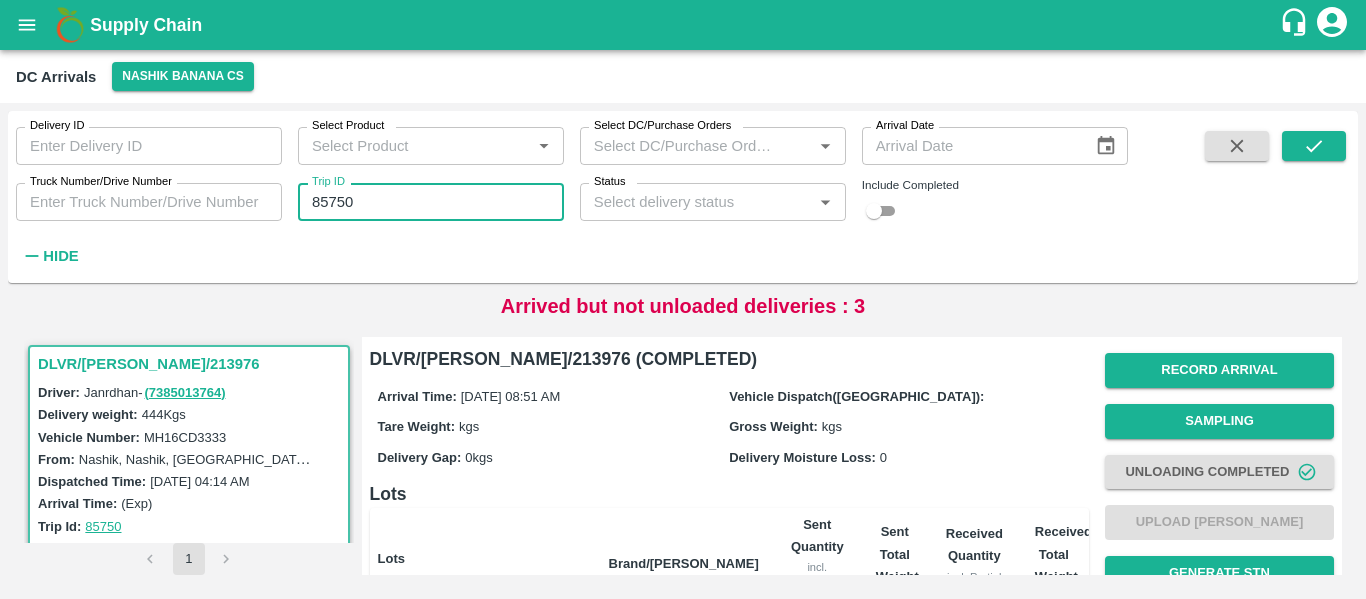 click on "85750" at bounding box center [431, 202] 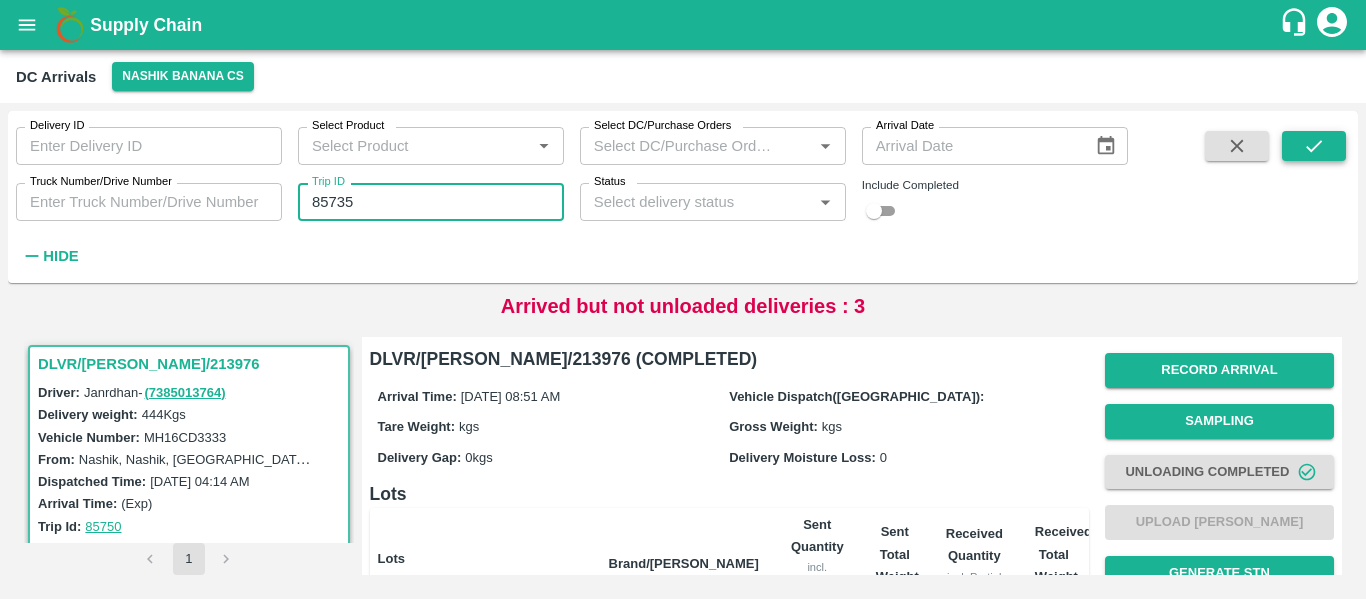 type on "85735" 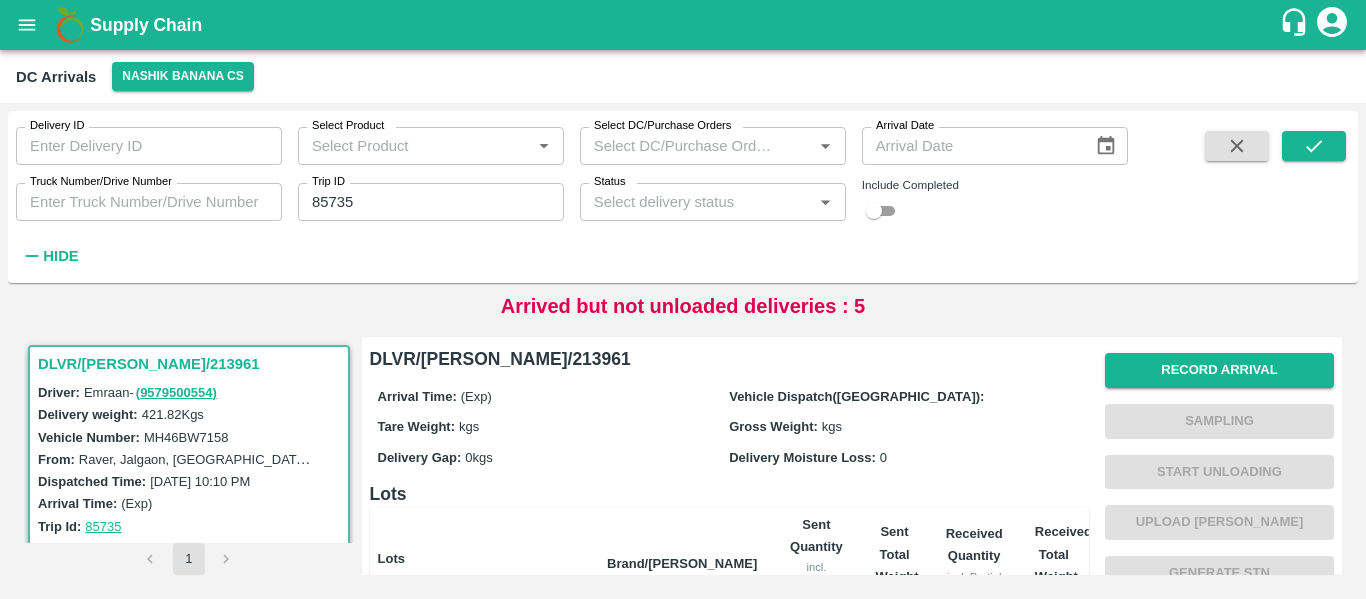 click on "Record Arrival Sampling Start Unloading Upload Tare Weight Generate STN Upload STN AQR ( Shipment Id: 349214) AQR ( Shipment Id: 349215) Complete" at bounding box center [1219, 573] 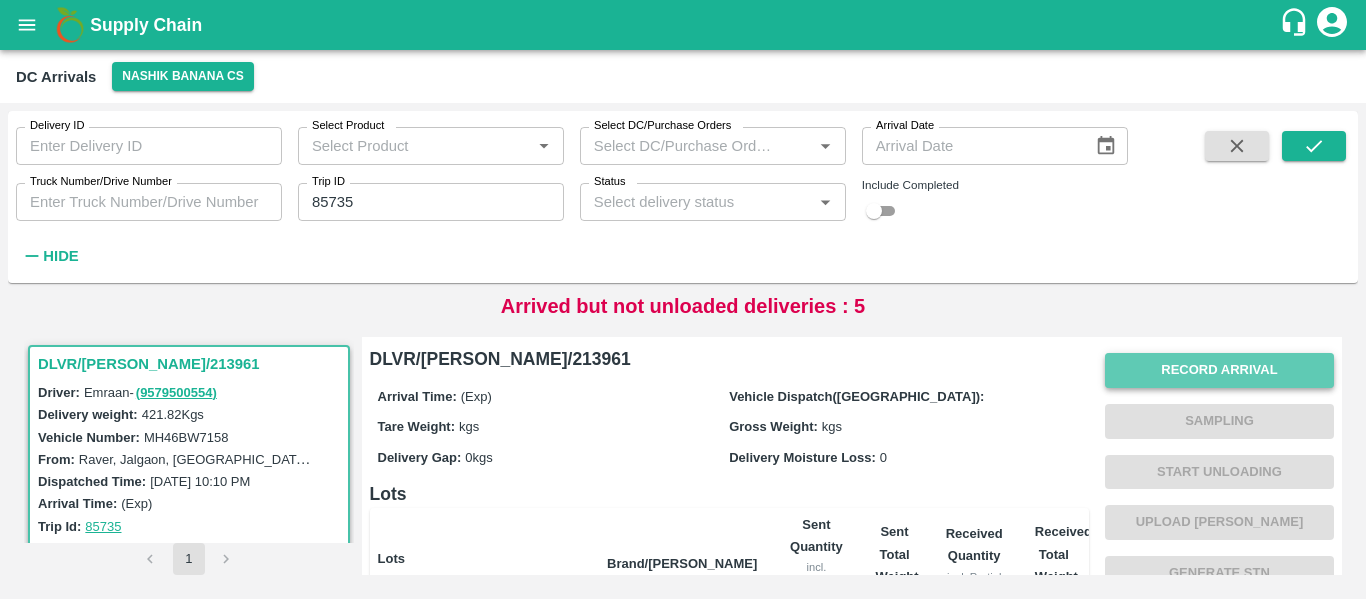 click on "Record Arrival" at bounding box center (1219, 370) 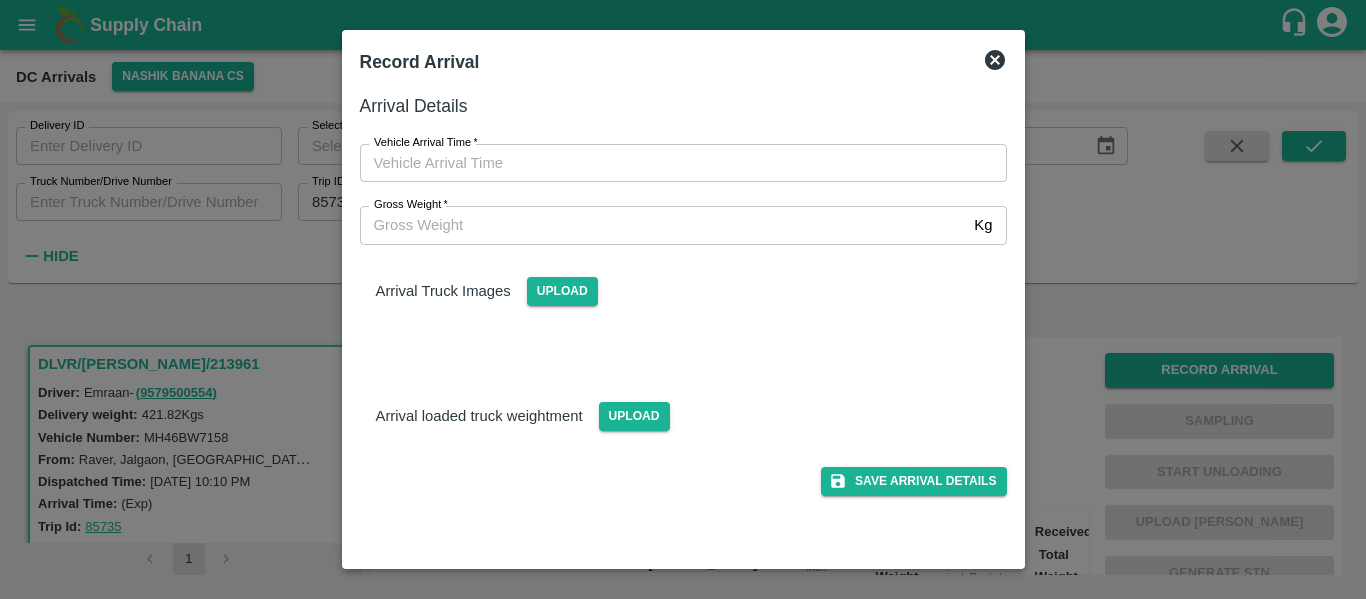 type on "DD/MM/YYYY hh:mm aa" 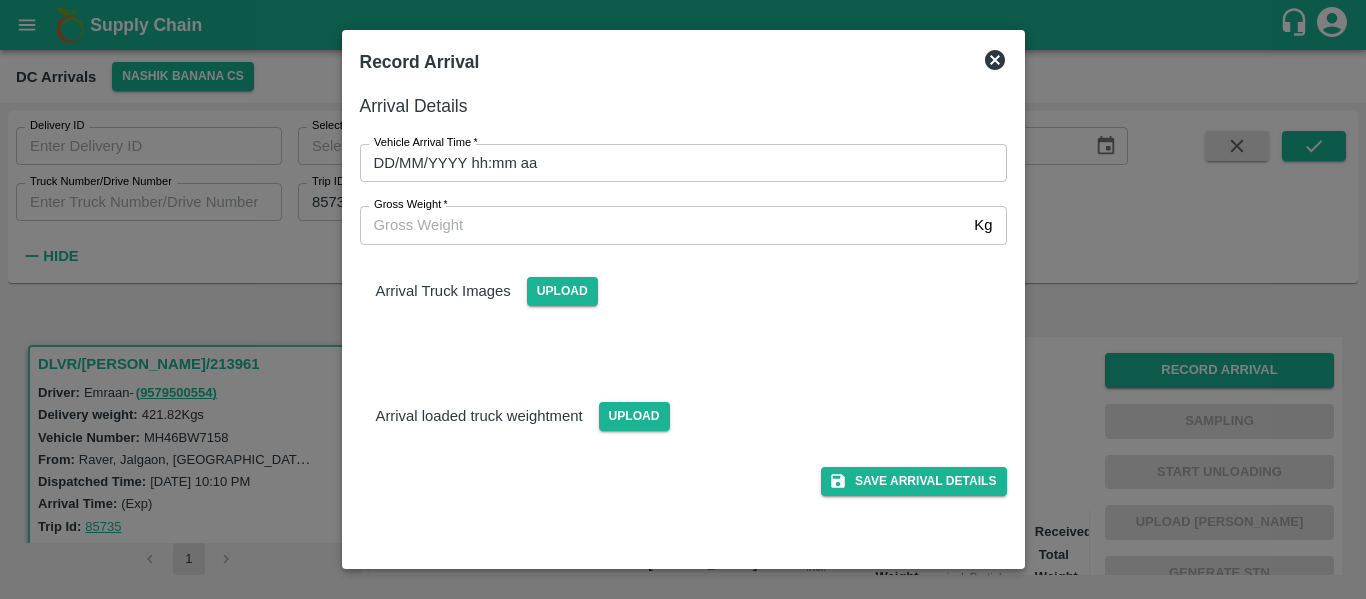 click on "DD/MM/YYYY hh:mm aa" at bounding box center (676, 163) 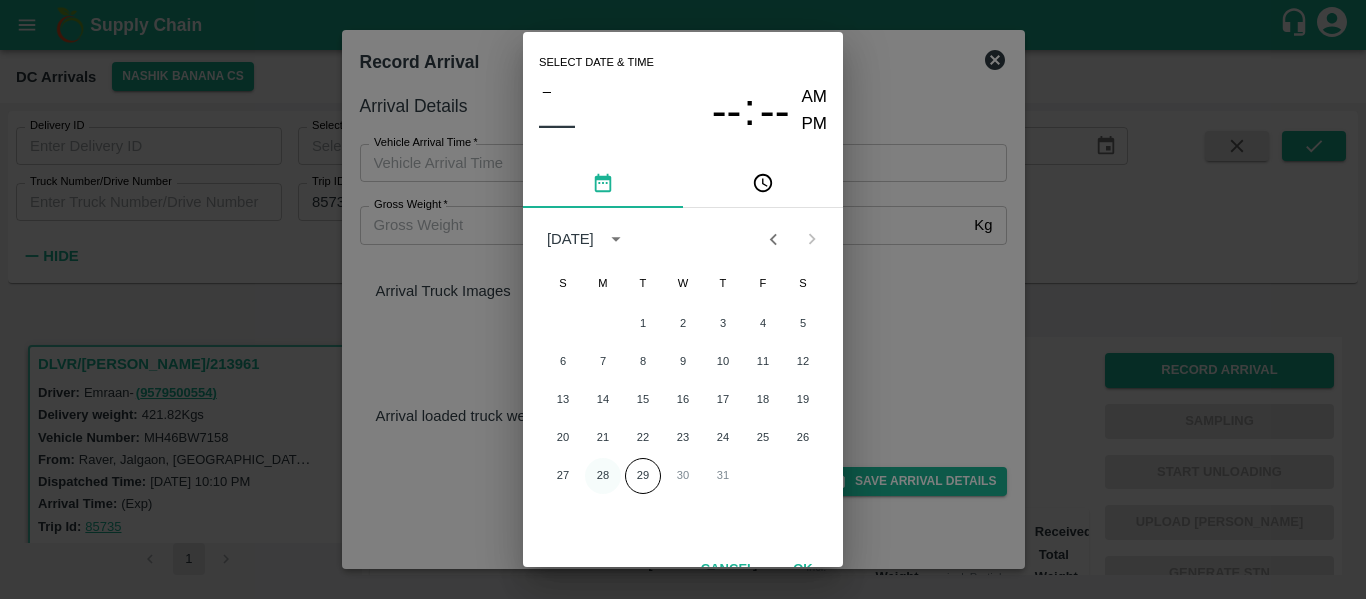 click on "28" at bounding box center (603, 476) 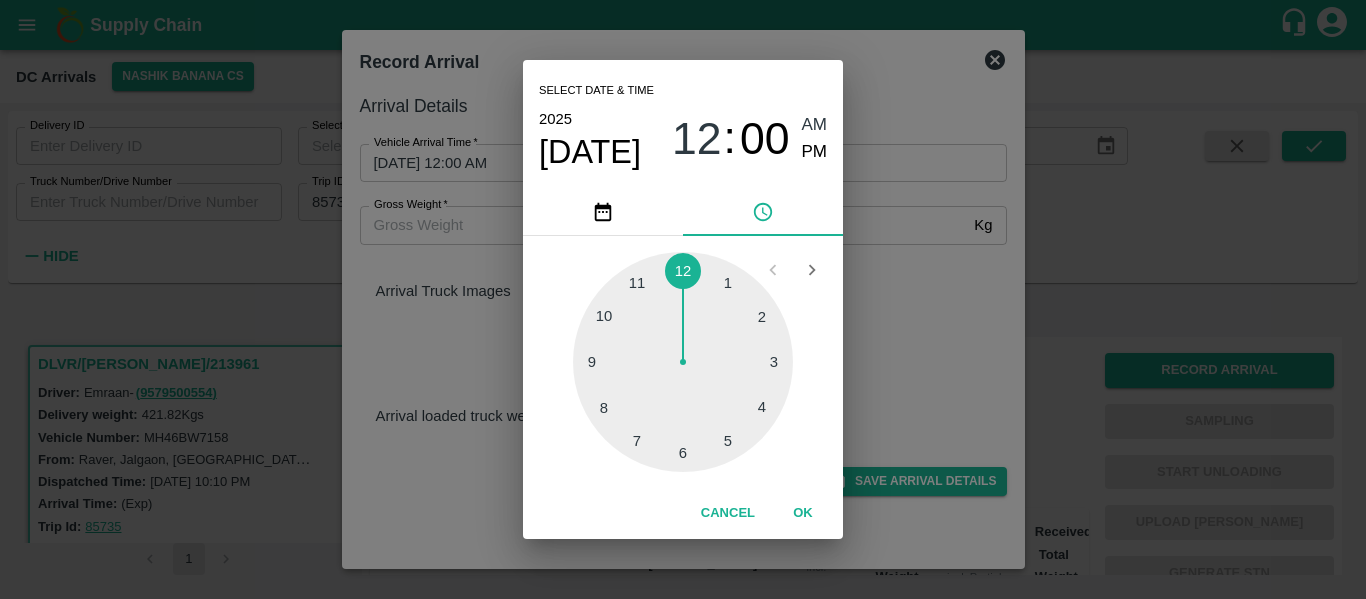 click at bounding box center [683, 362] 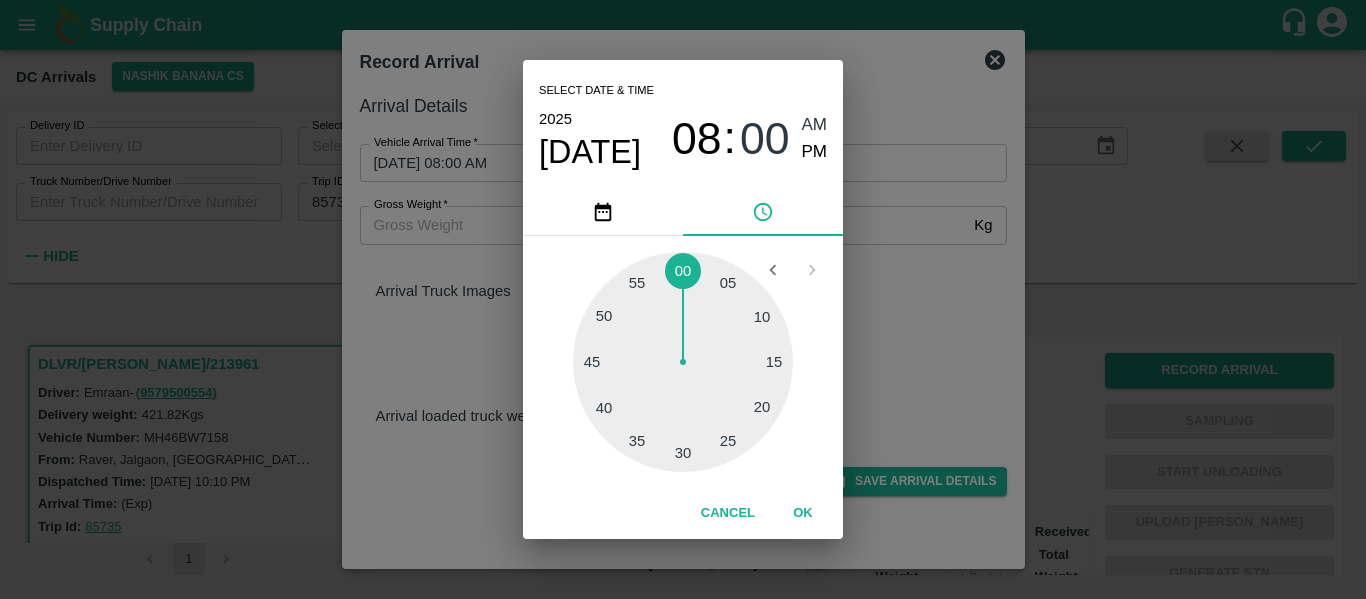 click at bounding box center (683, 362) 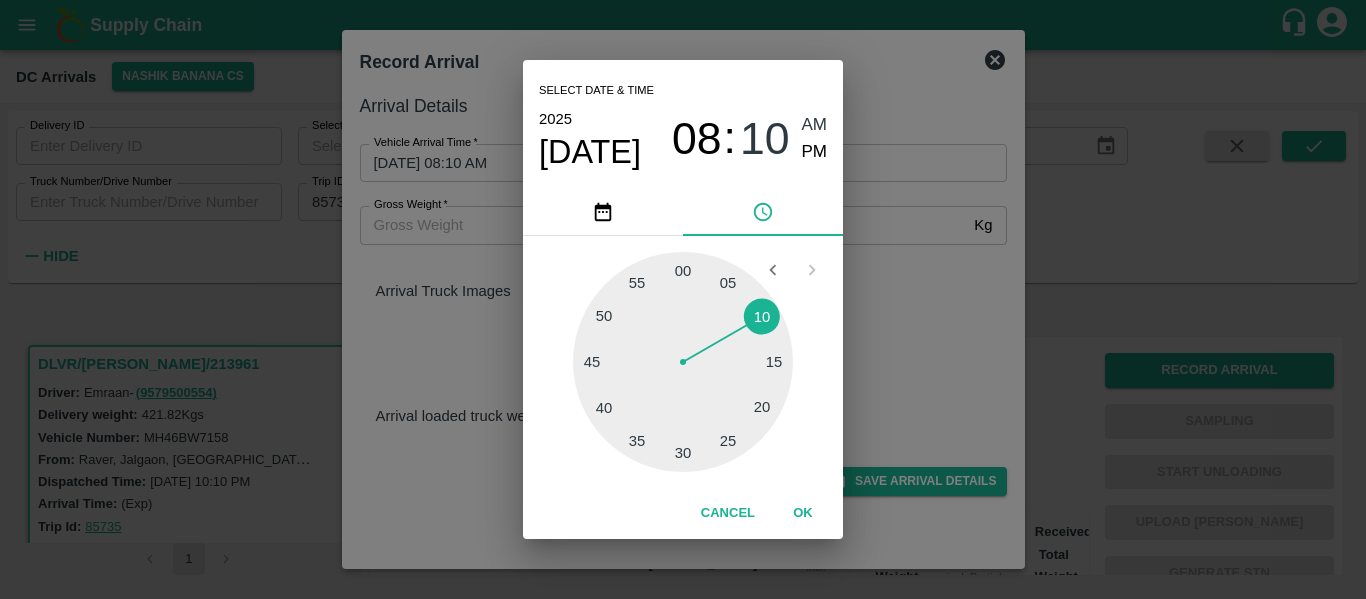 click on "AM" at bounding box center [815, 125] 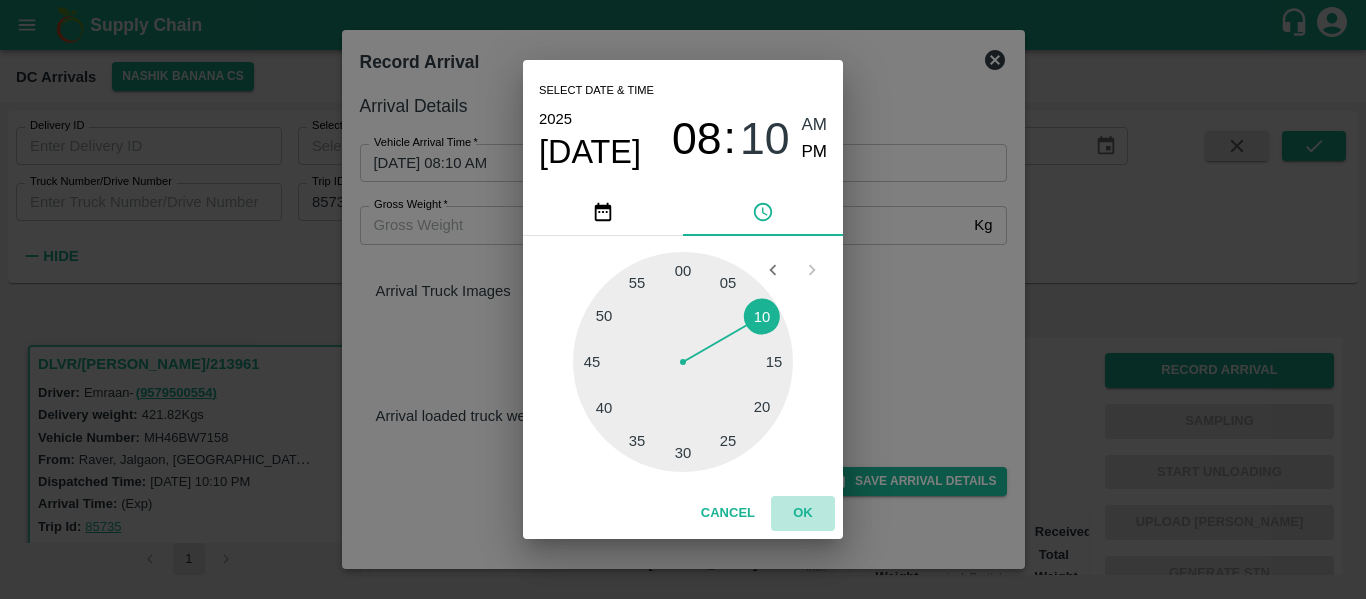 click on "OK" at bounding box center (803, 513) 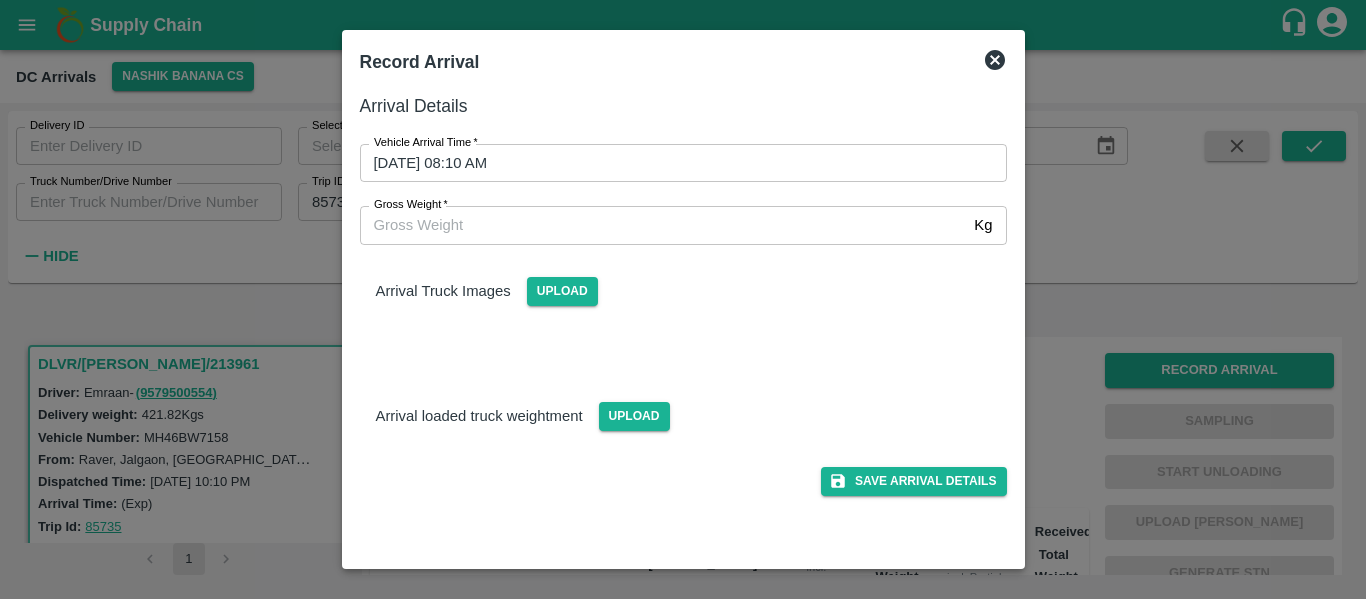 click on "Save Arrival Details" at bounding box center (675, 473) 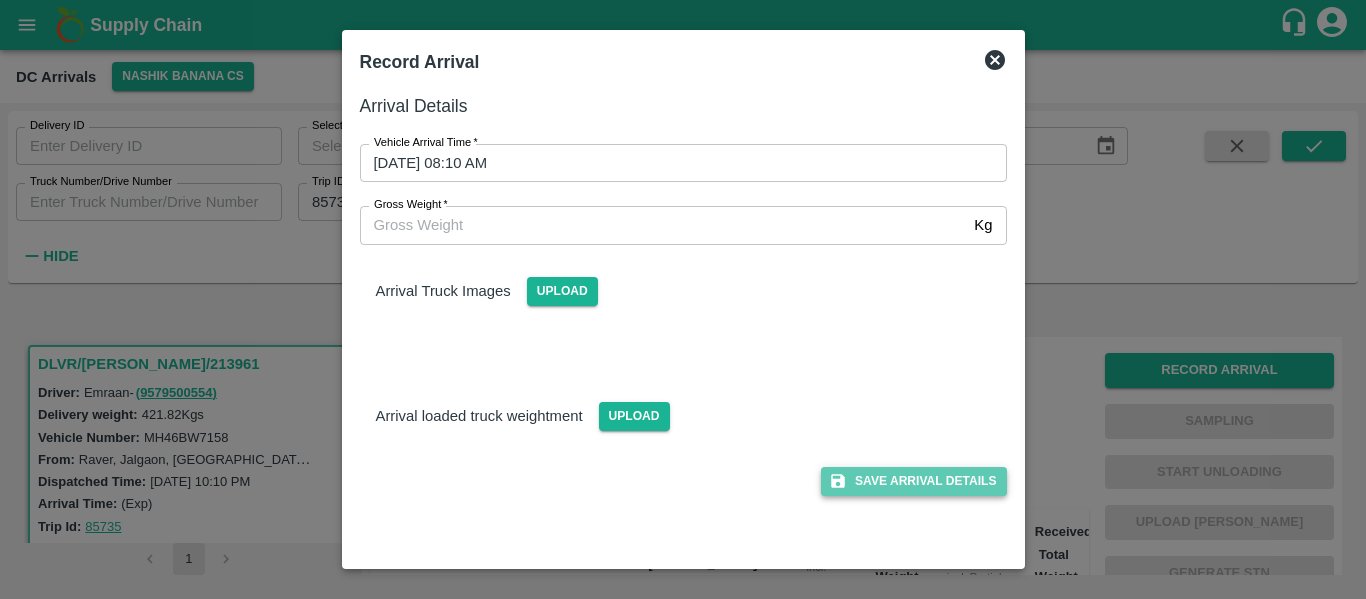 click on "Save Arrival Details" at bounding box center (913, 481) 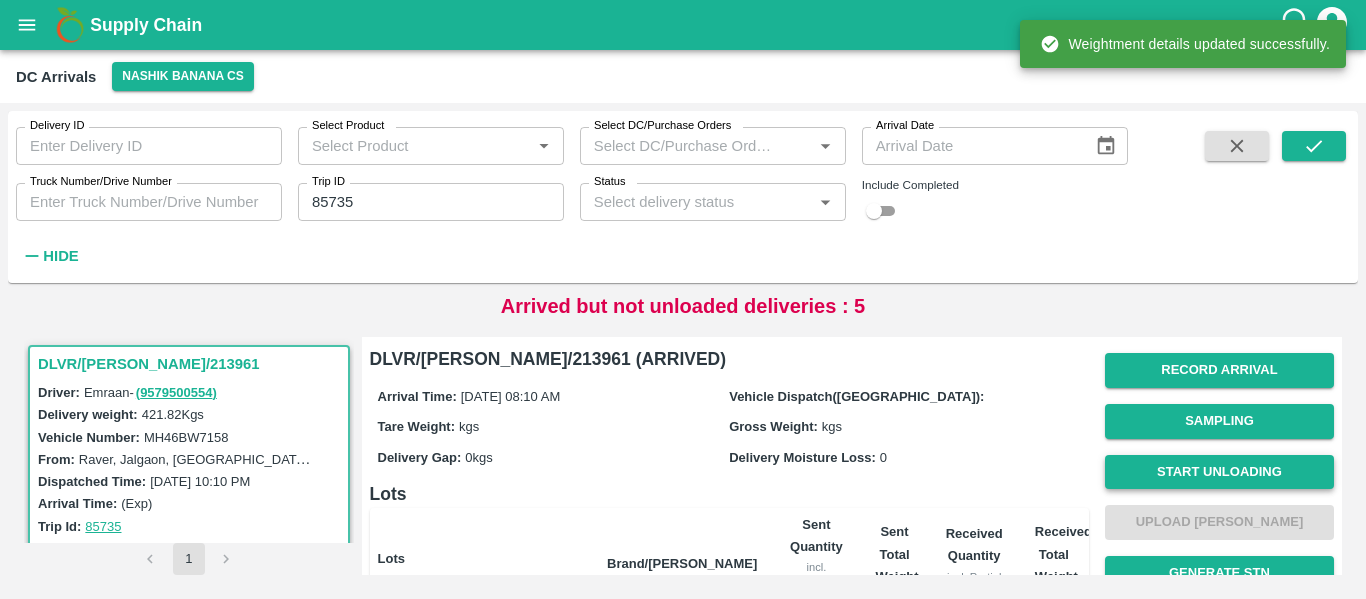 click on "Start Unloading" at bounding box center (1219, 472) 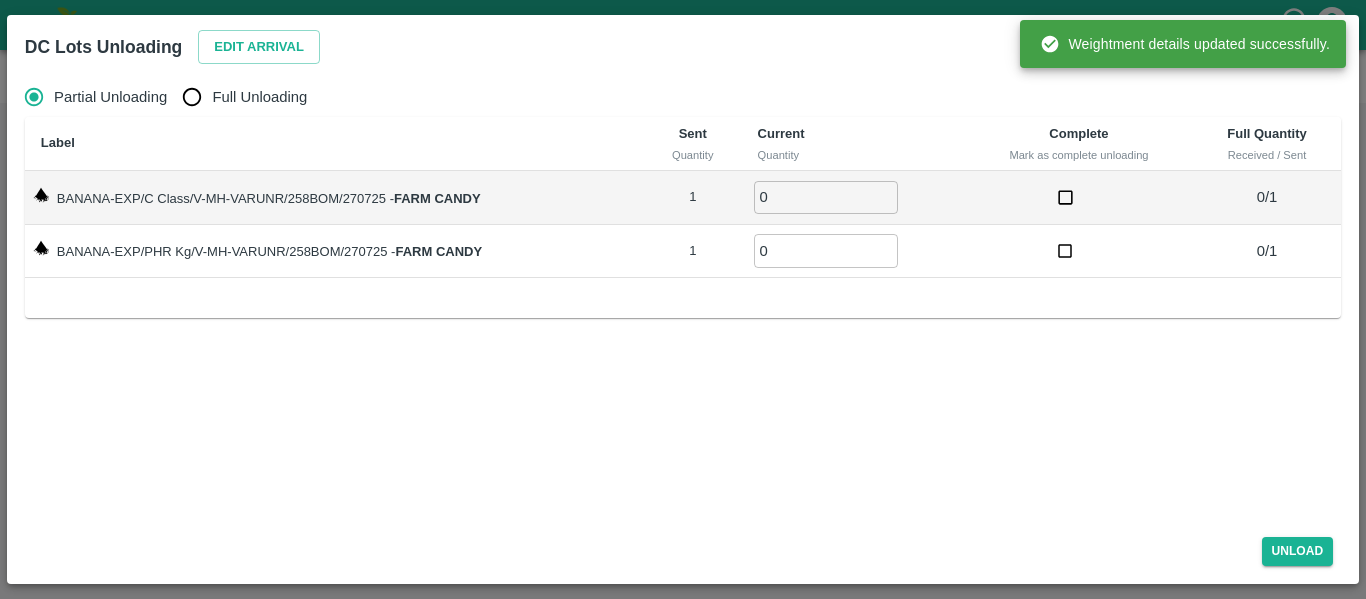 click on "Full Unloading" at bounding box center (192, 97) 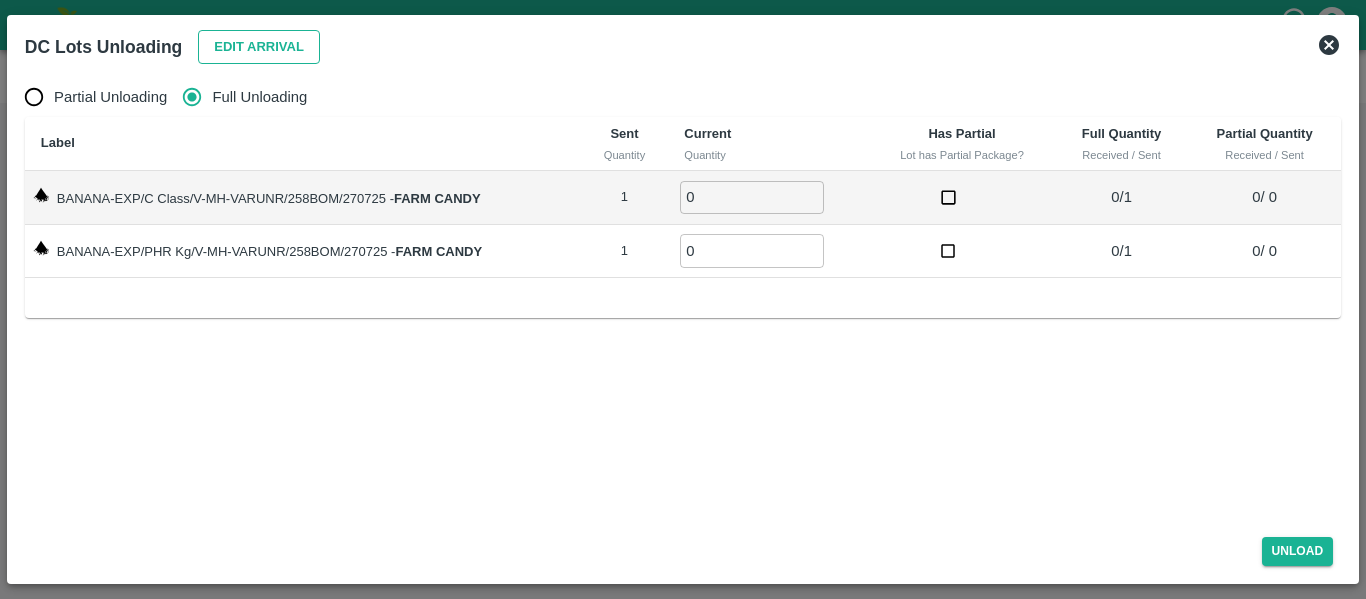 click on "Edit Arrival" at bounding box center [259, 47] 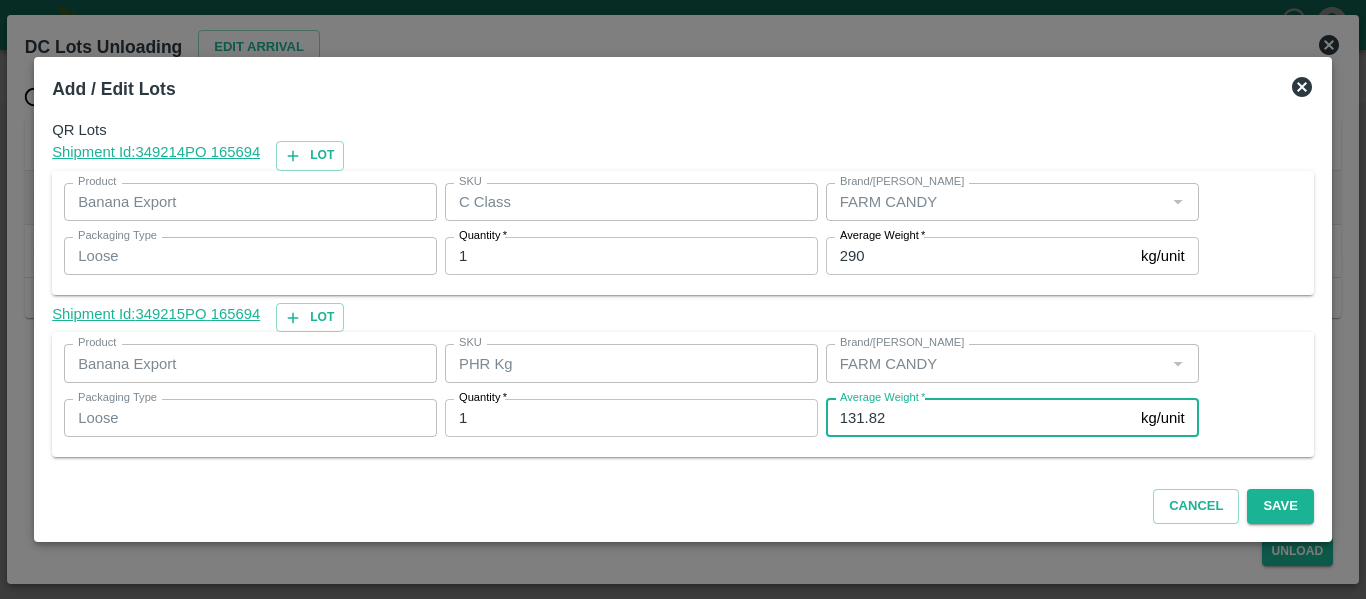 click on "131.82" at bounding box center (979, 418) 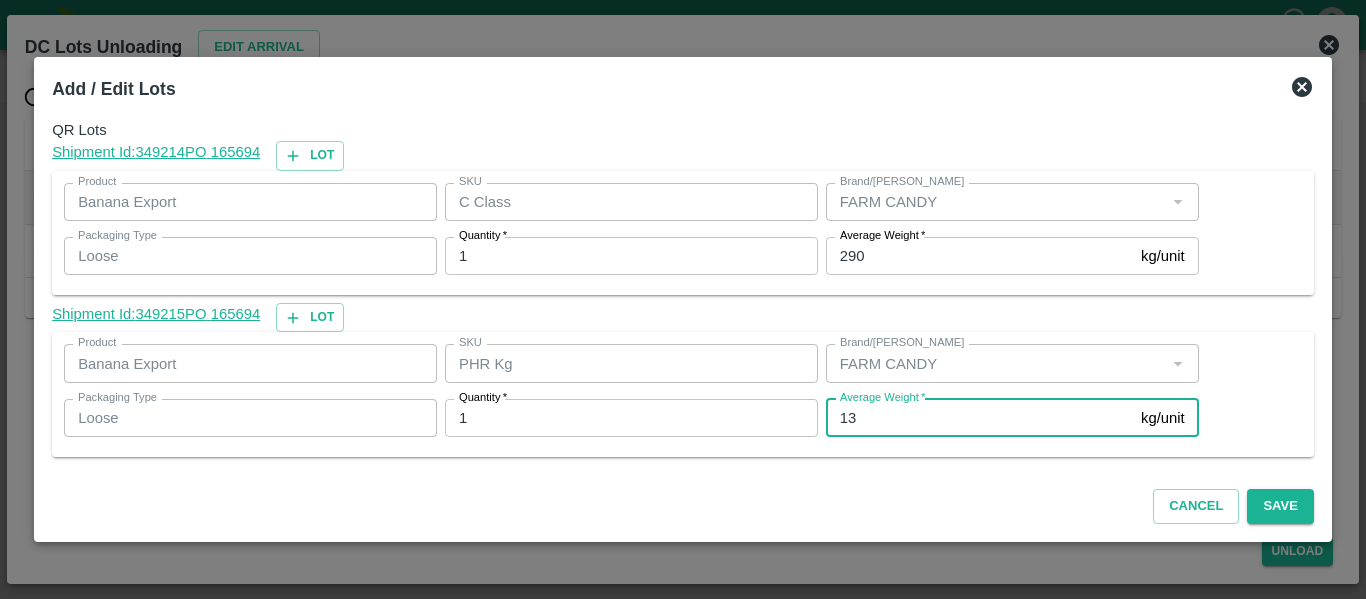 type on "1" 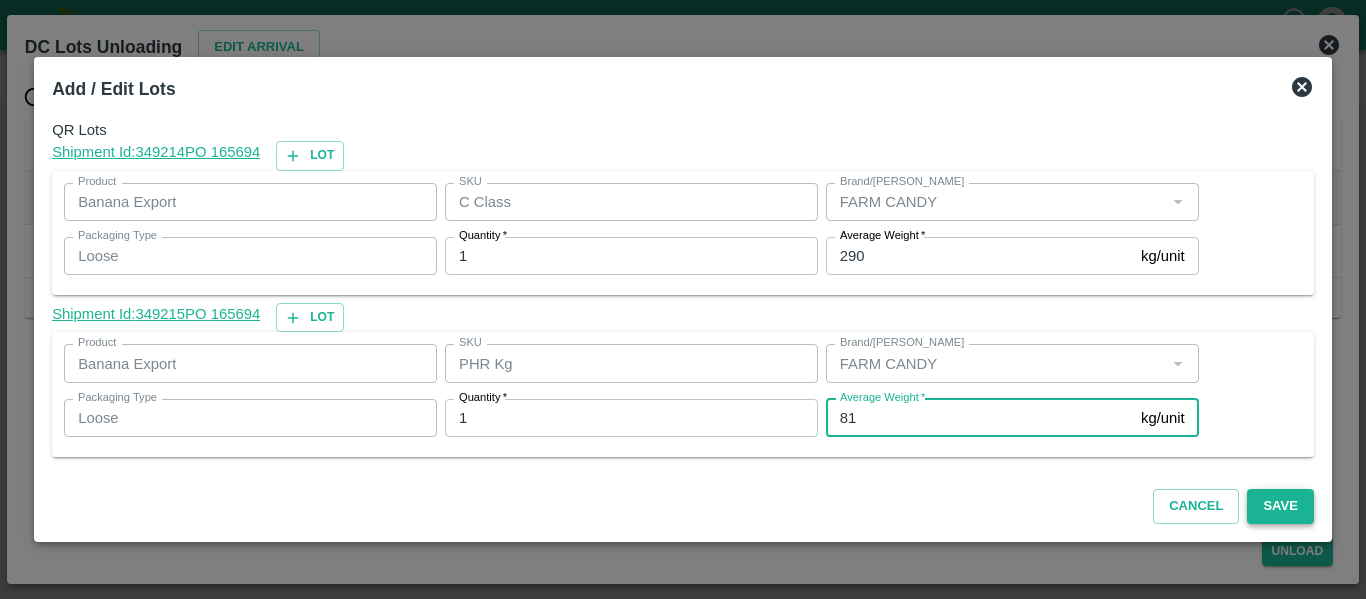 type on "81" 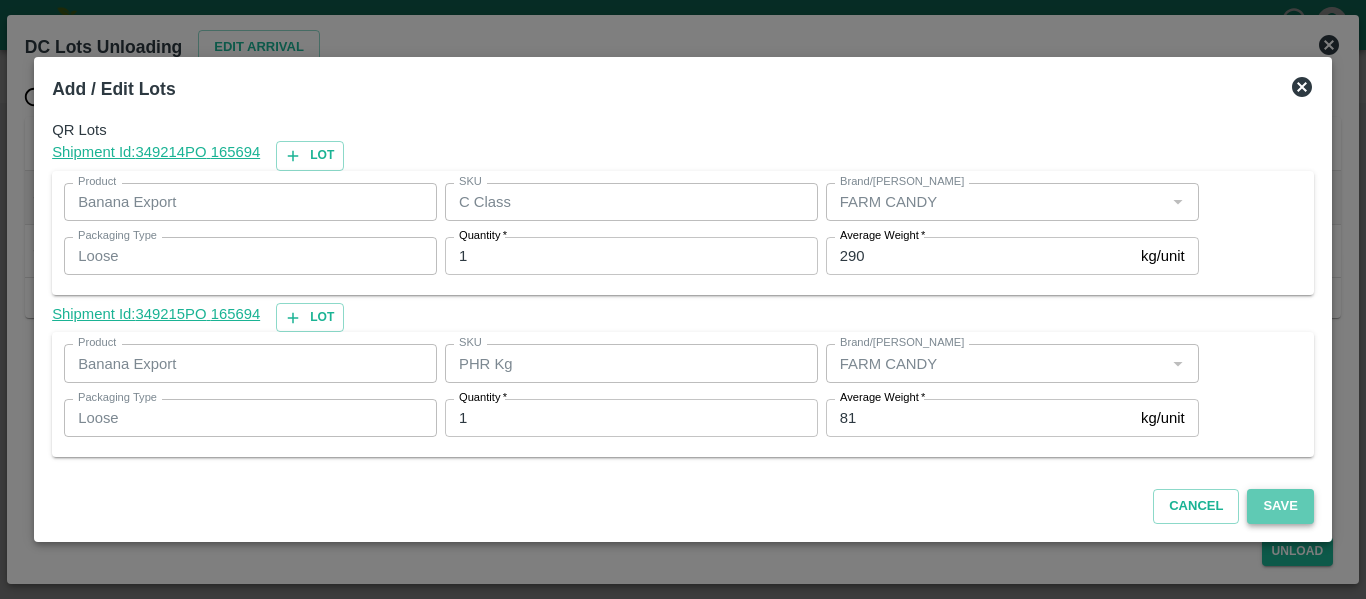click on "Save" at bounding box center [1280, 506] 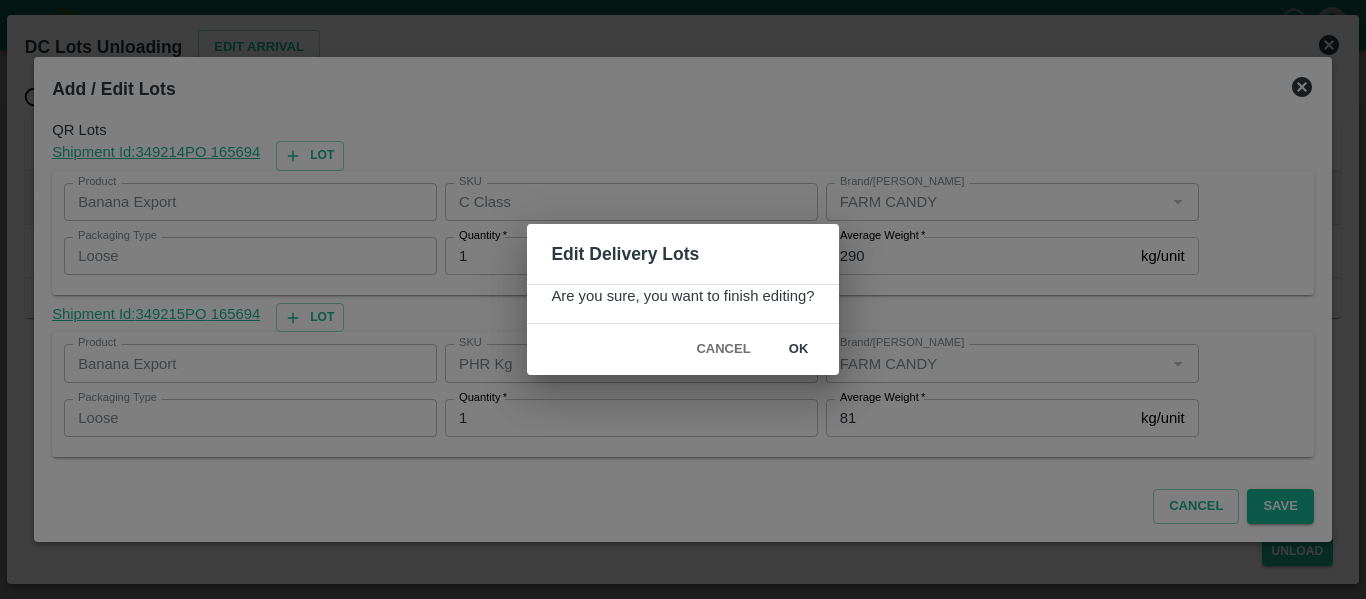 click on "ok" at bounding box center (799, 349) 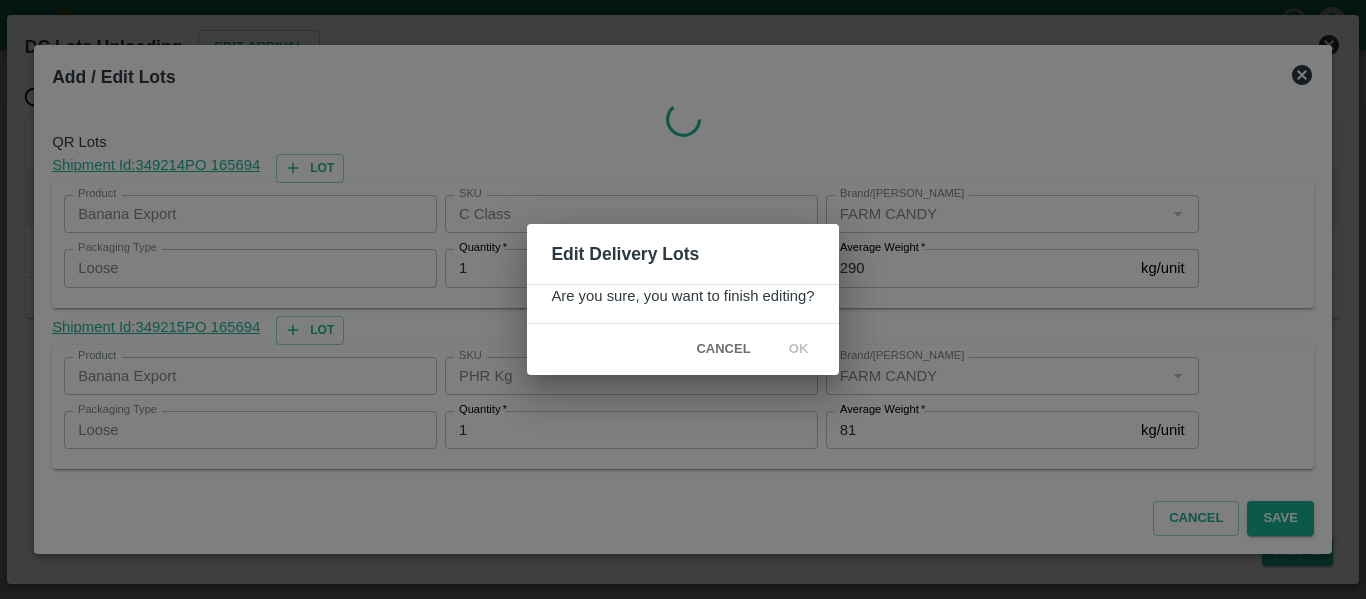 radio on "true" 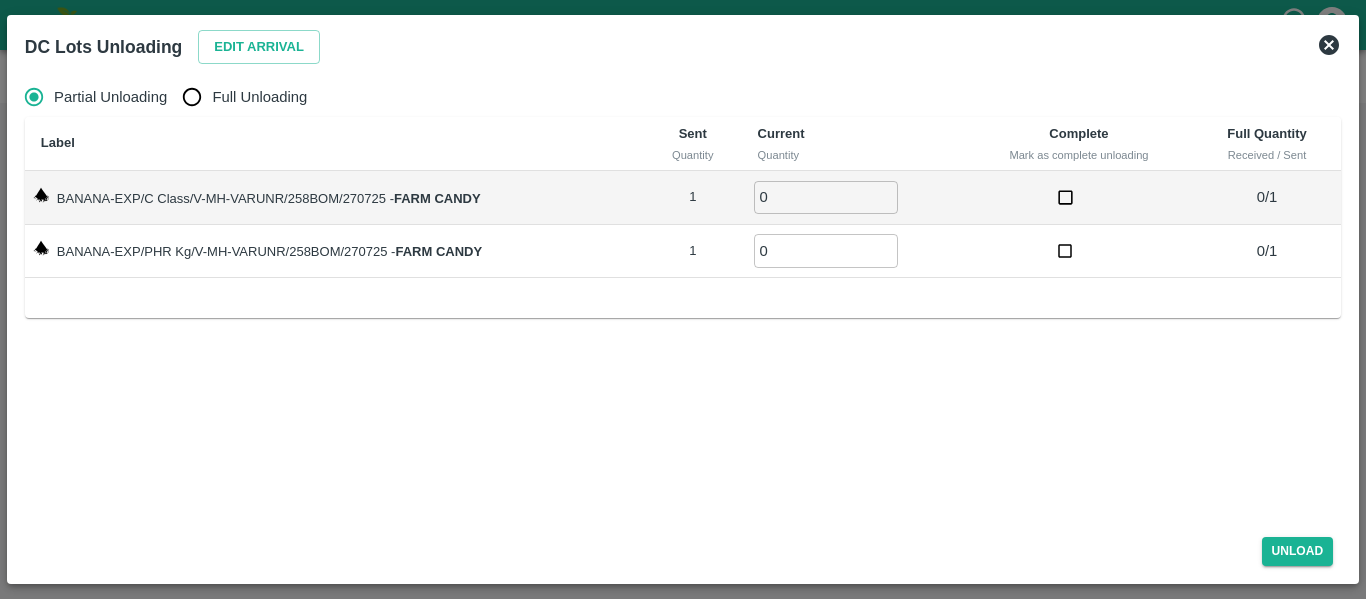 click on "Full Unloading" at bounding box center (259, 97) 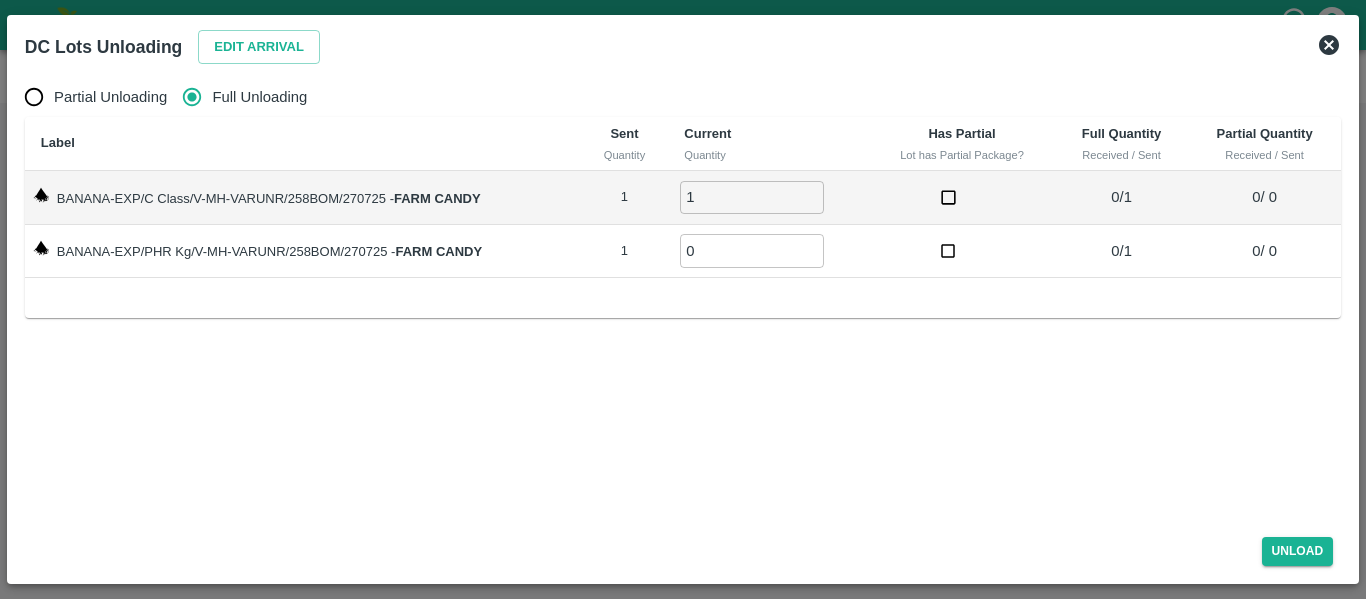 type on "1" 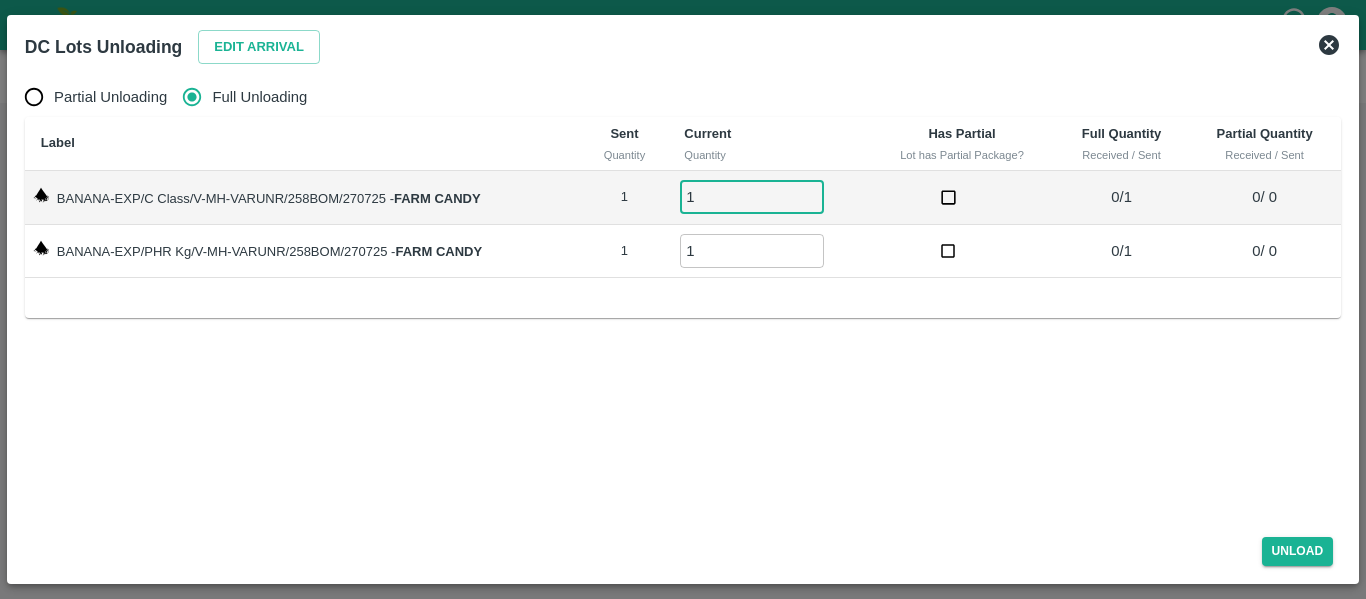 type on "1" 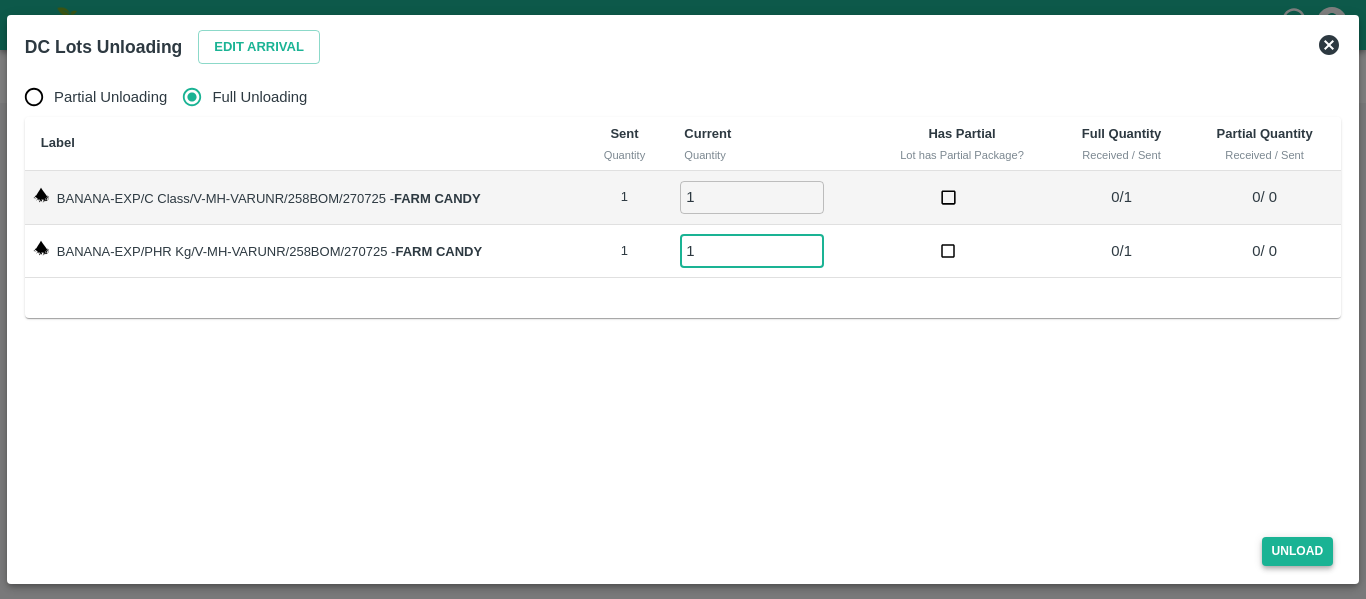click on "Unload" at bounding box center (1298, 551) 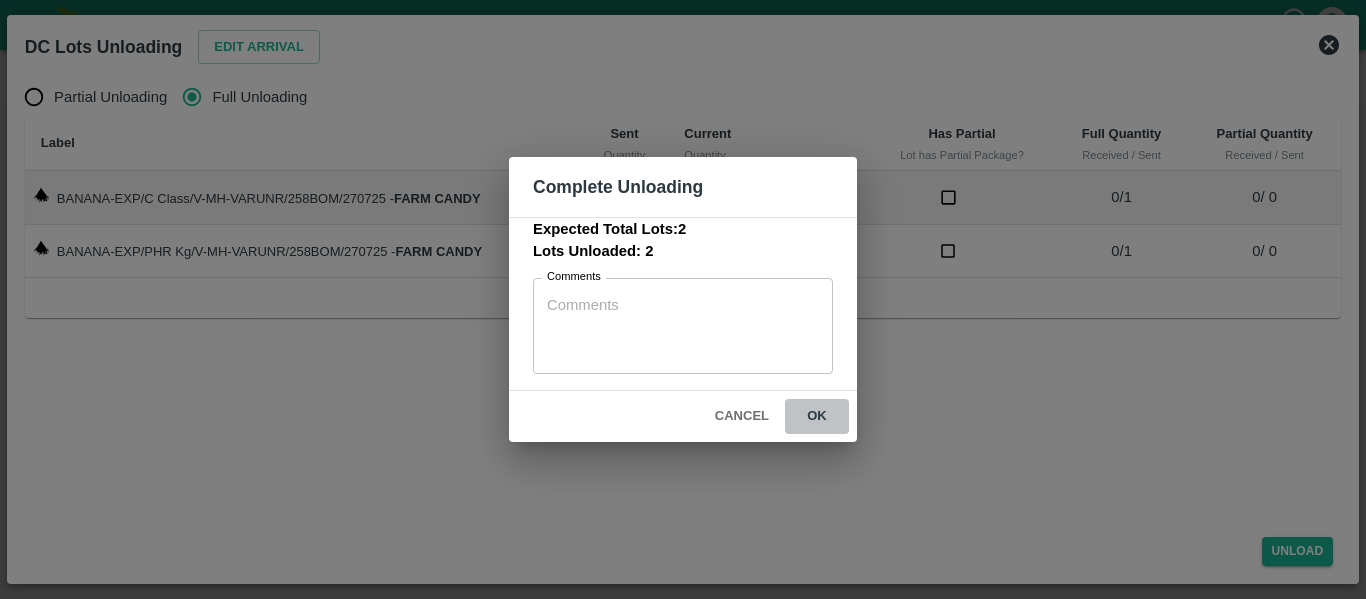 click on "ok" at bounding box center (817, 416) 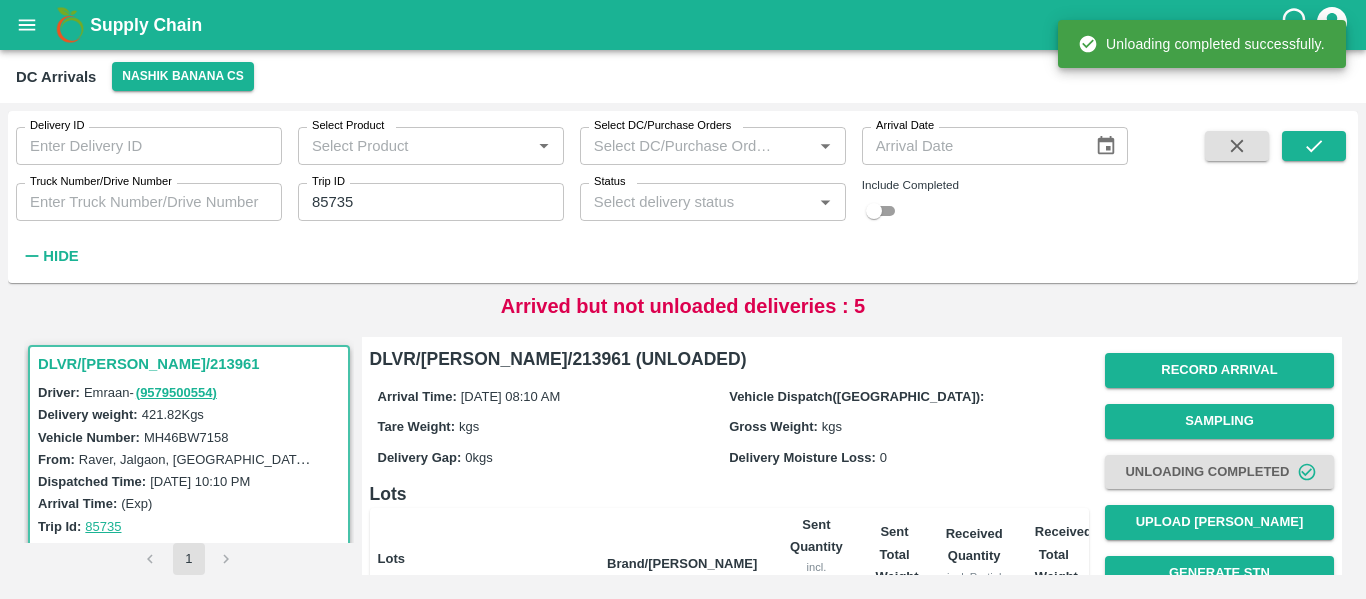 scroll, scrollTop: 256, scrollLeft: 0, axis: vertical 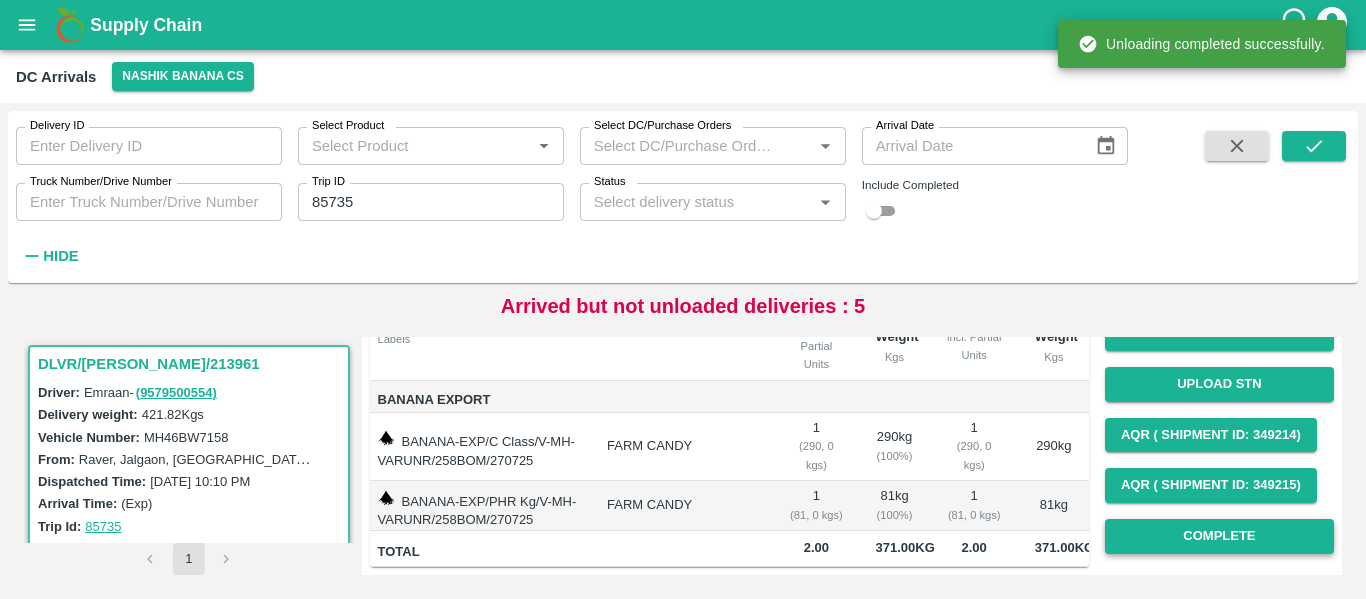 click on "Complete" at bounding box center (1219, 536) 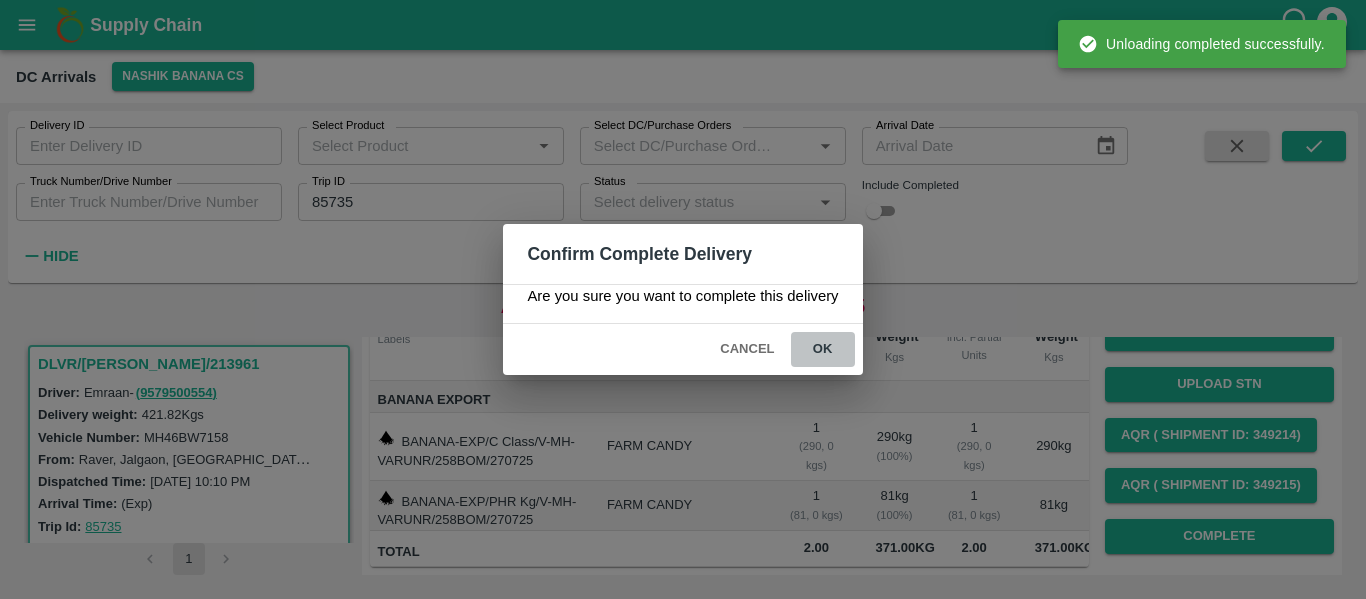 click on "ok" at bounding box center (823, 349) 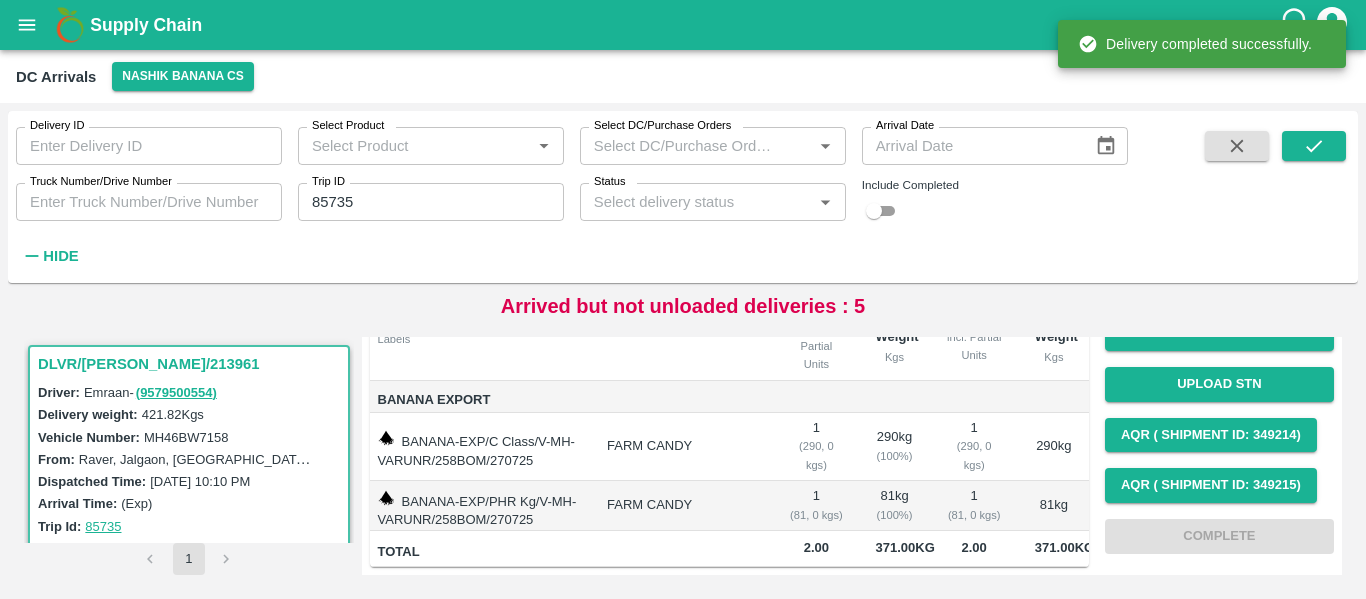 scroll, scrollTop: 0, scrollLeft: 0, axis: both 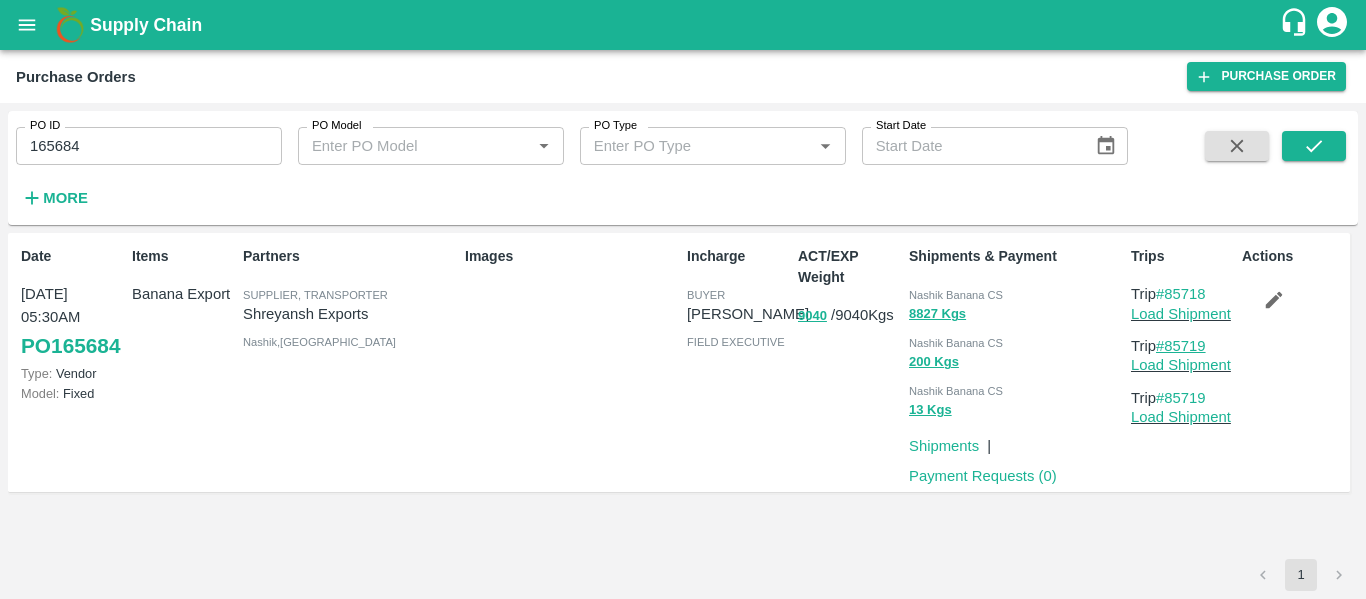 drag, startPoint x: 1219, startPoint y: 346, endPoint x: 1170, endPoint y: 349, distance: 49.09175 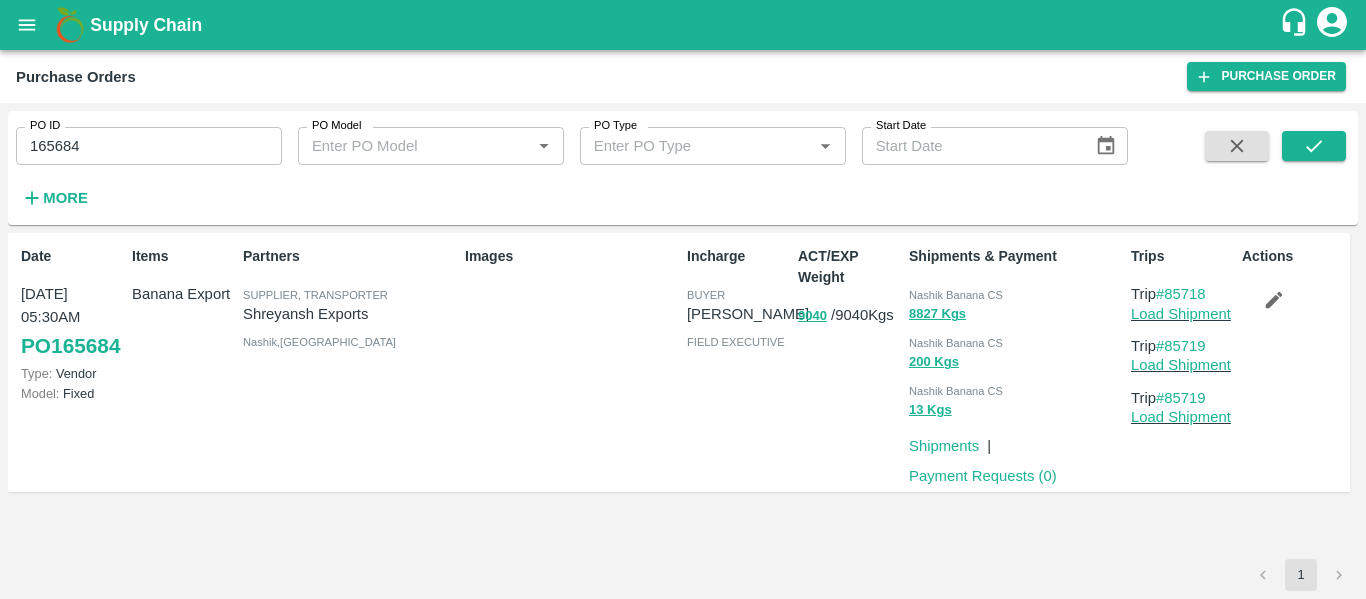 click 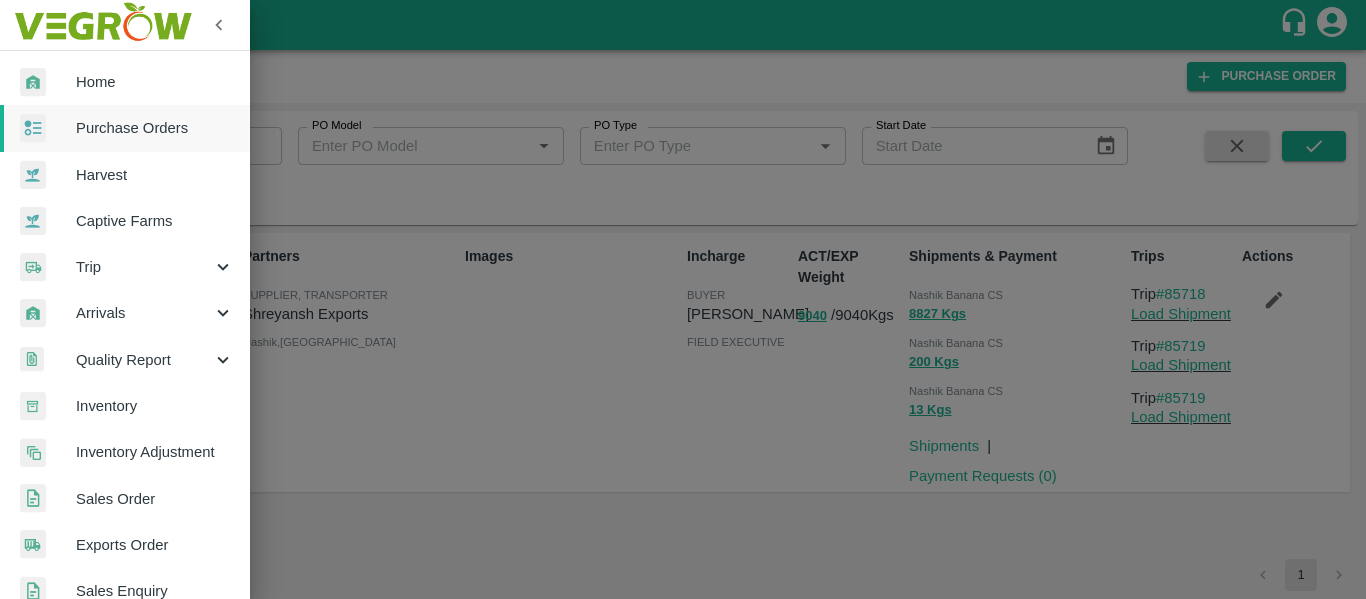 click on "Trip" at bounding box center [144, 267] 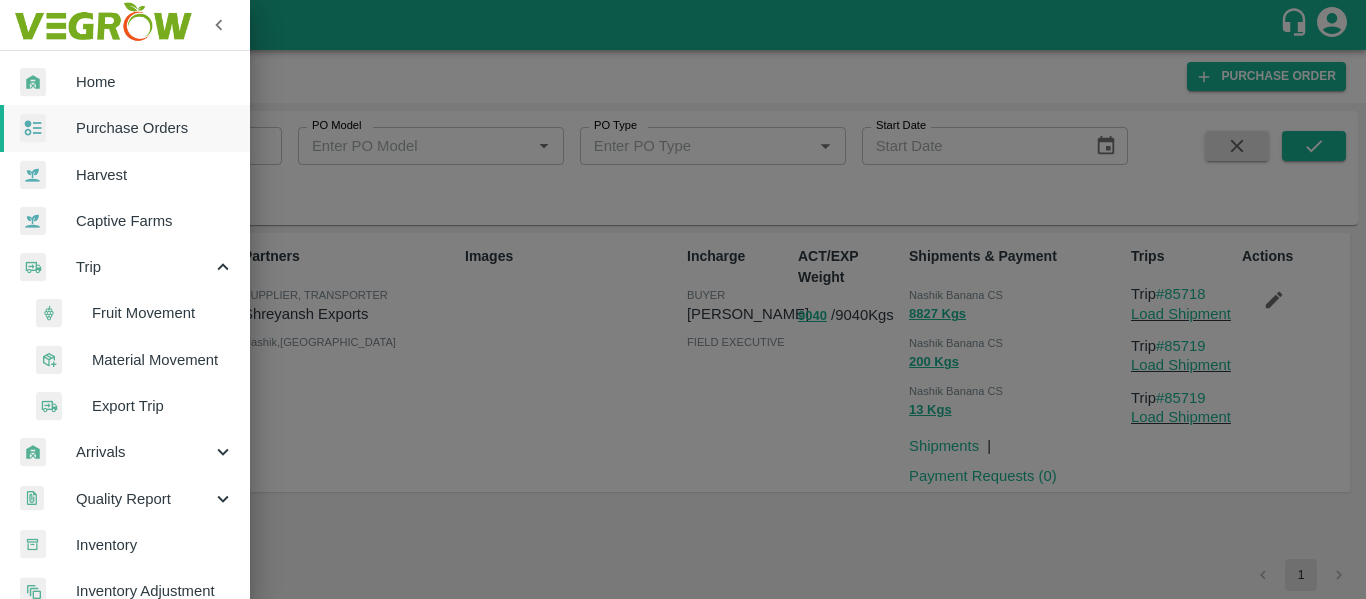 click on "Fruit Movement" at bounding box center [163, 313] 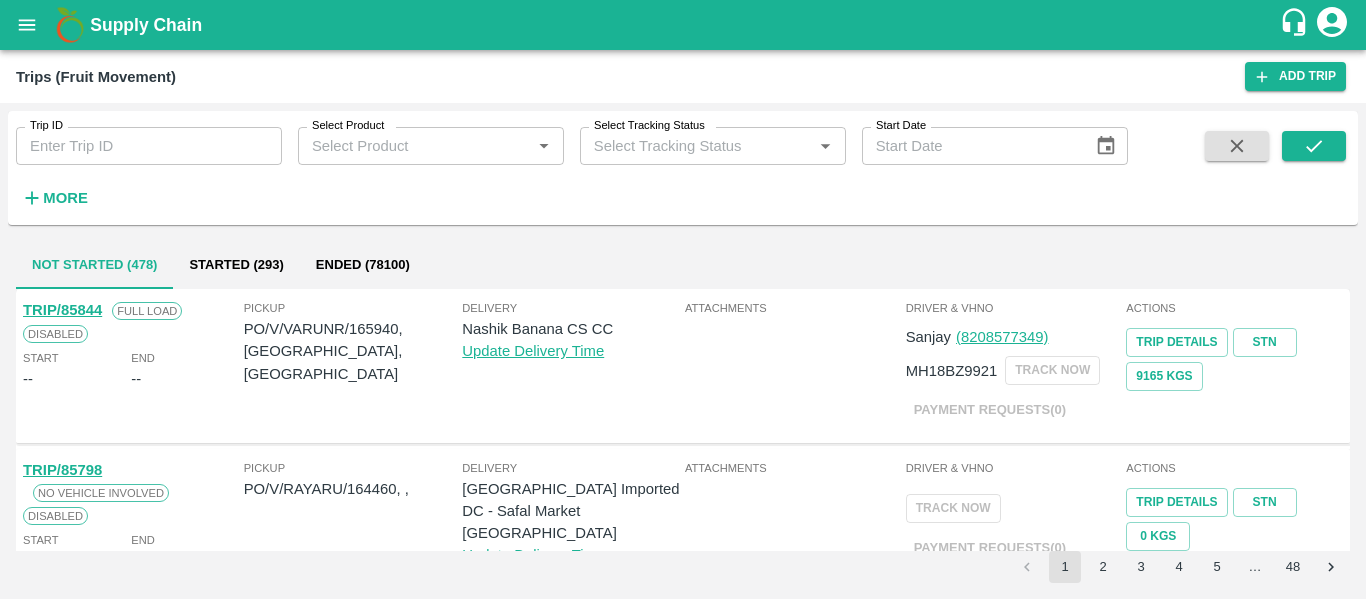 click on "Trip ID" at bounding box center (149, 146) 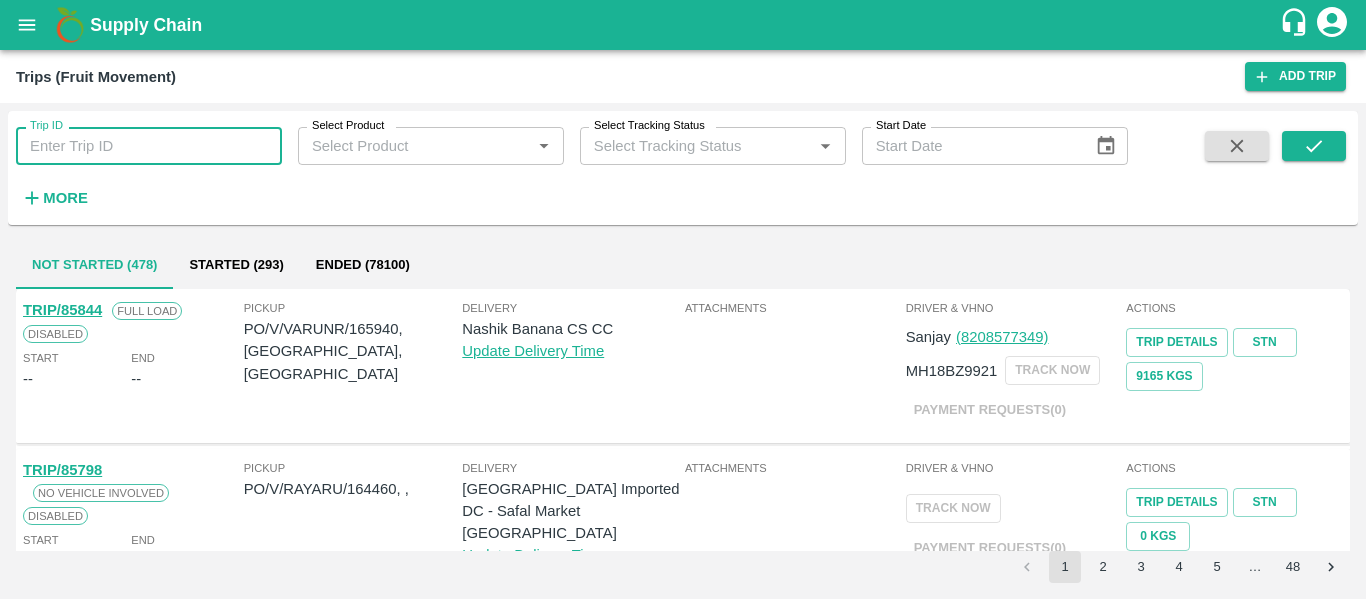 paste on "85719" 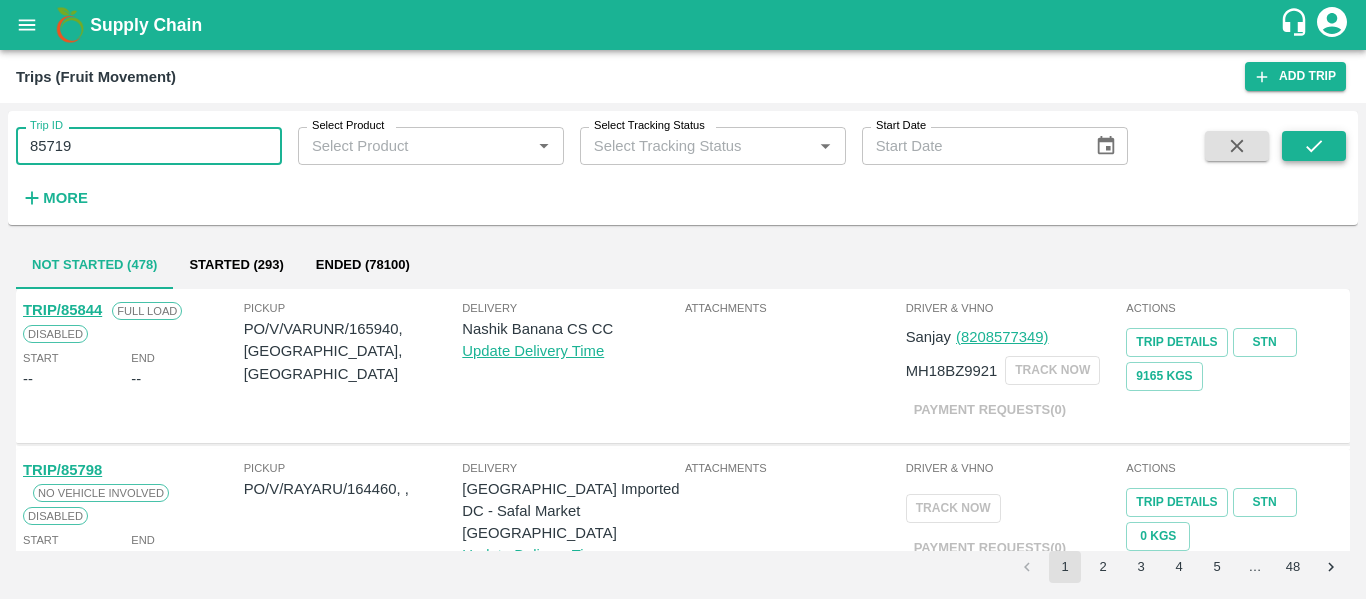 type on "85719" 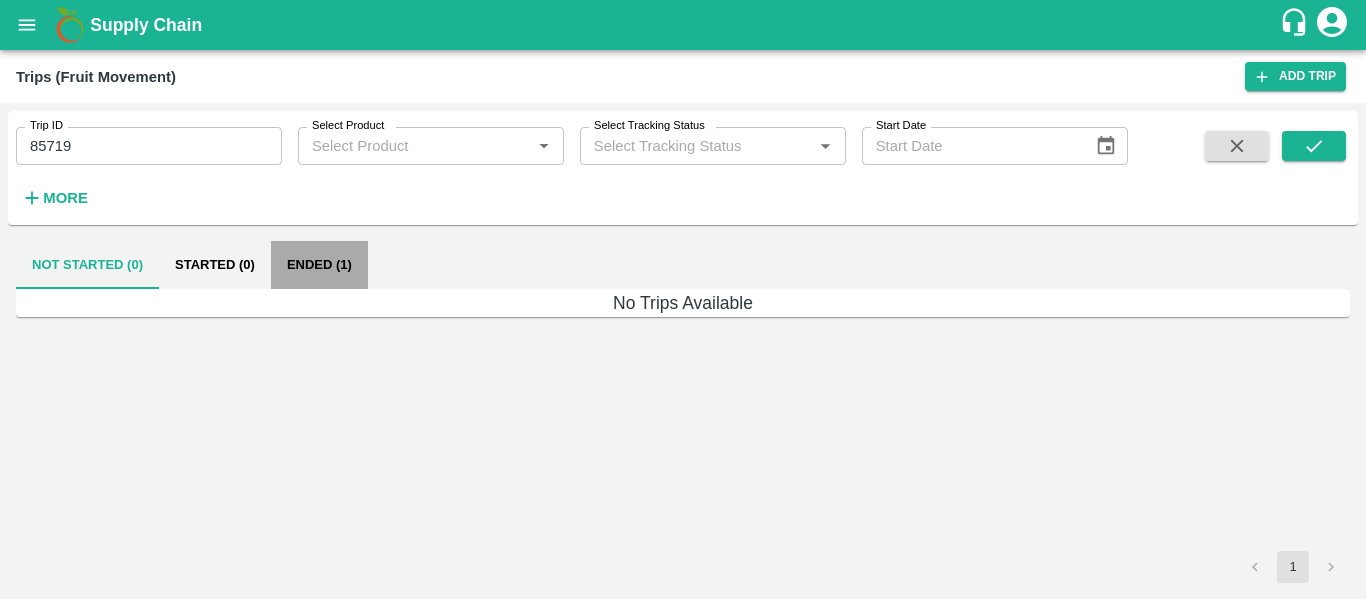 click on "Ended (1)" at bounding box center (319, 265) 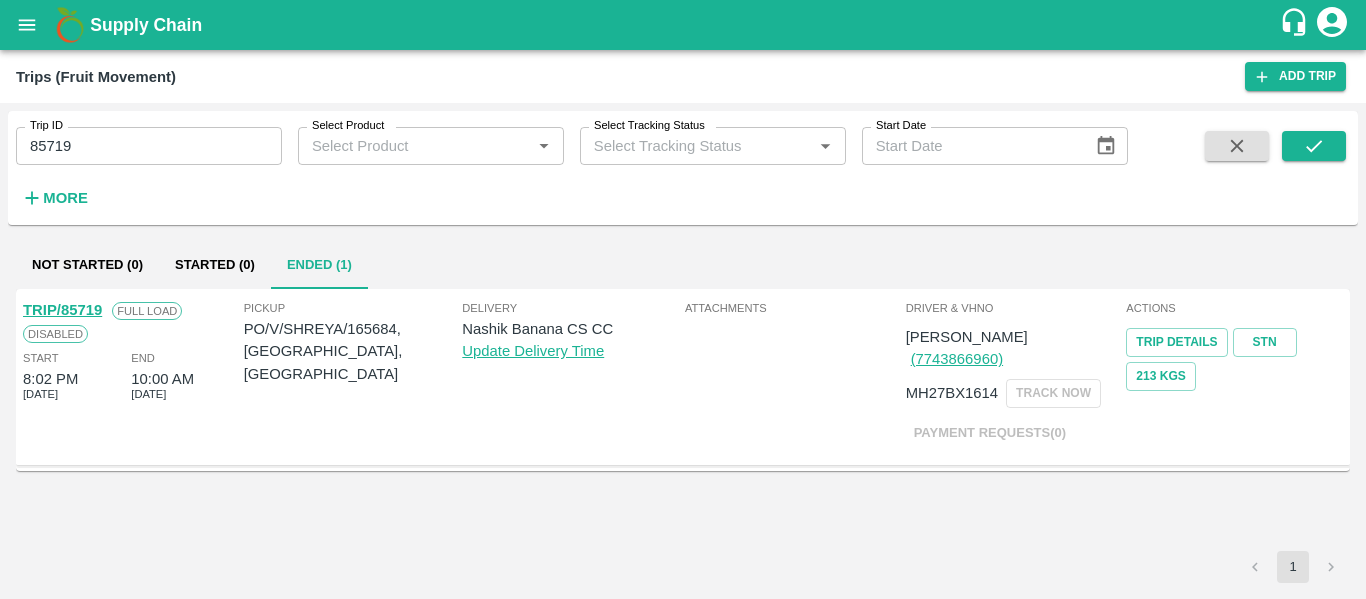 click on "TRIP/85719" at bounding box center (62, 310) 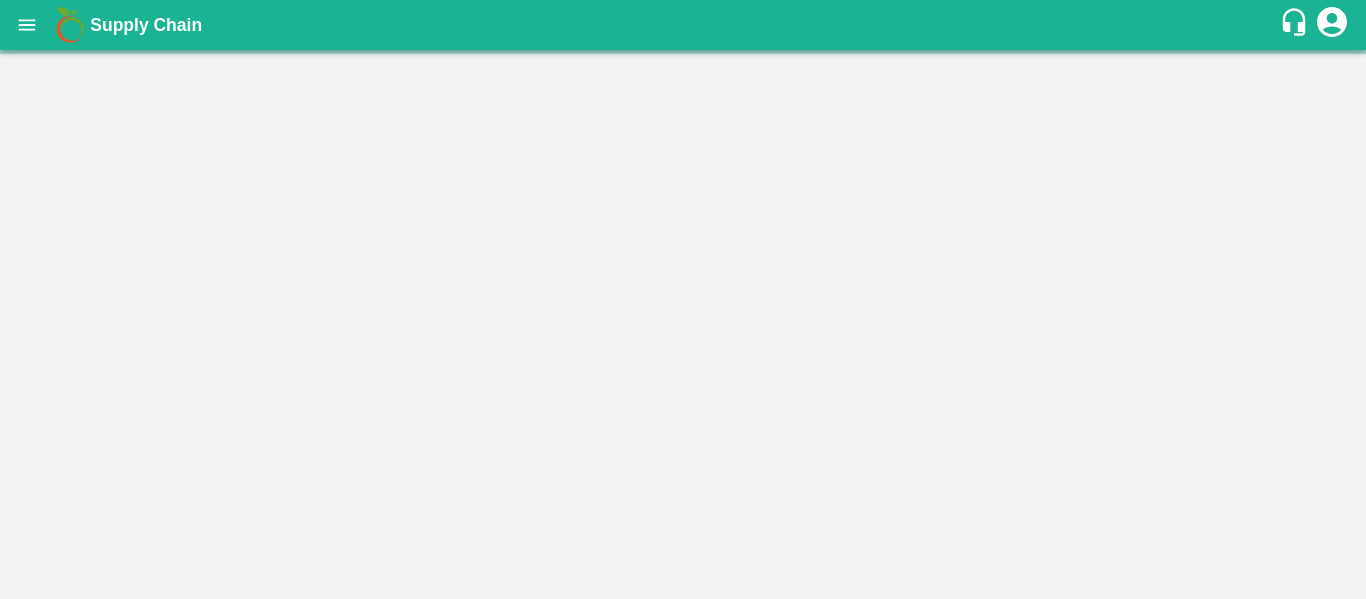 scroll, scrollTop: 0, scrollLeft: 0, axis: both 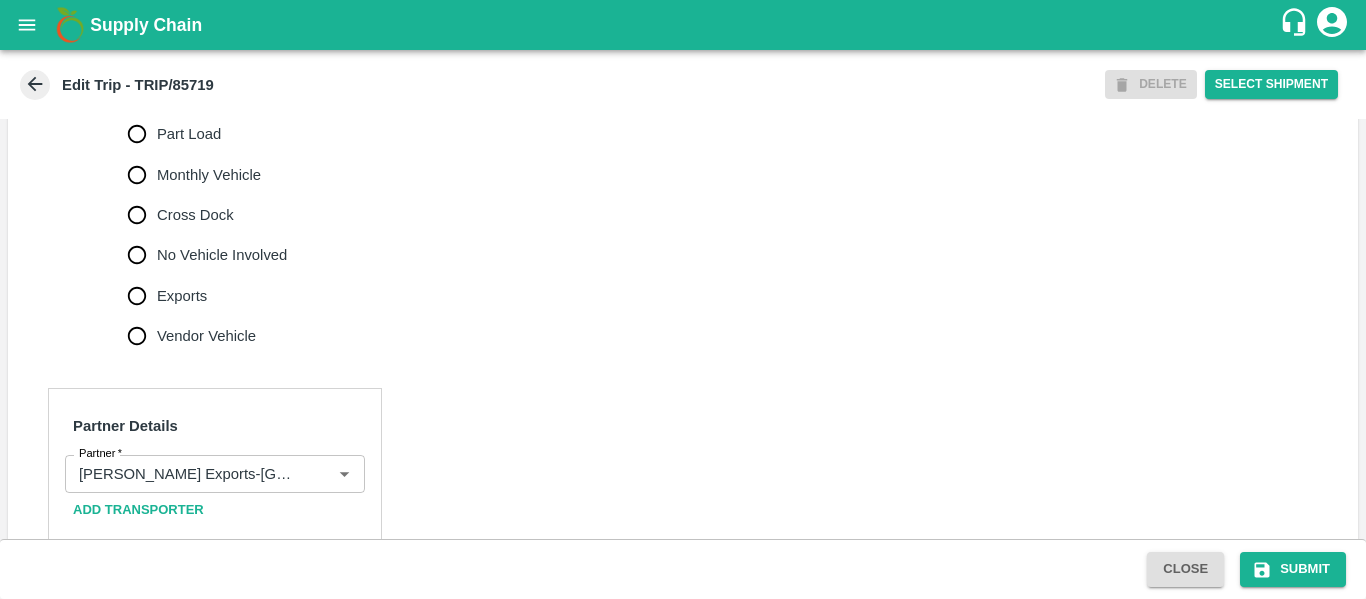 click on "No Vehicle Involved" at bounding box center (202, 255) 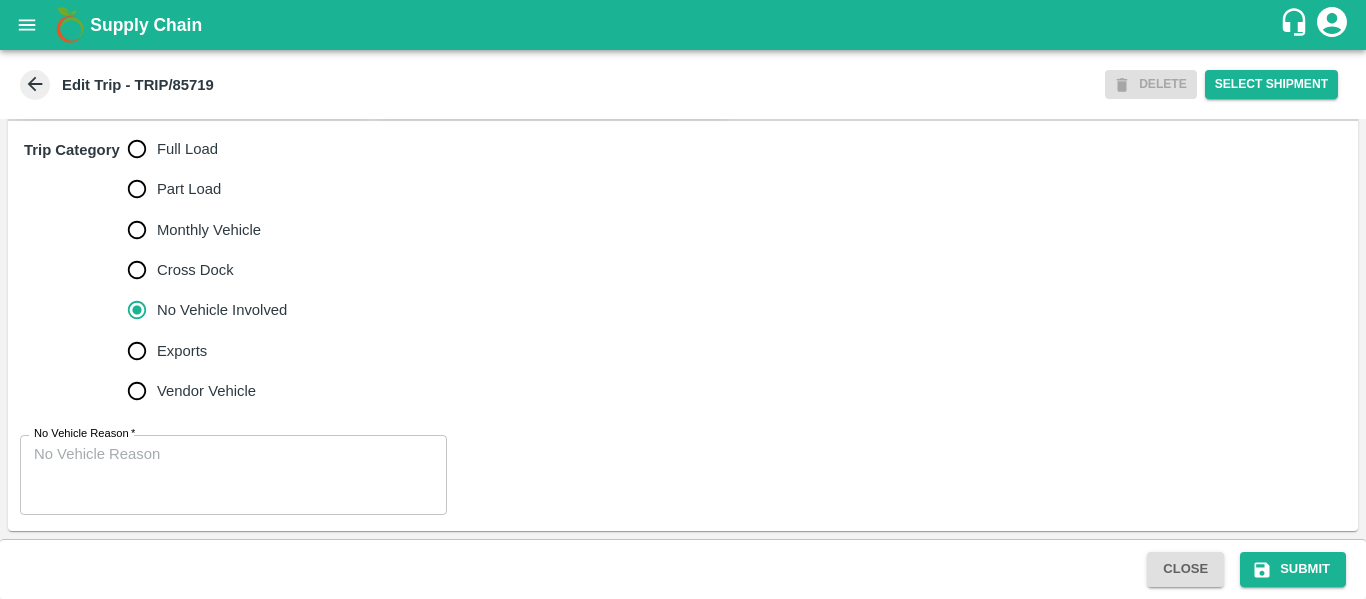 scroll, scrollTop: 623, scrollLeft: 0, axis: vertical 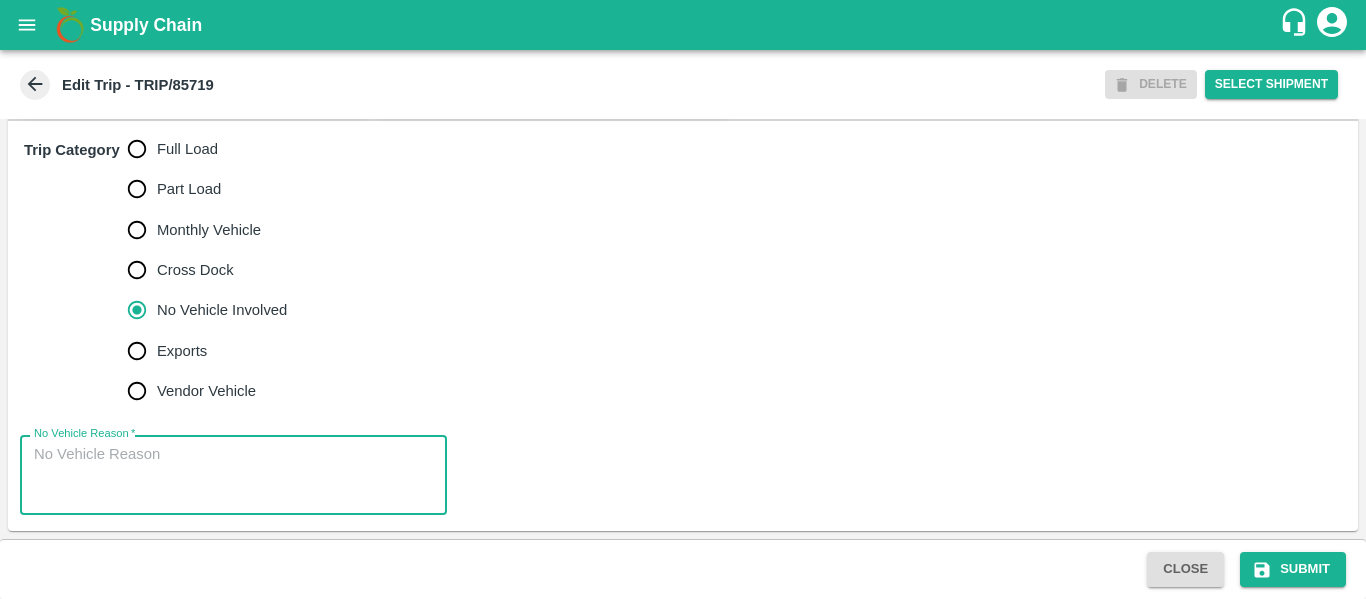 click on "No Vehicle Reason   *" at bounding box center [233, 475] 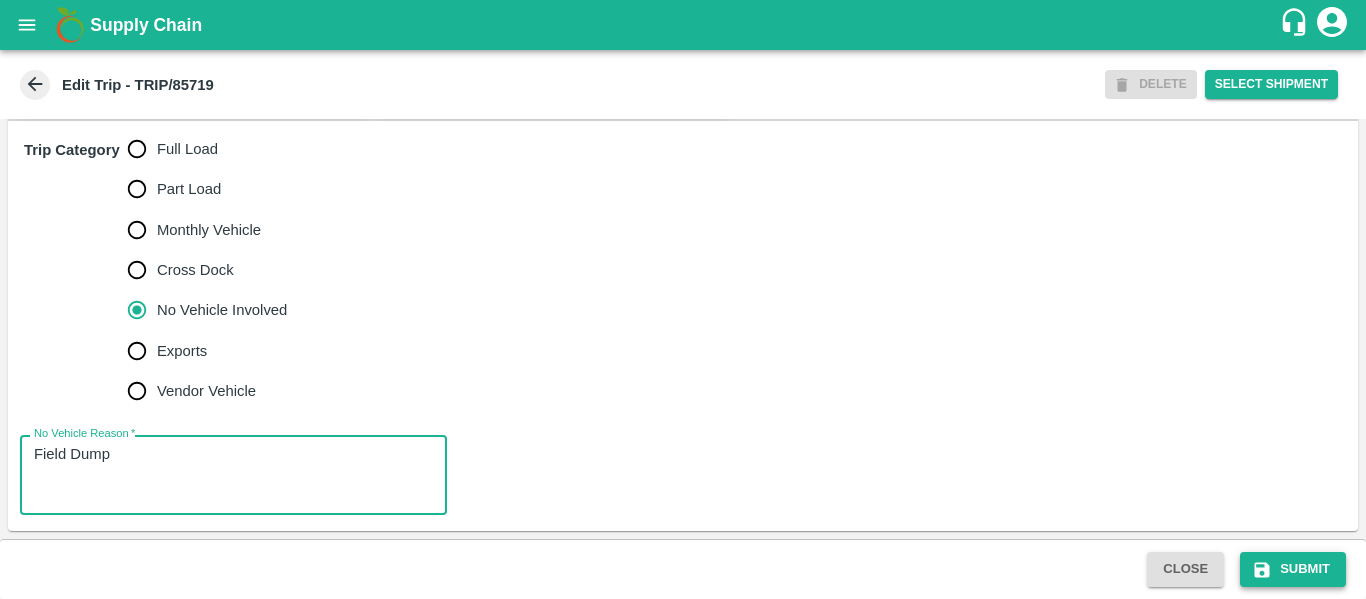 type on "Field Dump" 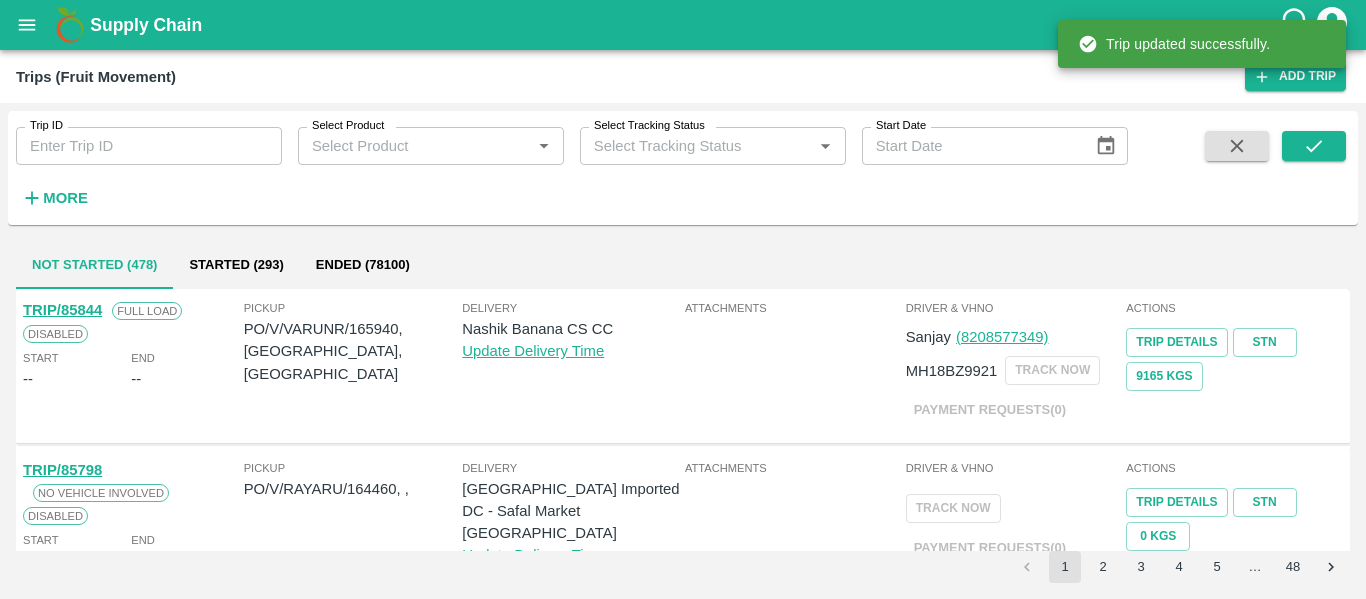 click 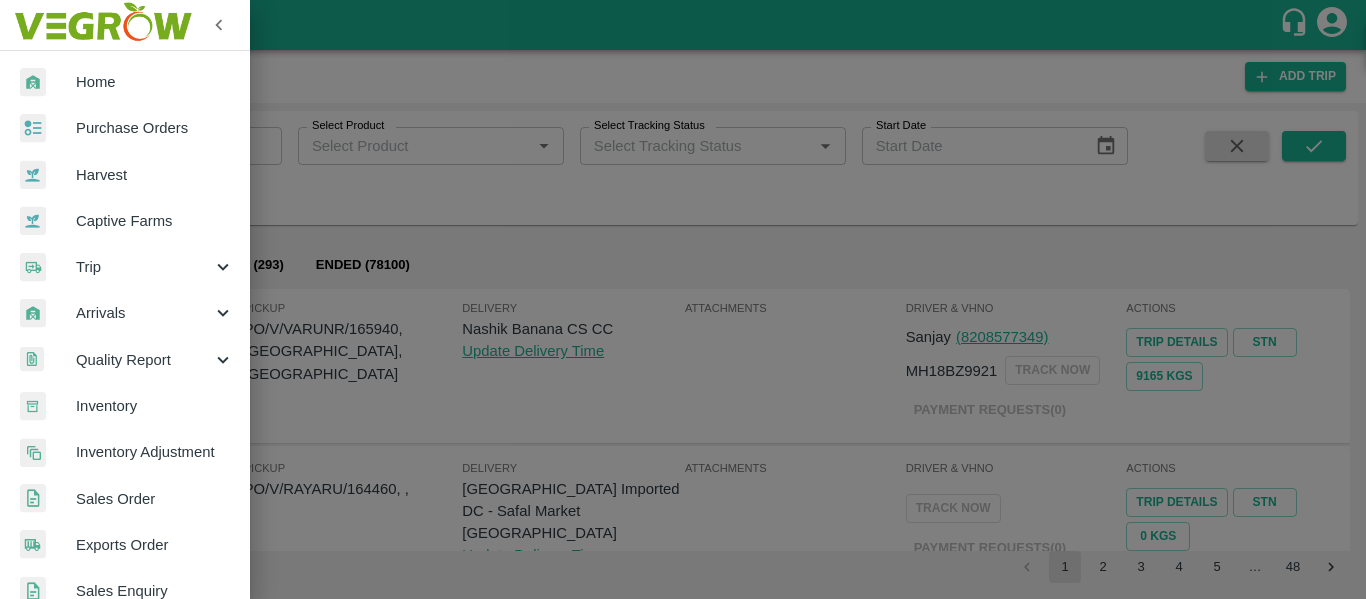 click on "Purchase Orders" at bounding box center [155, 128] 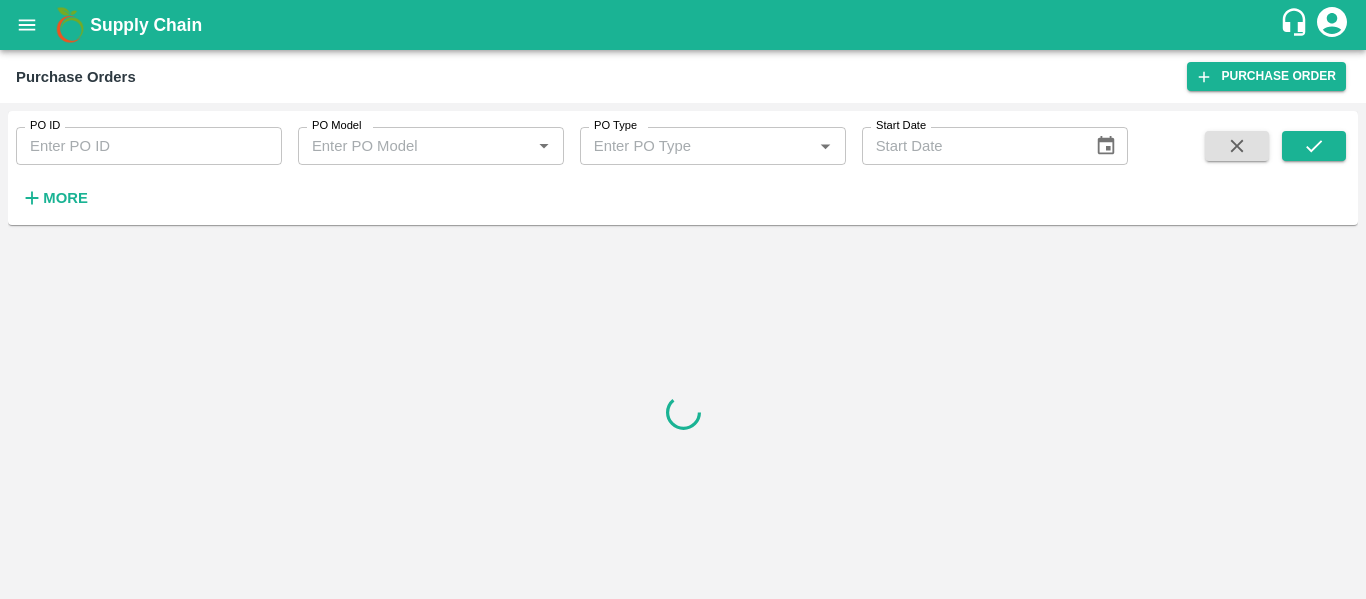 click on "PO ID" at bounding box center (149, 146) 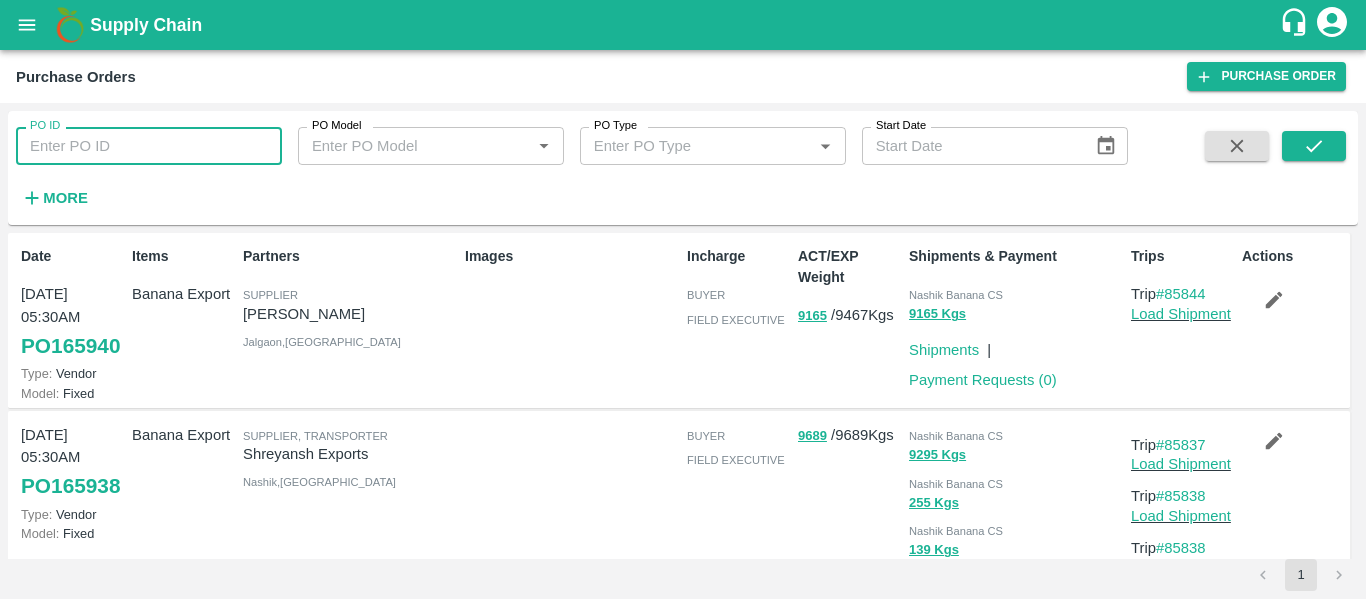 paste on "165684" 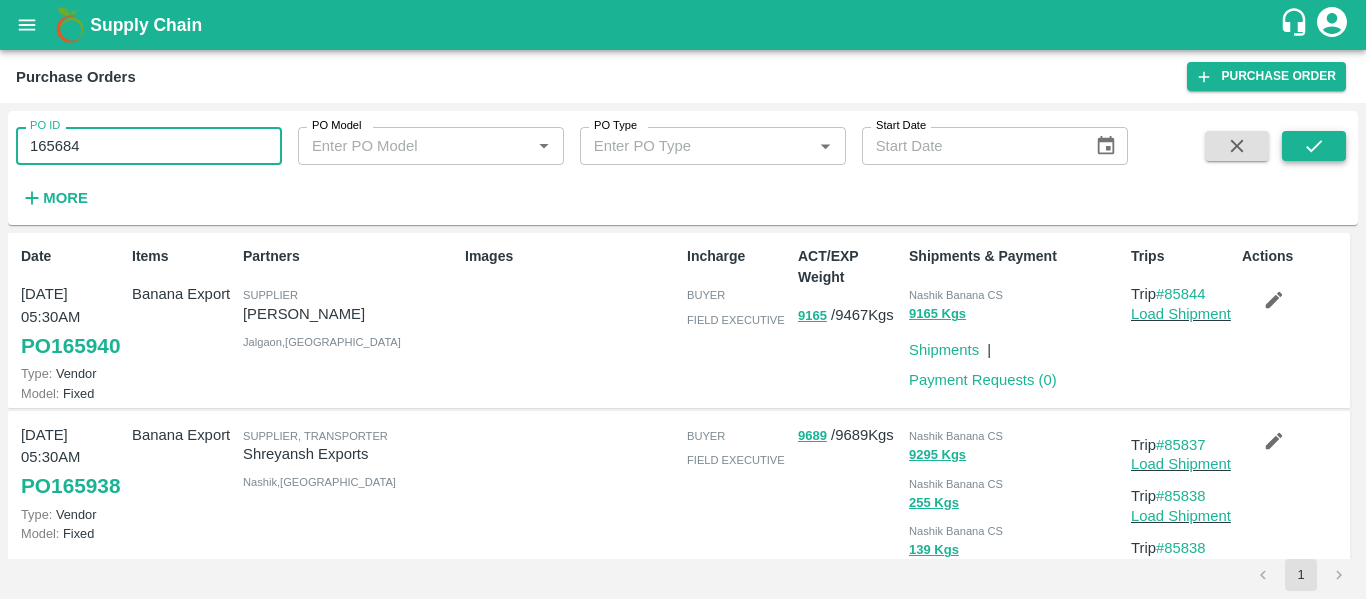 type on "165684" 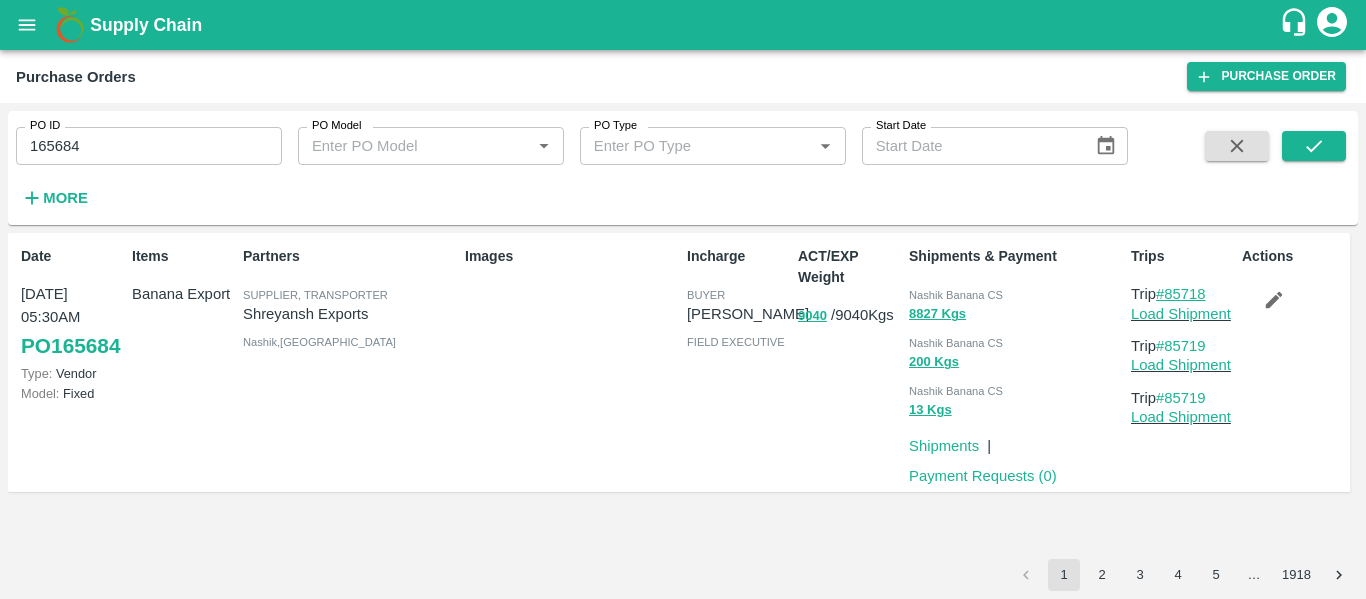 drag, startPoint x: 1219, startPoint y: 290, endPoint x: 1171, endPoint y: 295, distance: 48.259712 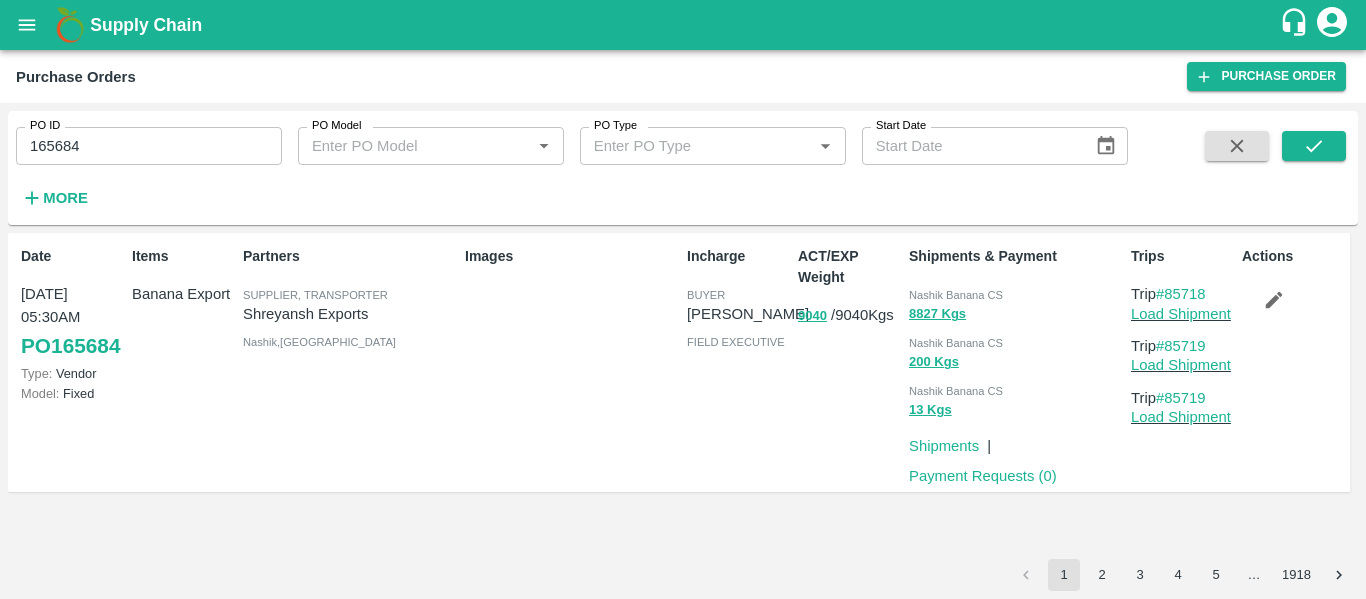 click at bounding box center [27, 25] 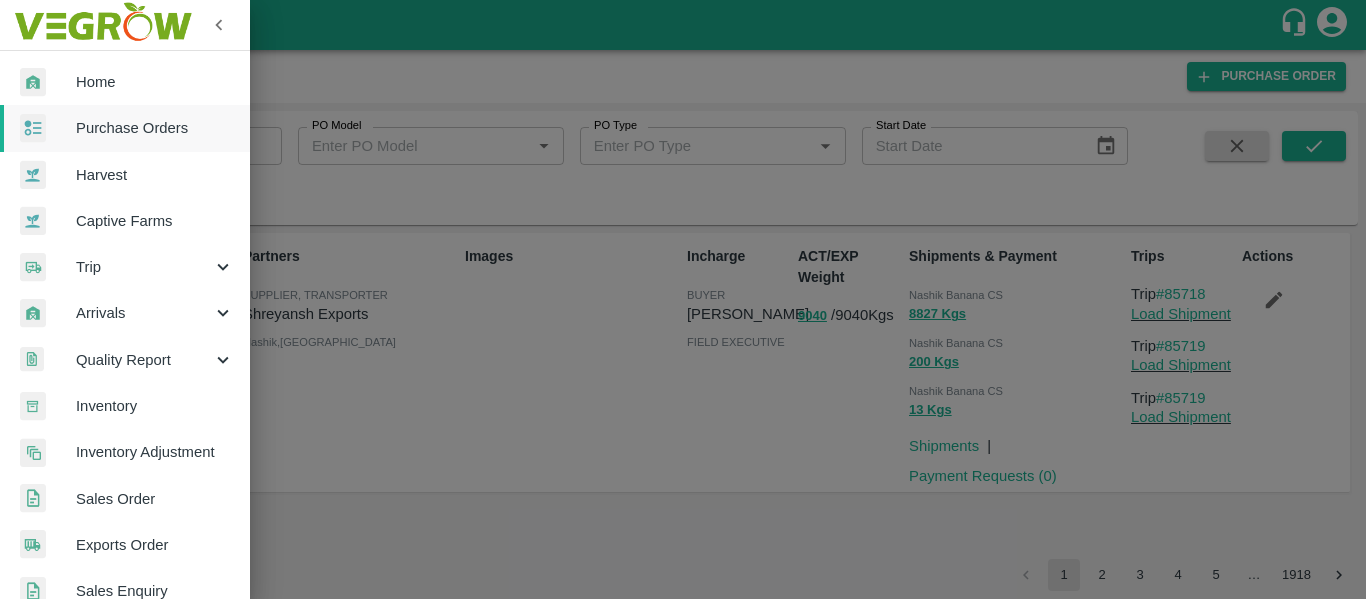 click on "Trip" at bounding box center (144, 267) 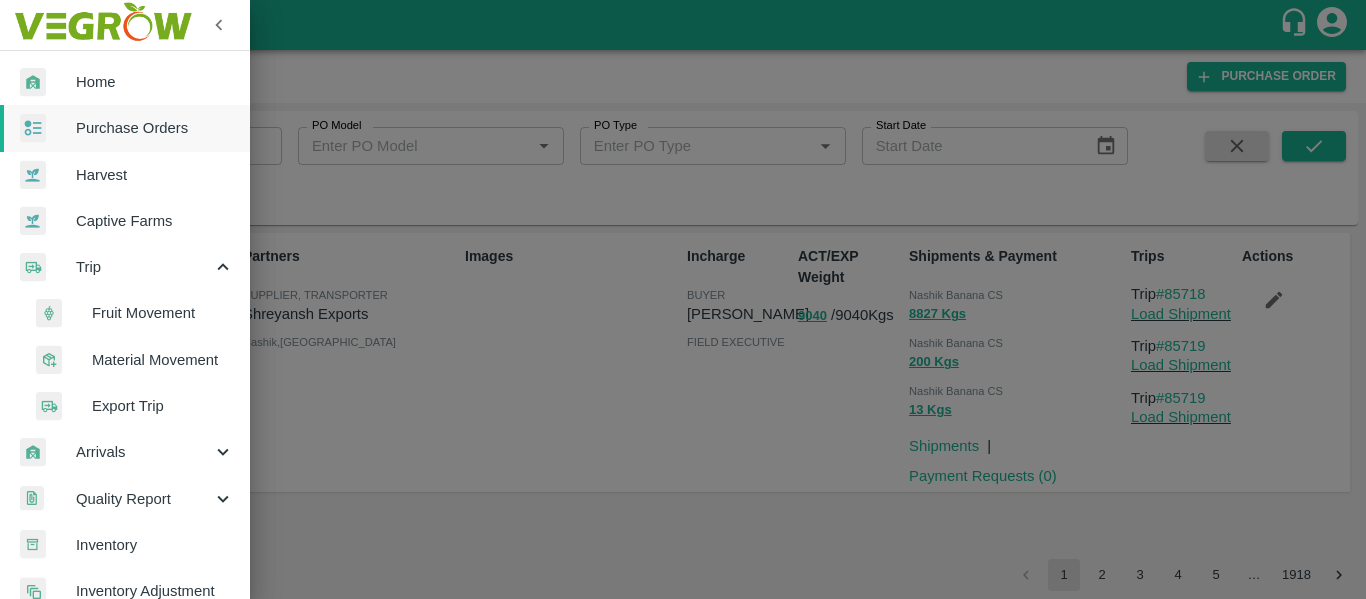 click on "Fruit Movement" at bounding box center (163, 313) 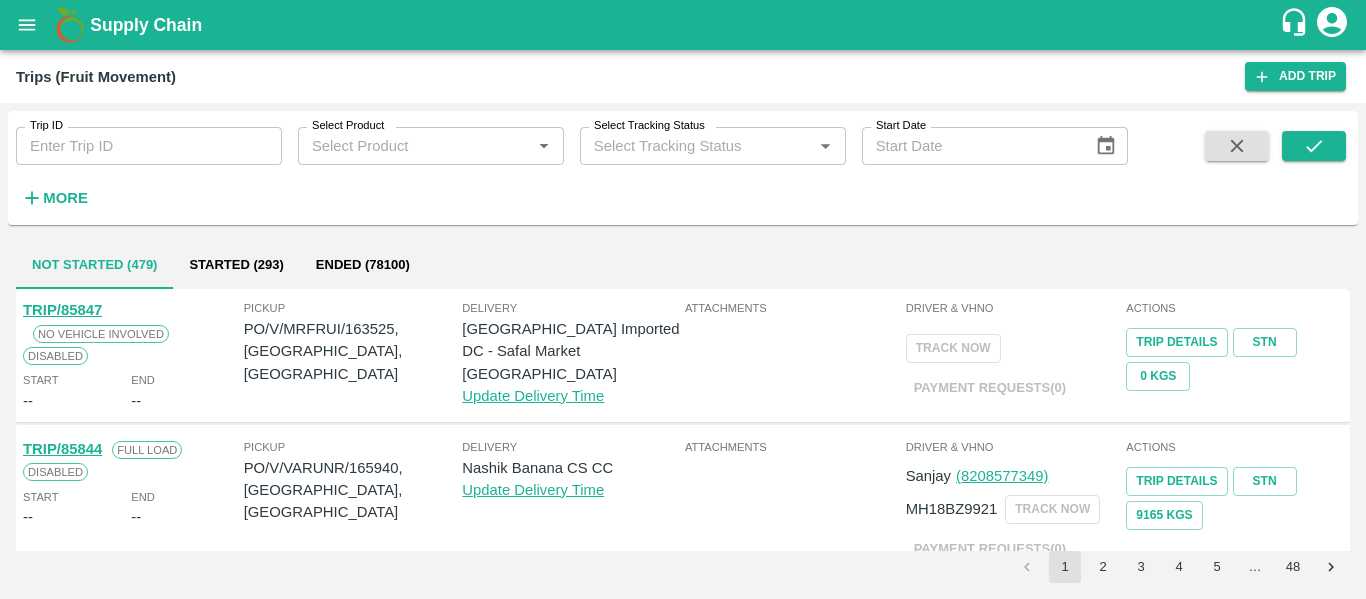 click on "Trip ID" at bounding box center [149, 146] 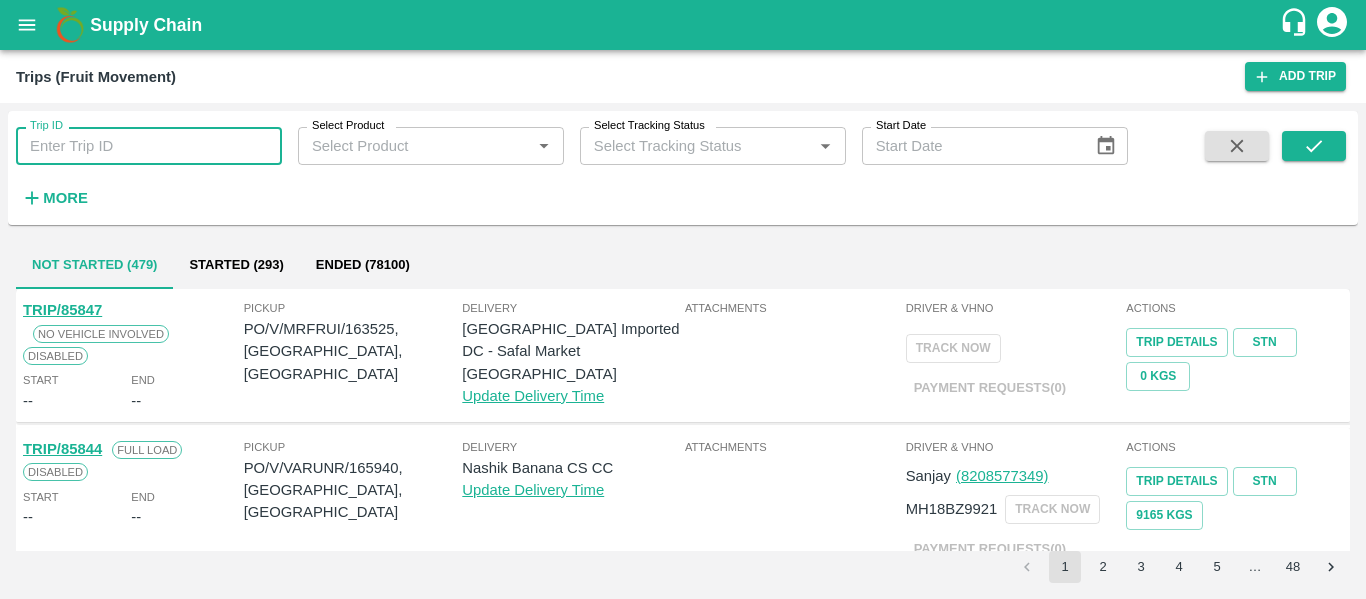 paste on "85718" 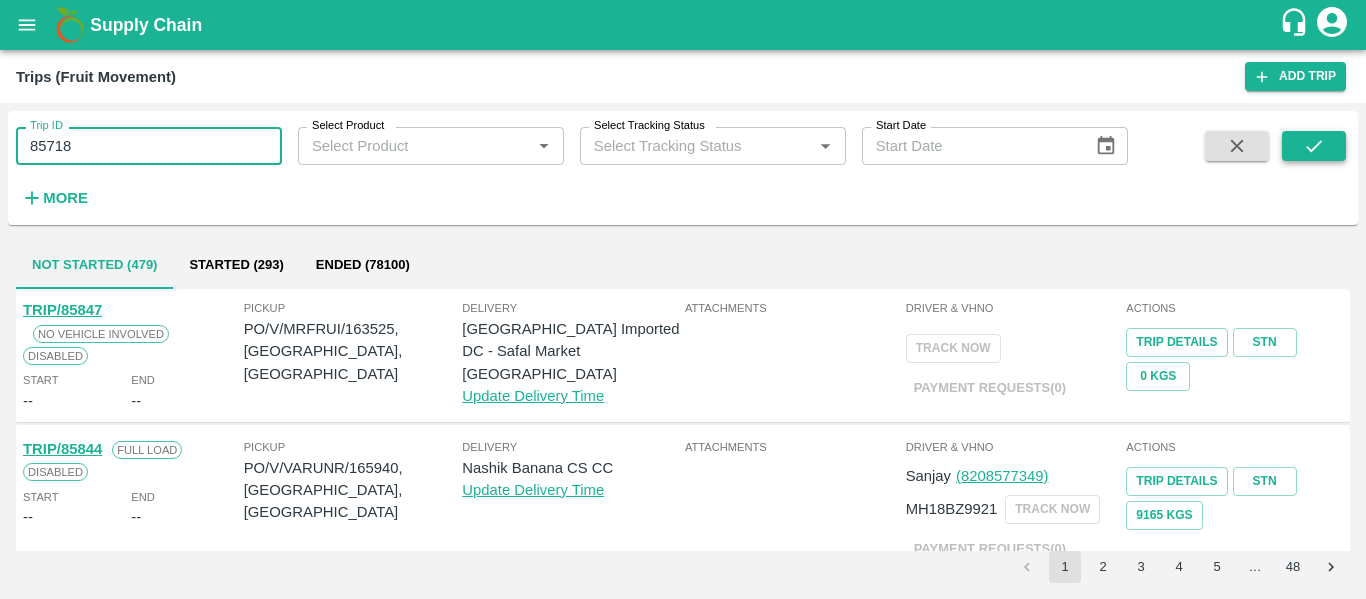 type on "85718" 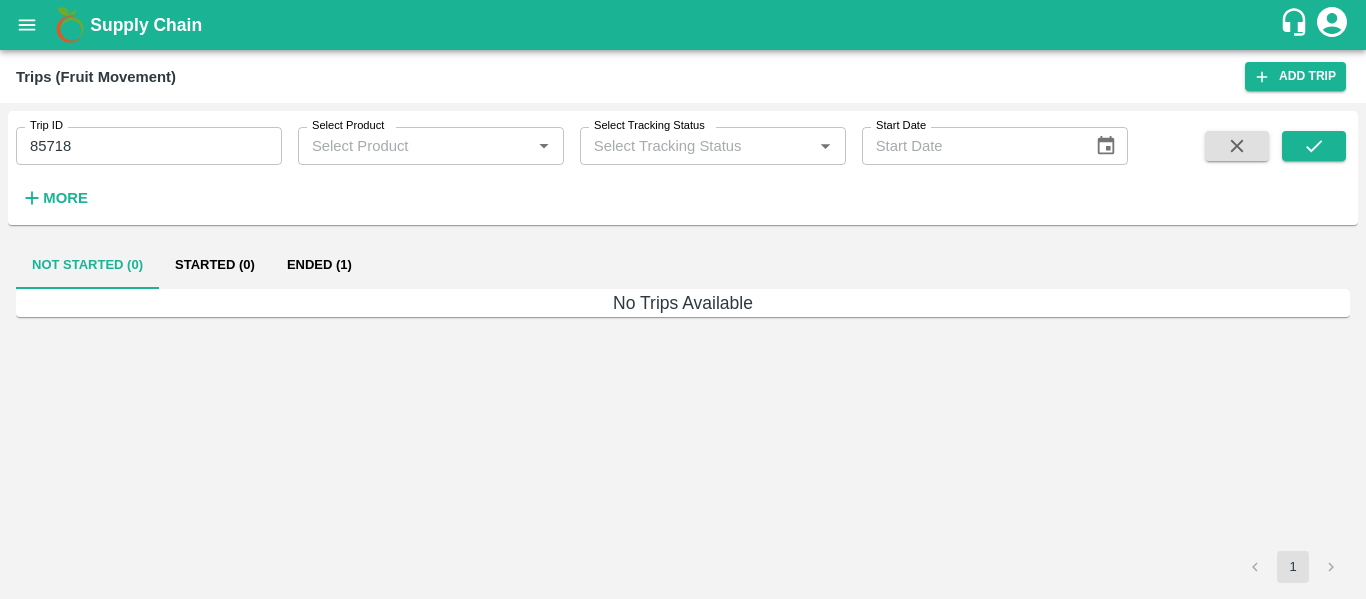 click on "Ended (1)" at bounding box center (319, 265) 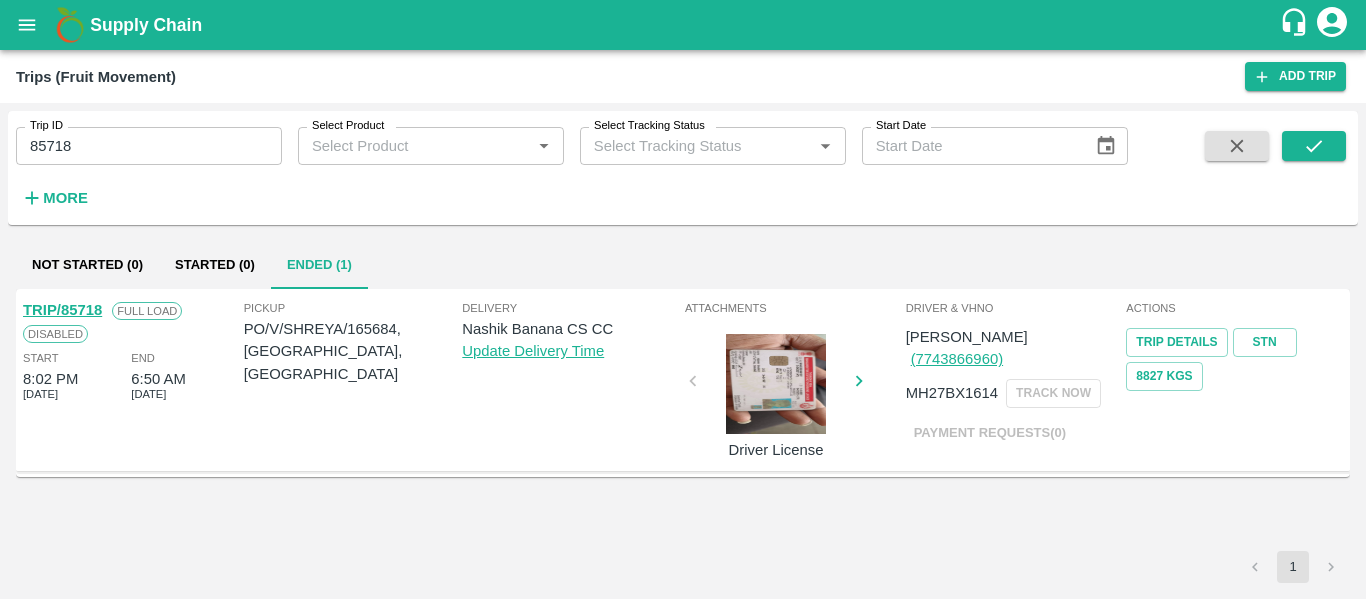 click on "TRIP/85718" at bounding box center [62, 310] 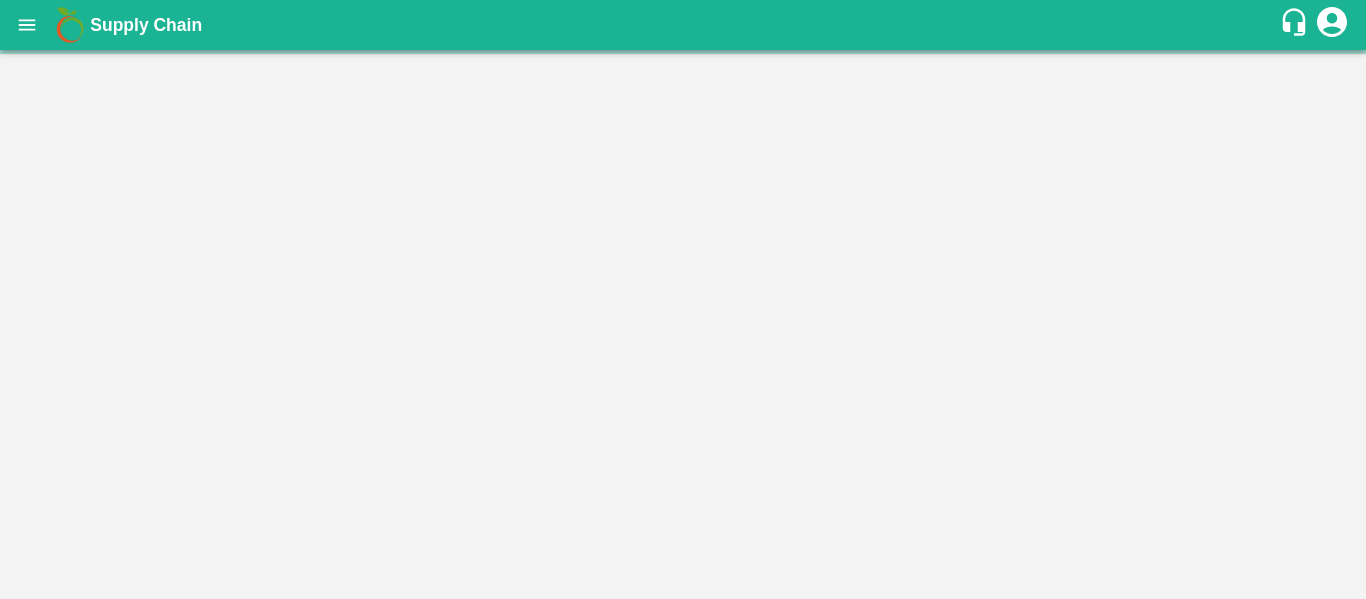 scroll, scrollTop: 0, scrollLeft: 0, axis: both 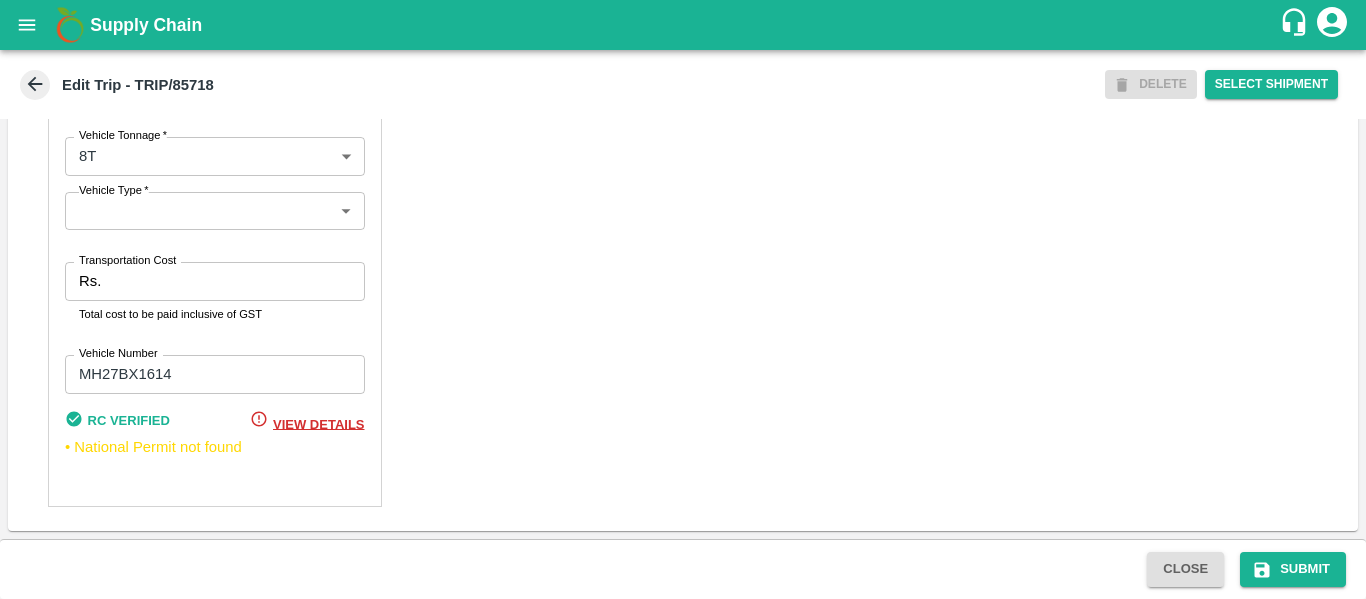 click on "Partner Details Partner   * Partner Add   Transporter Driver 1 Details Driver Name   * [PERSON_NAME] Driver Name Driver Phone   * [PHONE_NUMBER] Driver Phone Additional Phone Number +91 Additional Phone Number Driver Language ​ Driver Language + Driver * SMS for Tracking Request will be sent to this number Track this trip No Yes Vehicle Details Vehicle Tonnage   * 8T 8000 Vehicle Tonnage Vehicle Type   * ​ Vehicle Type Transportation Cost Rs. Transportation Cost Total cost to be paid inclusive of GST Vehicle Number MH27BX1614 Vehicle Number RC Verified View Details • National Permit not found" at bounding box center (215, 19) 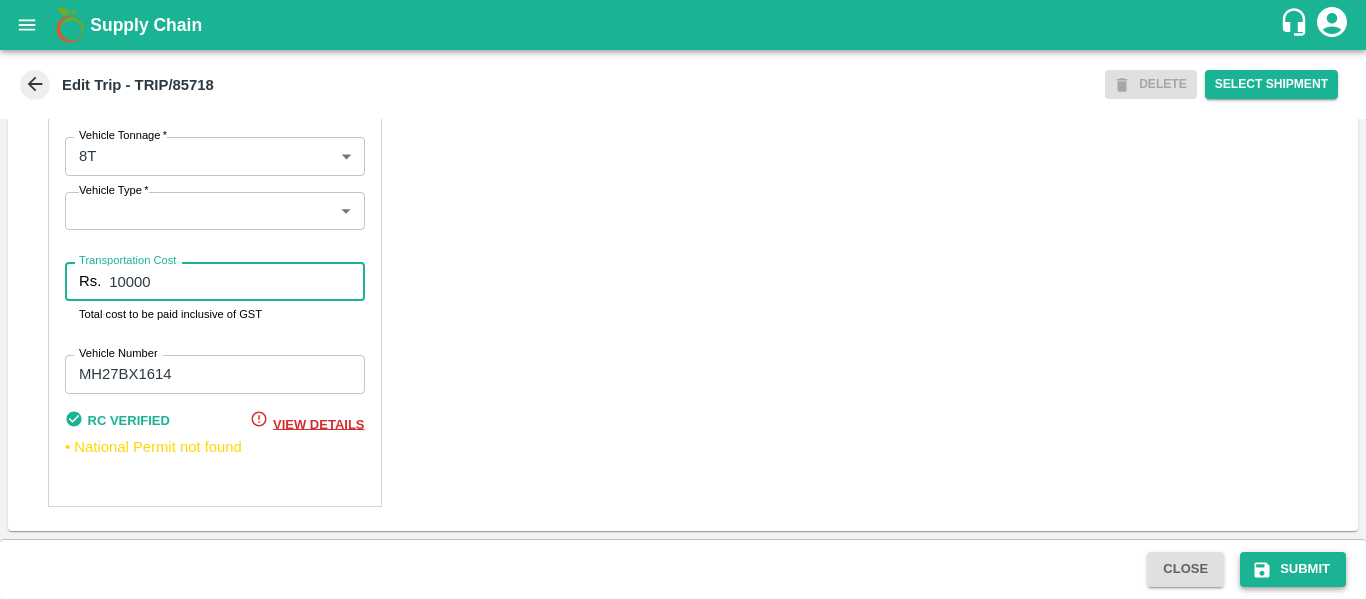 type on "10000" 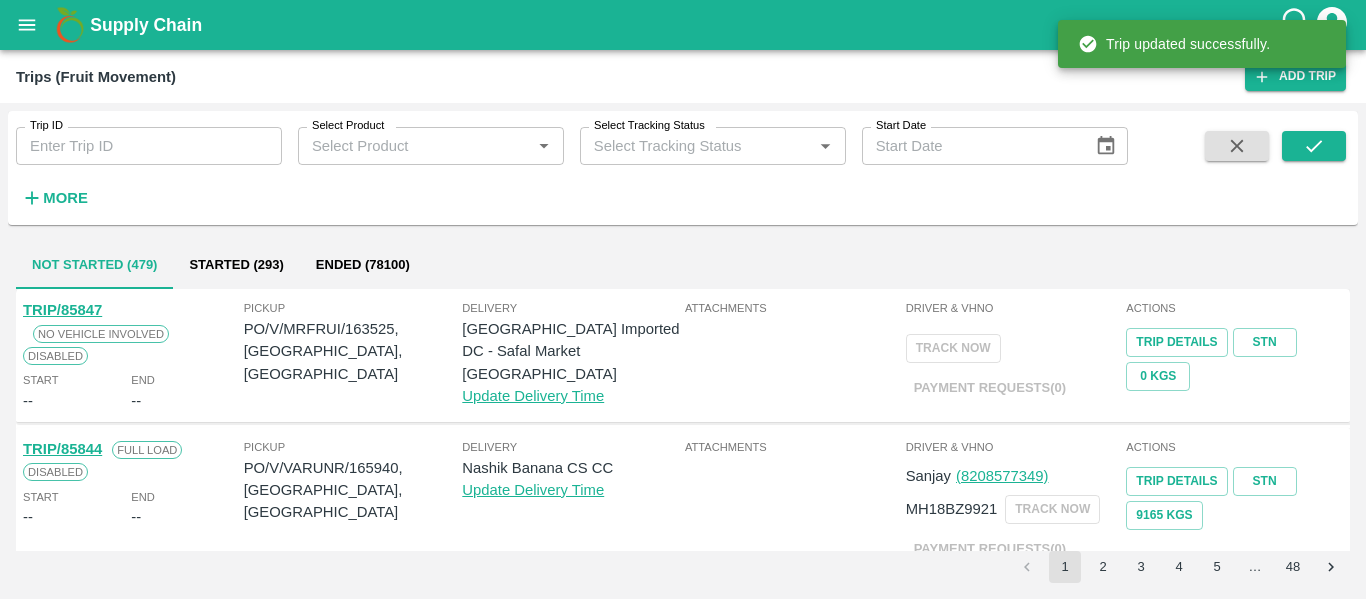 click 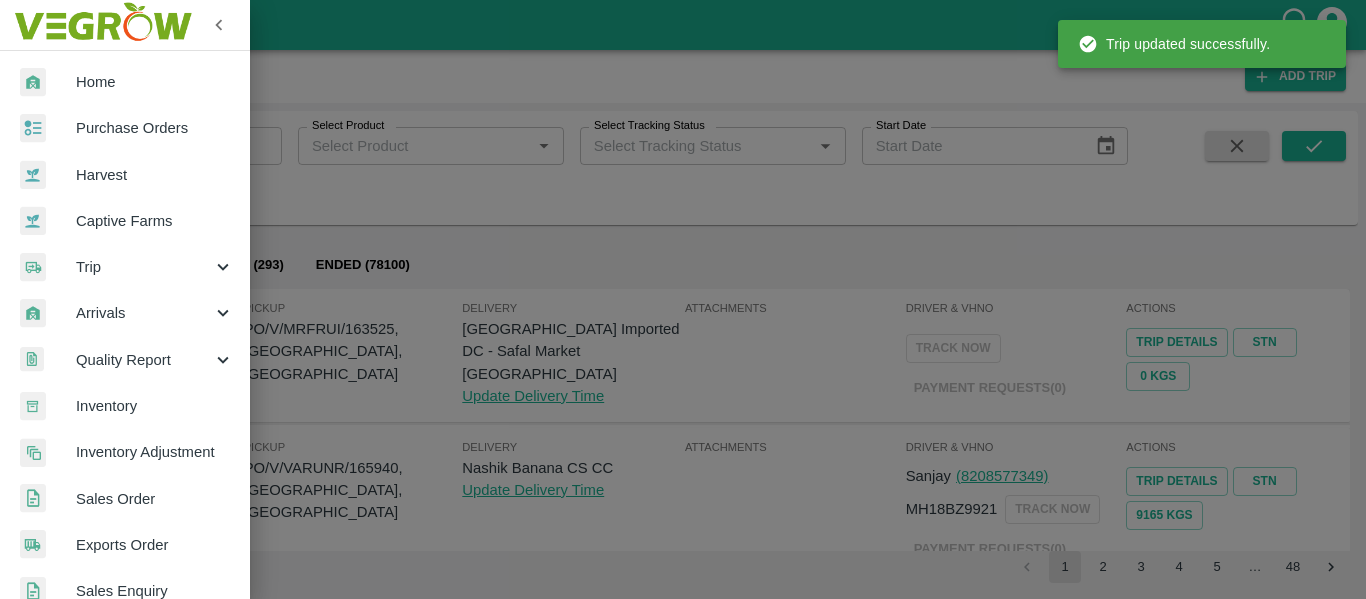 click on "Purchase Orders" at bounding box center [155, 128] 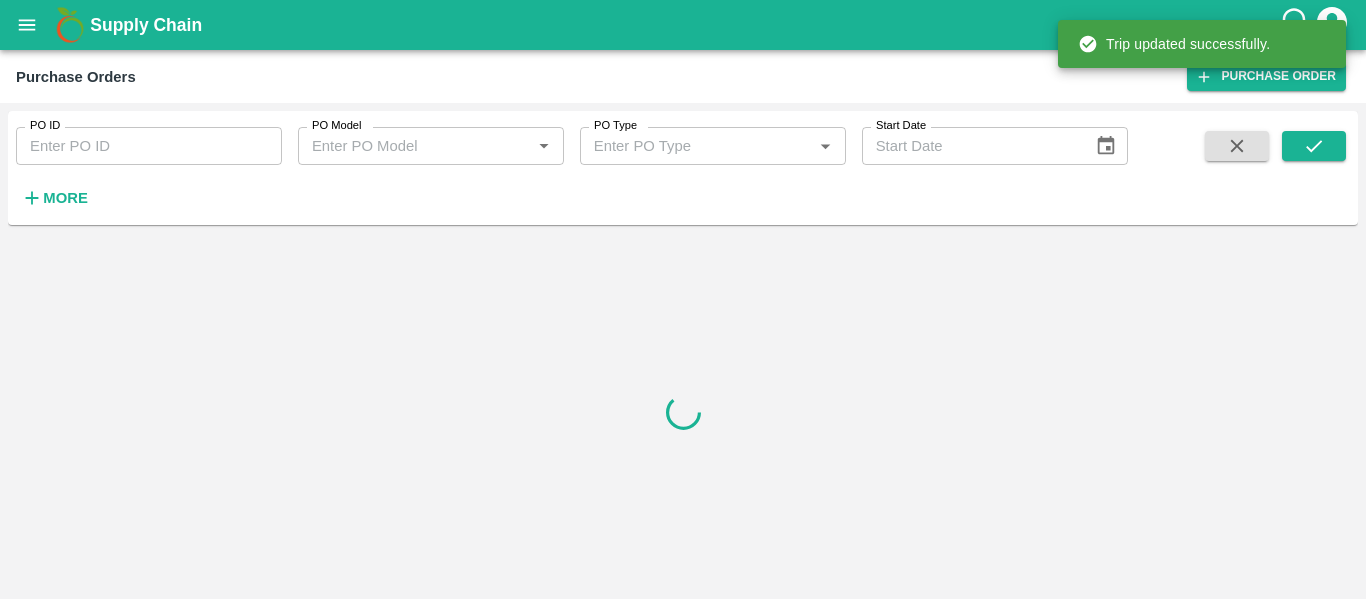 click on "PO ID" at bounding box center (149, 146) 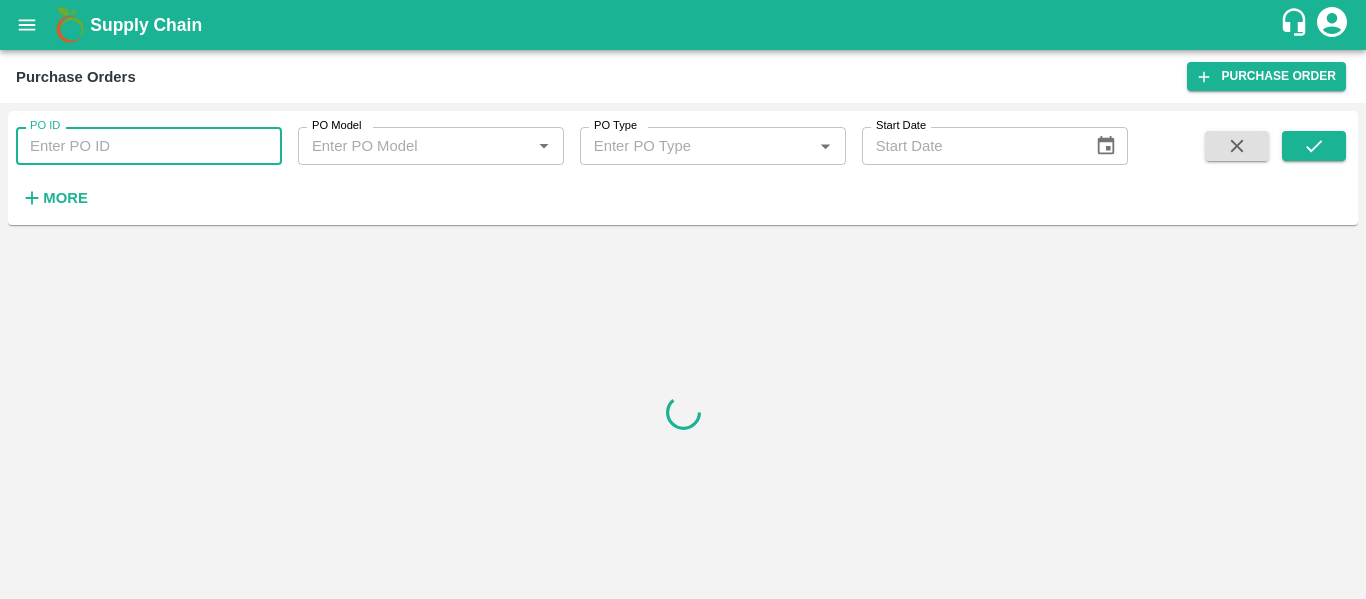 paste on "165684" 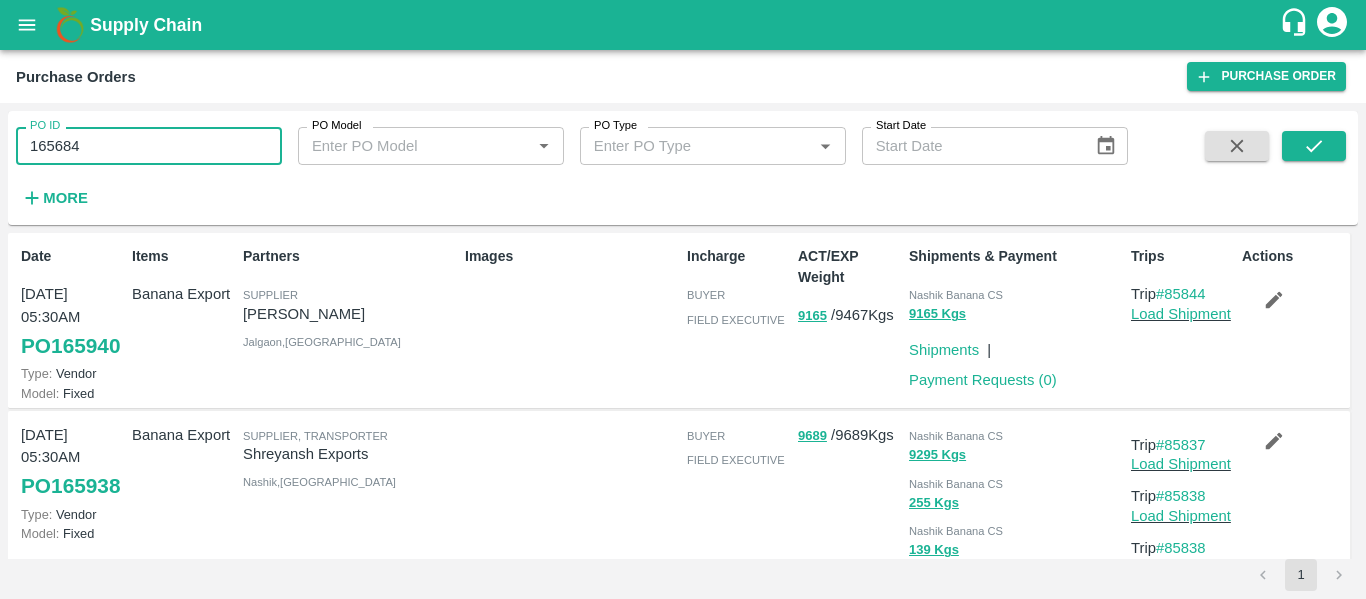 click on "PO ID 165684 PO ID PO Model PO Model   * PO Type PO Type   * Start Date Start Date More" at bounding box center [683, 168] 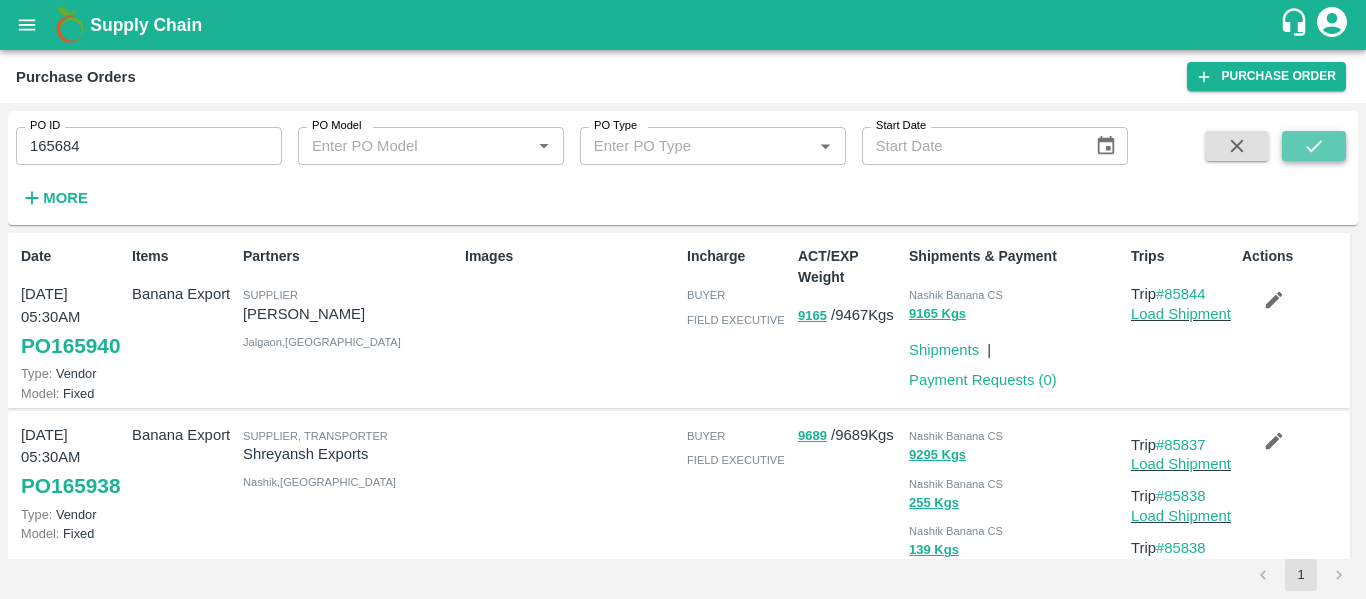 click 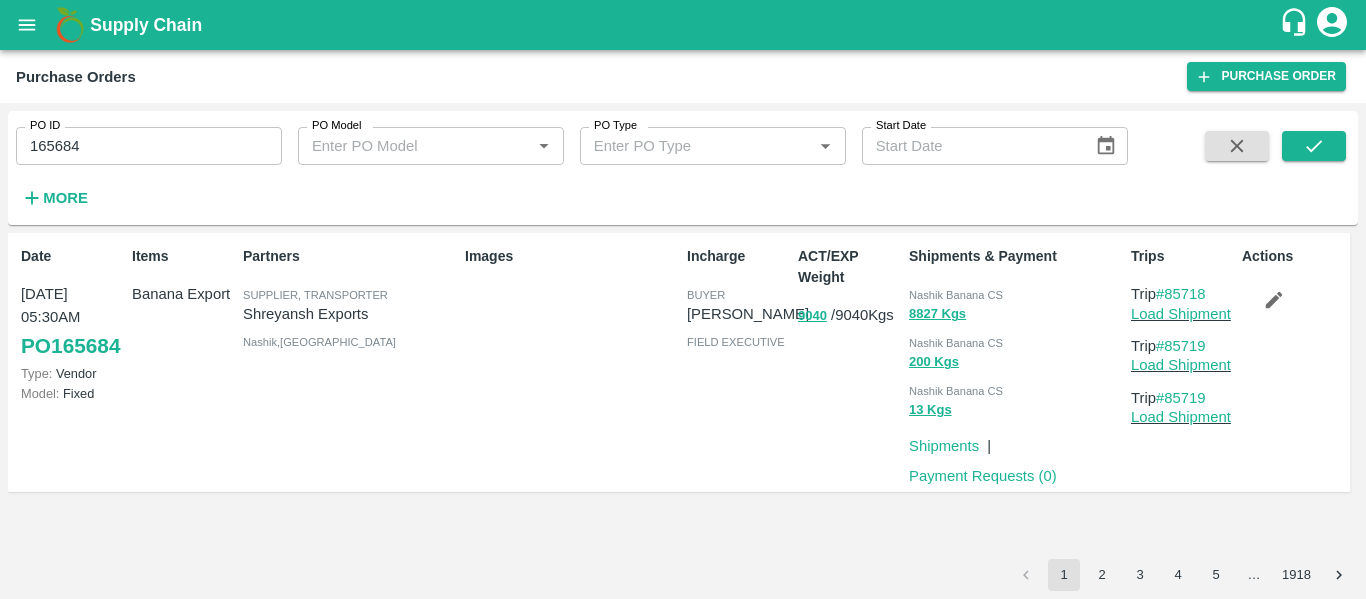 click on "165684" at bounding box center (149, 146) 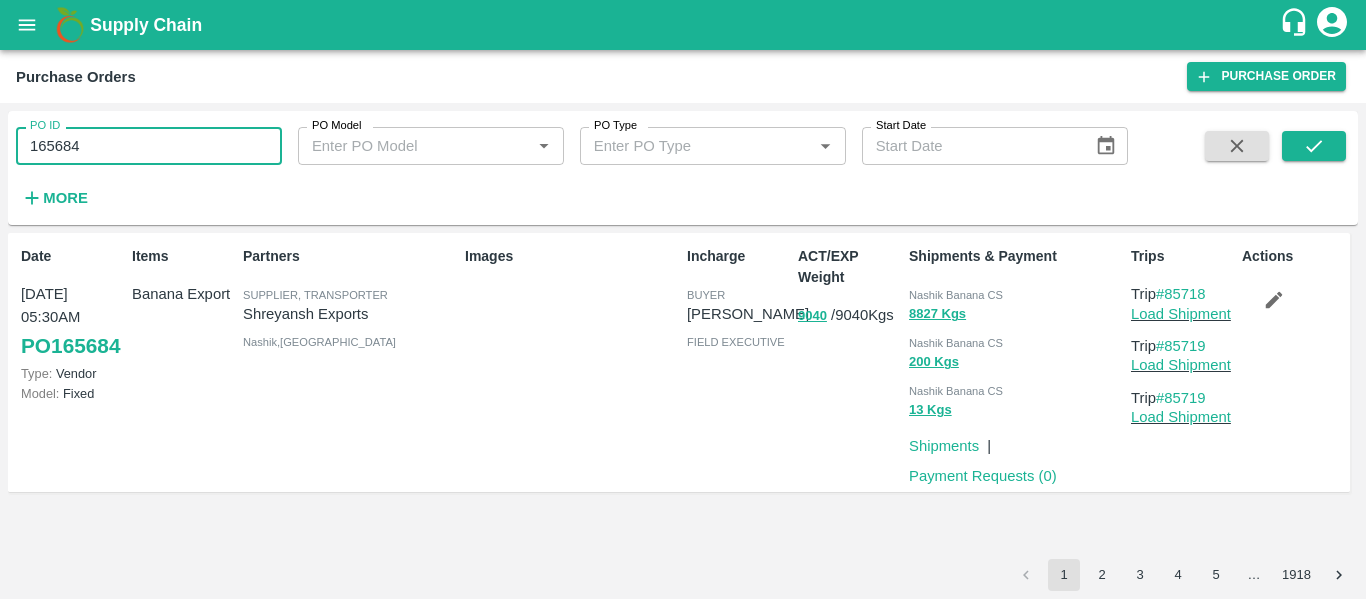 click on "165684" at bounding box center [149, 146] 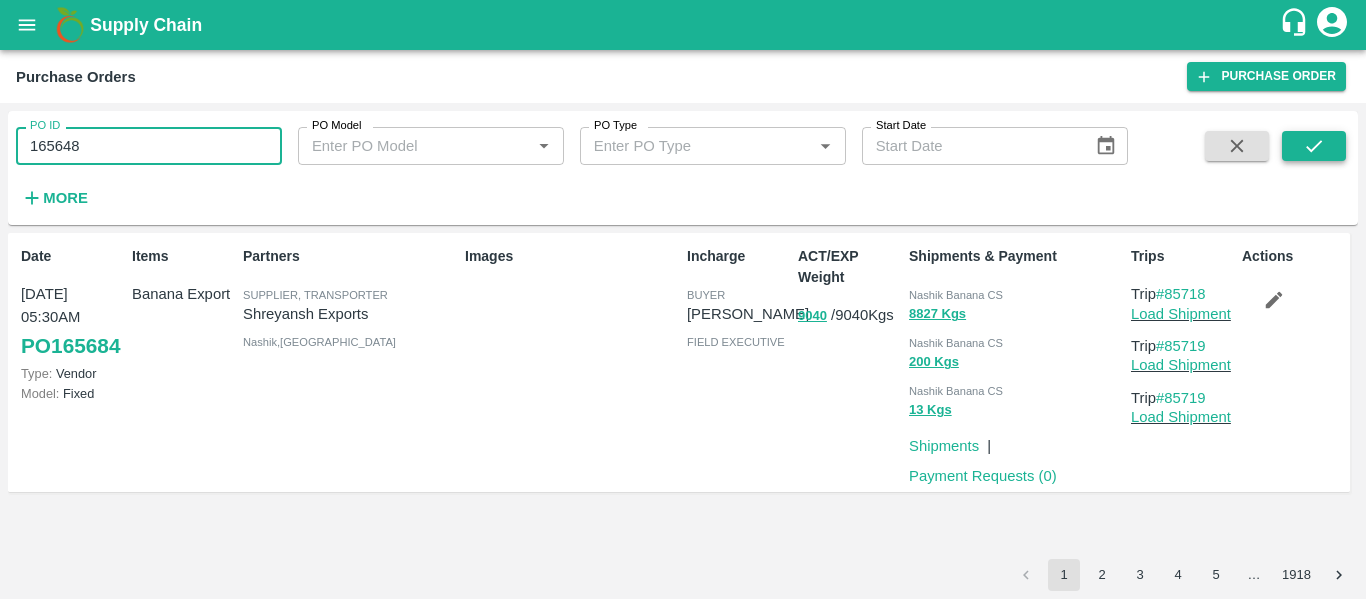 type on "165648" 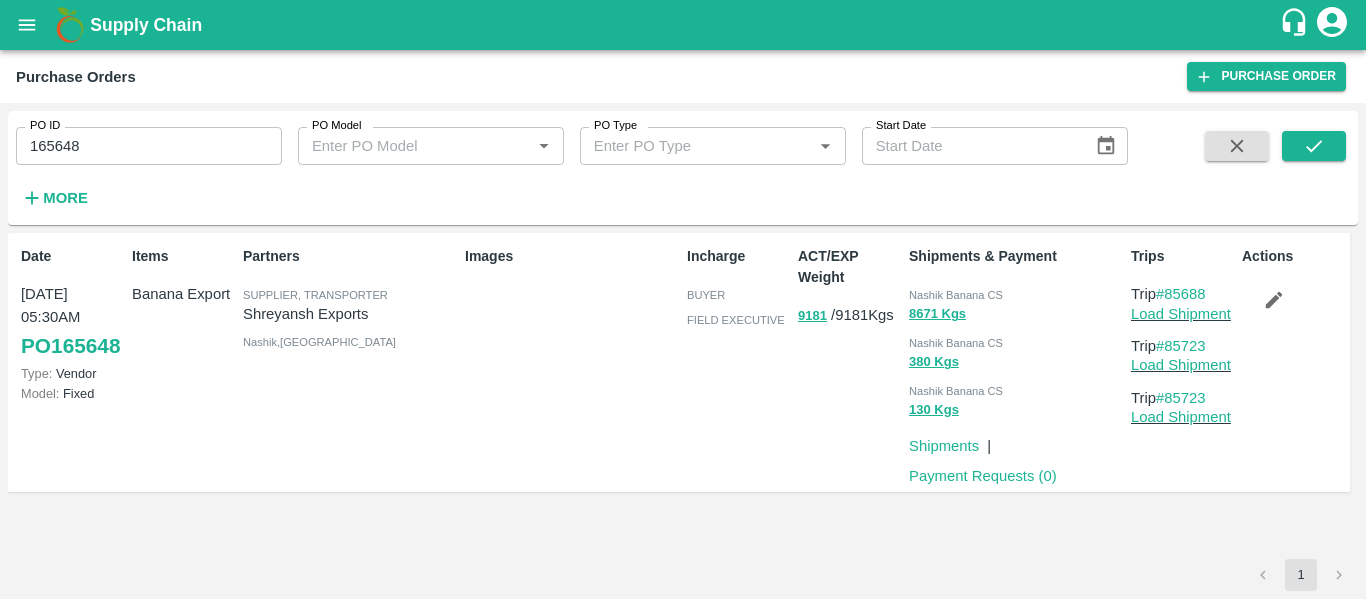 click at bounding box center (1274, 300) 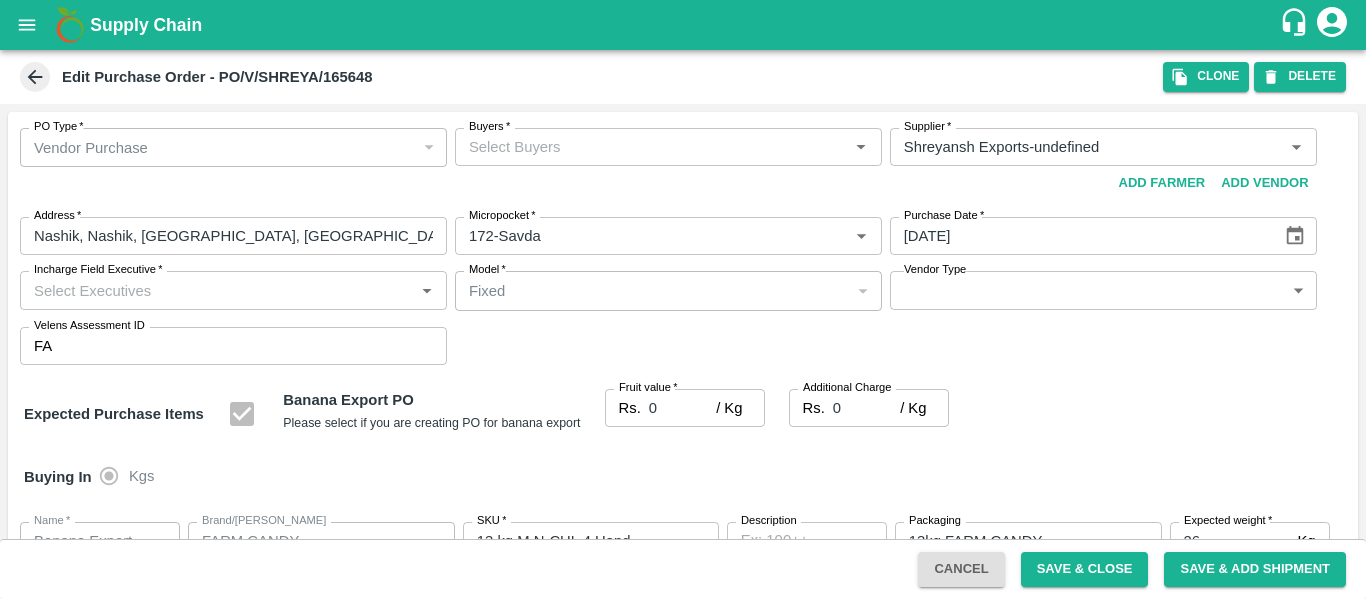 click on "Buyers   *" at bounding box center [652, 147] 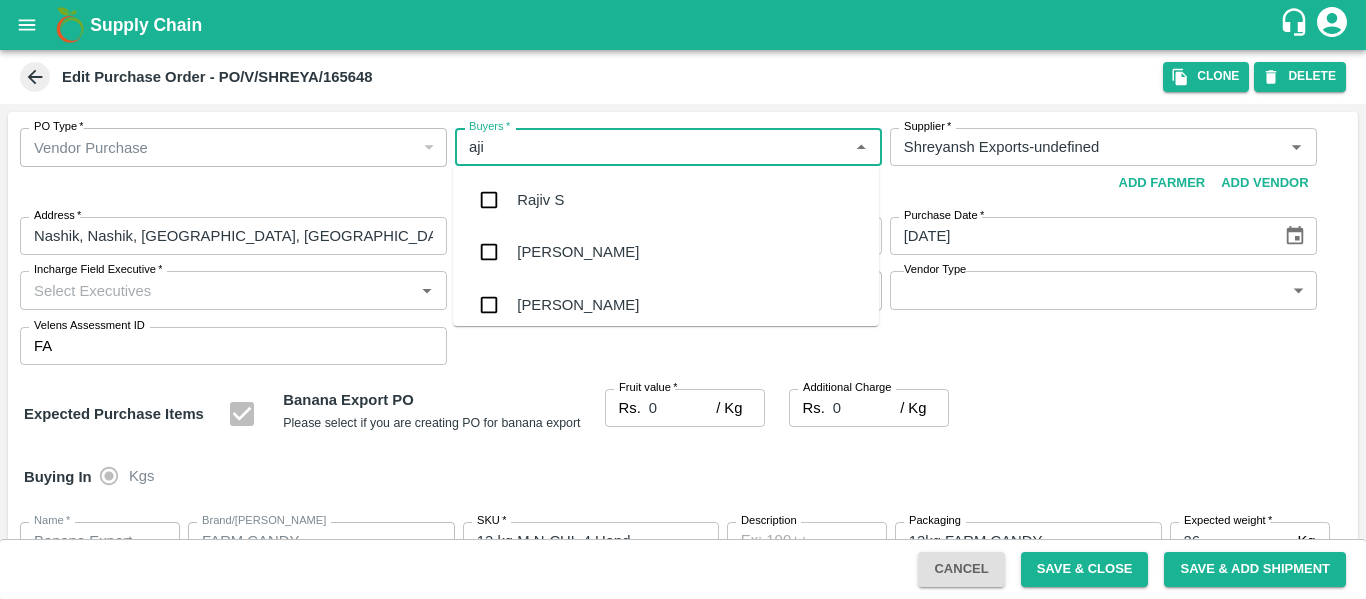 type on "ajit" 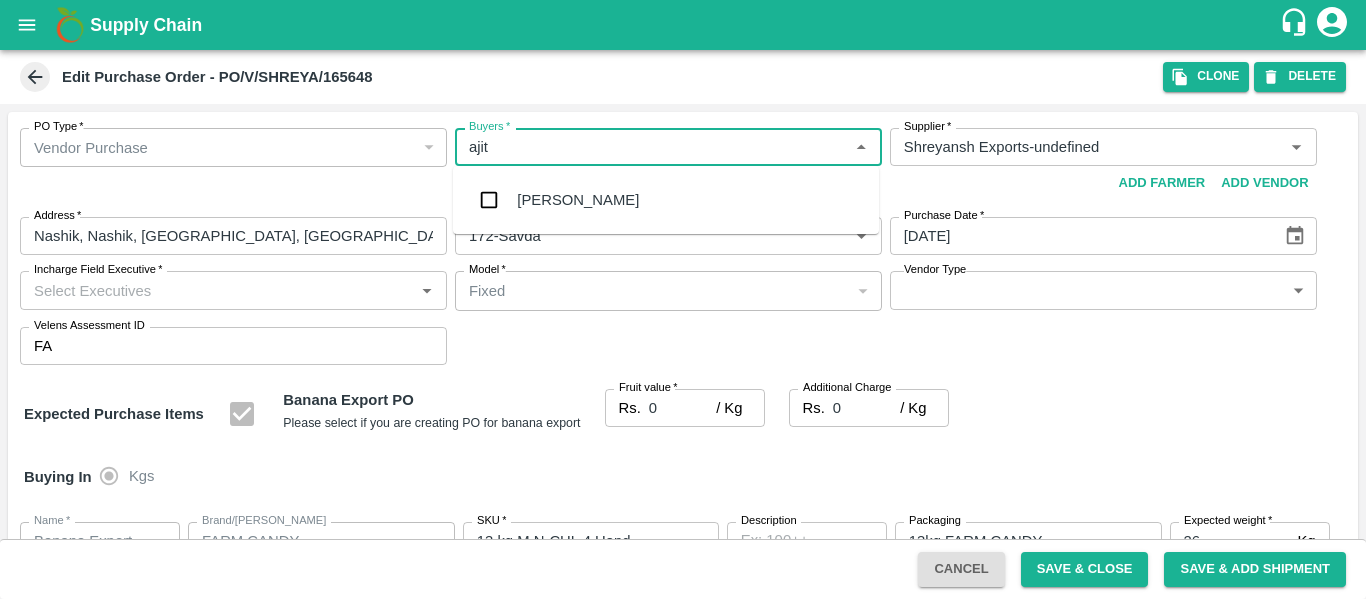 click on "[PERSON_NAME]" at bounding box center [578, 200] 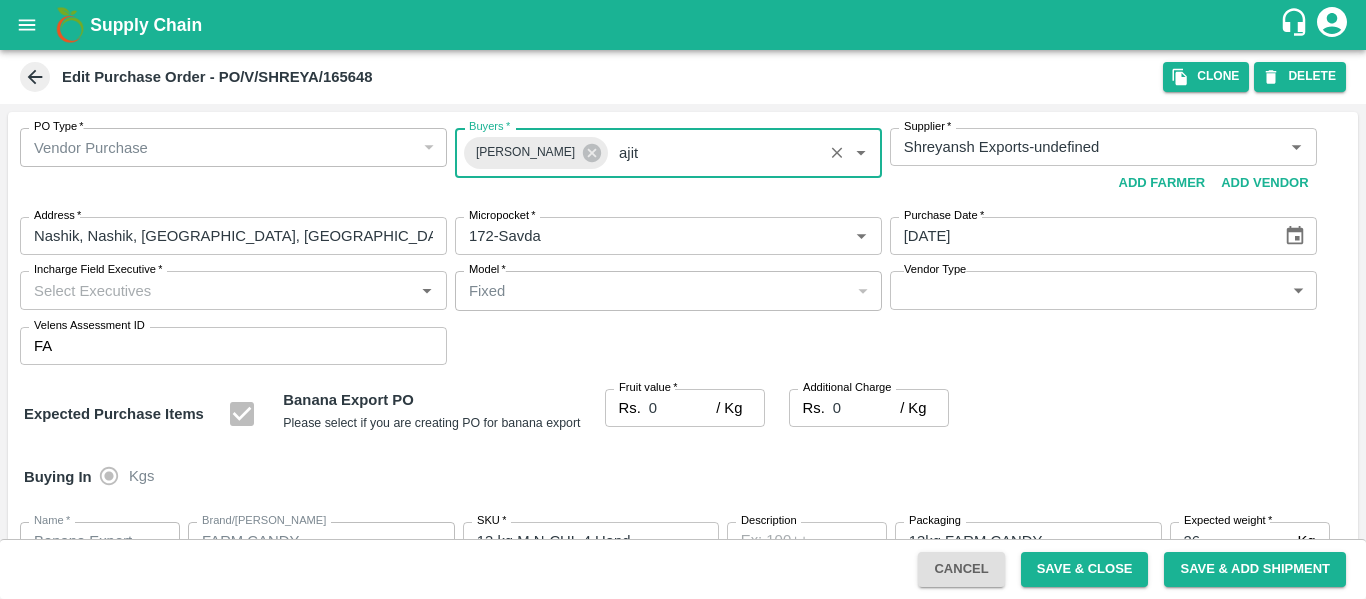 type 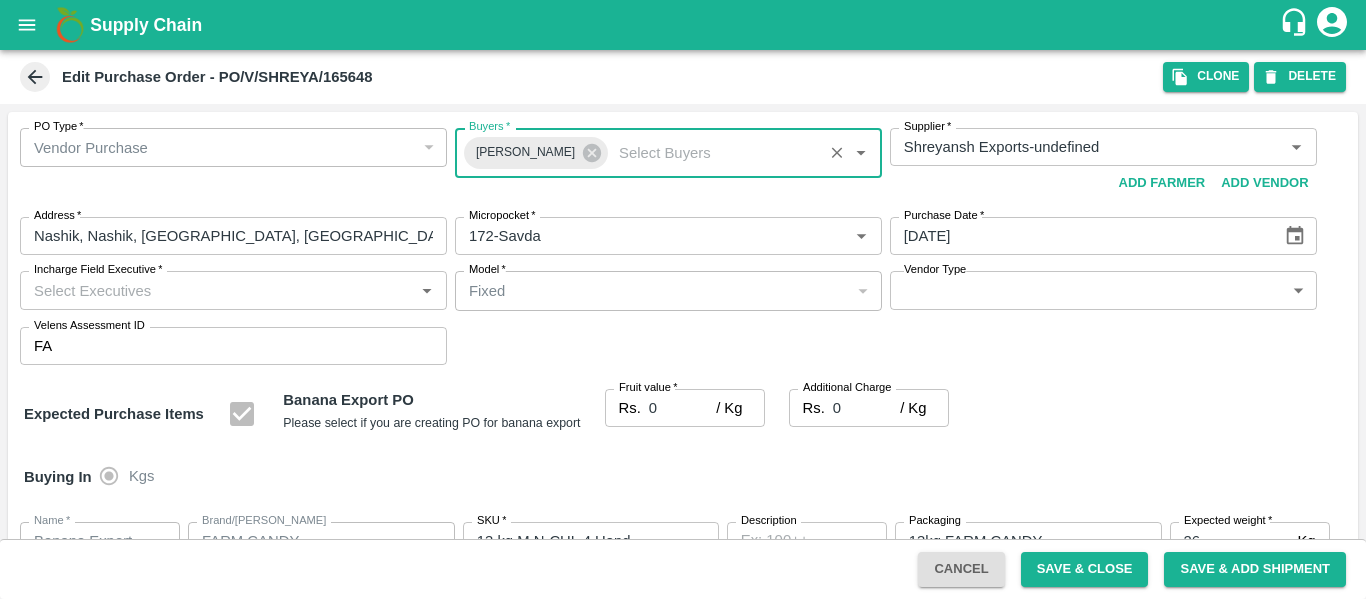 click on "0" at bounding box center (682, 408) 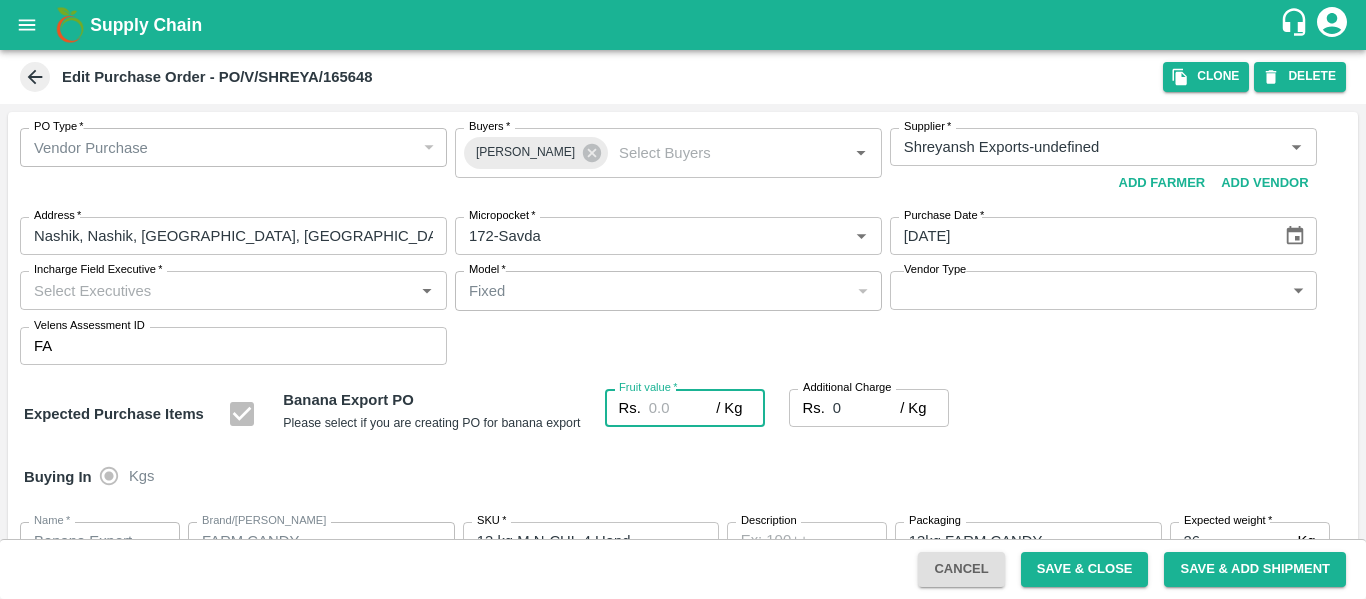 type on "2" 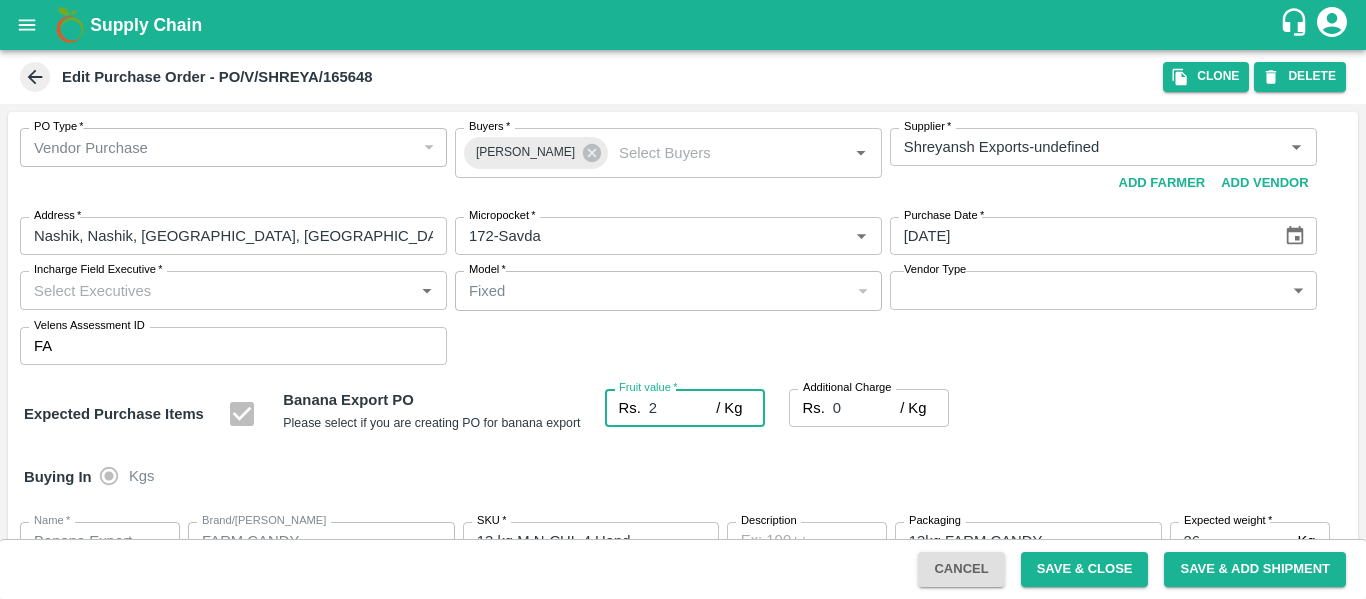 type on "2" 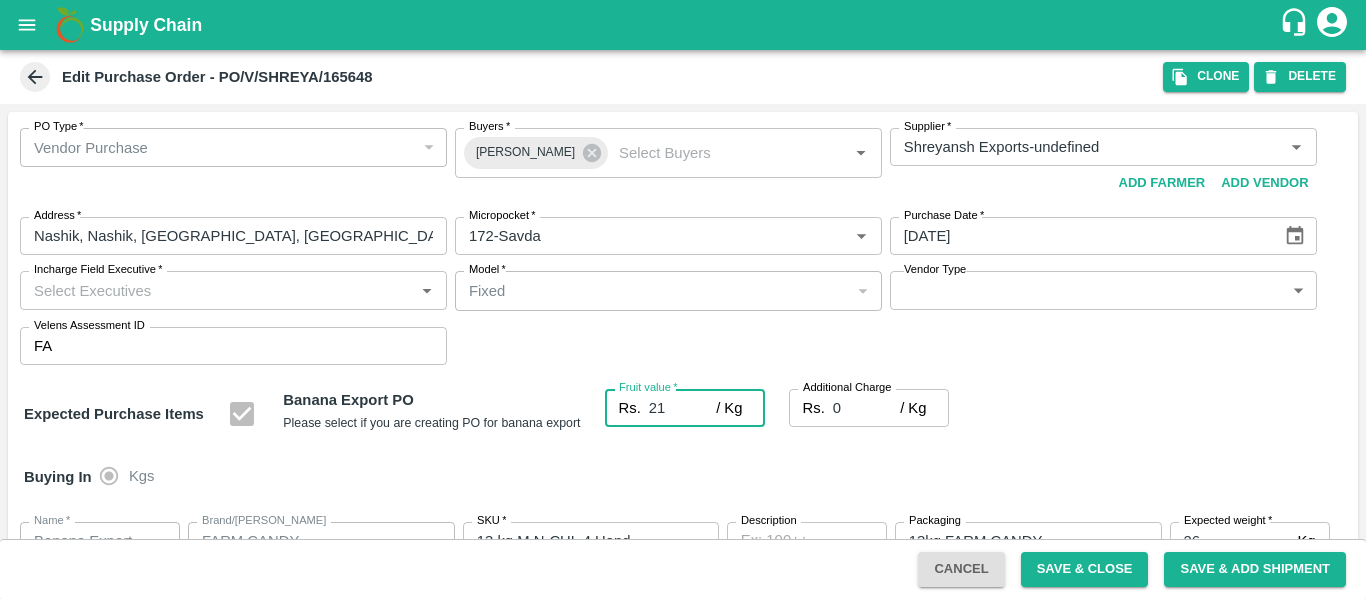 type on "21" 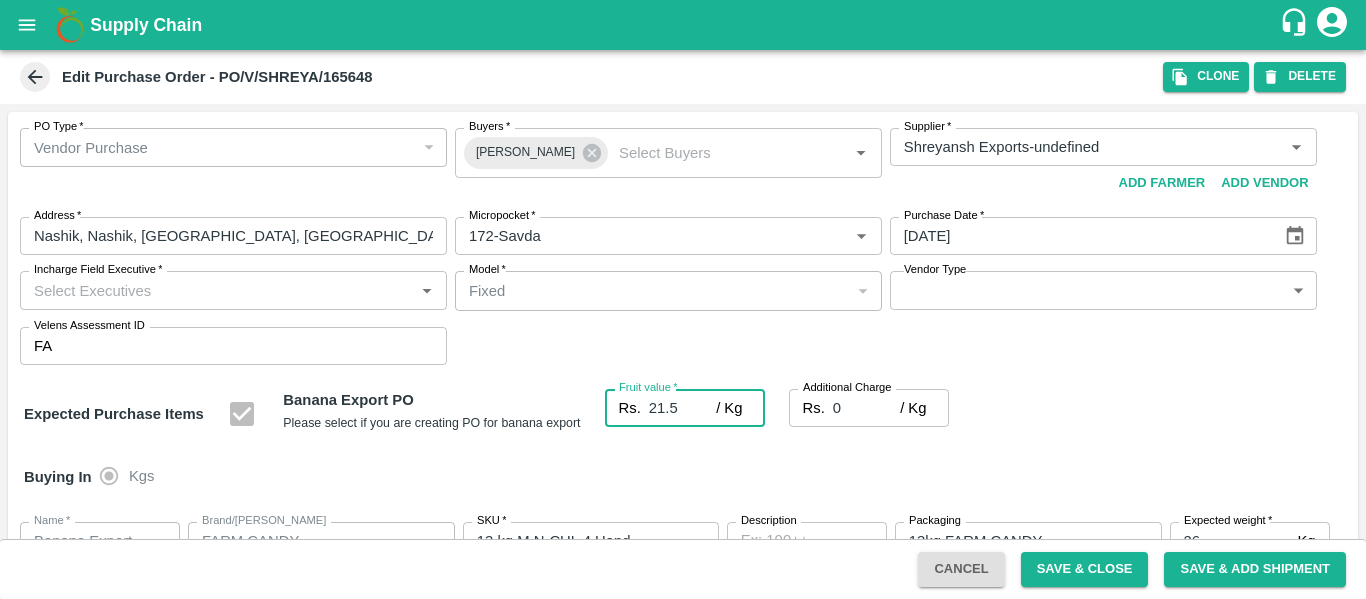type on "21.5" 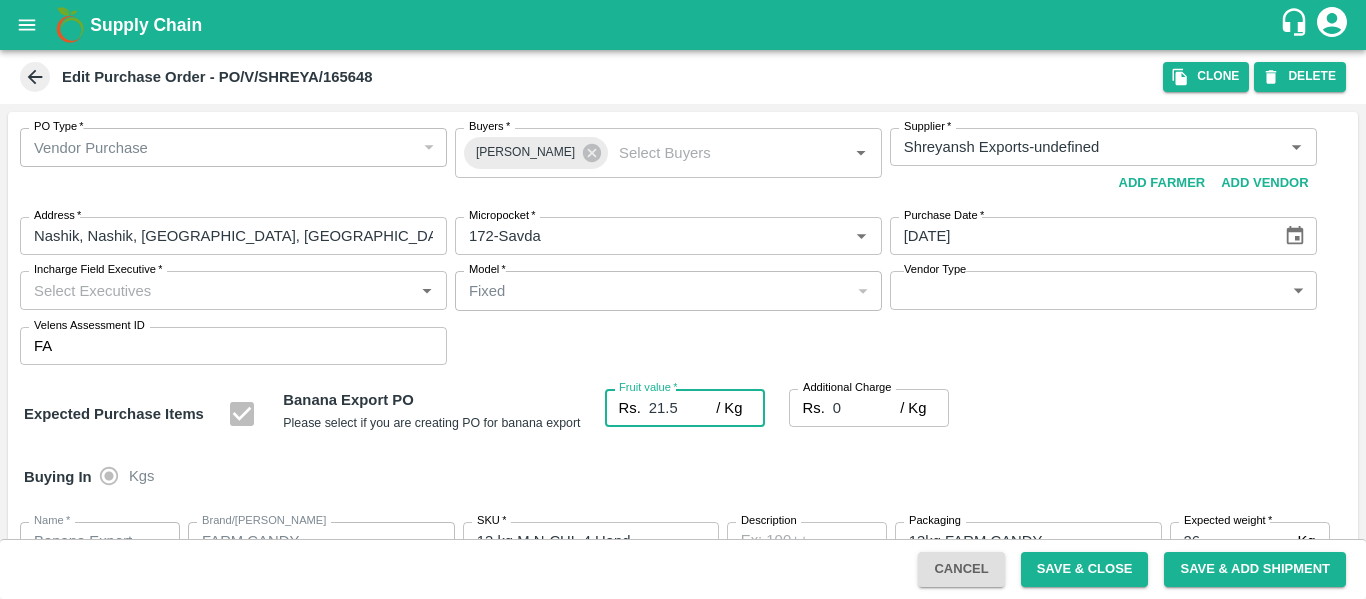 type on "21.5" 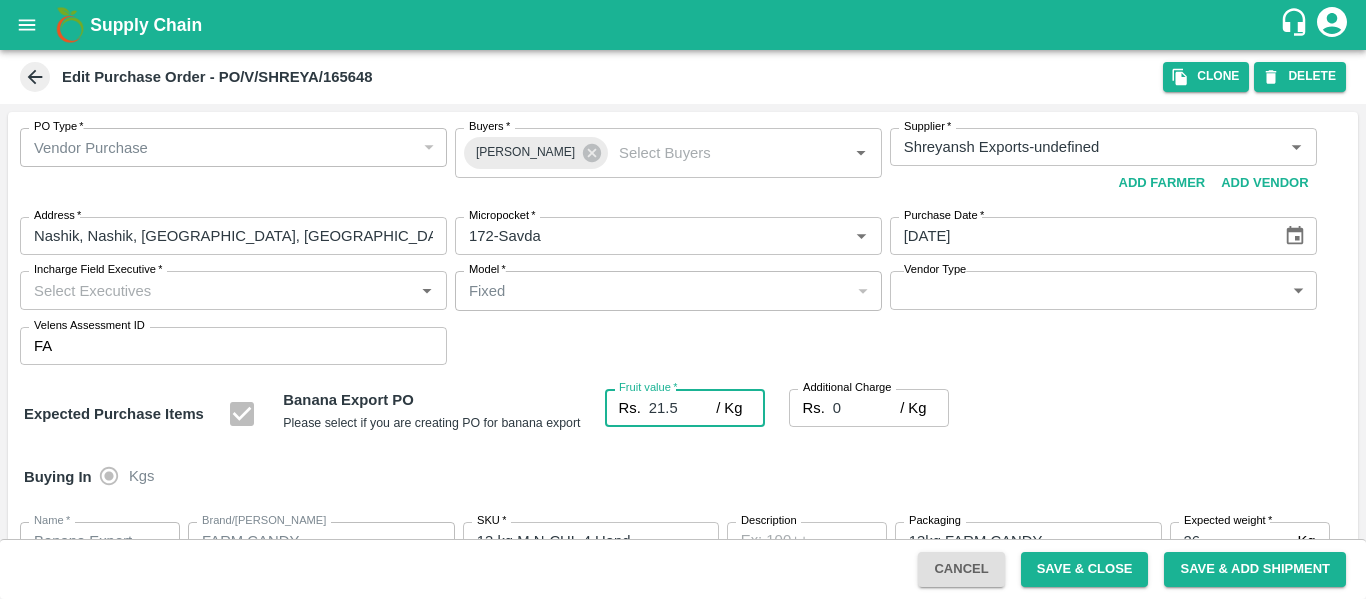 click on "0" at bounding box center [866, 408] 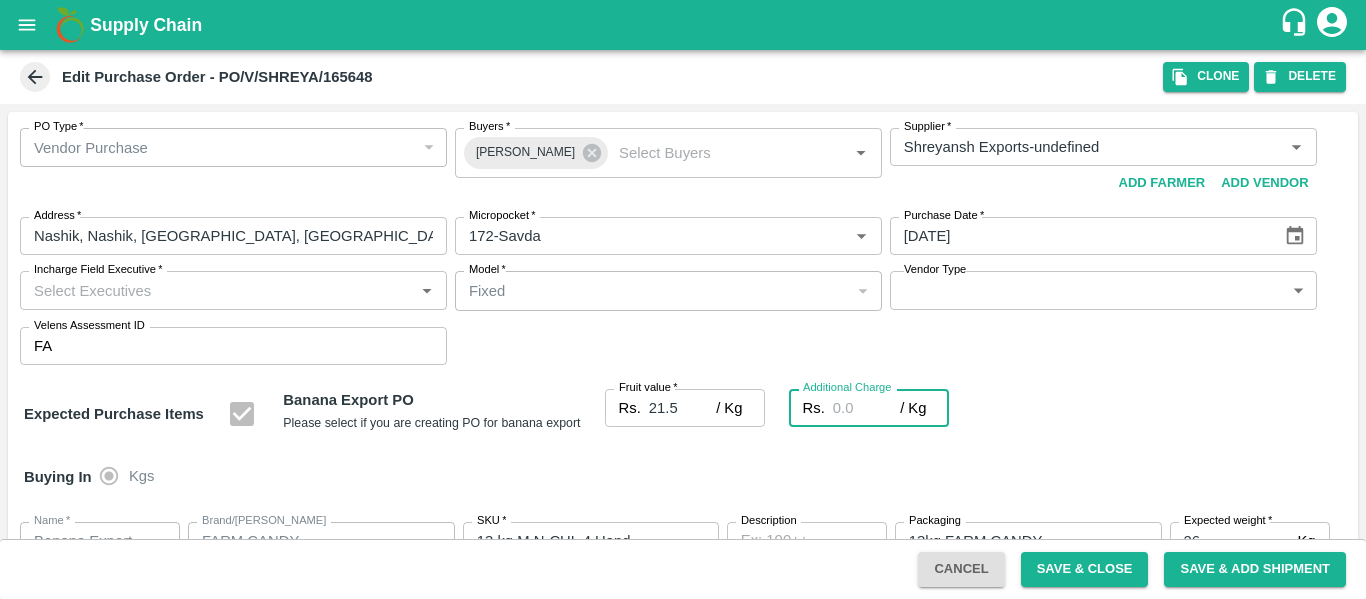 type on "2" 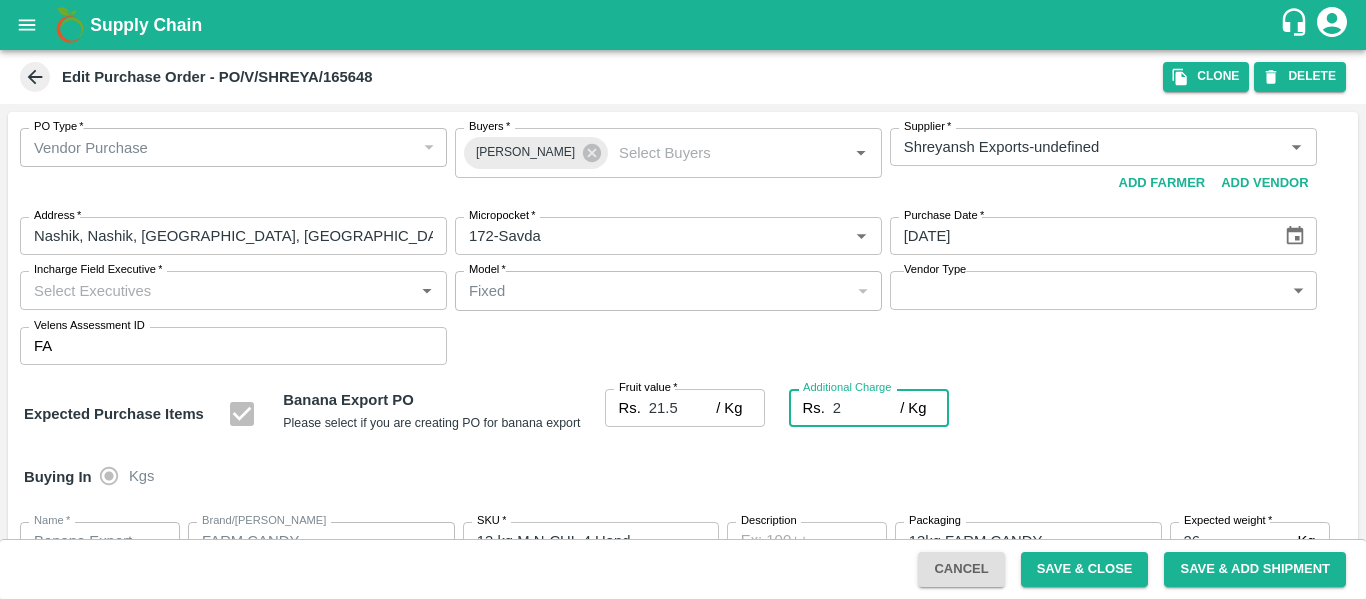 type on "23.5" 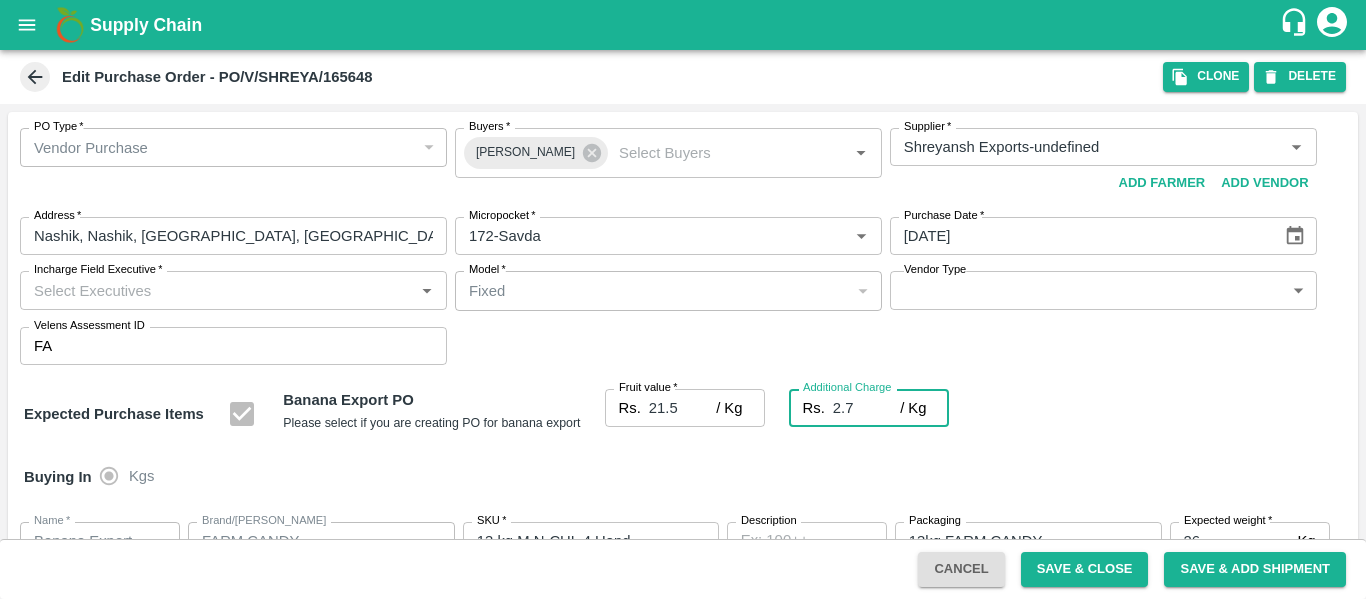 type on "24.2" 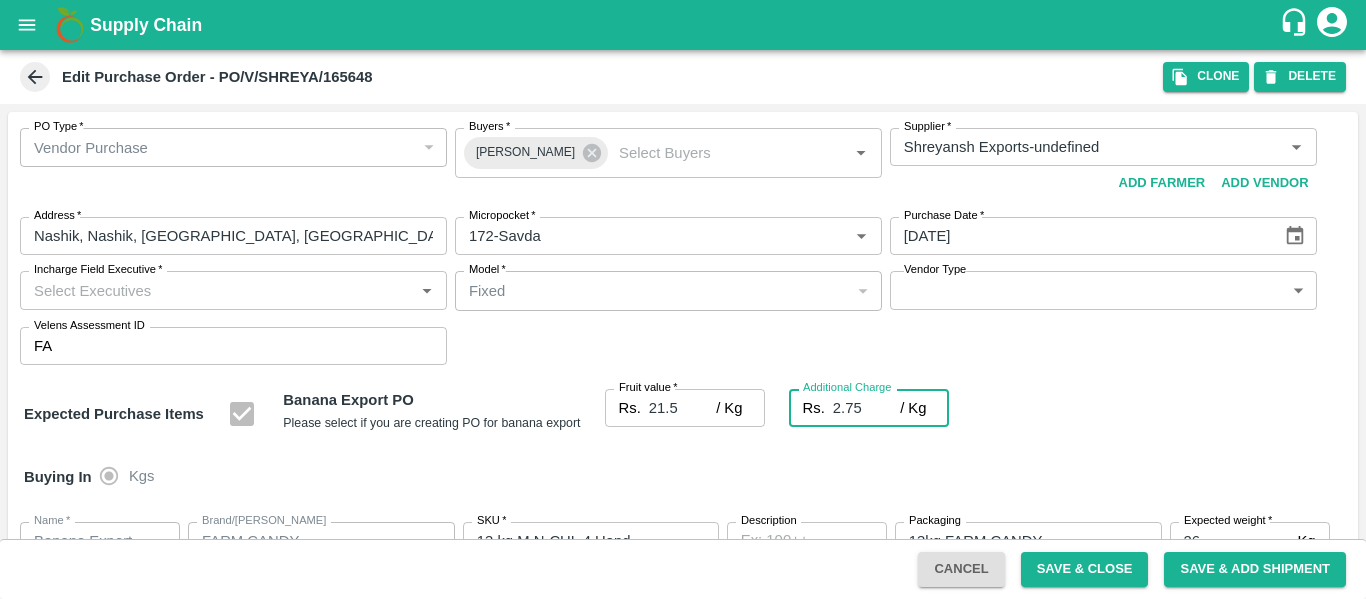 type on "24.25" 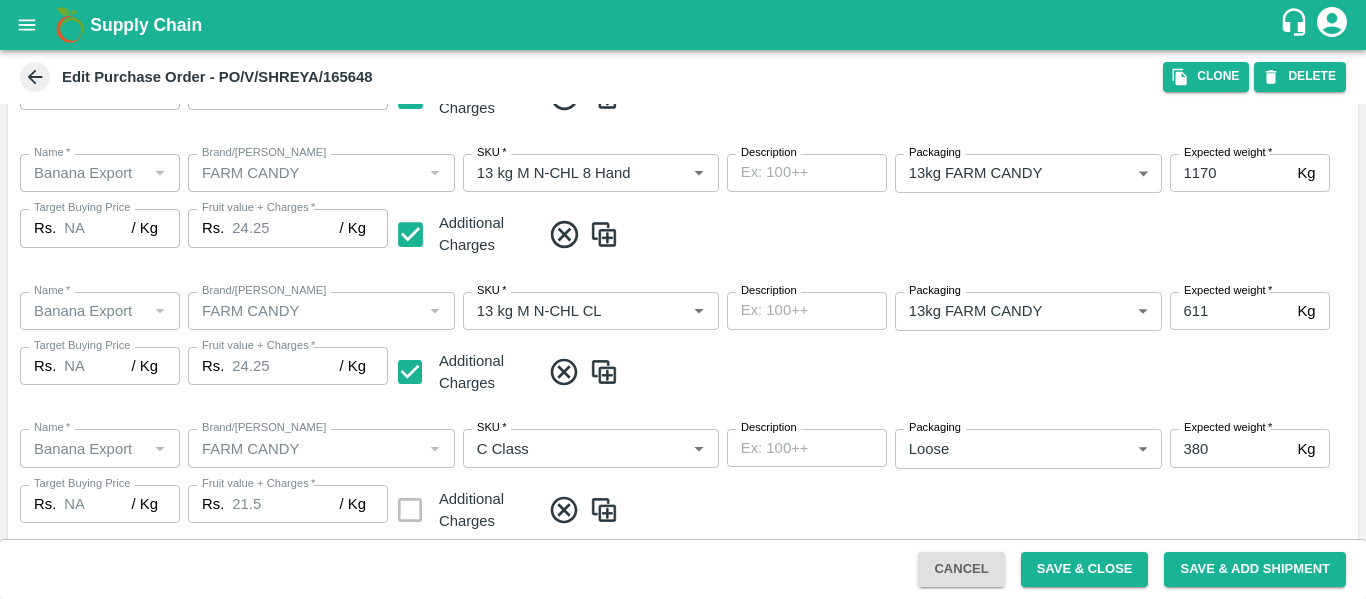 scroll, scrollTop: 1182, scrollLeft: 0, axis: vertical 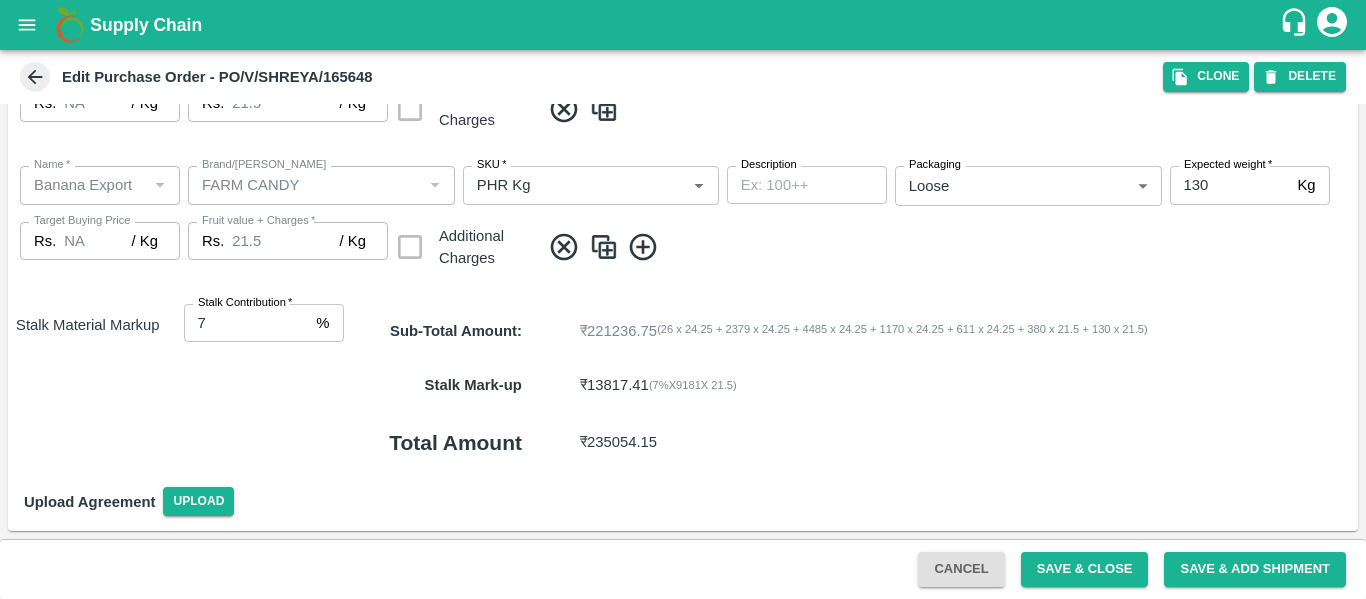 type on "2.75" 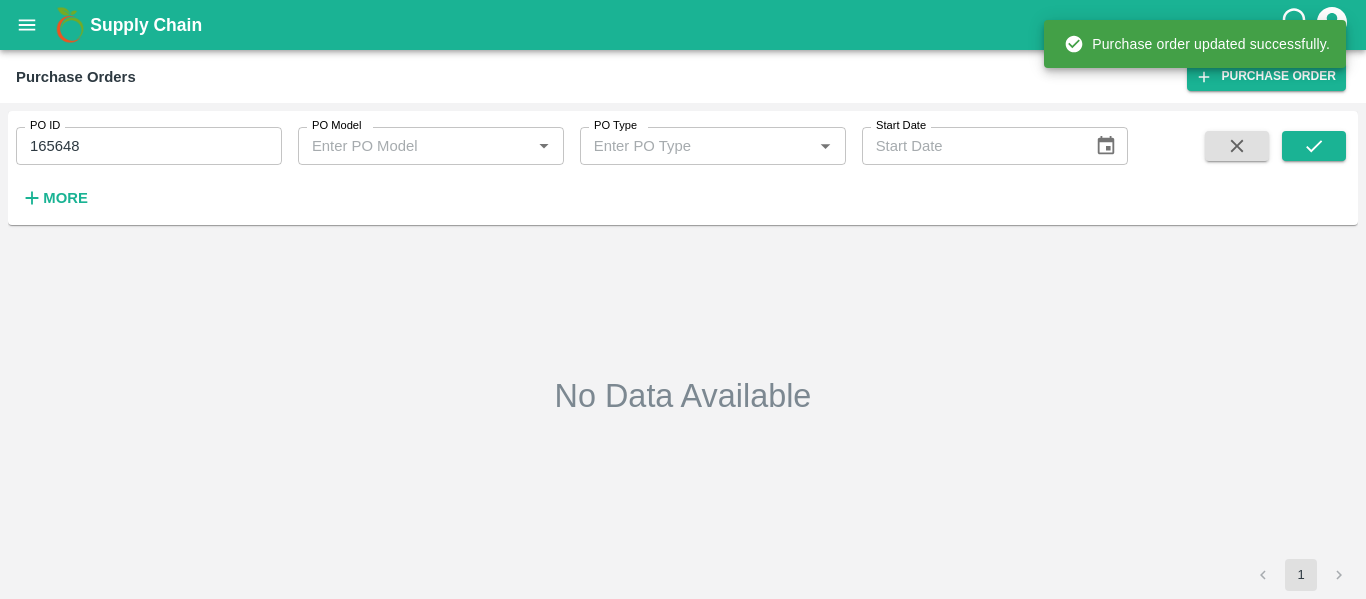 type on "165648" 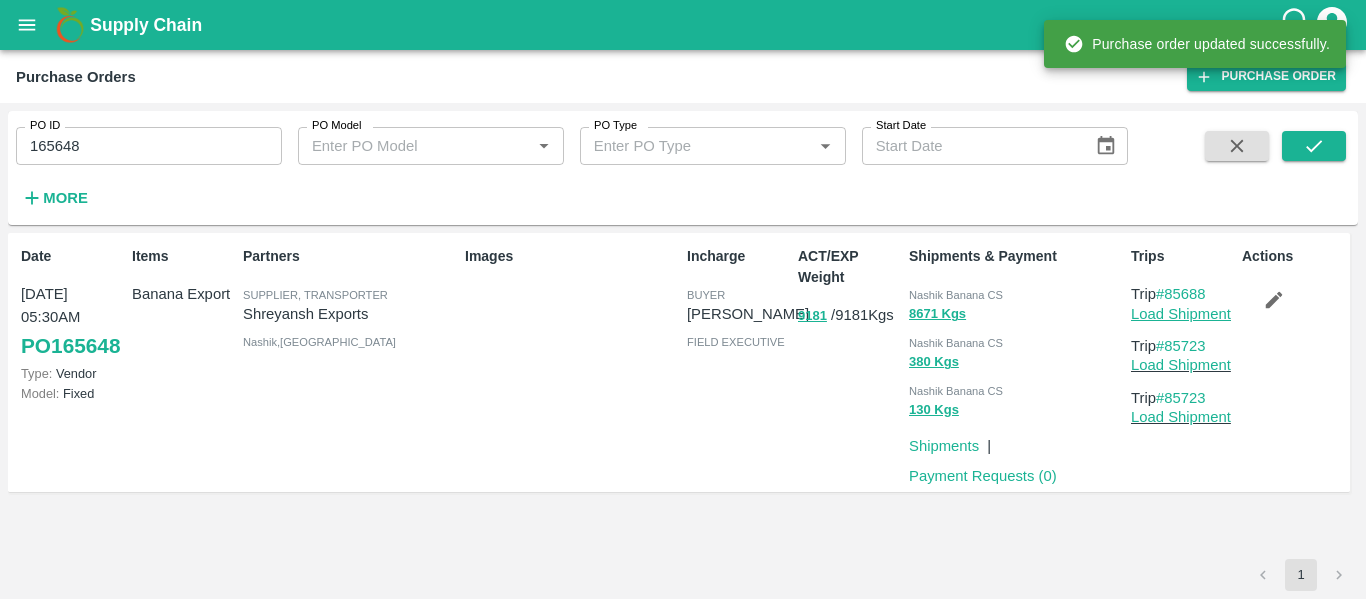 click on "Load Shipment" at bounding box center (1181, 314) 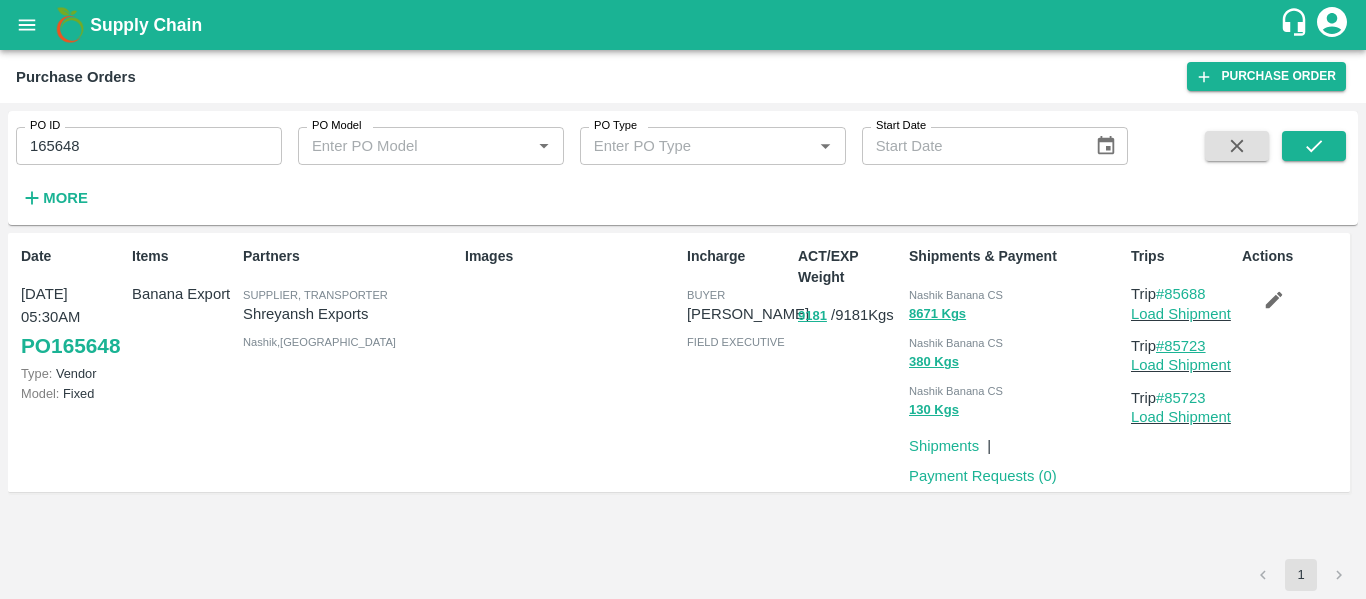 drag, startPoint x: 1214, startPoint y: 343, endPoint x: 1172, endPoint y: 348, distance: 42.296574 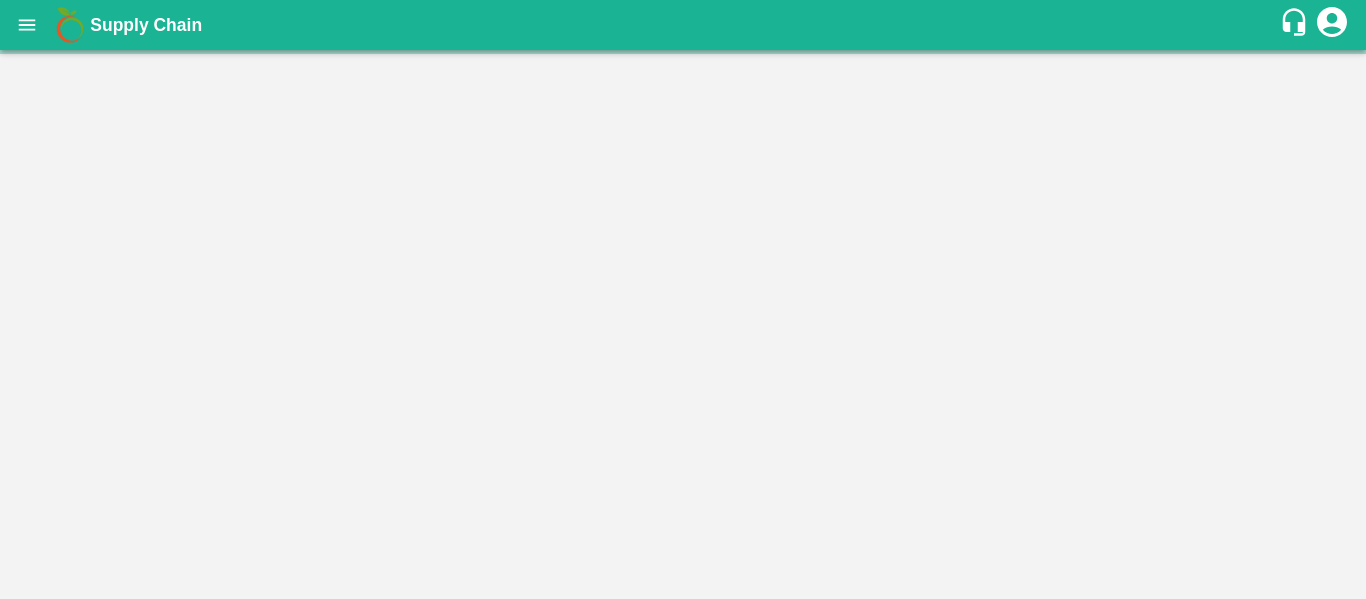 scroll, scrollTop: 0, scrollLeft: 0, axis: both 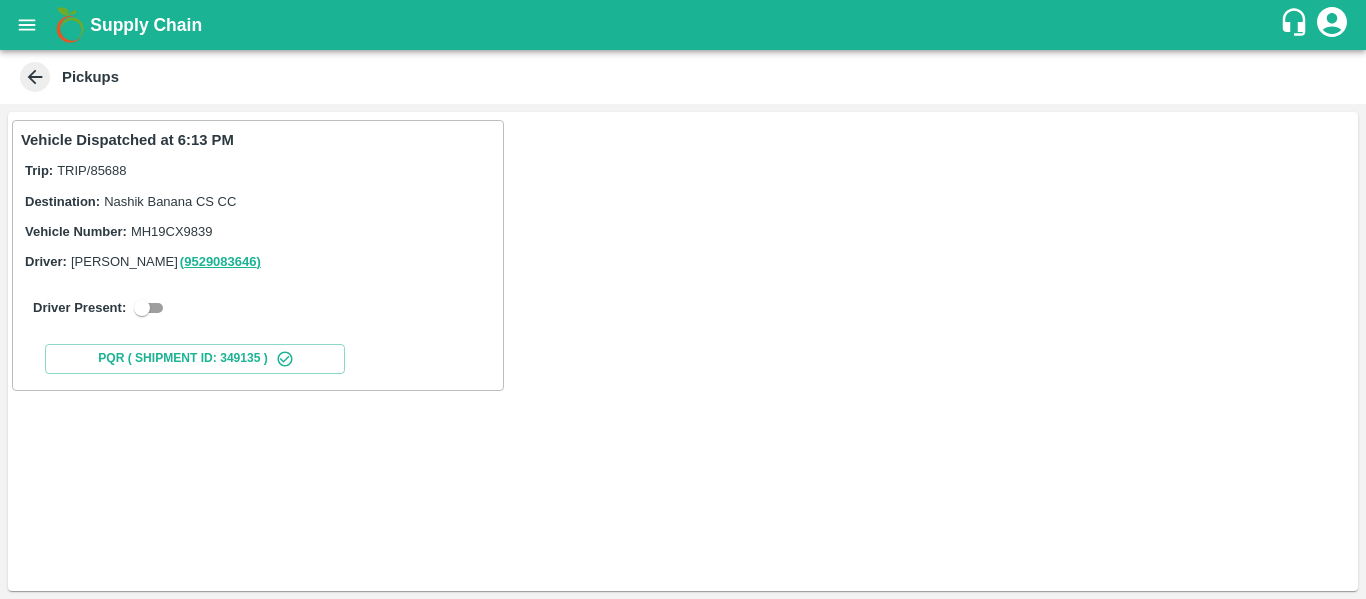 click on "Driver Present:" at bounding box center (258, 308) 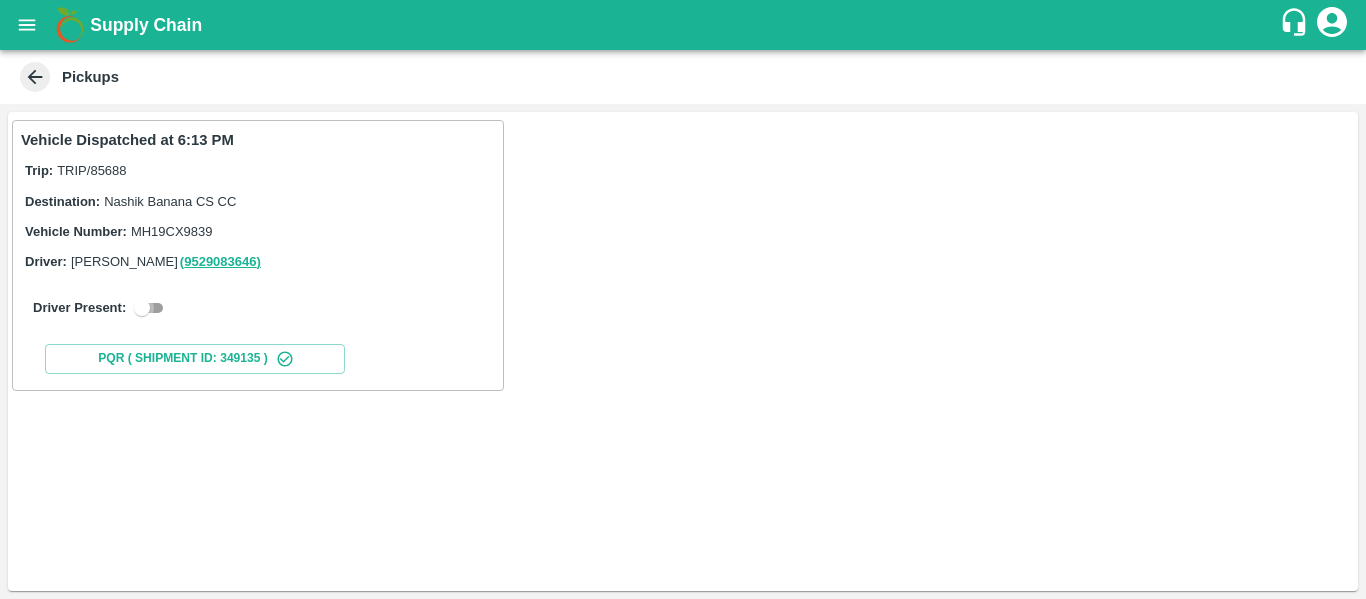 click at bounding box center [142, 308] 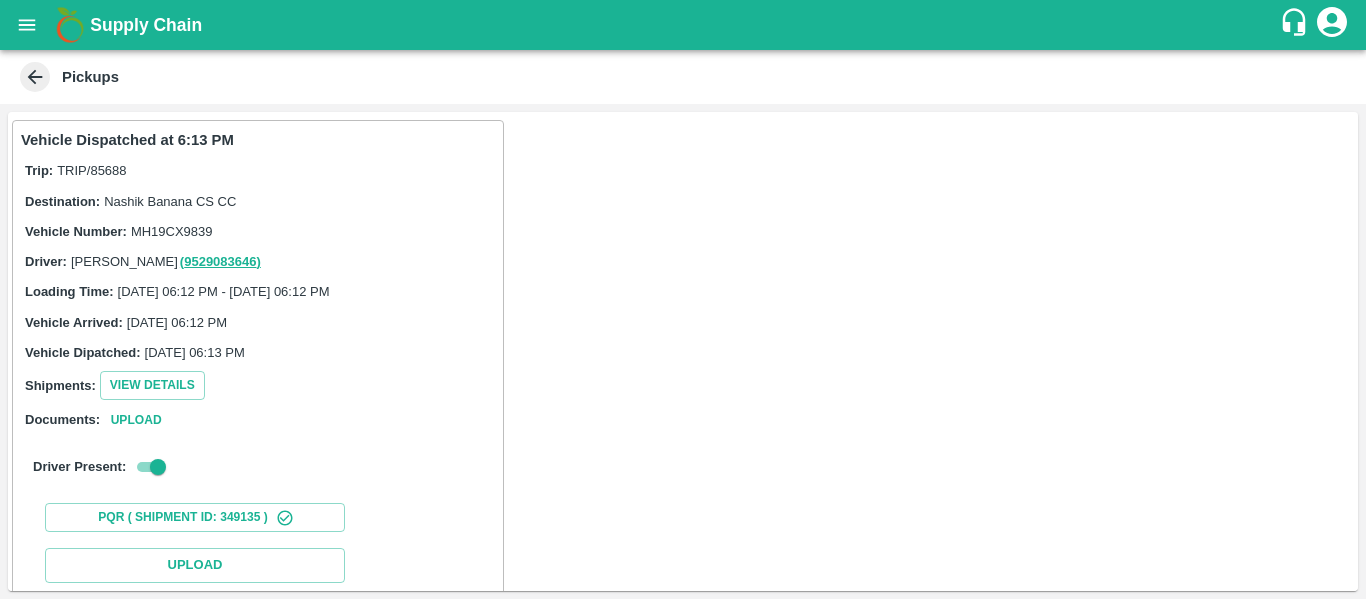 scroll, scrollTop: 293, scrollLeft: 0, axis: vertical 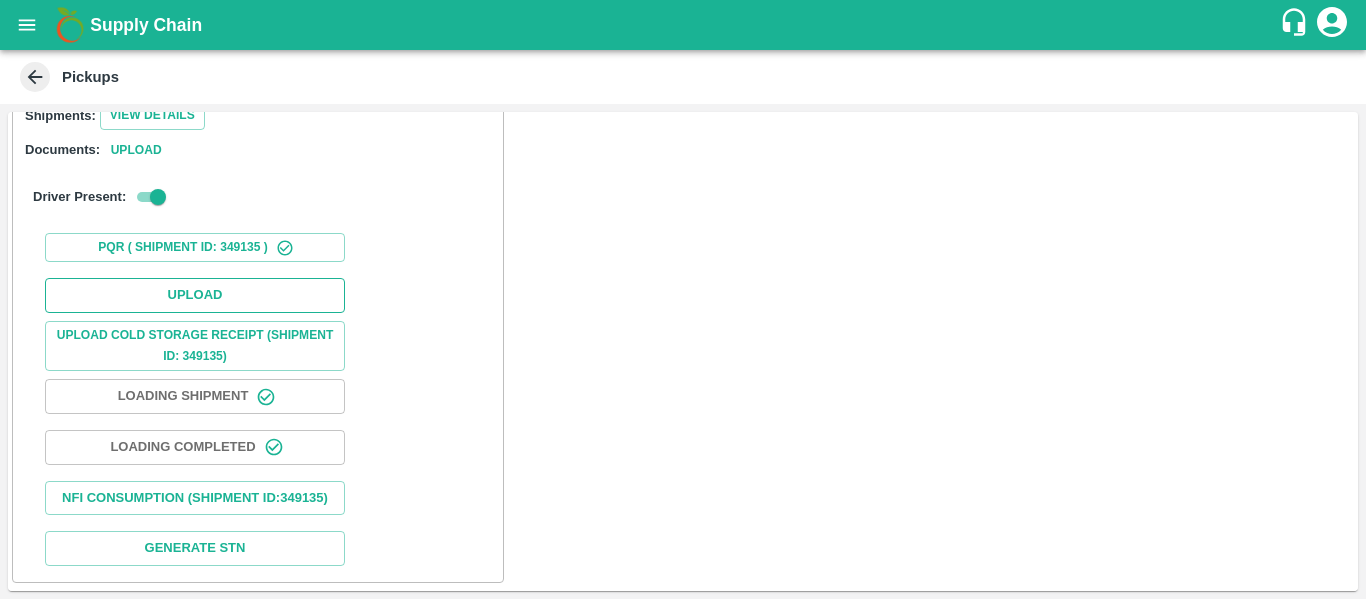 click on "Upload" at bounding box center [195, 295] 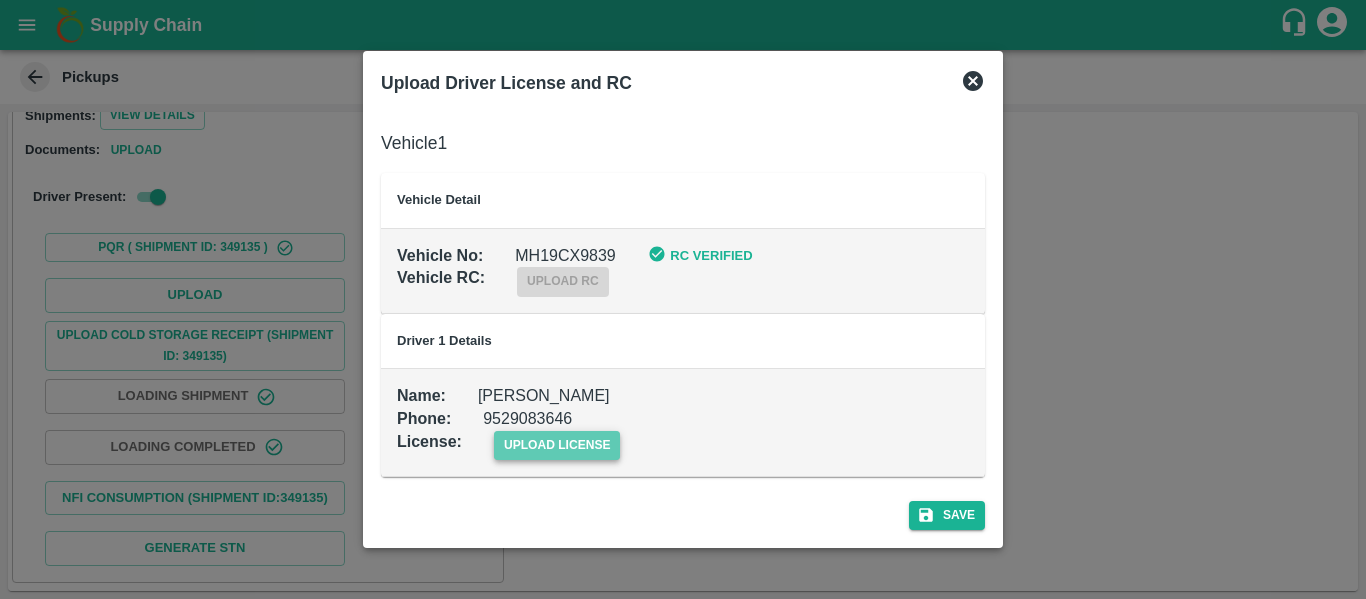 click on "upload license" at bounding box center [557, 445] 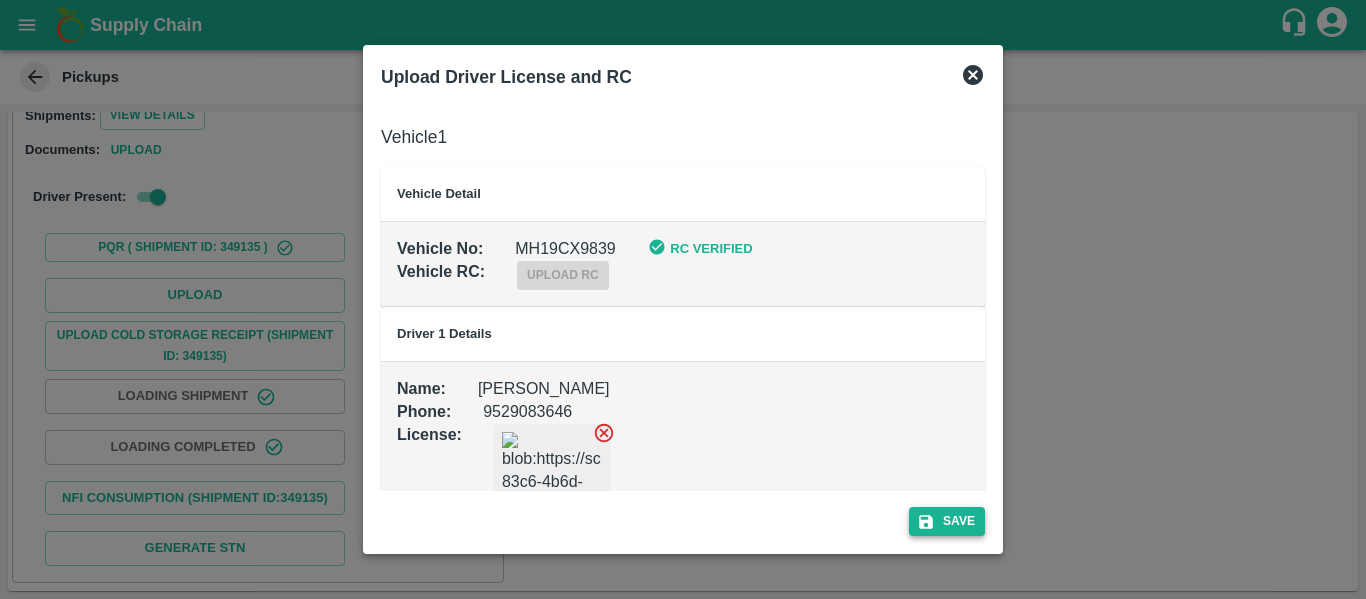 click on "Save" at bounding box center (947, 521) 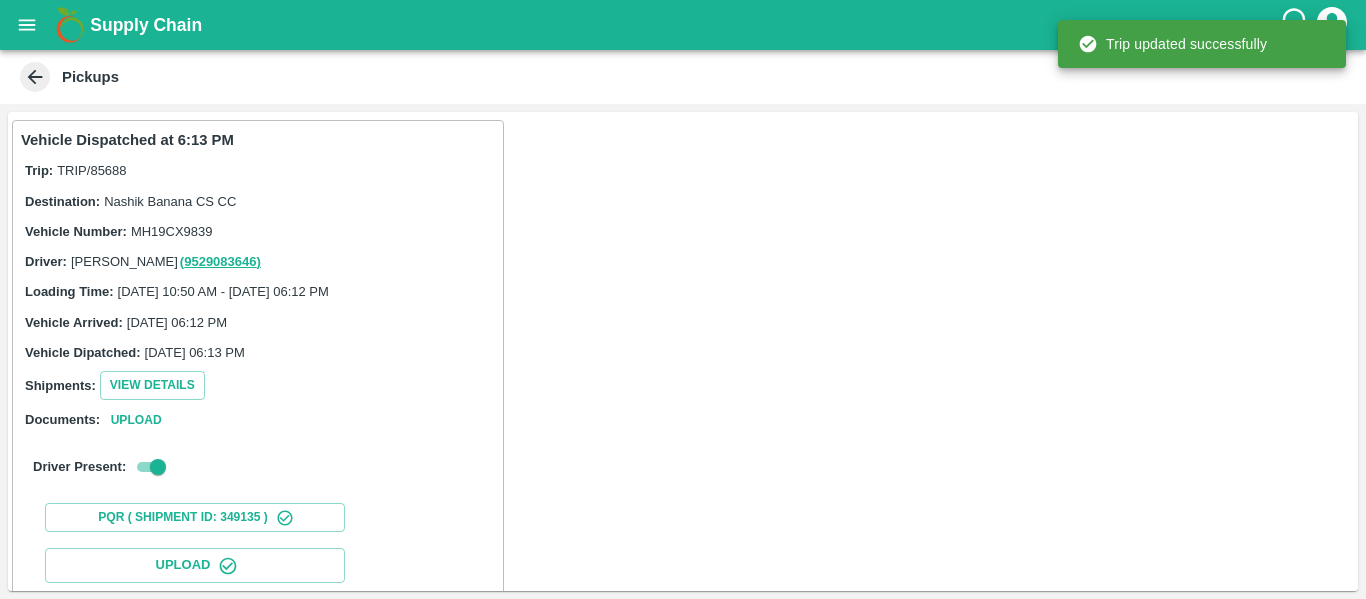 scroll, scrollTop: 270, scrollLeft: 0, axis: vertical 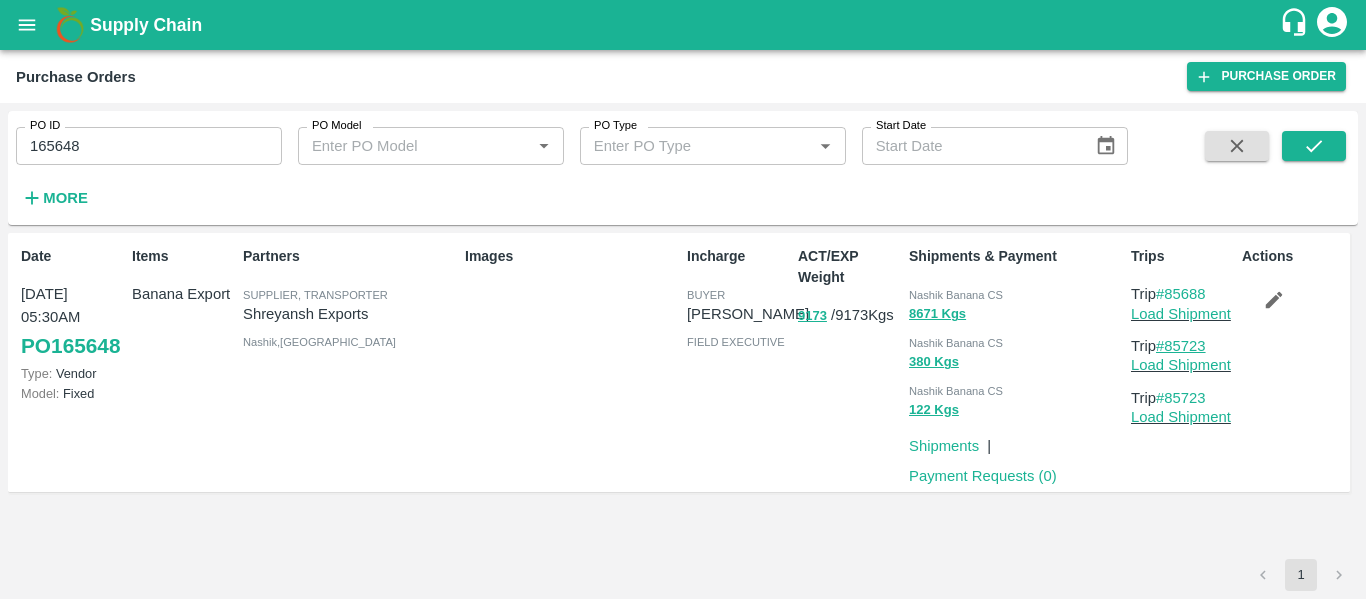 drag, startPoint x: 1216, startPoint y: 343, endPoint x: 1170, endPoint y: 347, distance: 46.173584 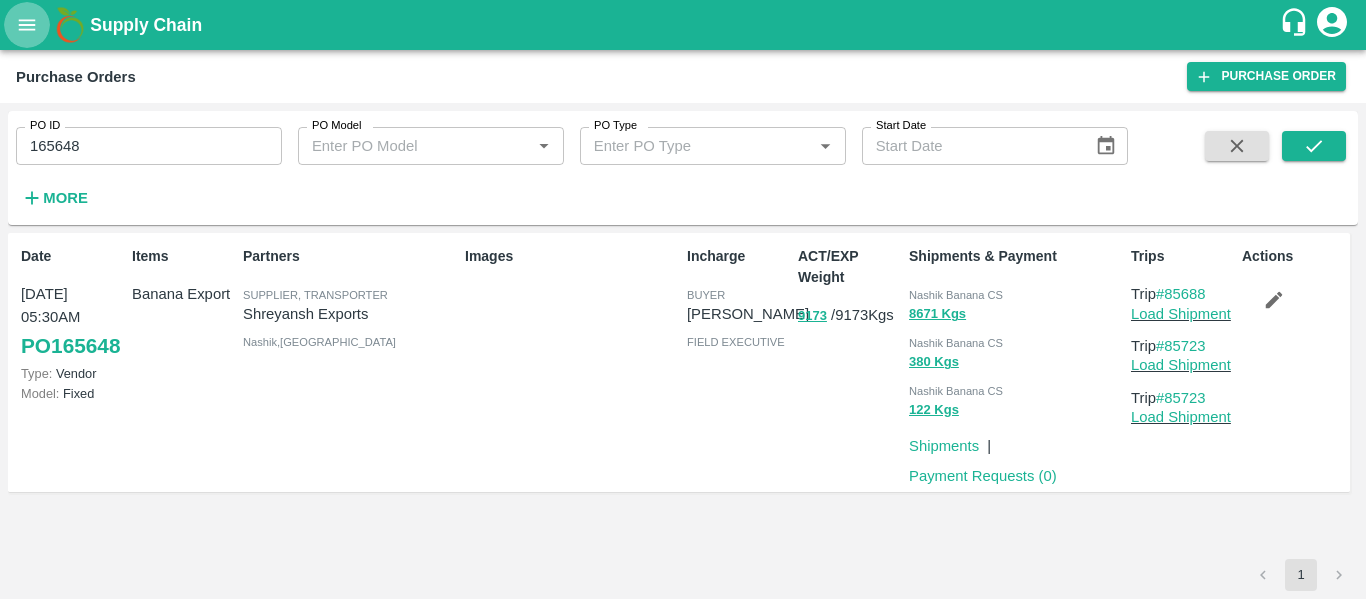 click 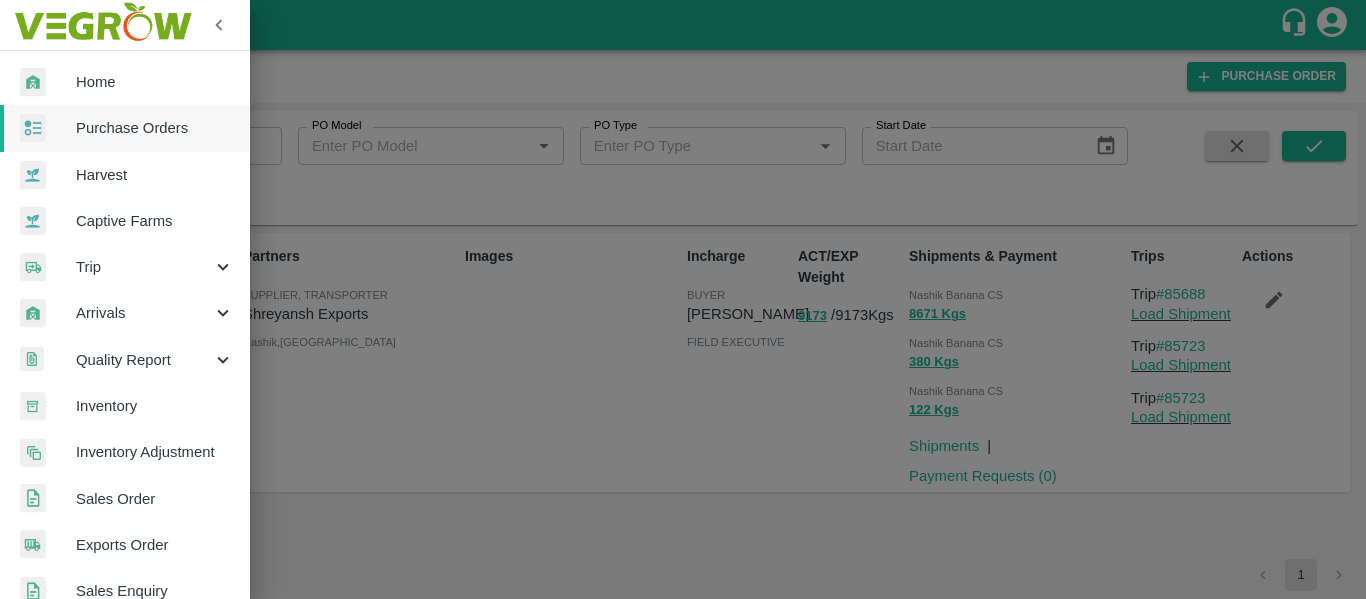 click on "Trip" at bounding box center (144, 267) 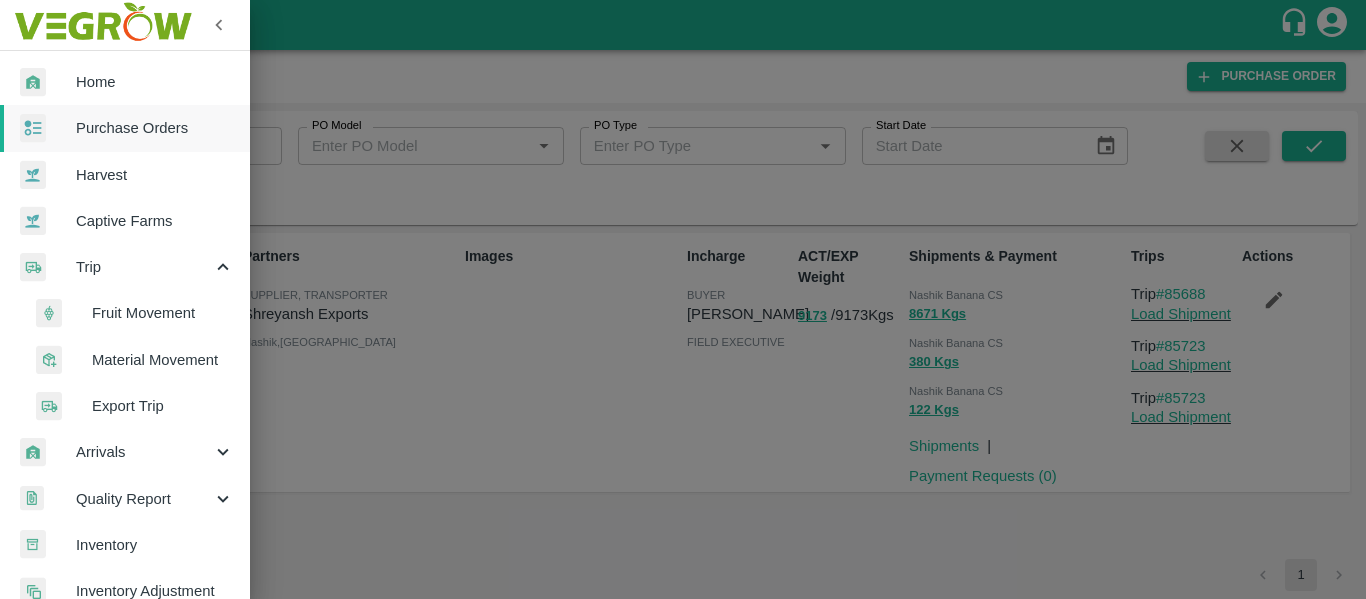 click on "Fruit Movement" at bounding box center [163, 313] 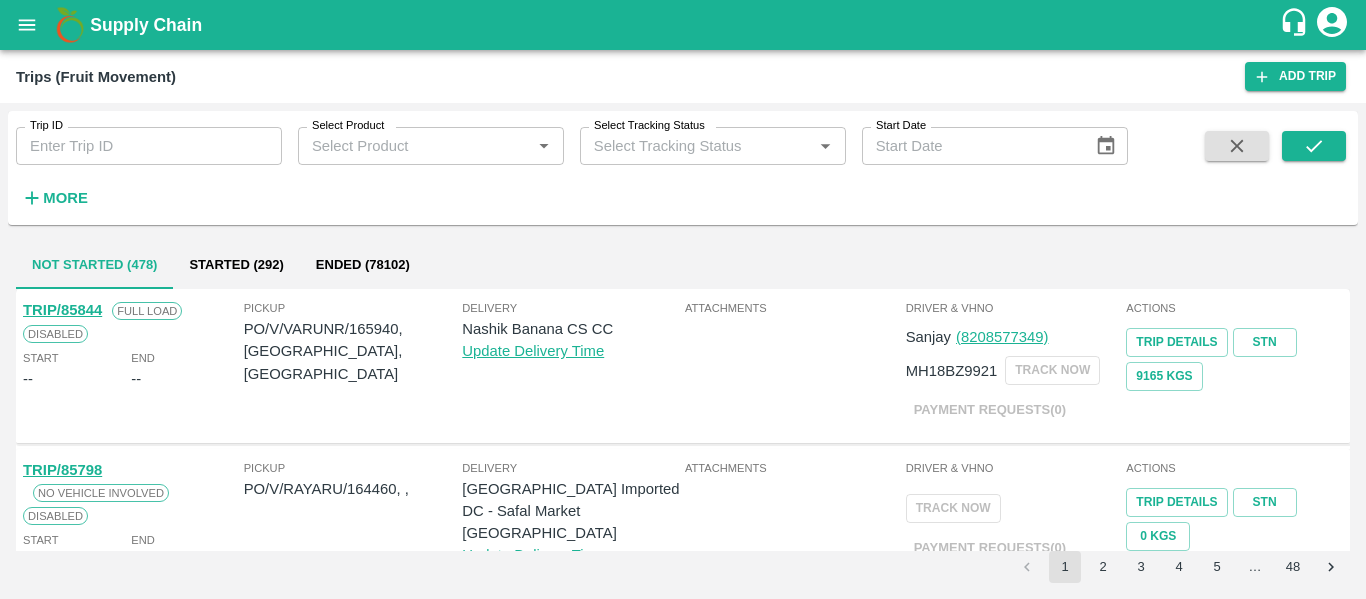 click on "Trip ID" at bounding box center [149, 146] 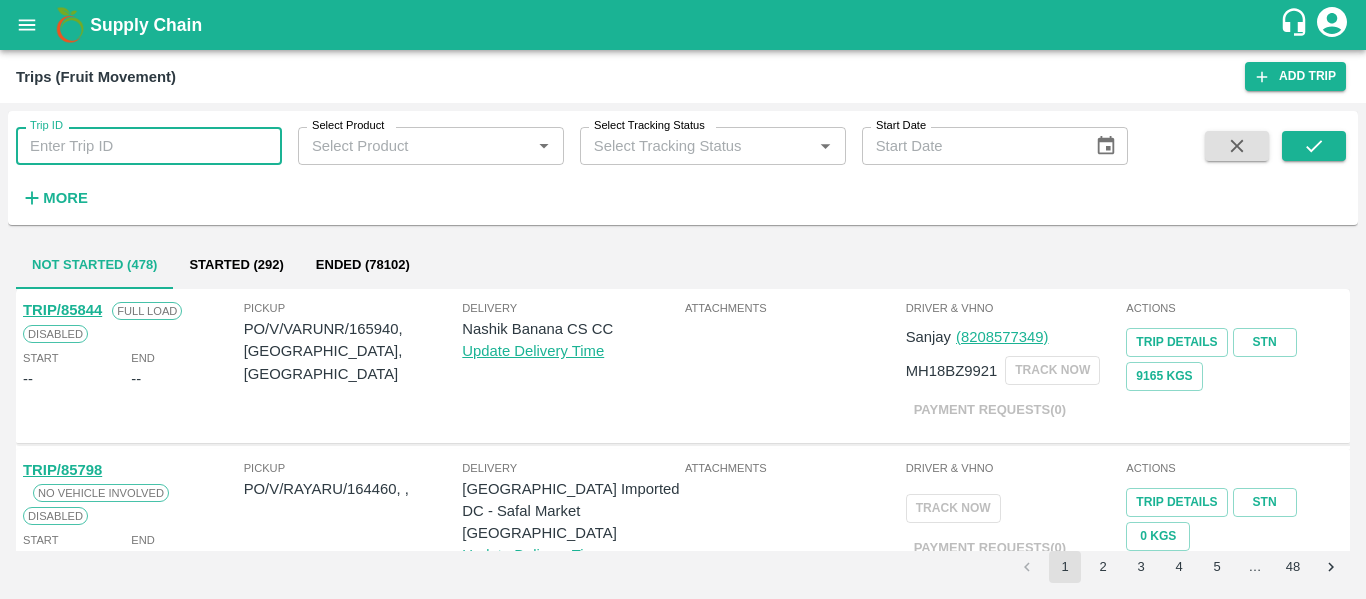 paste on "85723" 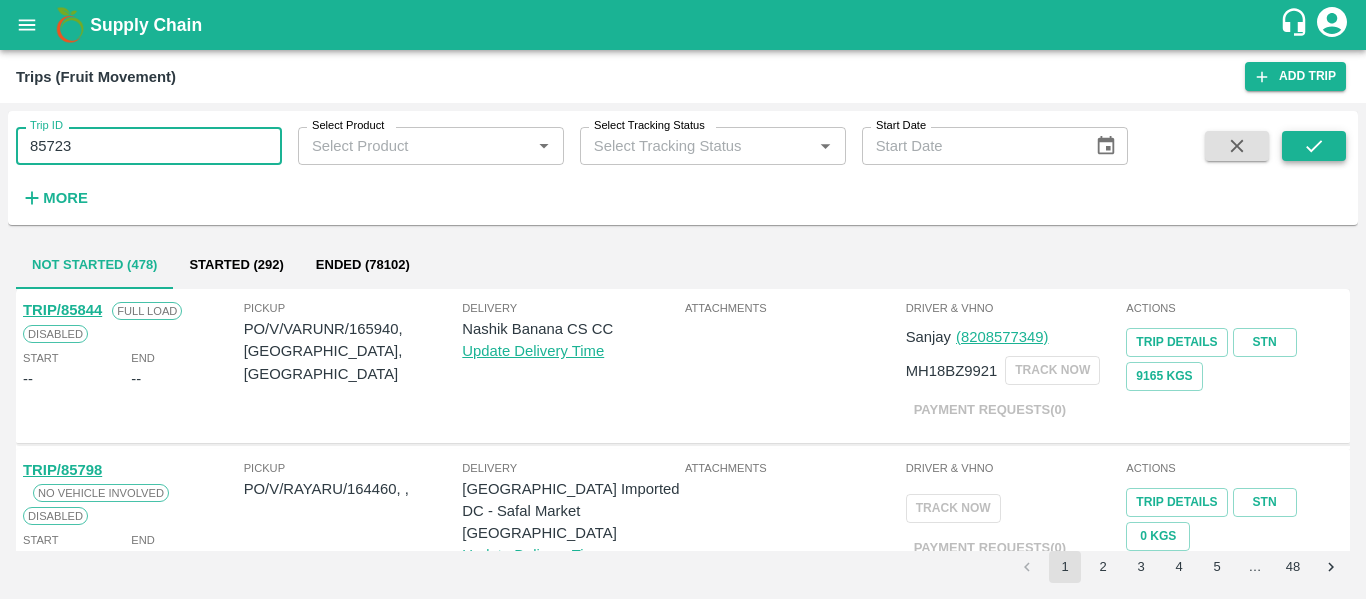 type on "85723" 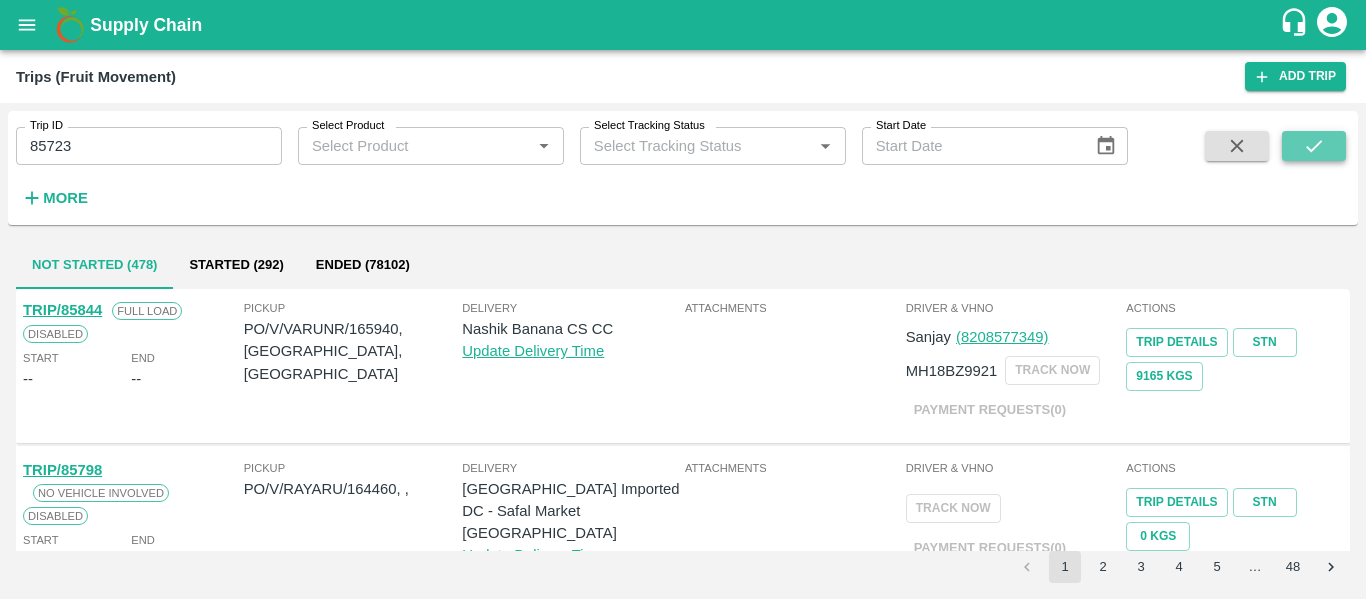 click 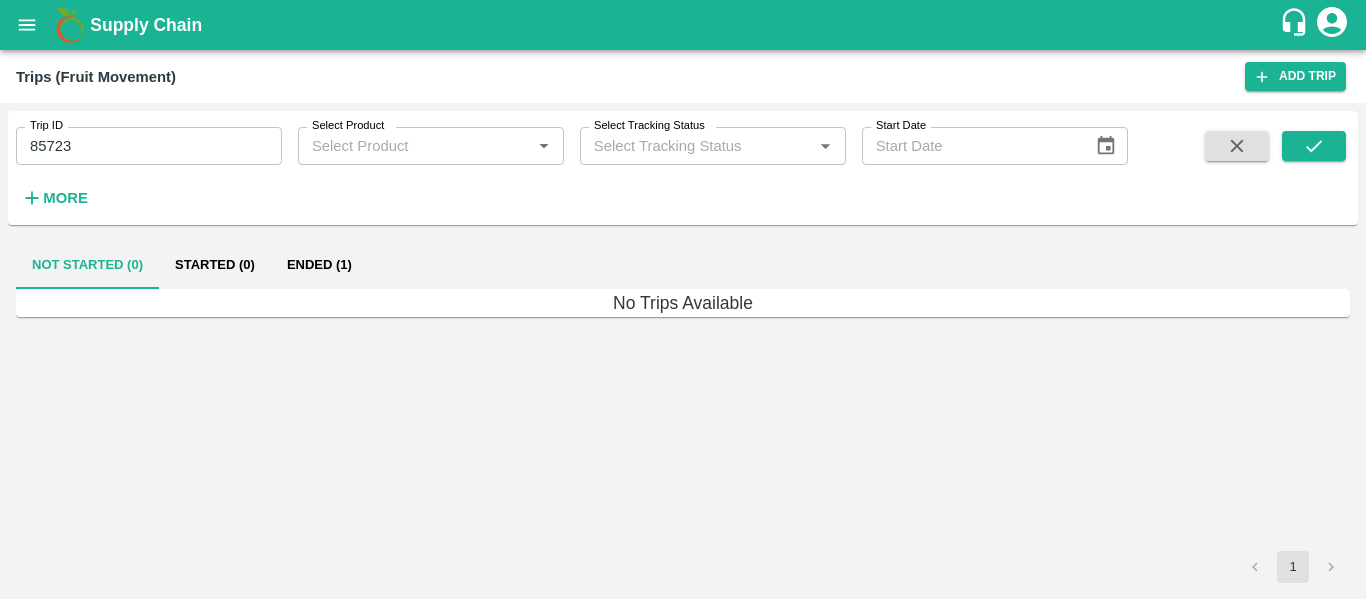 click on "Ended (1)" at bounding box center (319, 265) 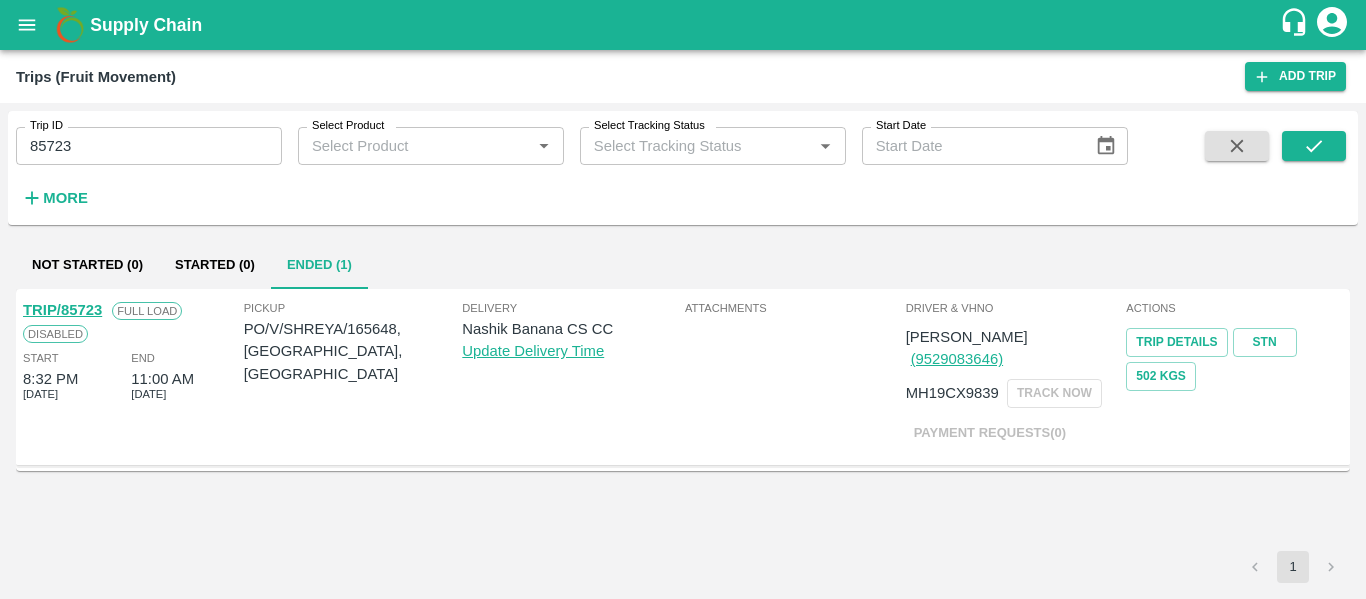click on "TRIP/85723" at bounding box center (62, 310) 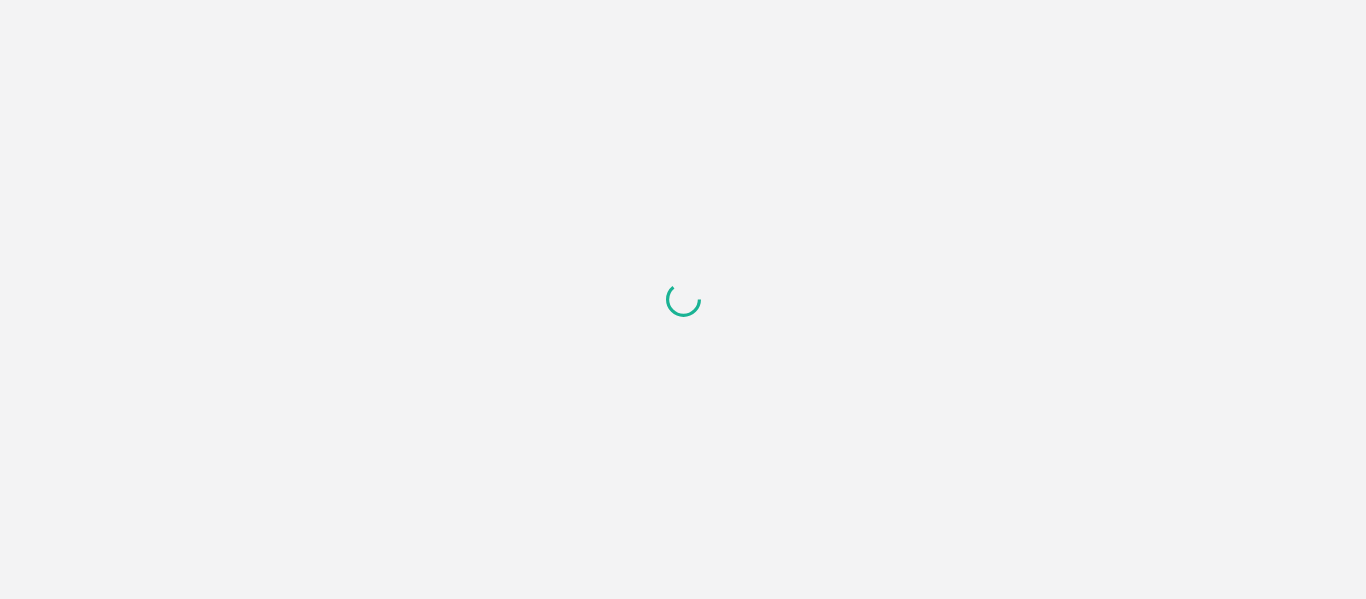 scroll, scrollTop: 0, scrollLeft: 0, axis: both 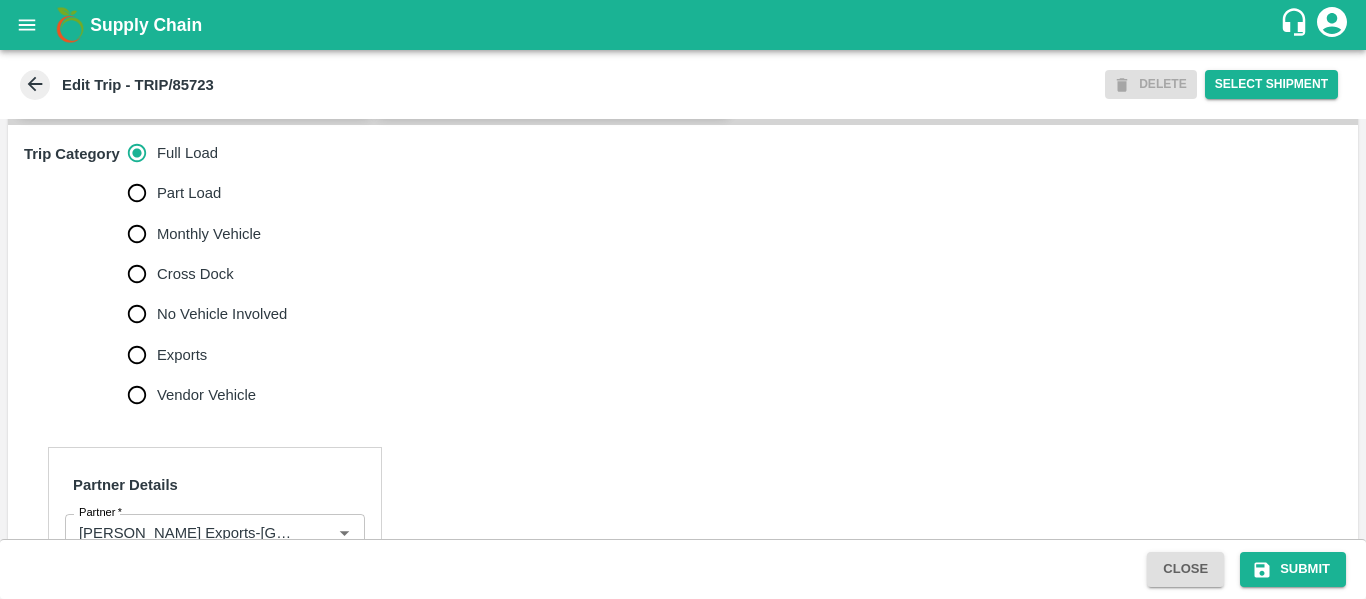click on "No Vehicle Involved" at bounding box center [222, 314] 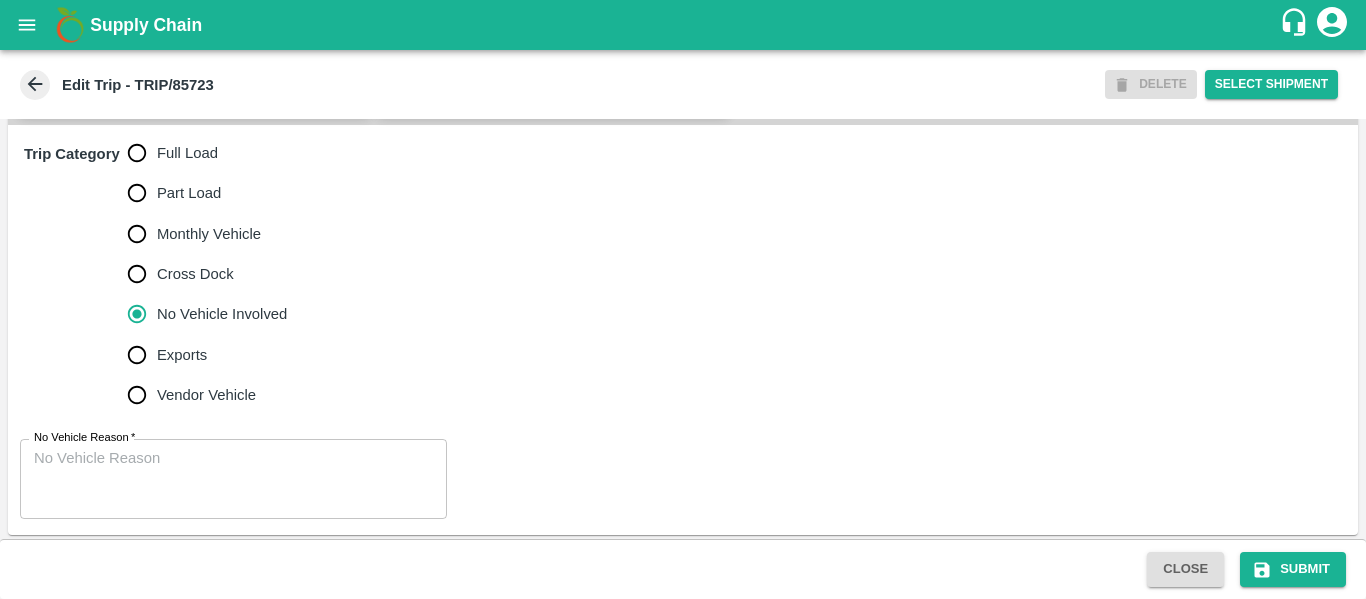 click on "No Vehicle Reason   *" at bounding box center (233, 479) 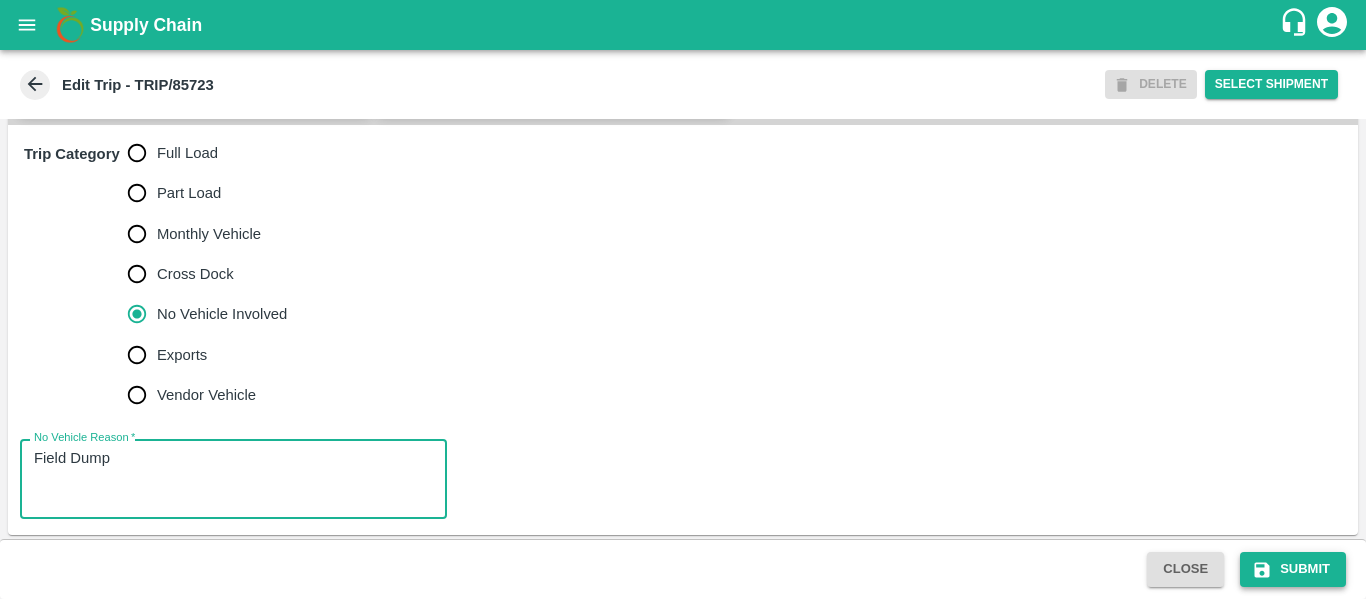 type on "Field Dump" 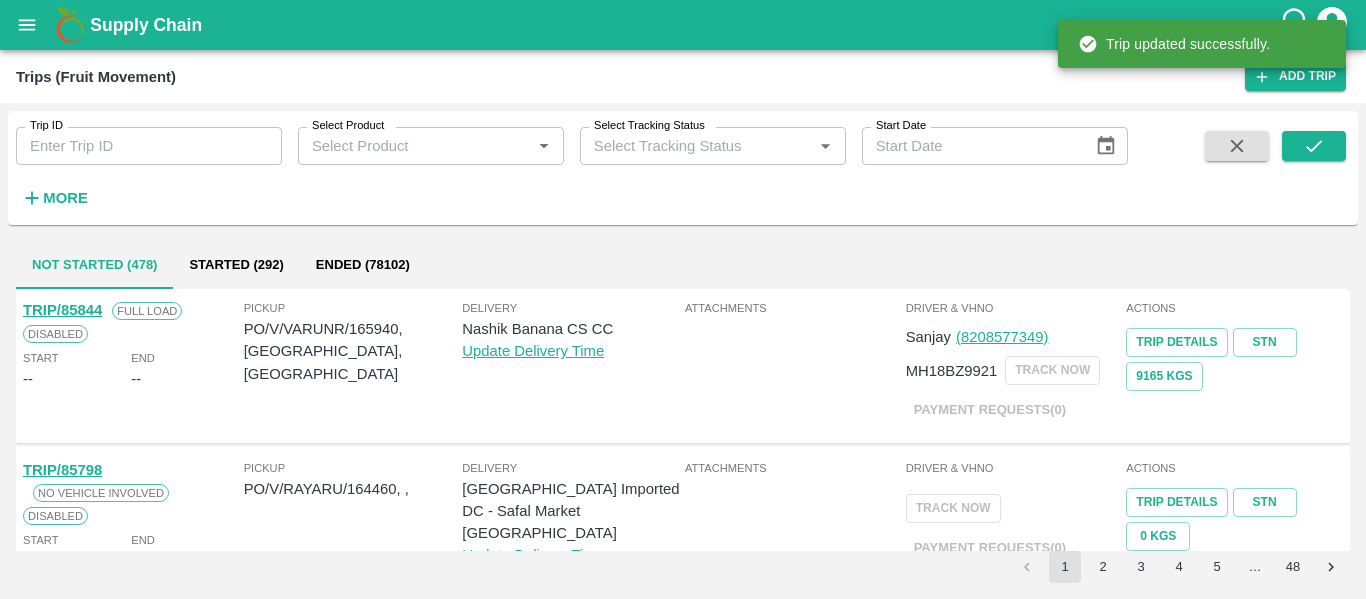 click on "Trip ID" at bounding box center (149, 146) 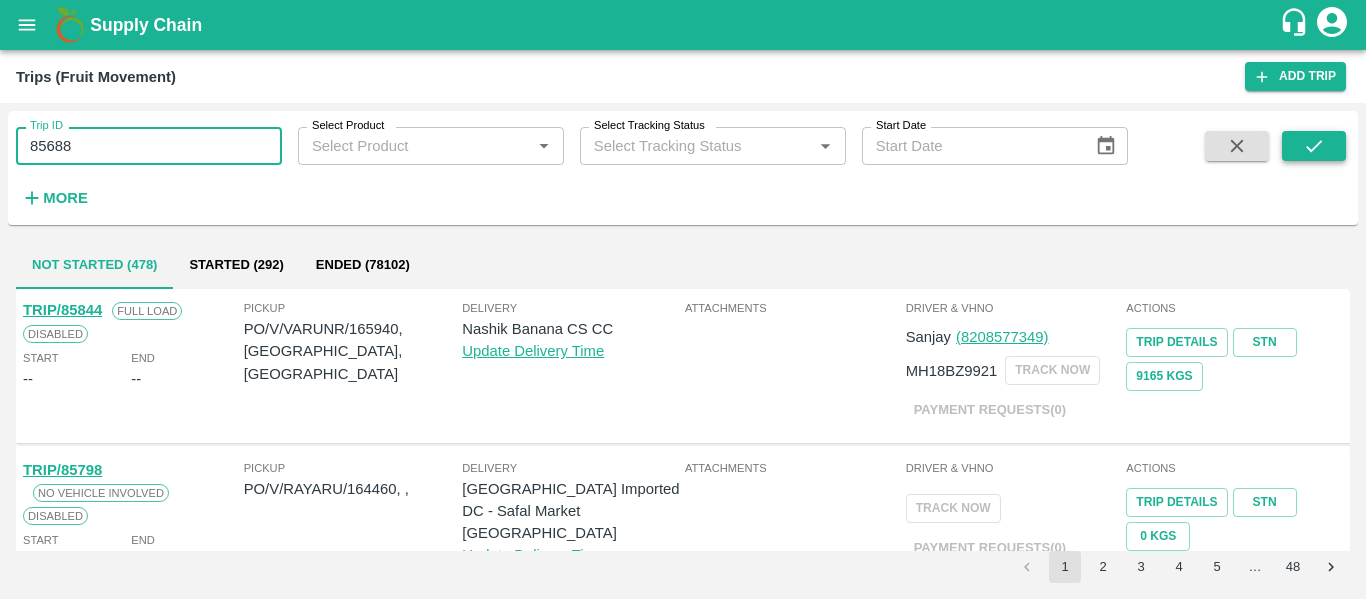 type on "85688" 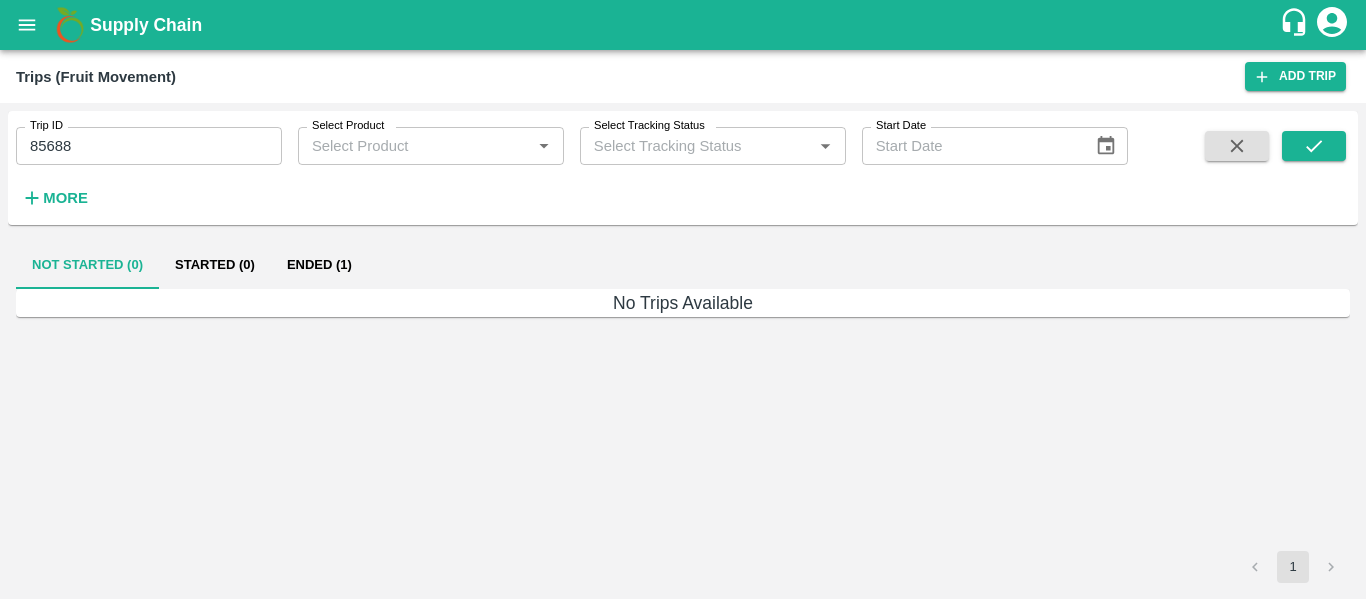 click on "Ended (1)" at bounding box center [319, 265] 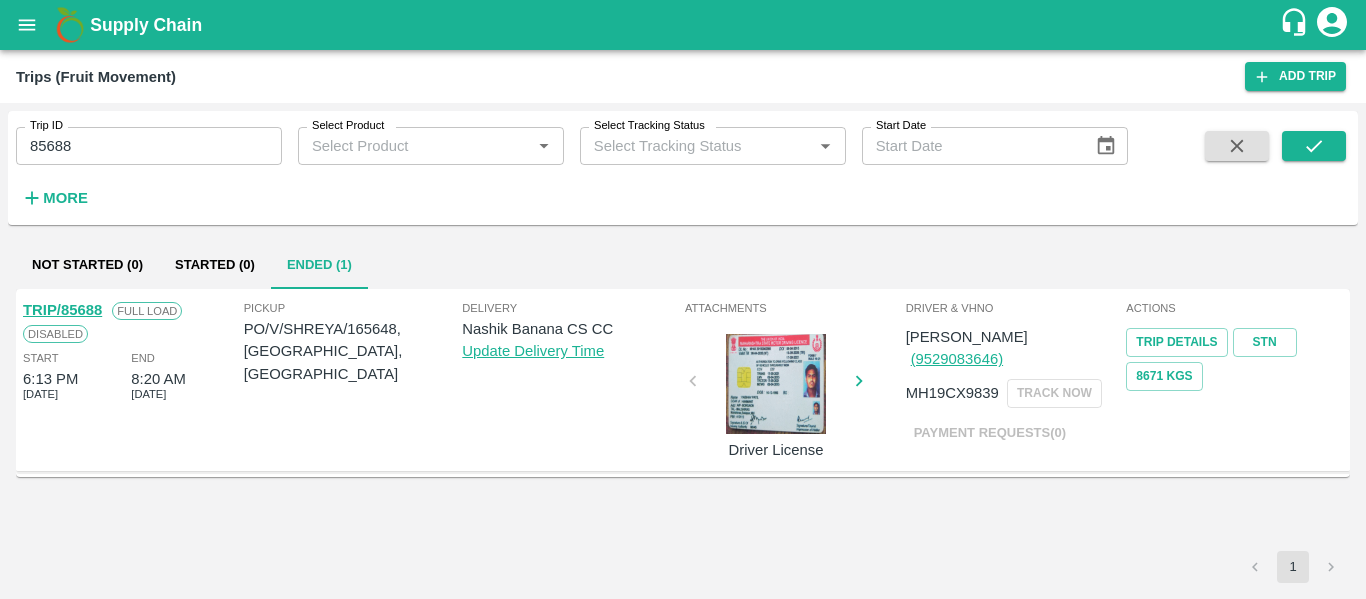 click on "TRIP/85688" at bounding box center [62, 310] 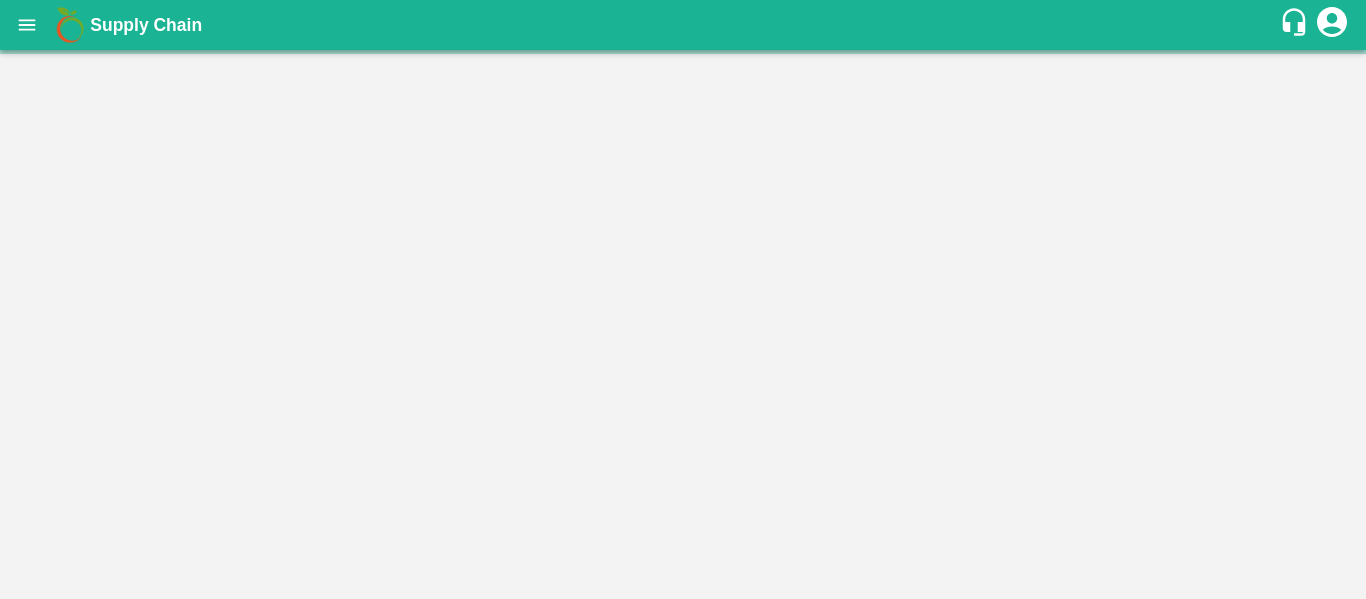 scroll, scrollTop: 0, scrollLeft: 0, axis: both 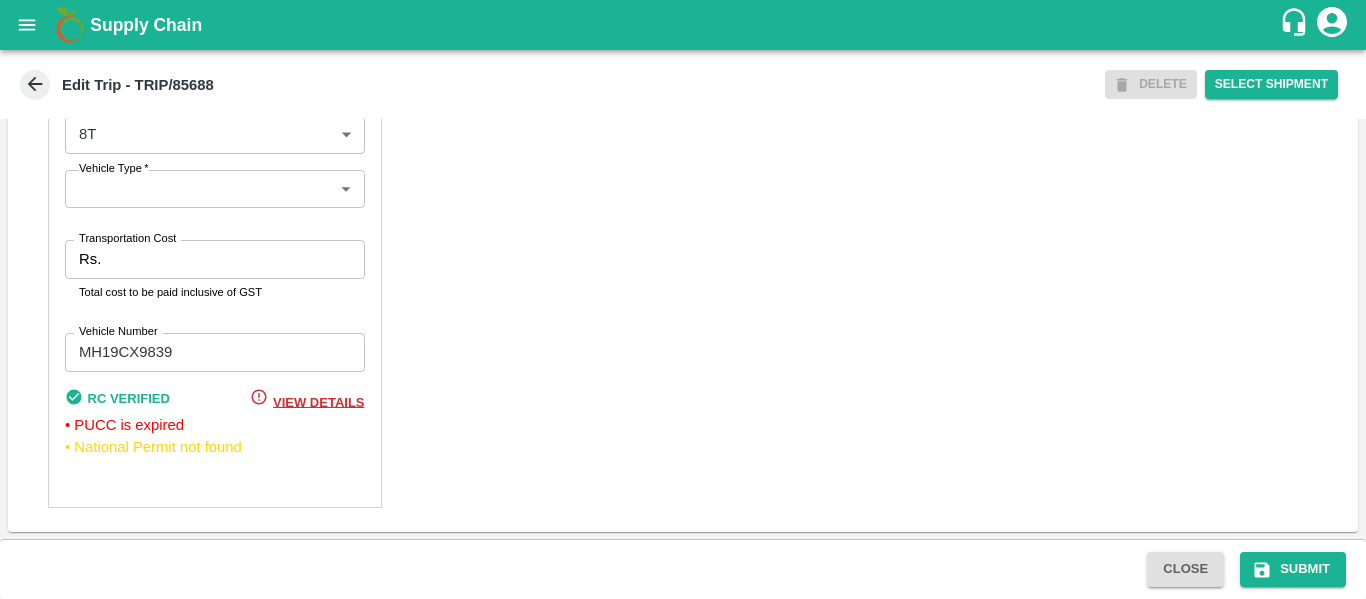click on "Transportation Cost" at bounding box center (236, 259) 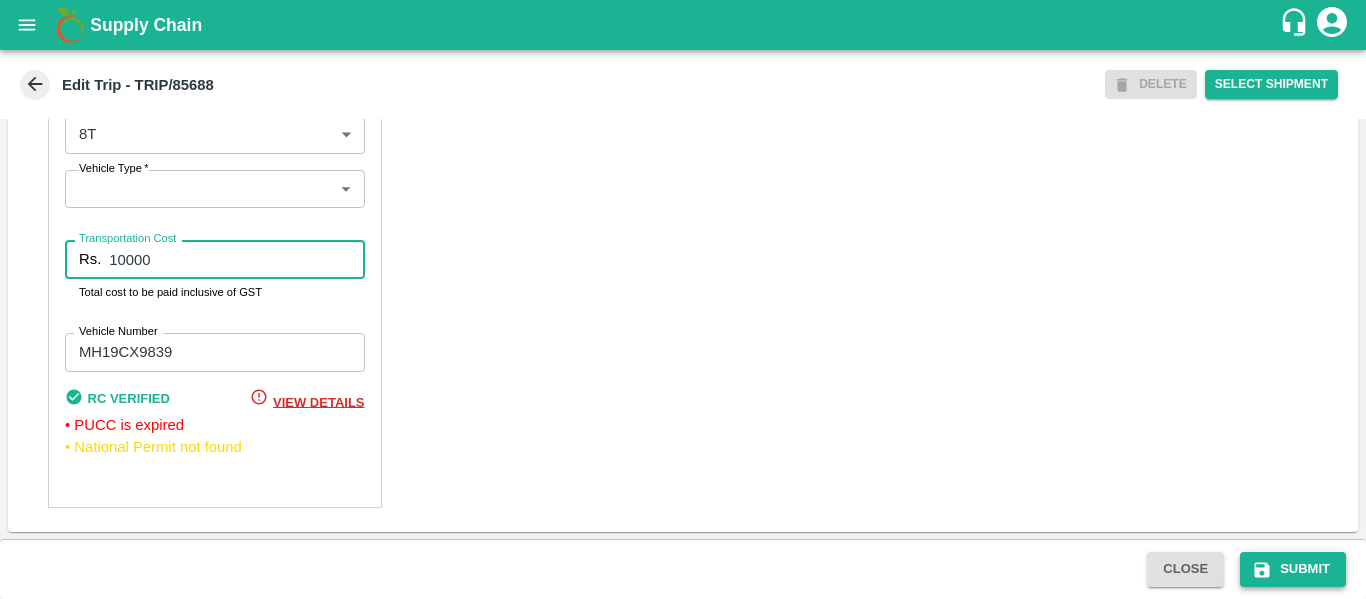 type on "10000" 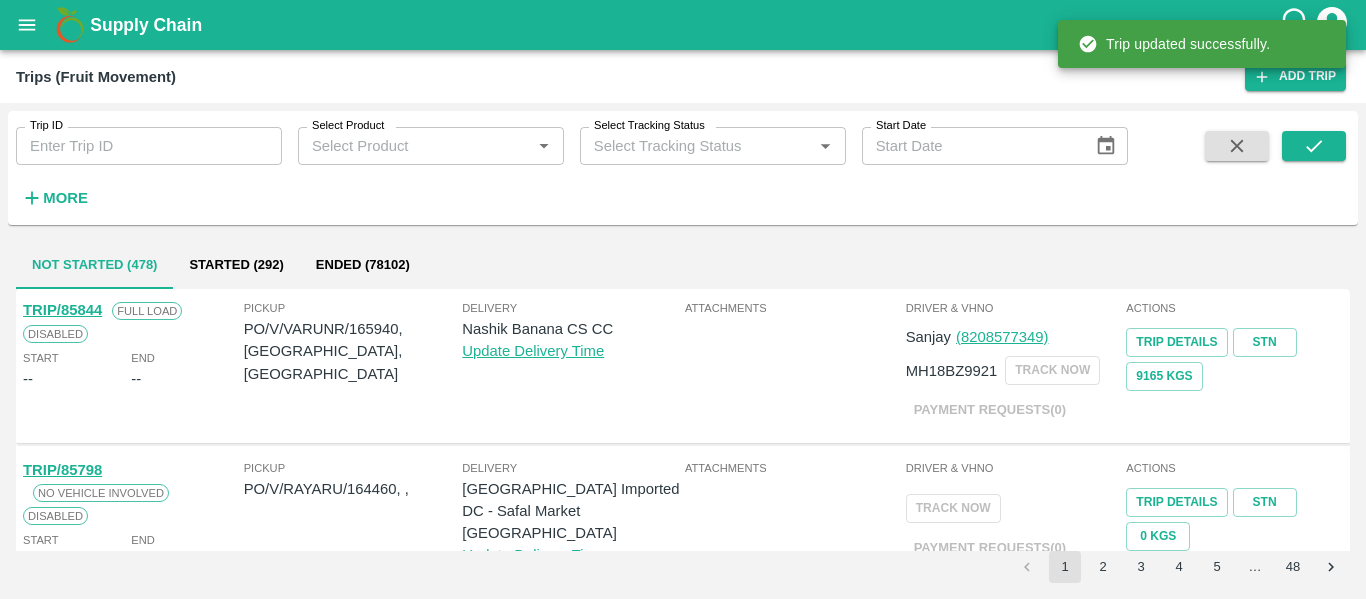 click at bounding box center [27, 25] 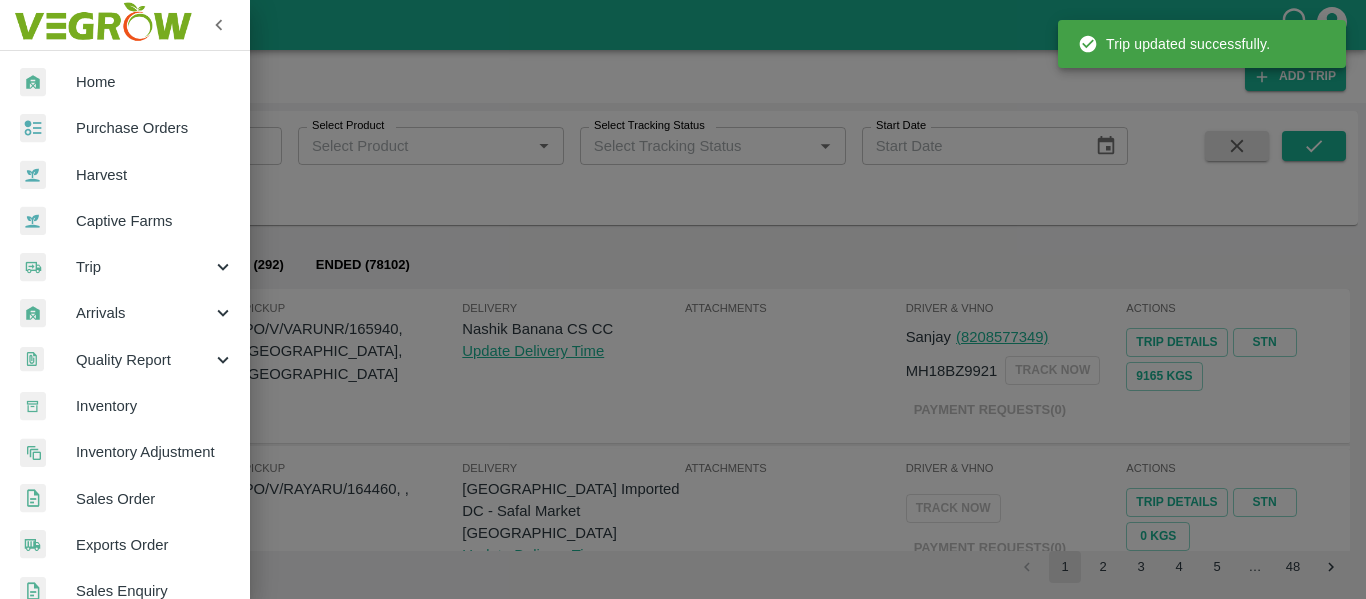 click on "Purchase Orders" at bounding box center [155, 128] 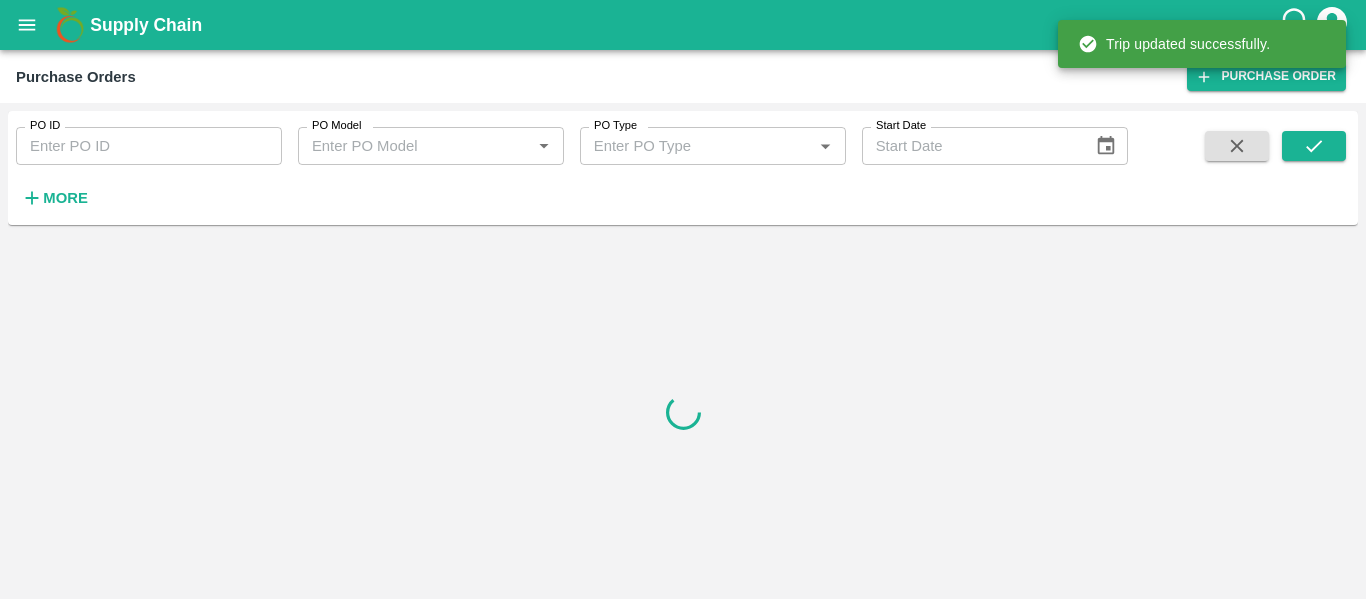 click on "PO ID" at bounding box center (149, 146) 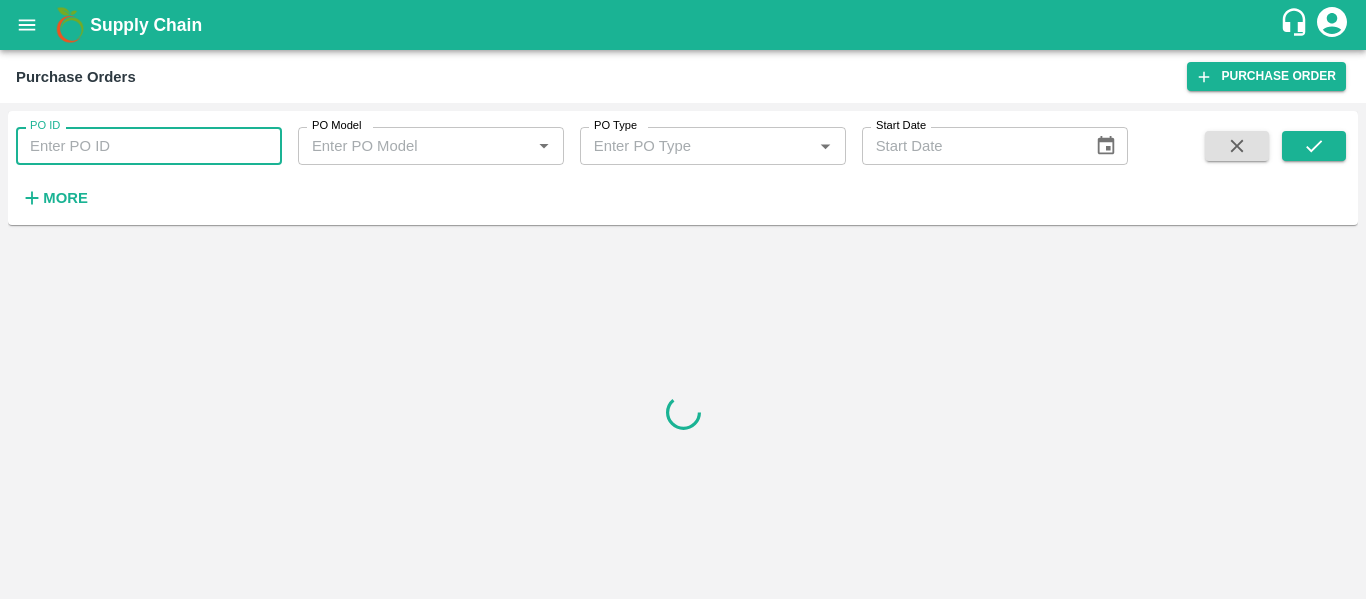 paste on "165648" 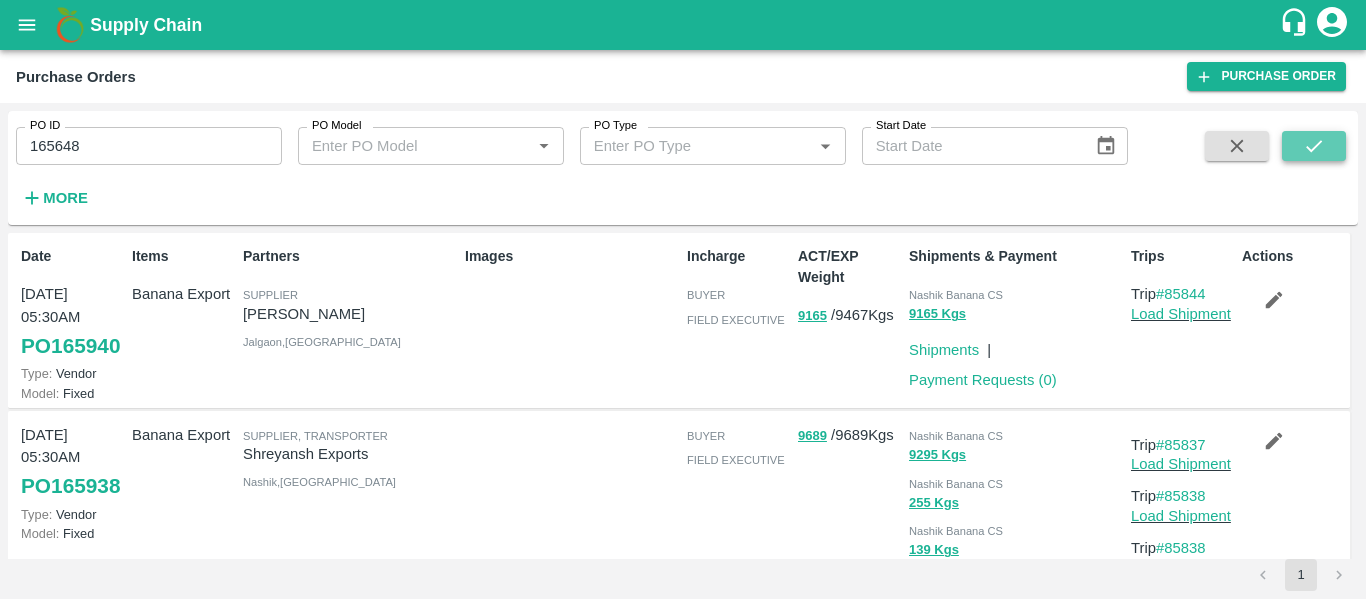 click 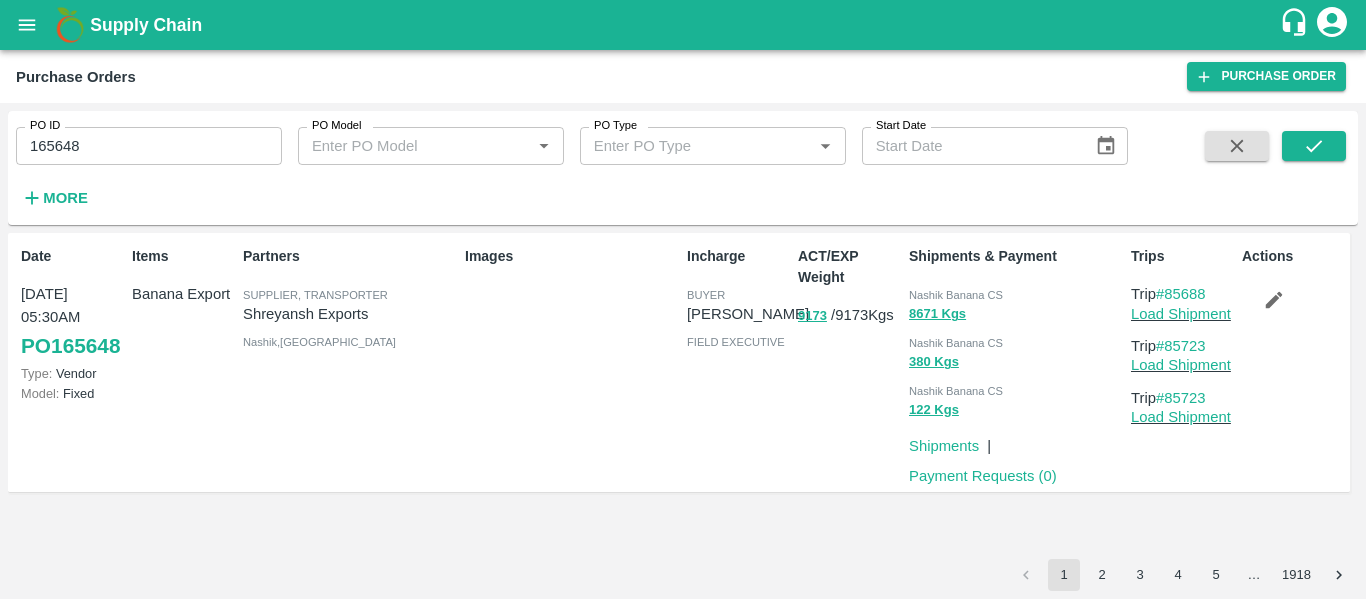 click on "165648" at bounding box center (149, 146) 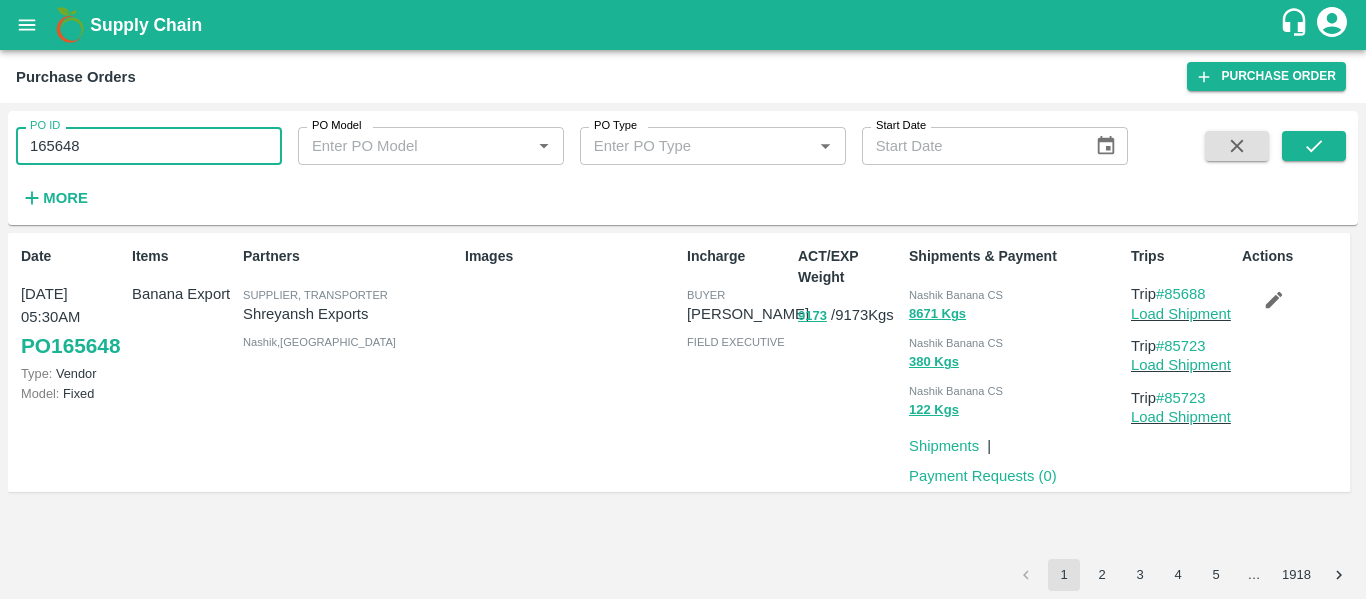 paste 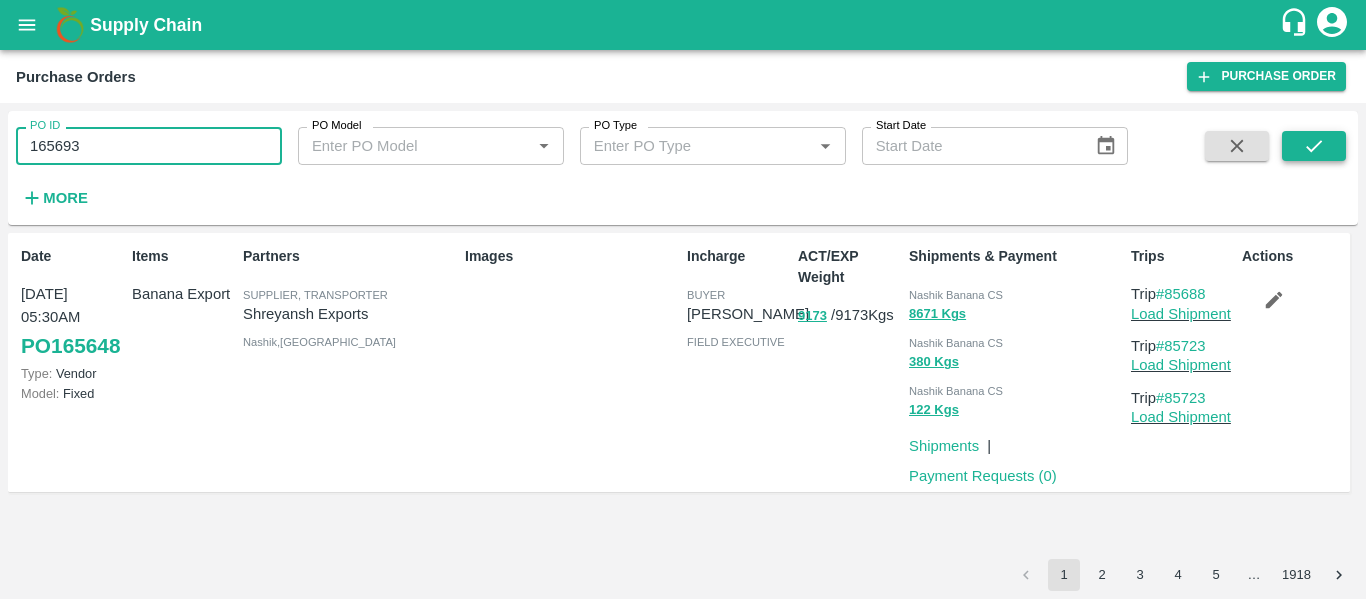 type on "165693" 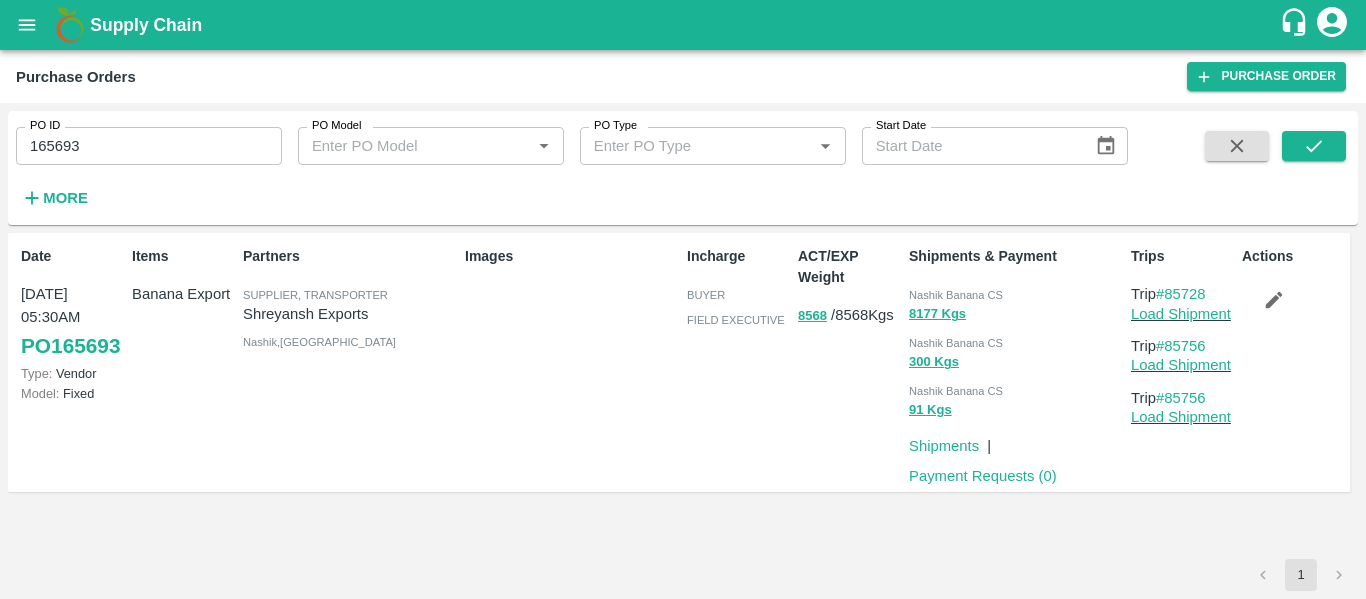 click on "165693" at bounding box center (149, 146) 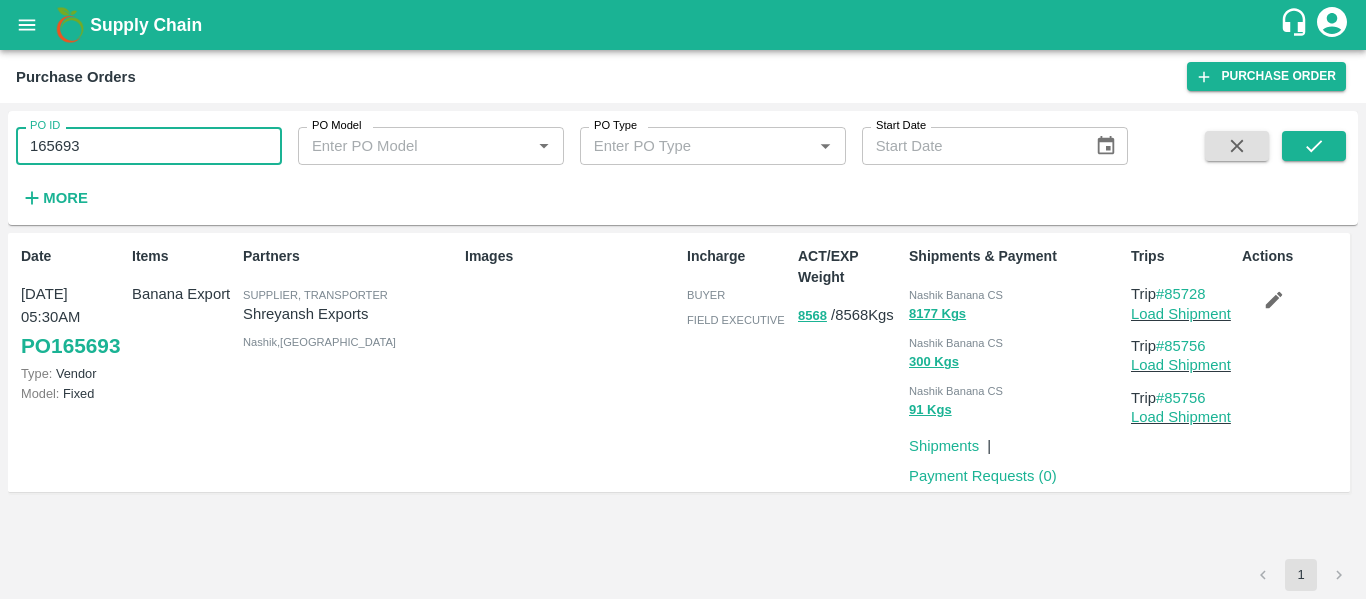 click on "165693" at bounding box center (149, 146) 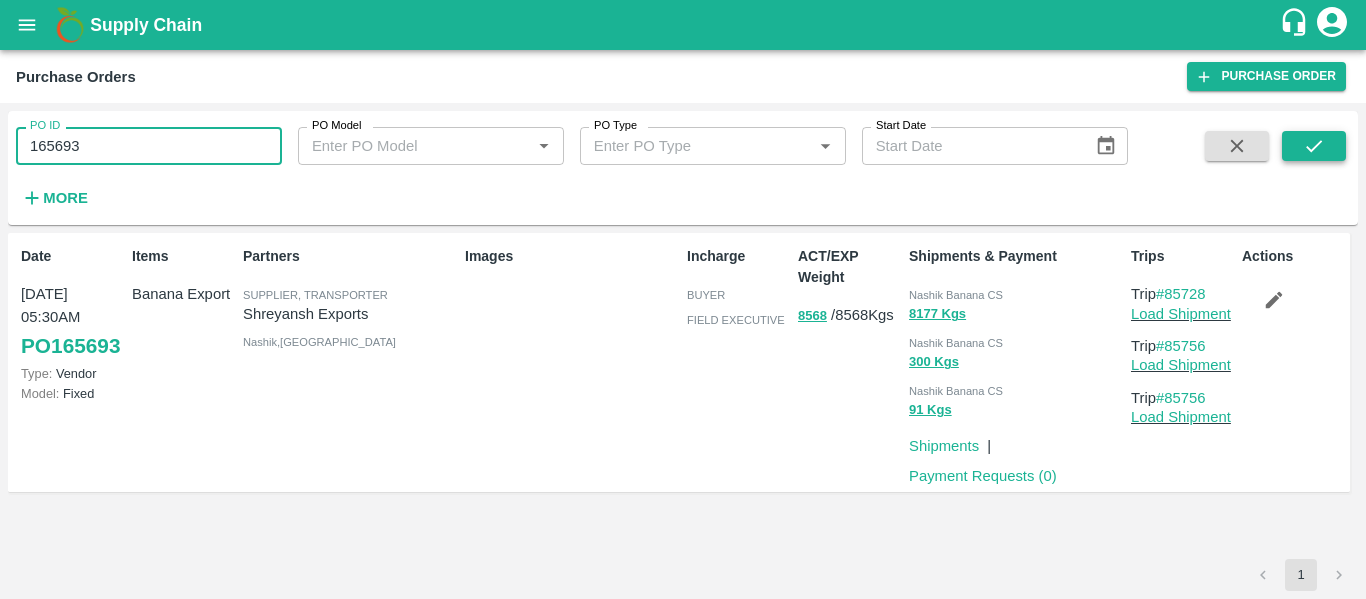 click at bounding box center (1314, 146) 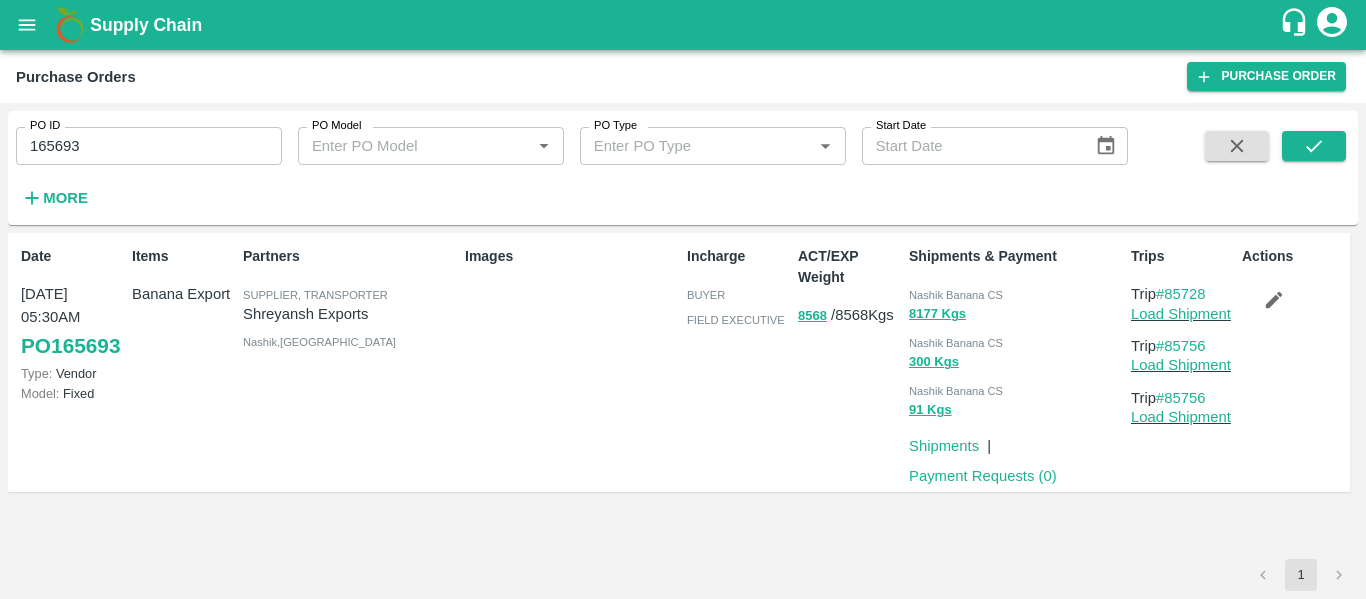 click at bounding box center [1274, 300] 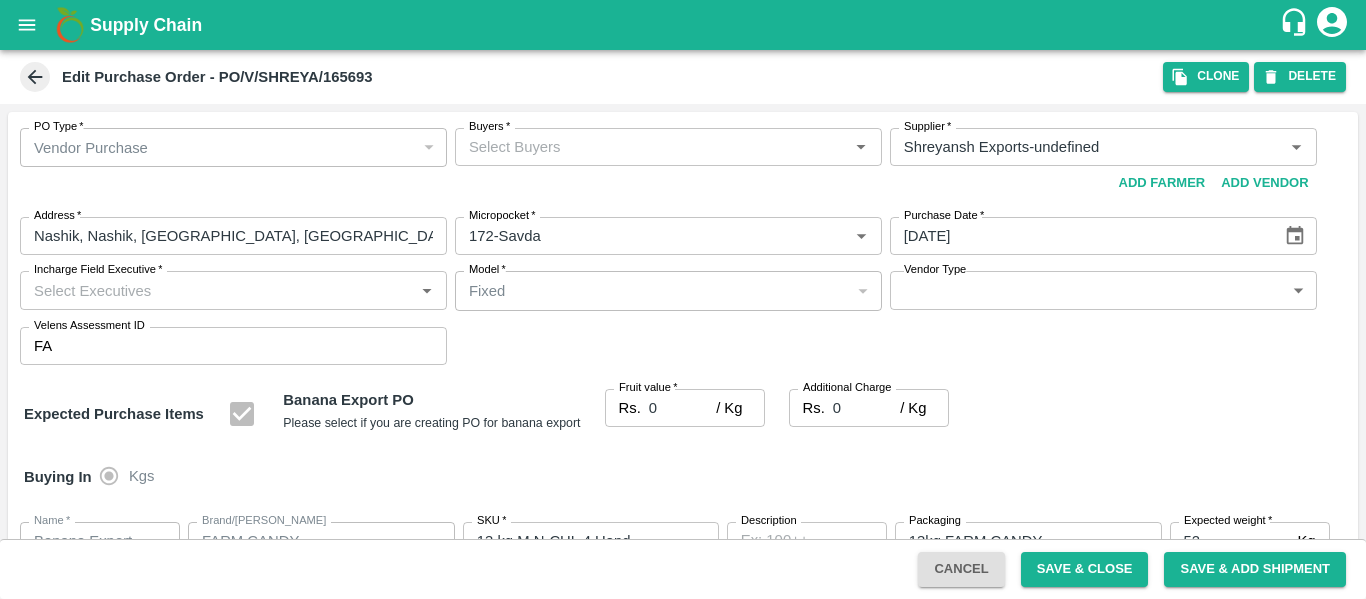 click on "Buyers   *" at bounding box center [652, 147] 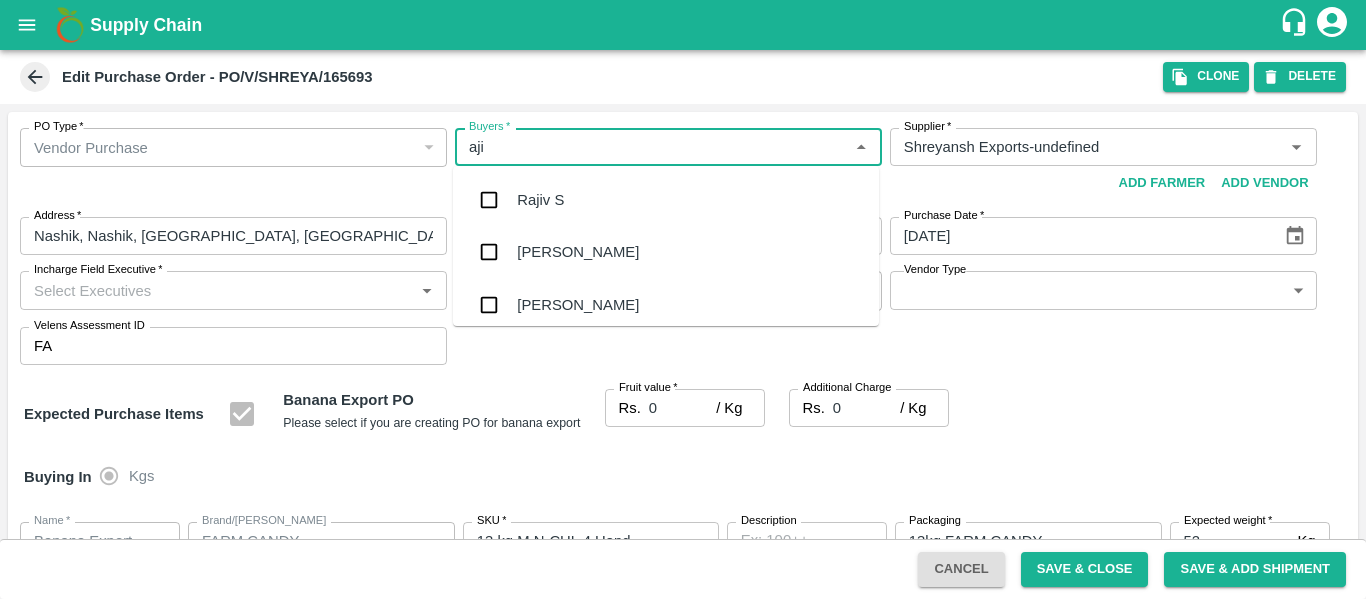 type on "ajit" 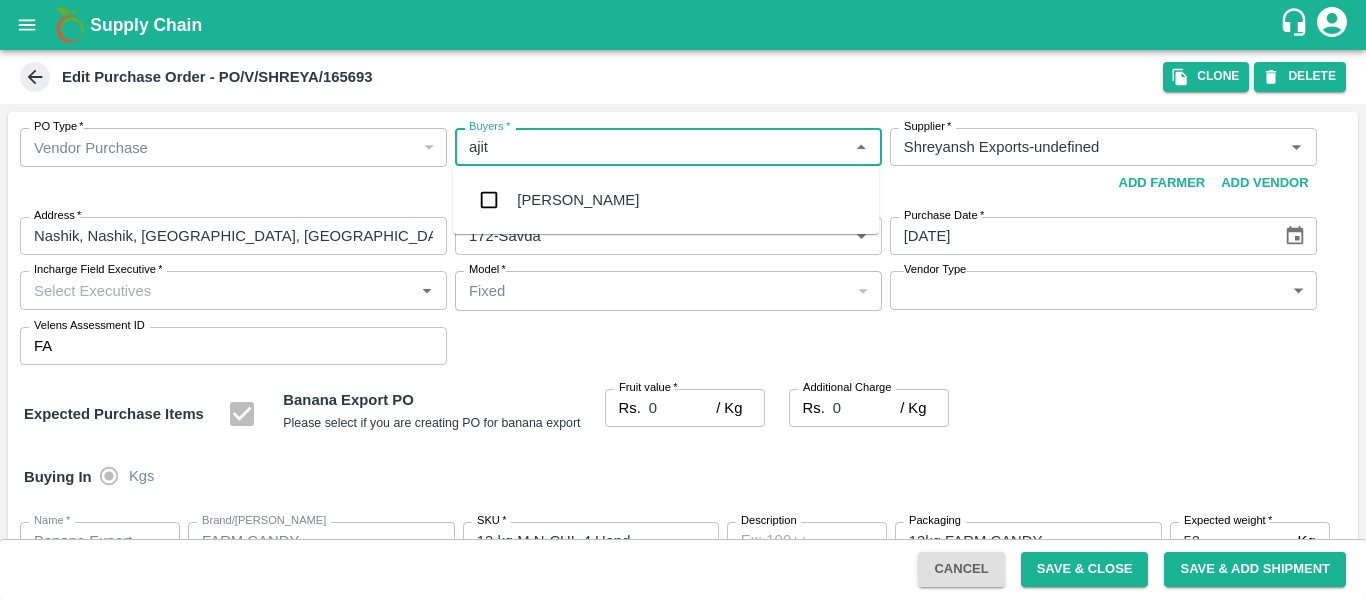 click on "[PERSON_NAME]" at bounding box center (666, 200) 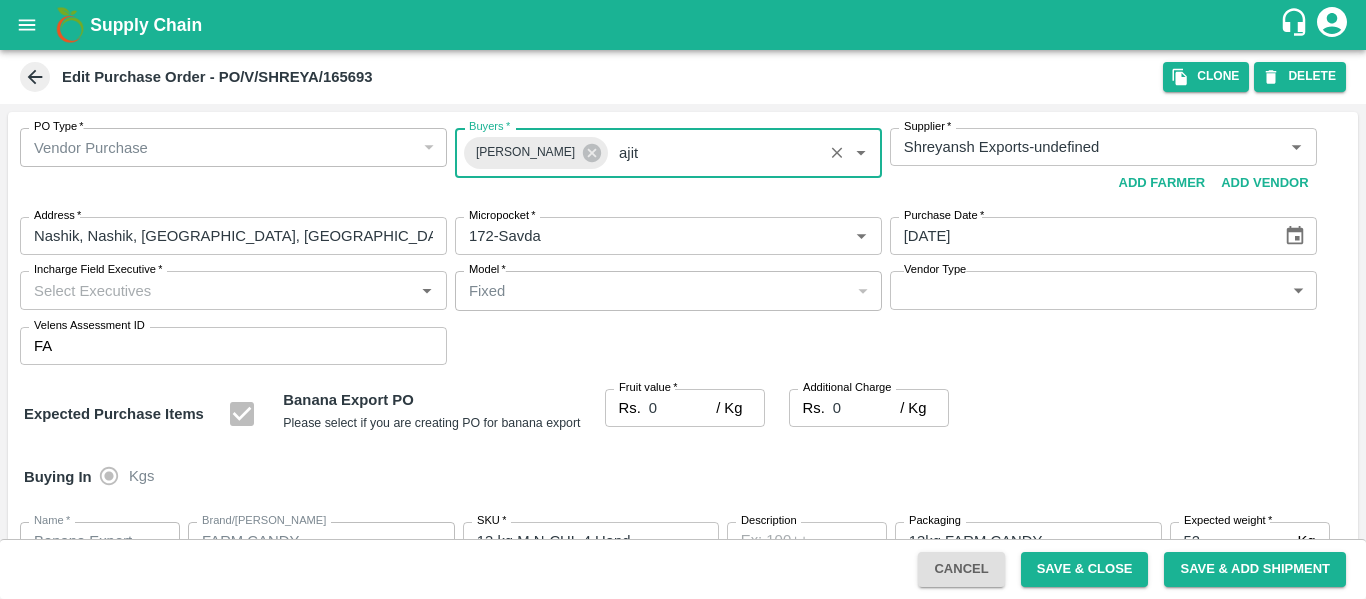 type 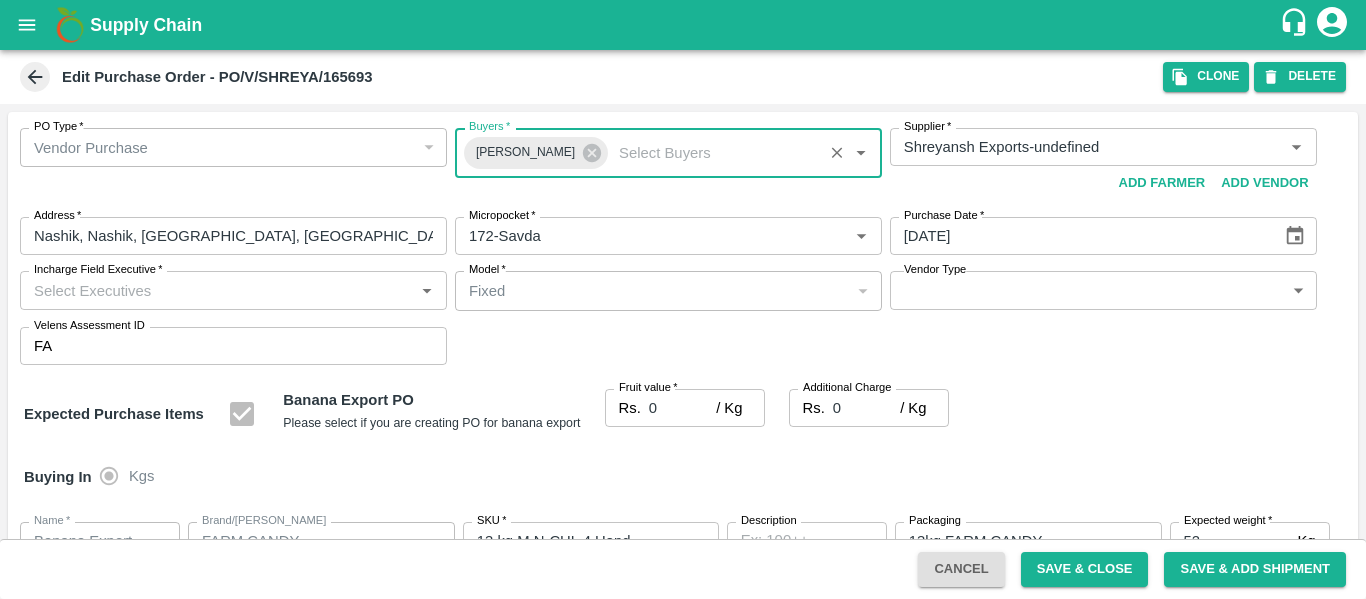 click on "0" at bounding box center (682, 408) 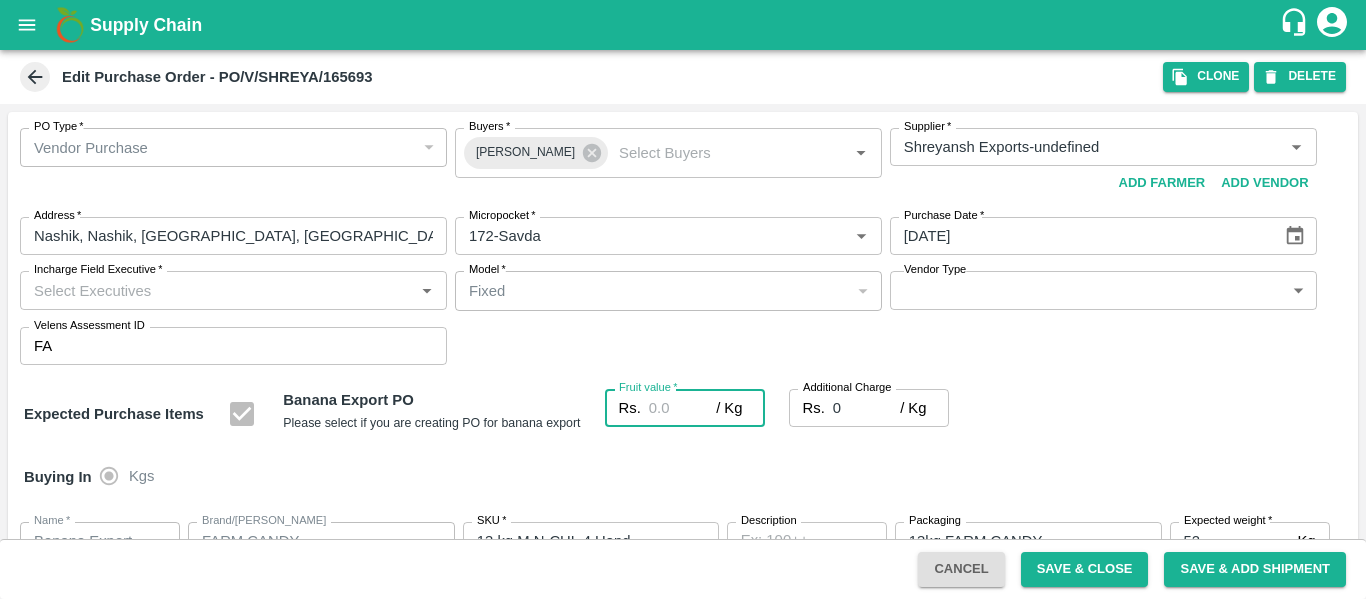 type on "2" 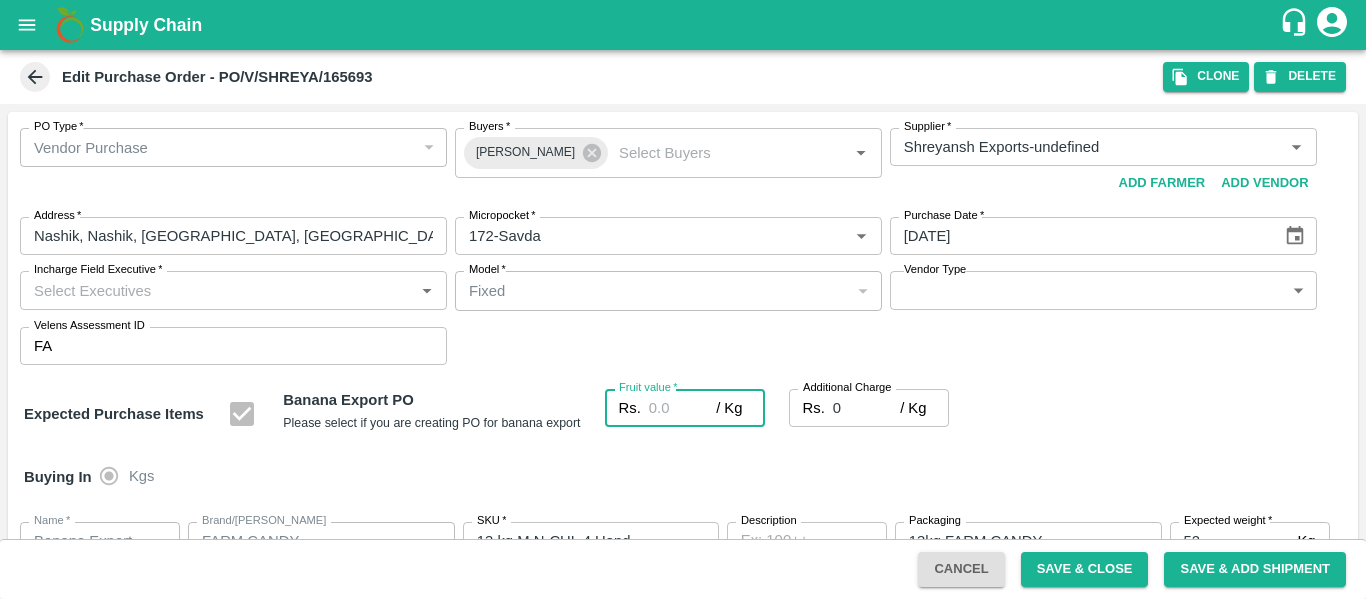 type on "2" 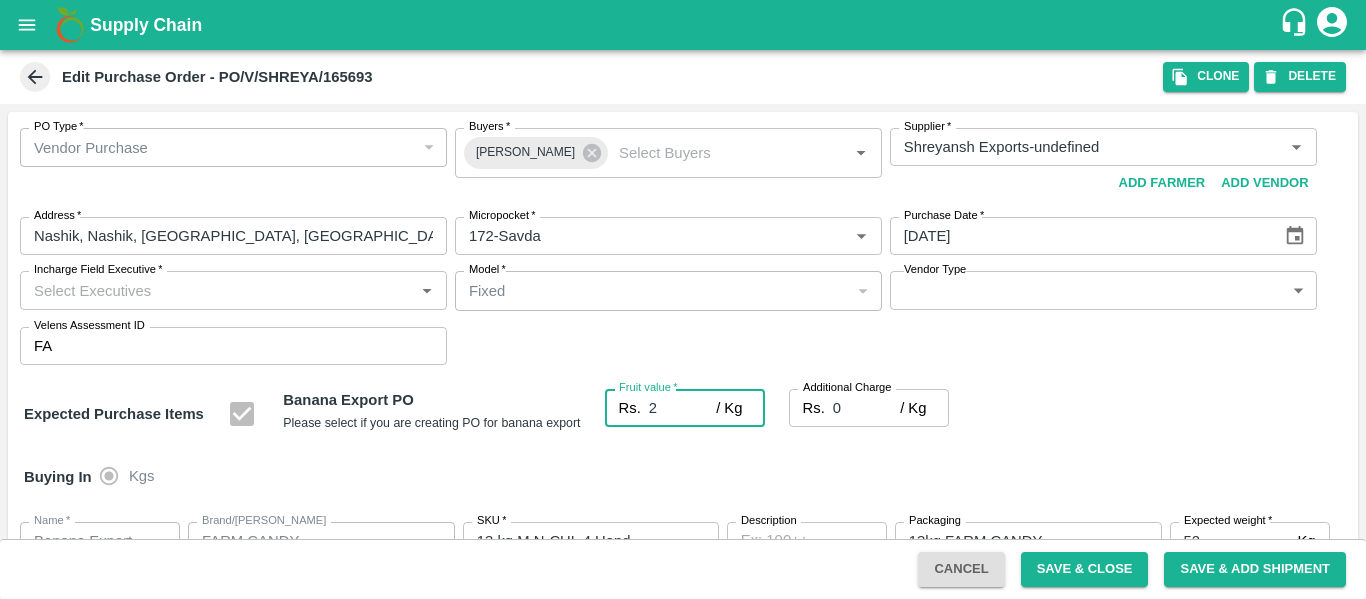 type on "21" 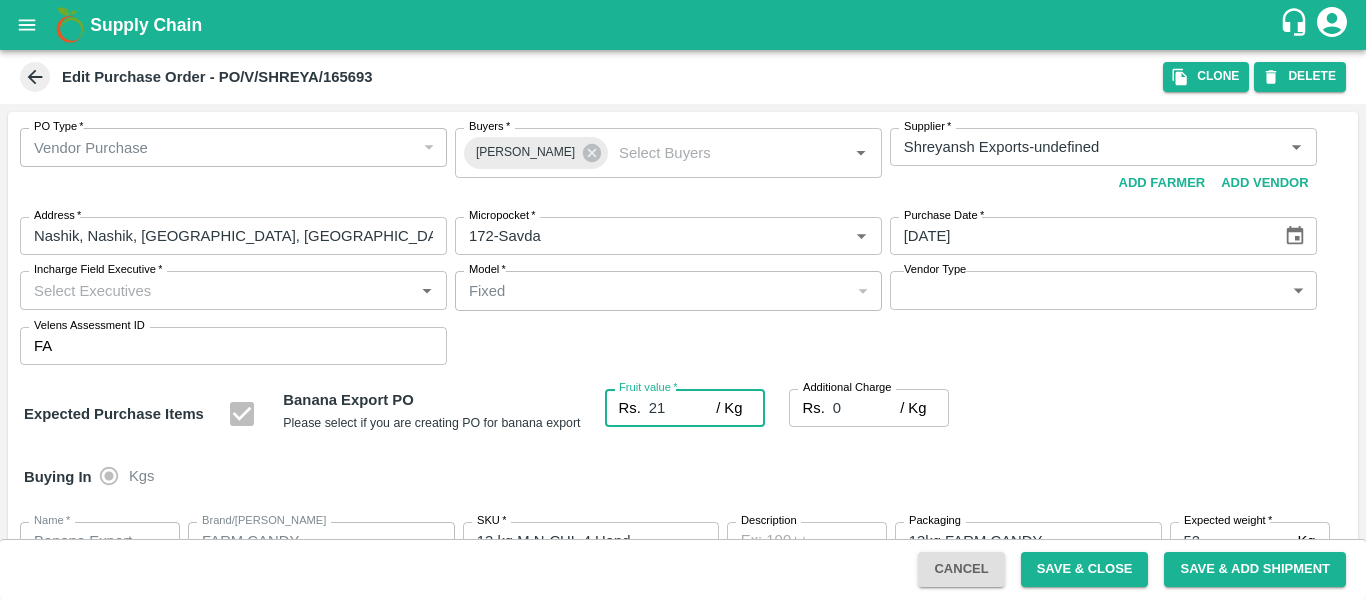 type on "21" 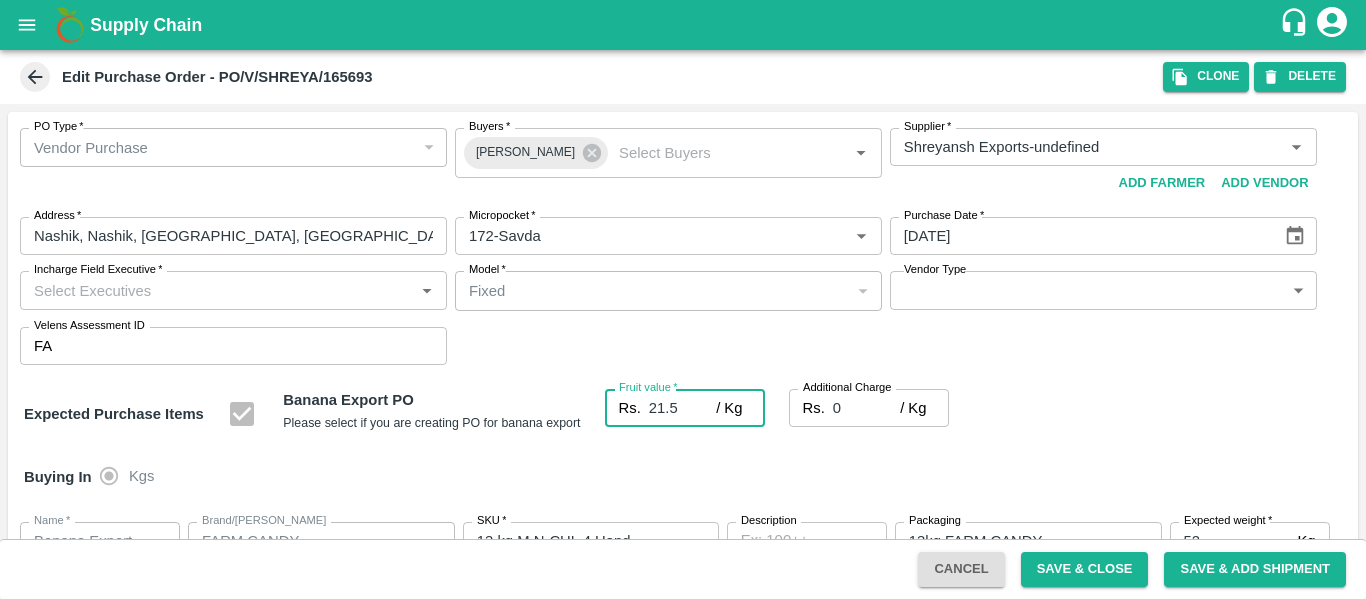 type on "21.5" 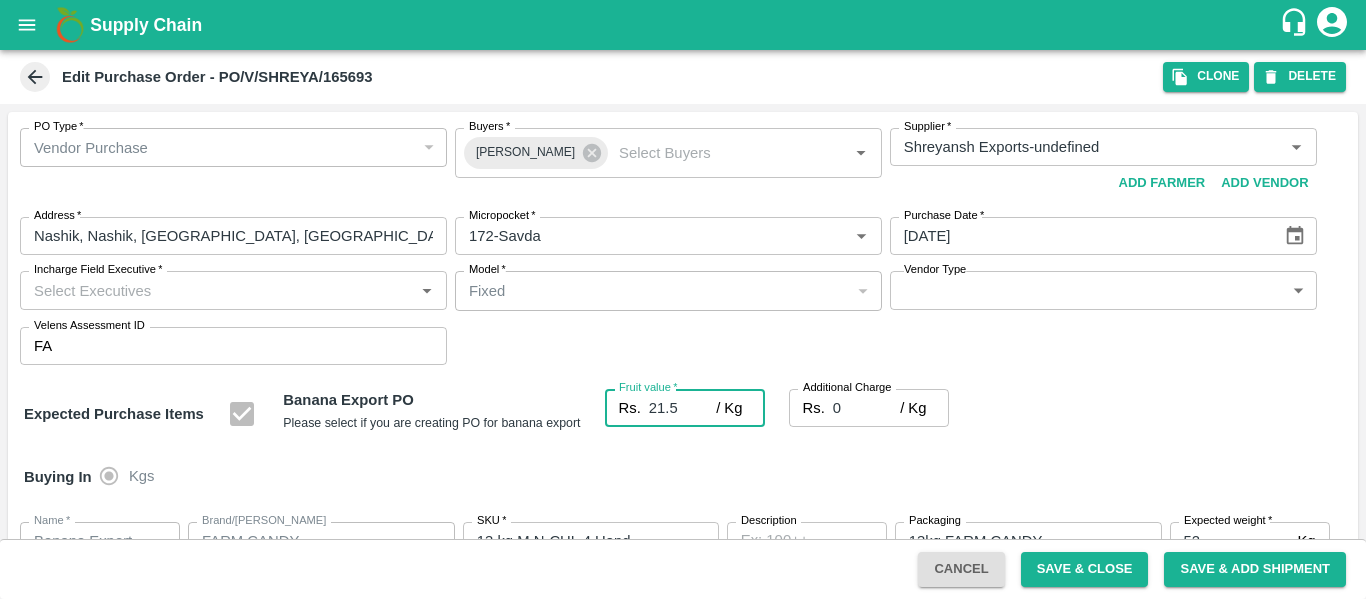 click on "0" at bounding box center (866, 408) 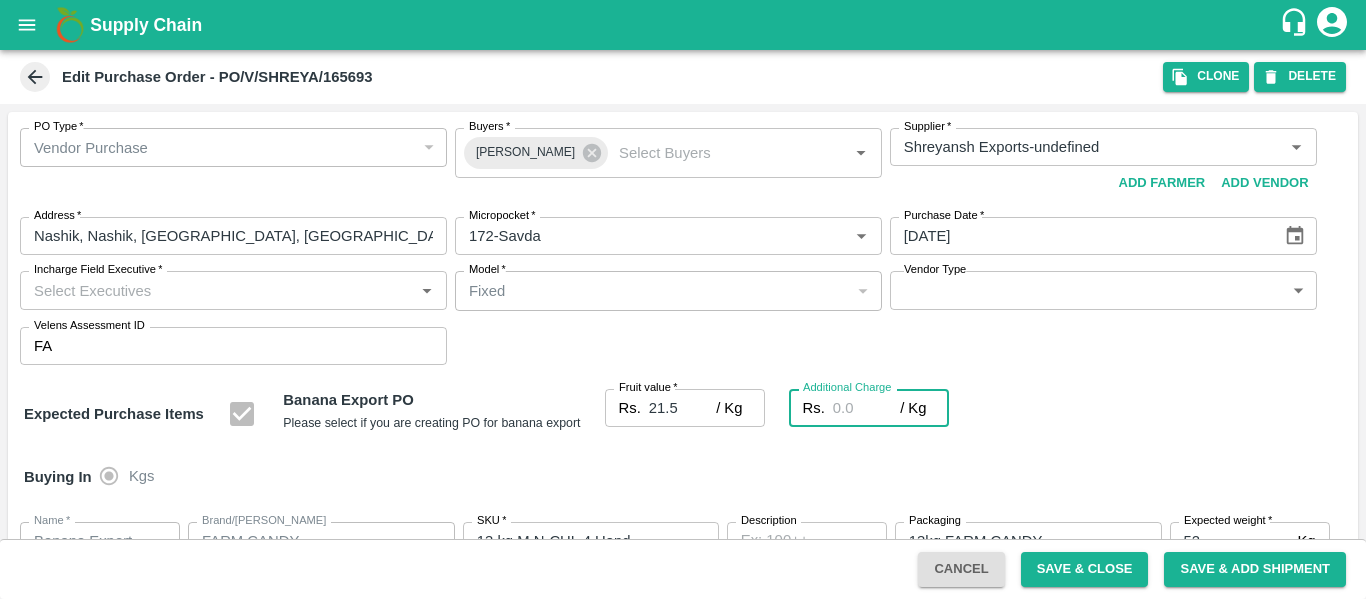 type on "2" 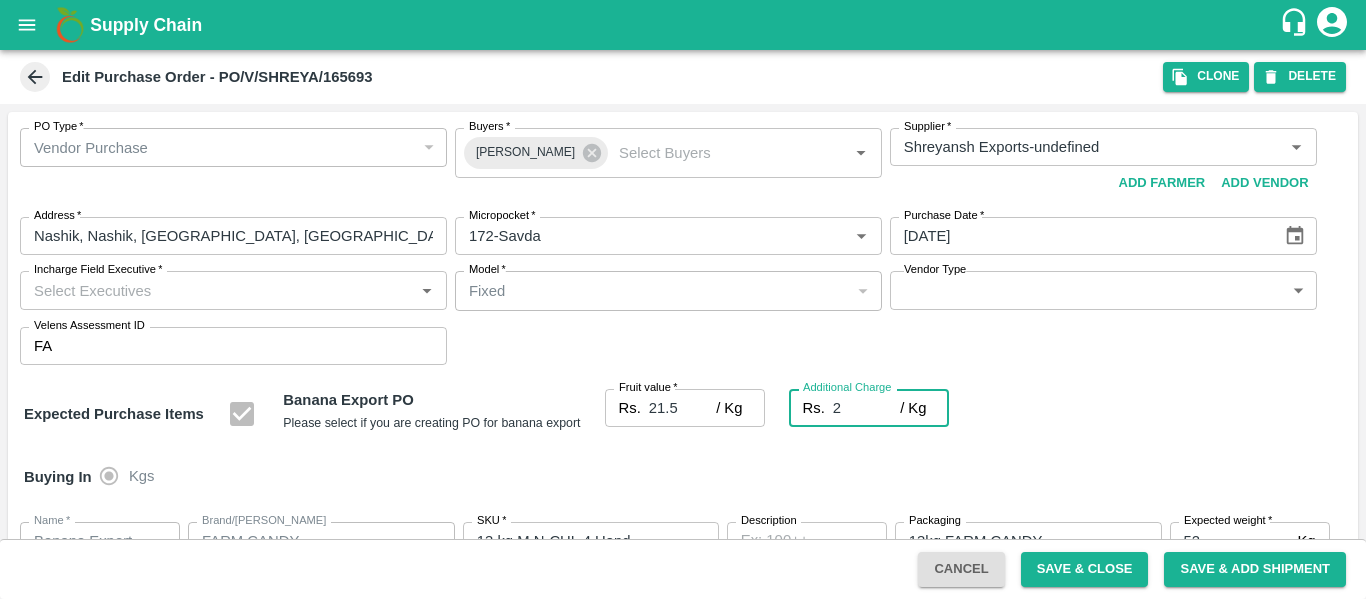 type on "23.5" 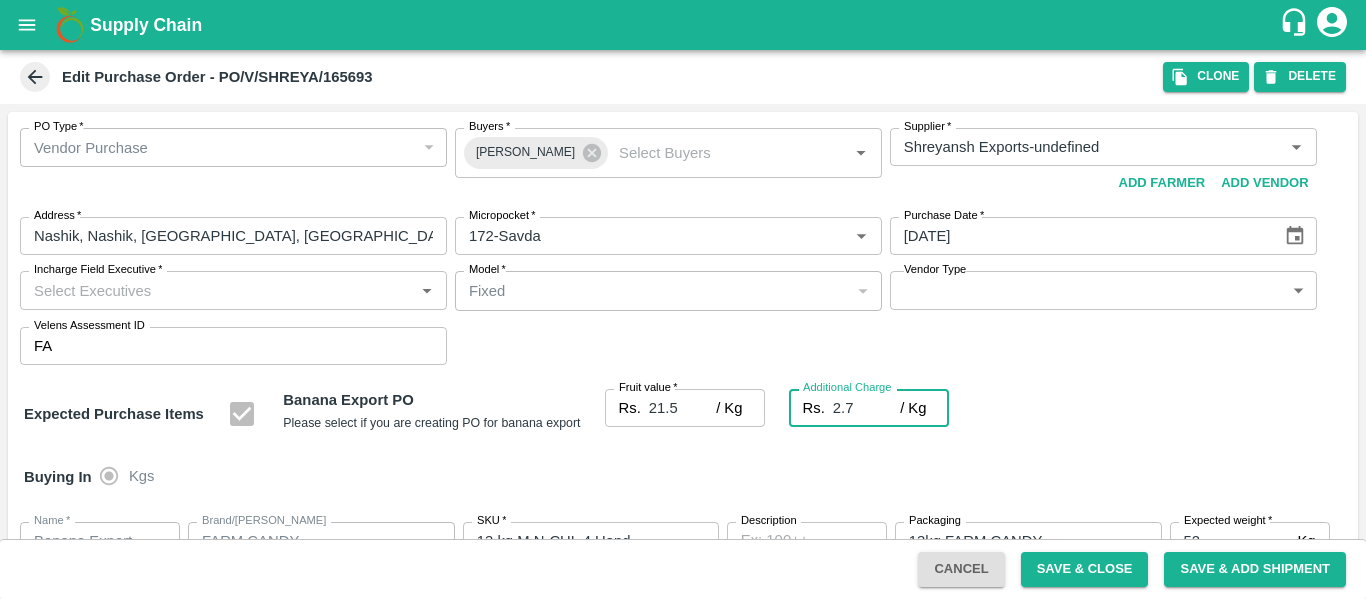 type on "24.2" 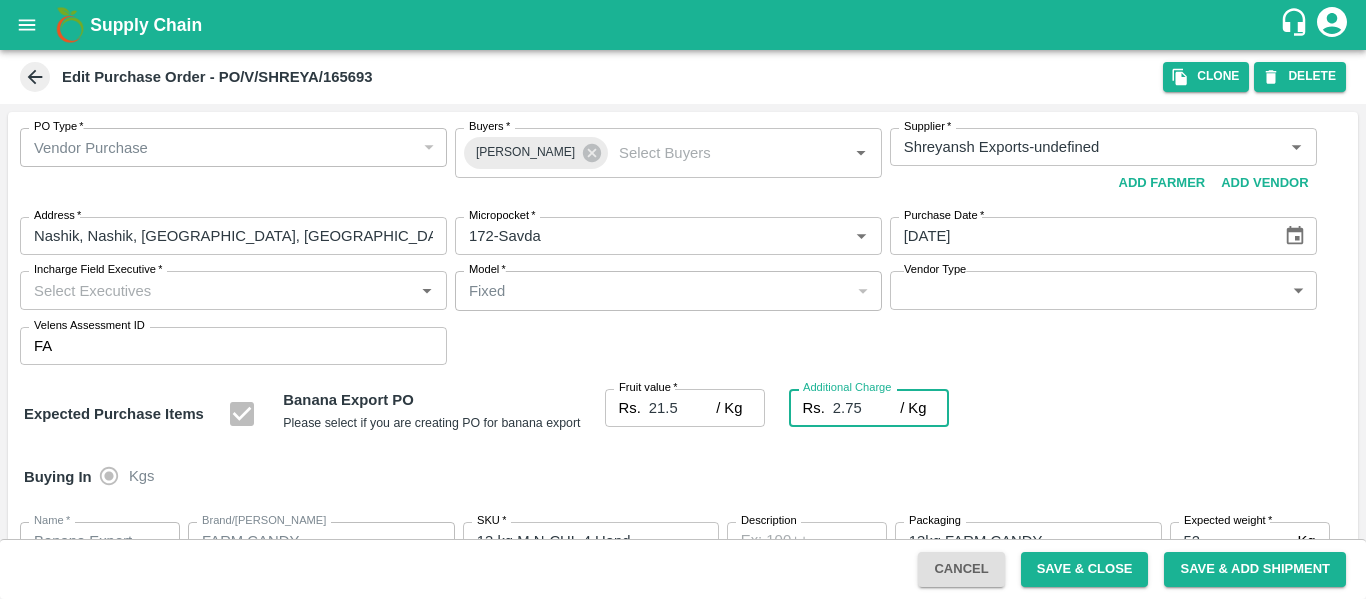 type on "24.25" 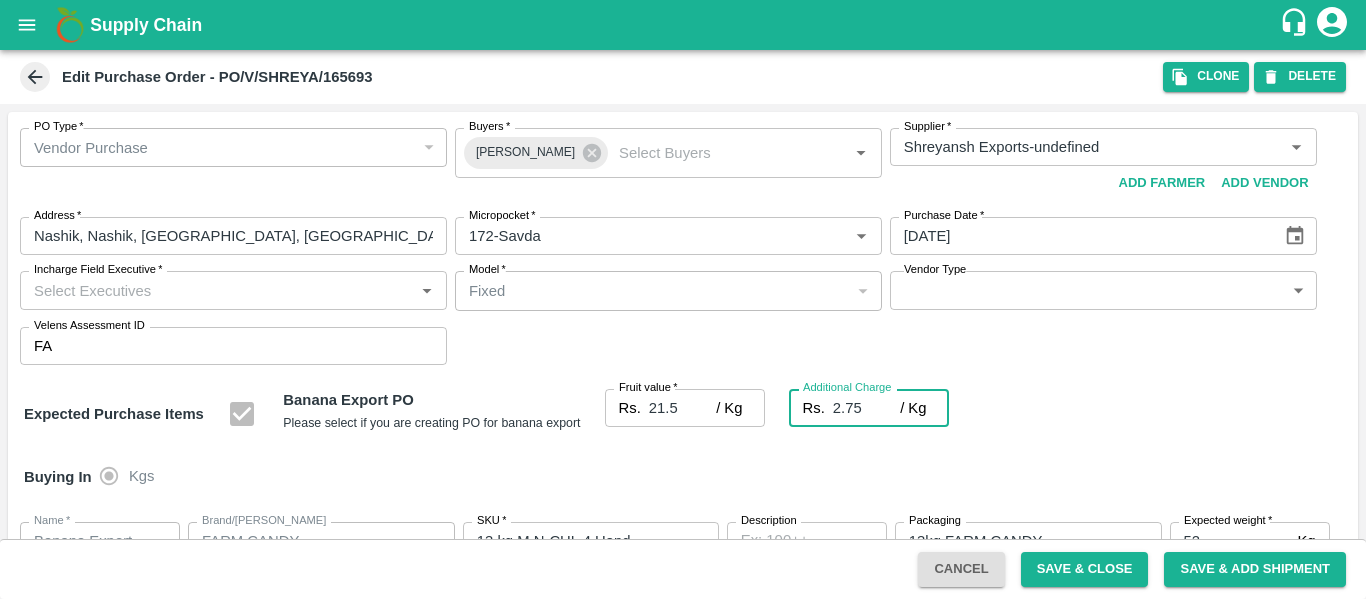 scroll, scrollTop: 1182, scrollLeft: 0, axis: vertical 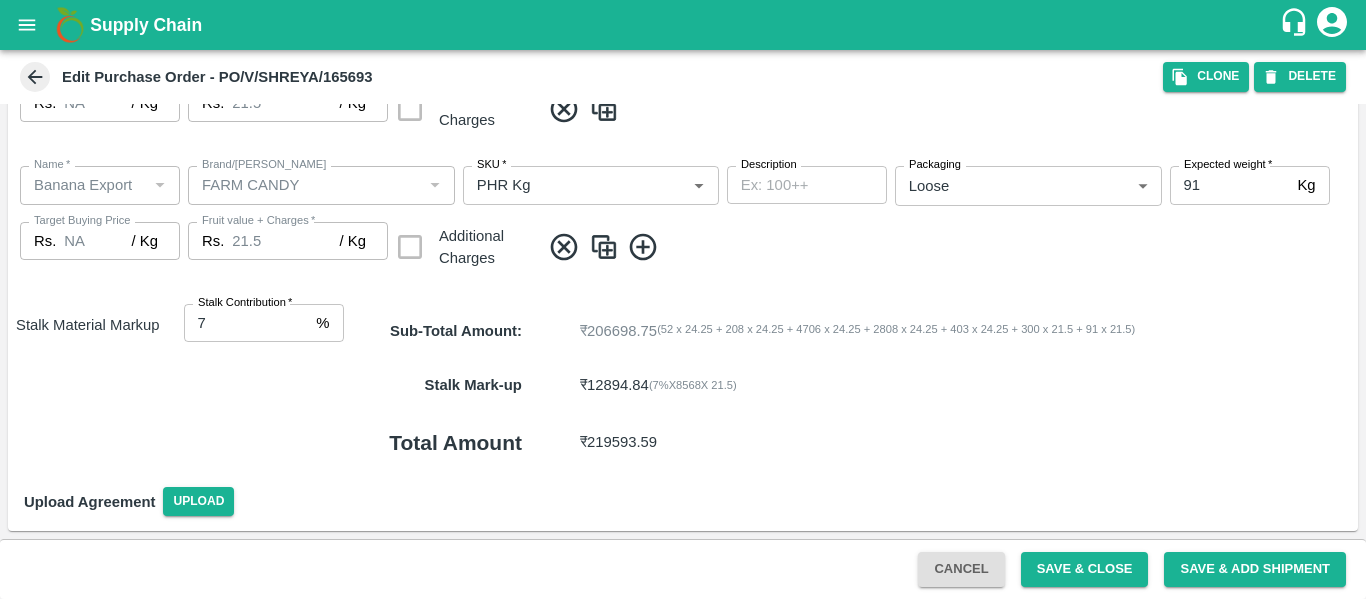 type on "2.75" 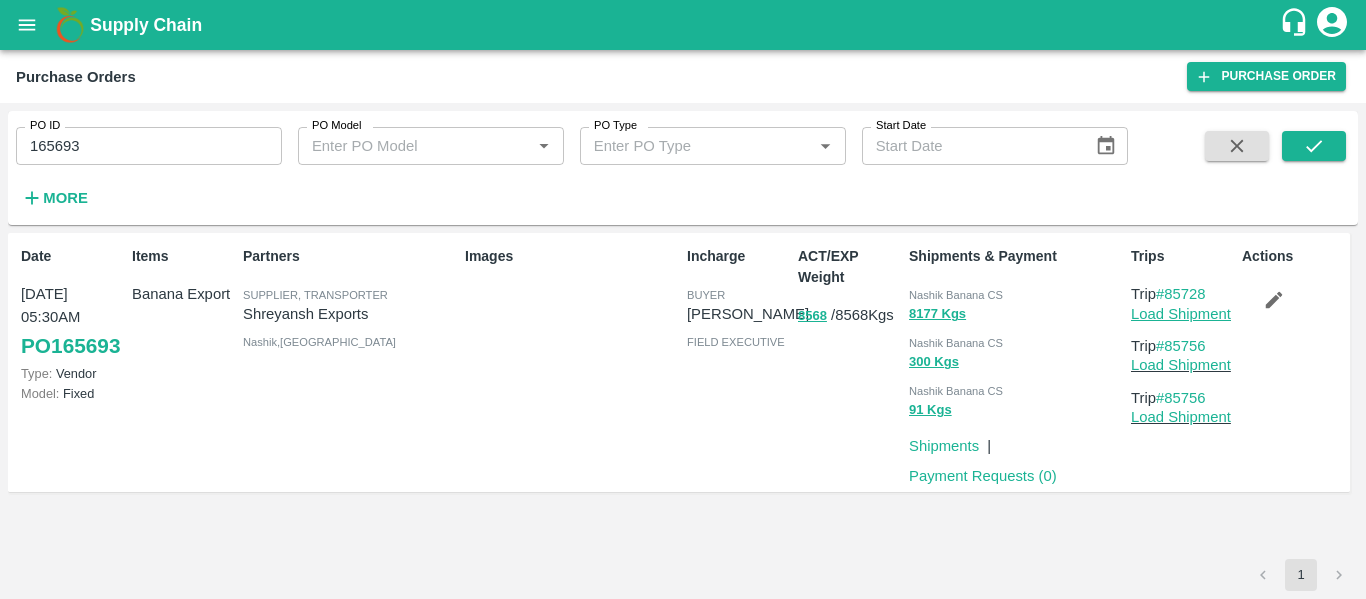 click on "Load Shipment" at bounding box center (1181, 314) 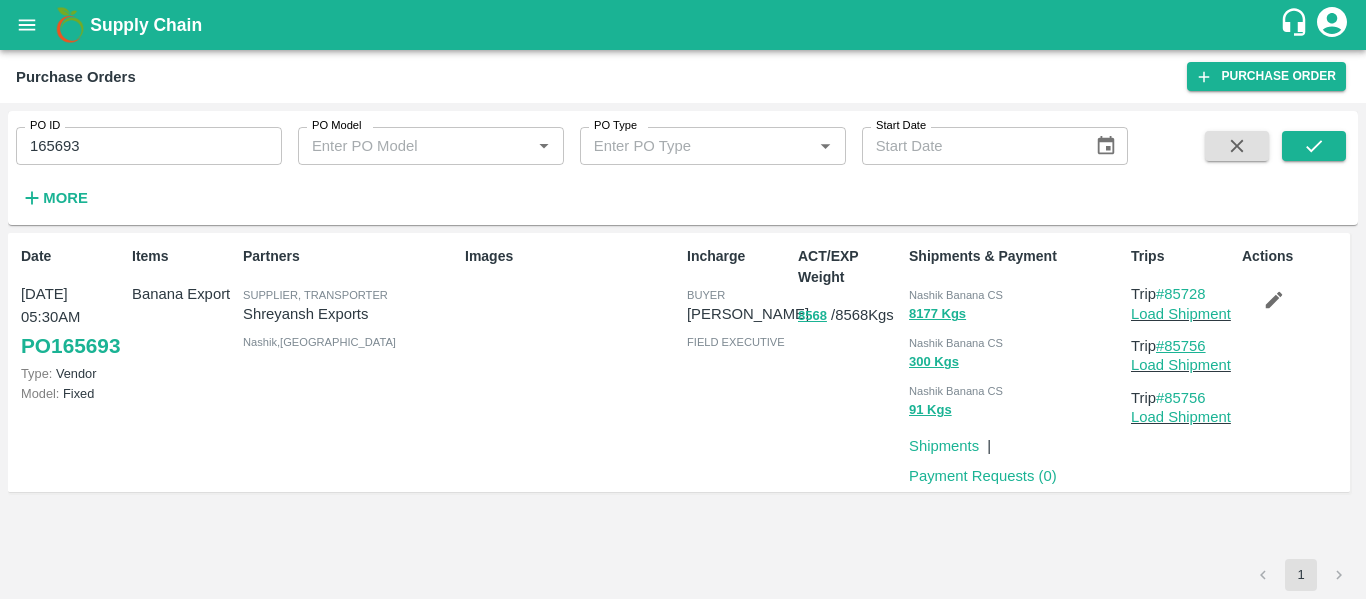 drag, startPoint x: 1212, startPoint y: 343, endPoint x: 1171, endPoint y: 345, distance: 41.04875 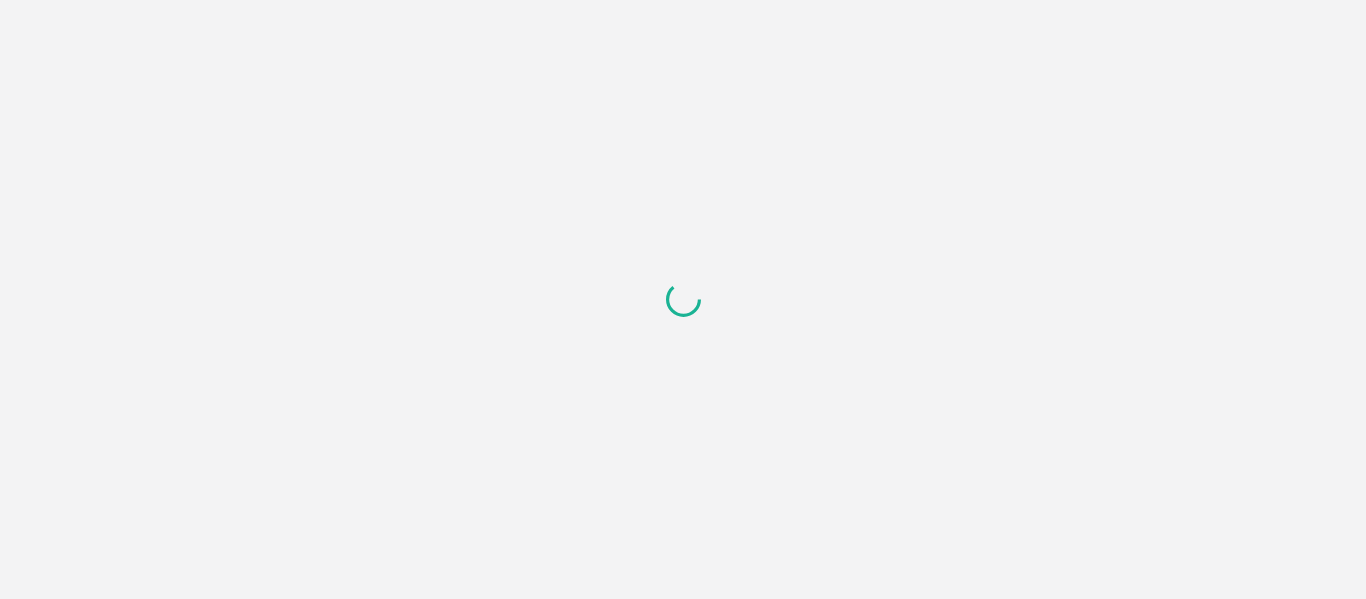 scroll, scrollTop: 0, scrollLeft: 0, axis: both 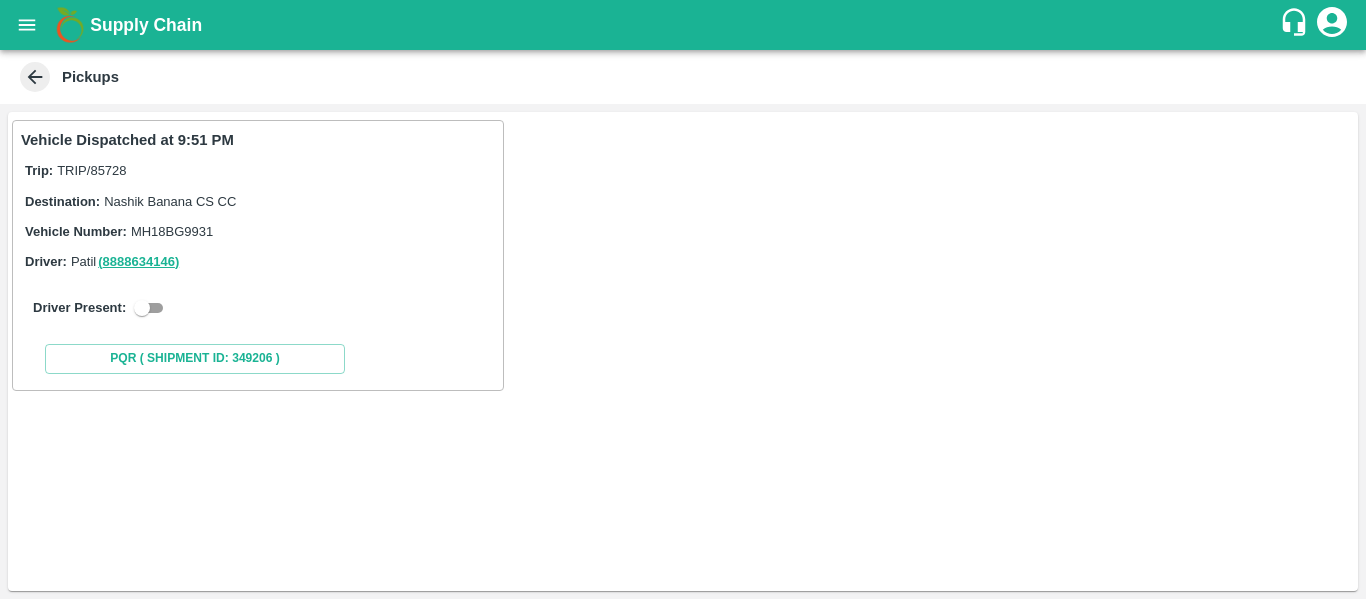 click at bounding box center (142, 308) 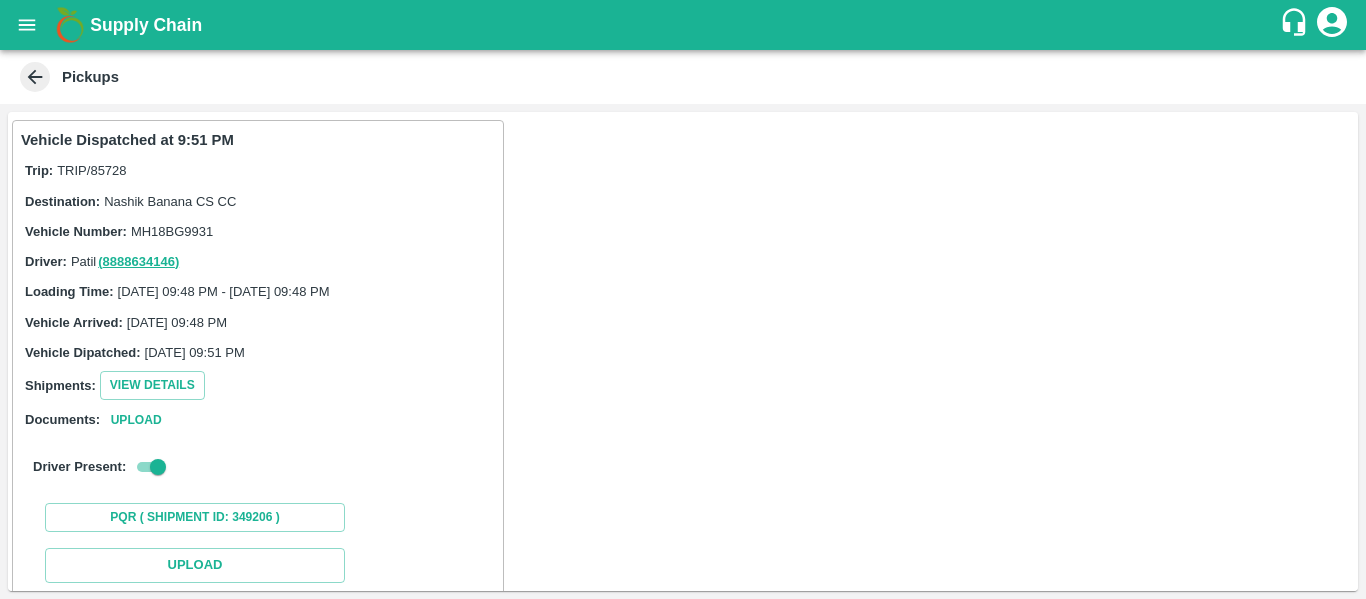 scroll, scrollTop: 293, scrollLeft: 0, axis: vertical 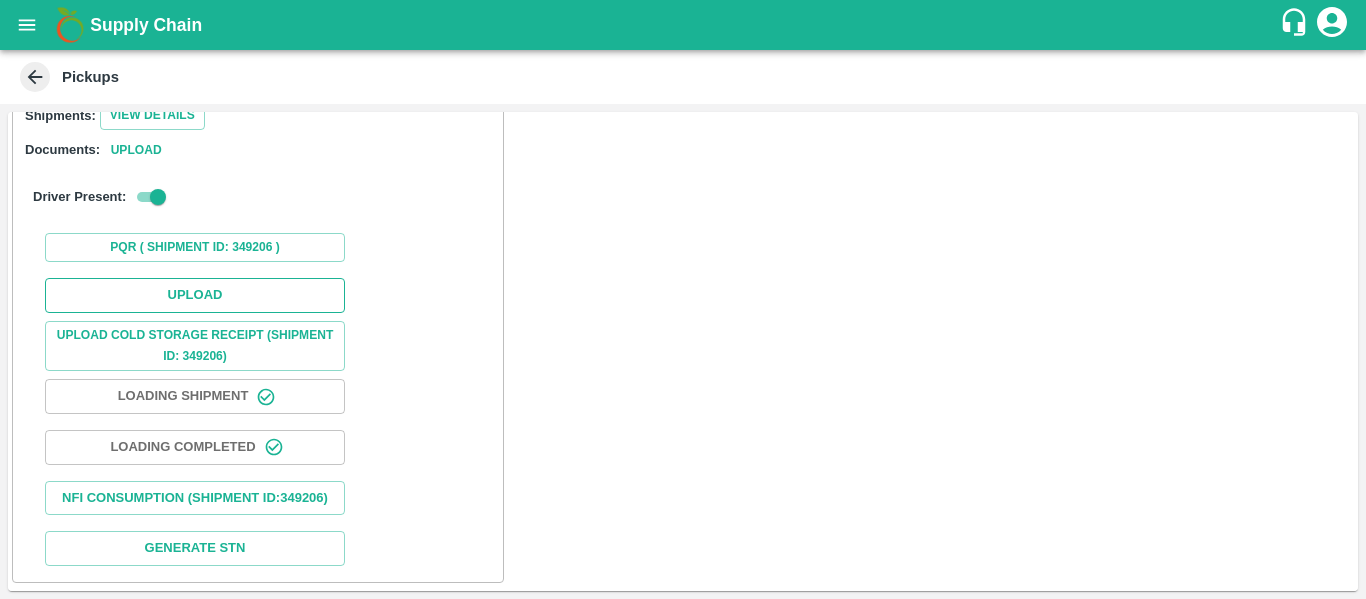 click on "Upload" at bounding box center (195, 295) 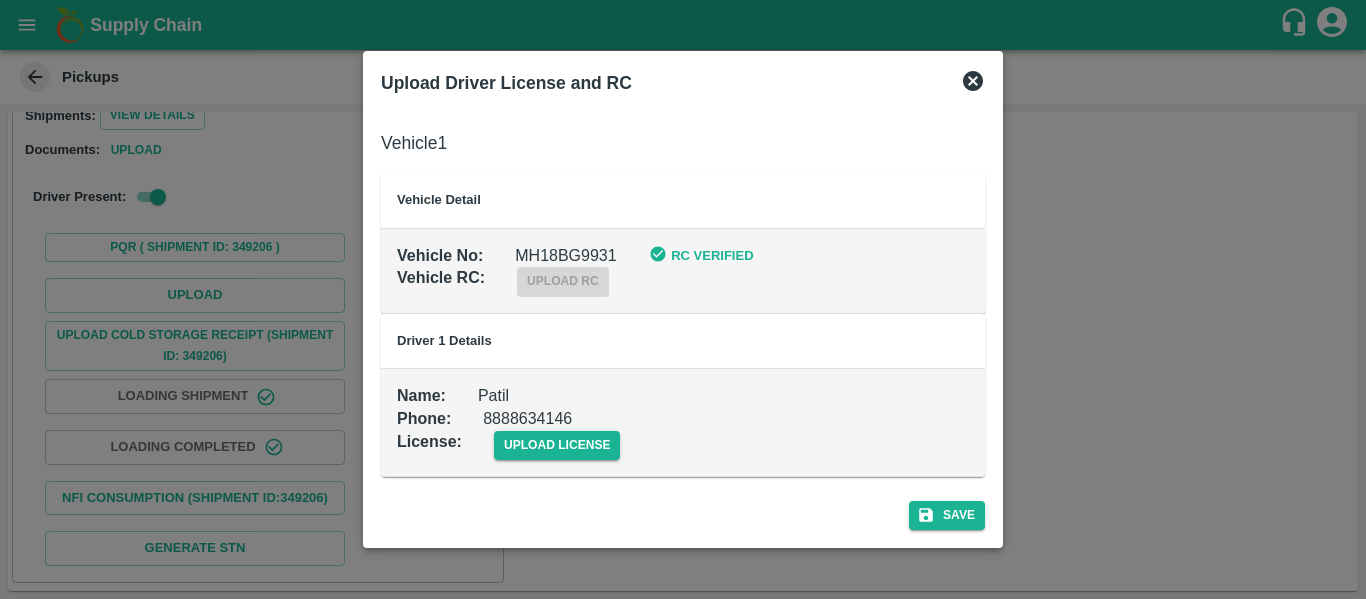 click on "upload license" at bounding box center [541, 429] 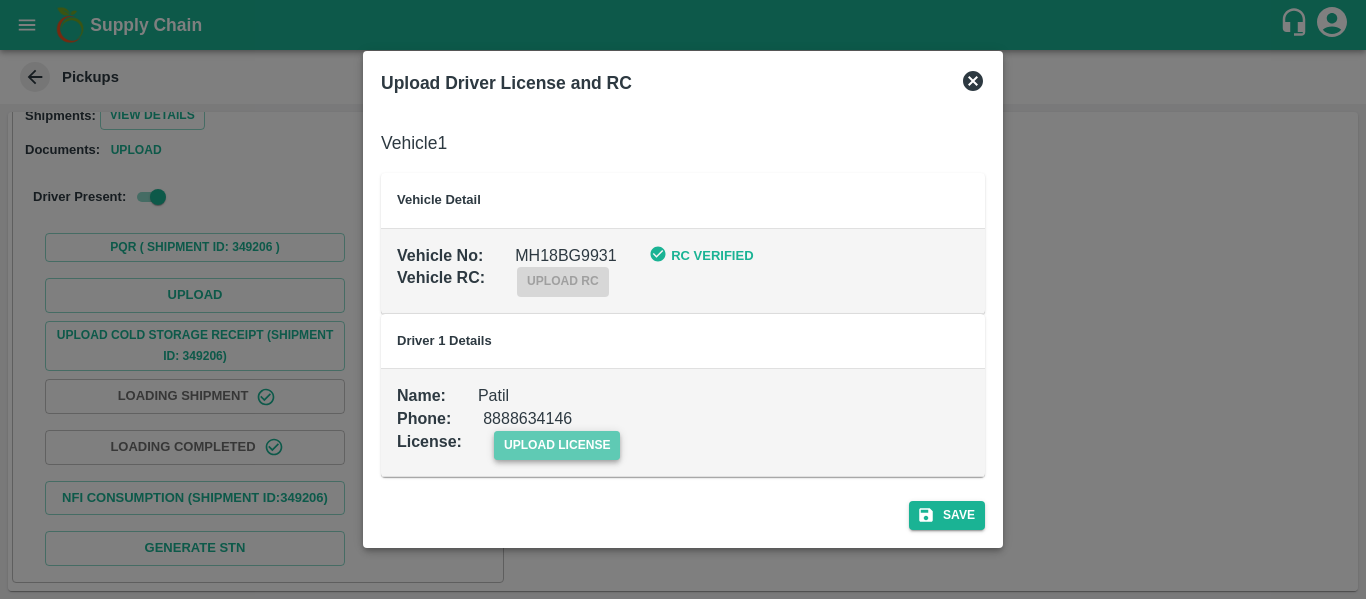click on "upload license" at bounding box center [557, 445] 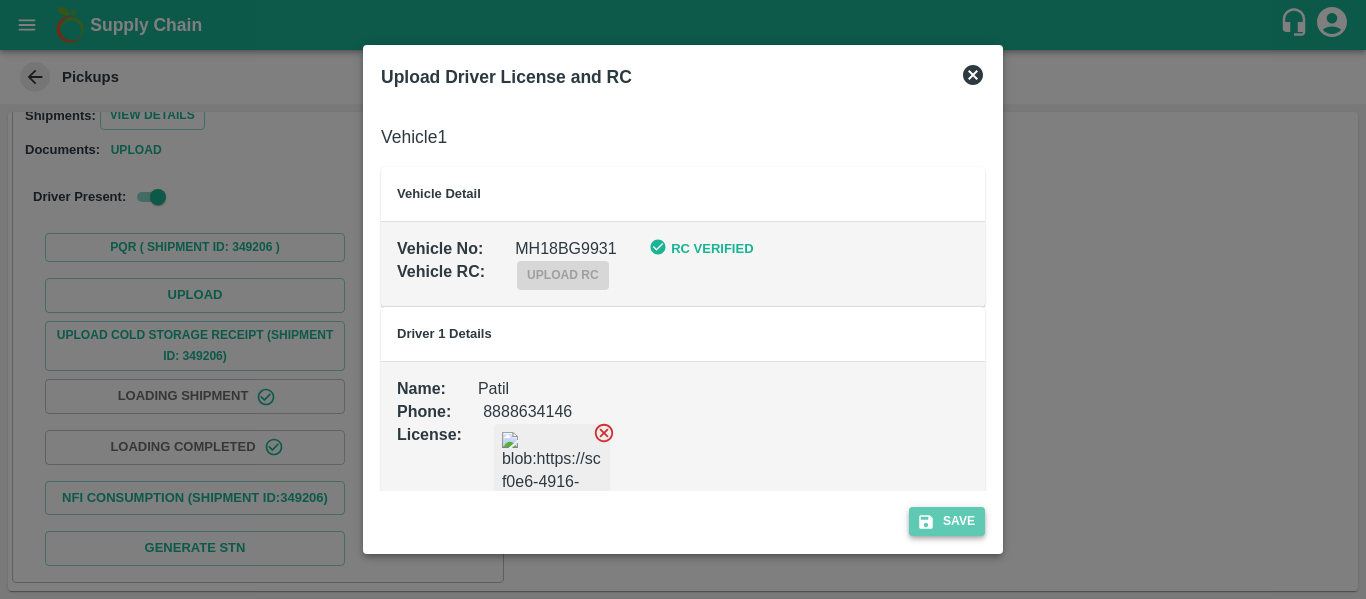 click on "Save" at bounding box center [947, 521] 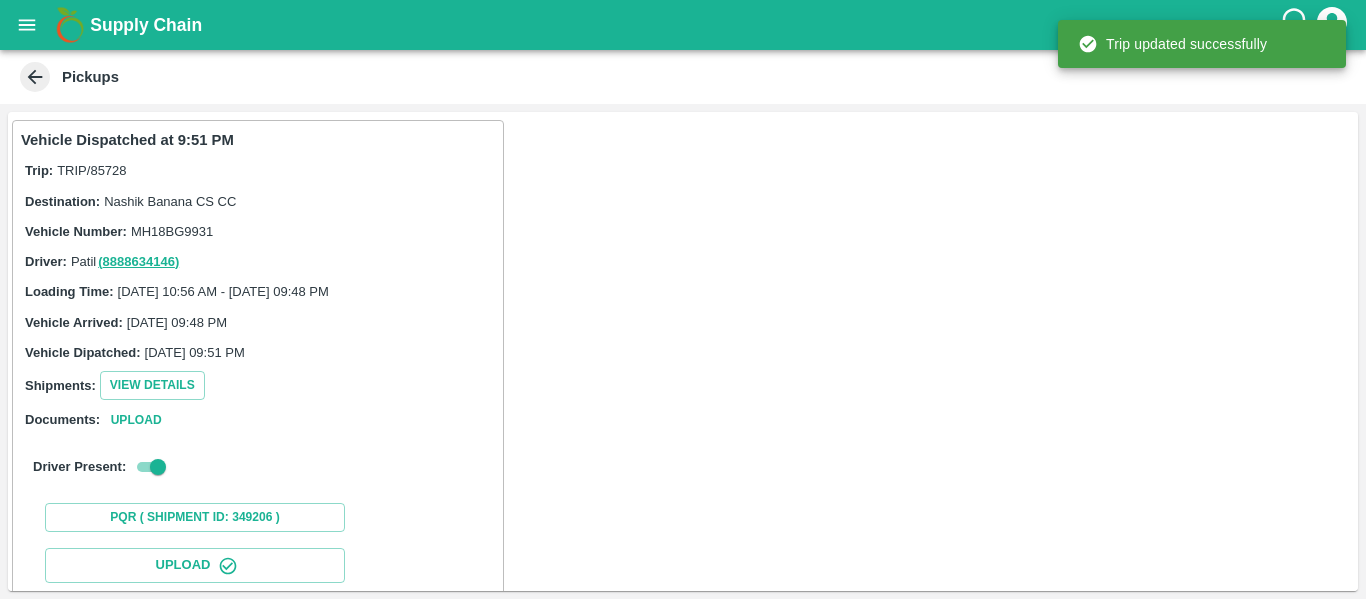 scroll, scrollTop: 344, scrollLeft: 0, axis: vertical 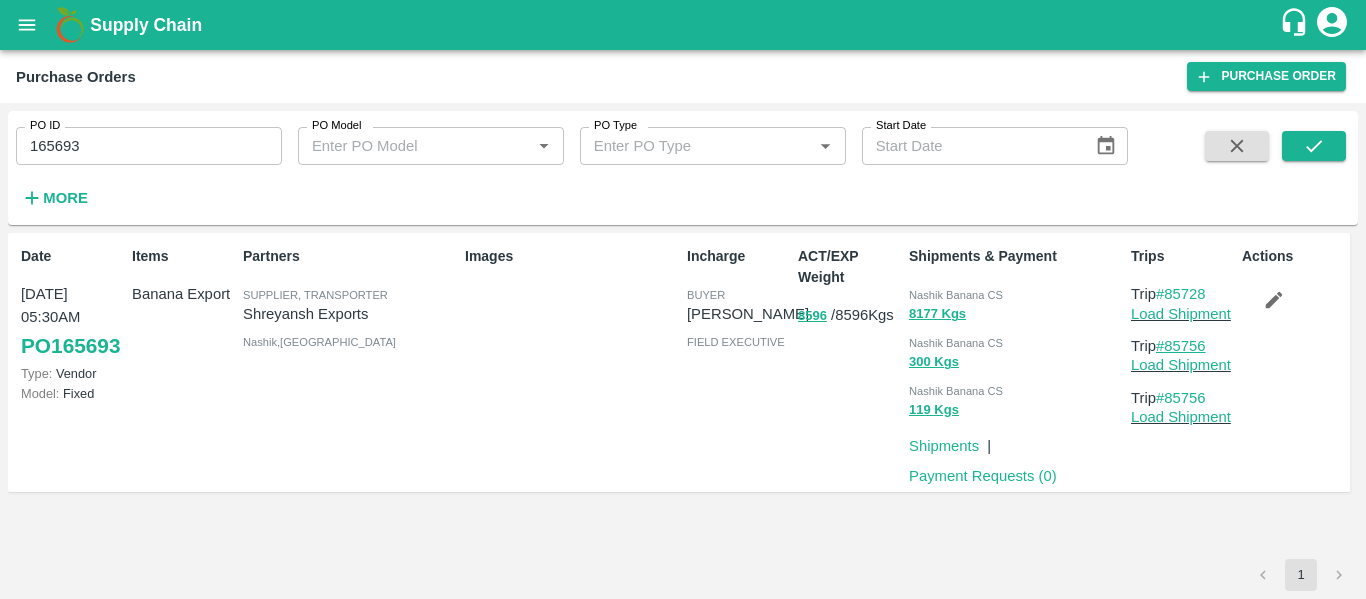 drag, startPoint x: 1215, startPoint y: 344, endPoint x: 1172, endPoint y: 349, distance: 43.289722 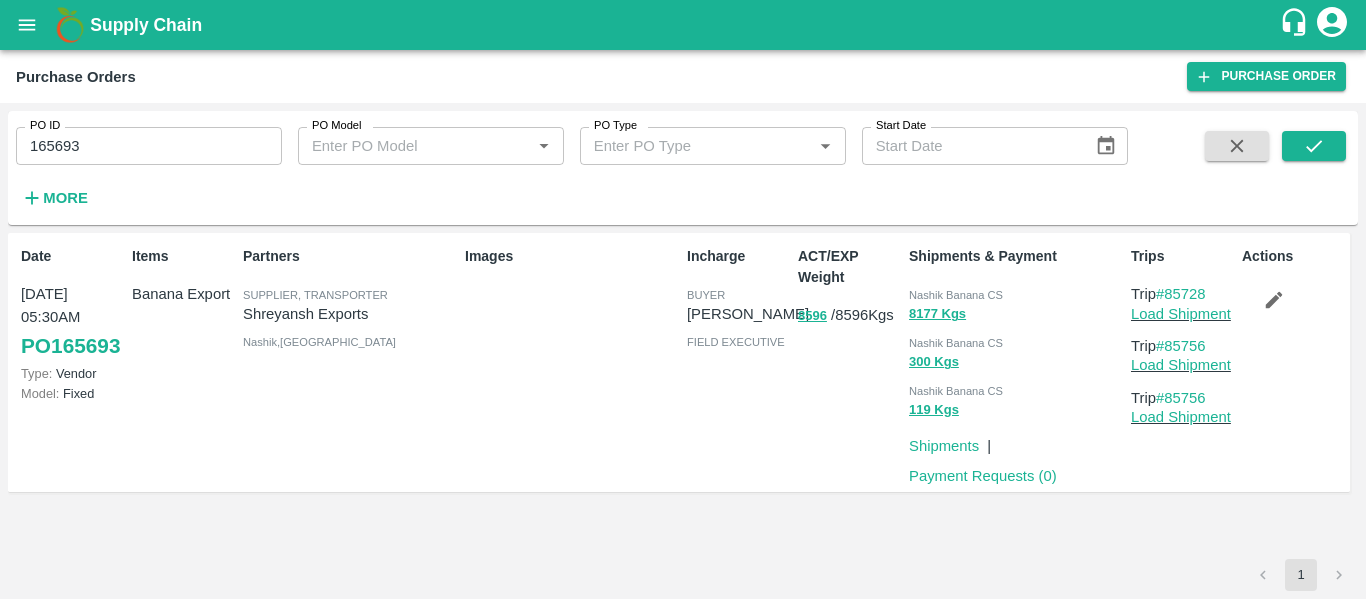 click 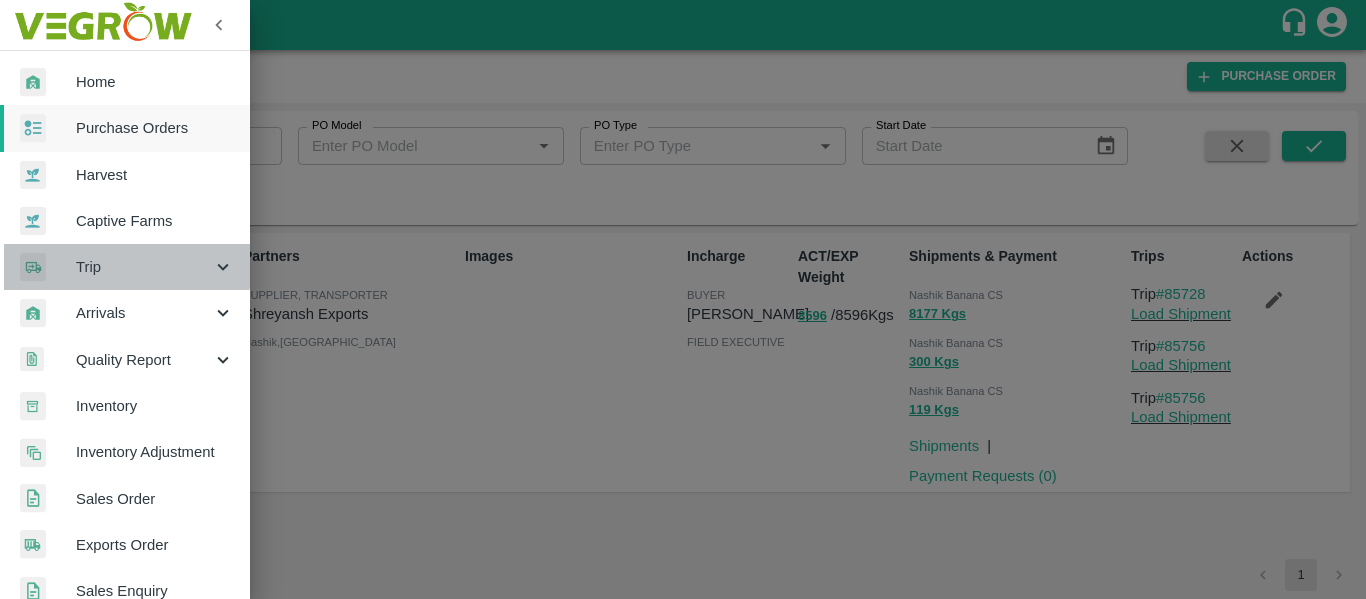 click on "Trip" at bounding box center [144, 267] 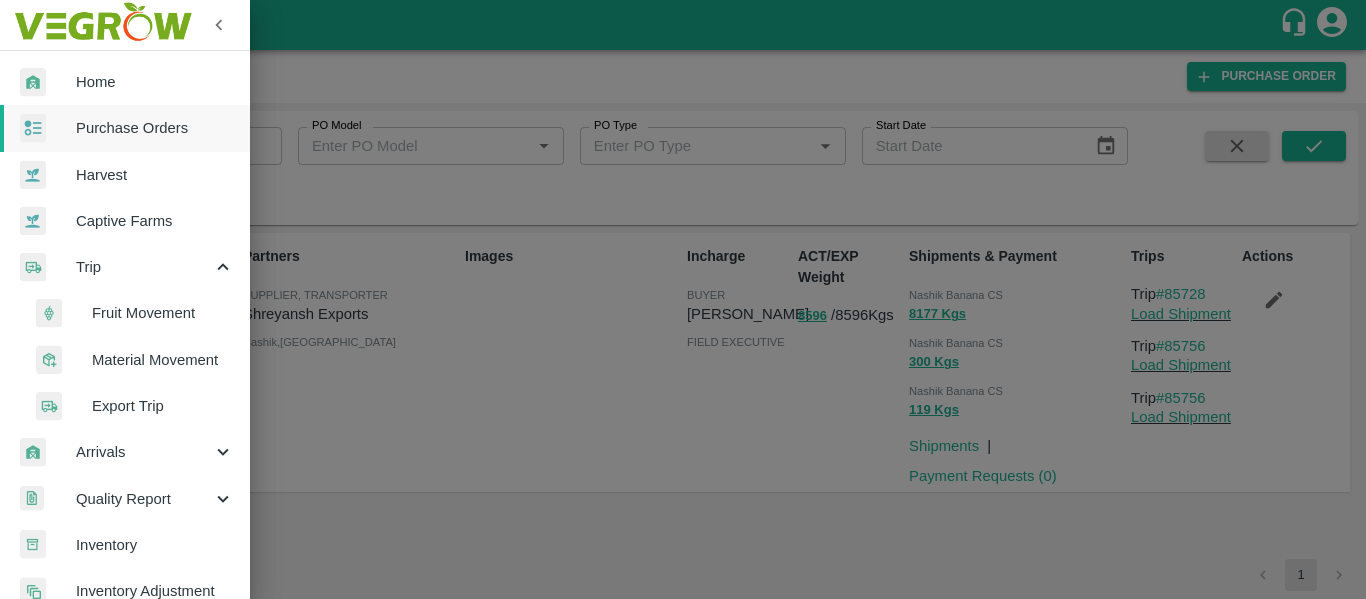 click on "Fruit Movement" at bounding box center [163, 313] 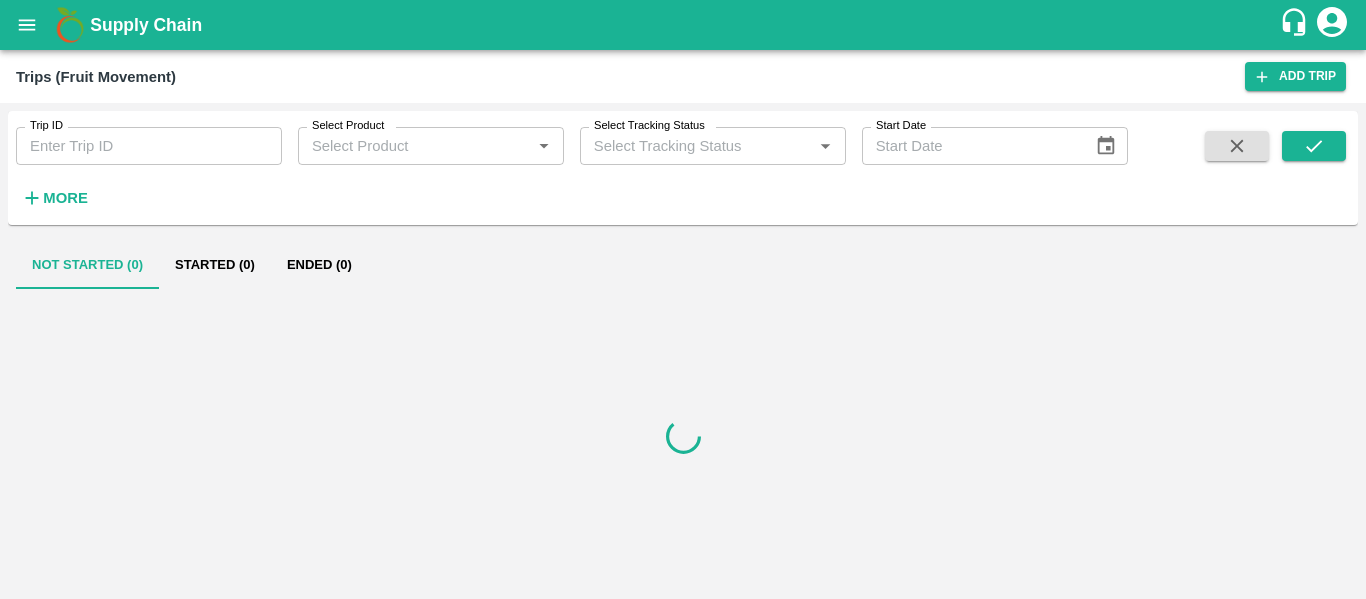 click on "Trip ID" at bounding box center (149, 146) 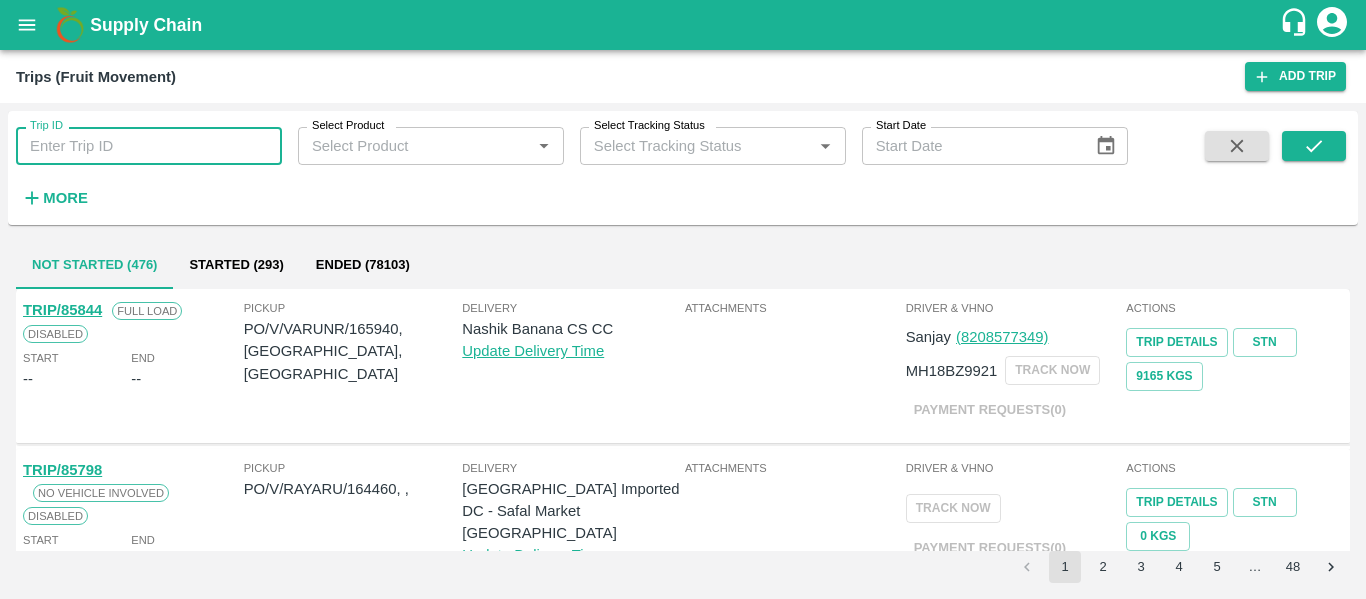 paste on "85756" 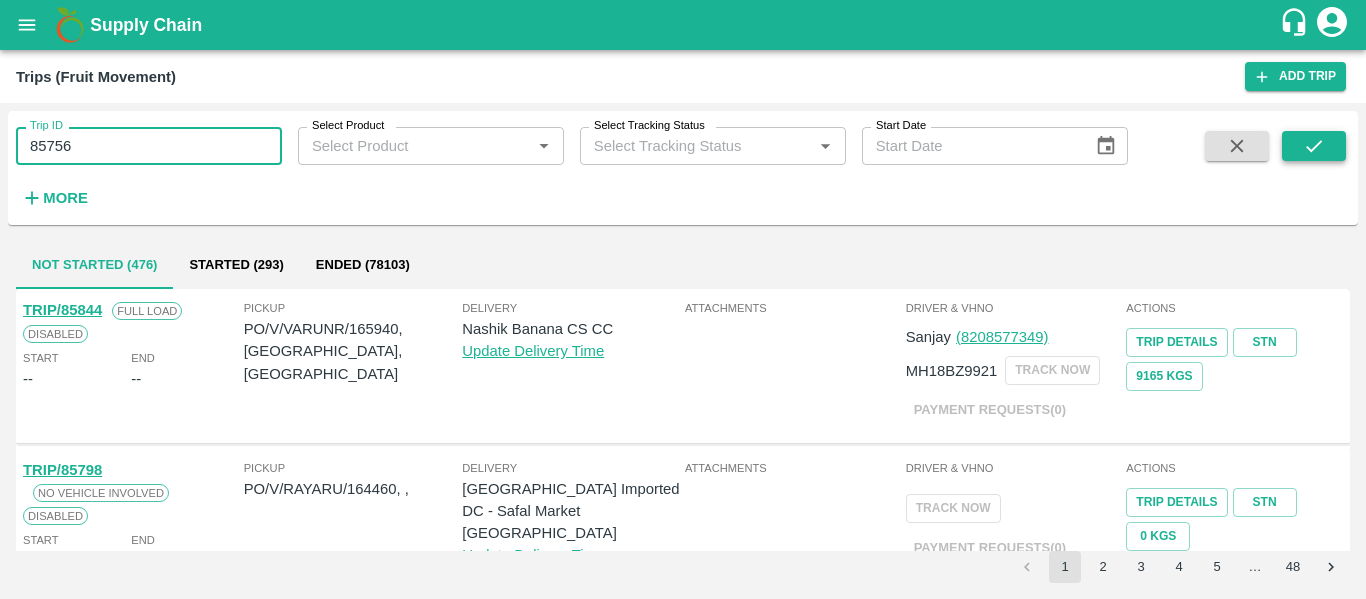 type on "85756" 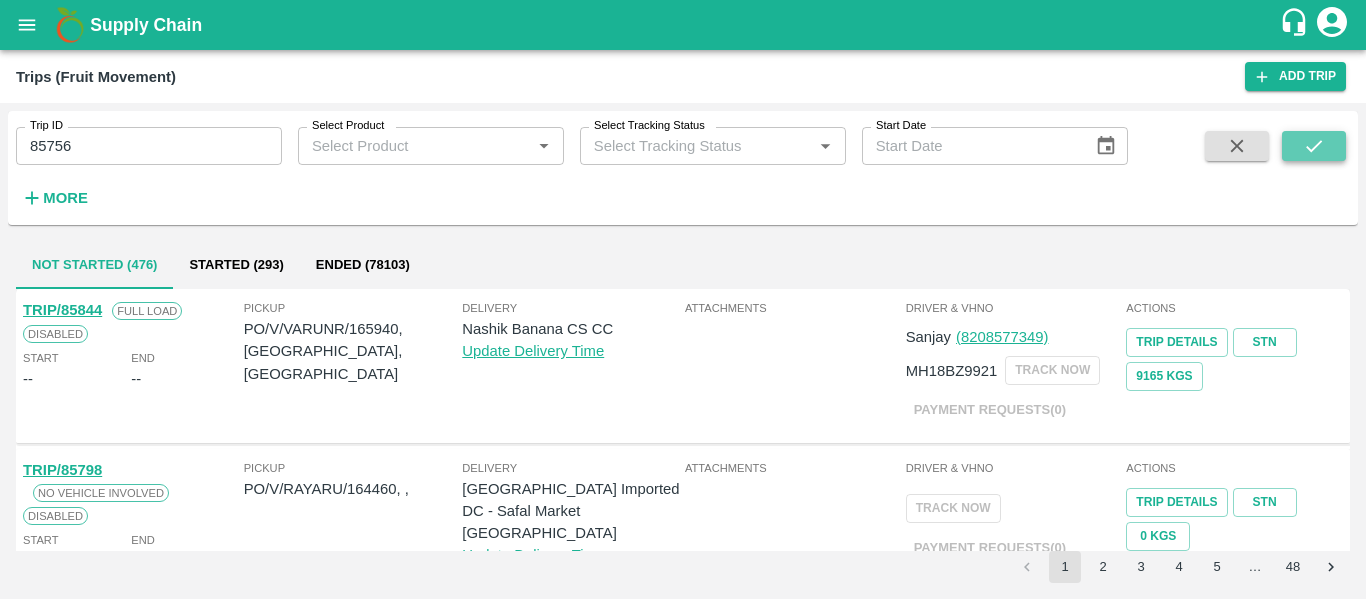 click at bounding box center (1314, 146) 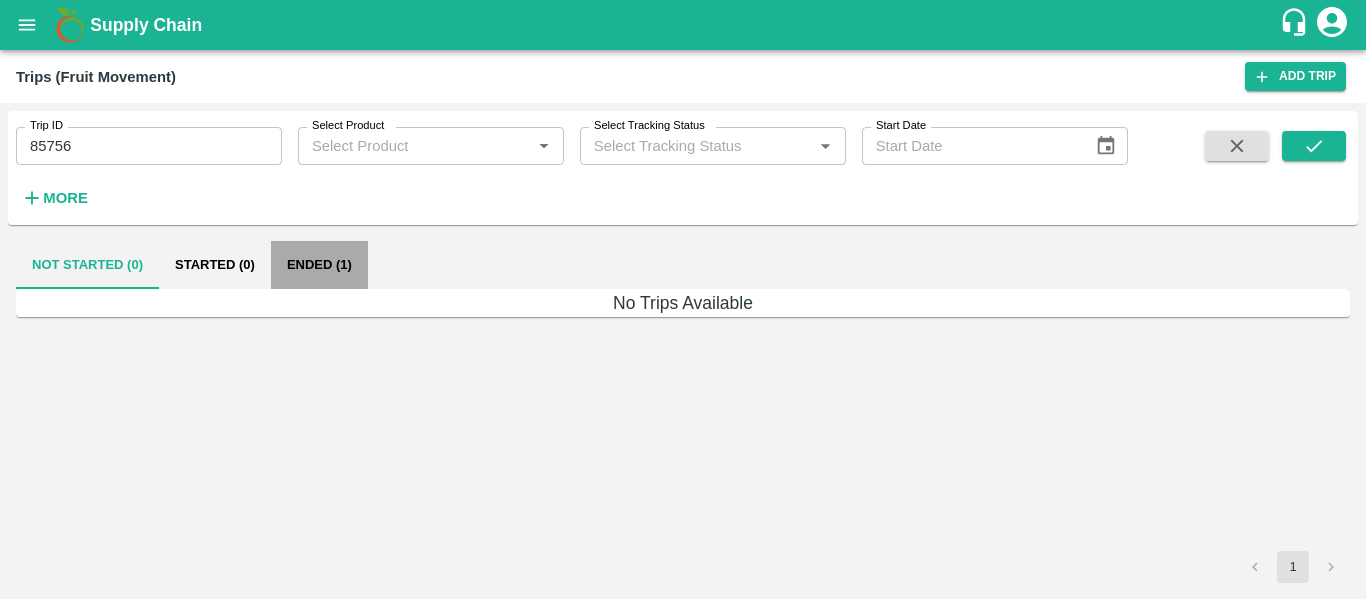 click on "Ended (1)" at bounding box center (319, 265) 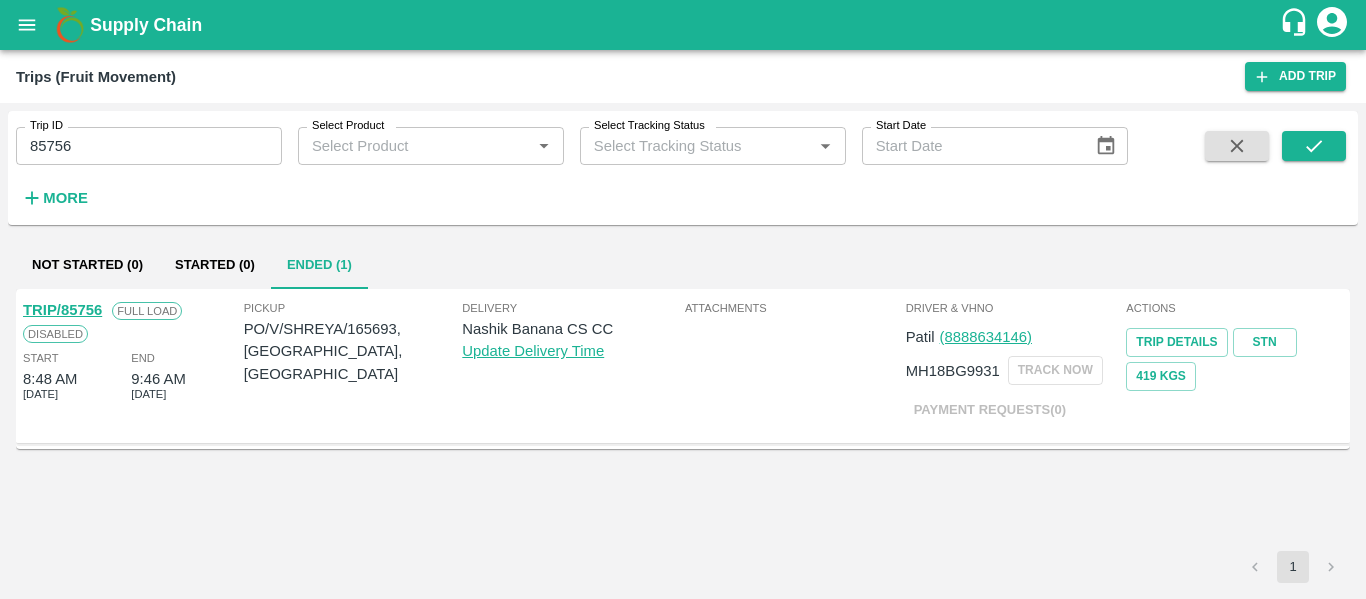 click on "TRIP/85756" at bounding box center (62, 310) 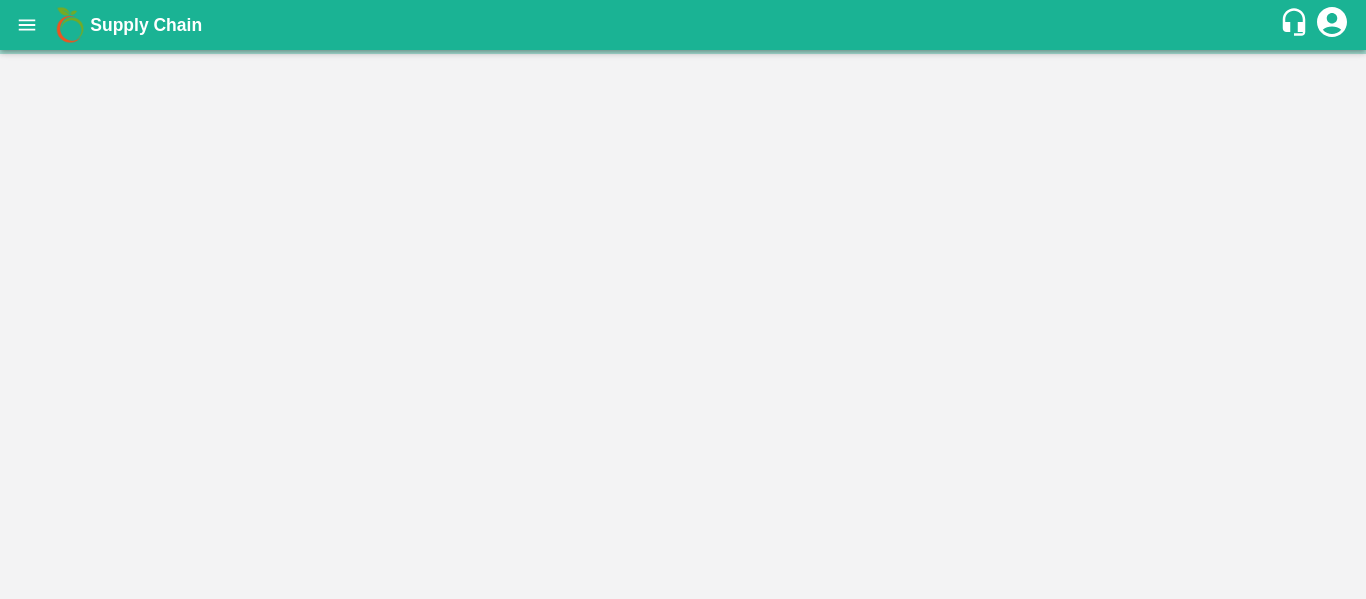 scroll, scrollTop: 0, scrollLeft: 0, axis: both 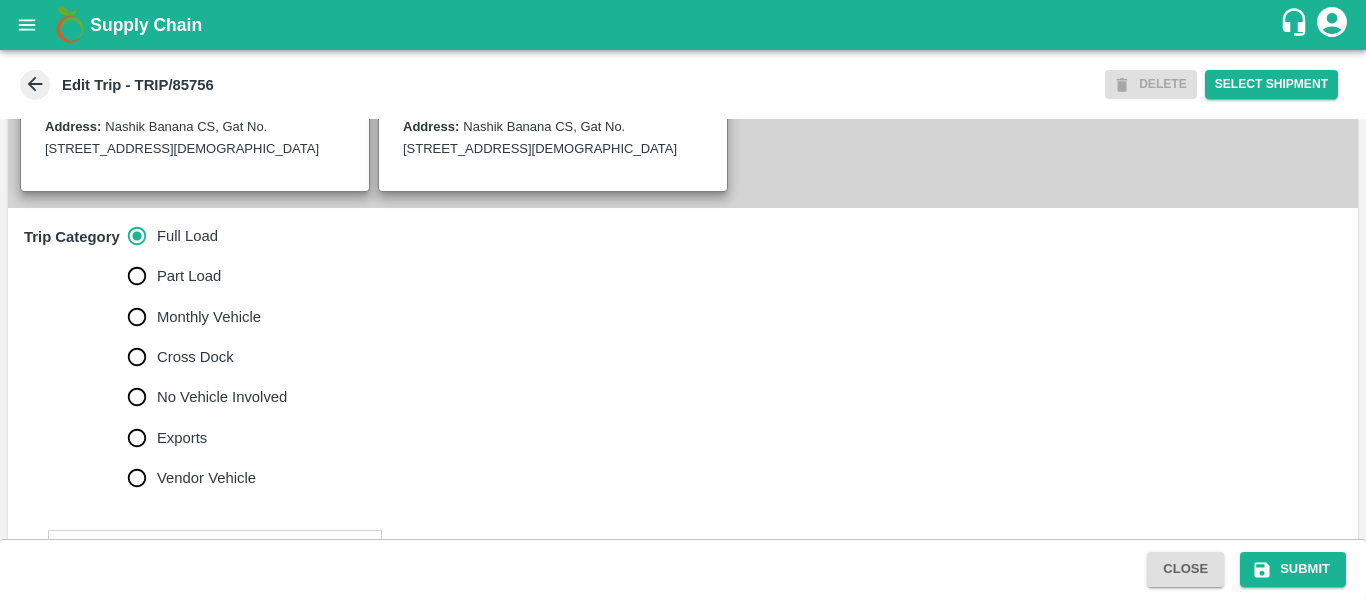 click on "No Vehicle Involved" at bounding box center [222, 397] 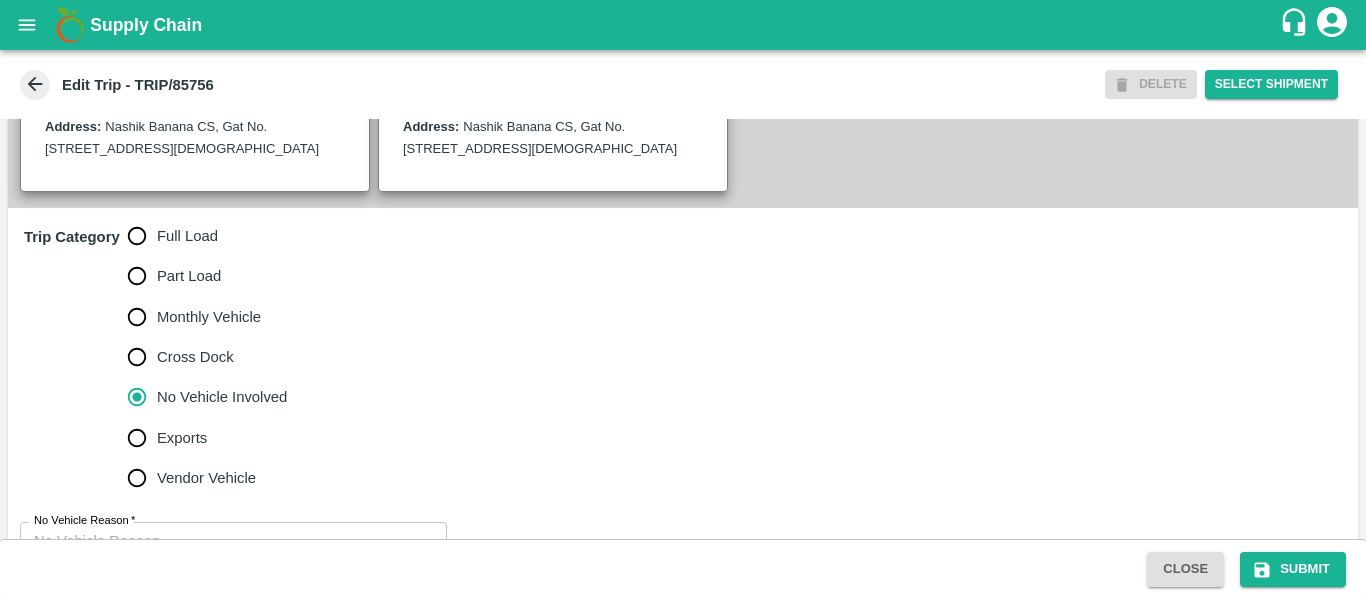 scroll, scrollTop: 623, scrollLeft: 0, axis: vertical 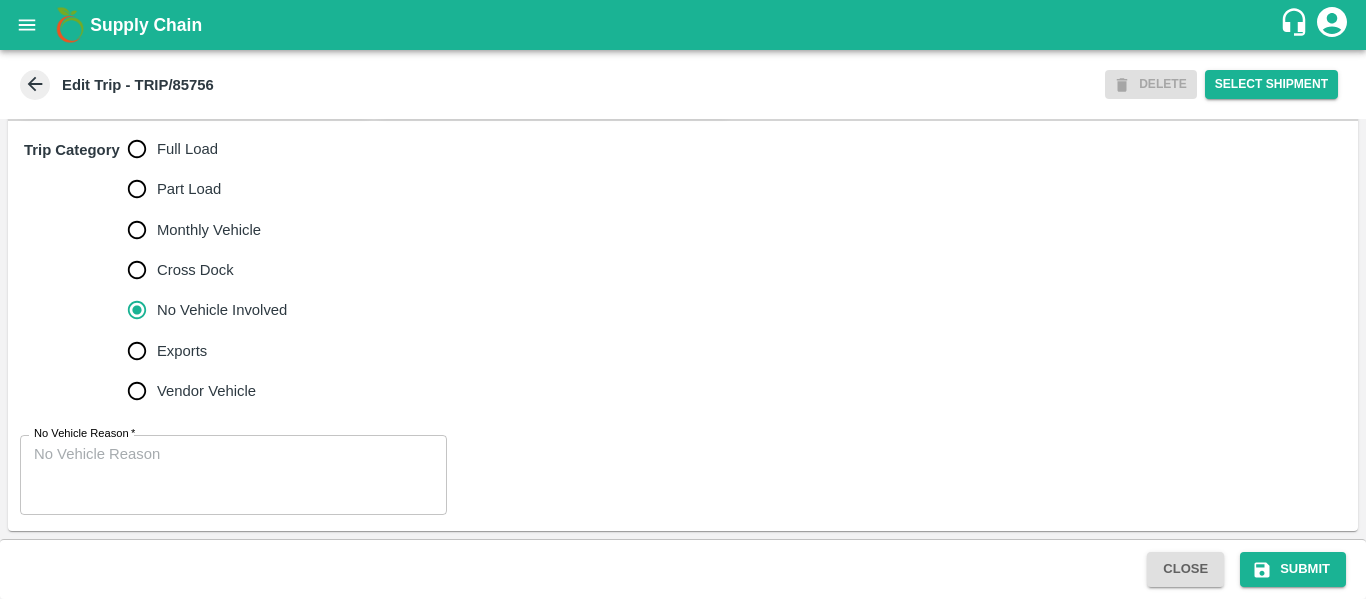 click on "No Vehicle Reason   *" at bounding box center [233, 475] 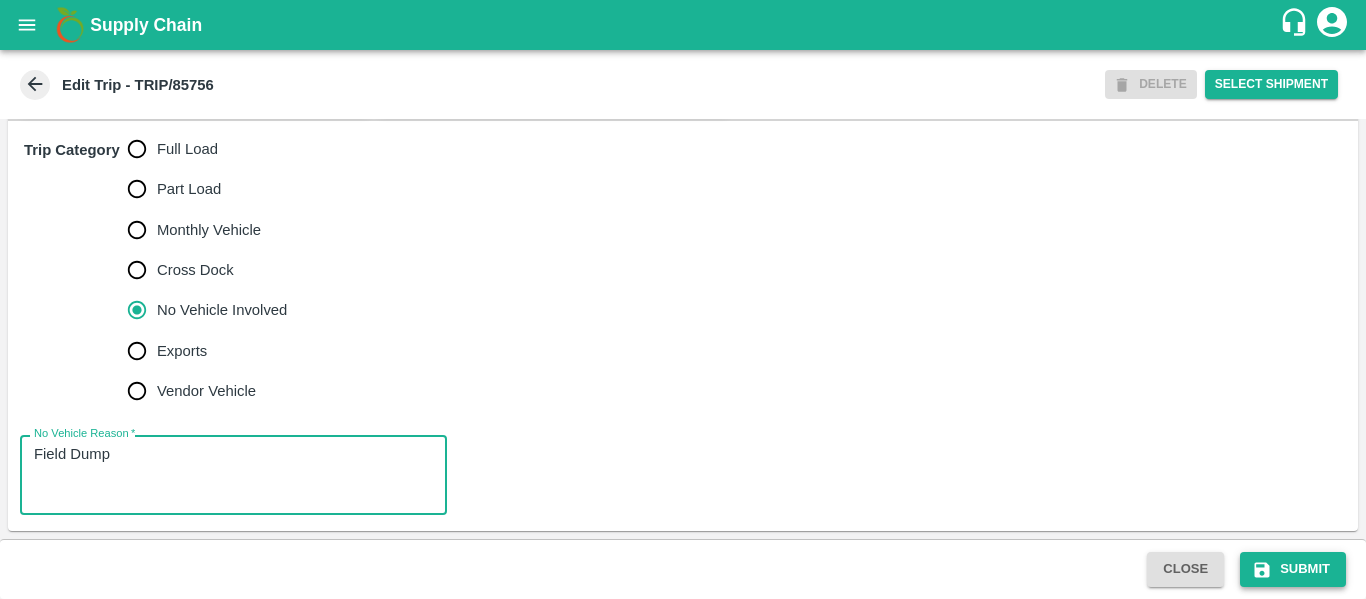 type on "Field Dump" 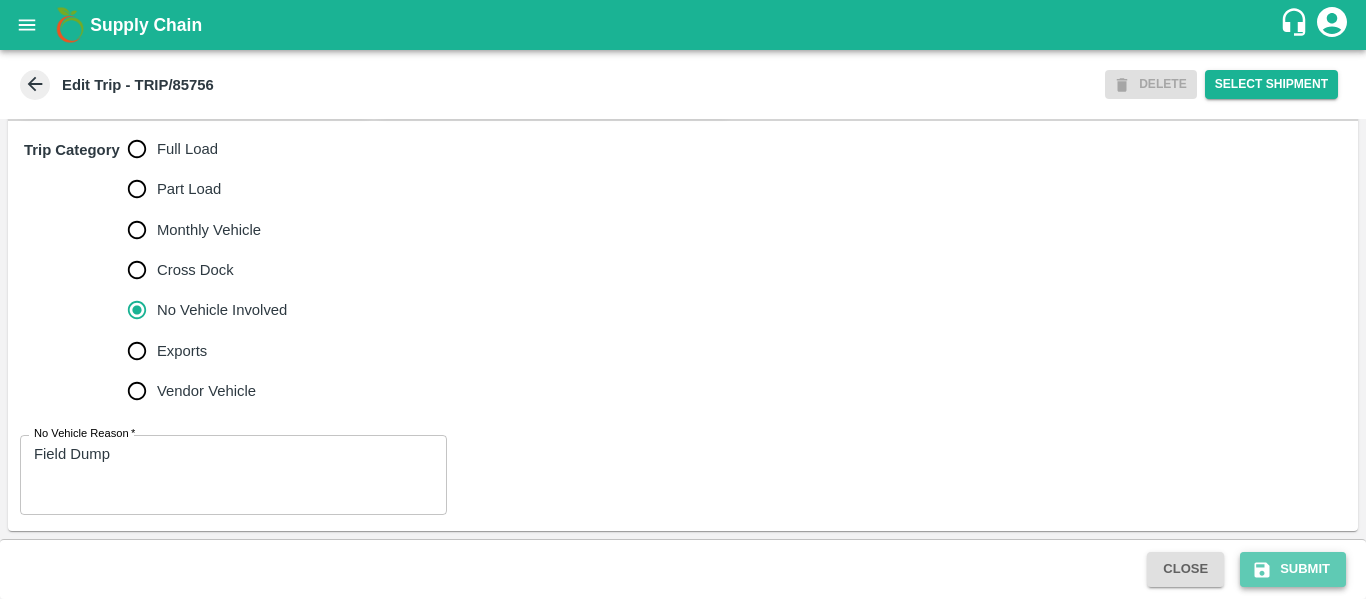 click on "Submit" at bounding box center [1293, 569] 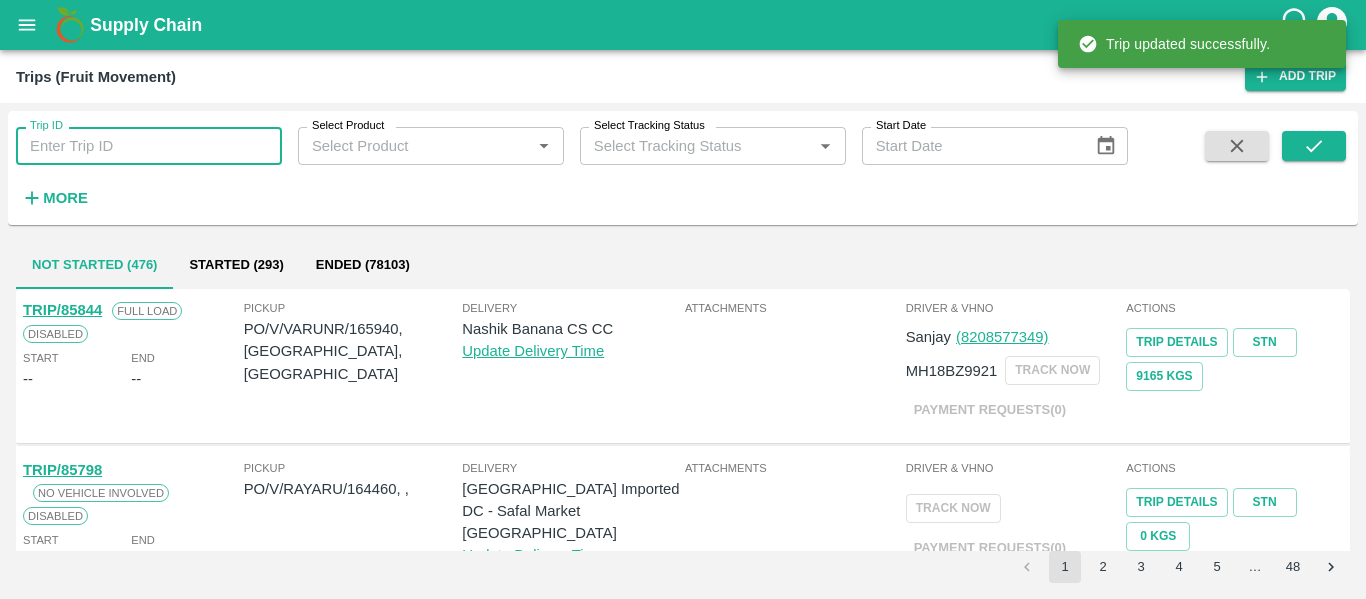 click on "Trip ID" at bounding box center [149, 146] 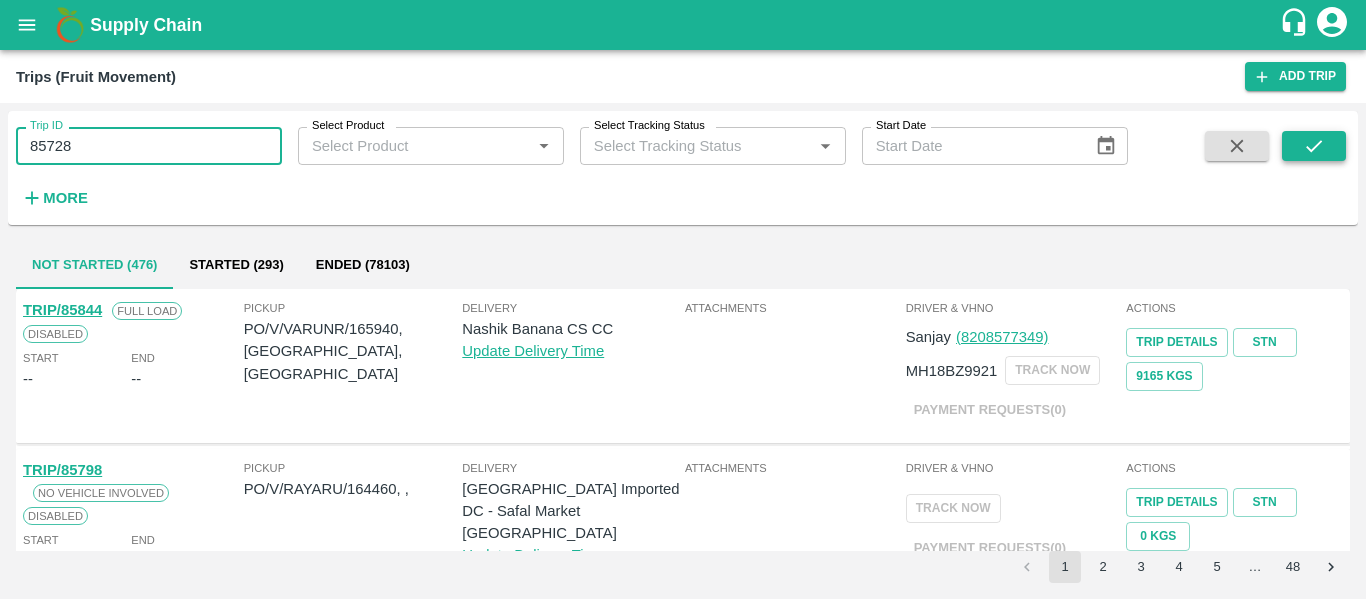 type on "85728" 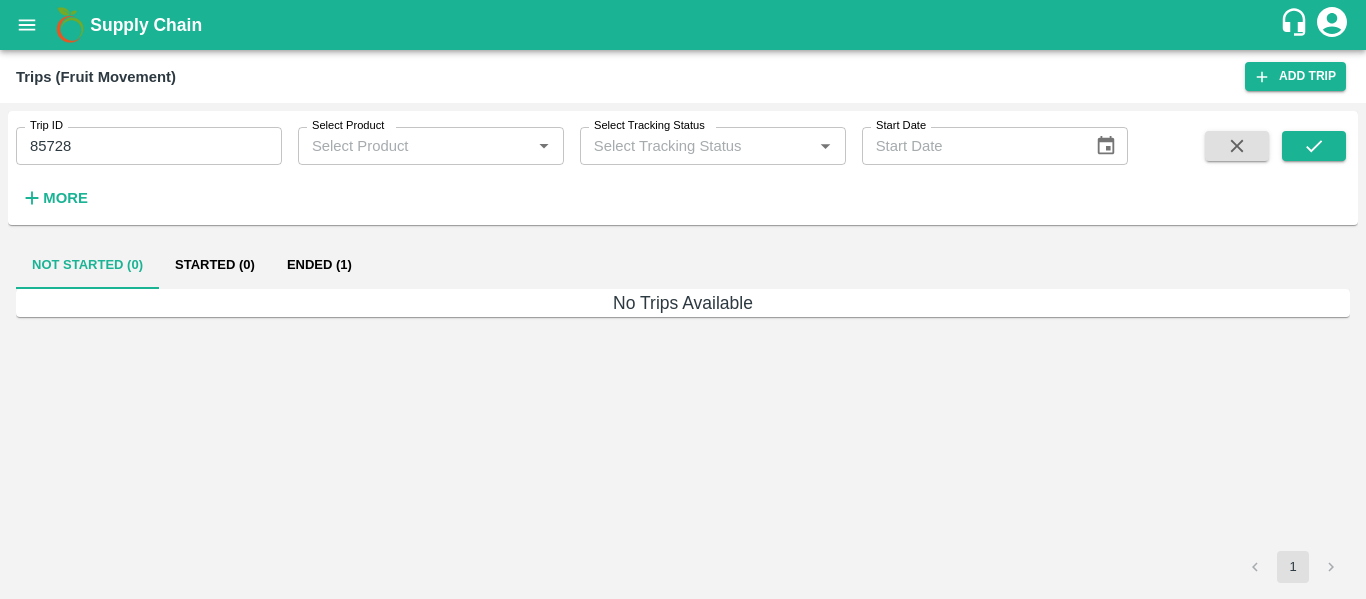 click on "Ended (1)" at bounding box center (319, 265) 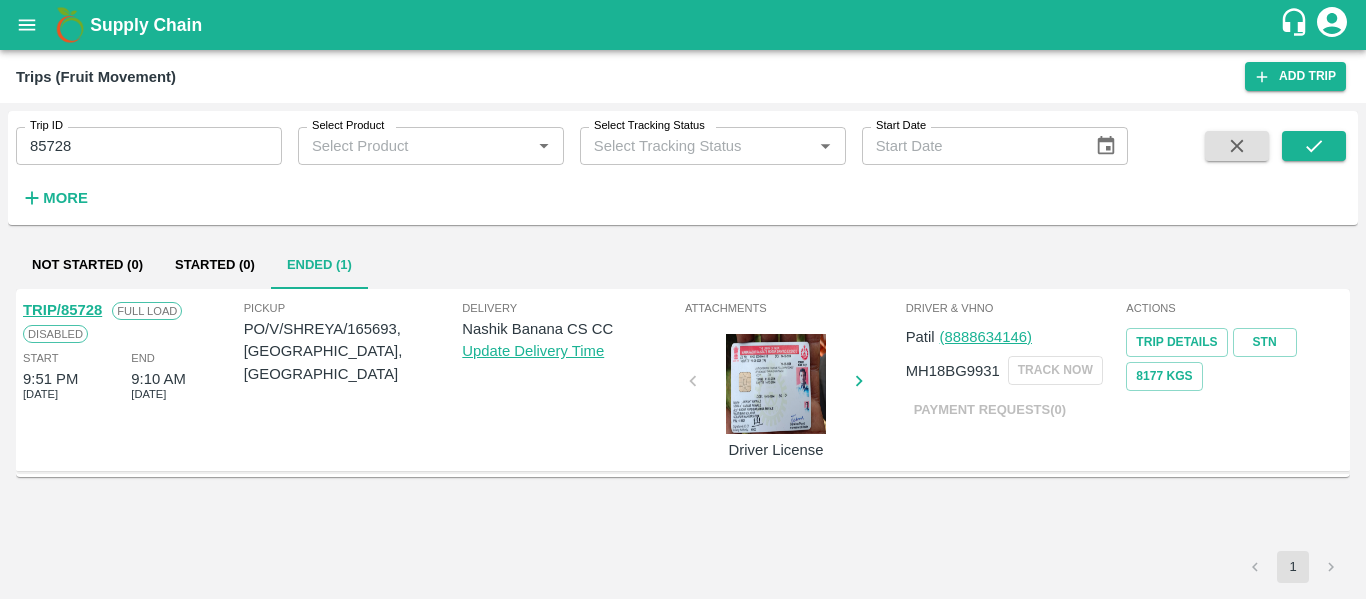 click on "TRIP/85728" at bounding box center (62, 310) 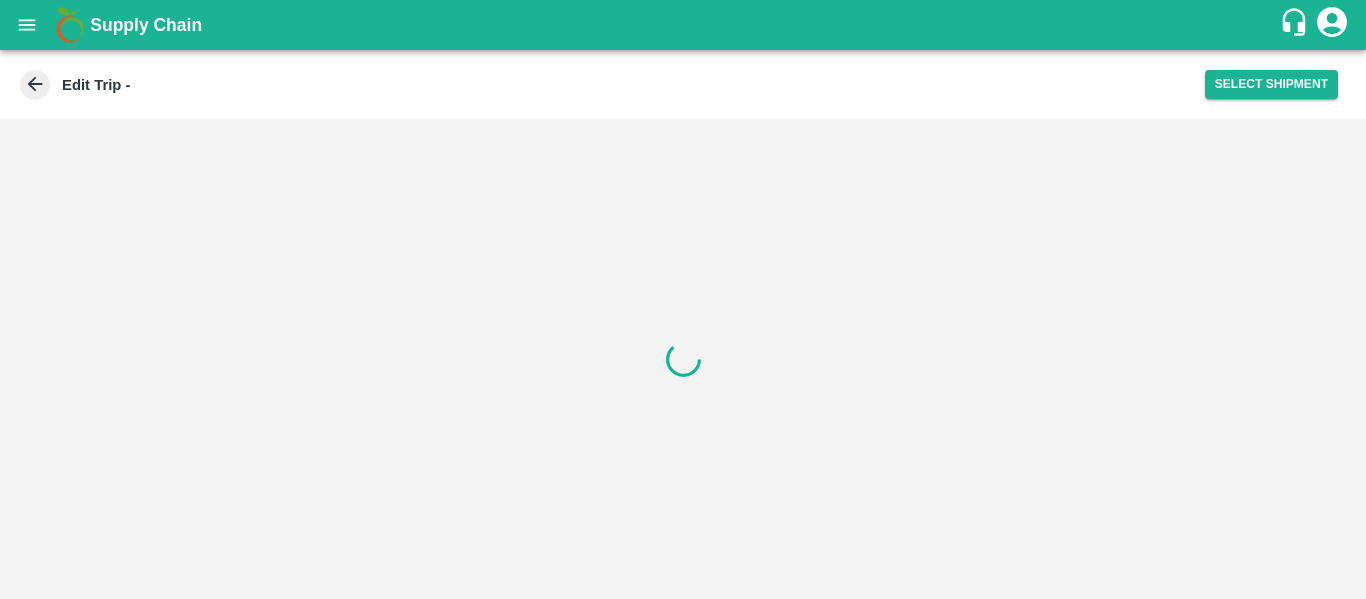 scroll, scrollTop: 0, scrollLeft: 0, axis: both 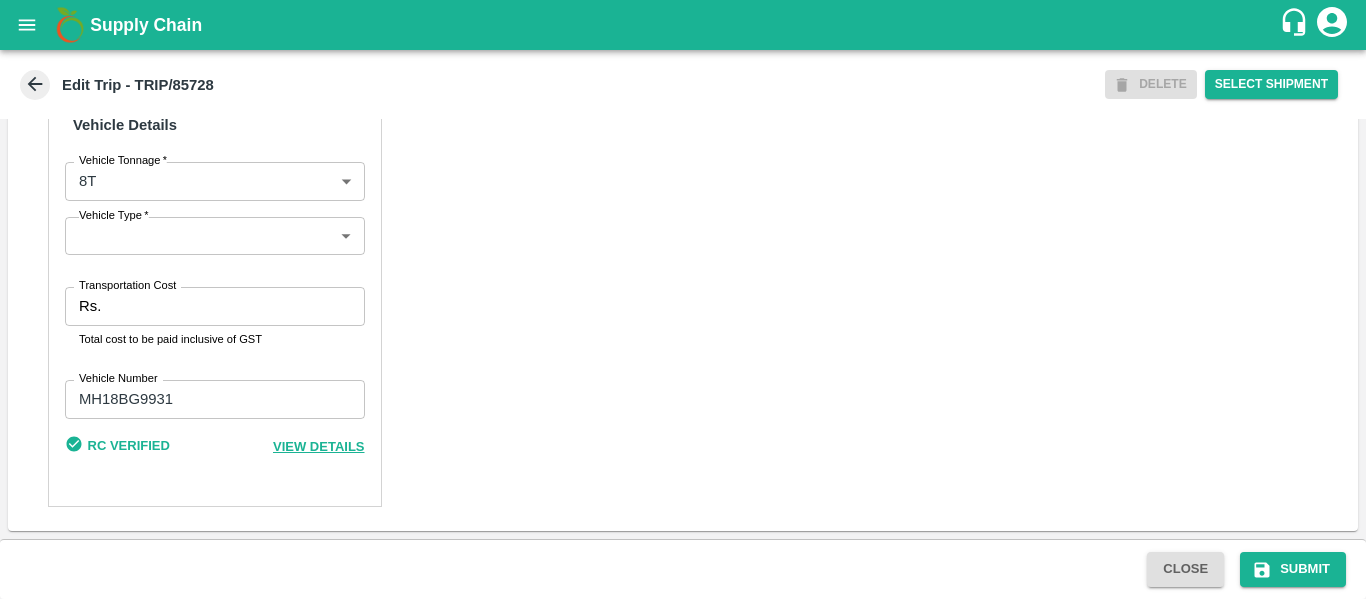 click on "Transportation Cost" at bounding box center (236, 306) 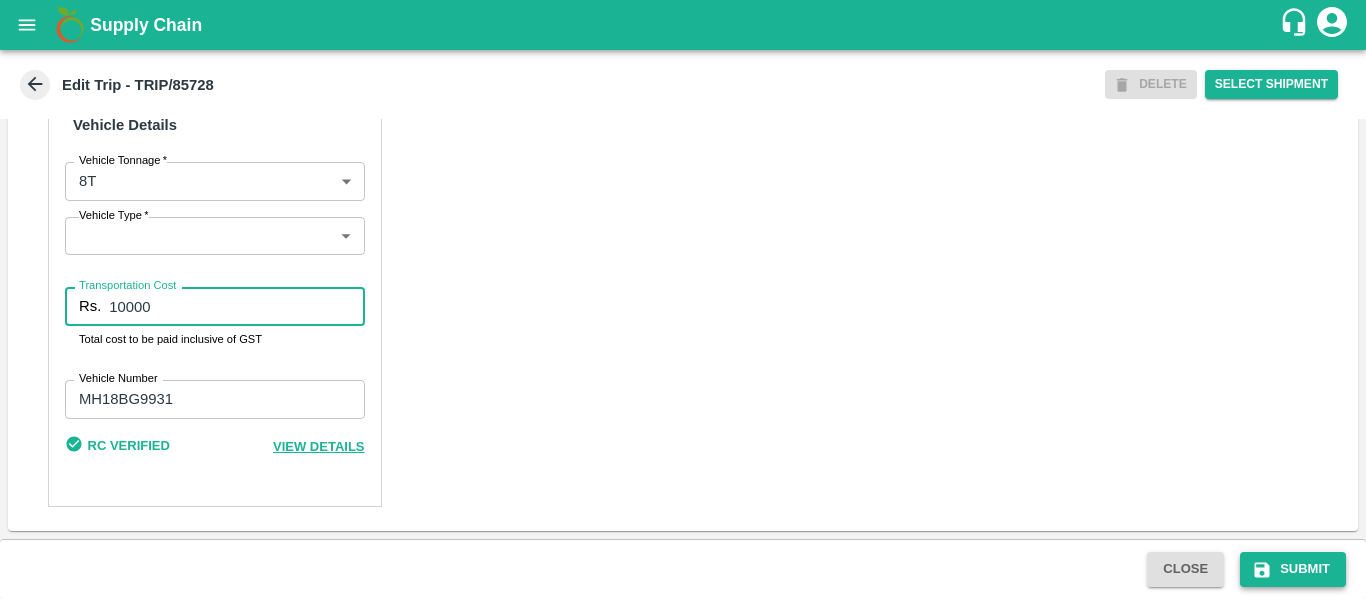 type on "10000" 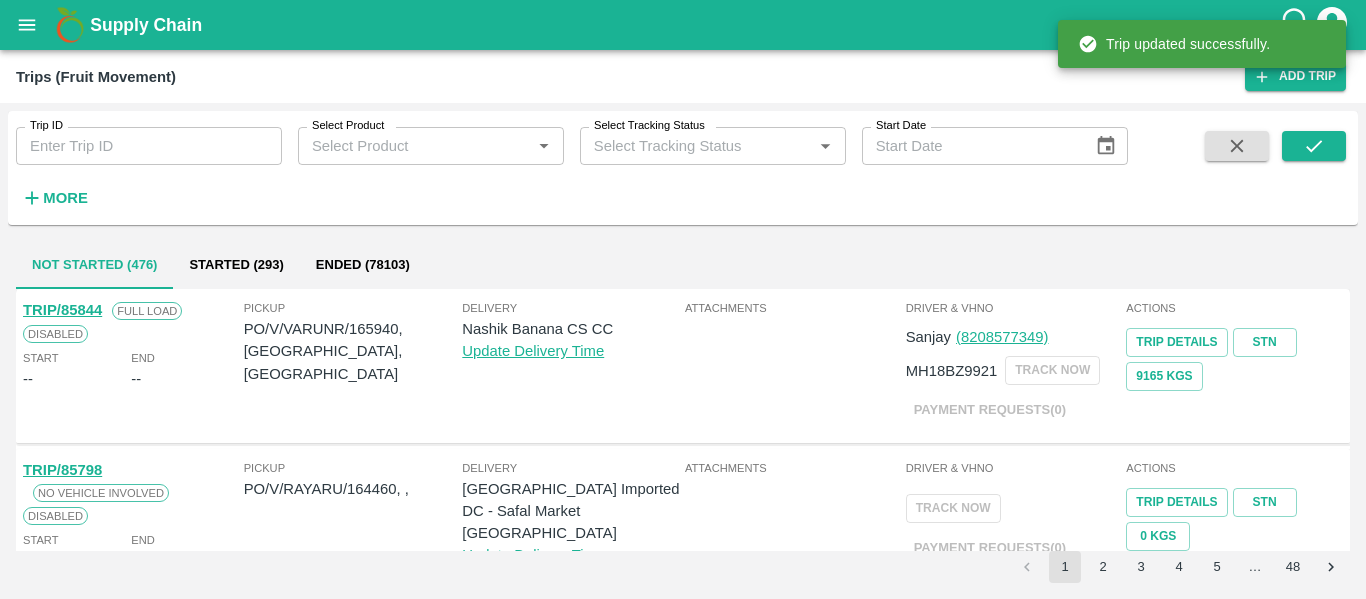 click at bounding box center (27, 25) 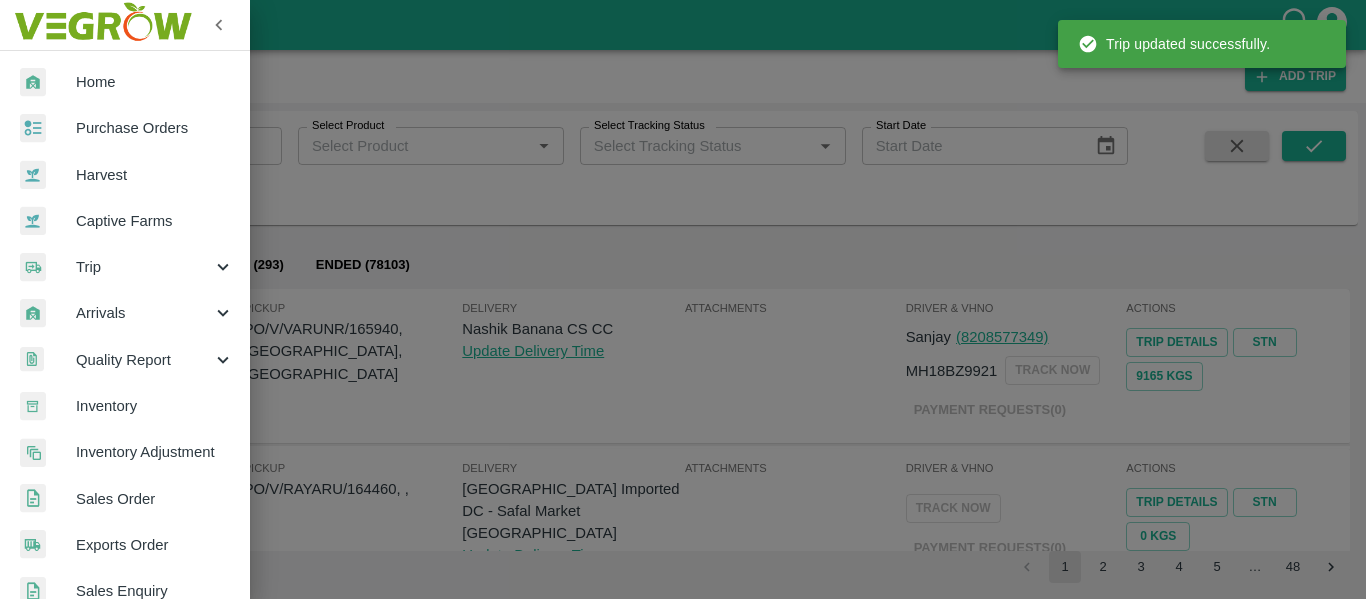 click on "Purchase Orders" at bounding box center [155, 128] 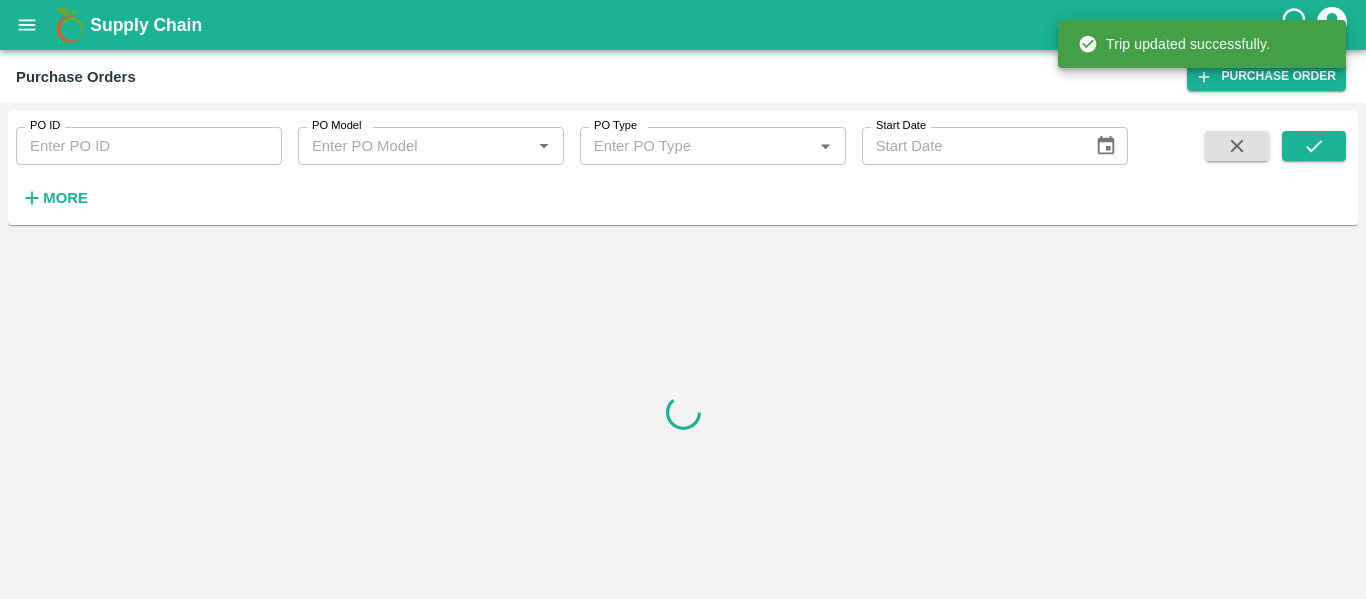 click on "PO ID" at bounding box center [149, 146] 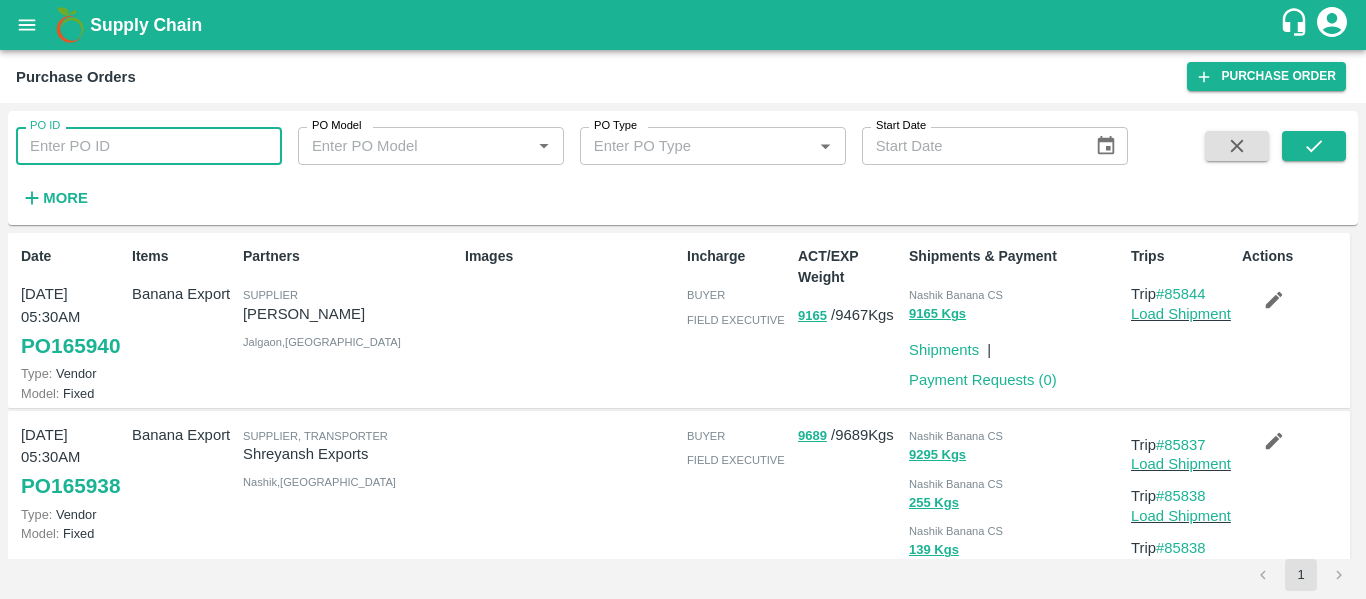 paste on "165693" 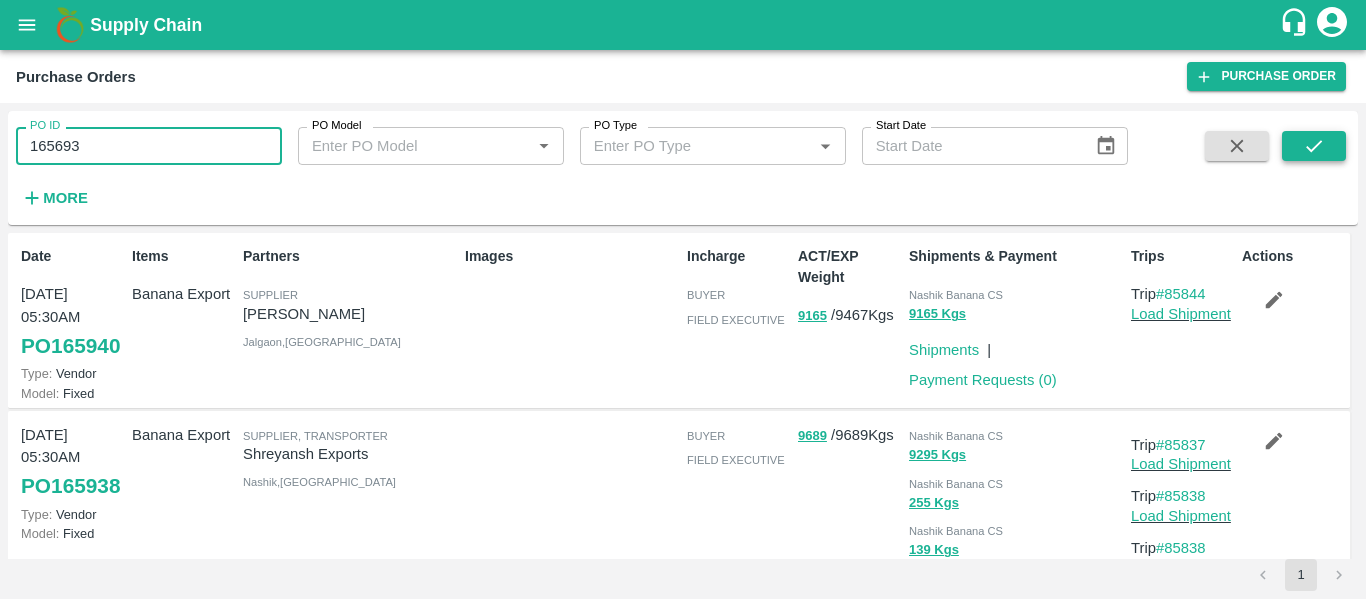 click 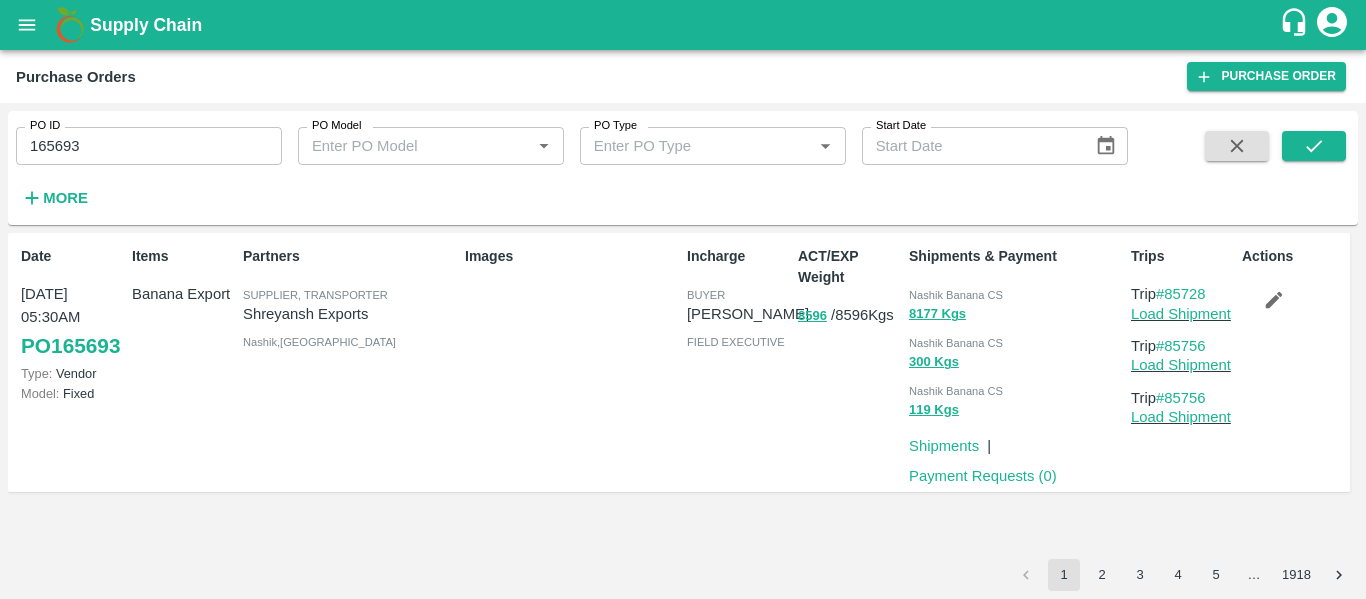 click on "165693" at bounding box center [149, 146] 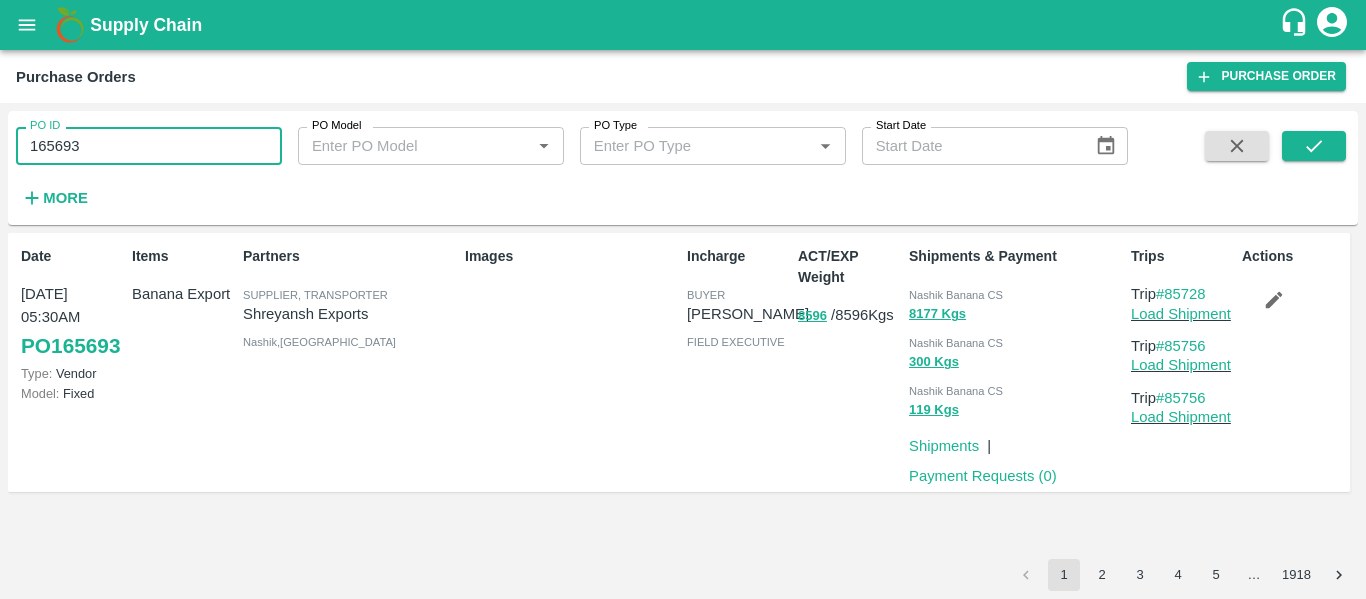 click on "165693" at bounding box center [149, 146] 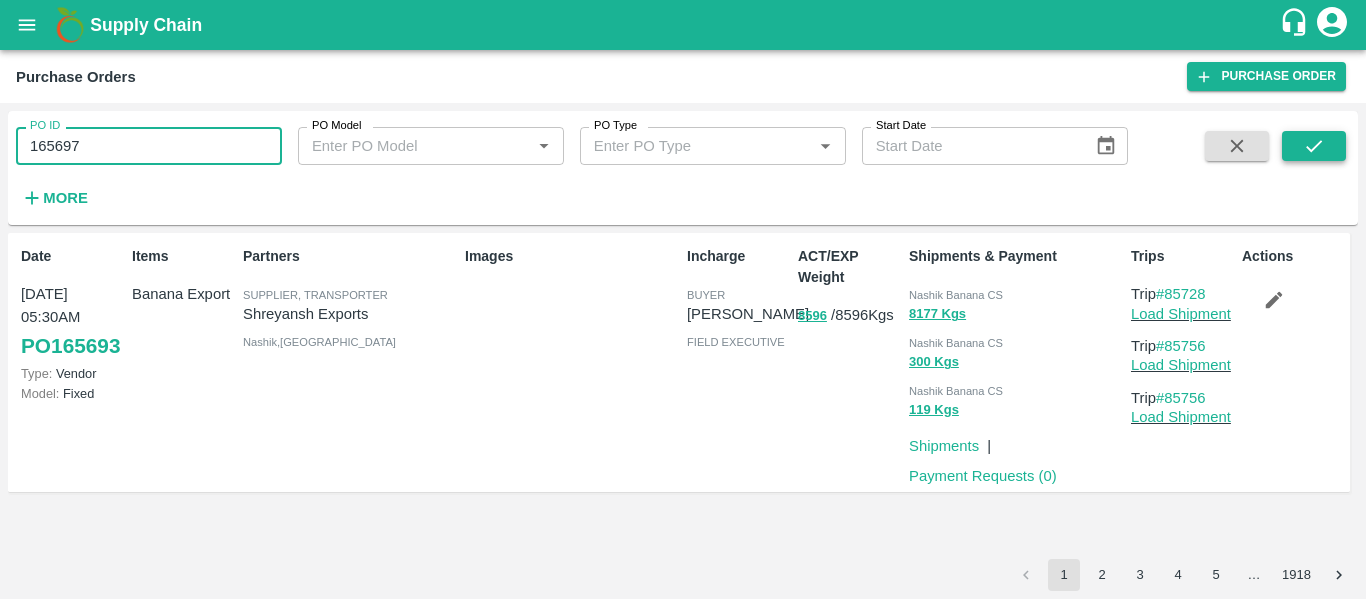 type on "165697" 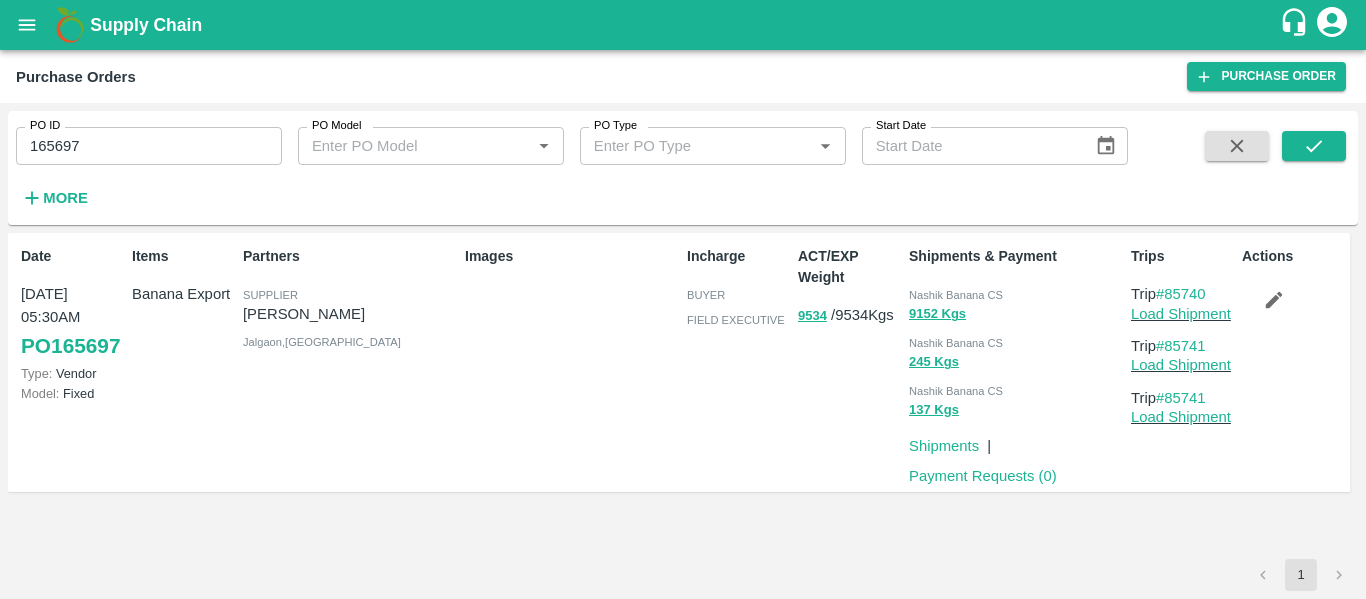 click at bounding box center [1274, 300] 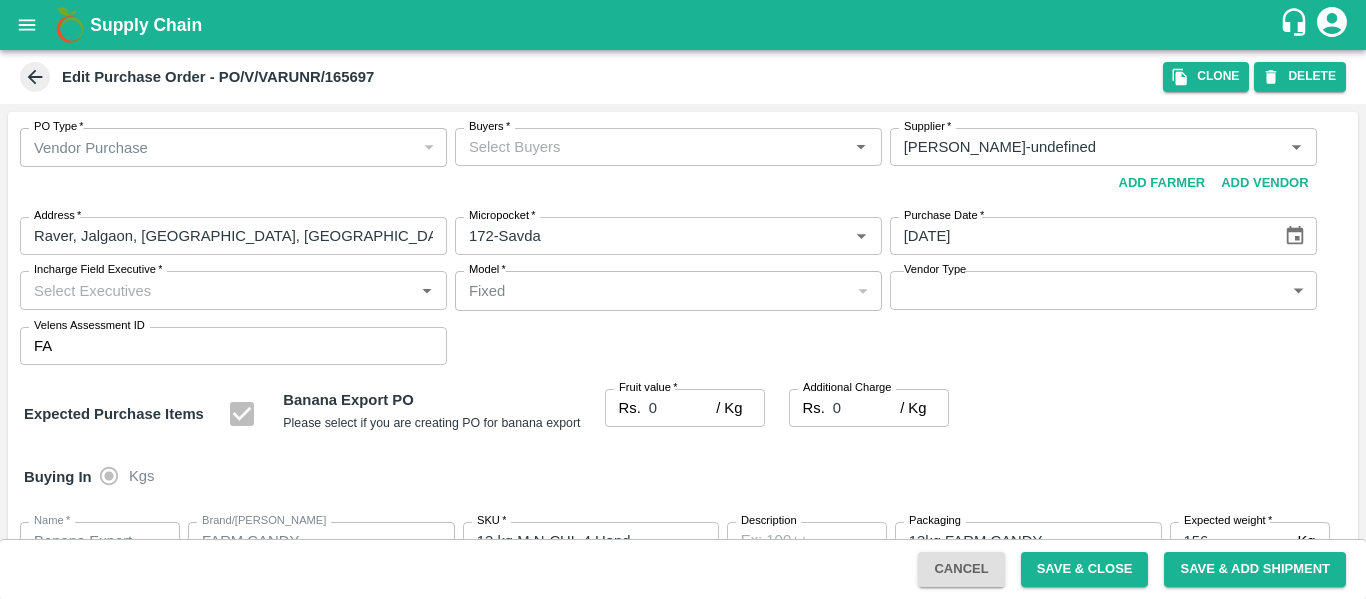 click on "Buyers   *" at bounding box center [652, 147] 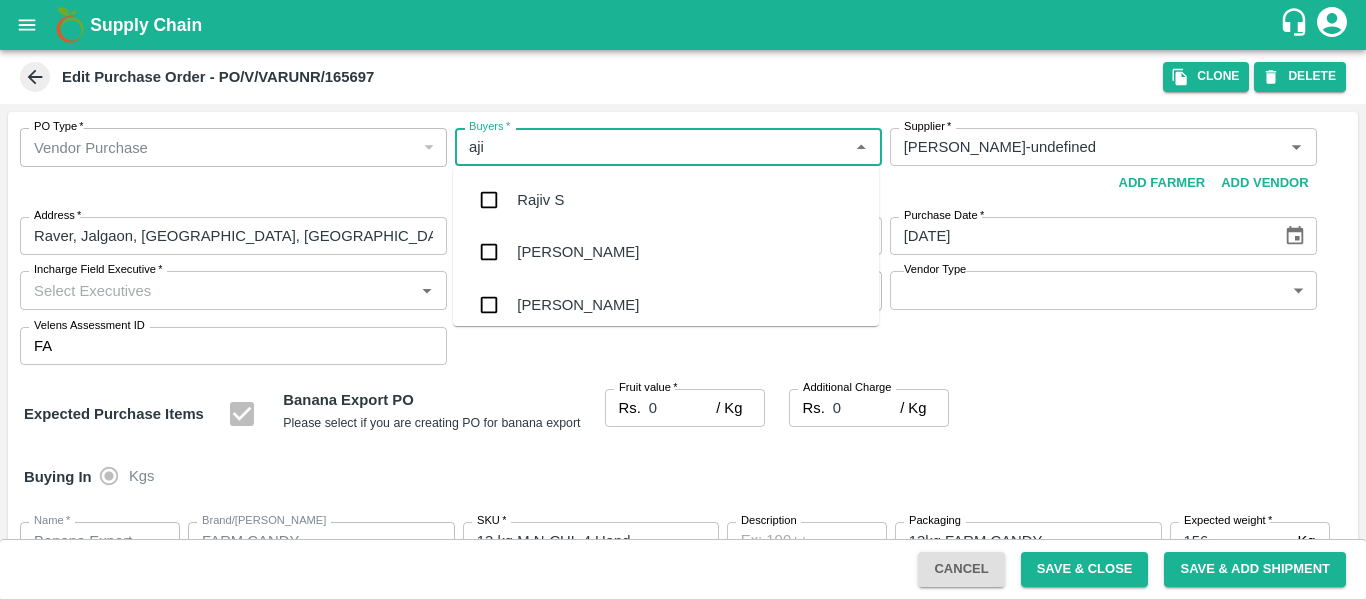 type on "ajit" 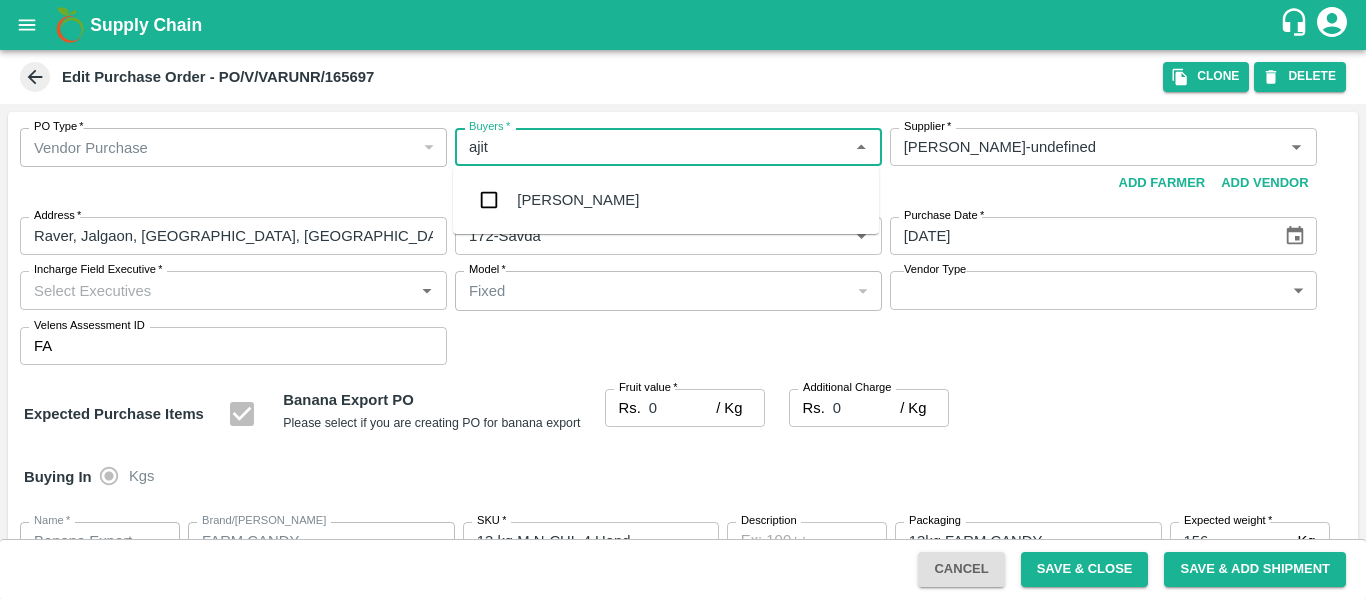 click on "[PERSON_NAME]" at bounding box center [666, 200] 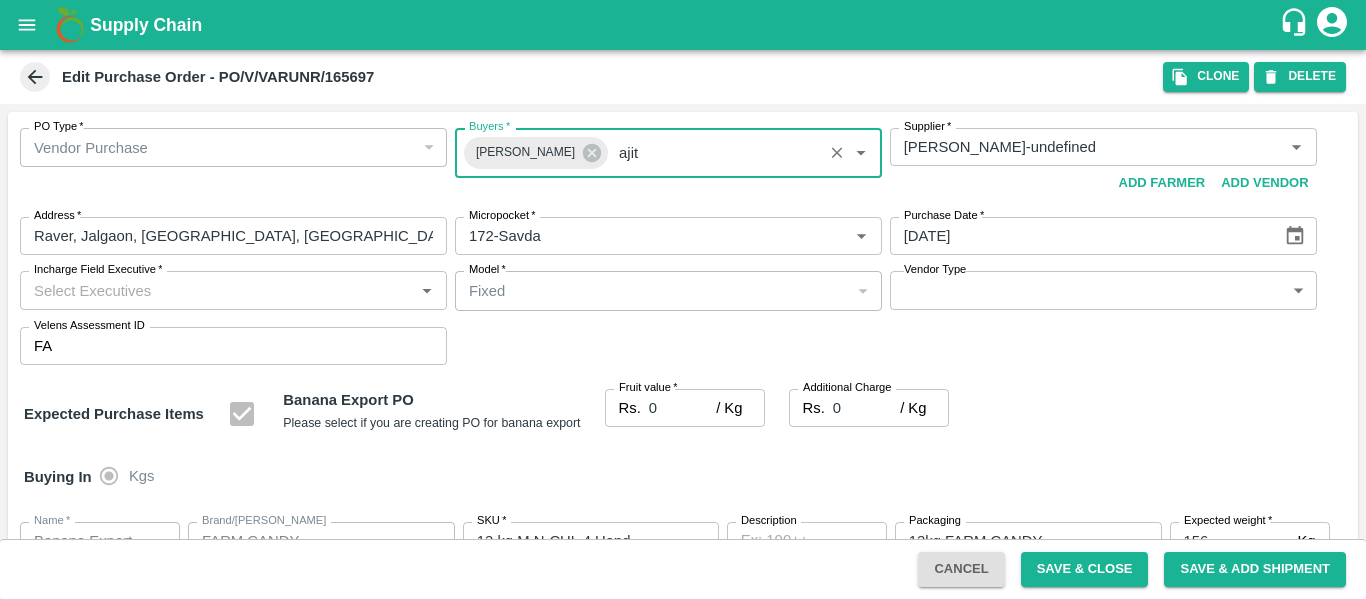 type 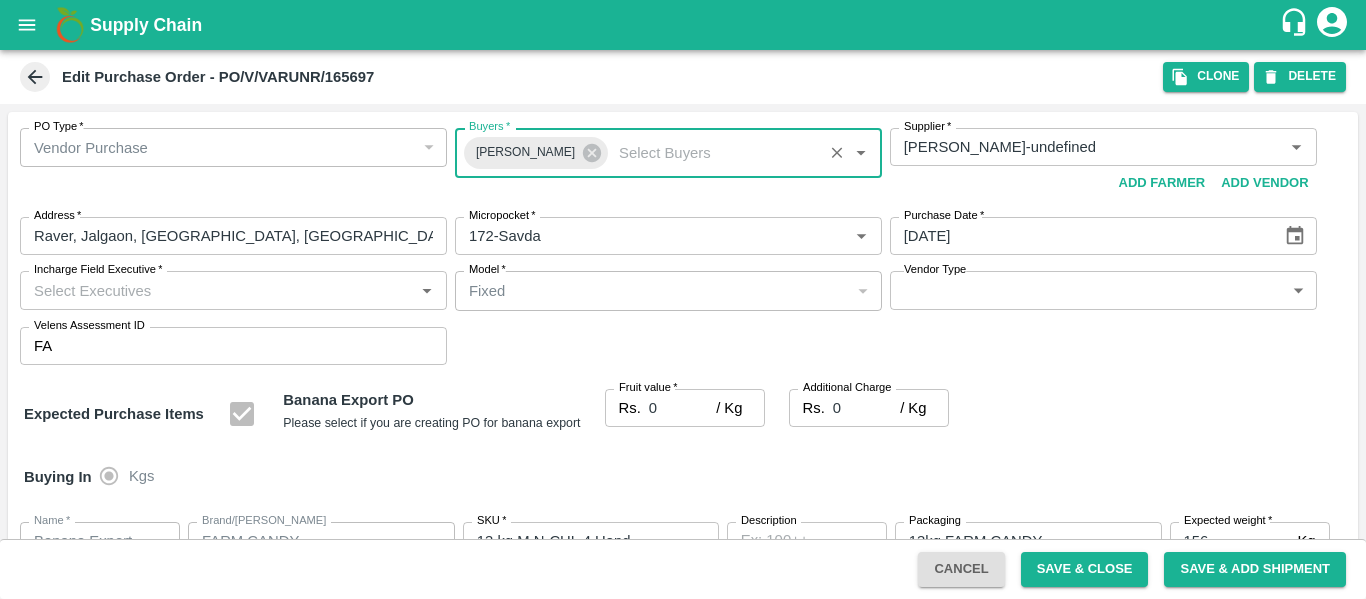 click on "0" at bounding box center [682, 408] 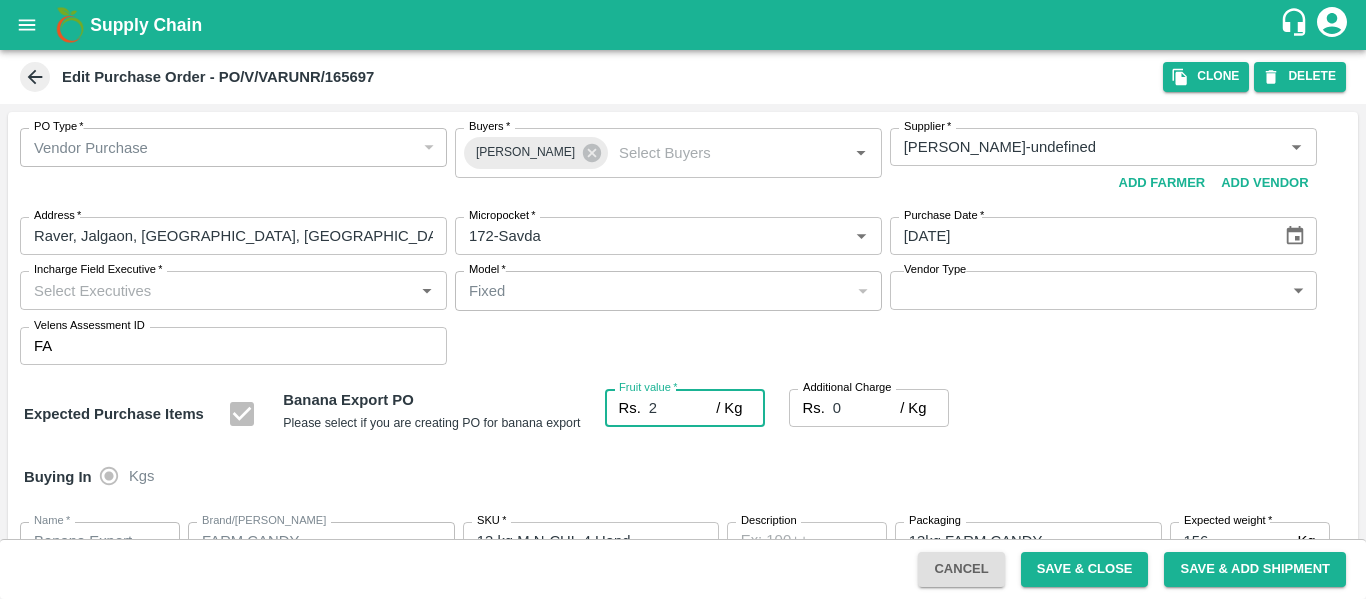 type on "20" 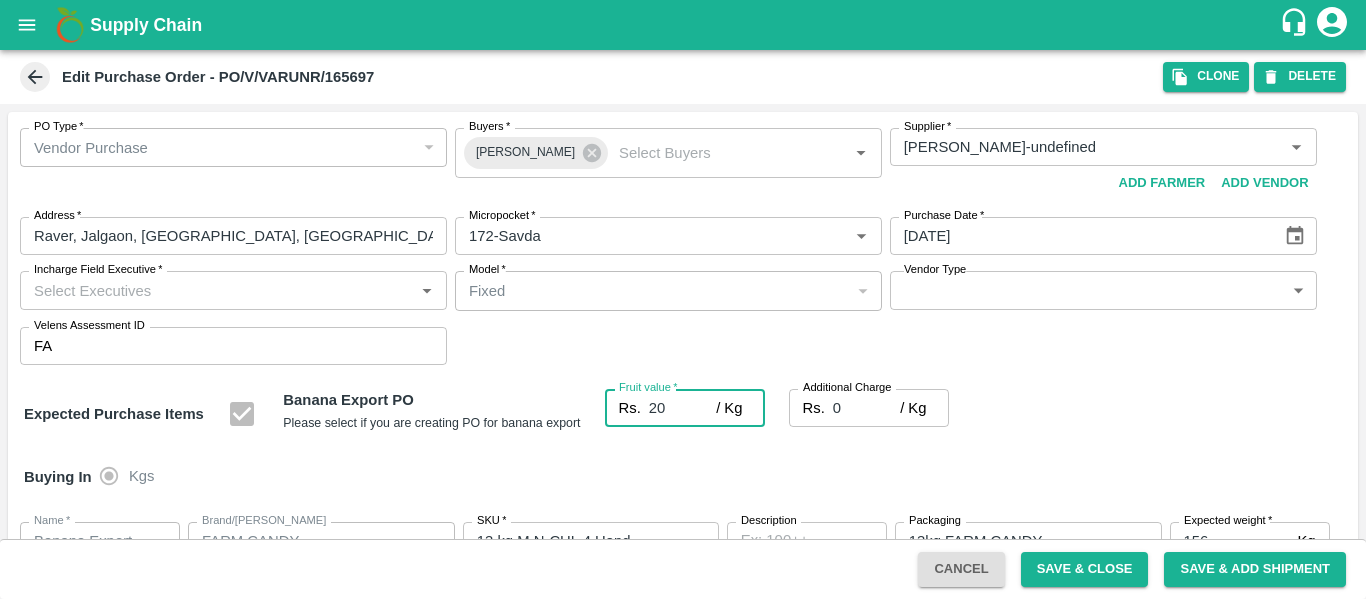 type on "20" 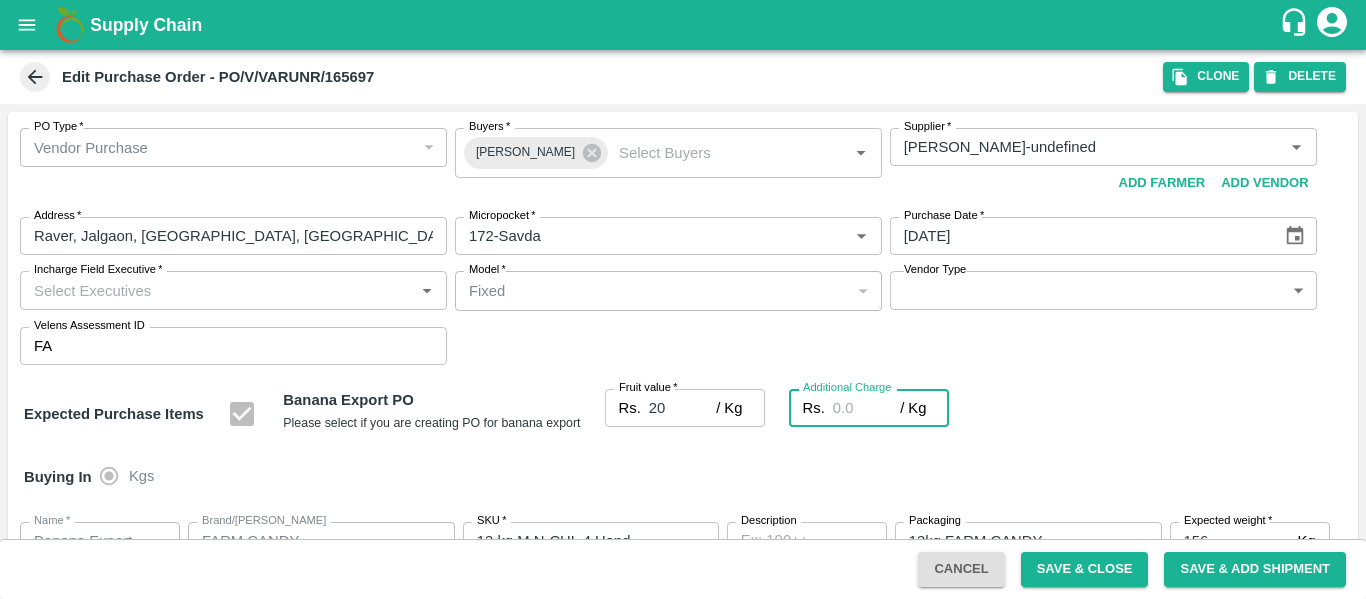 type on "2" 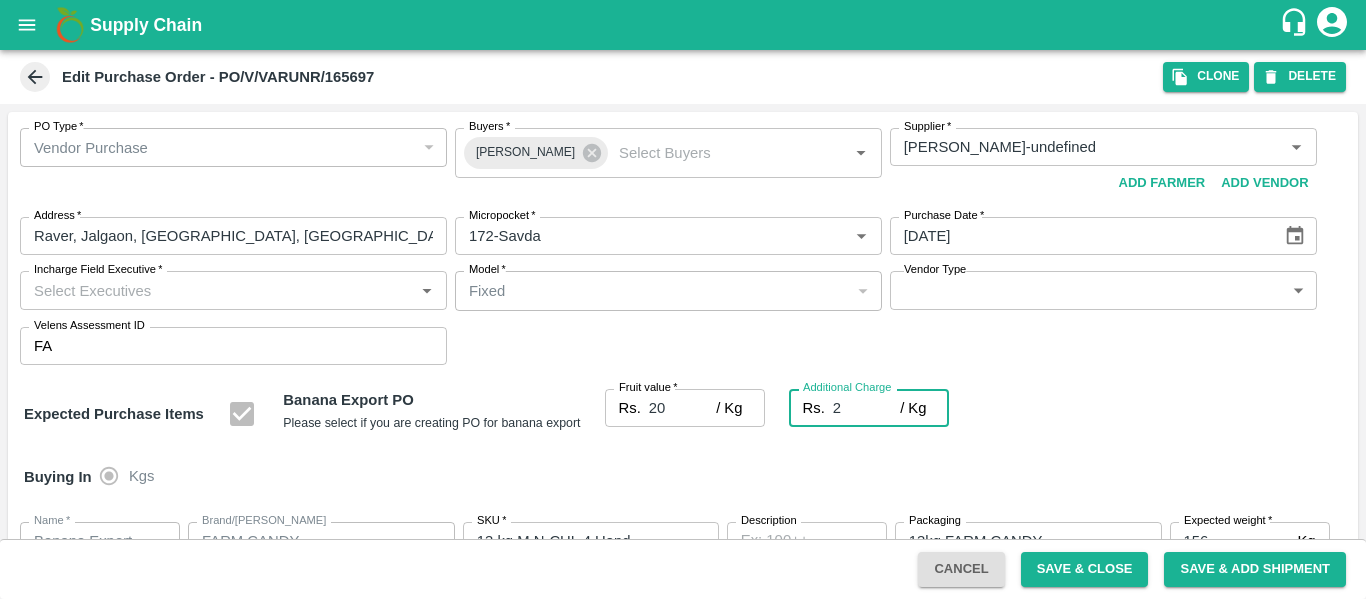 type on "22" 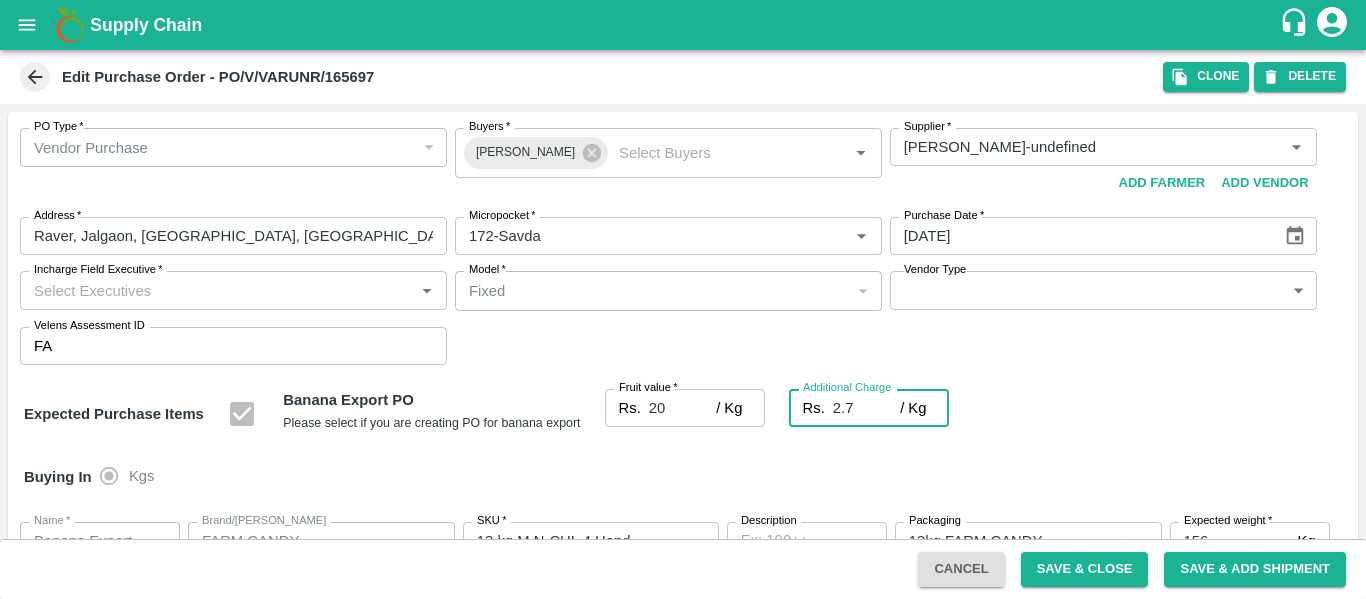 type on "22.7" 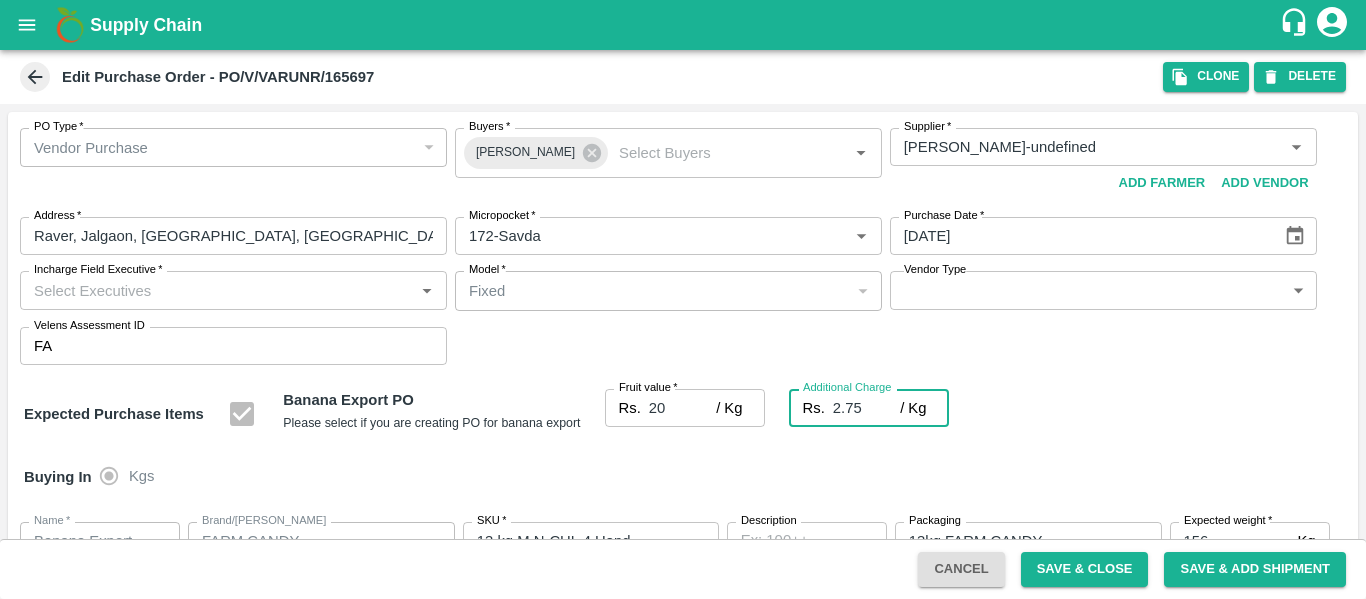 type on "22.75" 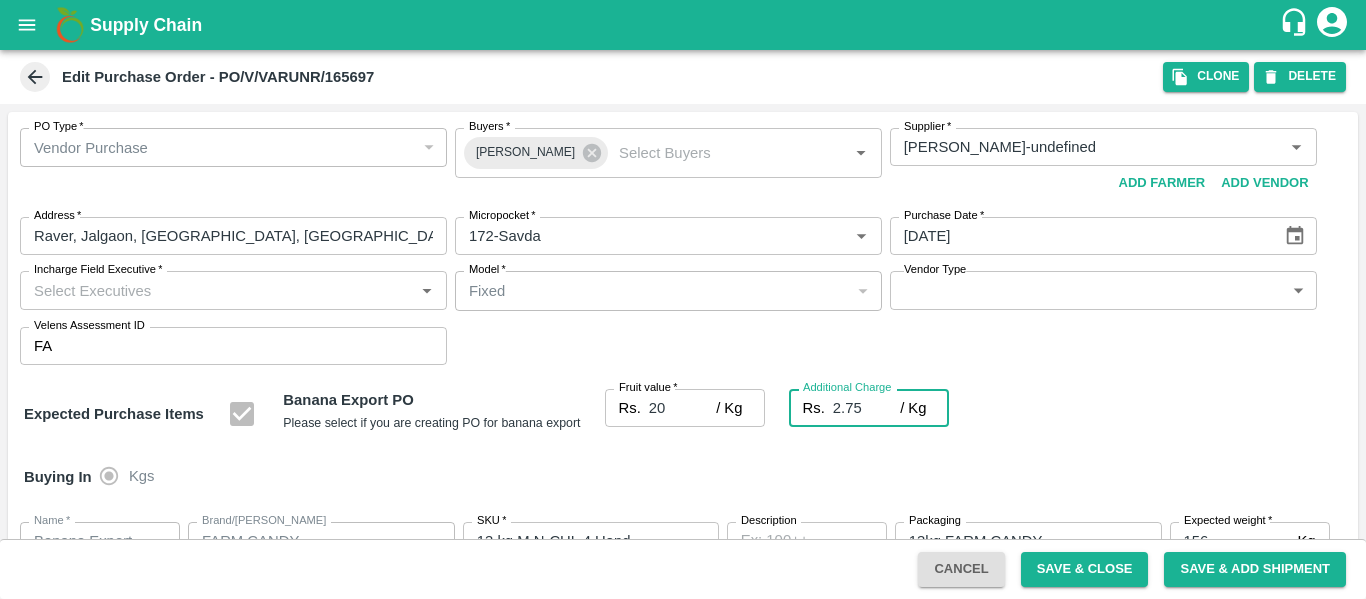 scroll, scrollTop: 1182, scrollLeft: 0, axis: vertical 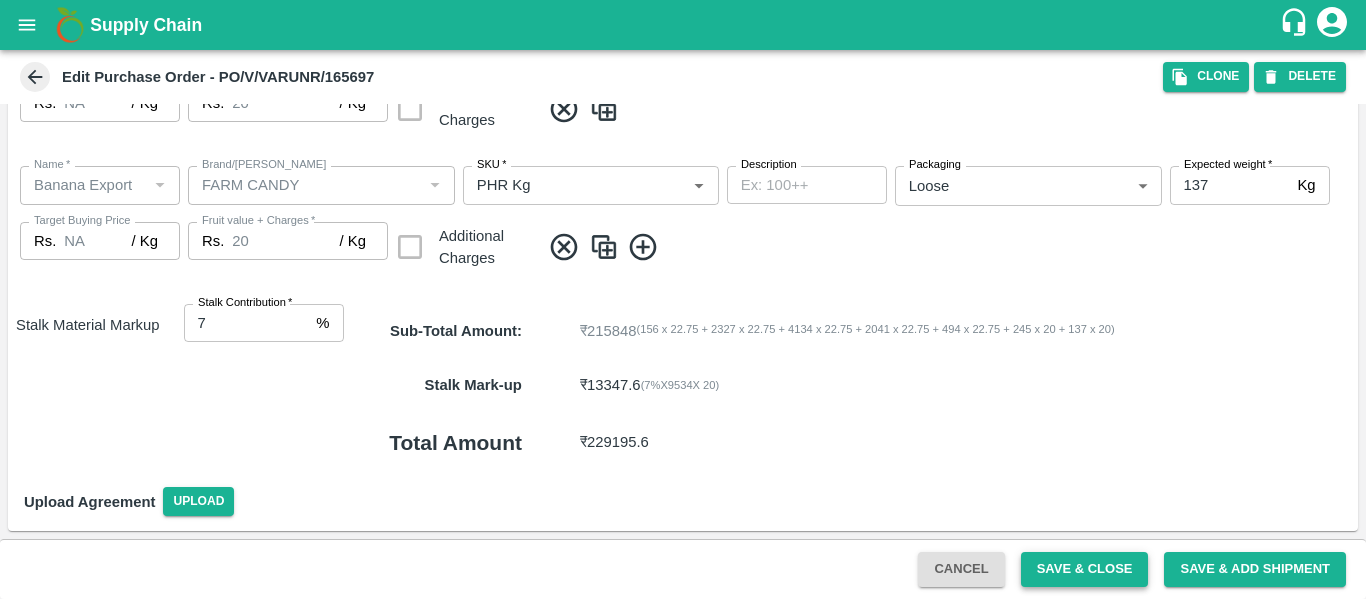 type on "2.75" 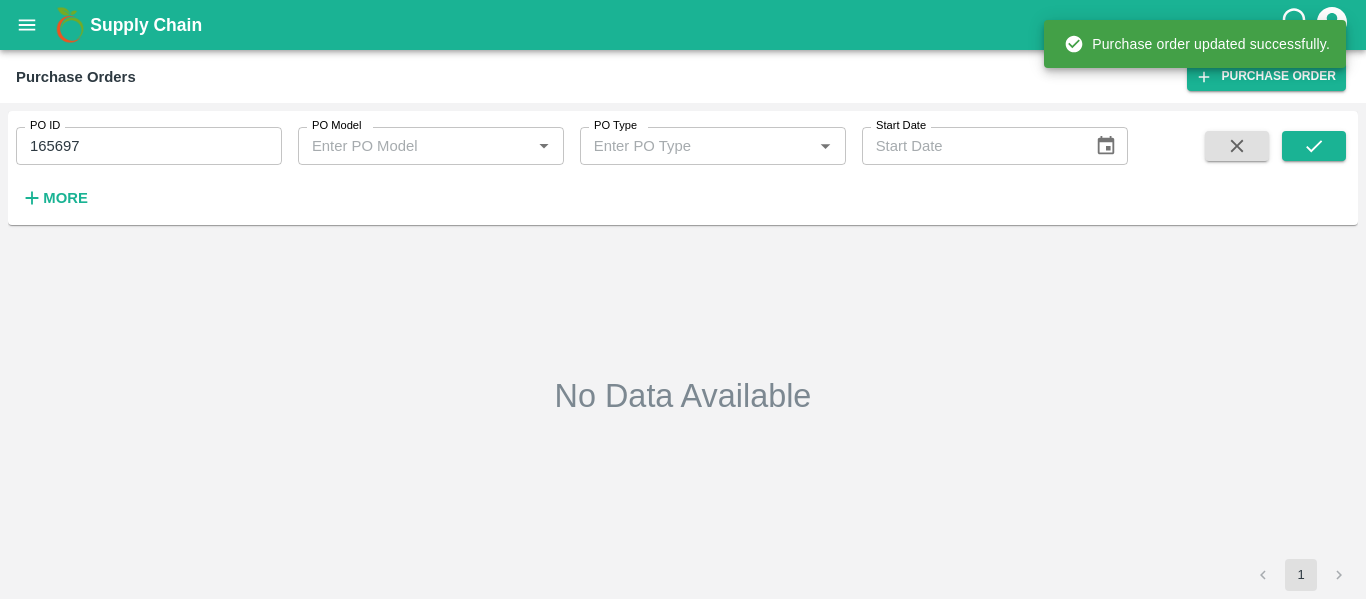 type on "165697" 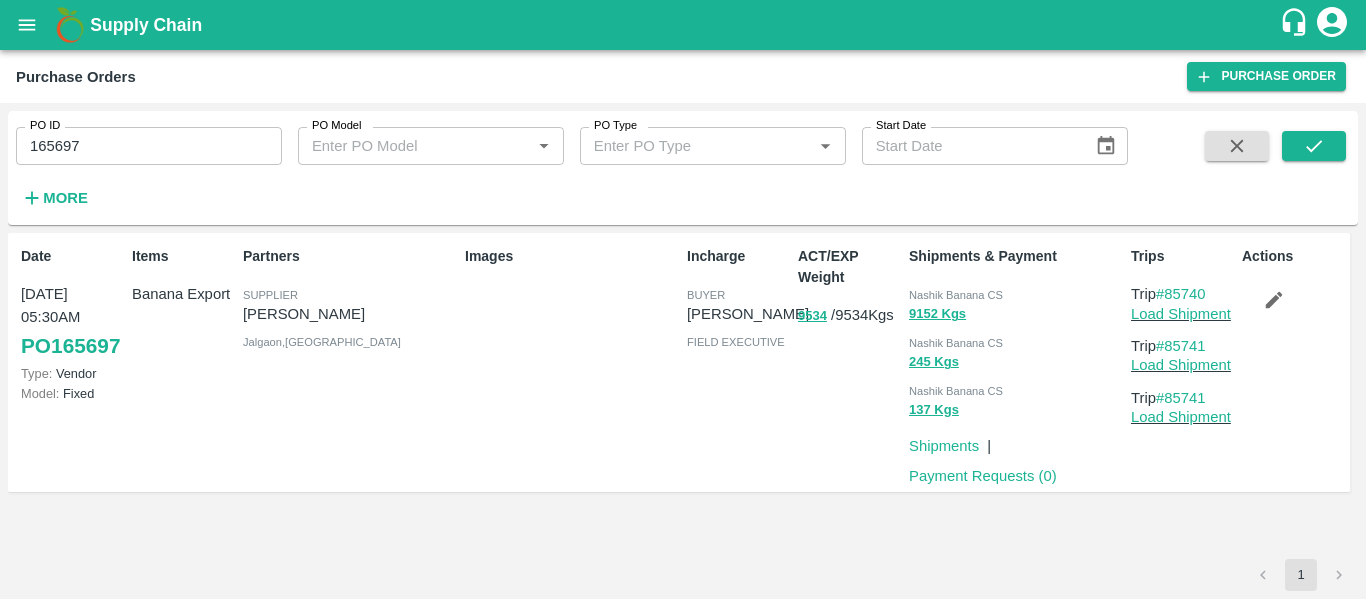 drag, startPoint x: 1216, startPoint y: 344, endPoint x: 1167, endPoint y: 354, distance: 50.01 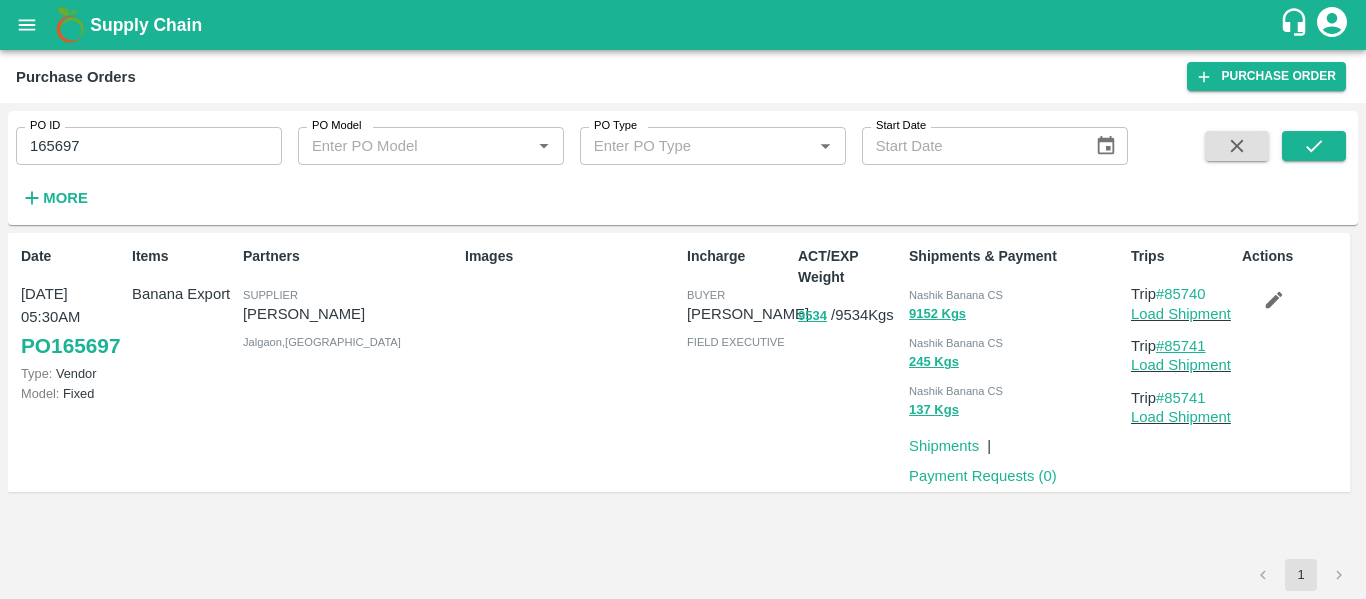 drag, startPoint x: 1215, startPoint y: 347, endPoint x: 1169, endPoint y: 351, distance: 46.173584 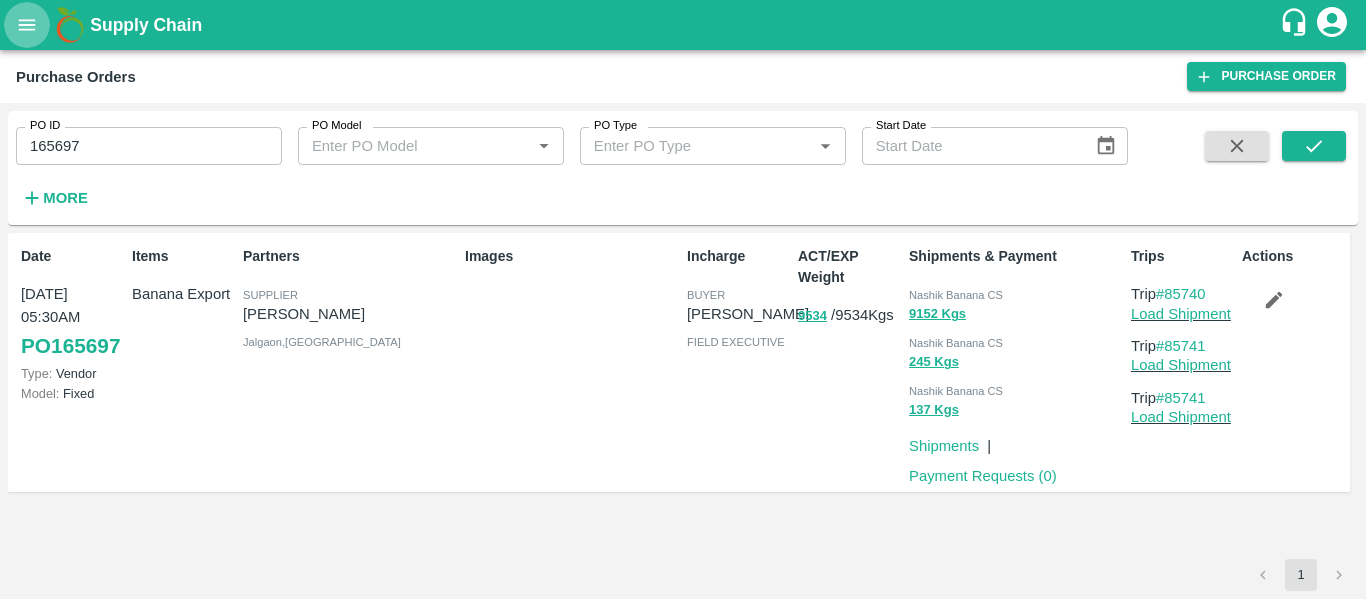 click 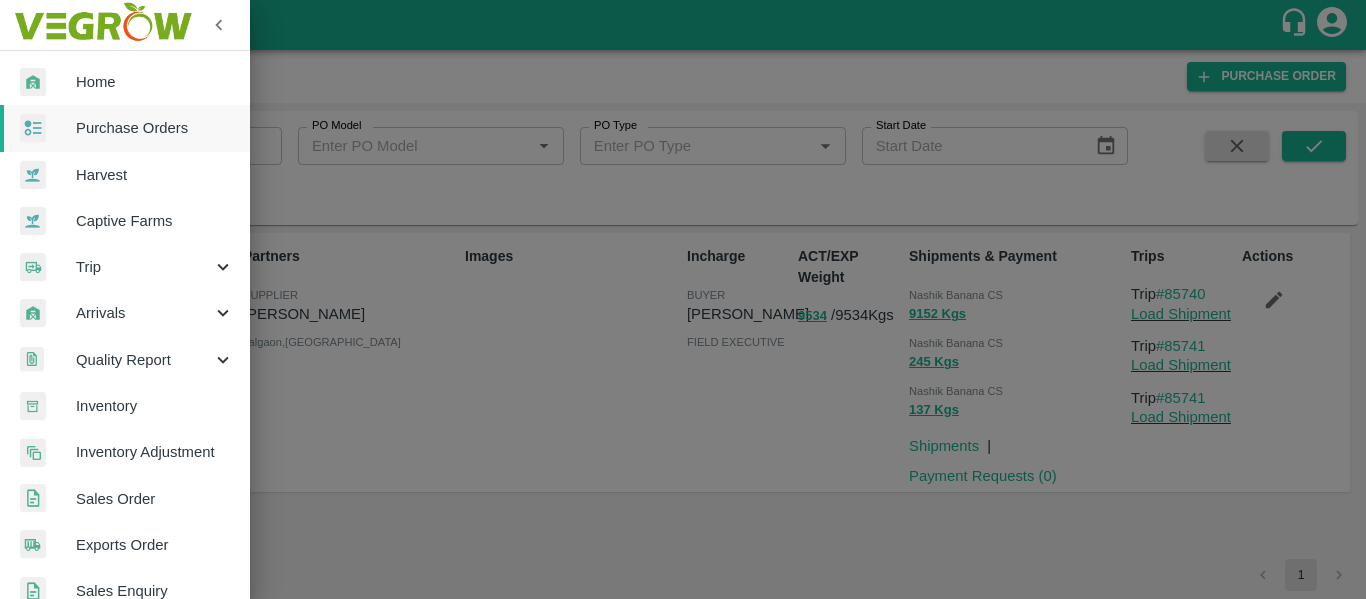 click on "Trip" at bounding box center [125, 267] 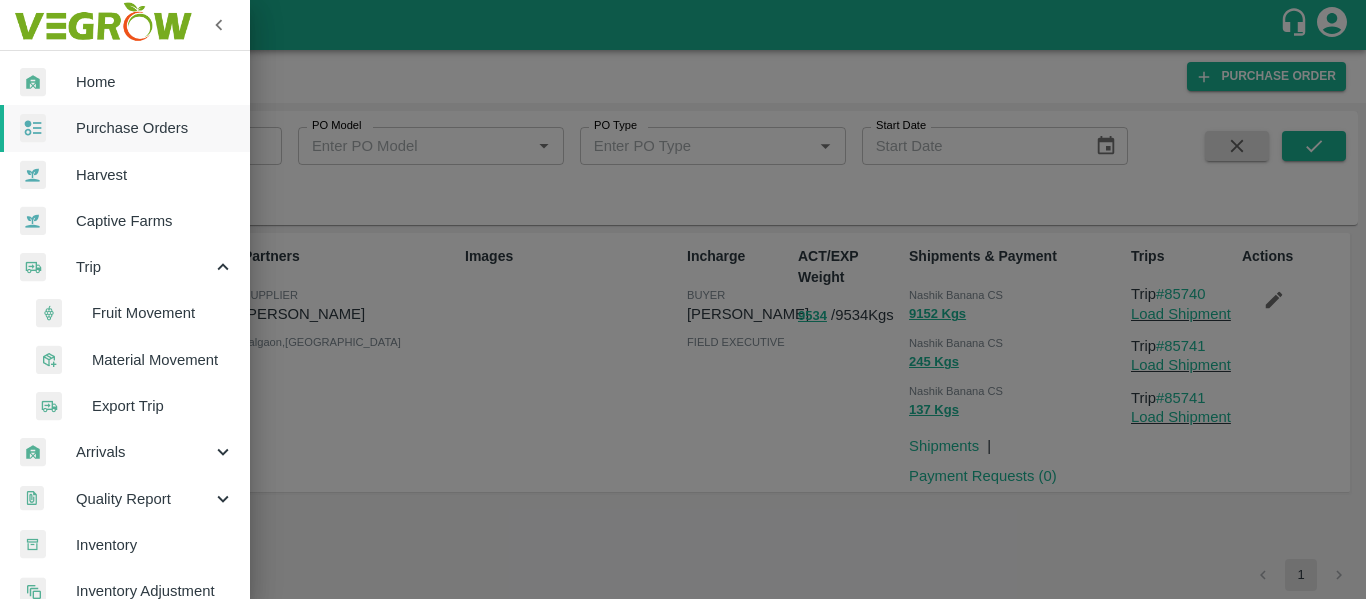 click on "Fruit Movement" at bounding box center (163, 313) 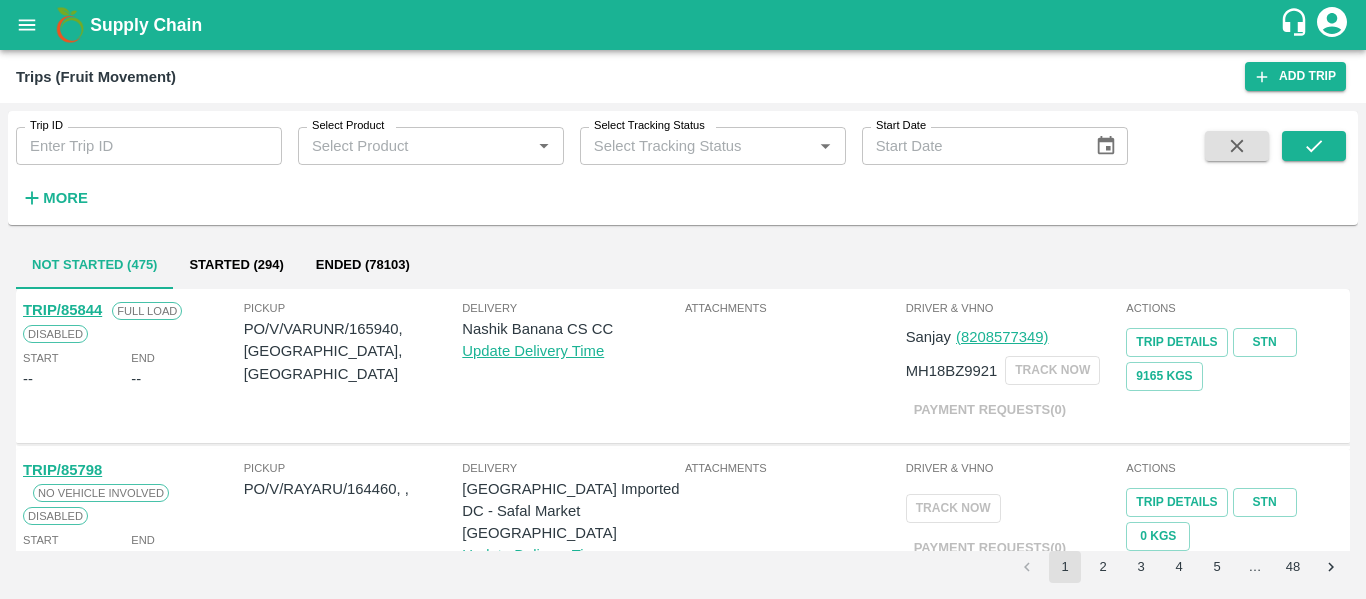 click on "Trip ID" at bounding box center [149, 146] 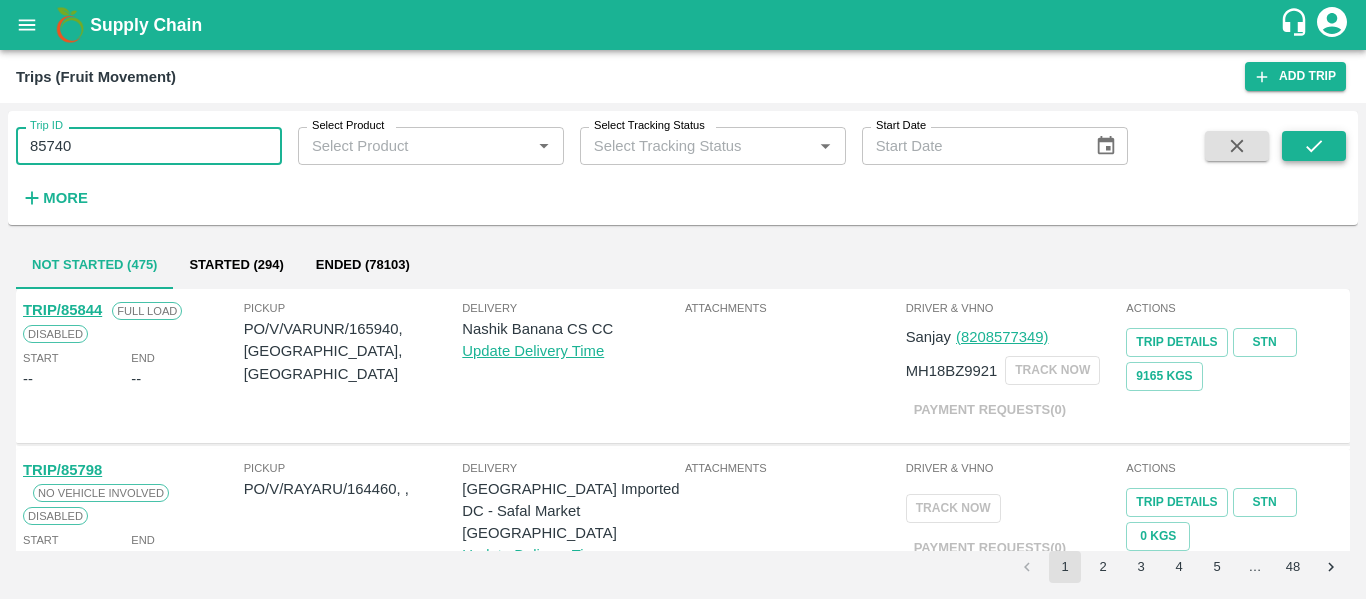 type on "85740" 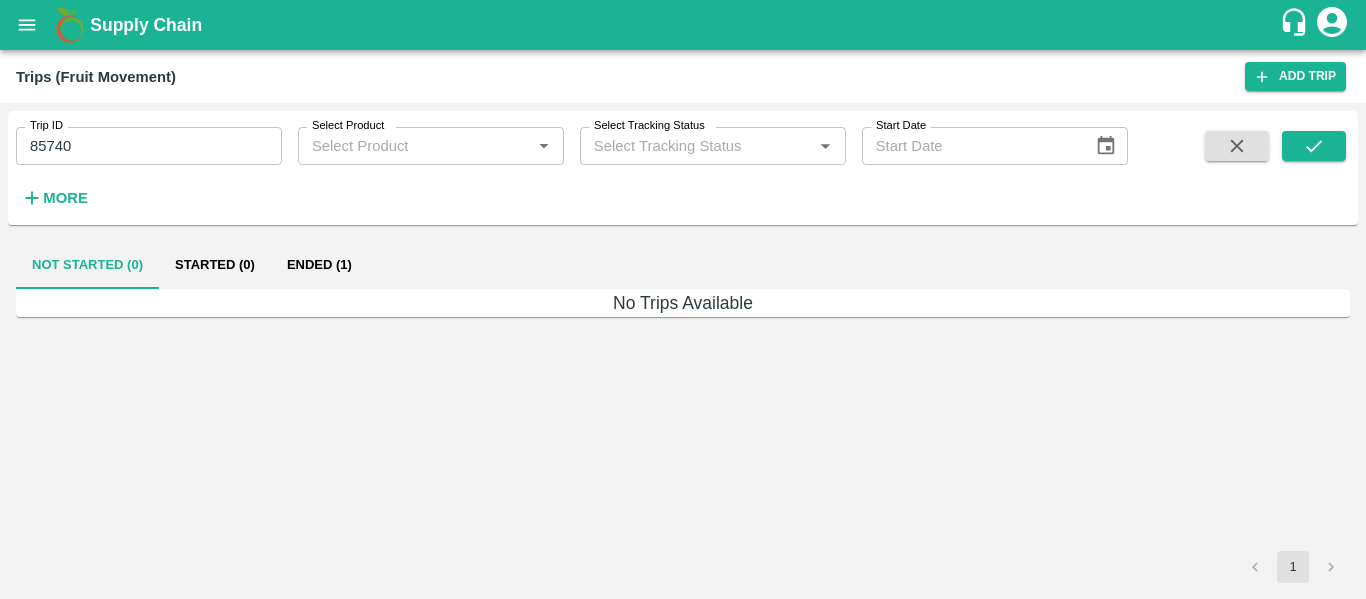 click on "Ended (1)" at bounding box center [319, 265] 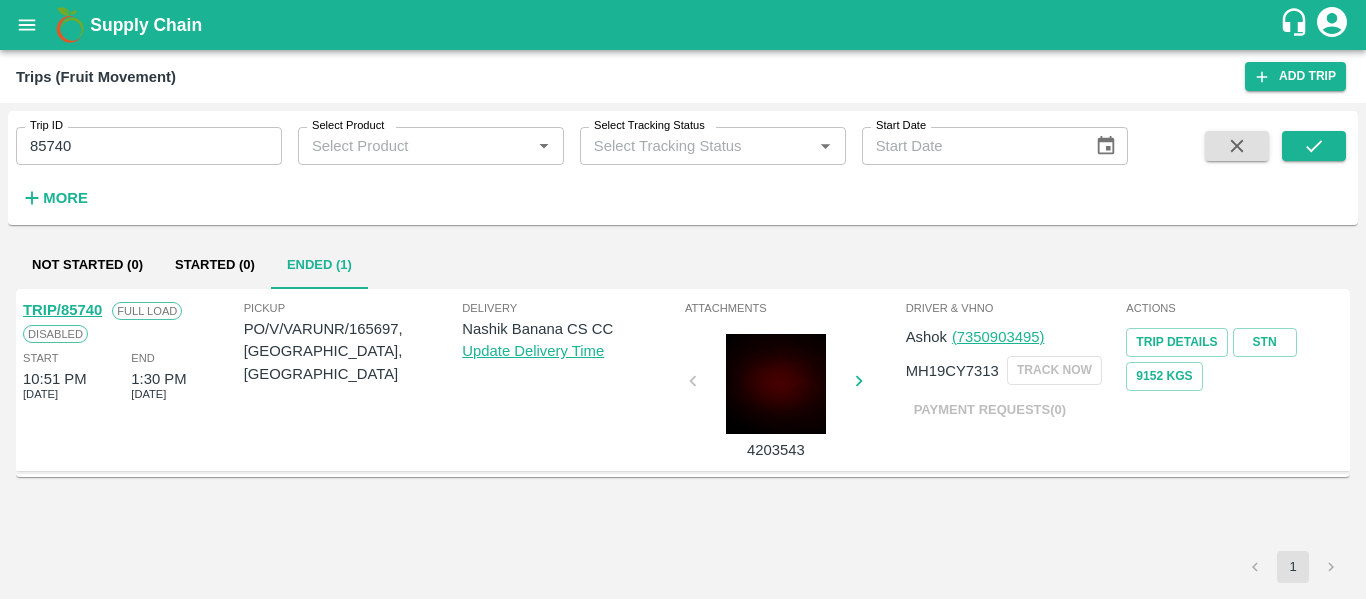 click on "TRIP/85740" at bounding box center [62, 310] 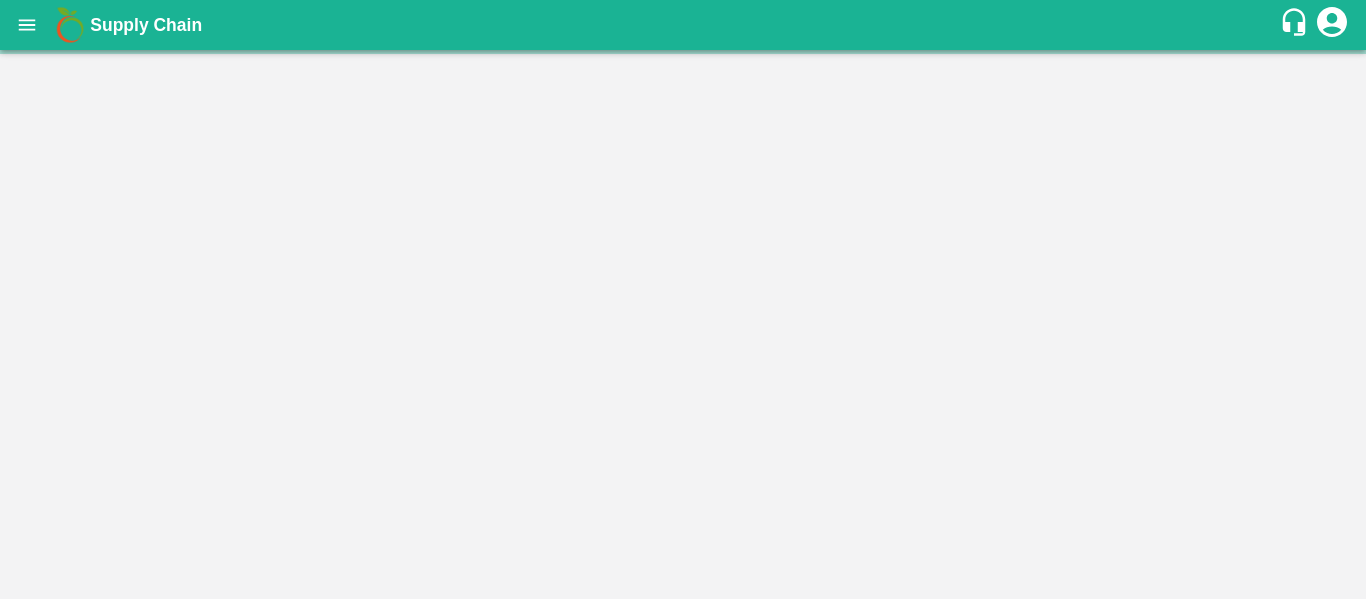 scroll, scrollTop: 0, scrollLeft: 0, axis: both 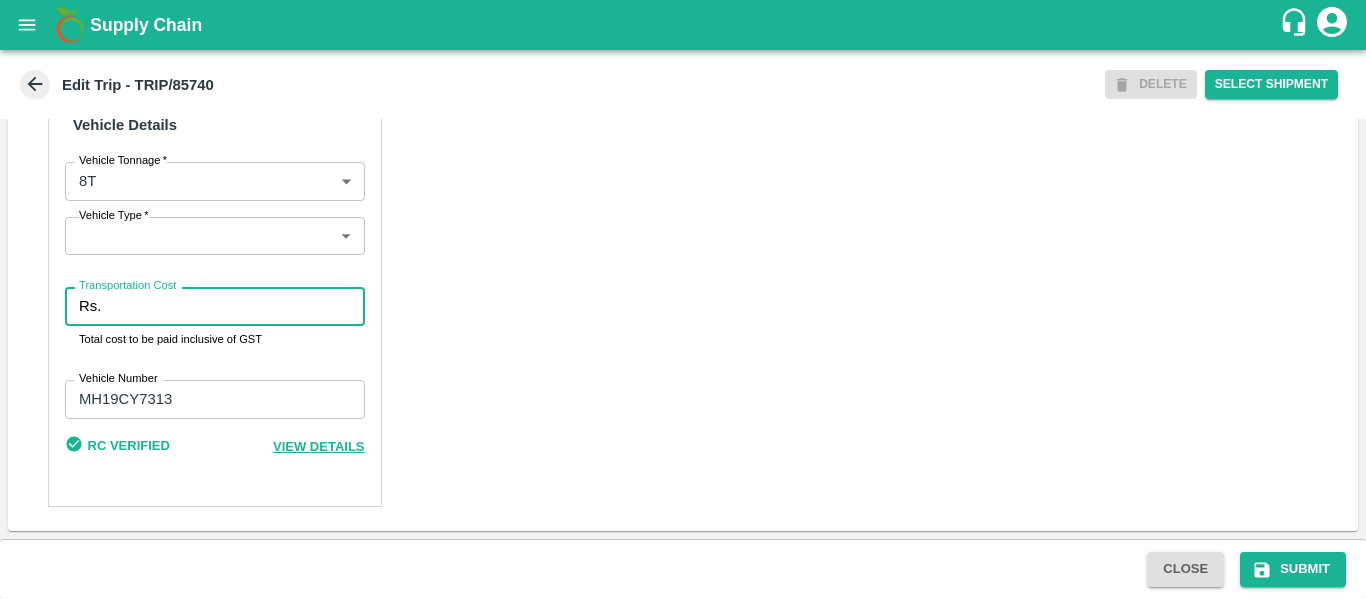 click on "Transportation Cost" at bounding box center (236, 306) 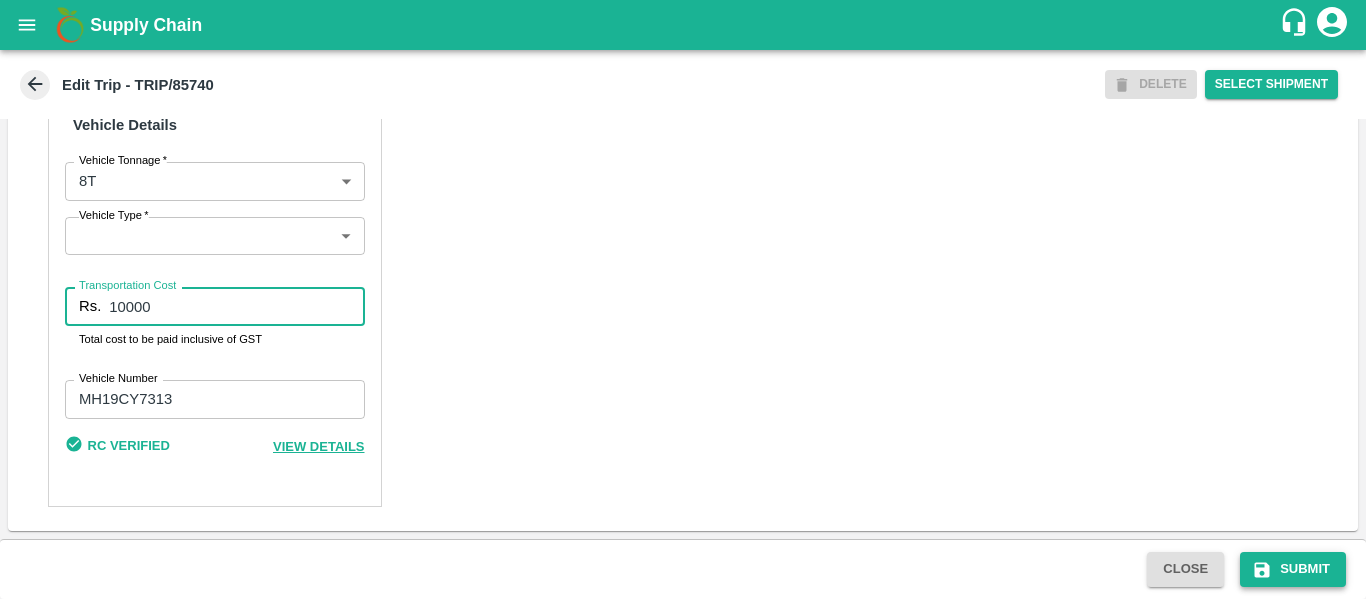 type on "10000" 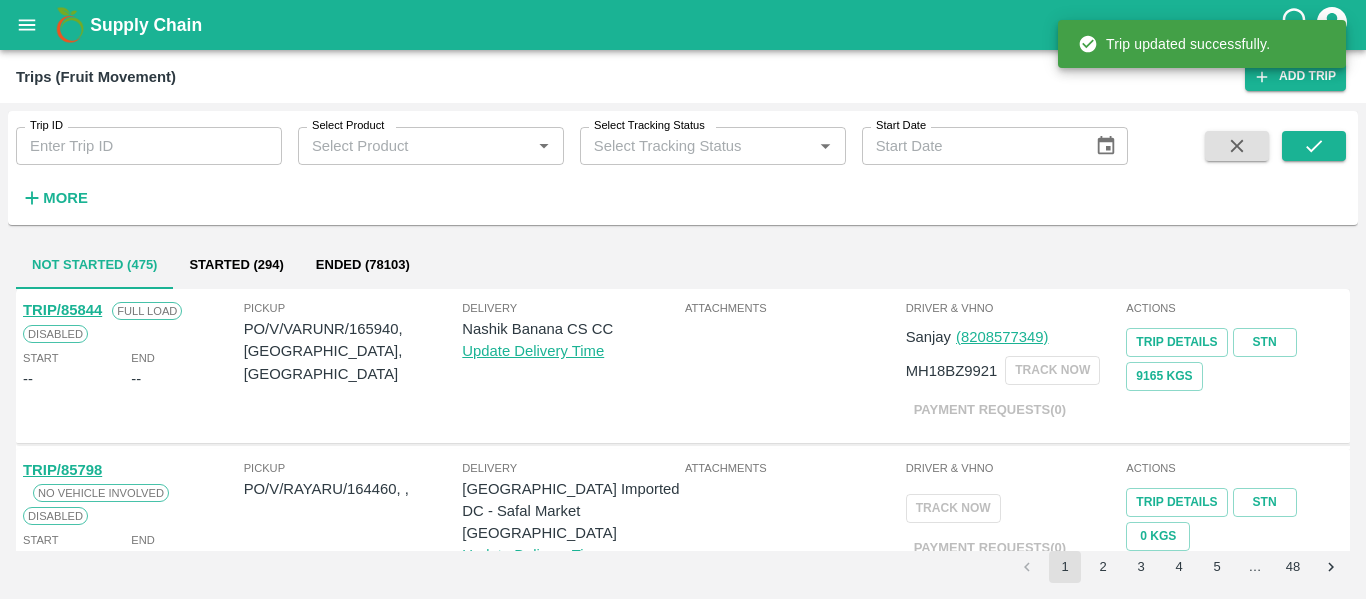 click on "Trip ID Trip ID Select Product Select Product   * Select Tracking Status Select Tracking Status   * Start Date Start Date More" at bounding box center (564, 163) 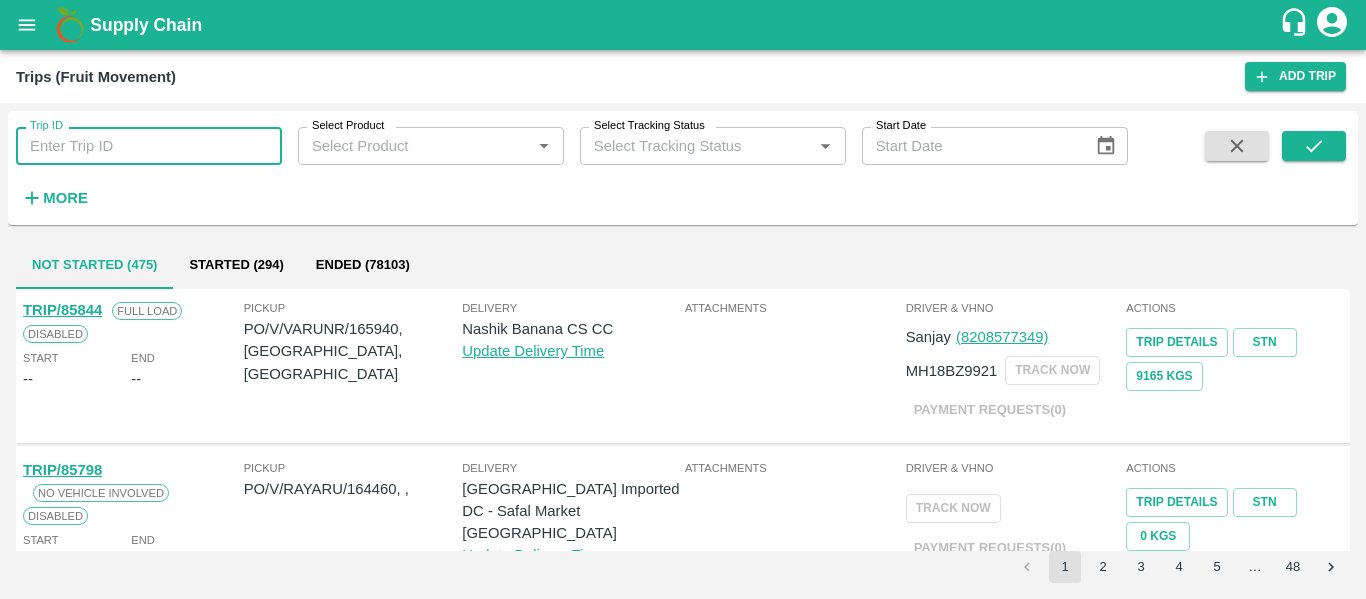 paste on "85741" 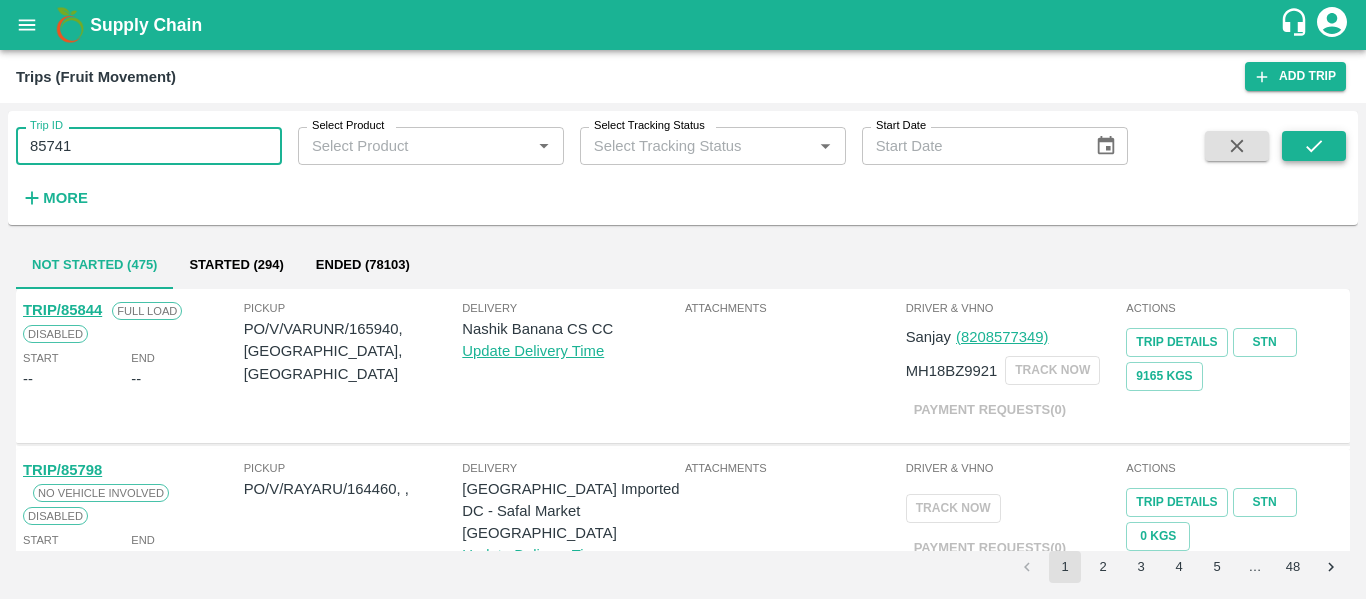 type on "85741" 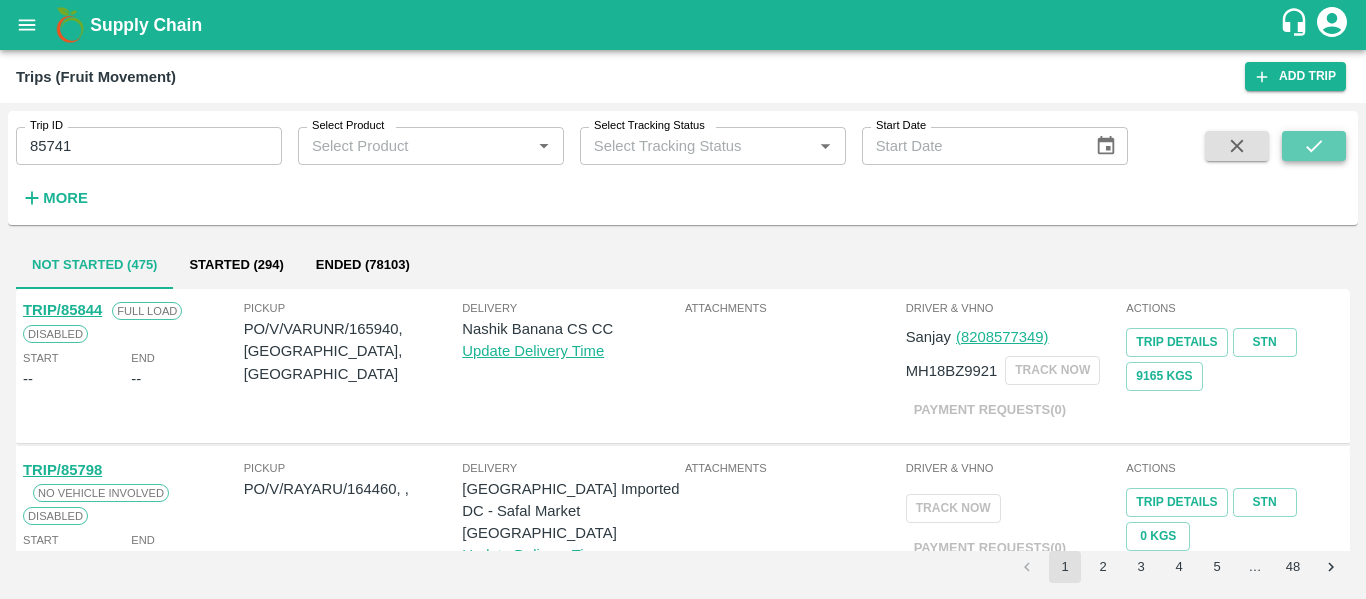 click at bounding box center [1314, 146] 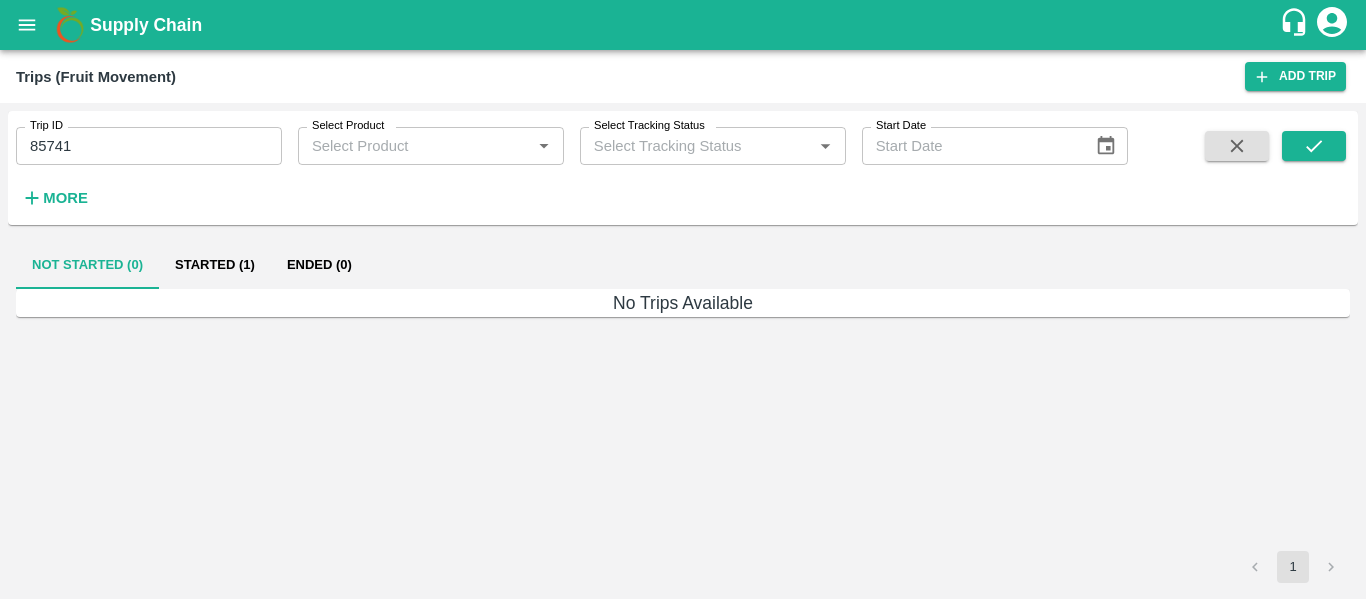 click on "Started (1)" at bounding box center (215, 265) 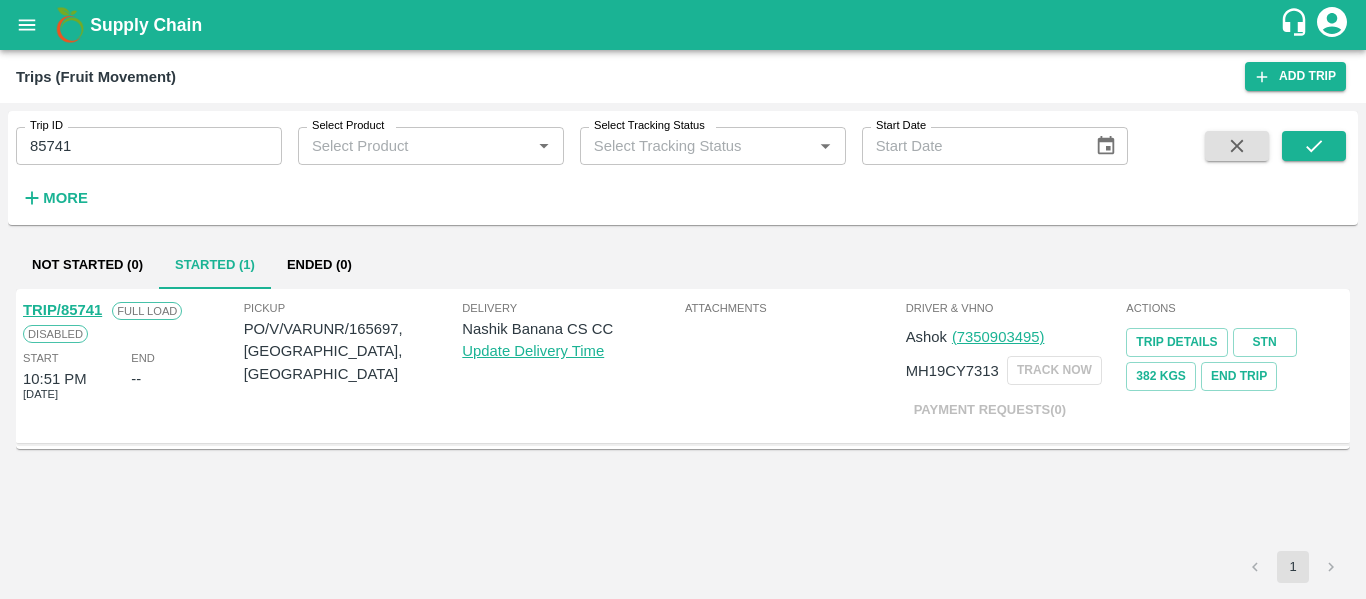 click on "TRIP/85741" at bounding box center [62, 310] 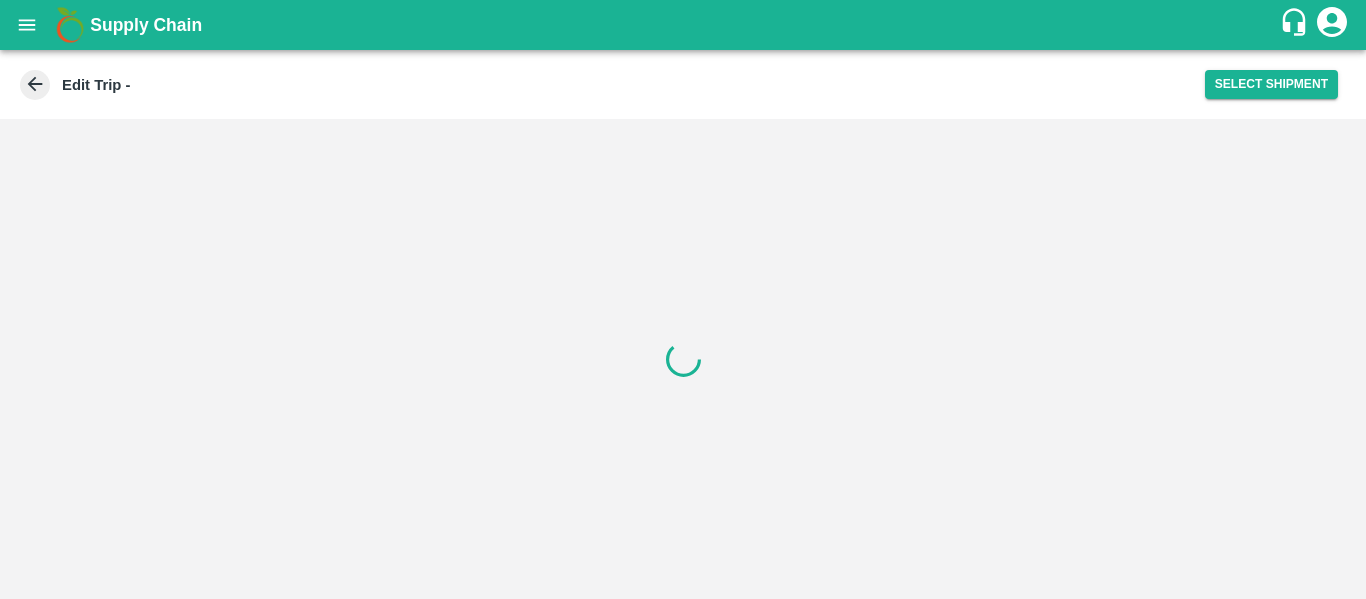 scroll, scrollTop: 0, scrollLeft: 0, axis: both 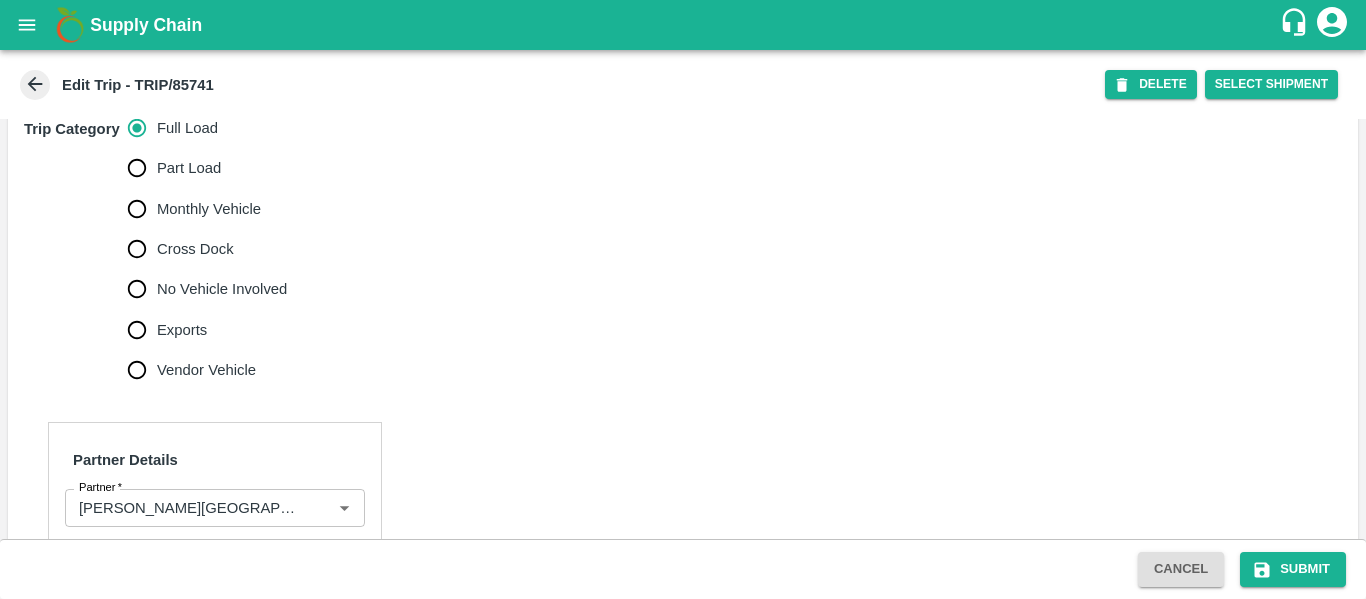 click on "No Vehicle Involved" at bounding box center (222, 289) 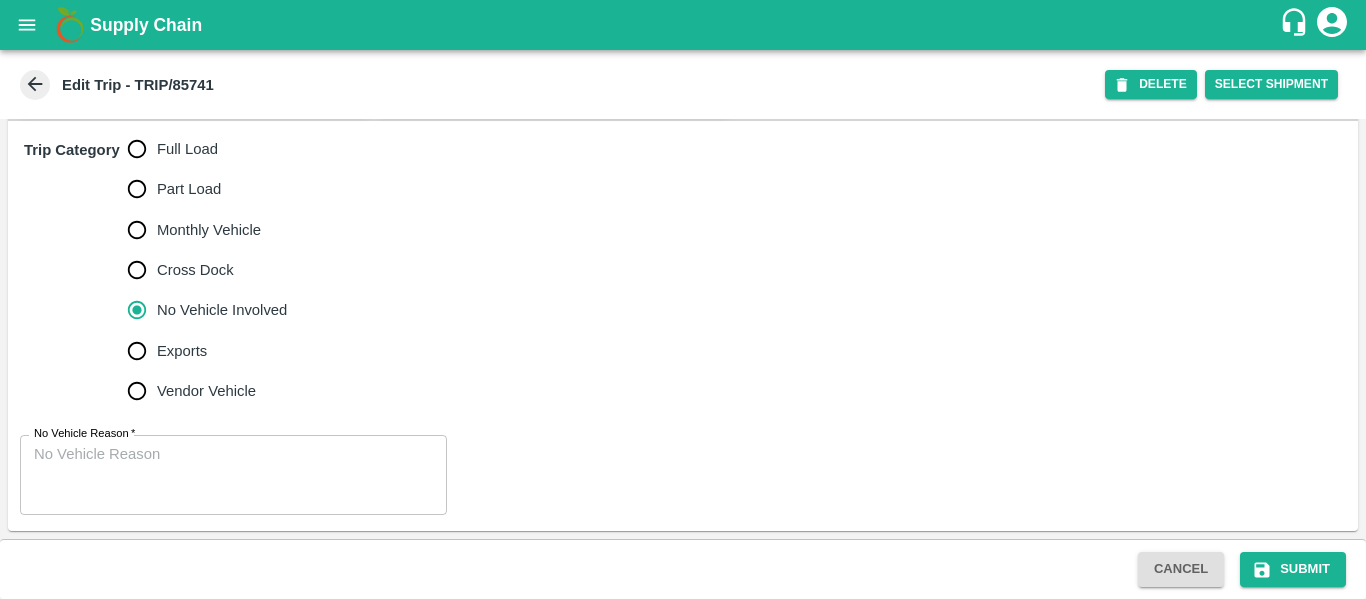 click on "No Vehicle Reason   *" at bounding box center [233, 475] 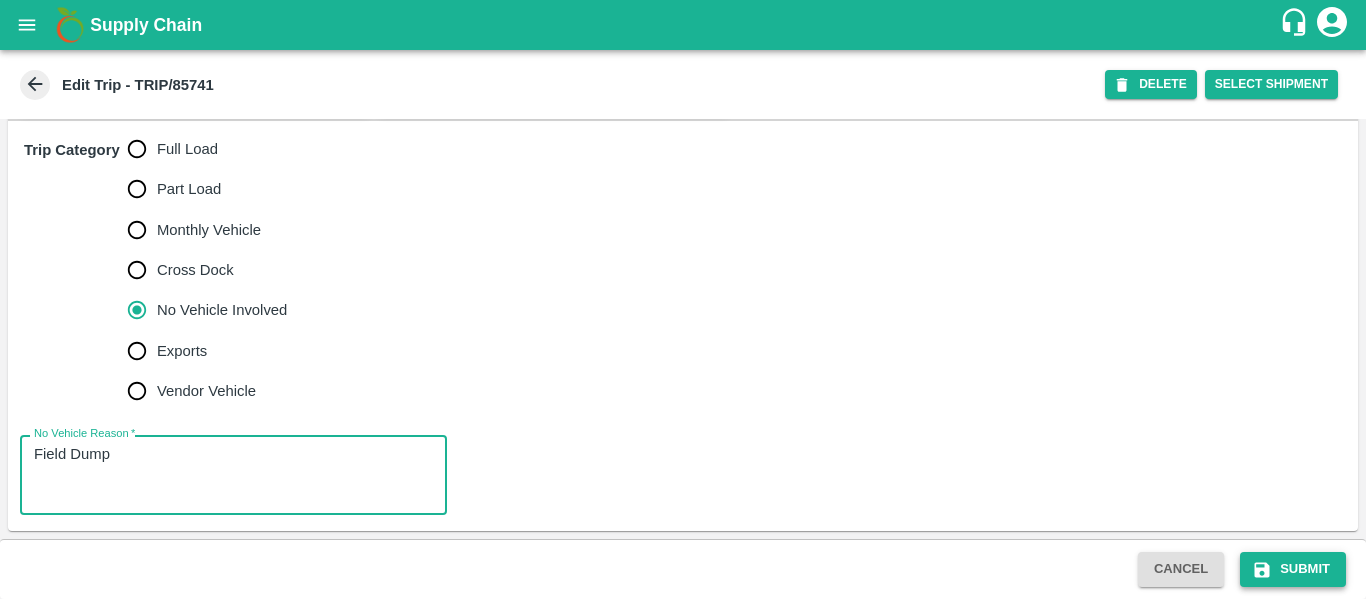 type on "Field Dump" 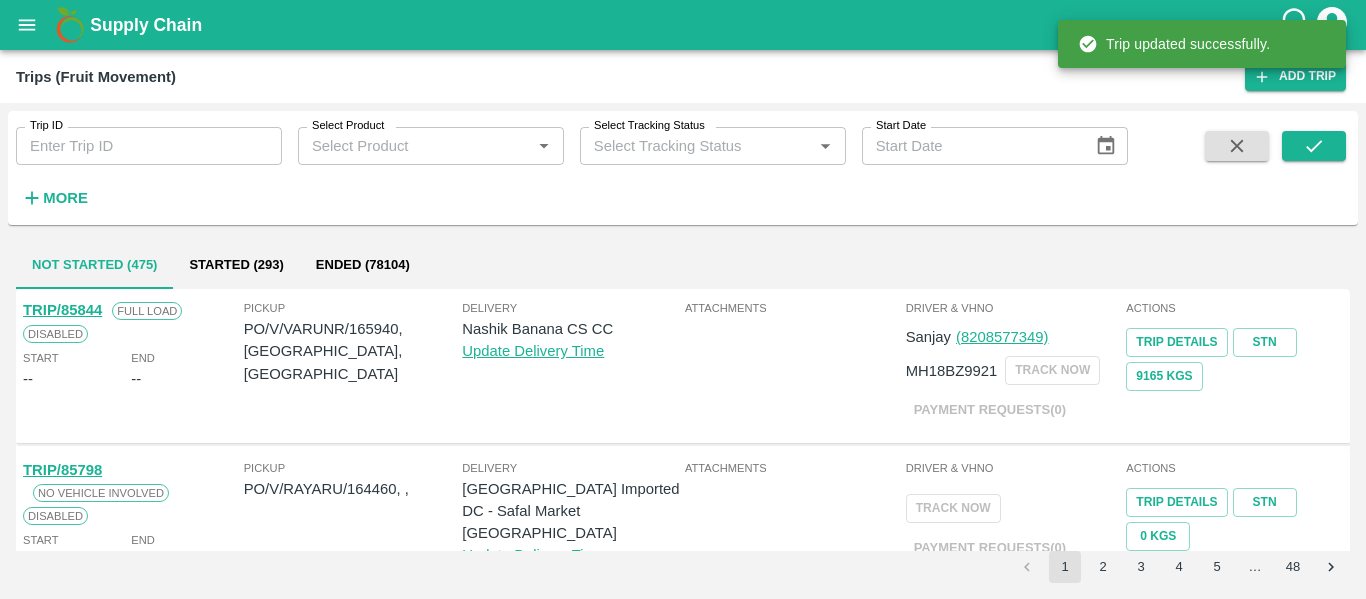 click 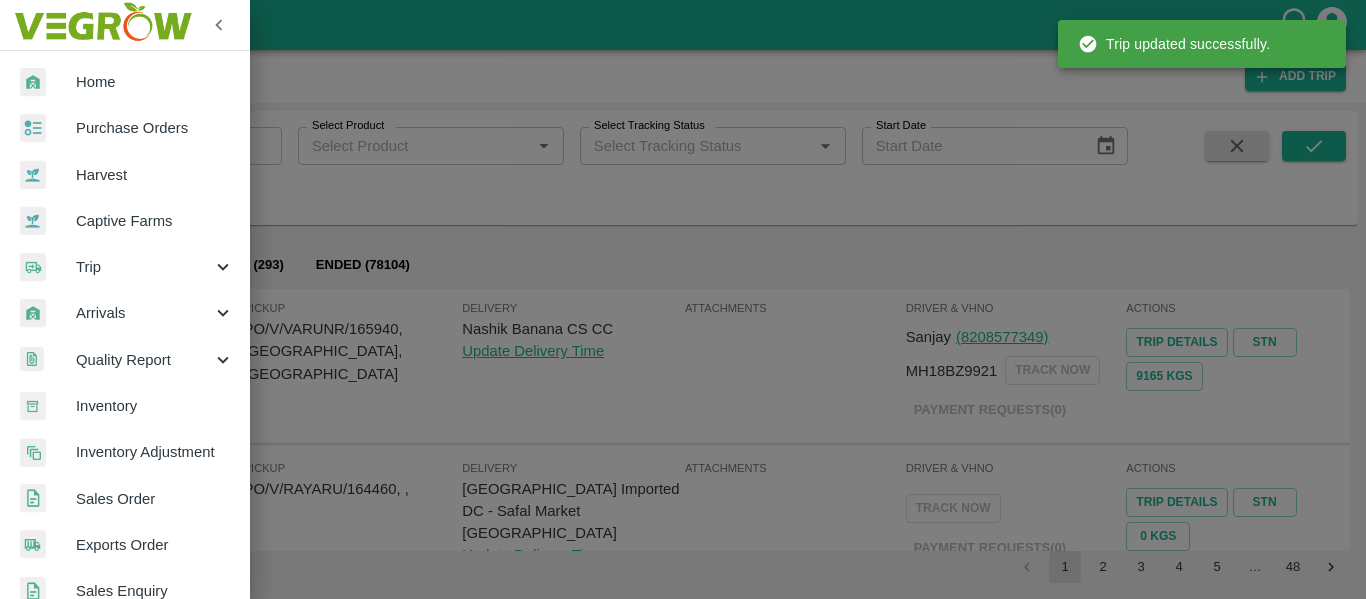 click on "Purchase Orders" at bounding box center (125, 128) 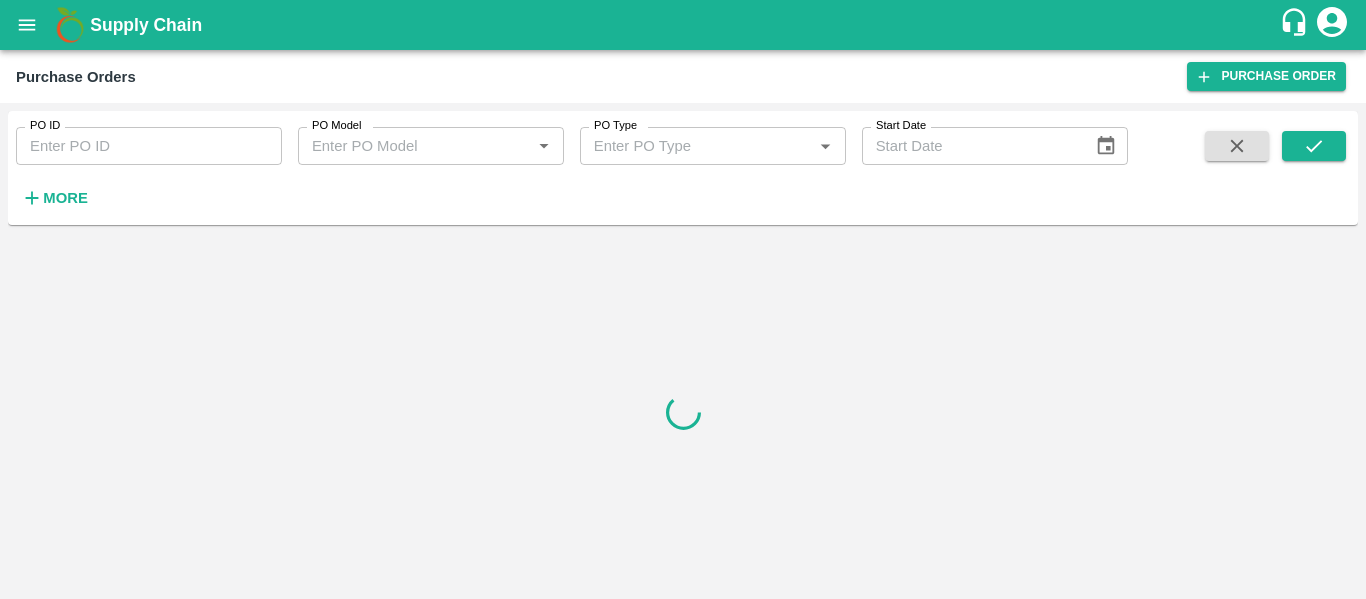 click on "PO ID" at bounding box center (149, 146) 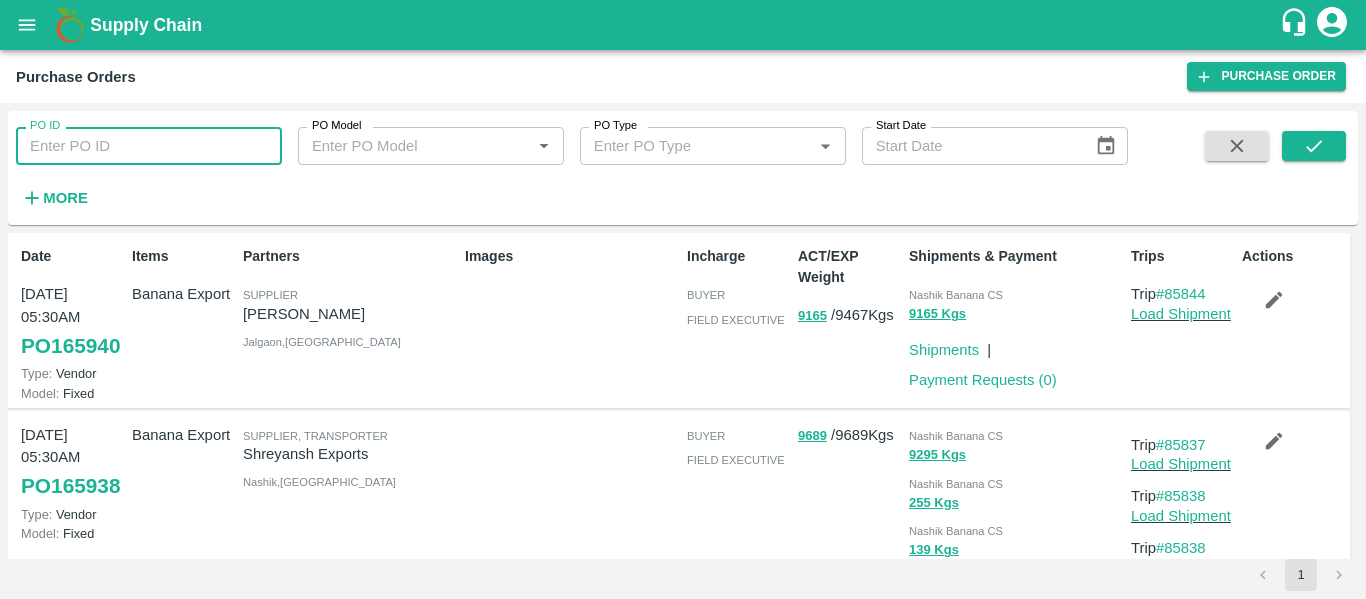 paste on "165697" 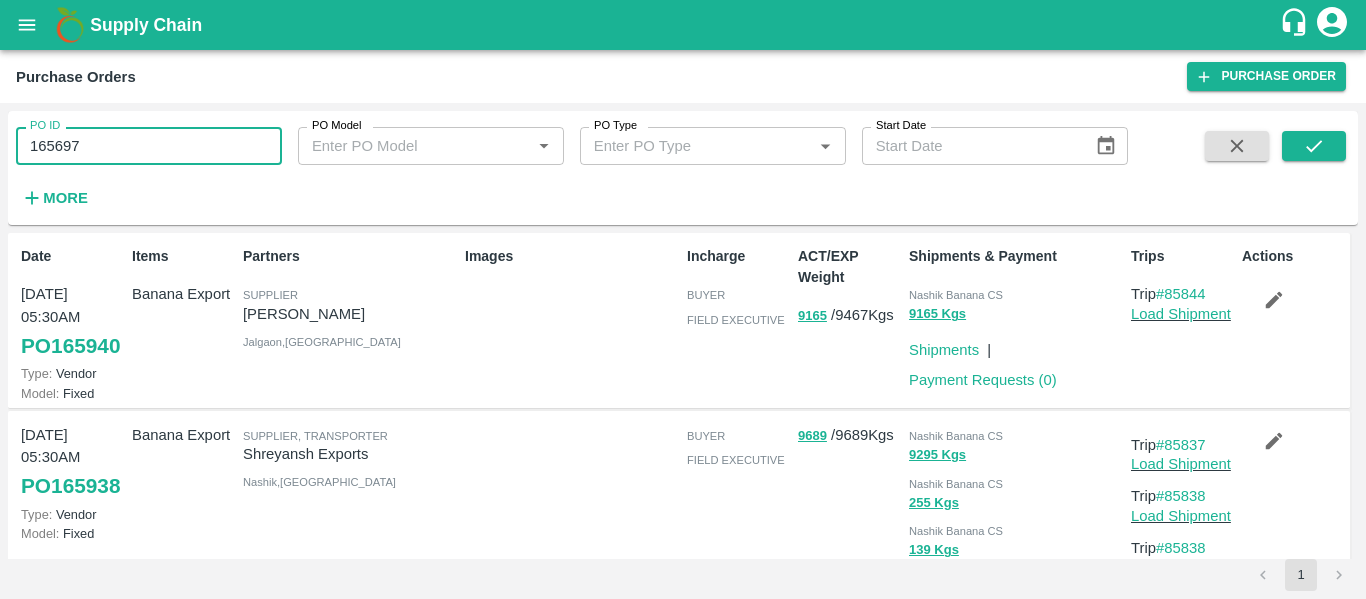 click on "165697" at bounding box center (149, 146) 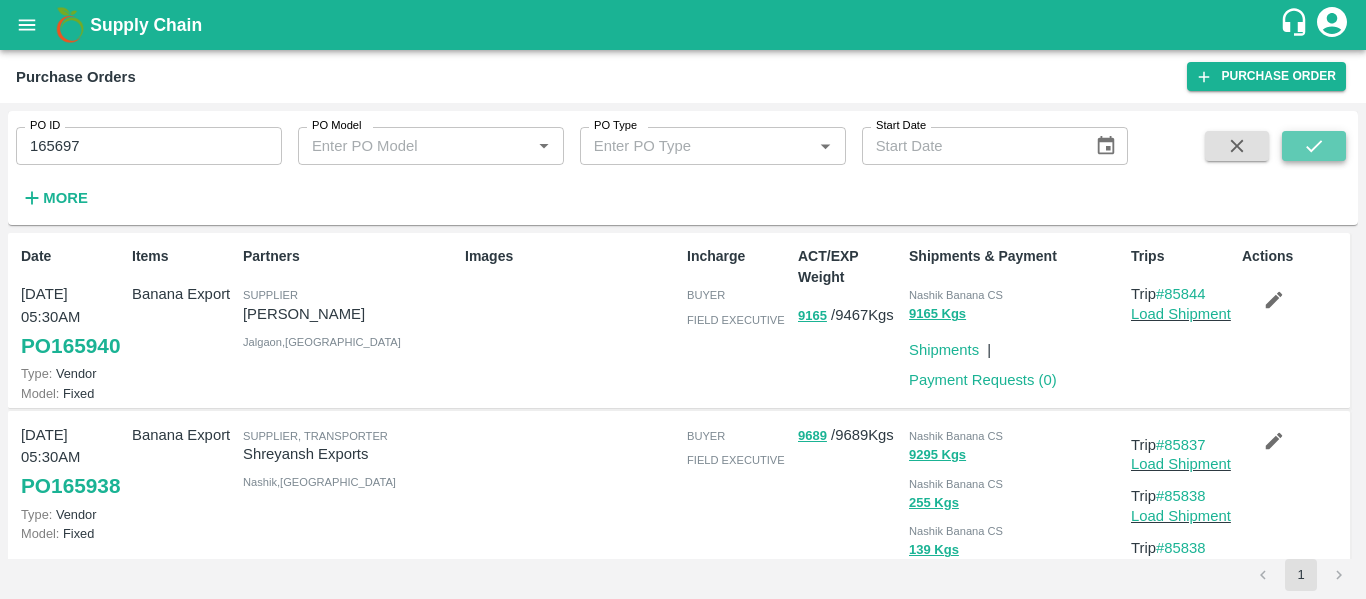click at bounding box center (1314, 146) 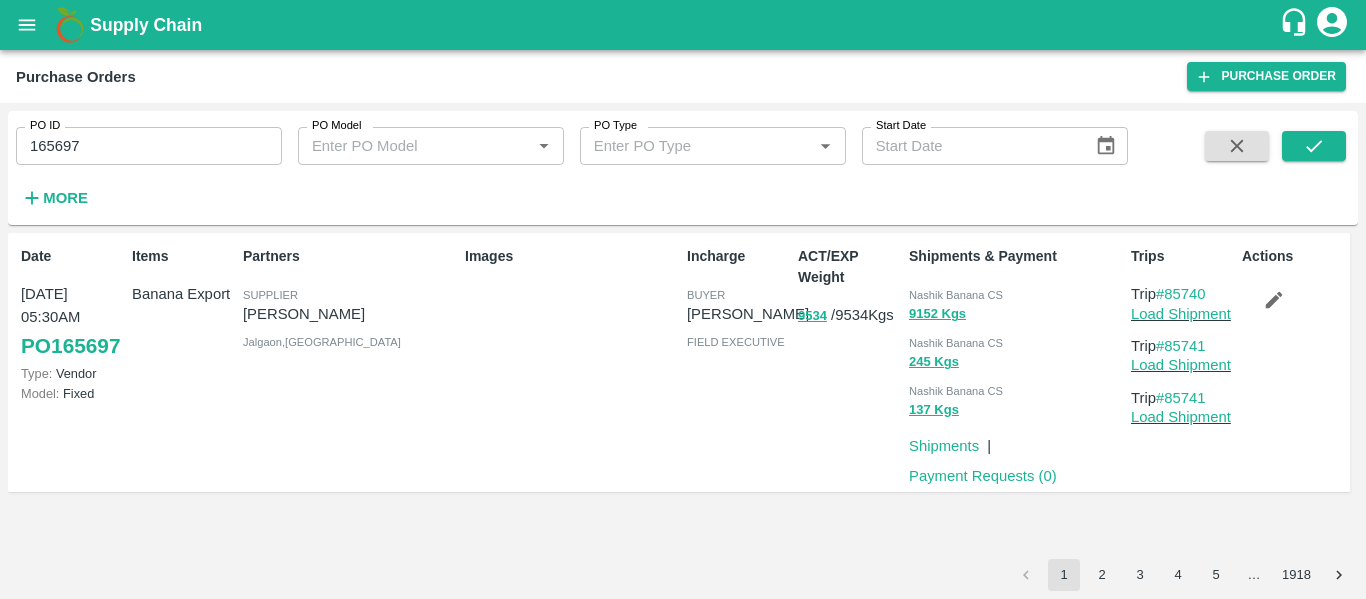 click on "165697" at bounding box center [149, 146] 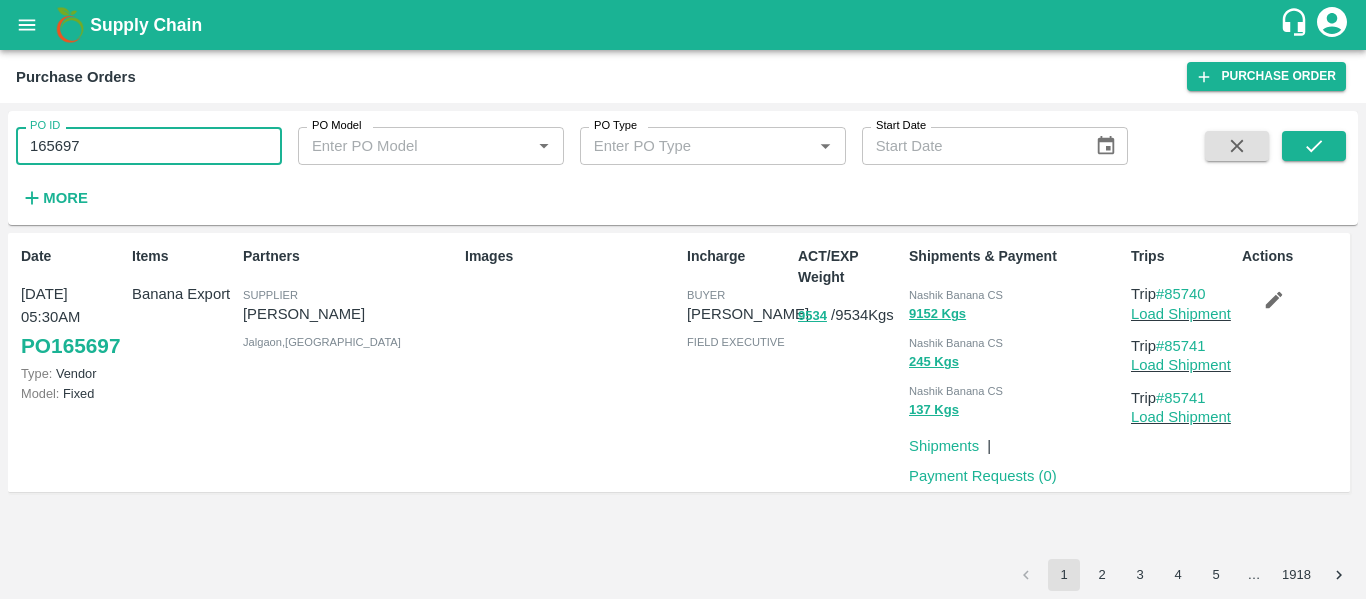 click on "165697" at bounding box center (149, 146) 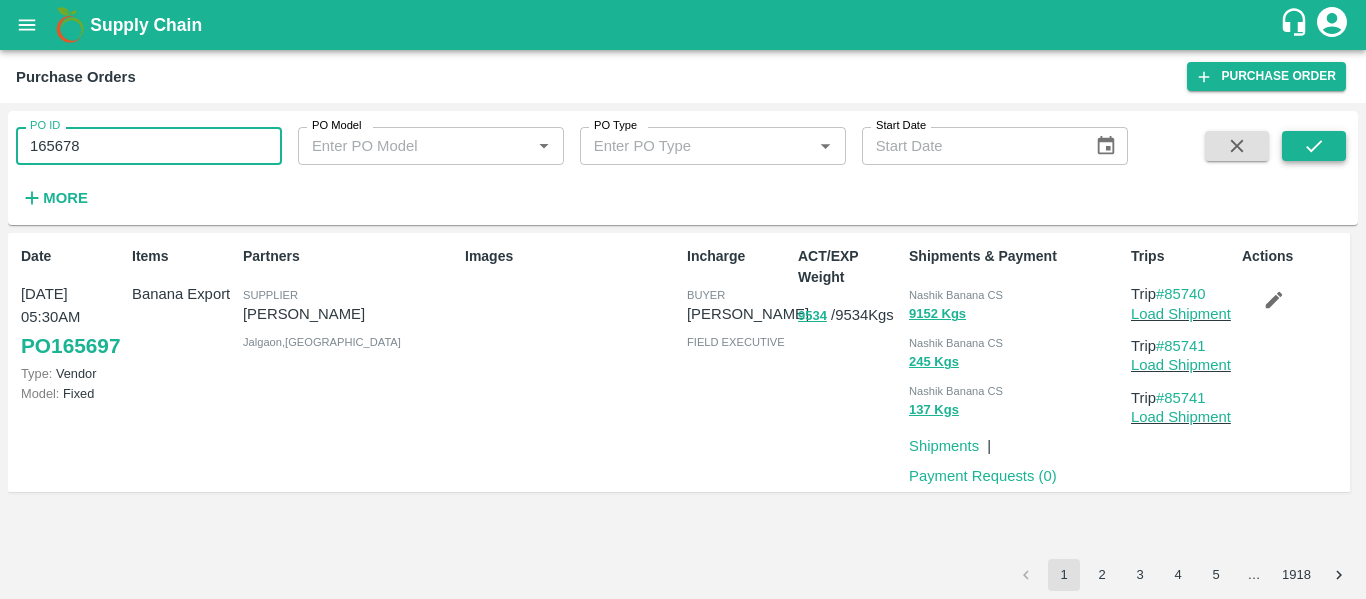 type on "165678" 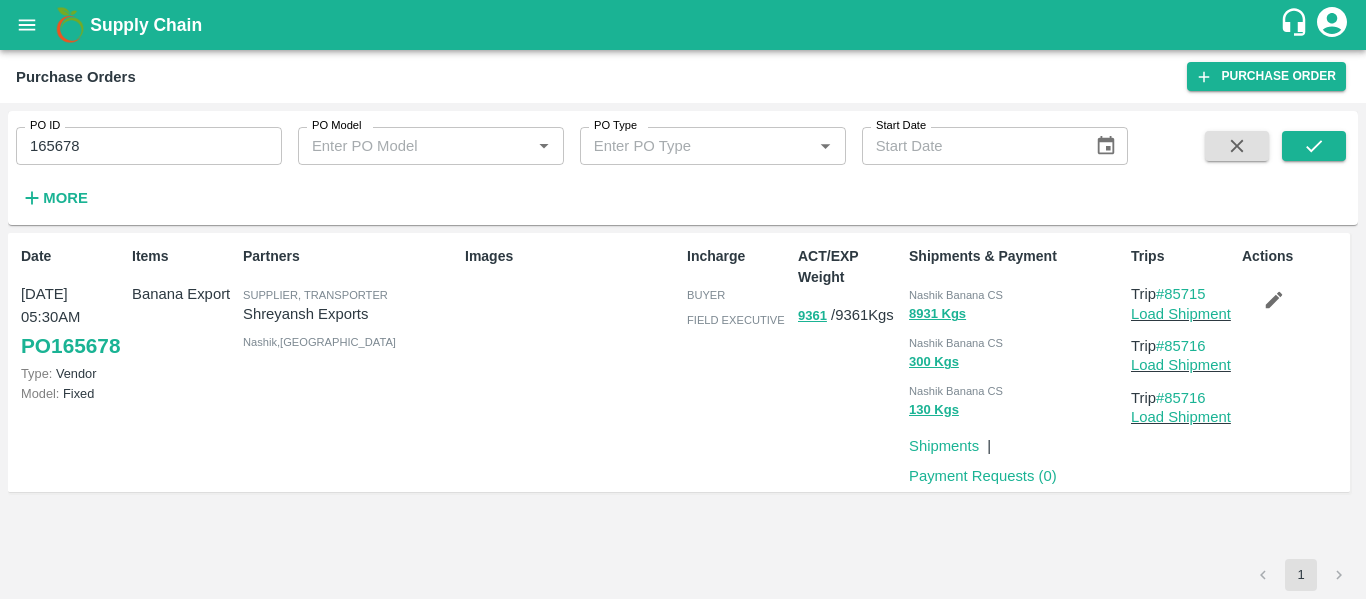 click 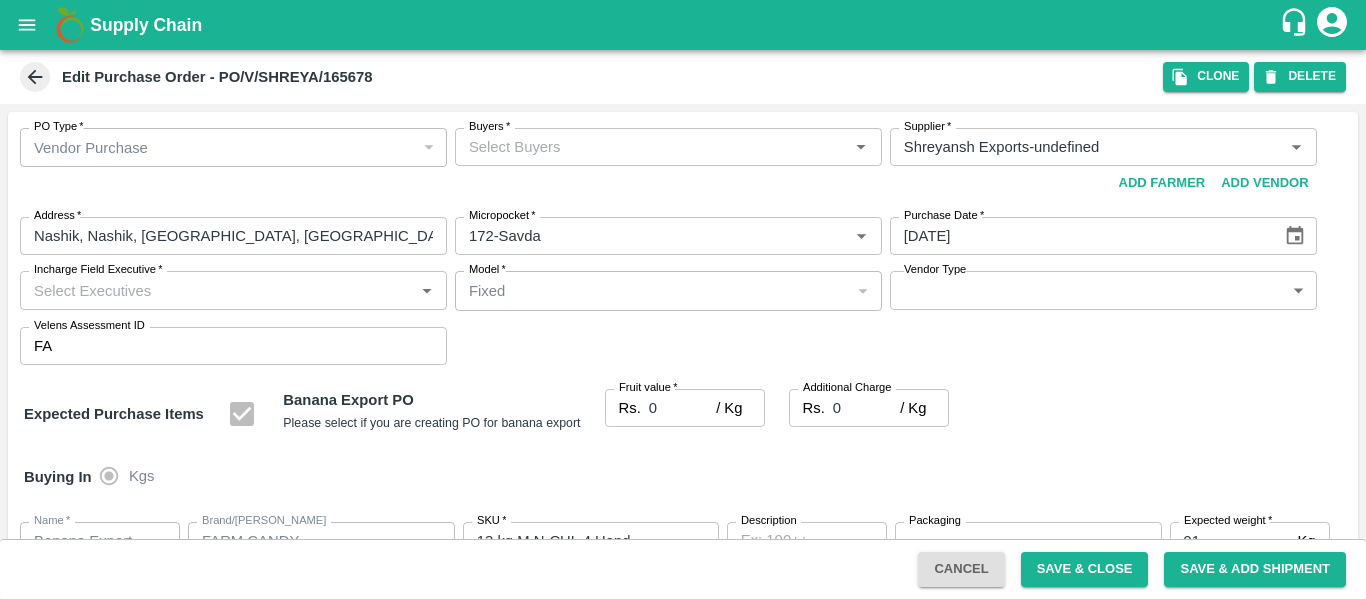 click on "Buyers   *" at bounding box center (668, 147) 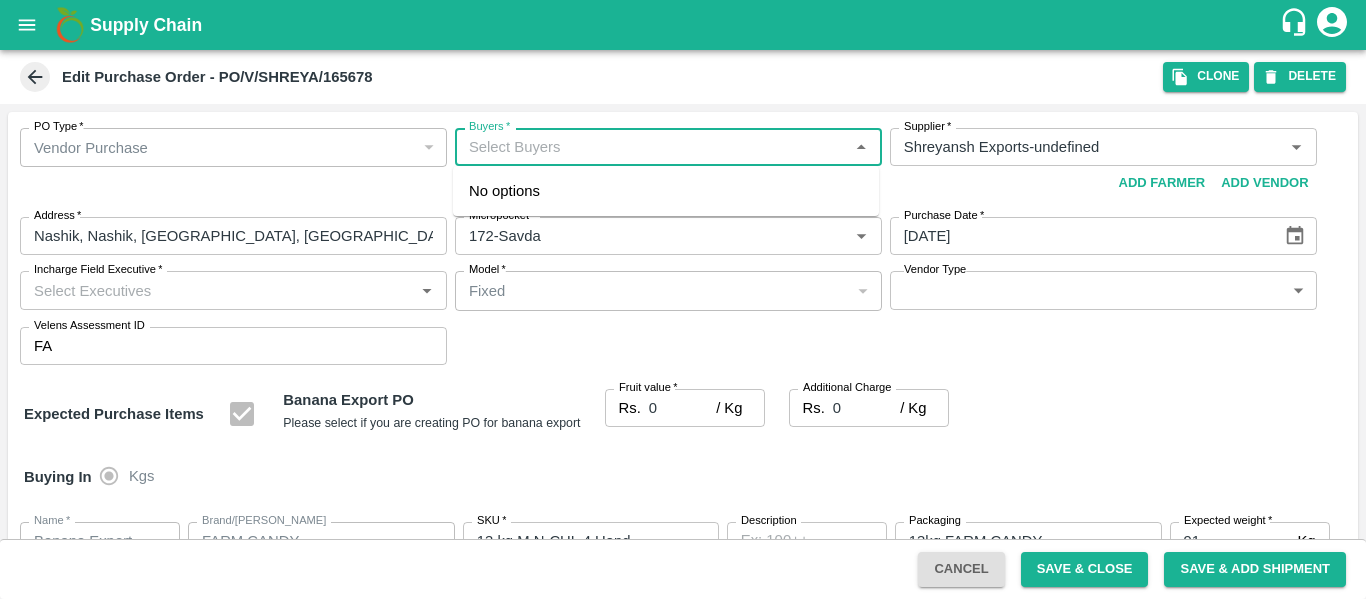 click on "Buyers   *" at bounding box center [652, 147] 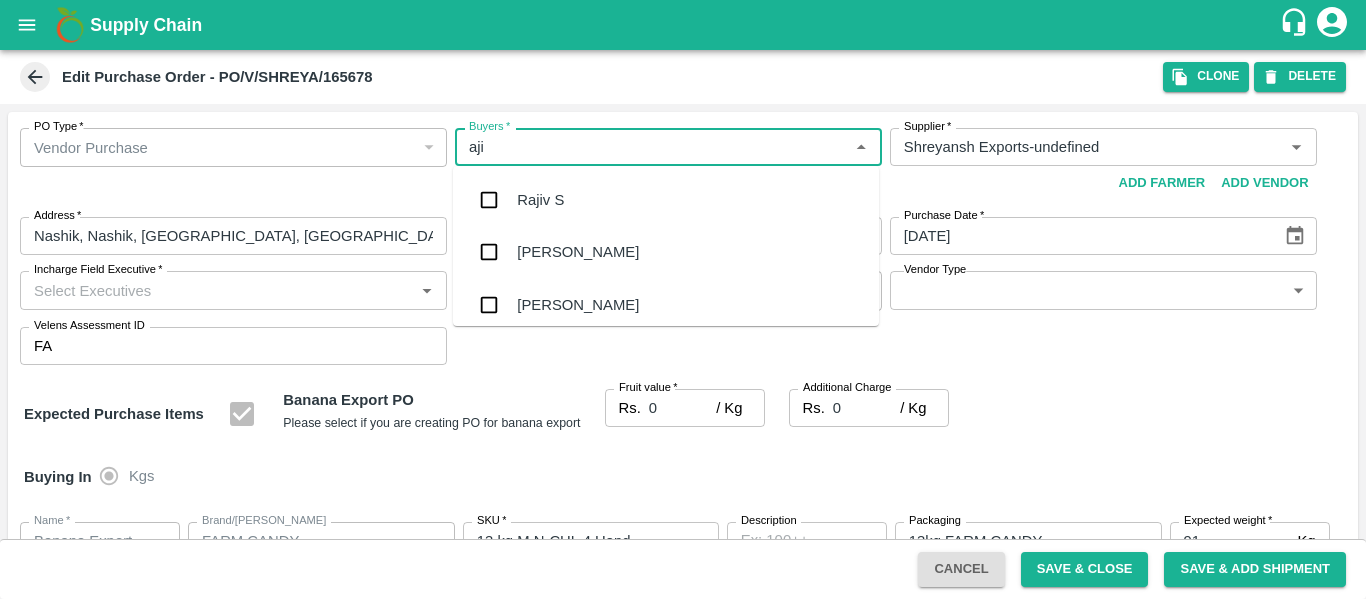 type on "ajit" 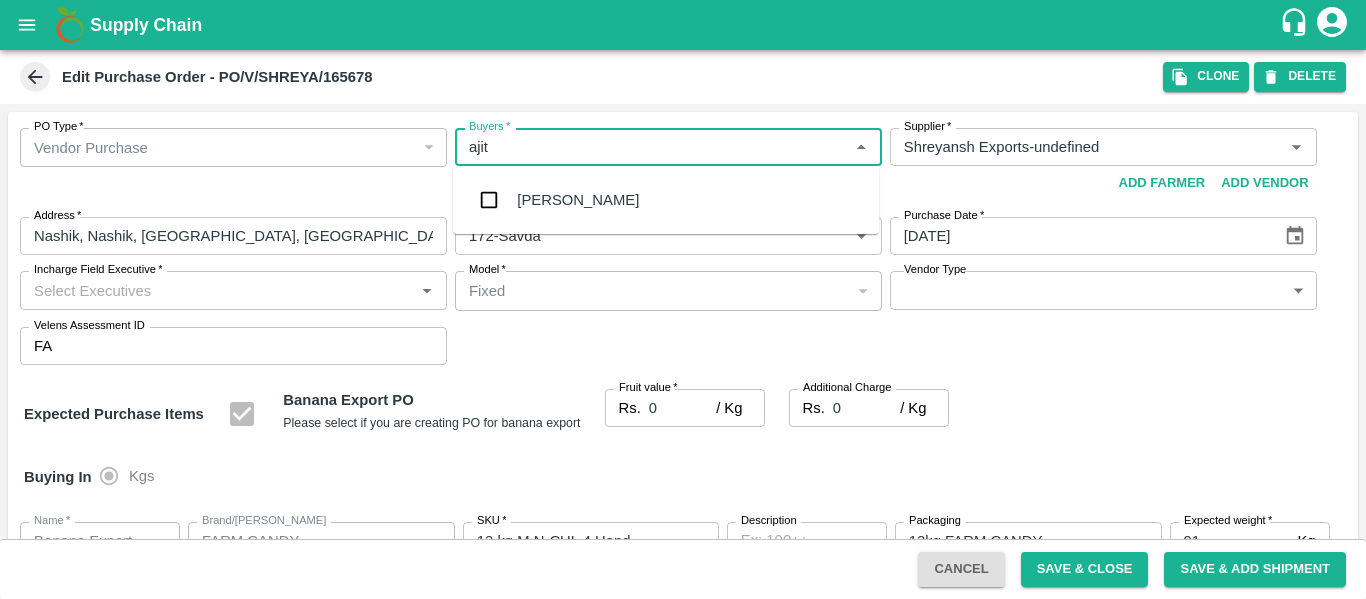 click at bounding box center [489, 200] 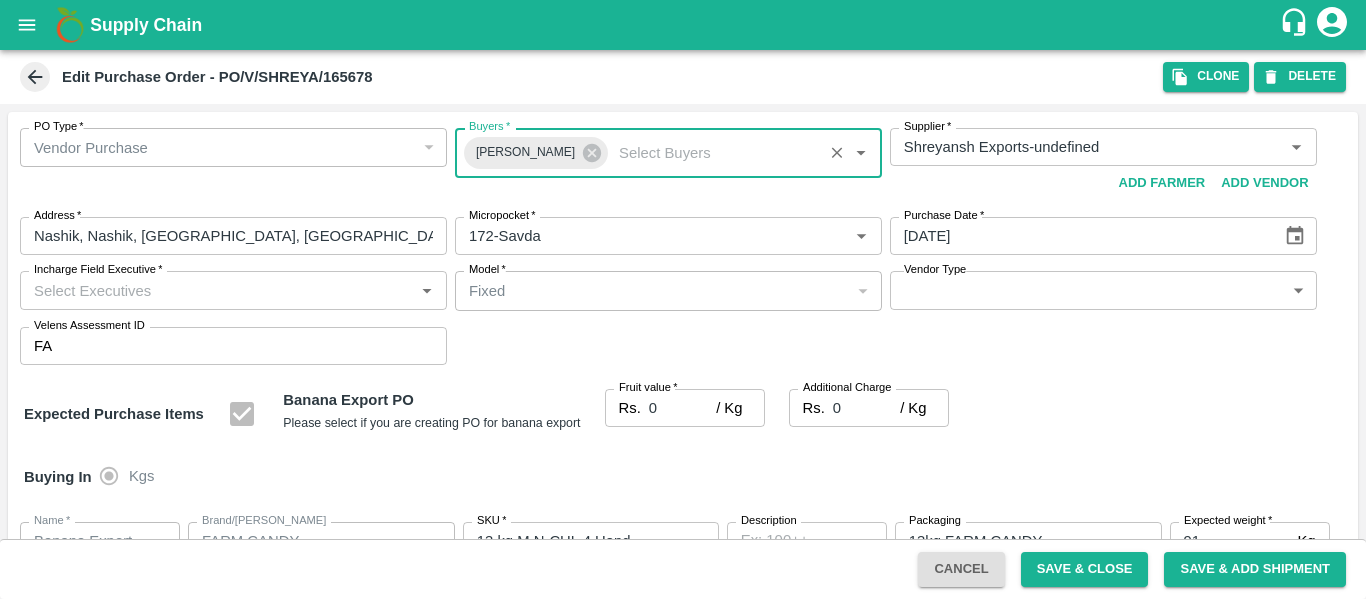 click on "Fruit value   *" at bounding box center (648, 388) 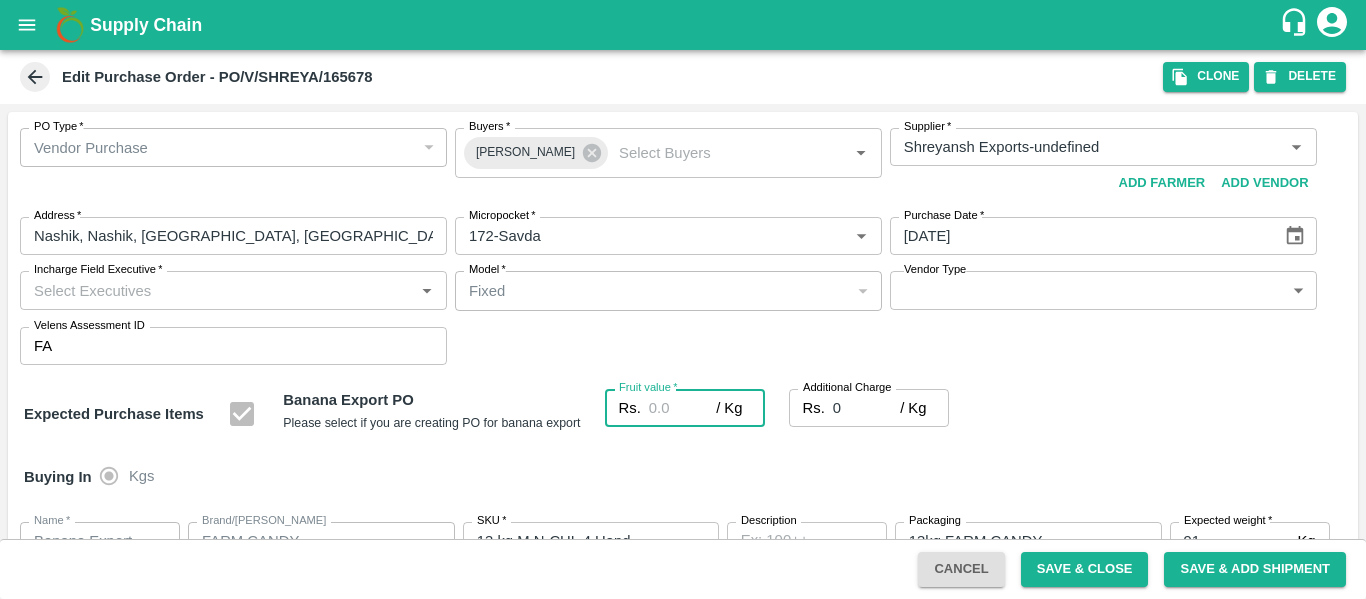 type on "2" 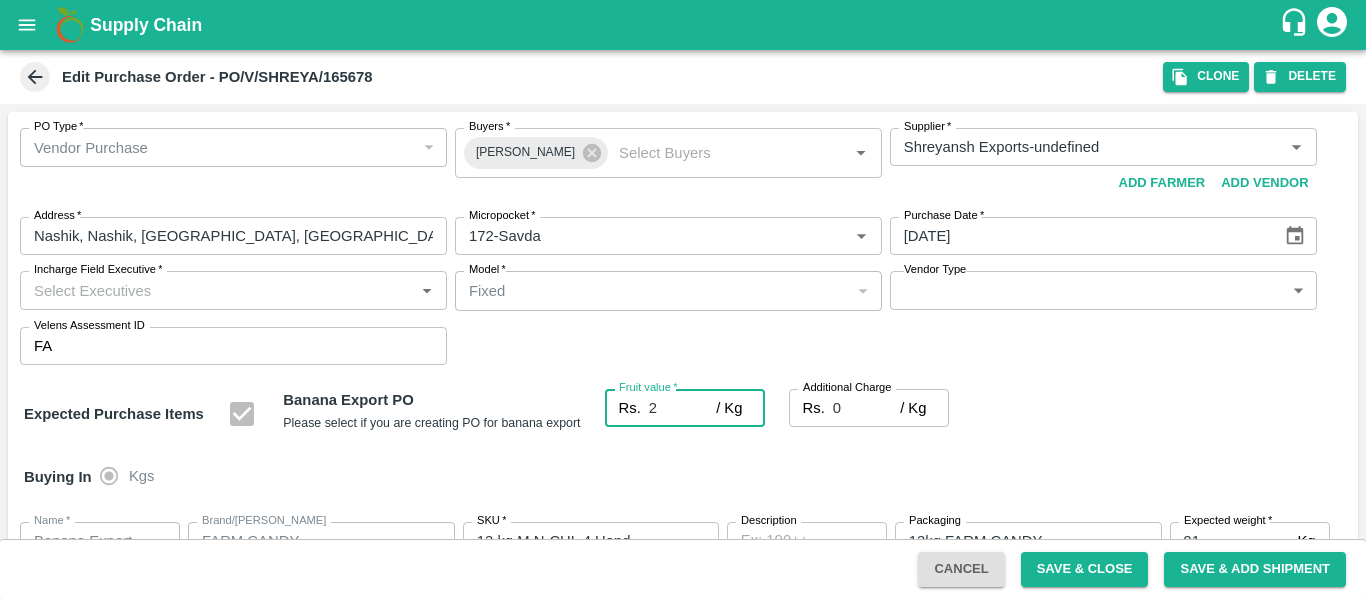 type on "2" 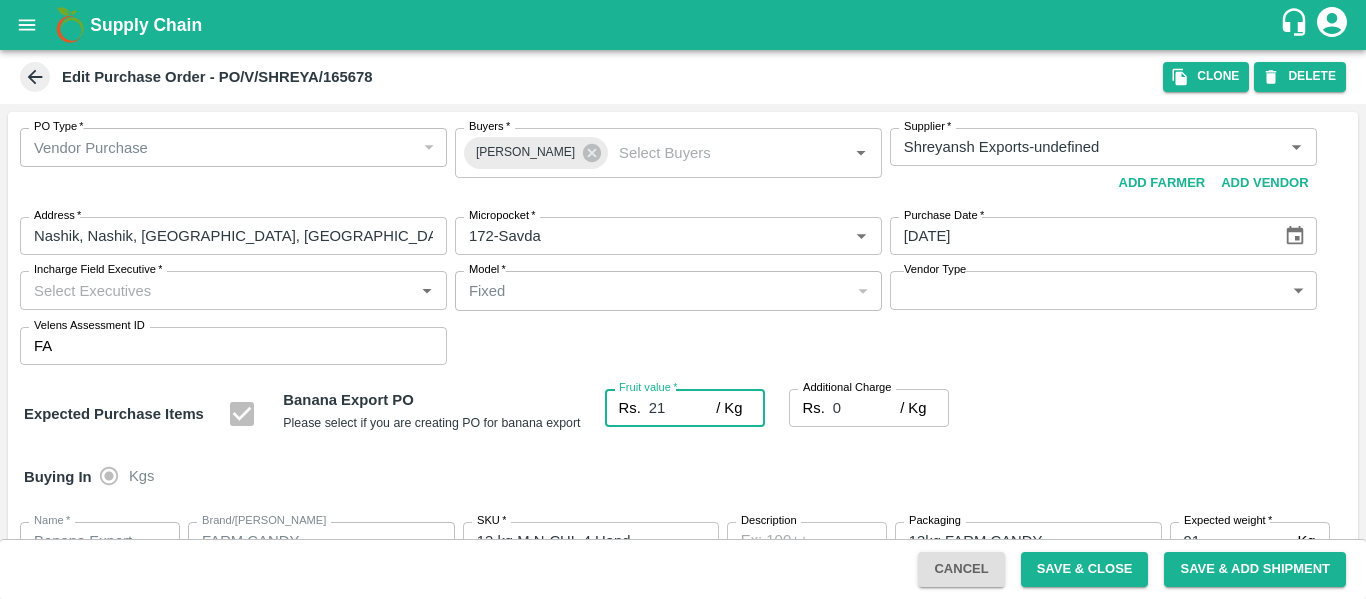 type on "21.5" 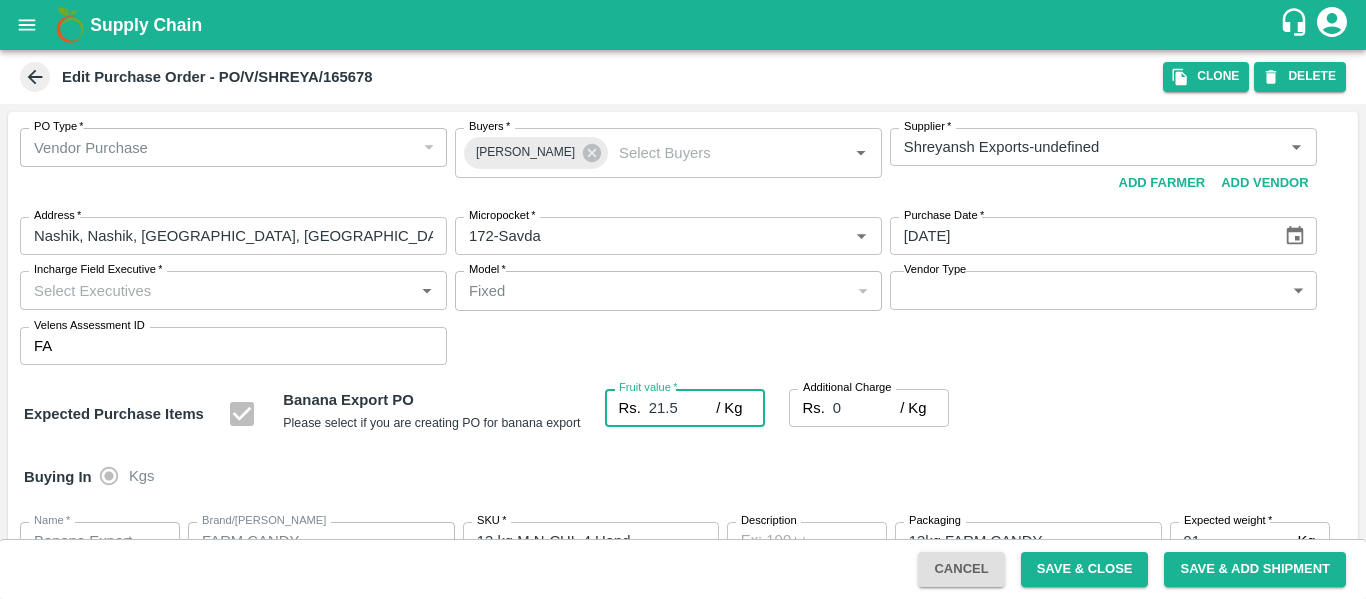 type on "21.5" 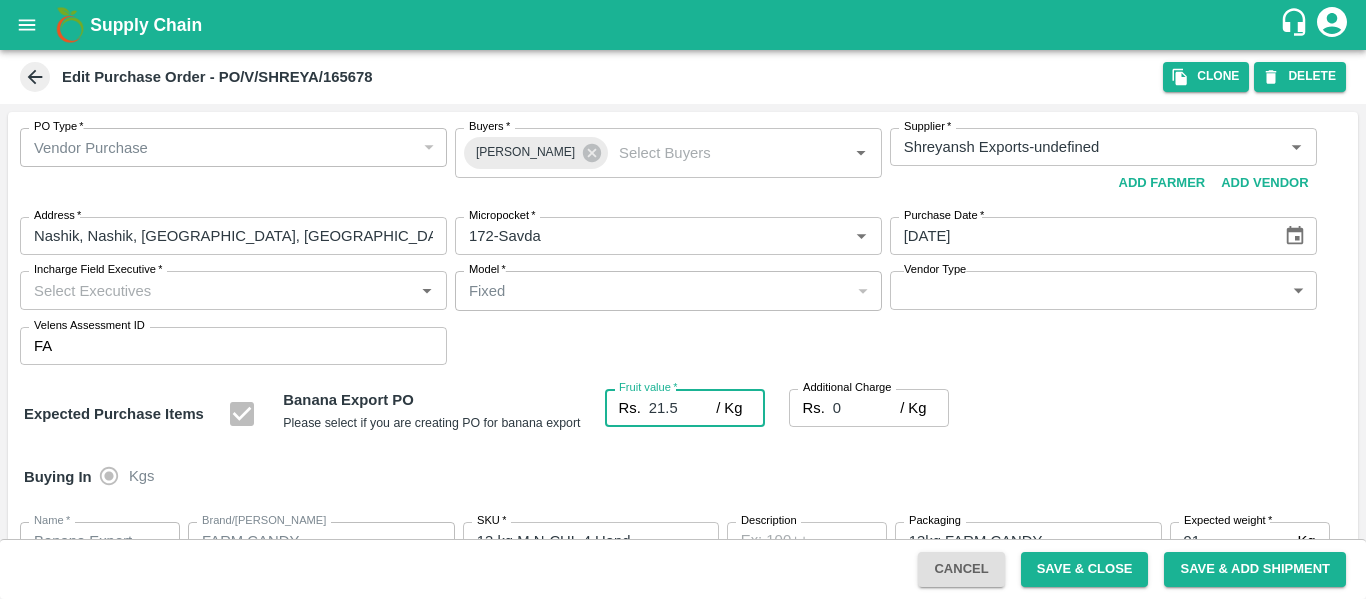 type on "21.5" 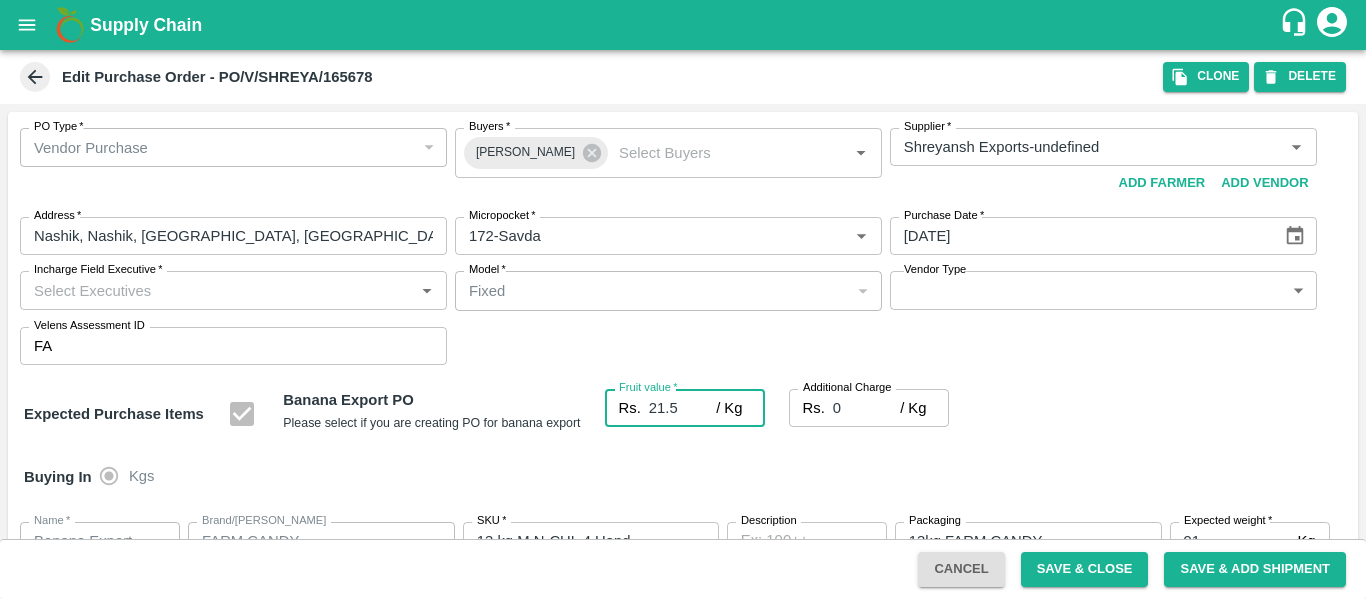 click on "0" at bounding box center [866, 408] 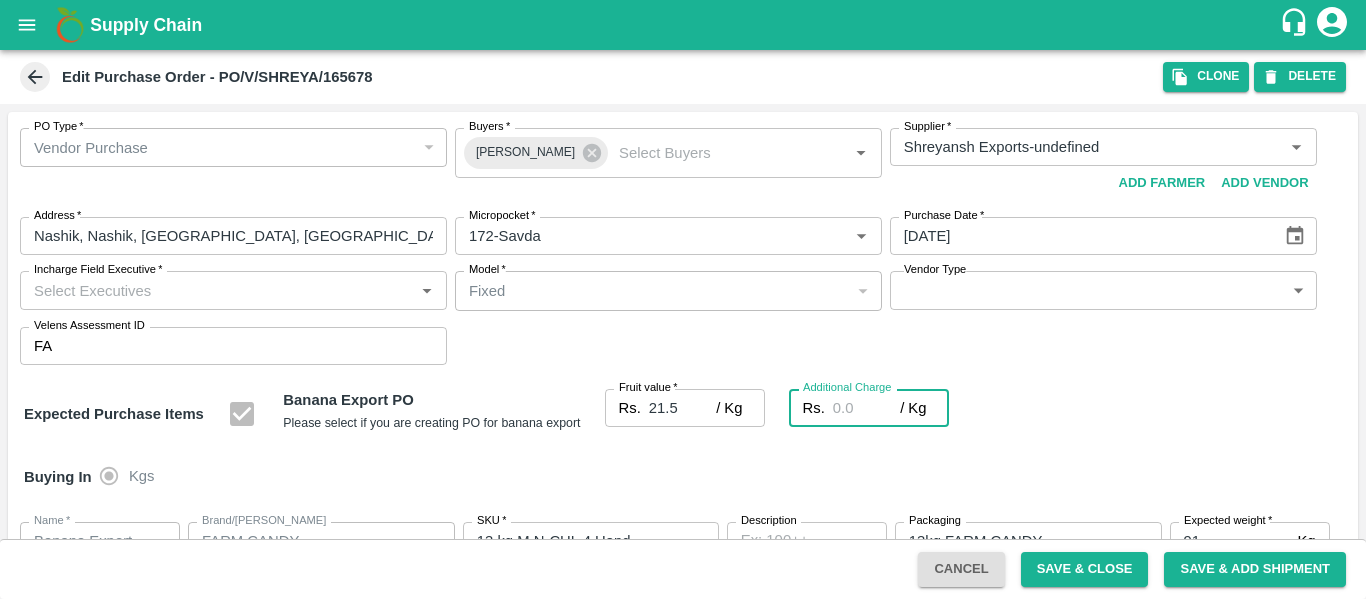 type on "2" 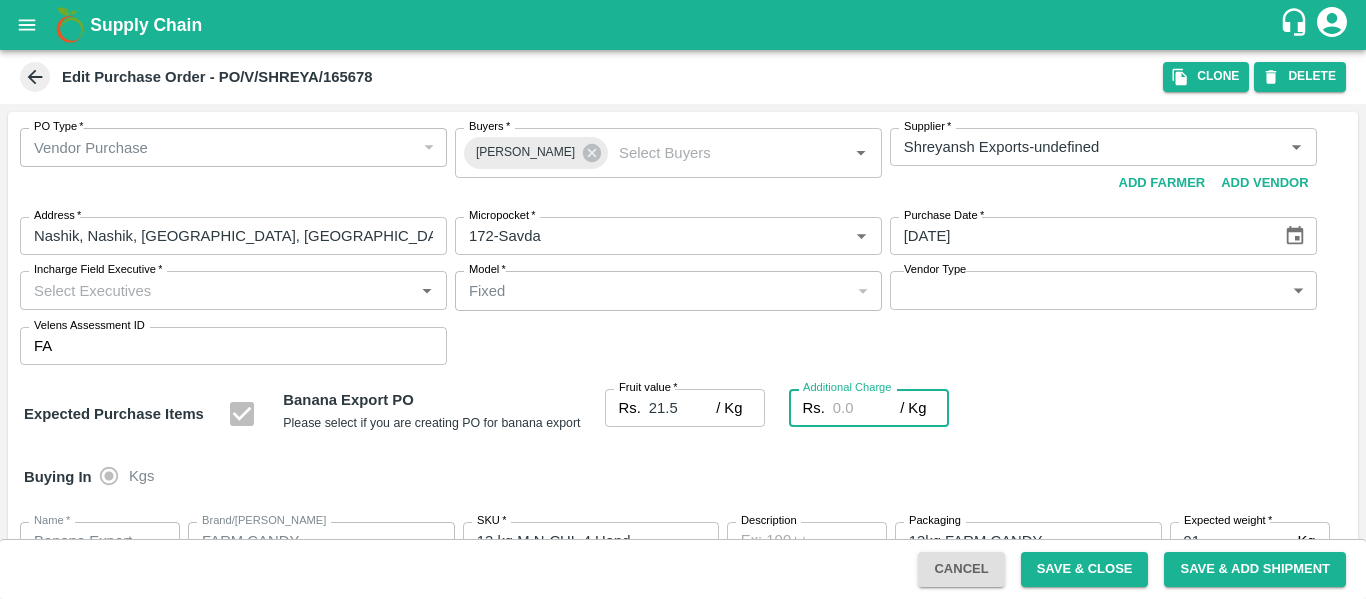 type on "23.5" 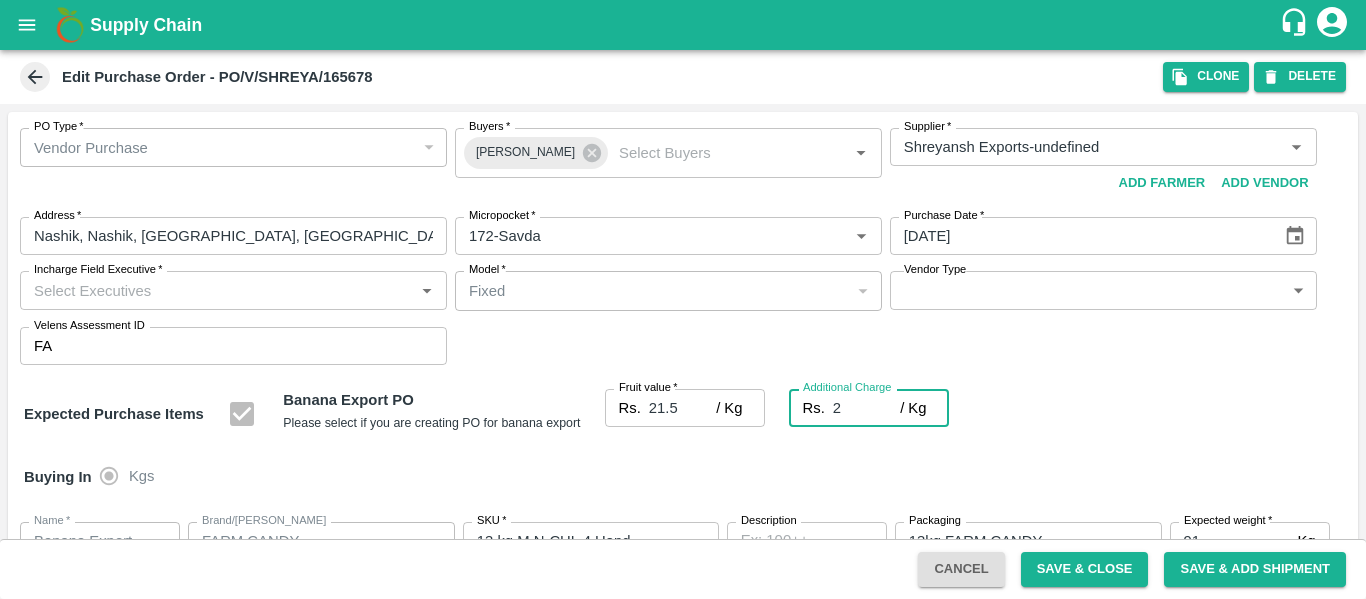 type on "2.7" 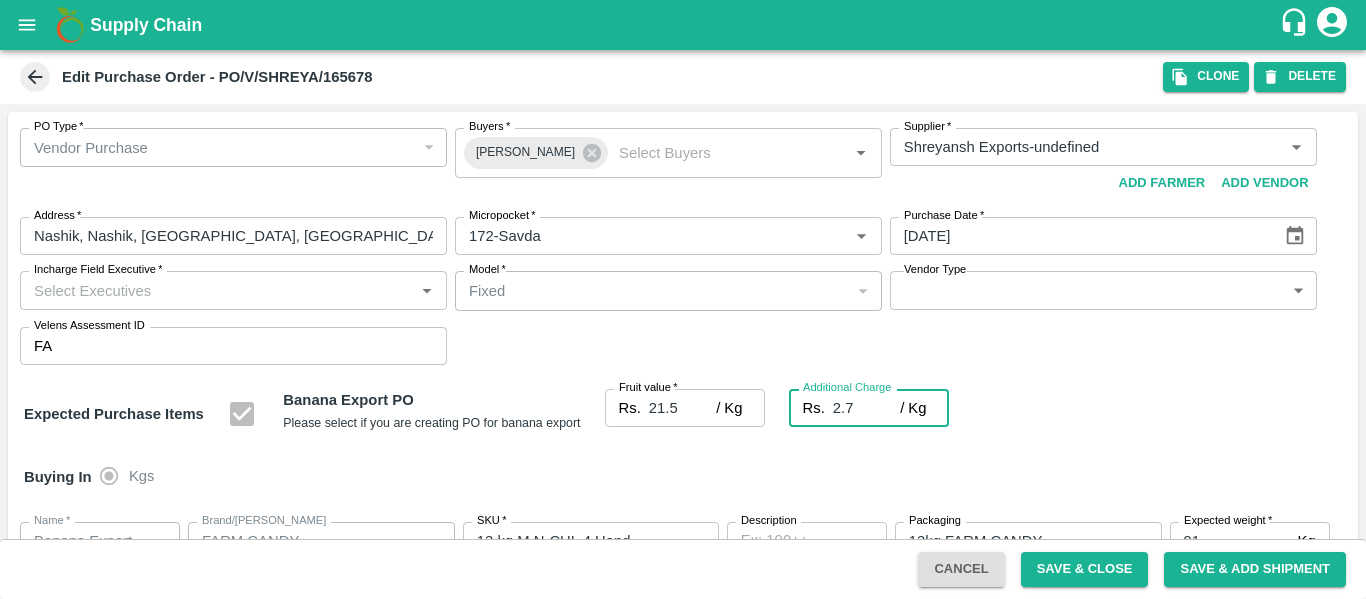 type on "24.2" 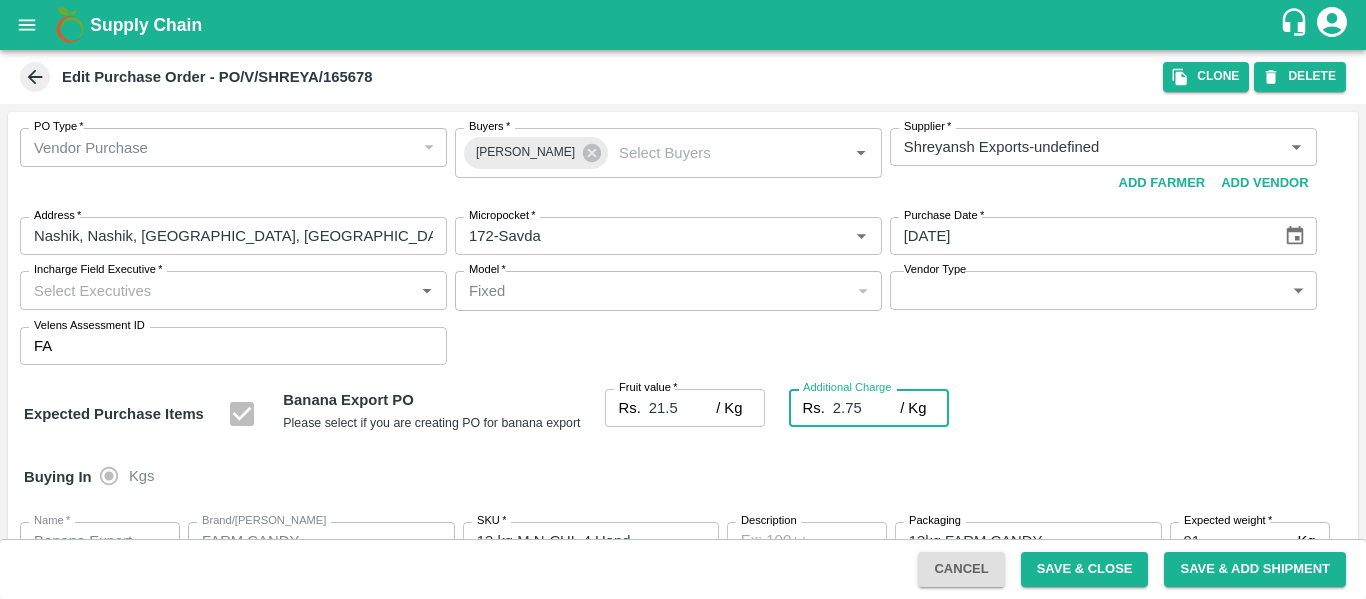 type on "24.25" 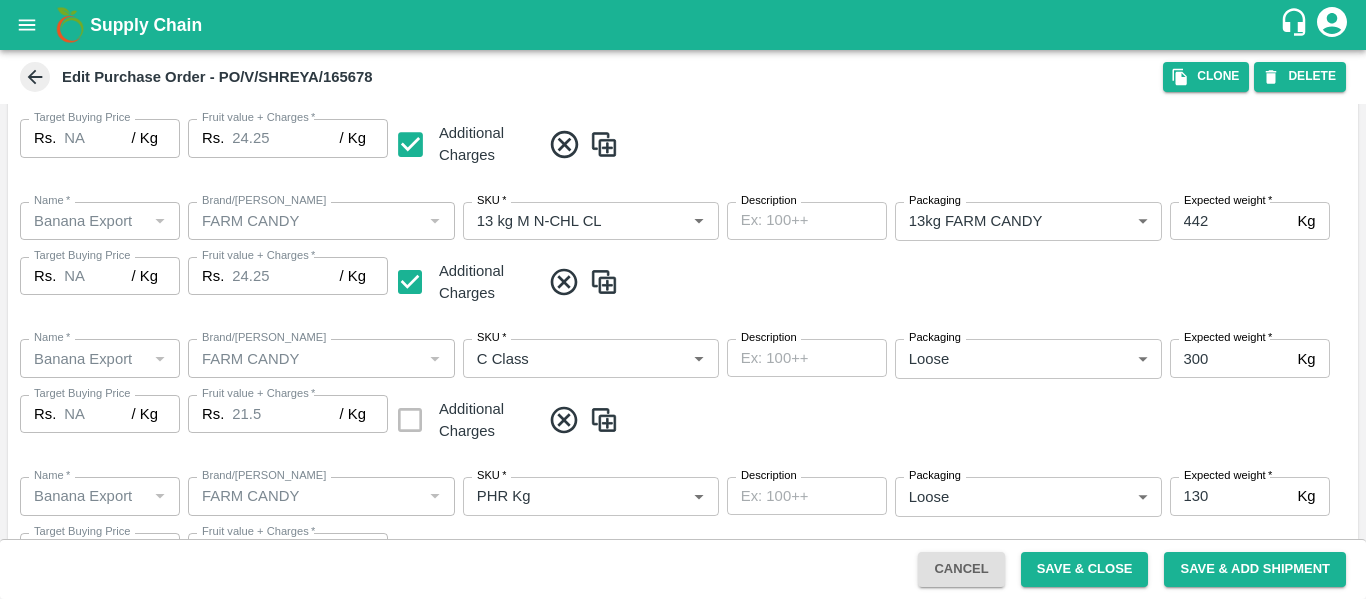 scroll, scrollTop: 1182, scrollLeft: 0, axis: vertical 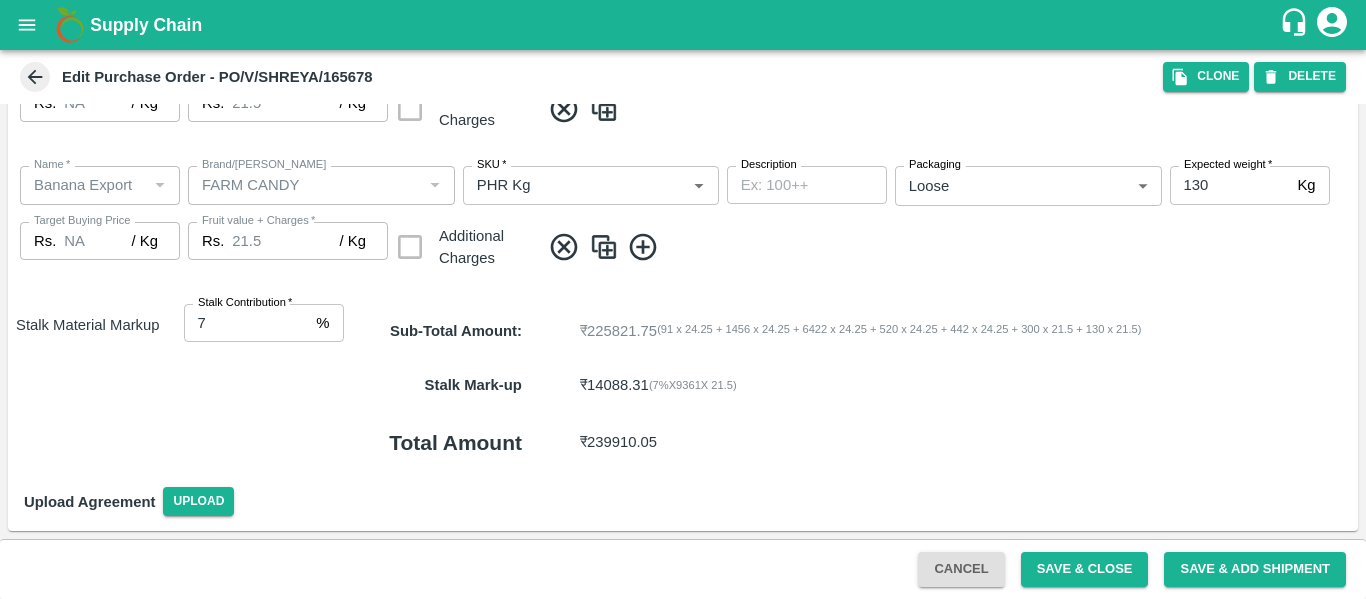 type on "2.75" 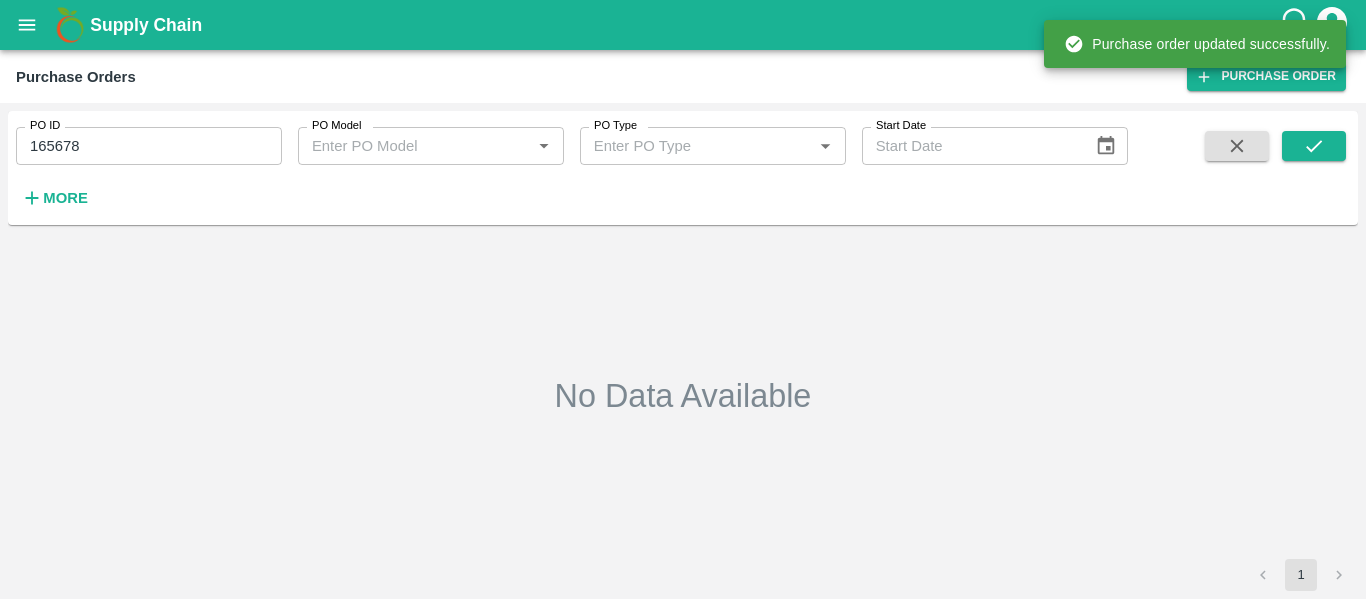 type on "165678" 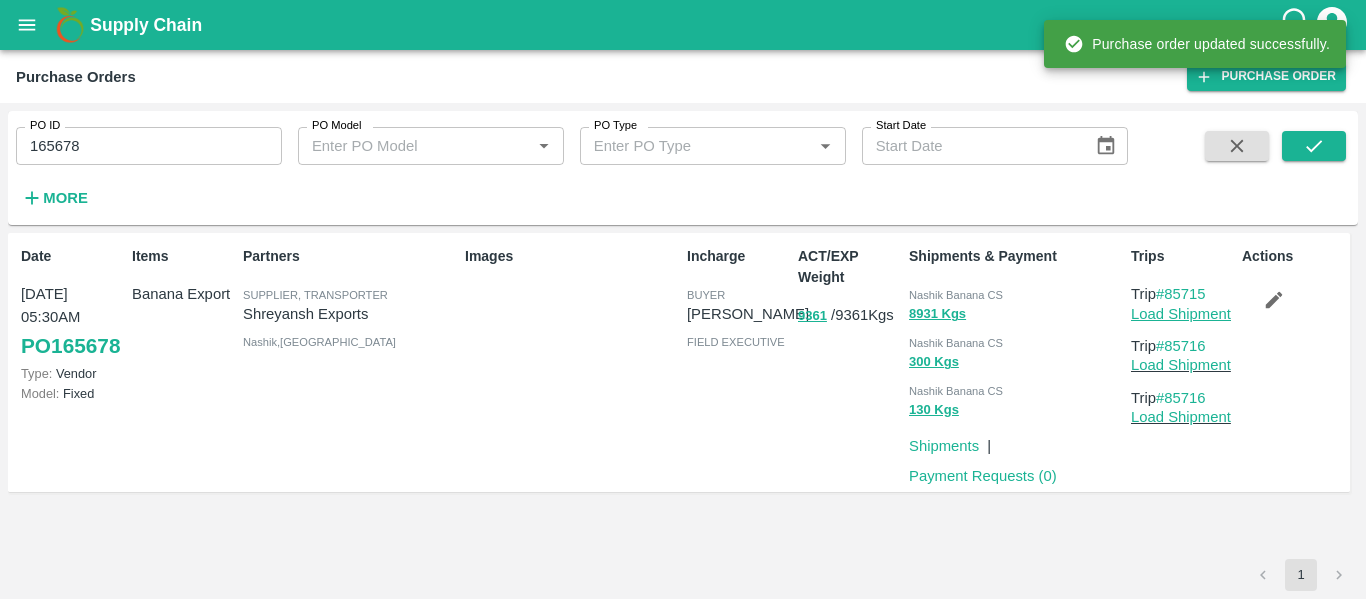 click on "Load Shipment" at bounding box center (1181, 314) 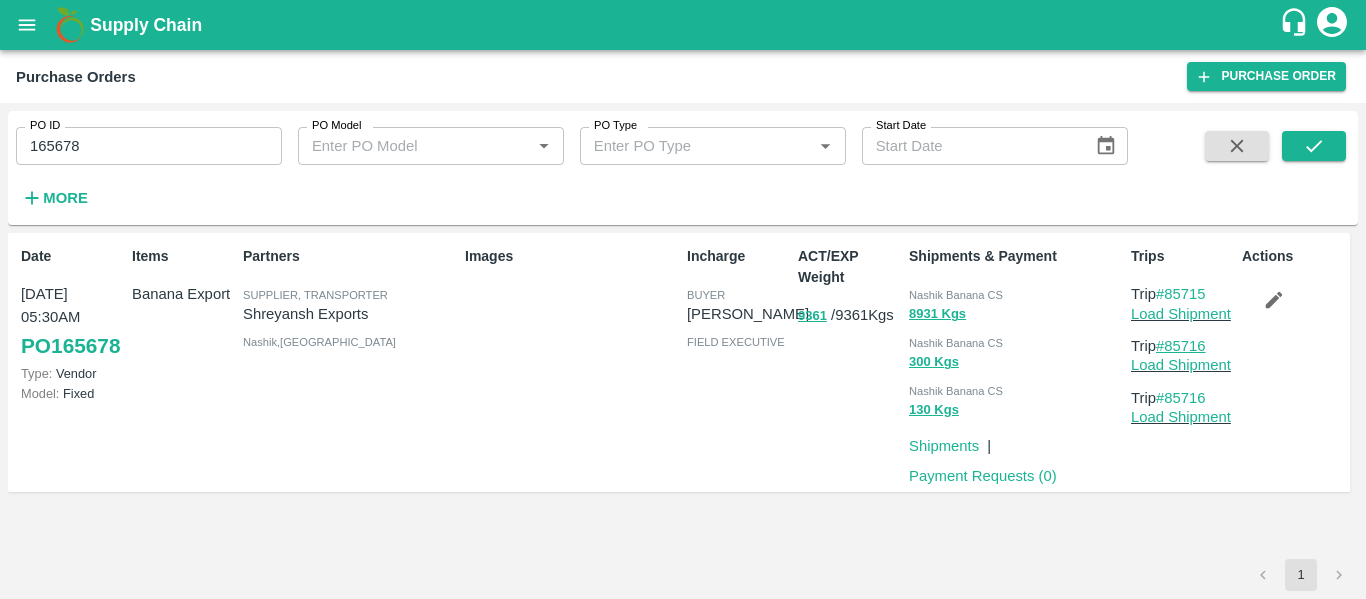 drag, startPoint x: 1217, startPoint y: 342, endPoint x: 1170, endPoint y: 352, distance: 48.052055 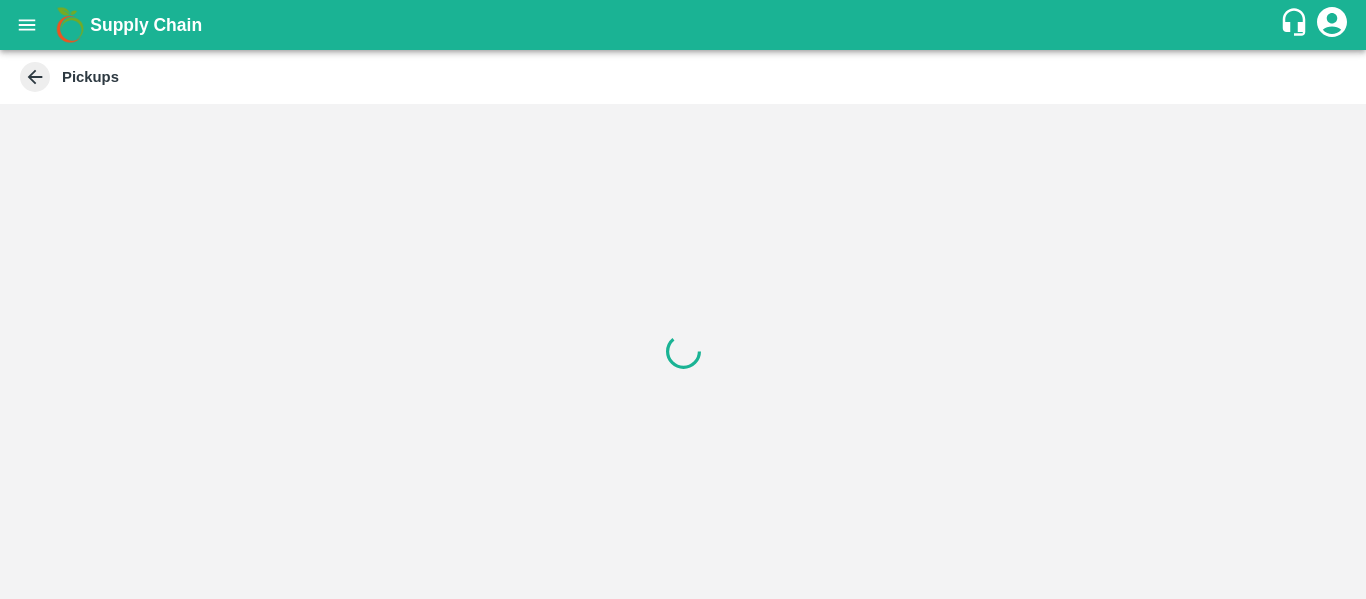 scroll, scrollTop: 0, scrollLeft: 0, axis: both 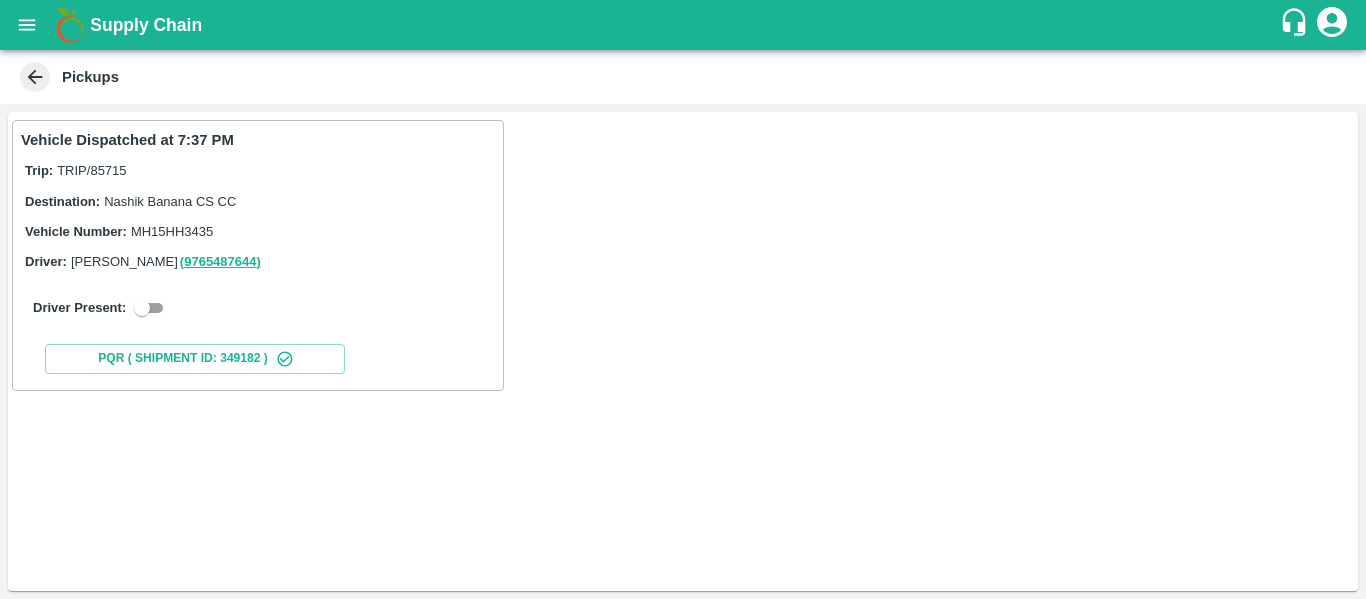 click at bounding box center [142, 308] 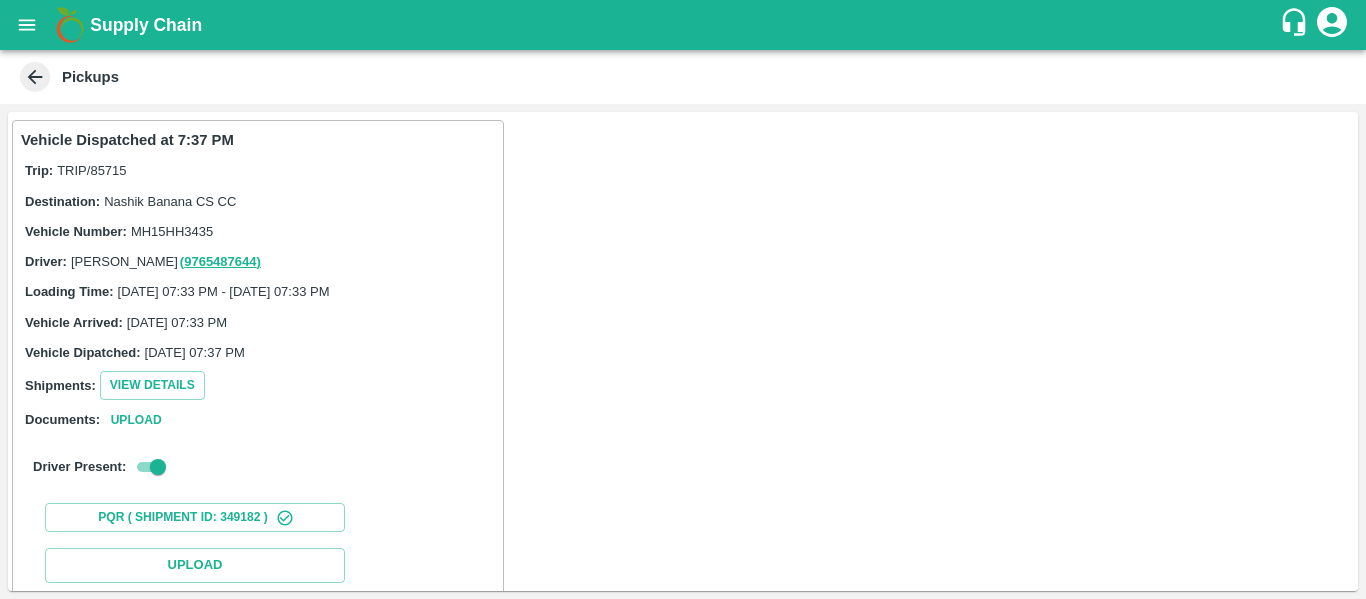 scroll, scrollTop: 293, scrollLeft: 0, axis: vertical 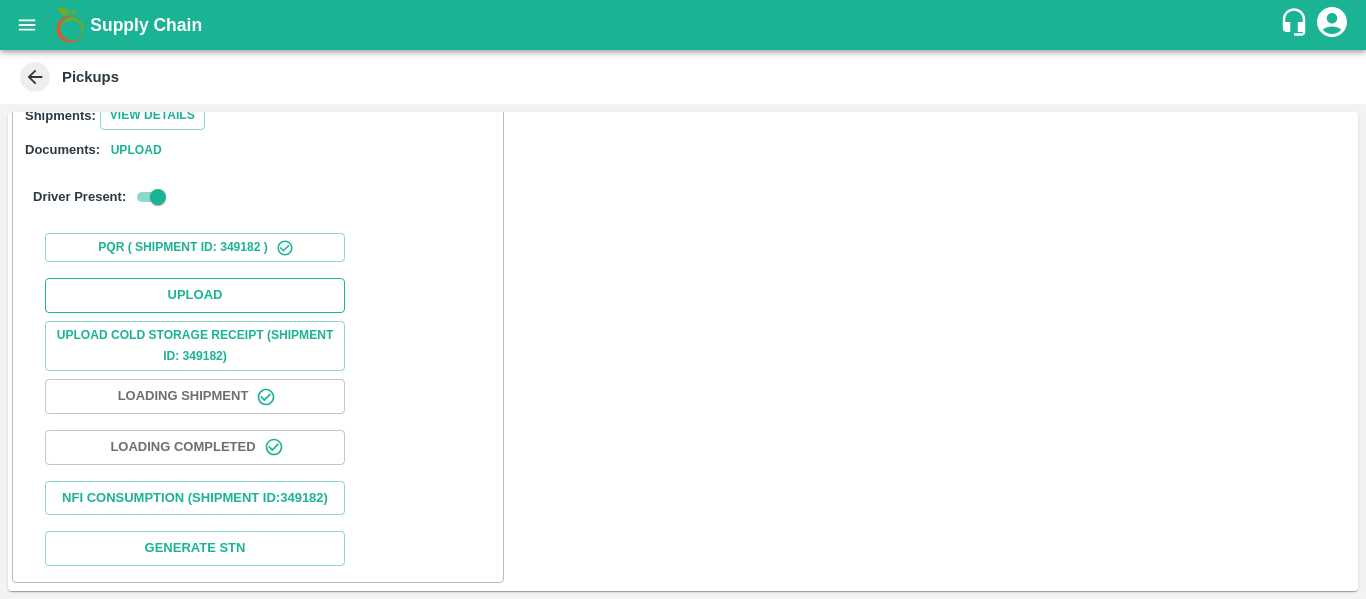 click on "Upload" at bounding box center [195, 295] 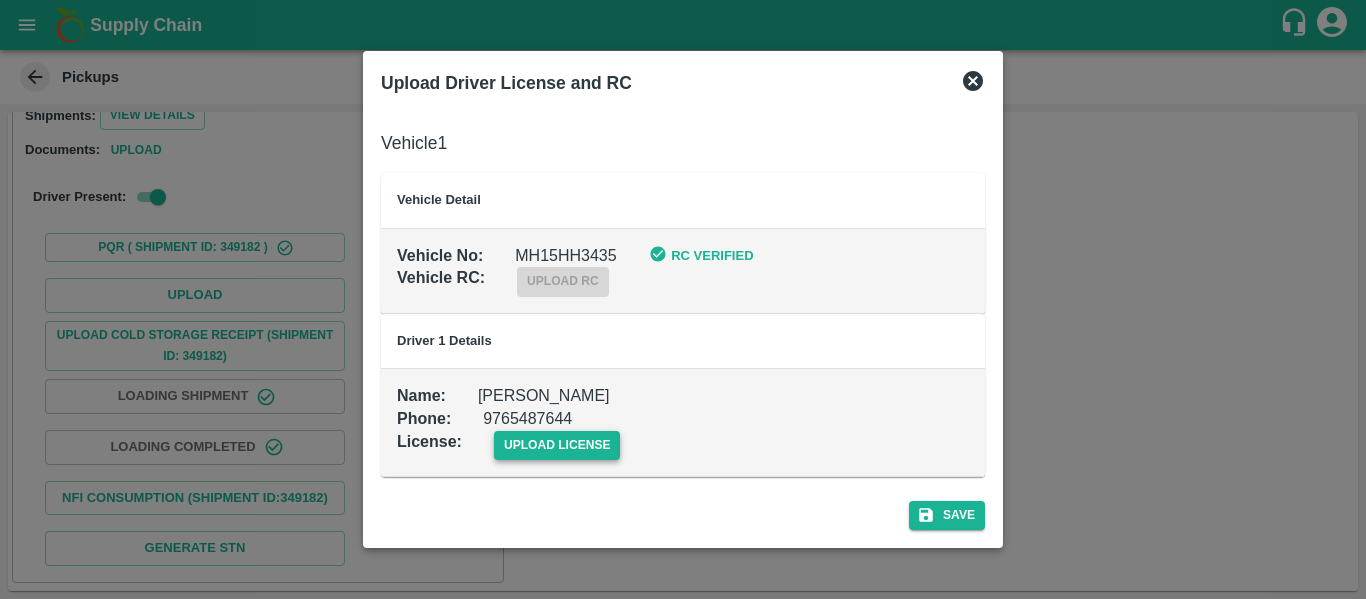 click on "upload license" at bounding box center (557, 445) 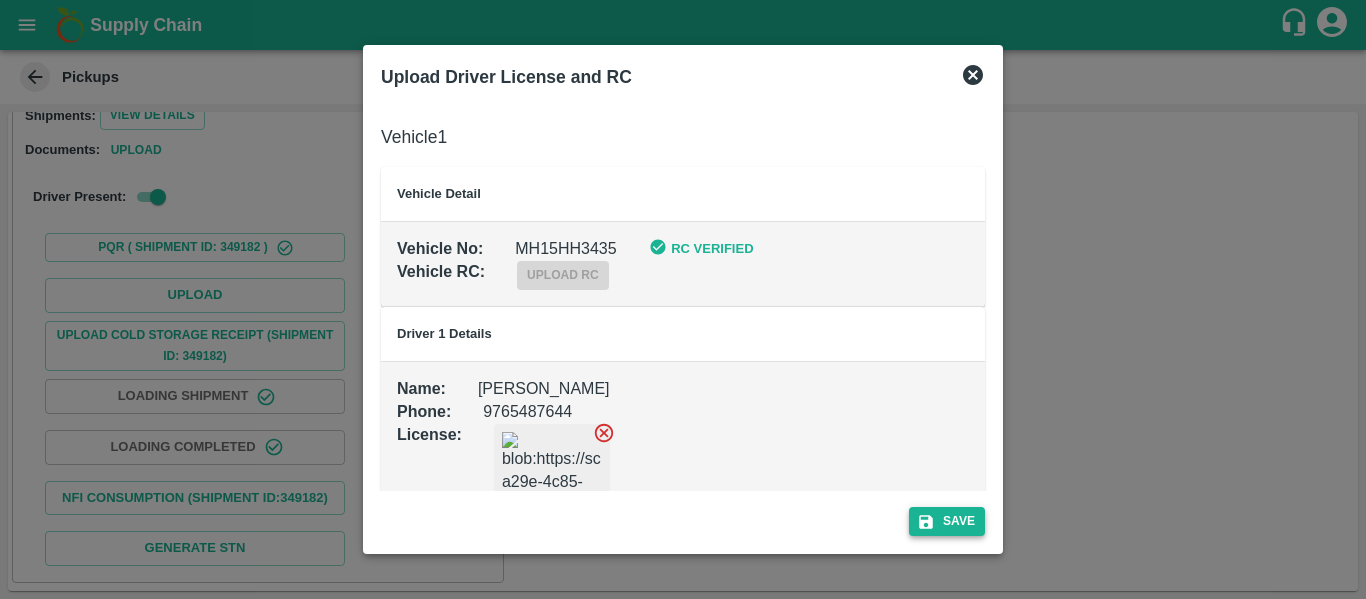 click on "Save" at bounding box center [947, 521] 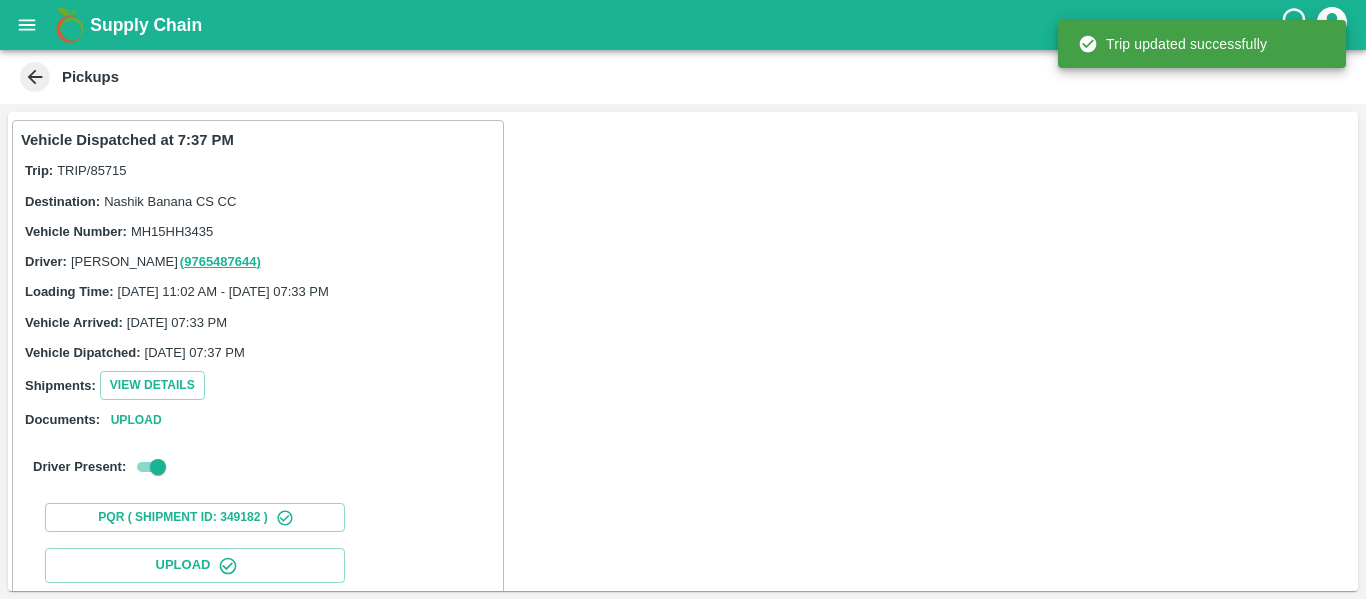 scroll, scrollTop: 344, scrollLeft: 0, axis: vertical 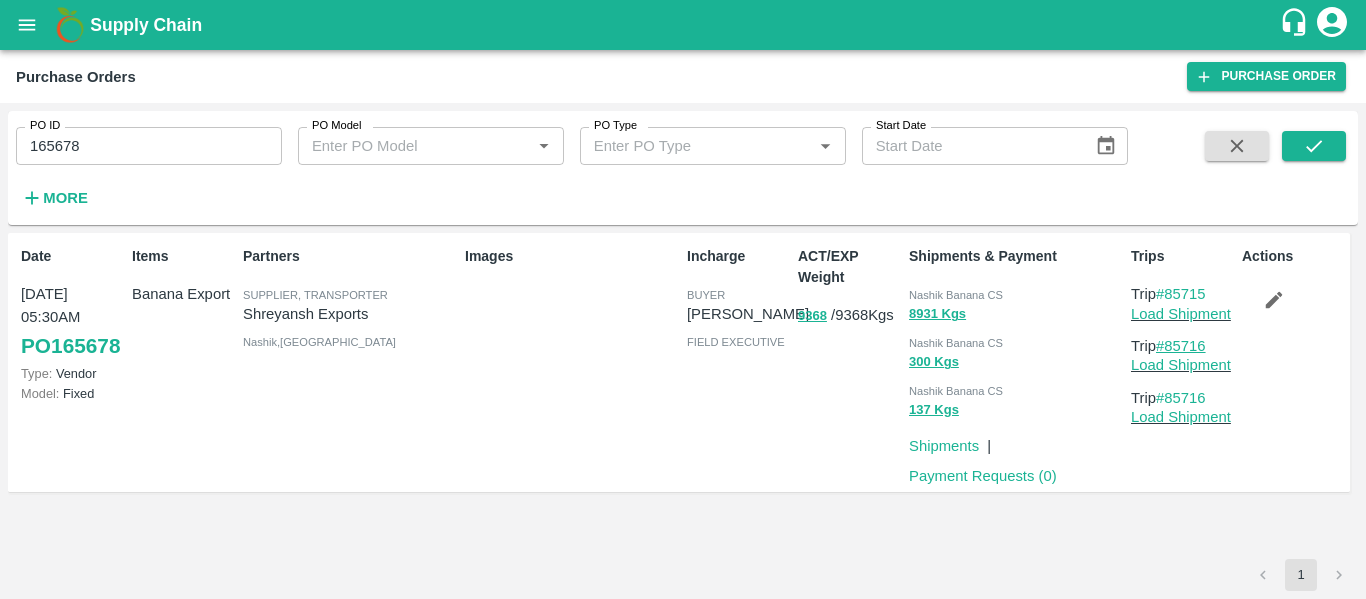 drag, startPoint x: 1225, startPoint y: 342, endPoint x: 1168, endPoint y: 346, distance: 57.14018 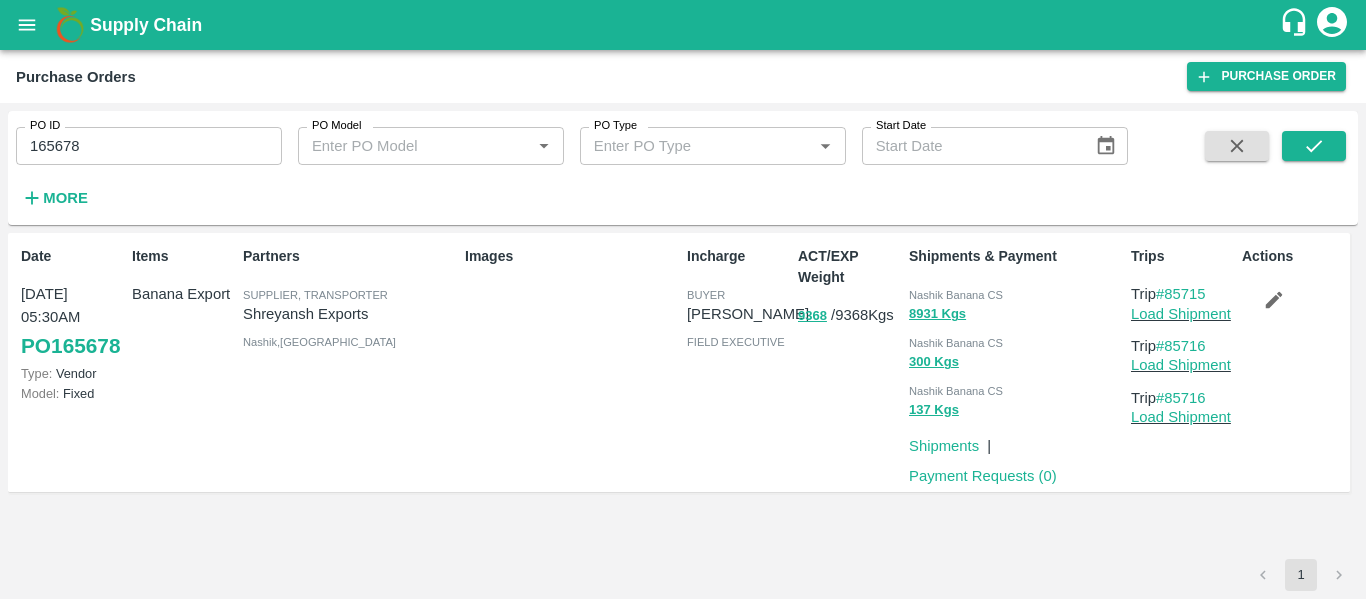 click on "Supply Chain" at bounding box center (683, 25) 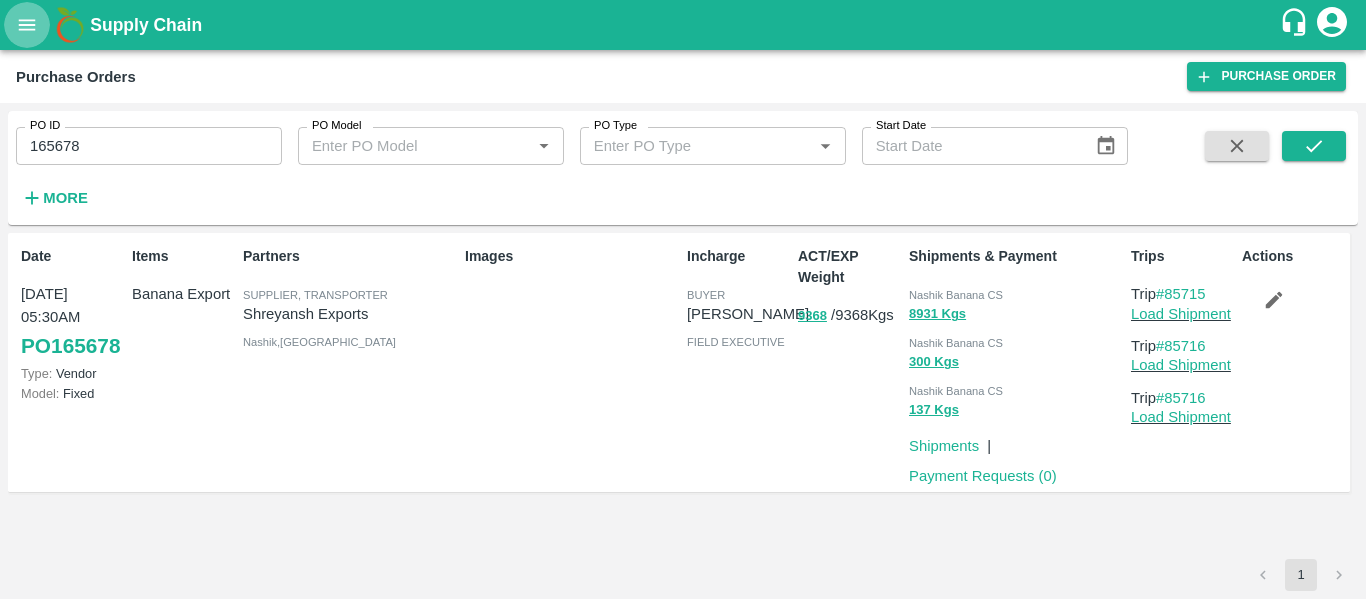 click 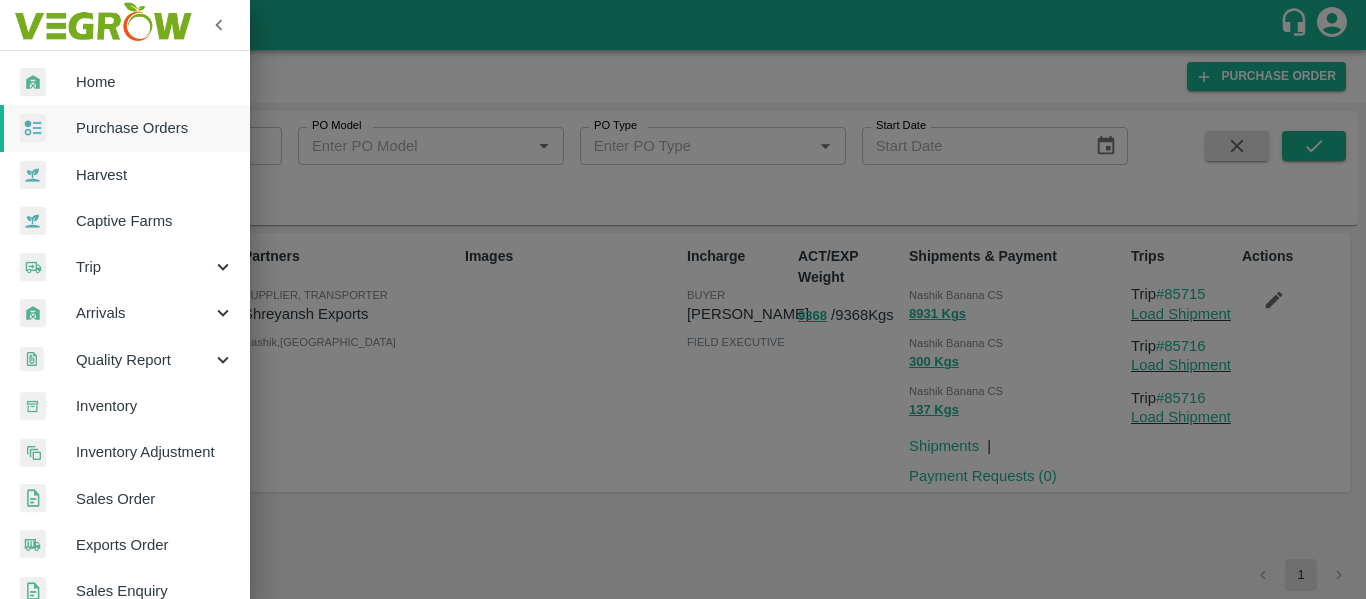 click on "Trip" at bounding box center [144, 267] 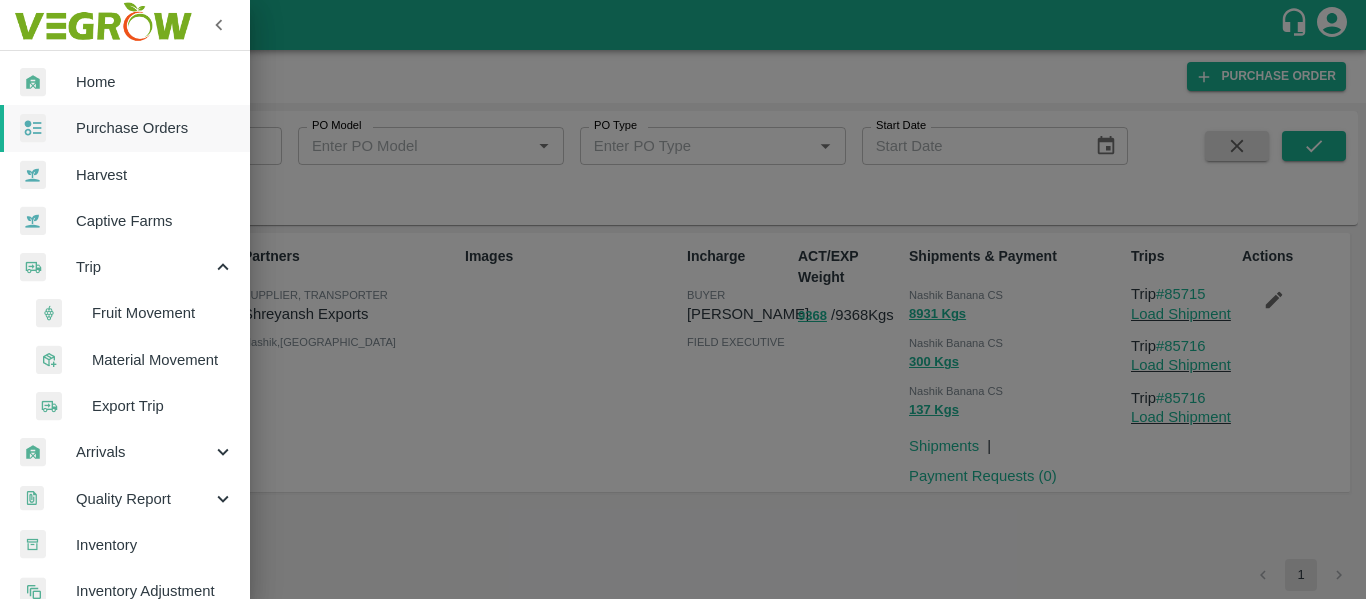click on "Fruit Movement" at bounding box center (163, 313) 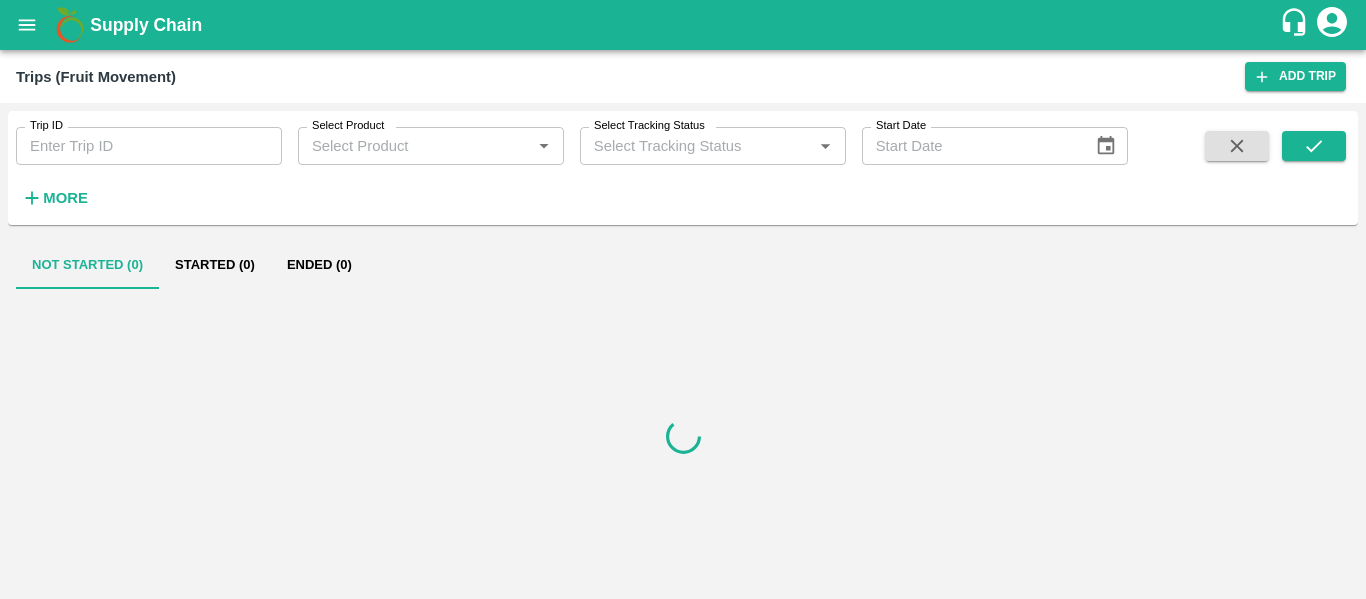 click on "Trip ID" at bounding box center [149, 146] 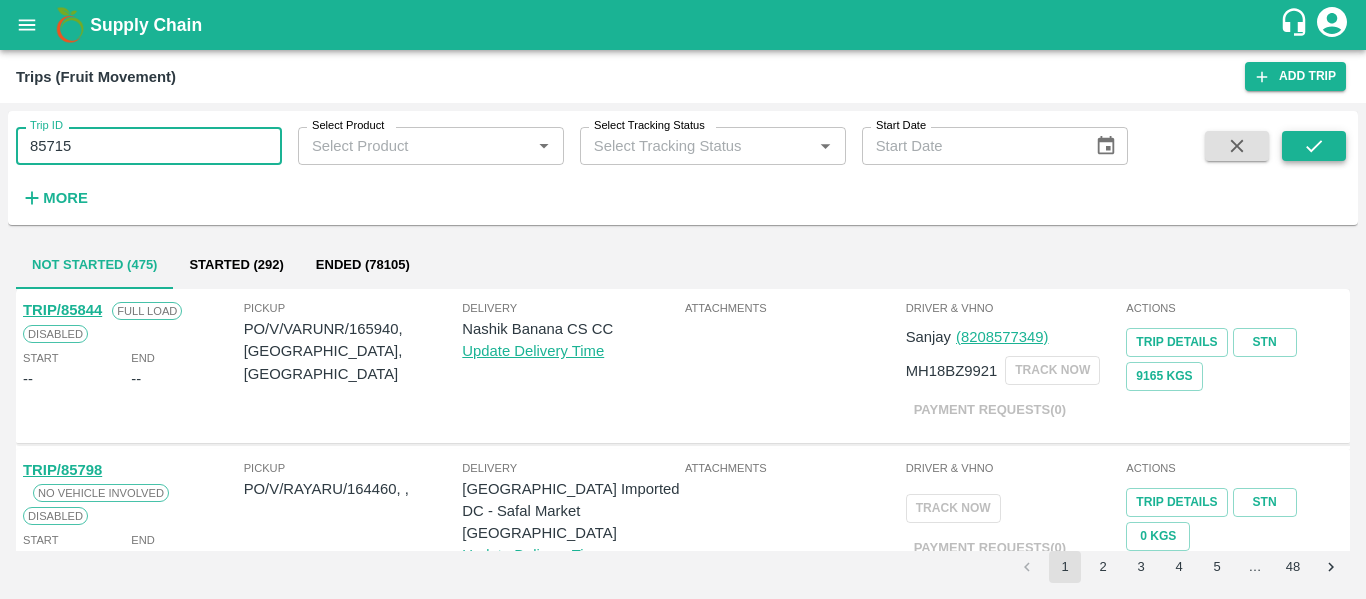 type on "85715" 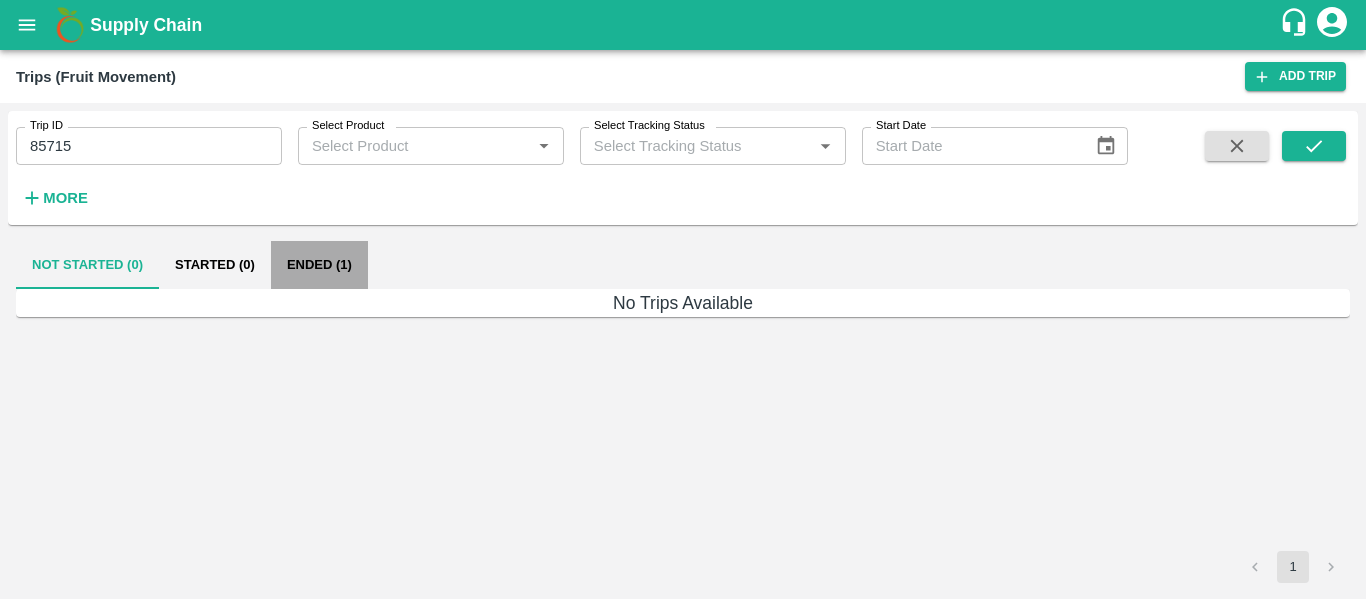 click on "Ended (1)" at bounding box center [319, 265] 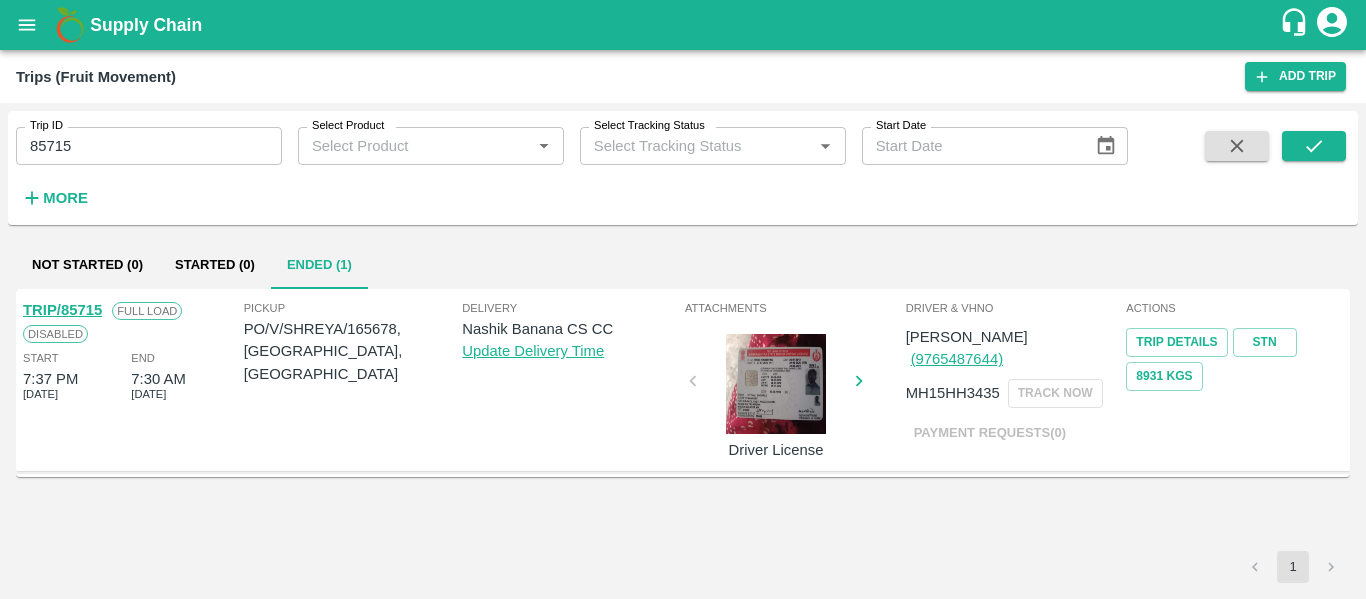 click on "TRIP/85715" at bounding box center [62, 310] 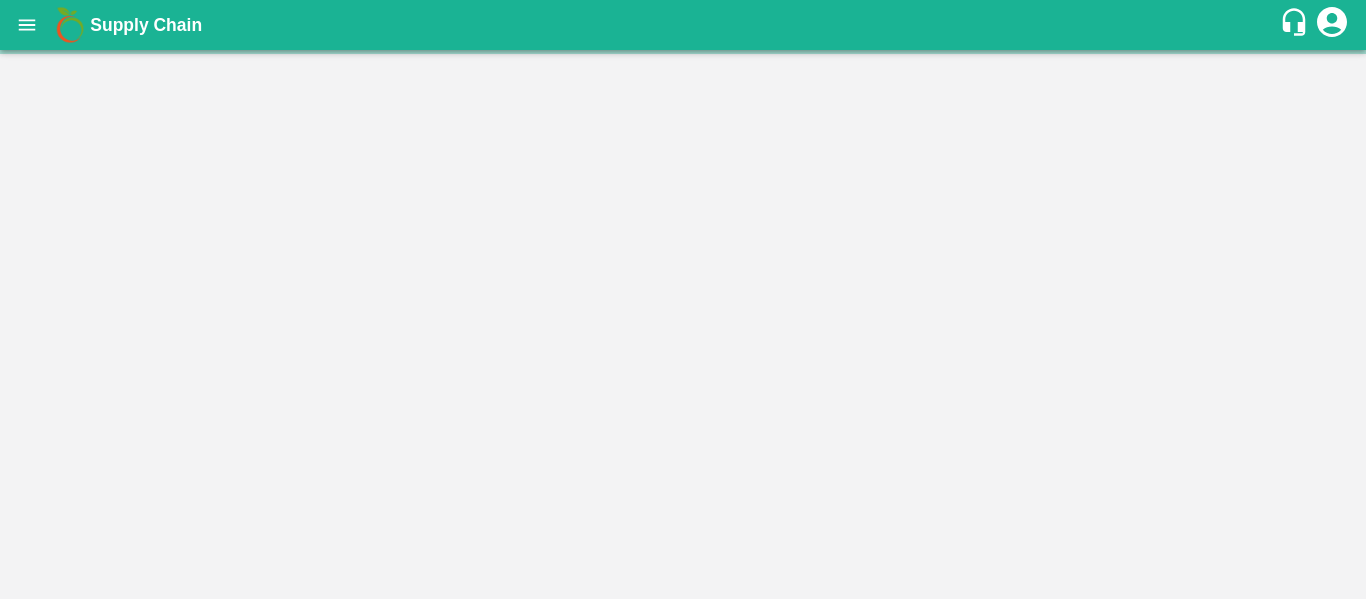 scroll, scrollTop: 0, scrollLeft: 0, axis: both 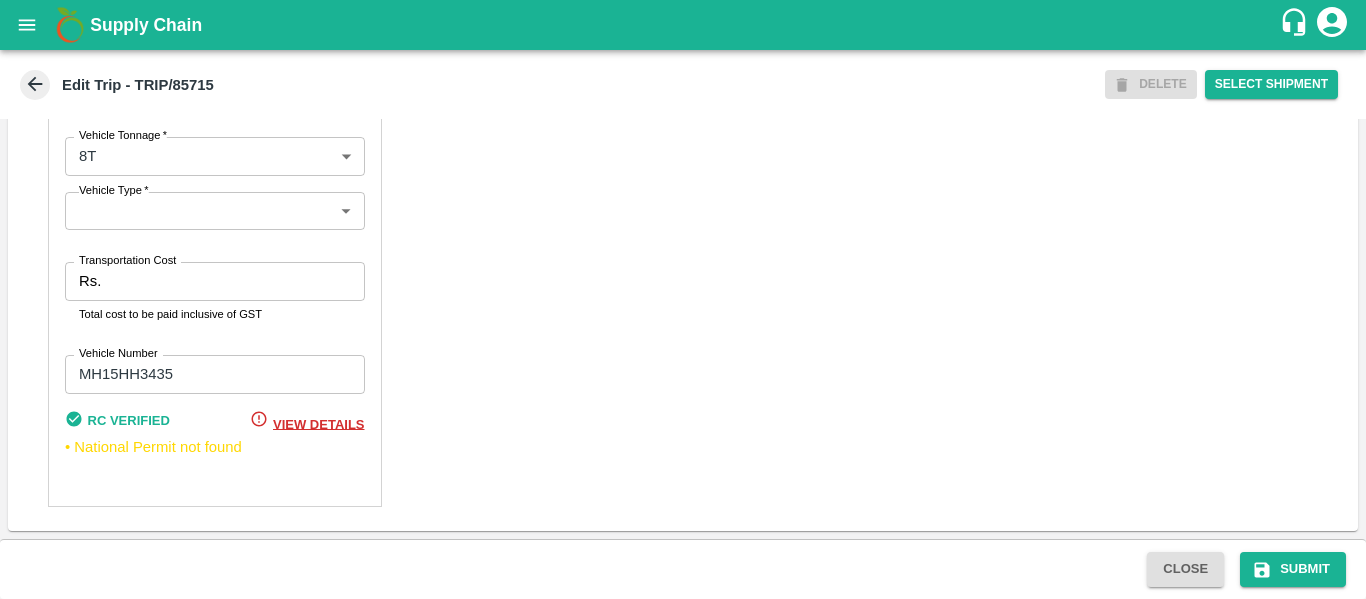 click on "Transportation Cost" at bounding box center [236, 281] 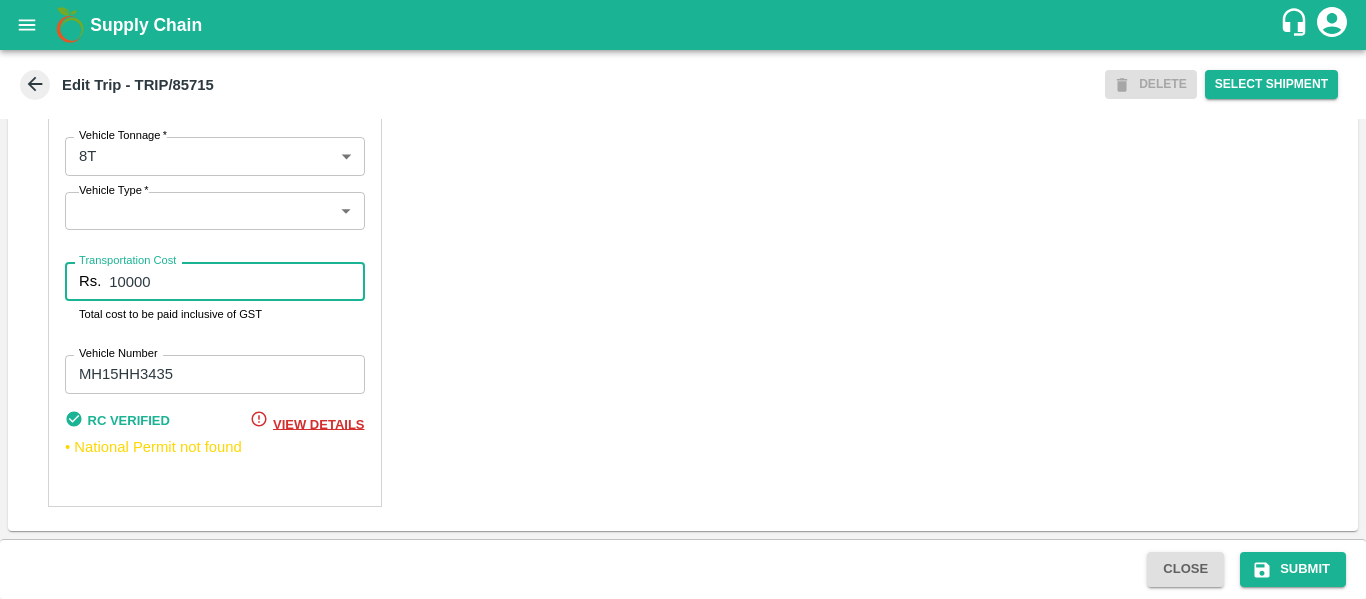 type on "10000" 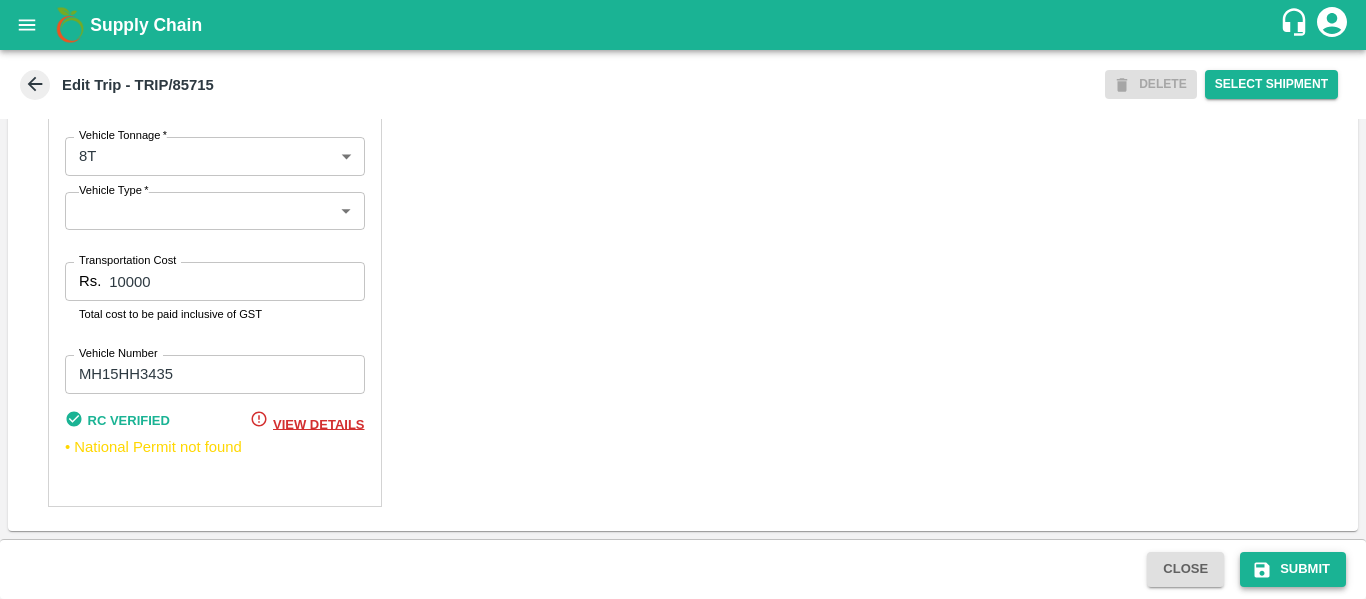 click 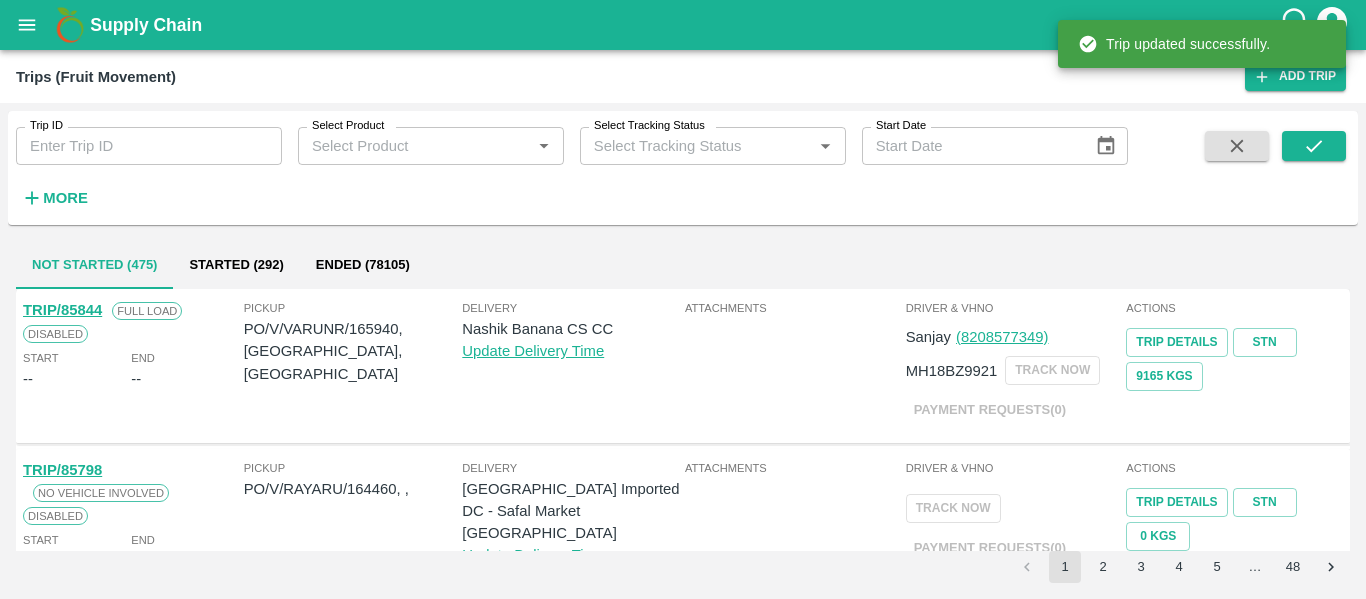 click on "Trip ID" at bounding box center (149, 146) 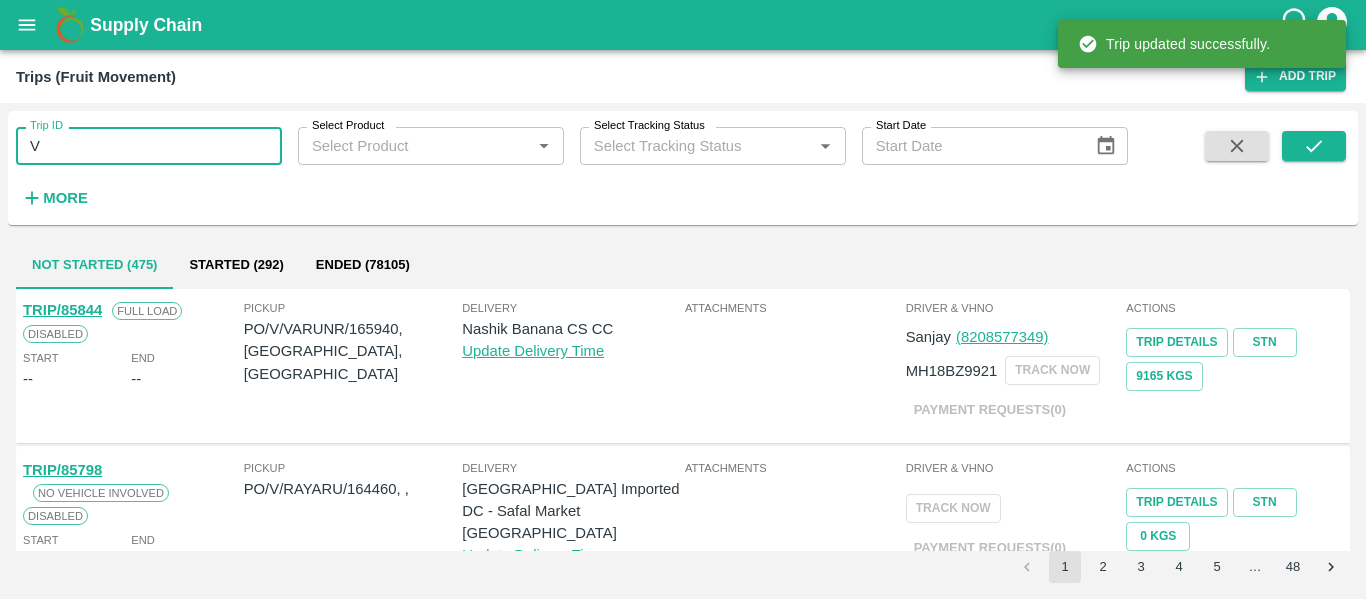 type on "V" 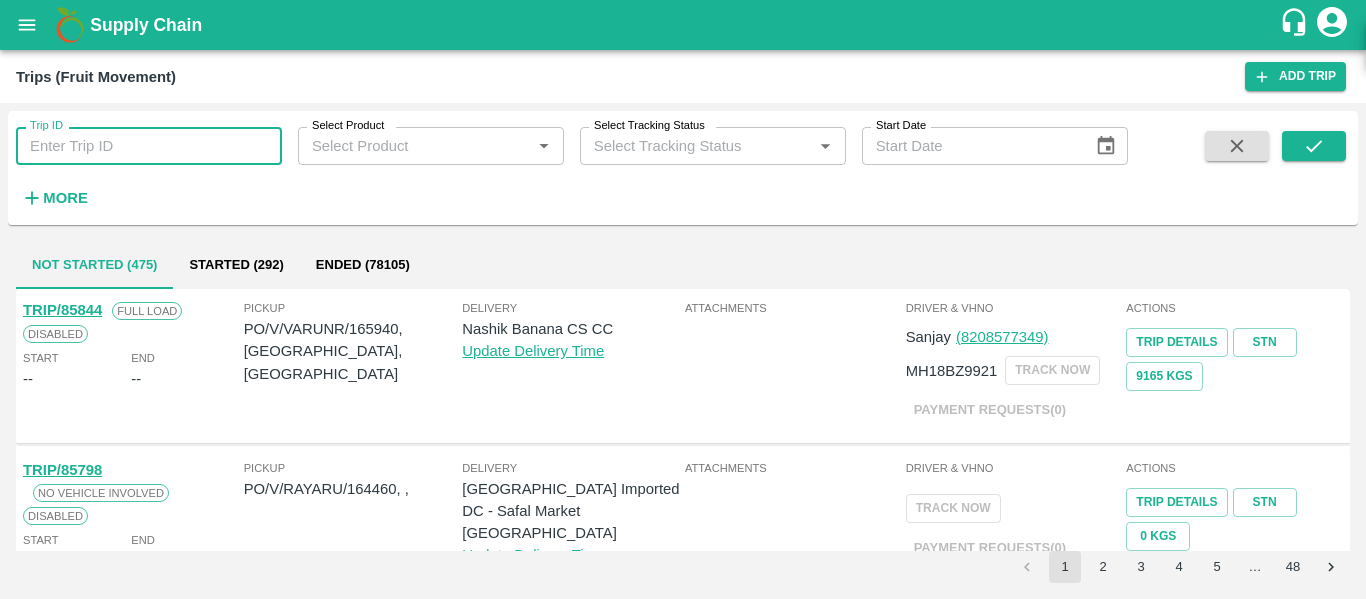 paste 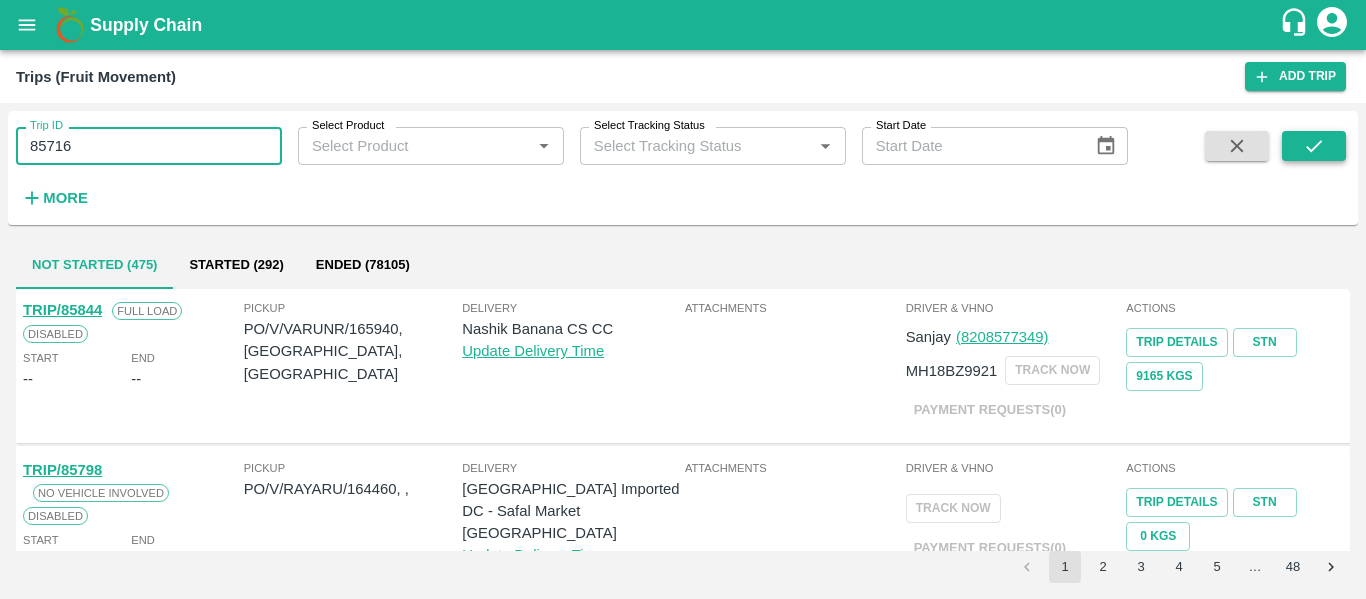 type on "85716" 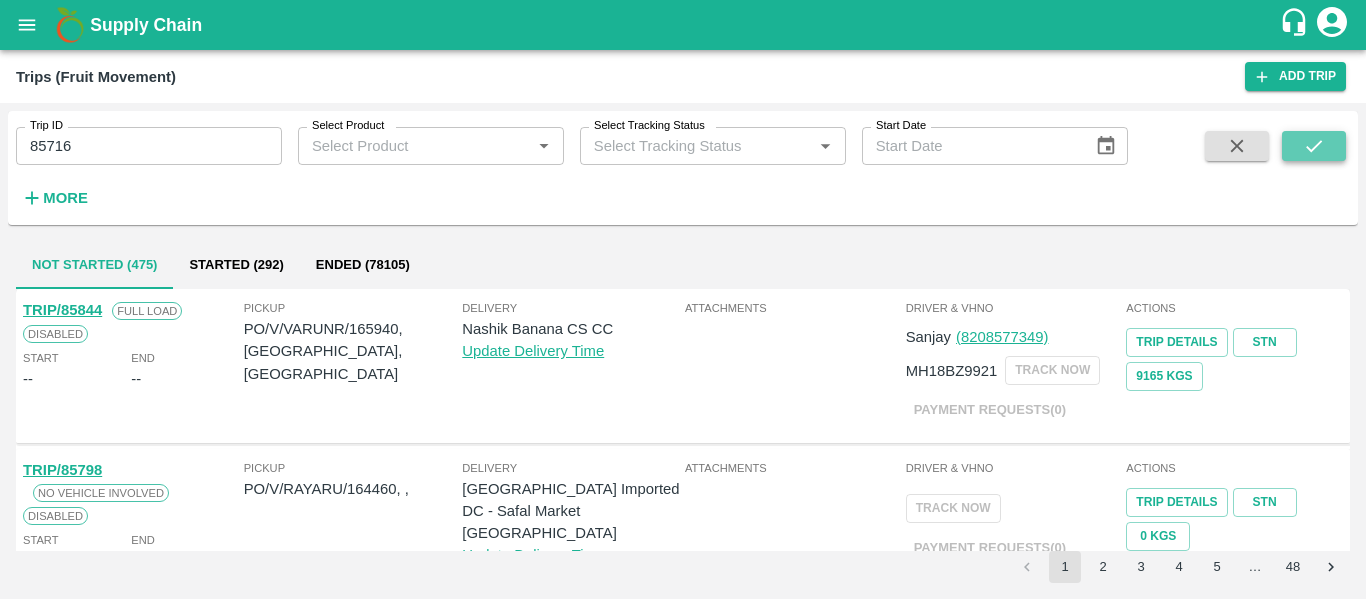 click 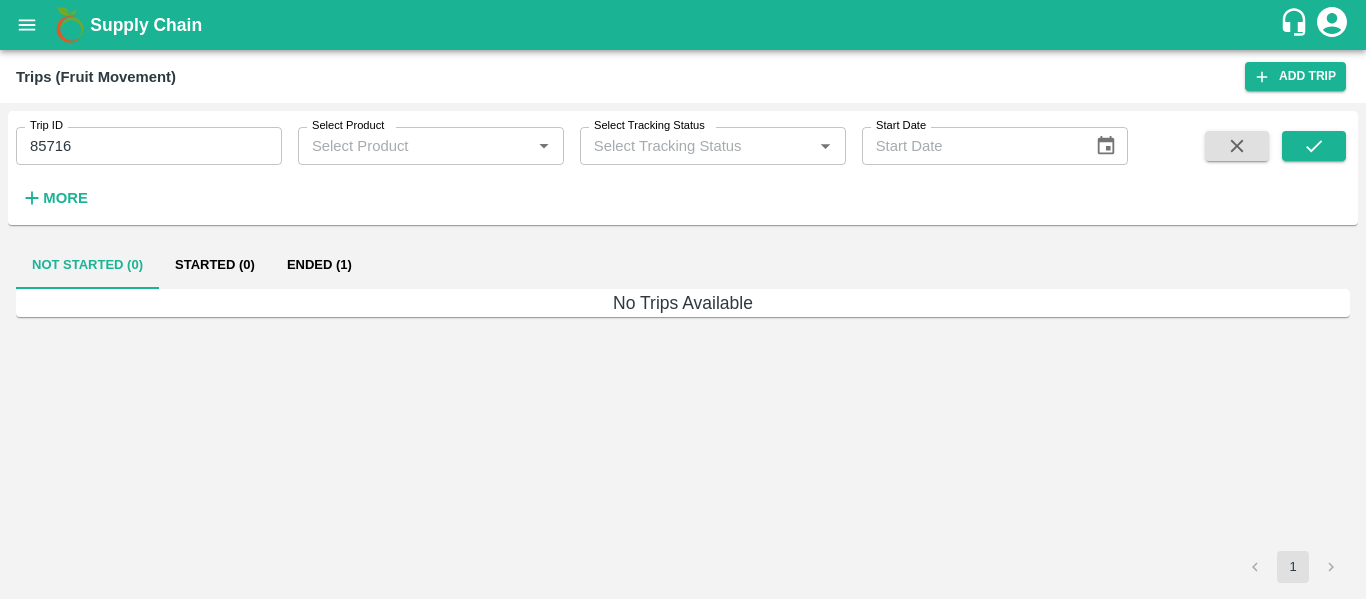 click on "Ended (1)" at bounding box center (319, 265) 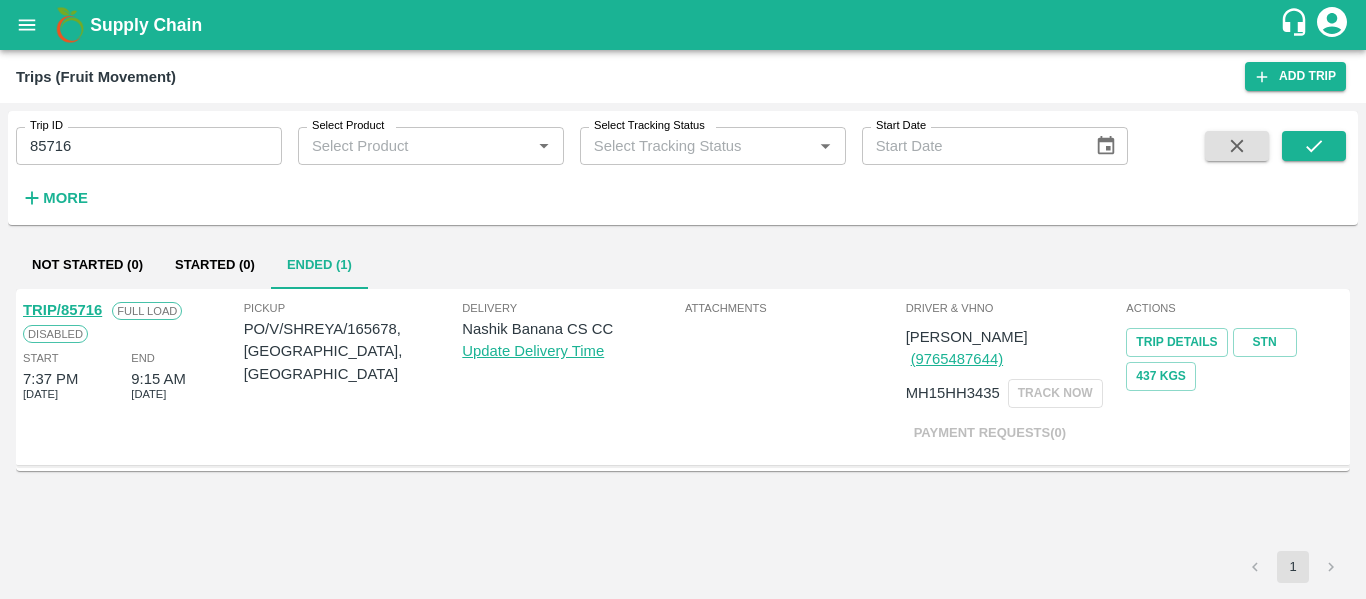 click on "TRIP/85716" at bounding box center [62, 310] 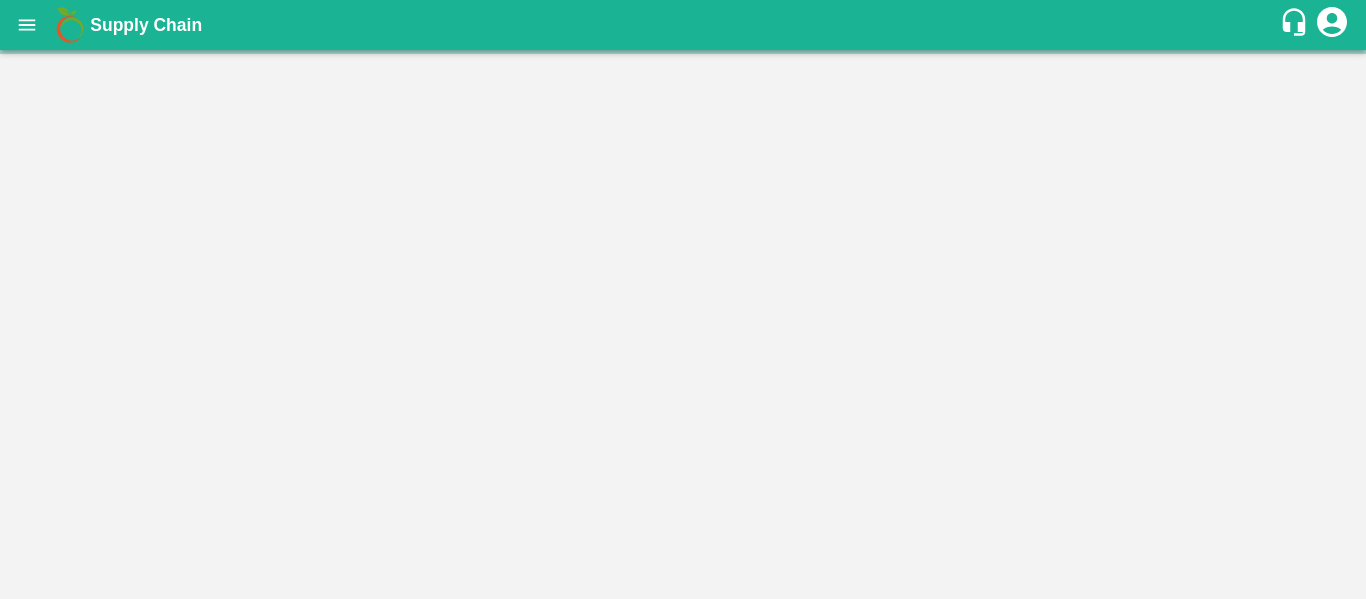 scroll, scrollTop: 0, scrollLeft: 0, axis: both 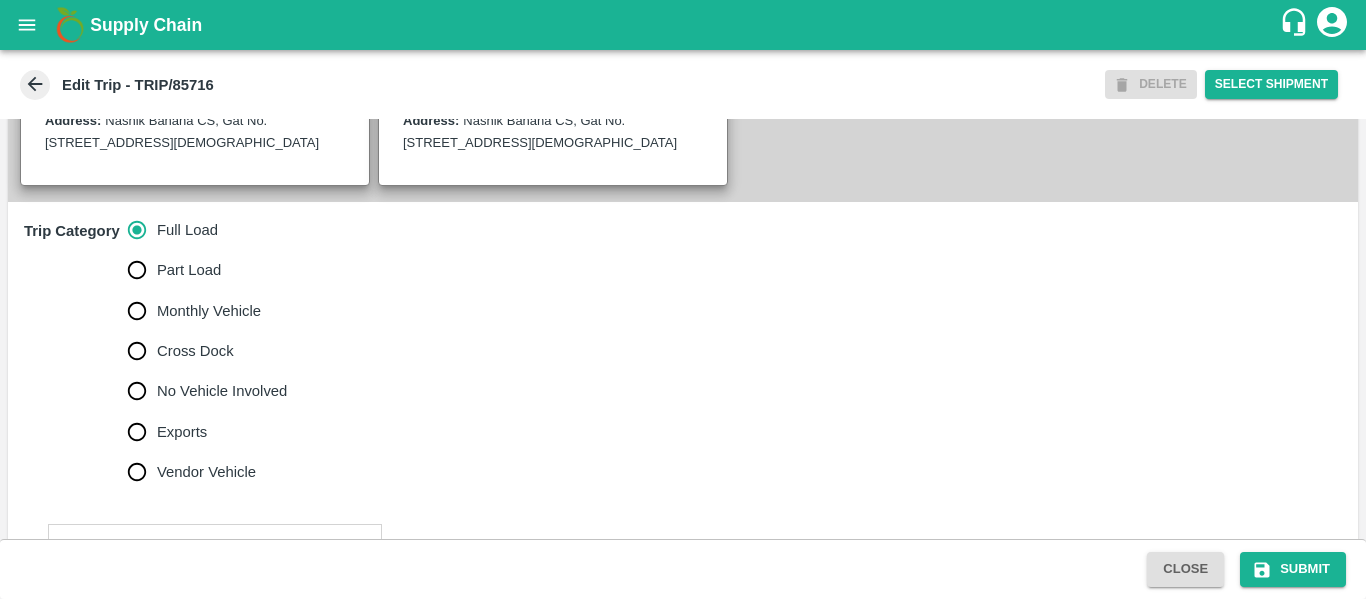 click on "No Vehicle Involved" at bounding box center [222, 391] 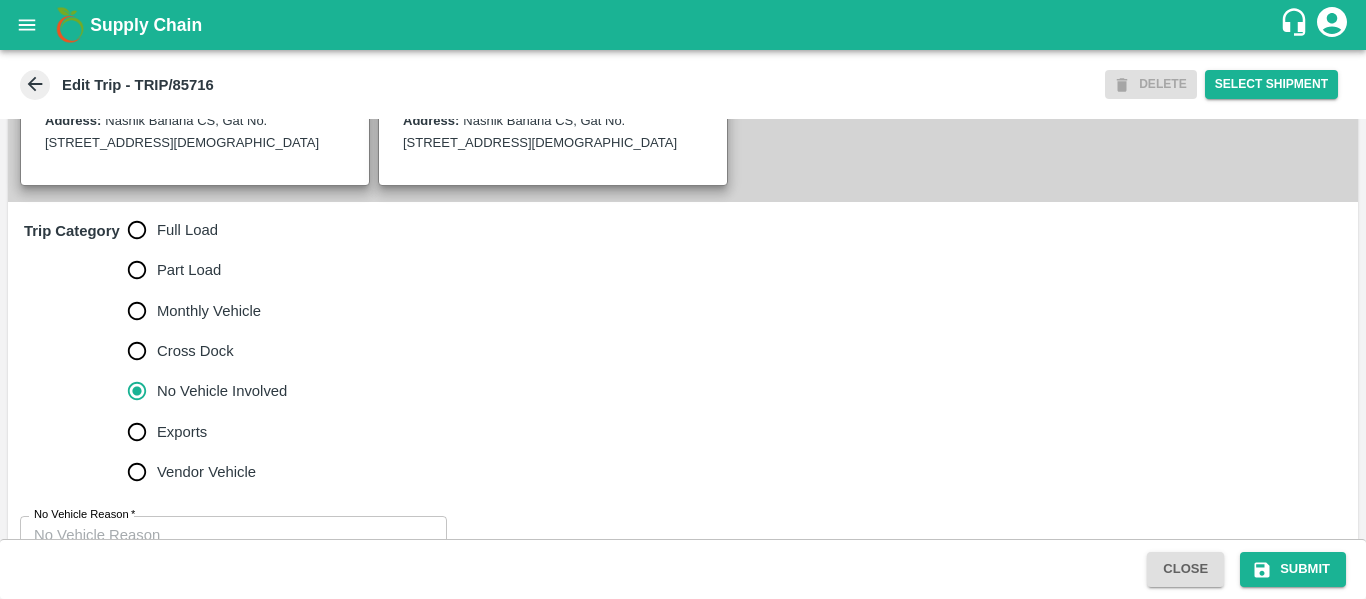 scroll, scrollTop: 623, scrollLeft: 0, axis: vertical 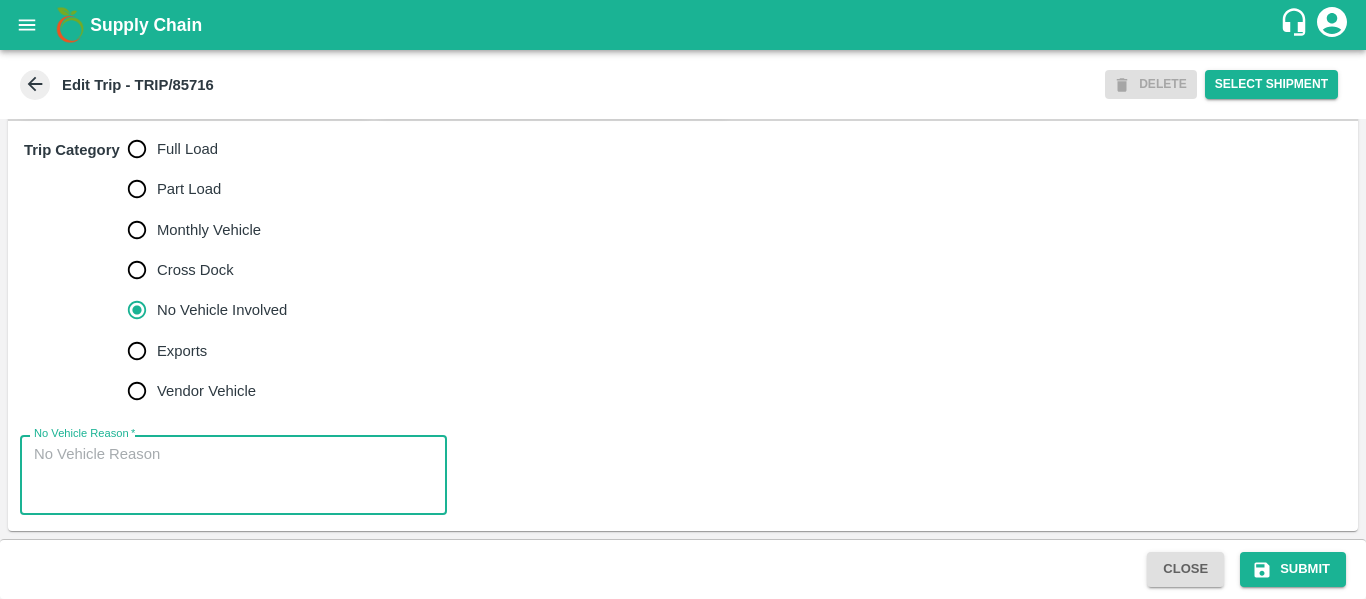 click on "No Vehicle Reason   *" at bounding box center (233, 475) 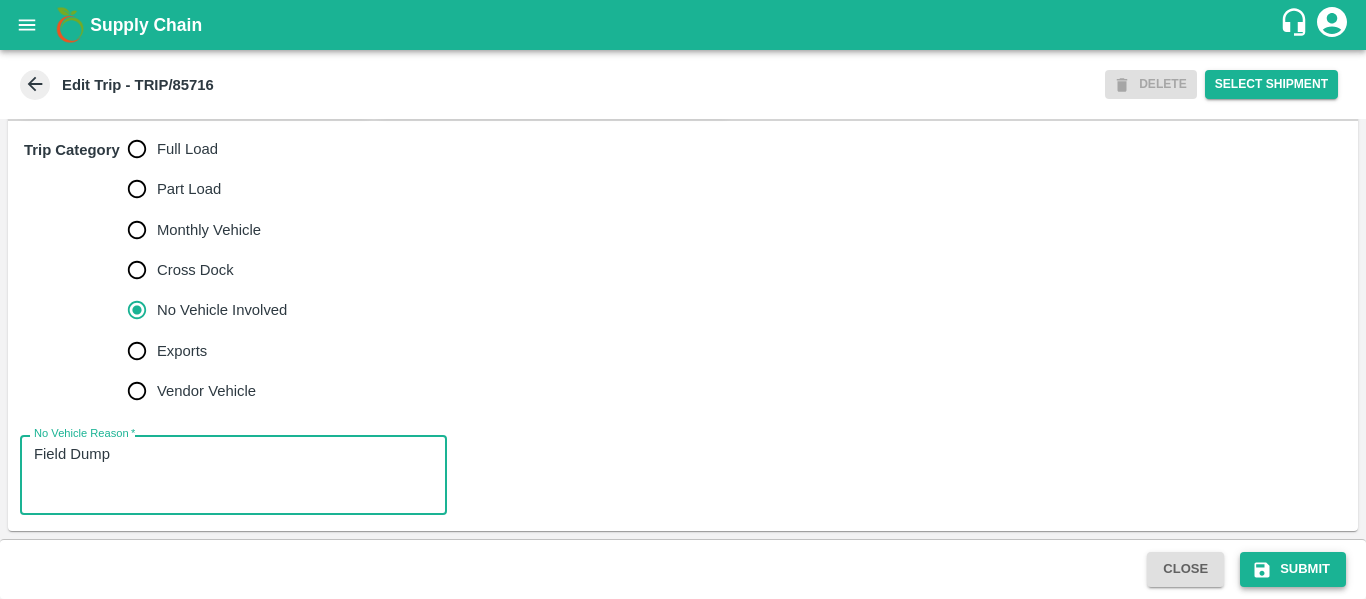 type on "Field Dump" 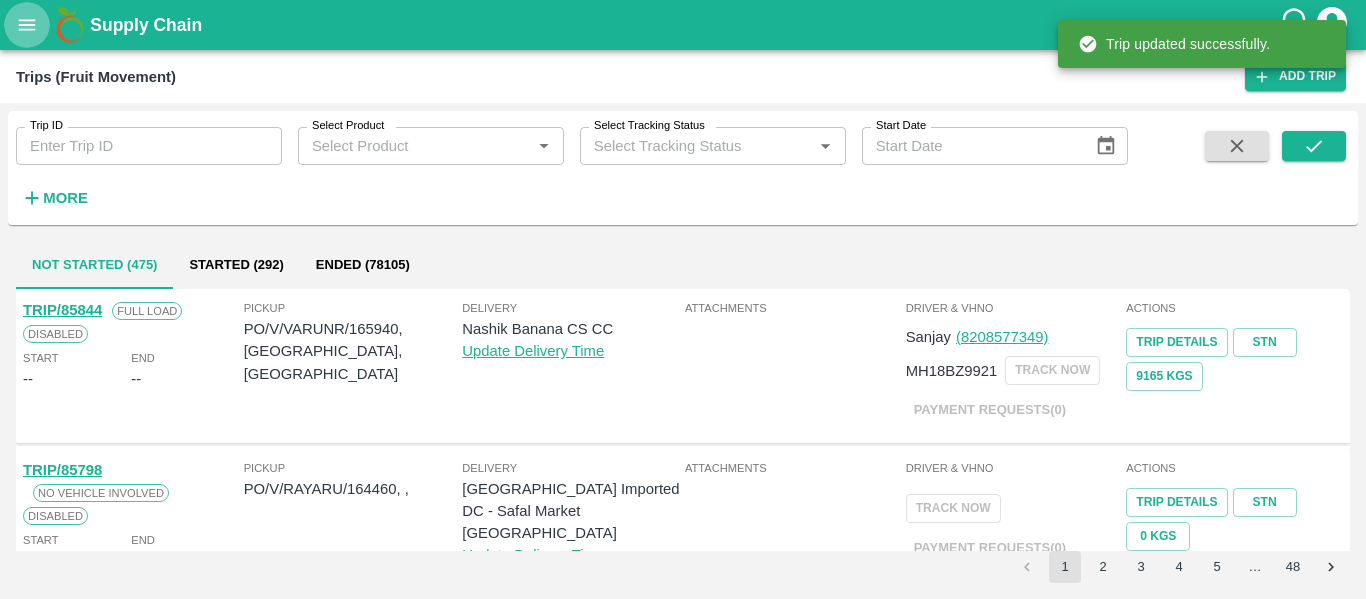 click at bounding box center [27, 25] 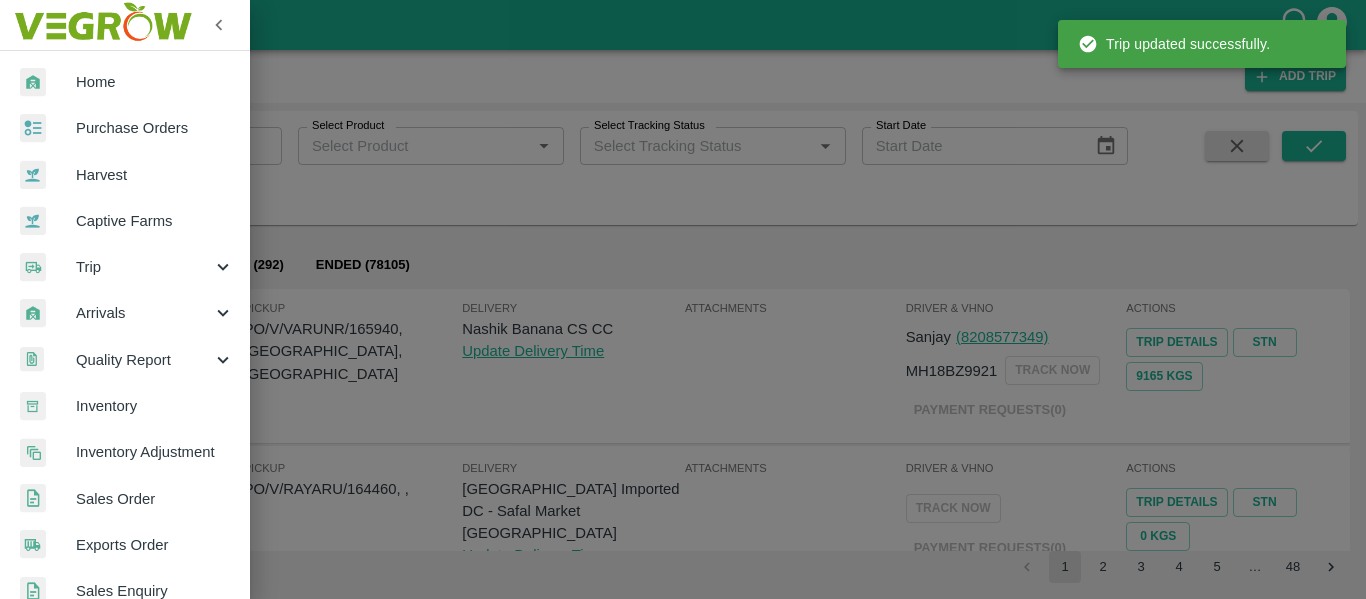 click on "Purchase Orders" at bounding box center (155, 128) 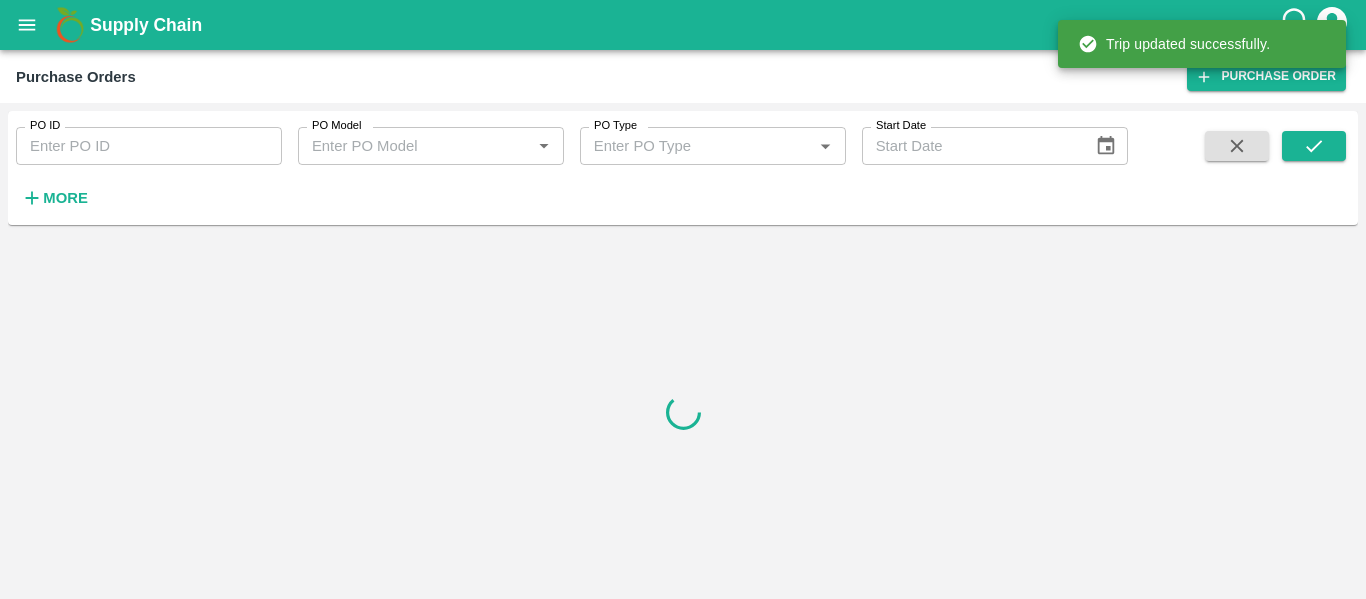 click on "PO ID" at bounding box center (149, 146) 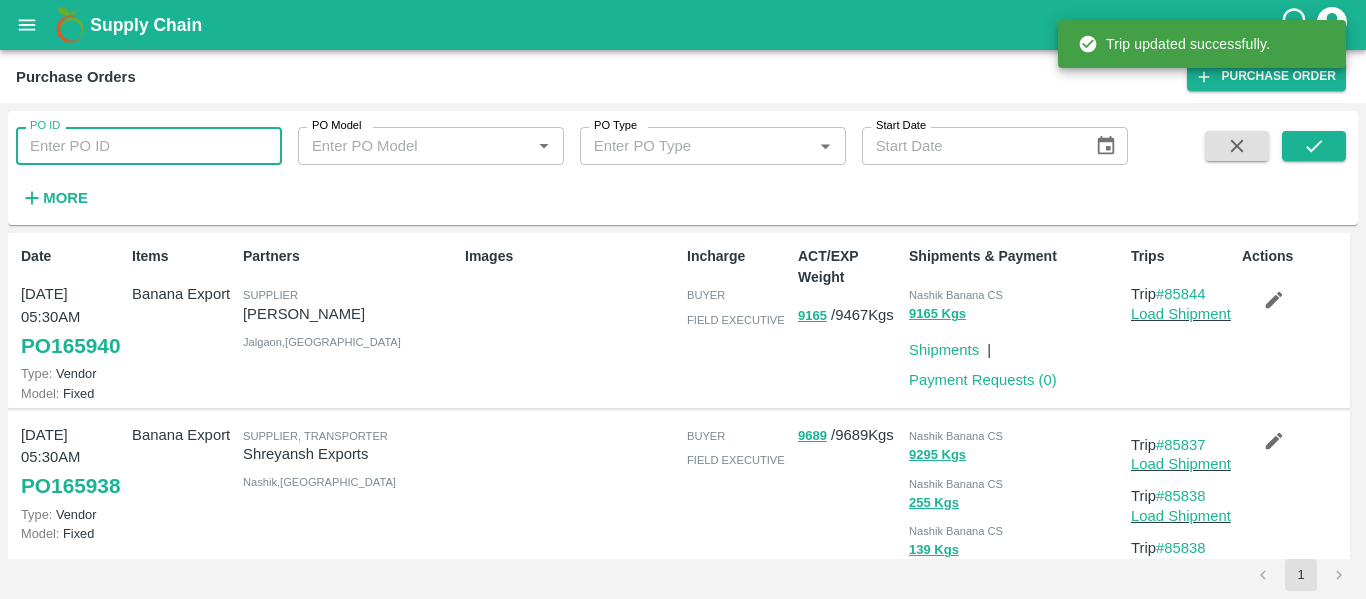 click on "PO ID" at bounding box center (149, 146) 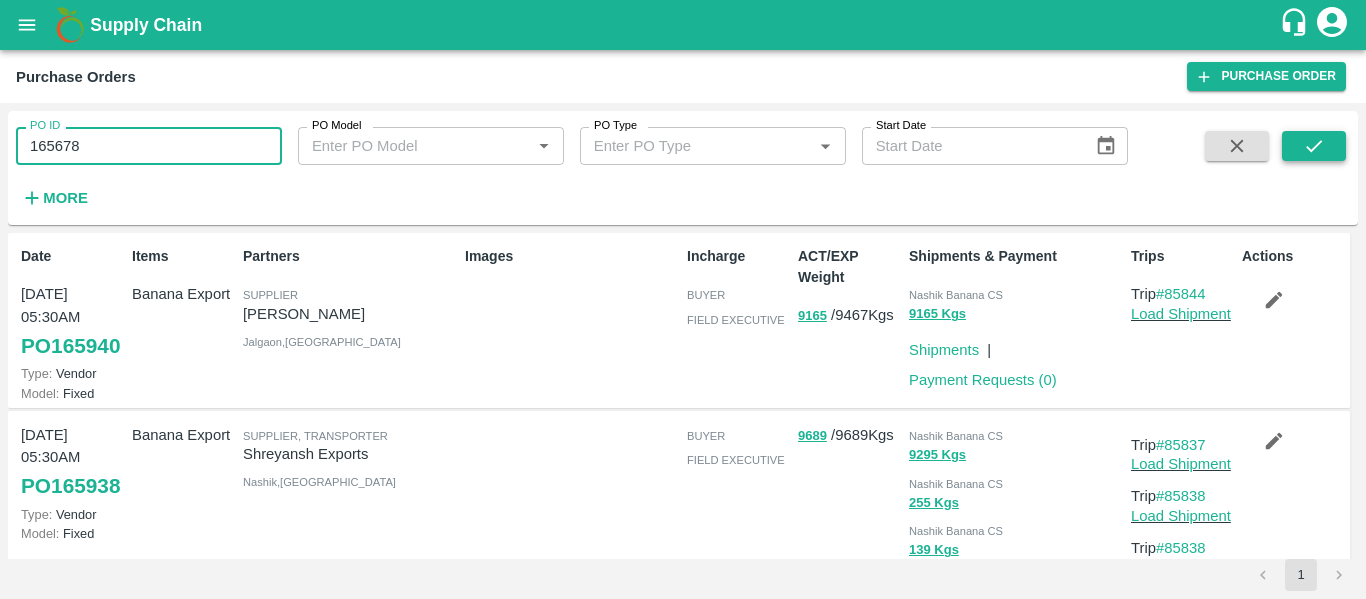 click at bounding box center [1314, 146] 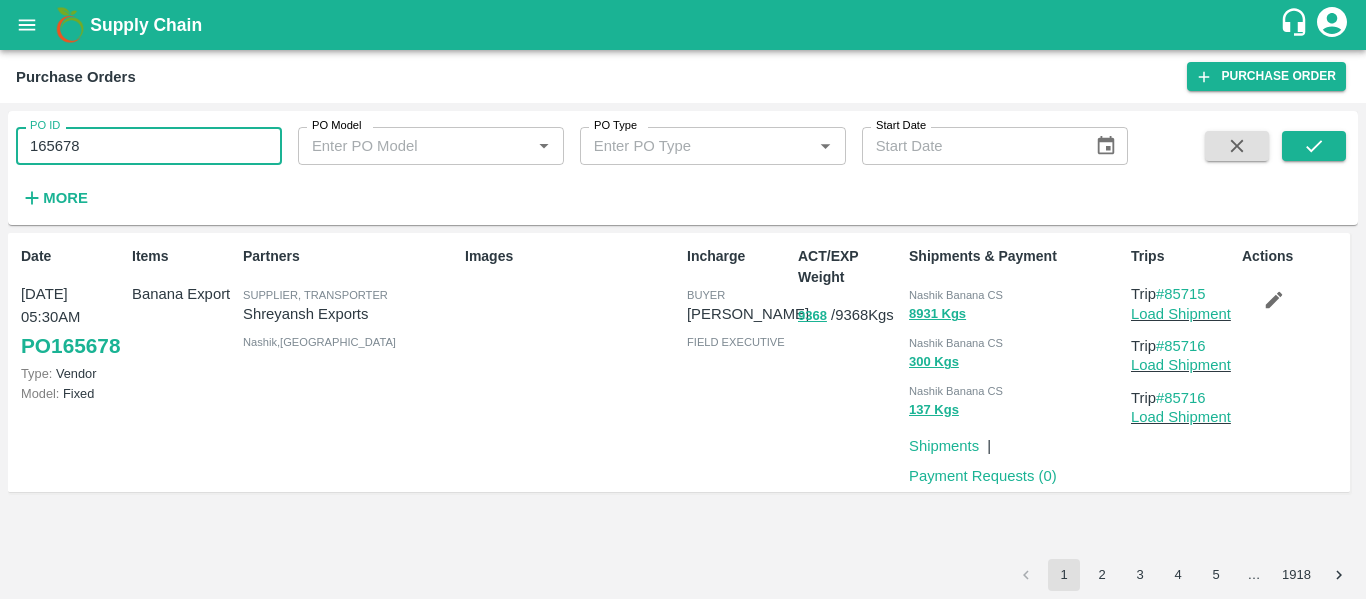 click on "165678" at bounding box center [149, 146] 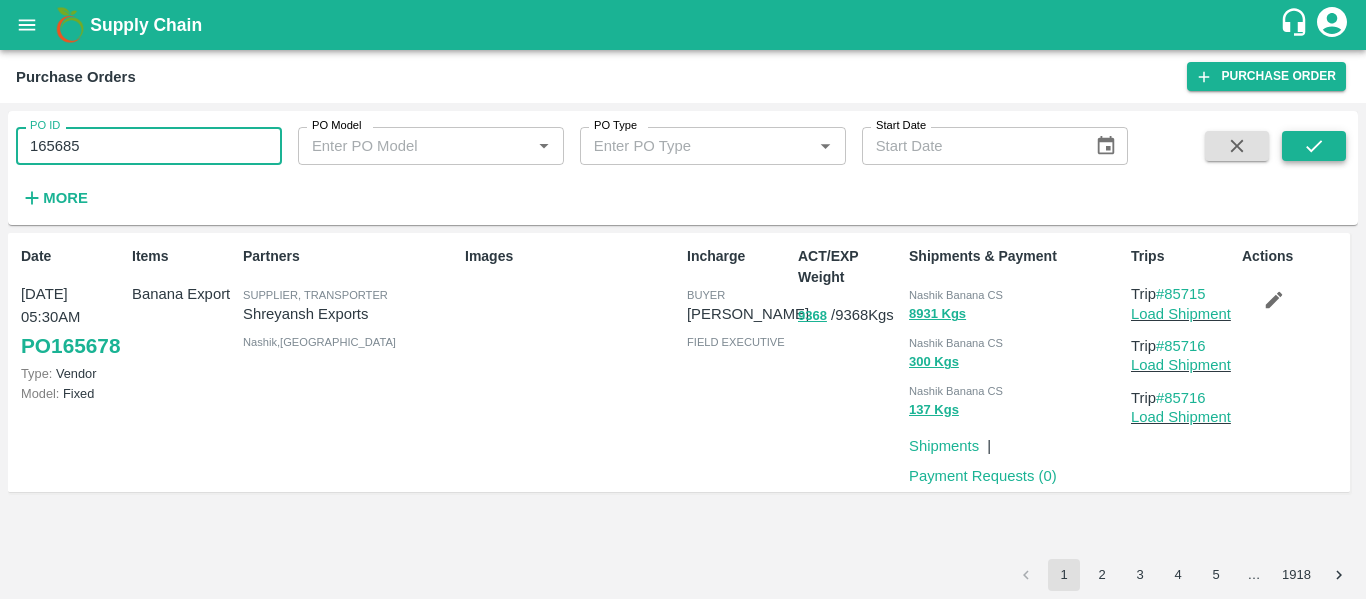 type on "165685" 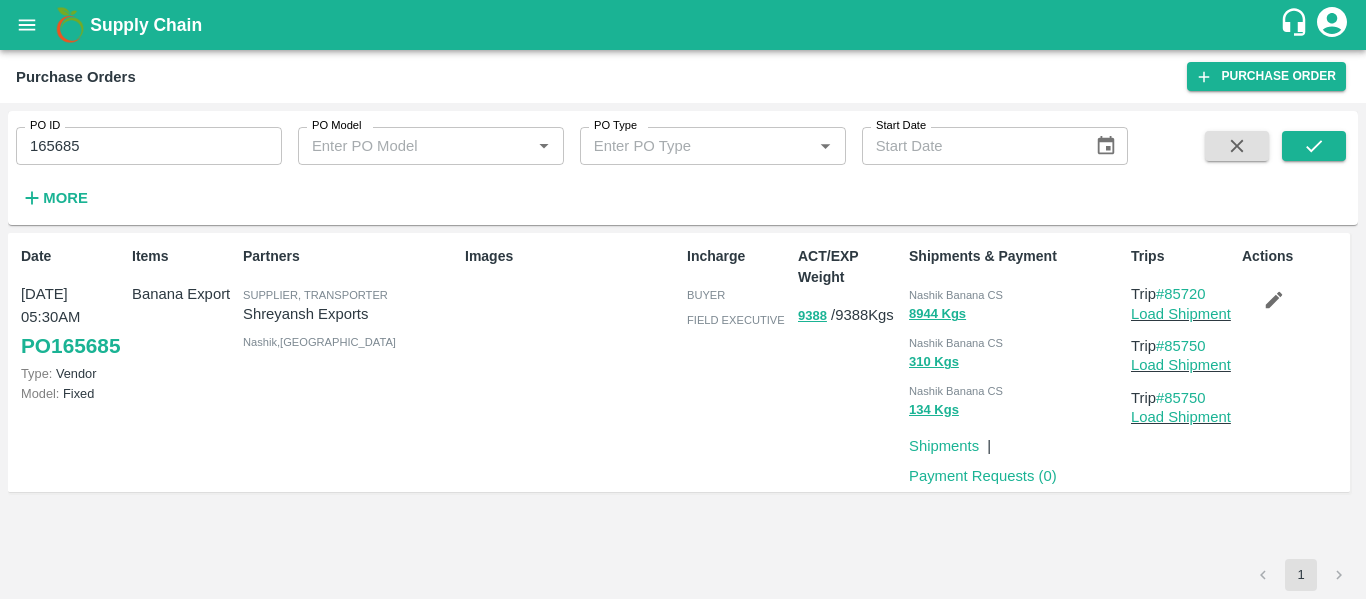 click at bounding box center (1274, 300) 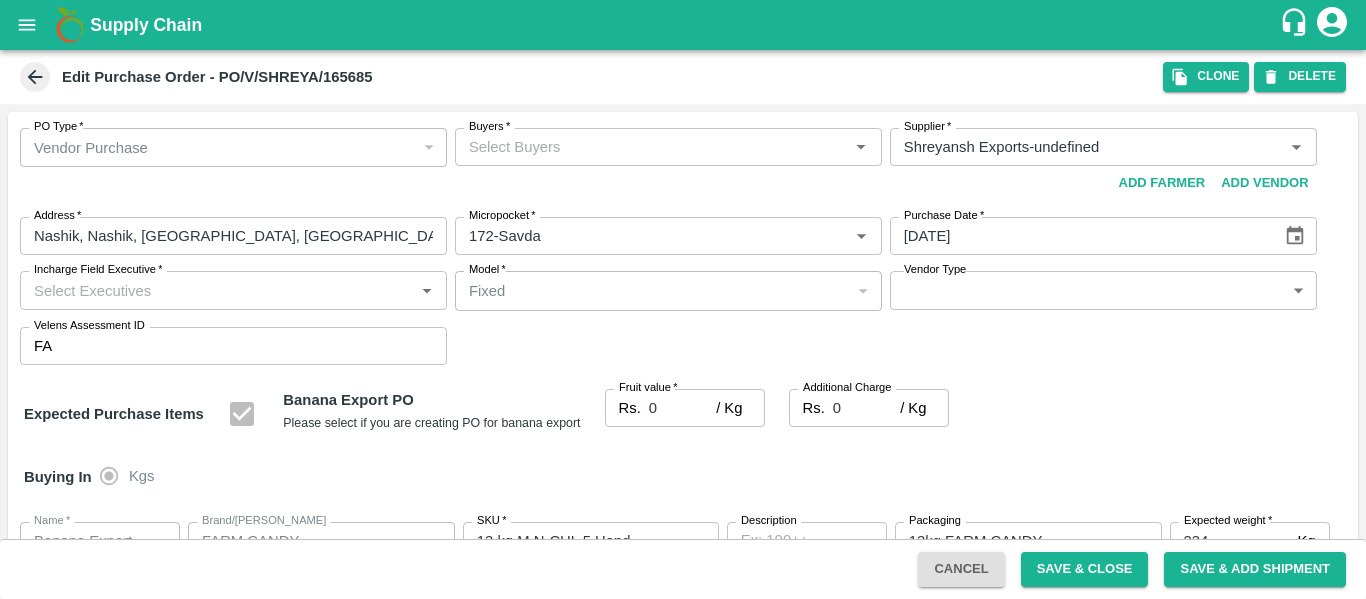 click on "Buyers   *" at bounding box center [652, 147] 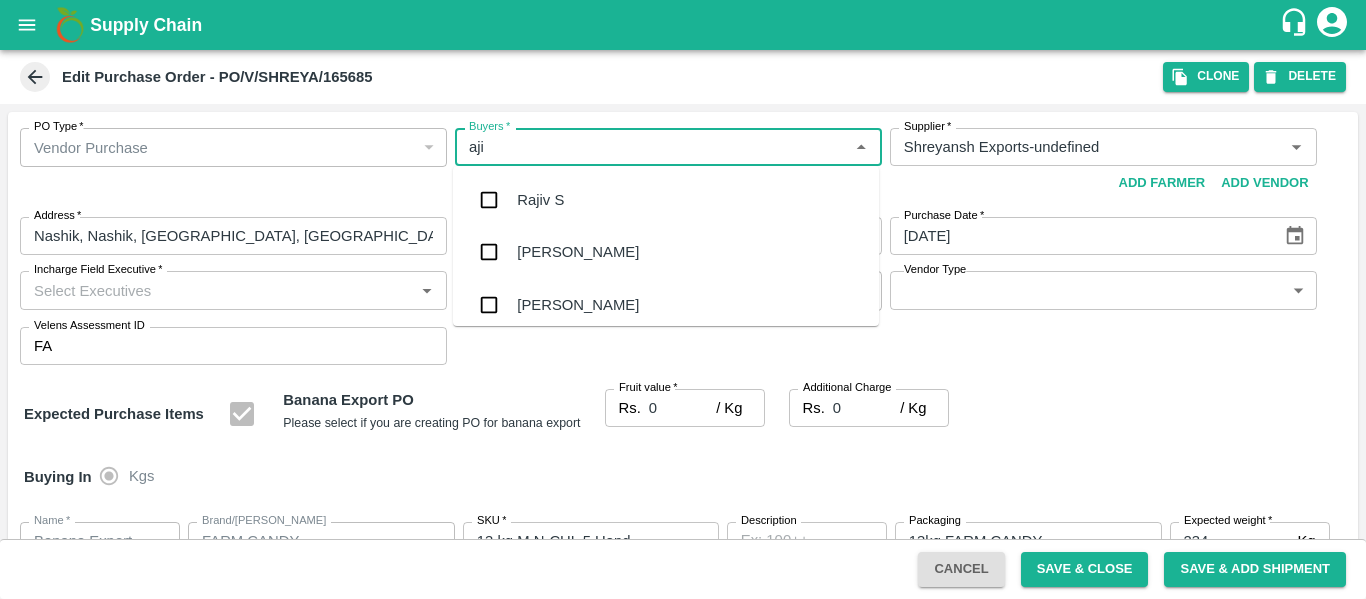 type on "ajit" 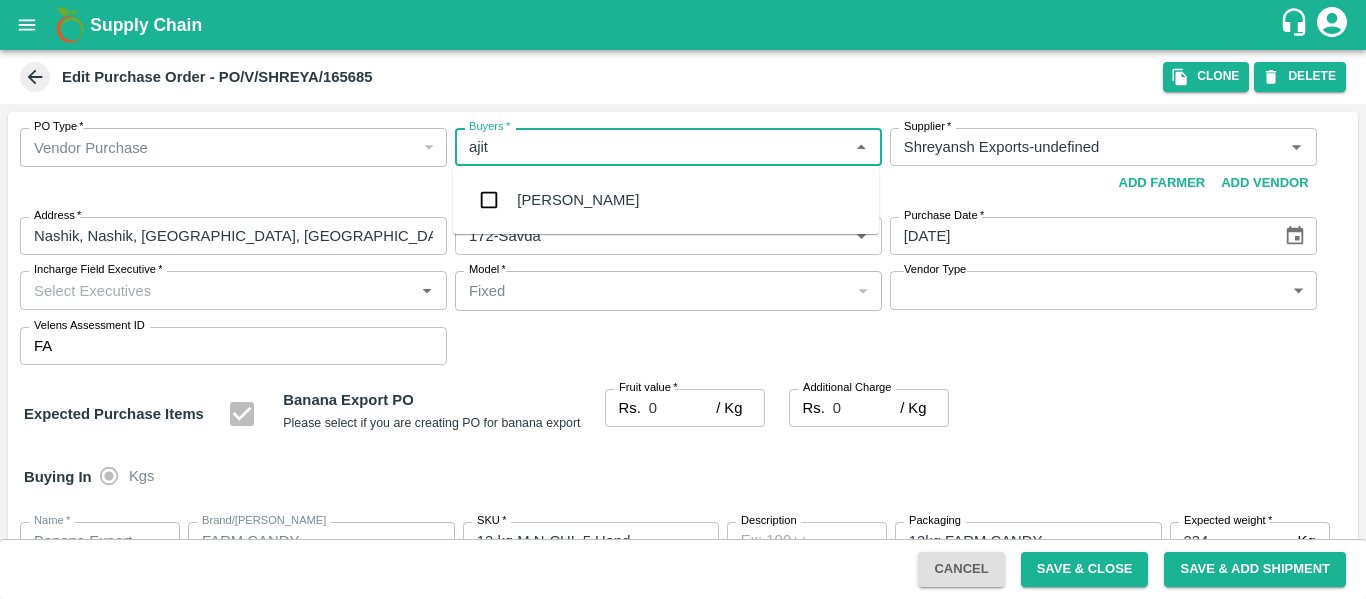 click on "Ajit Otari" at bounding box center [578, 200] 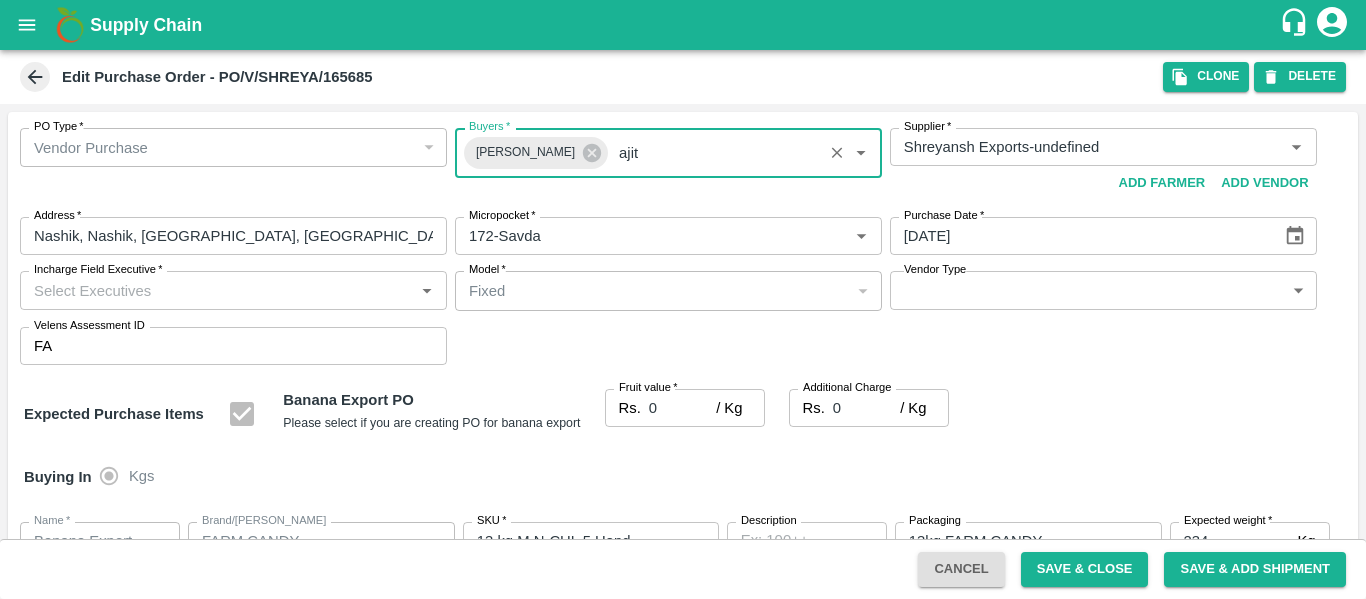 type 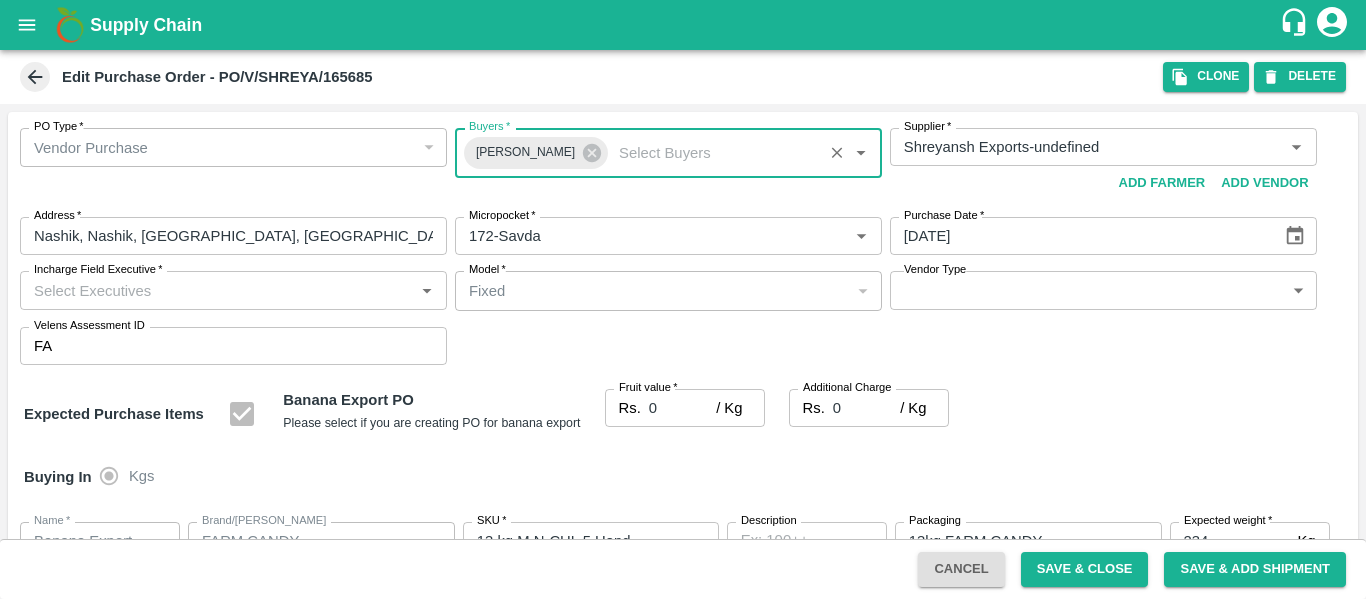 click on "Fruit value   *" at bounding box center [648, 388] 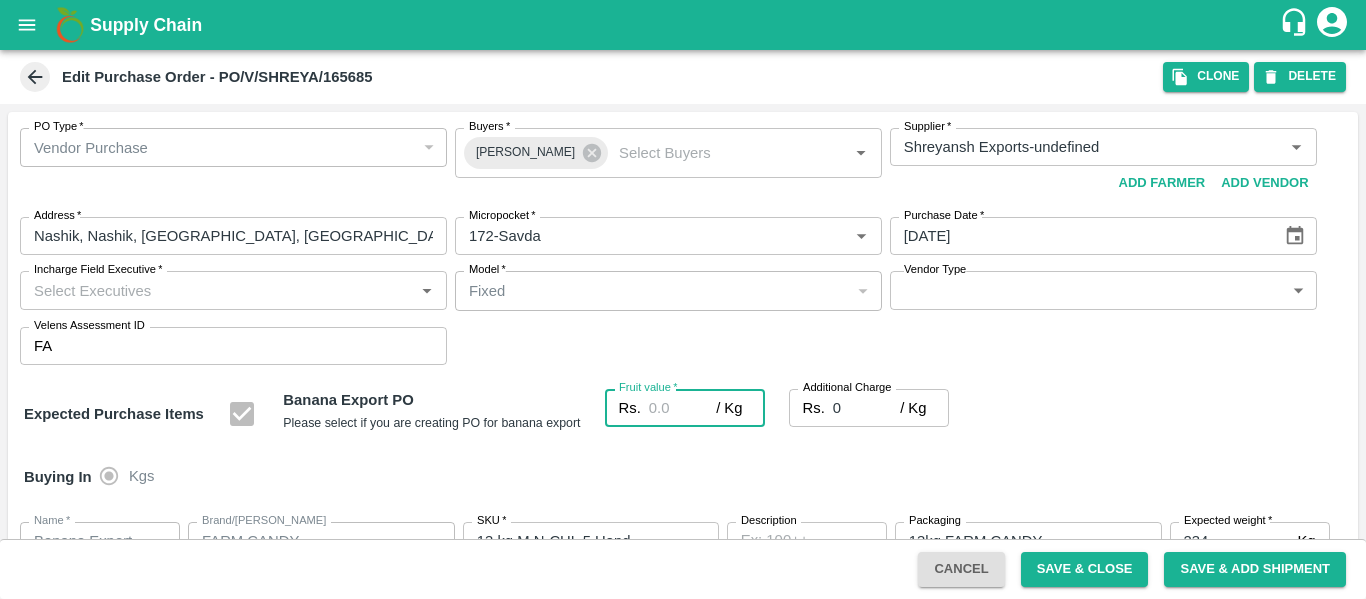 type on "2" 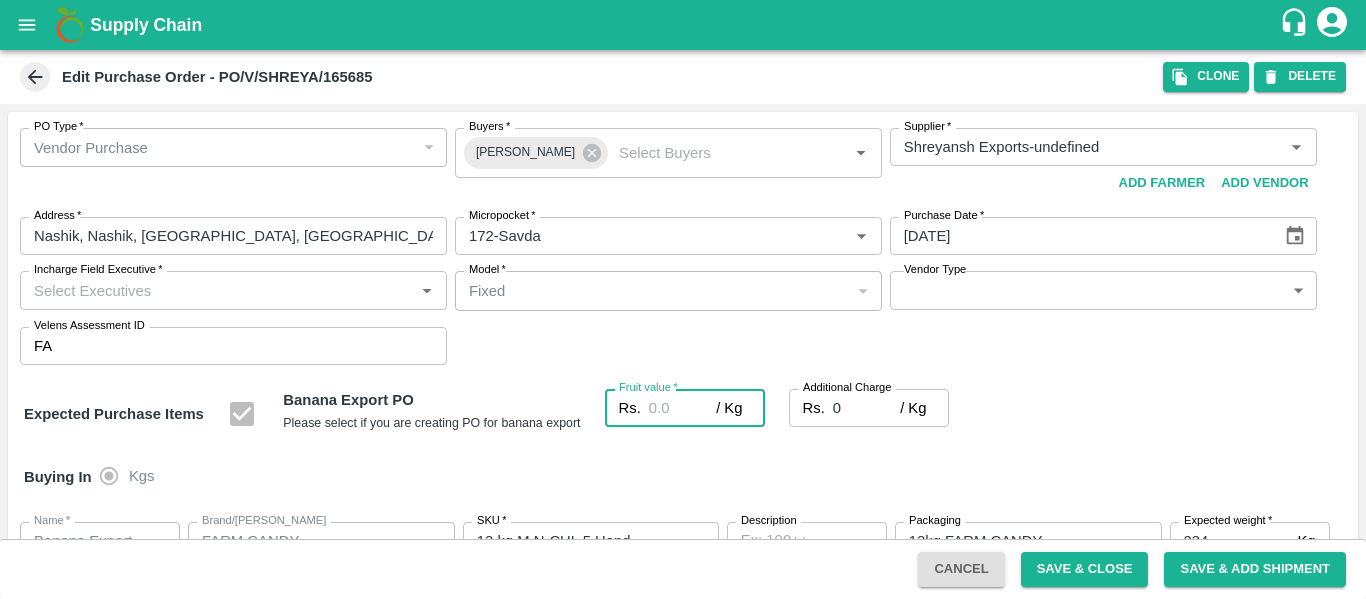 type on "2" 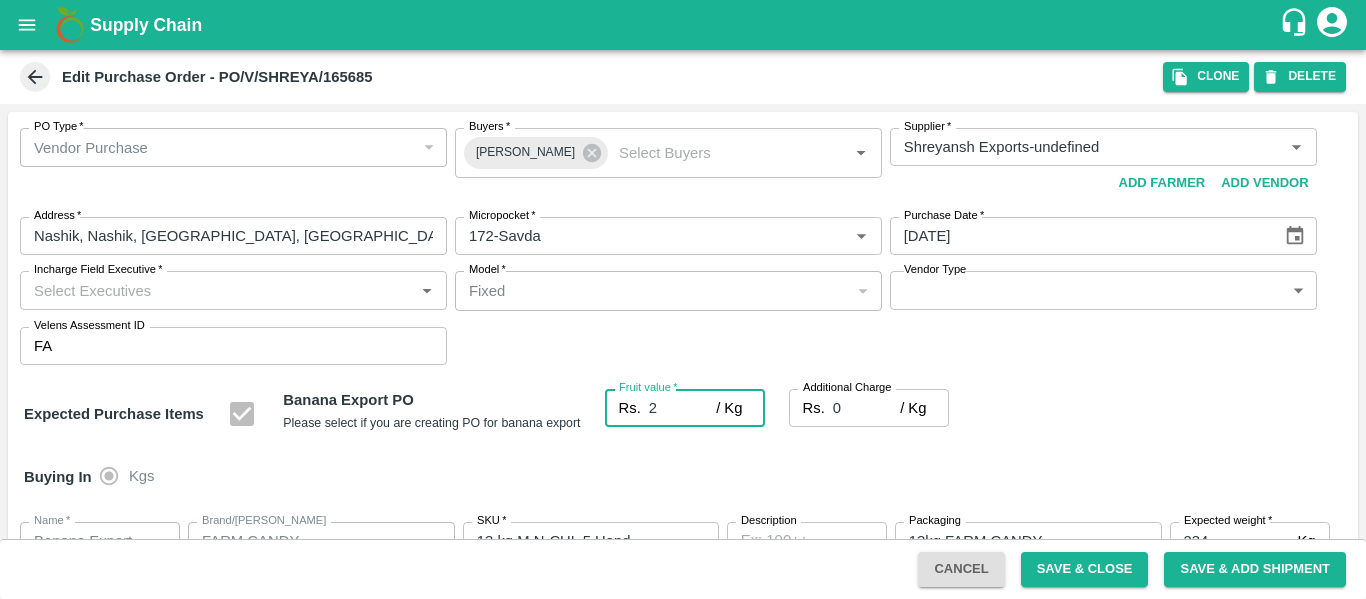 type on "21" 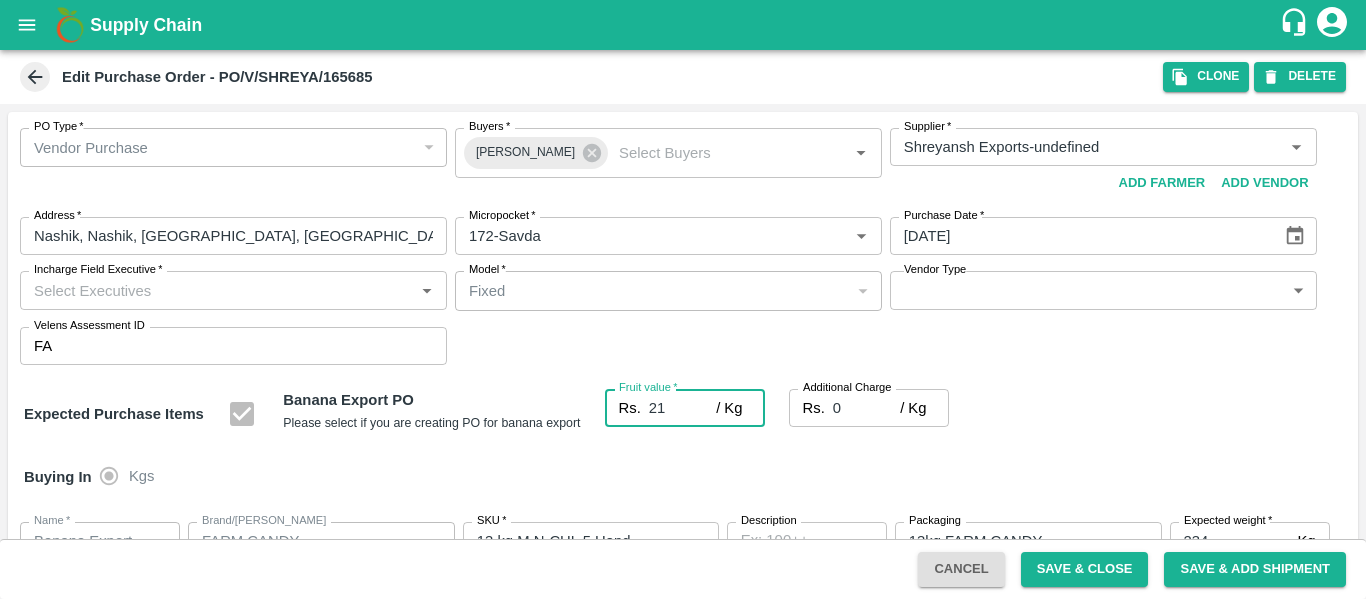 type on "21" 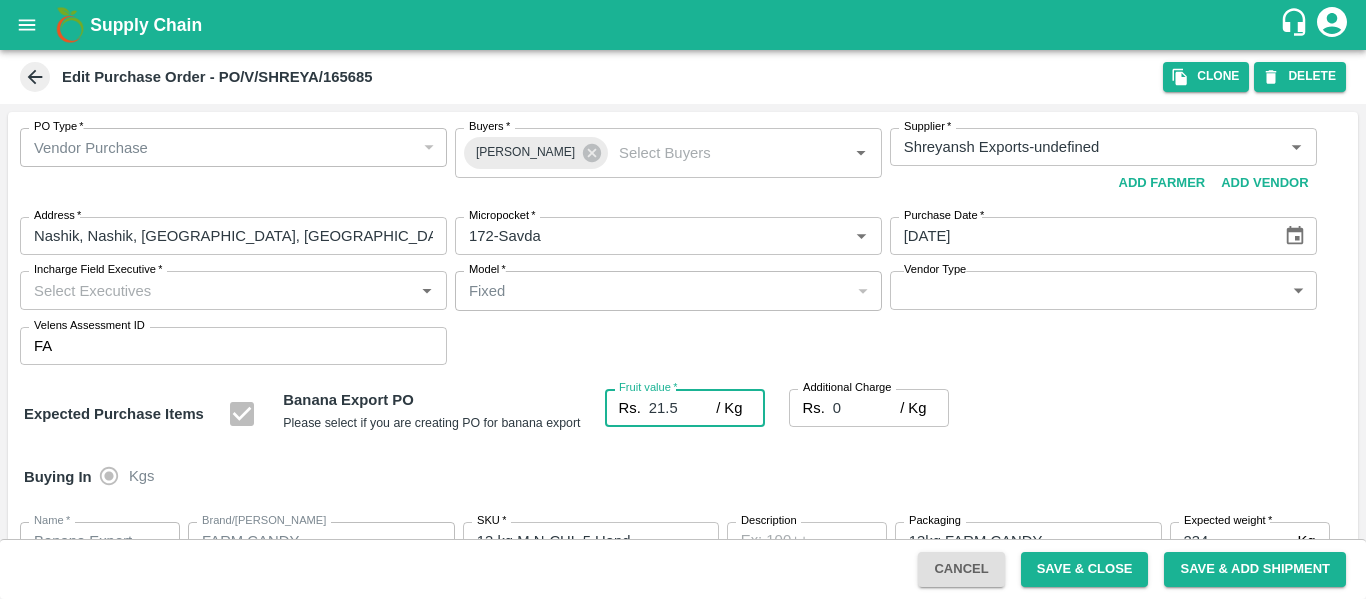 type on "21.5" 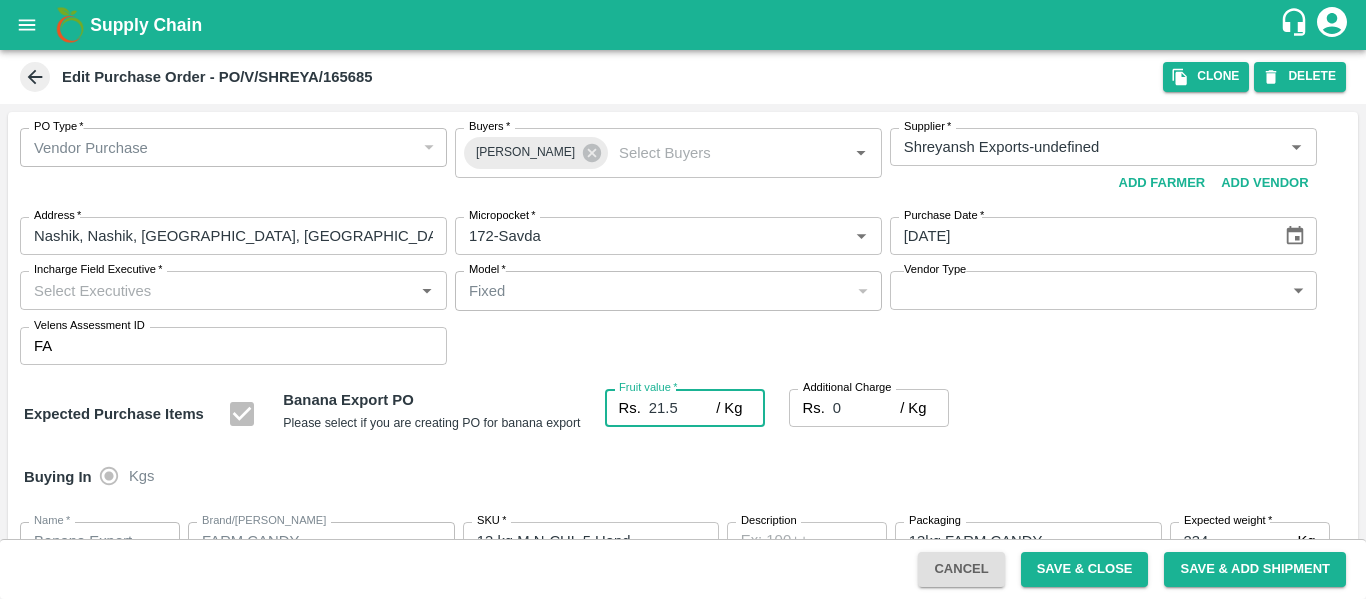 type on "21.5" 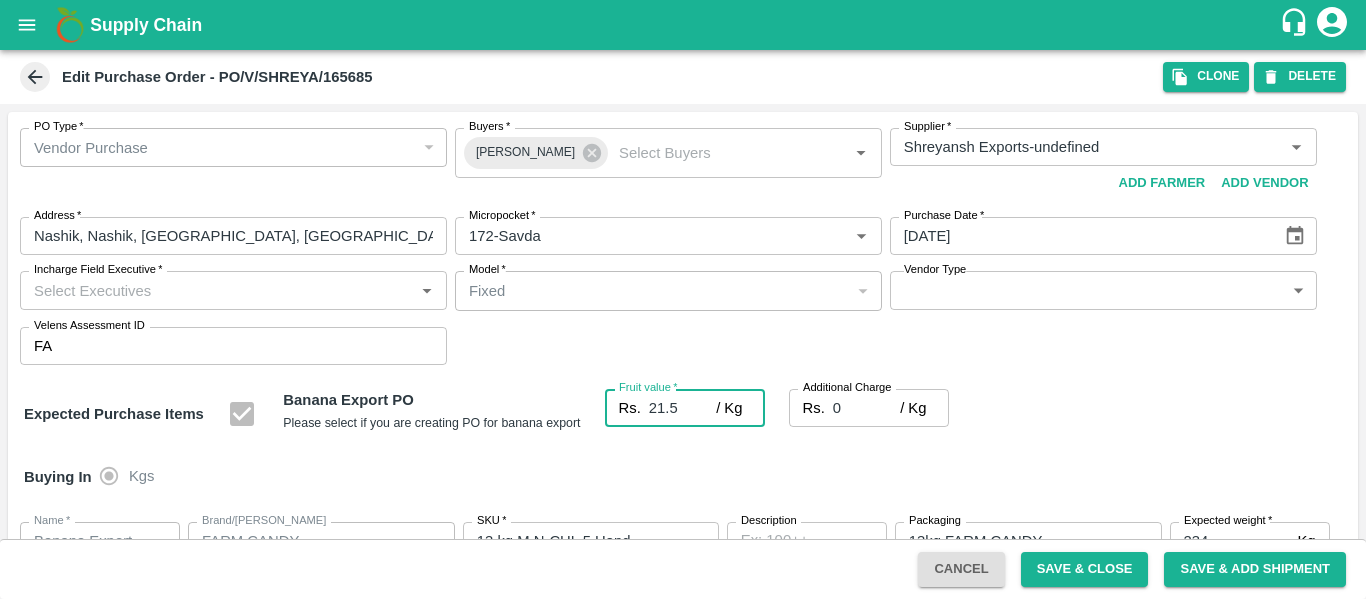 click on "0" at bounding box center [866, 408] 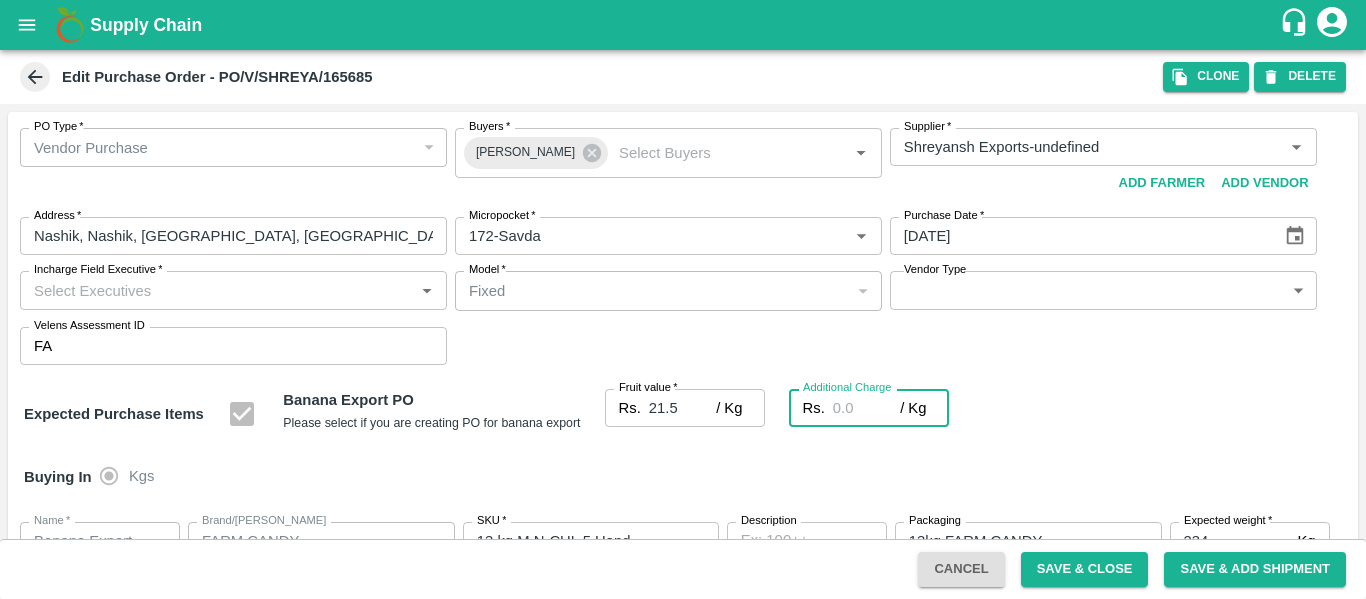 type on "2" 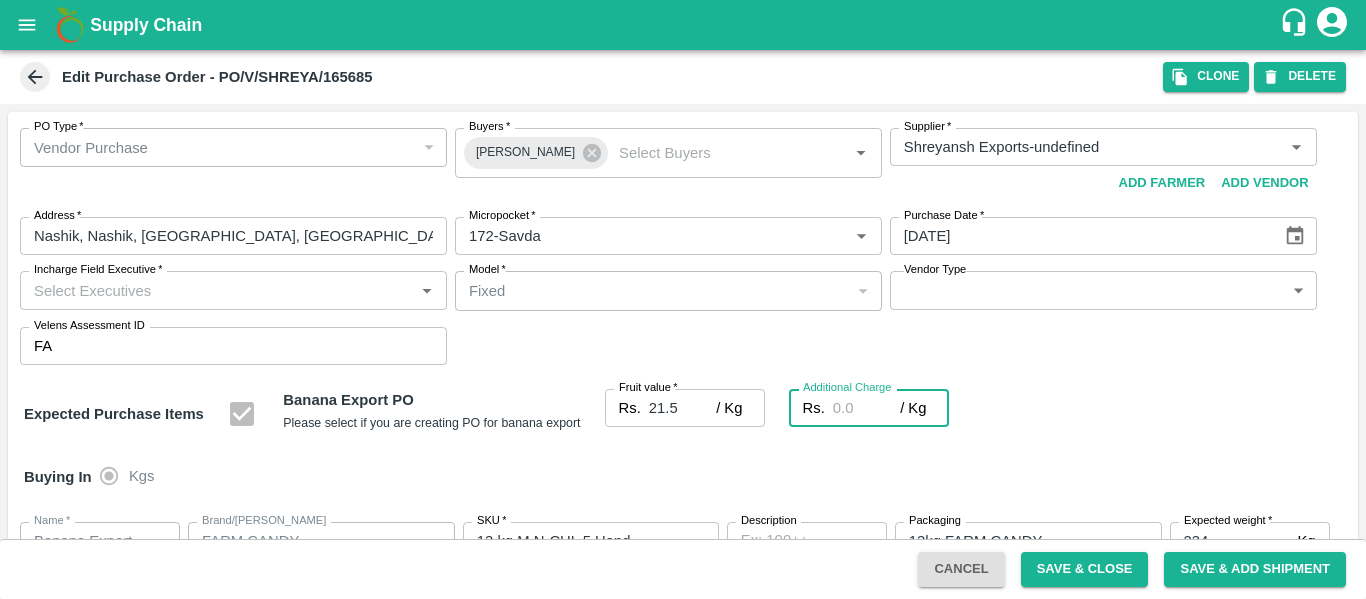 type on "23.5" 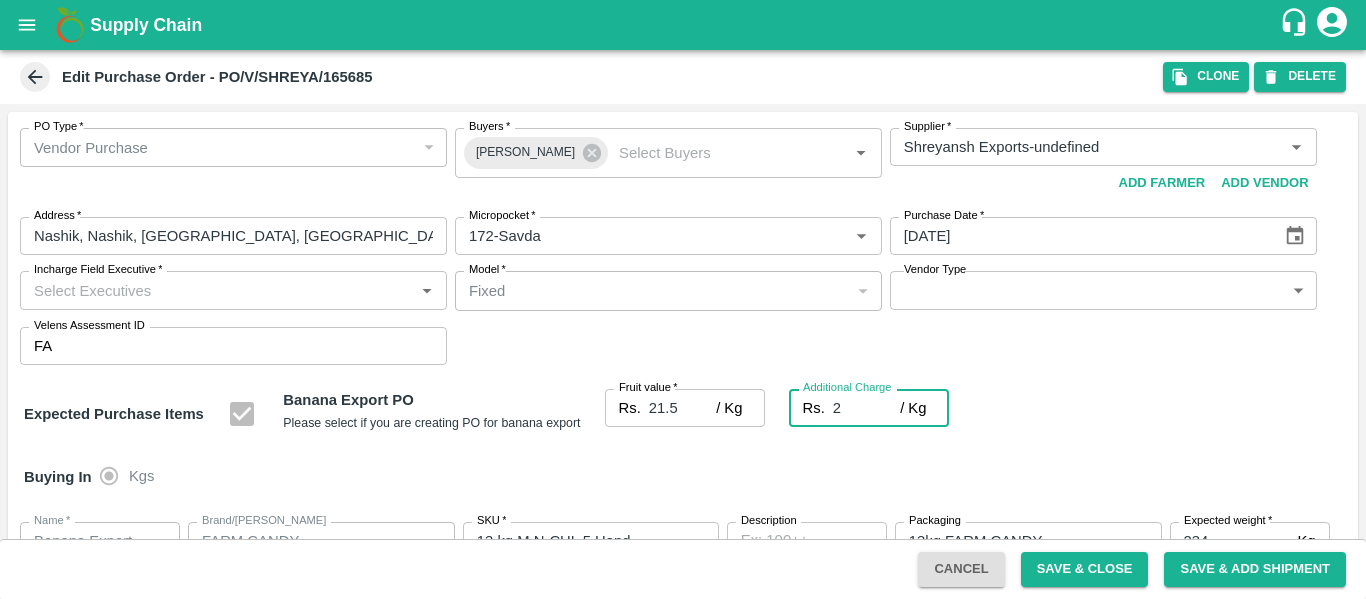 type on "2.7" 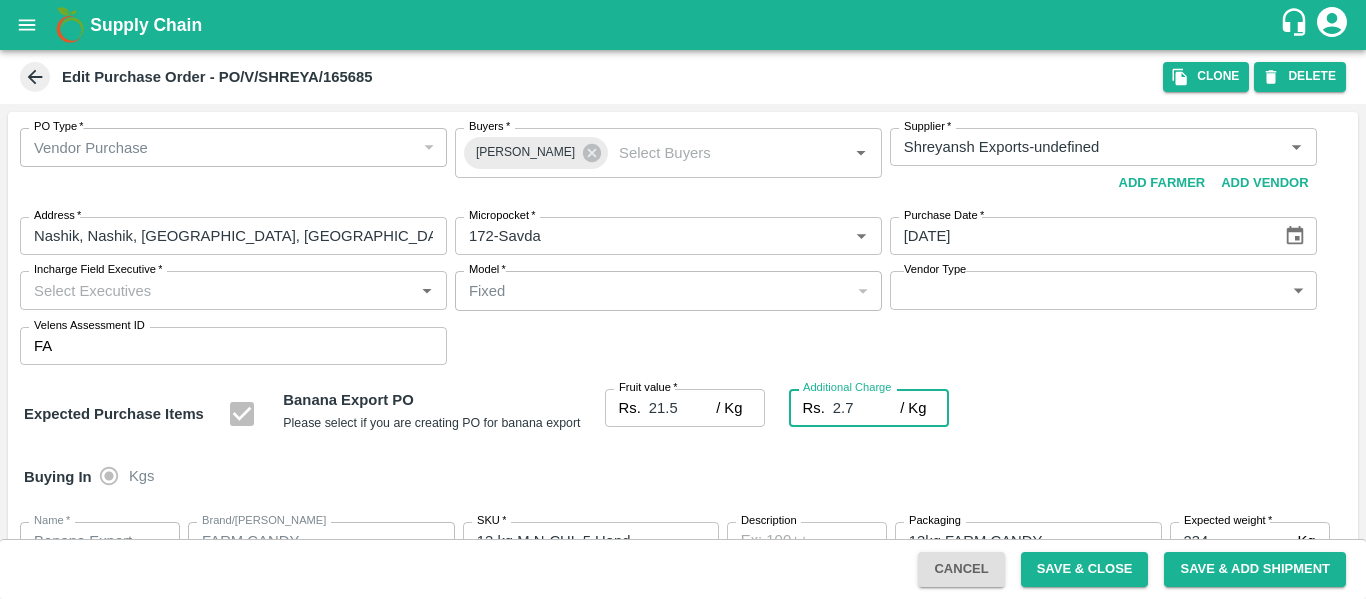 type on "24.2" 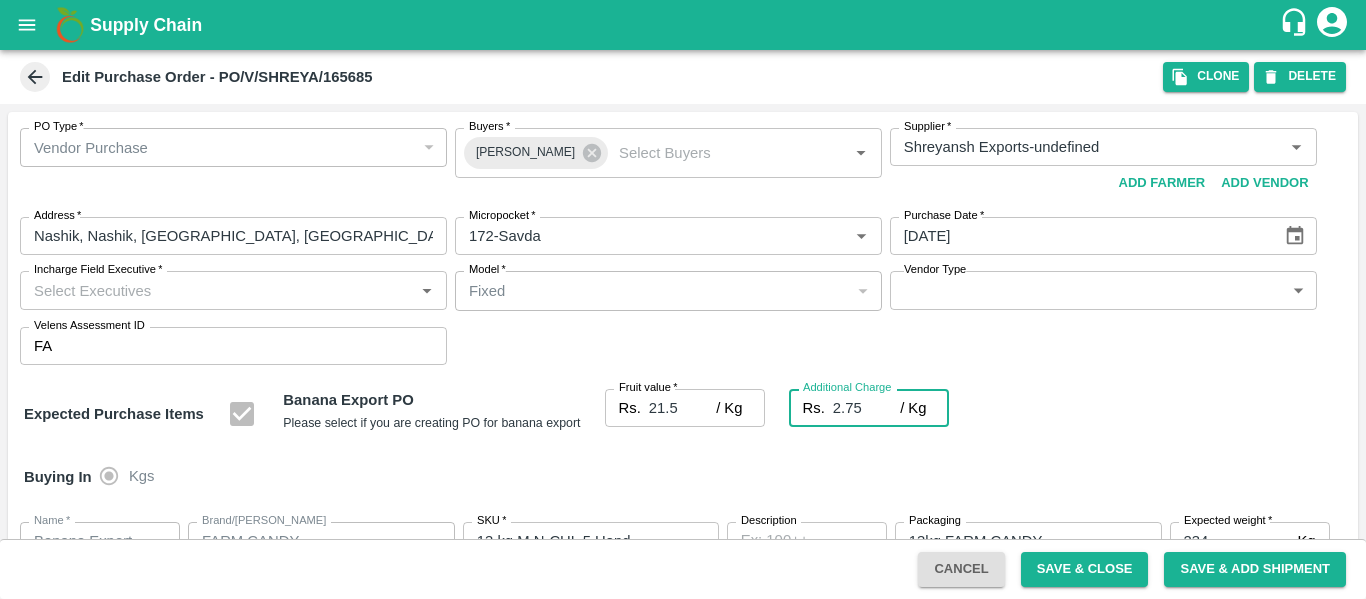 type on "24.25" 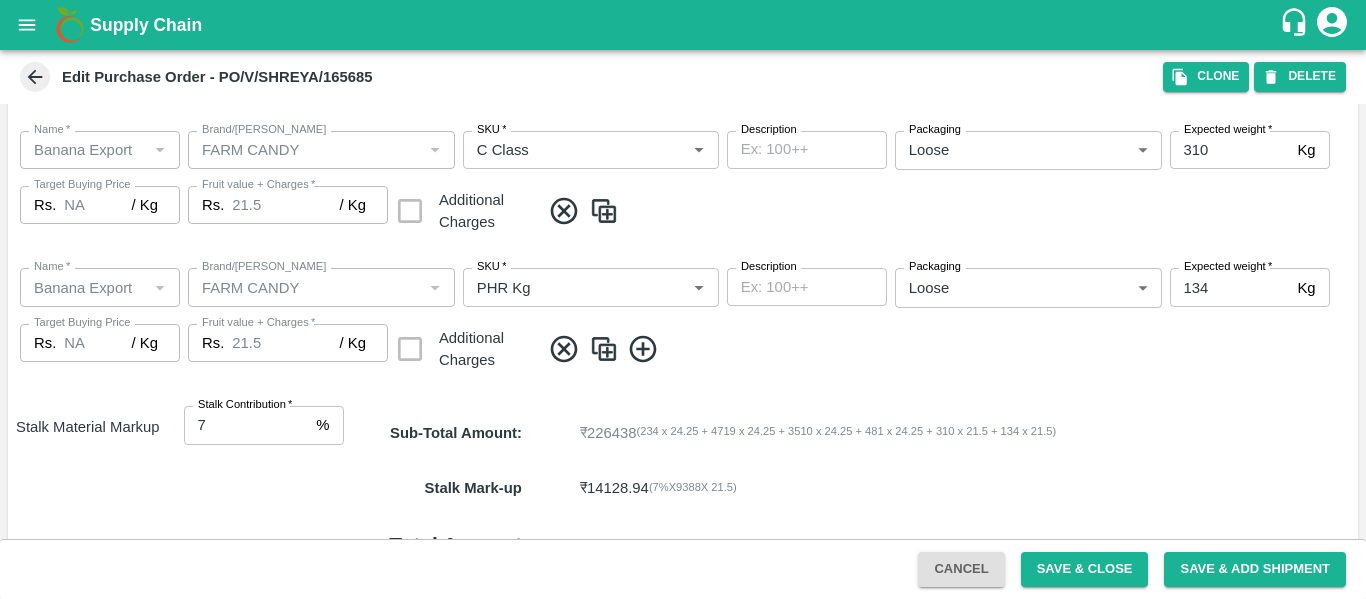 scroll, scrollTop: 1044, scrollLeft: 0, axis: vertical 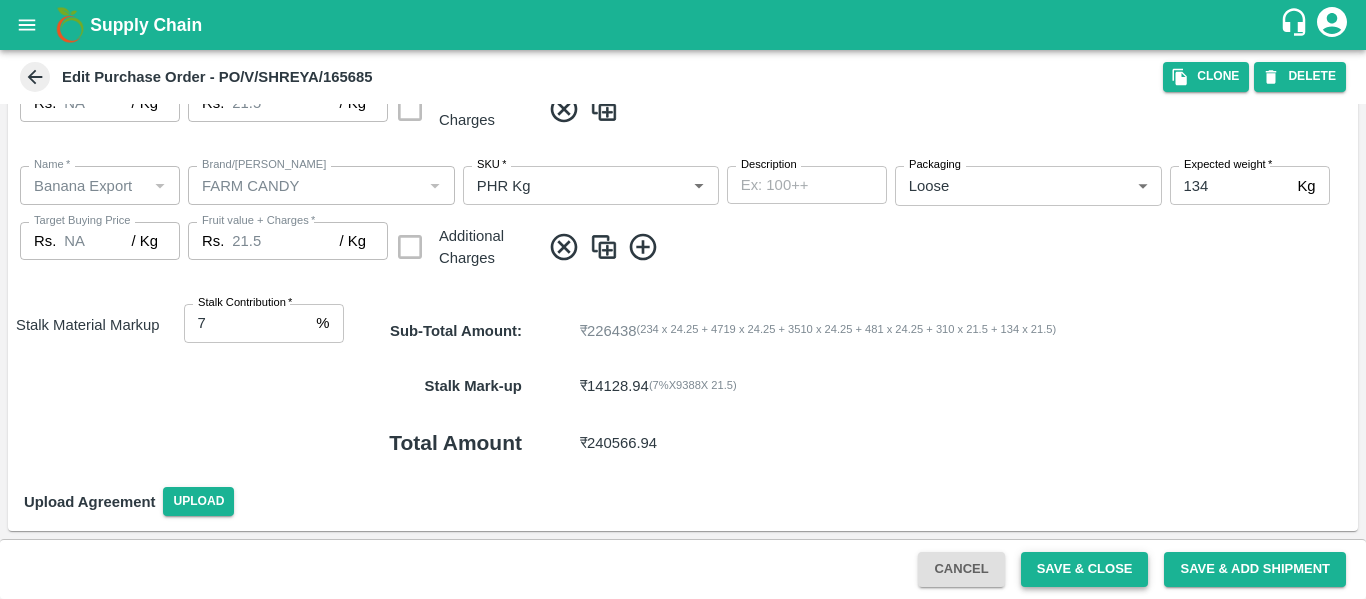 type on "2.75" 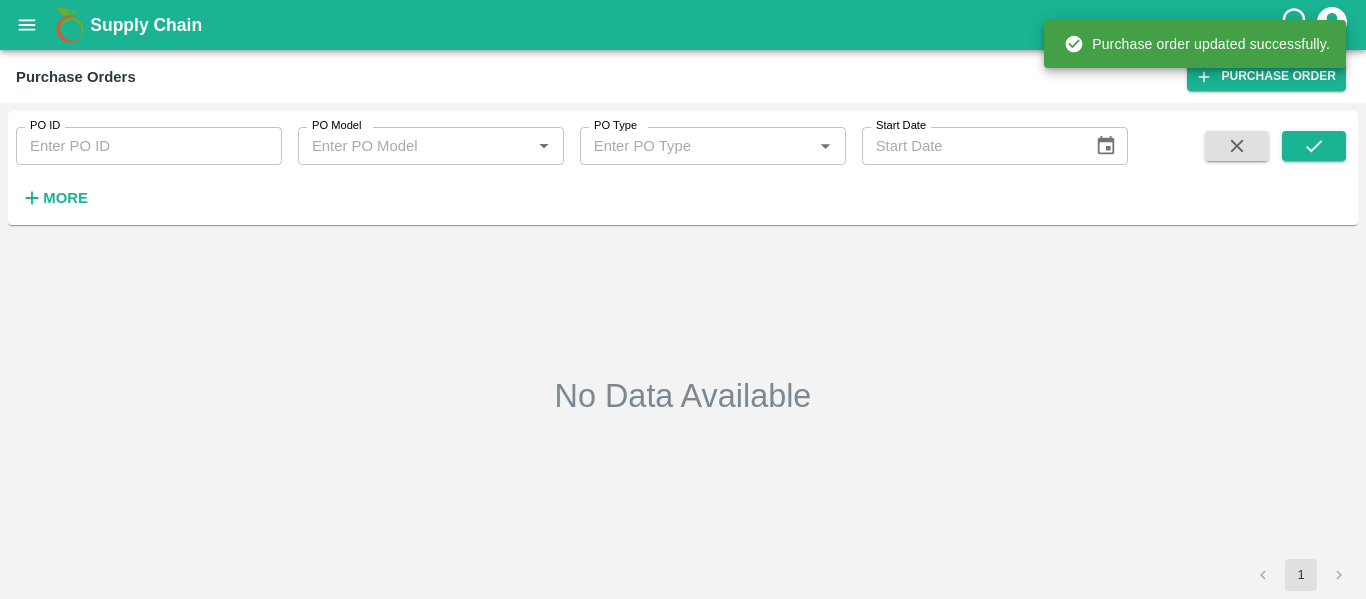 type on "165685" 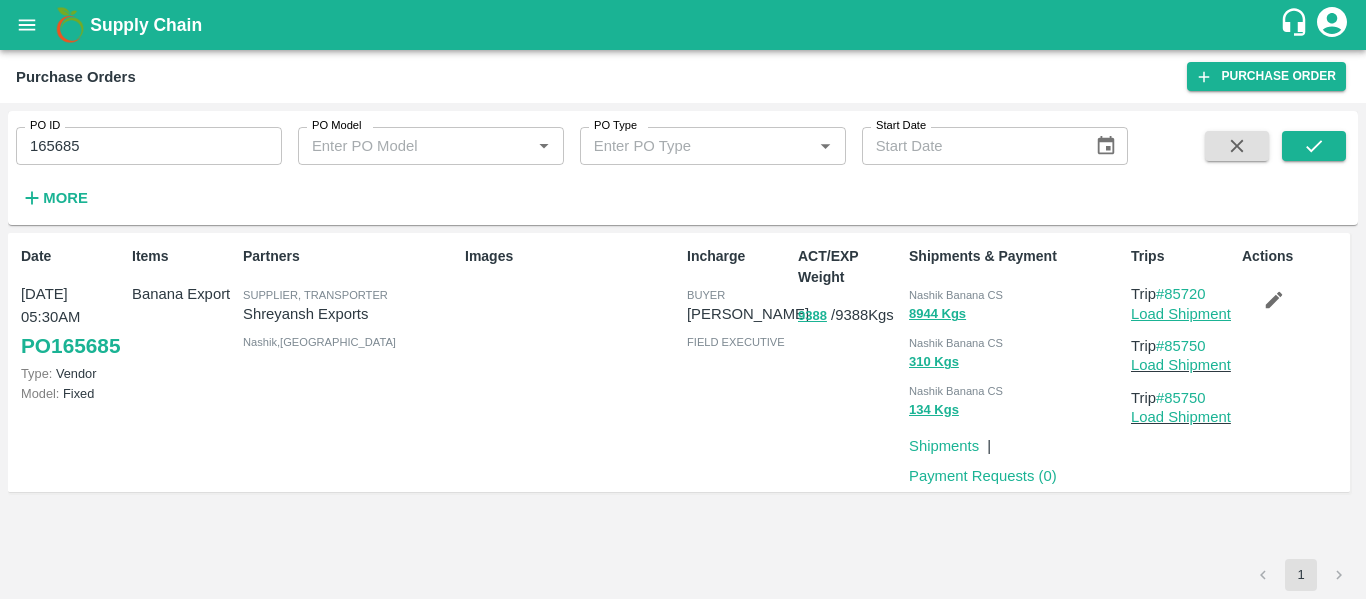 click on "Load Shipment" at bounding box center [1181, 314] 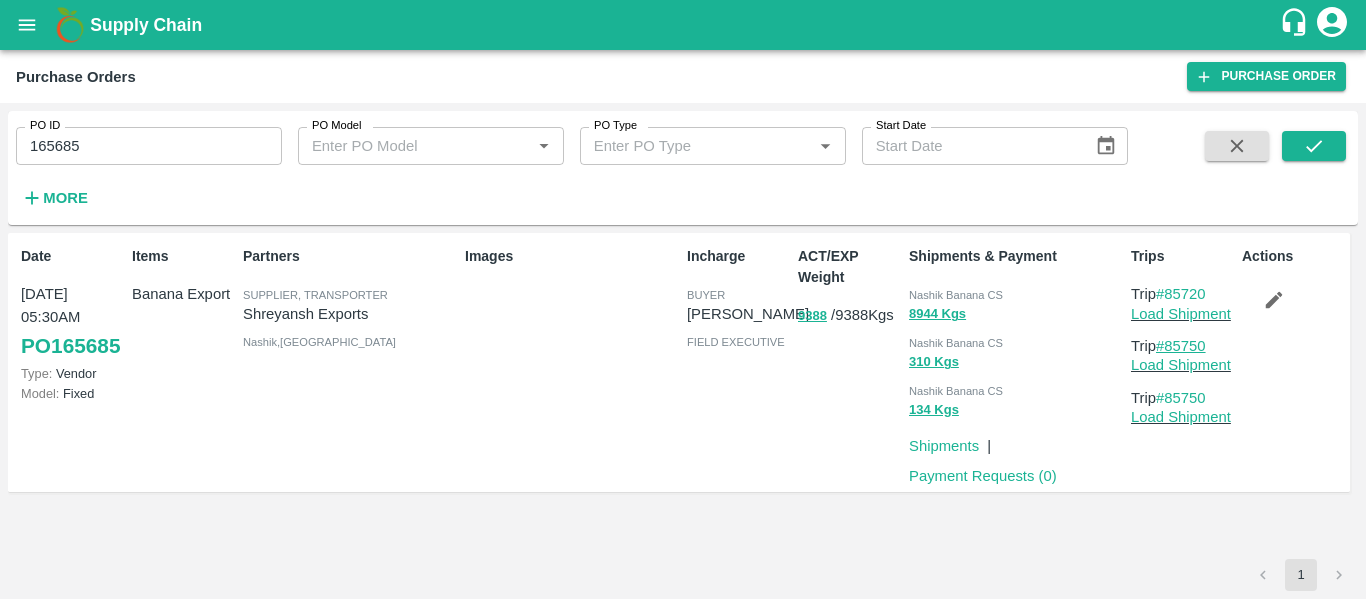 drag, startPoint x: 1216, startPoint y: 343, endPoint x: 1172, endPoint y: 346, distance: 44.102154 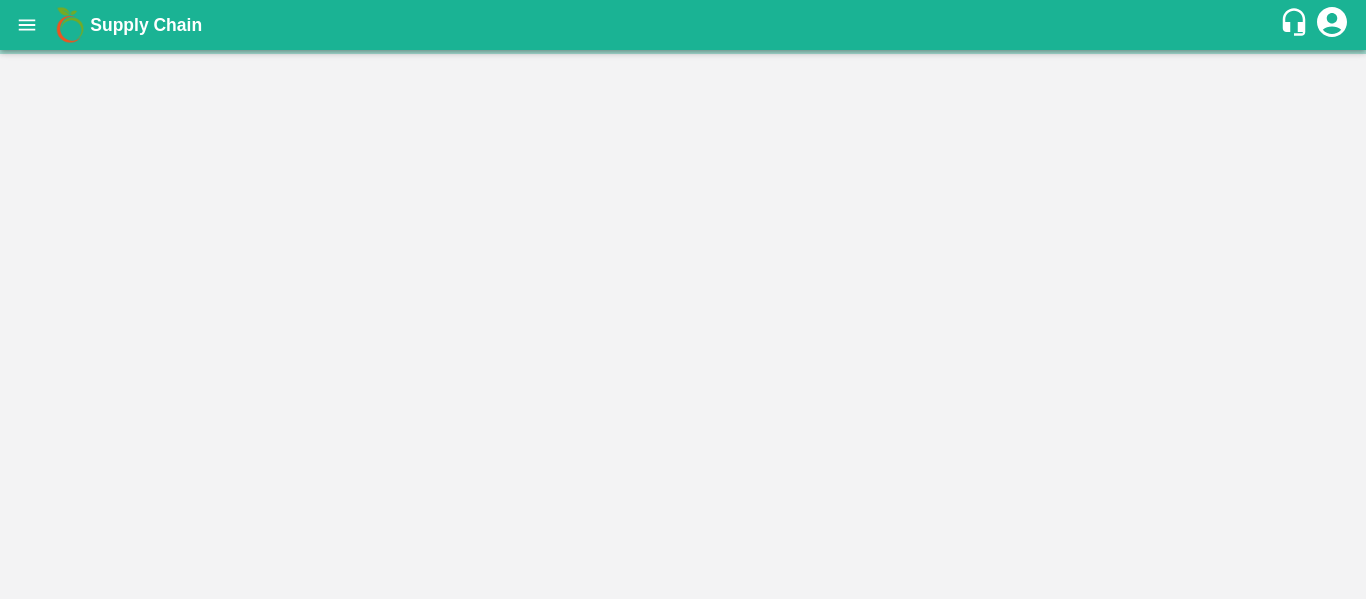scroll, scrollTop: 0, scrollLeft: 0, axis: both 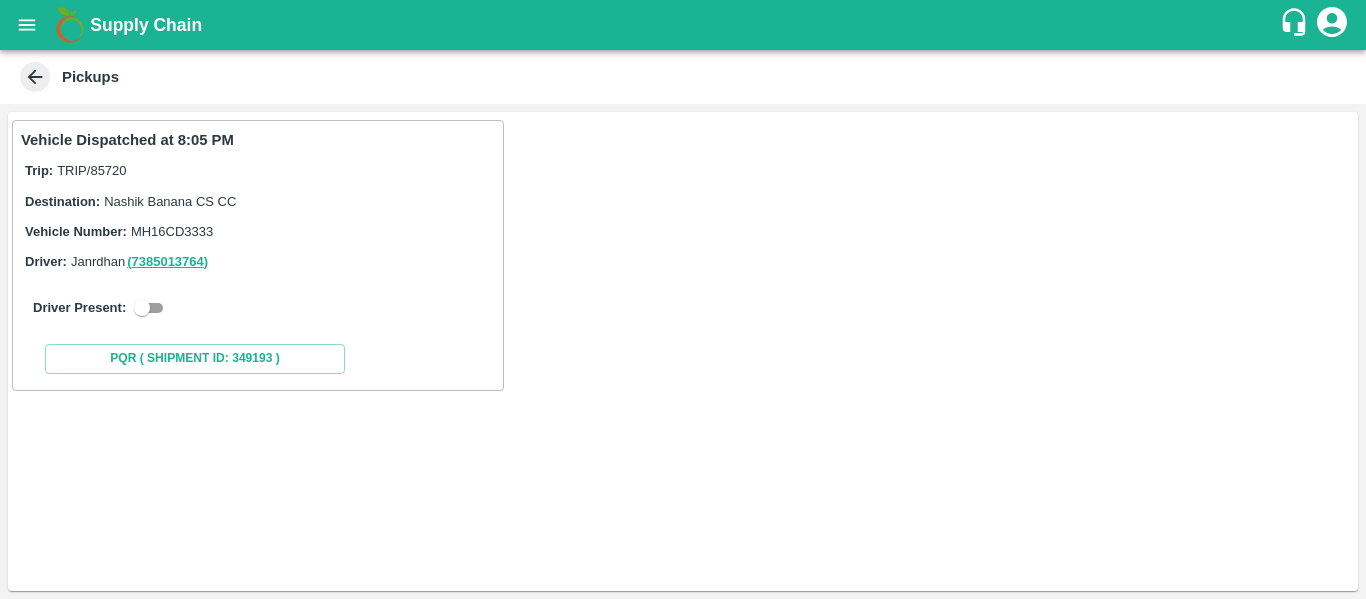 click at bounding box center [142, 308] 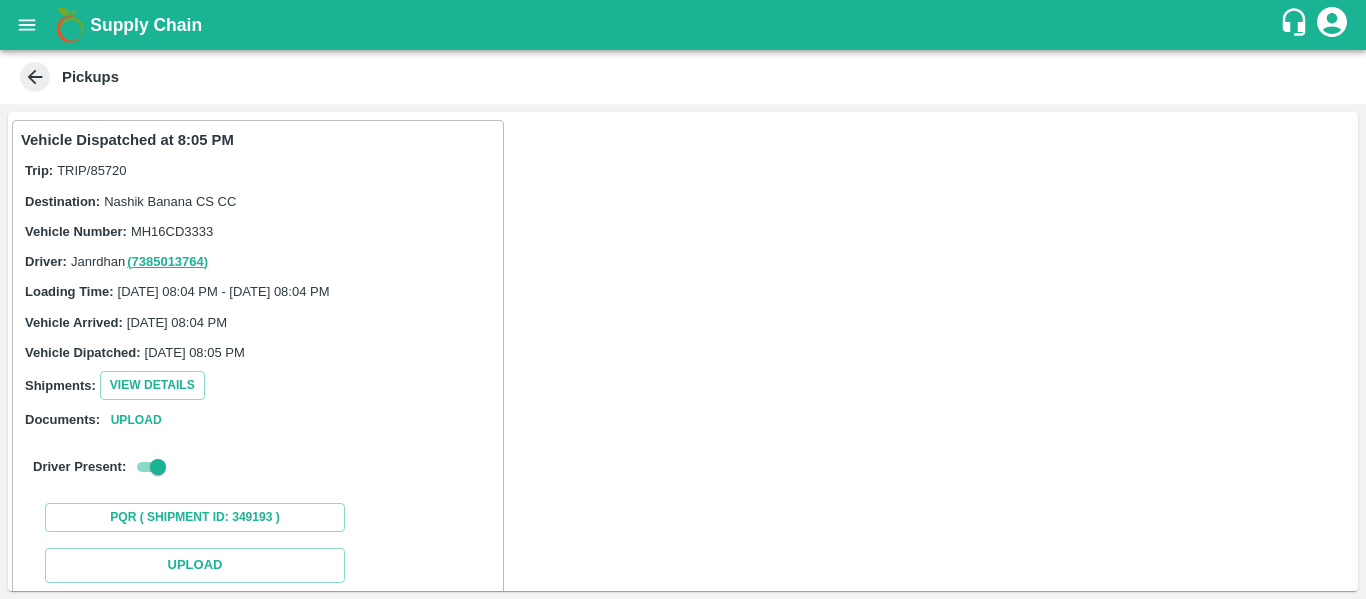 scroll, scrollTop: 220, scrollLeft: 0, axis: vertical 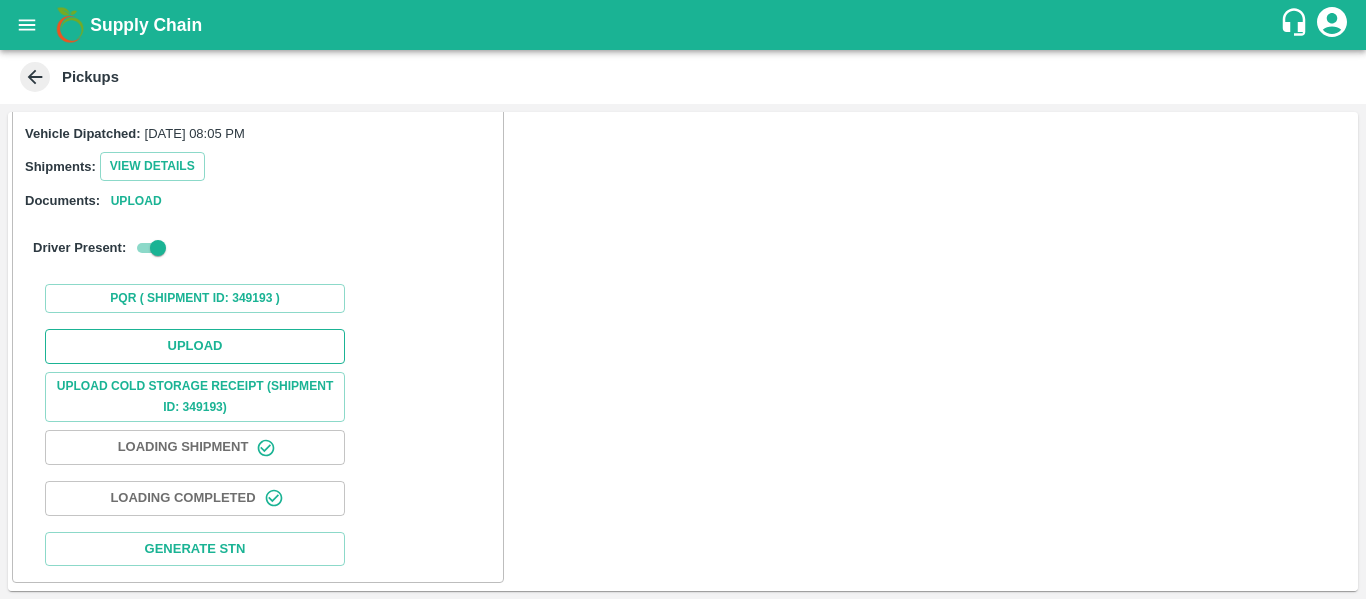 click on "Upload" at bounding box center (195, 346) 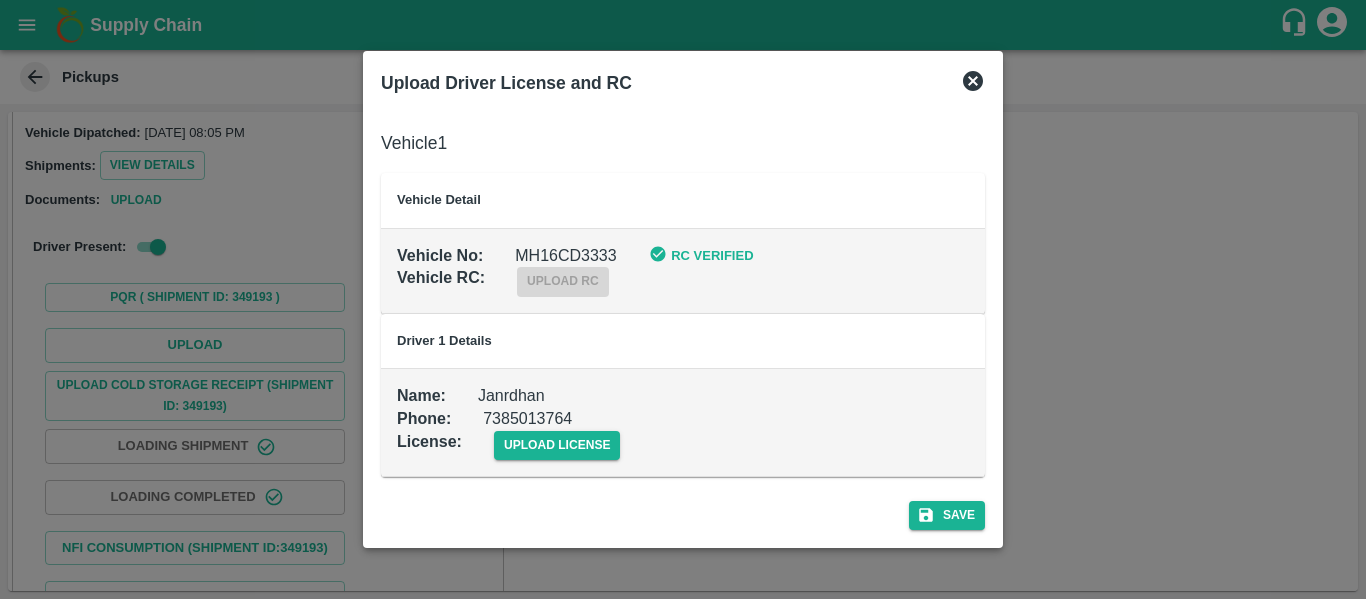 click on "upload license" at bounding box center (541, 429) 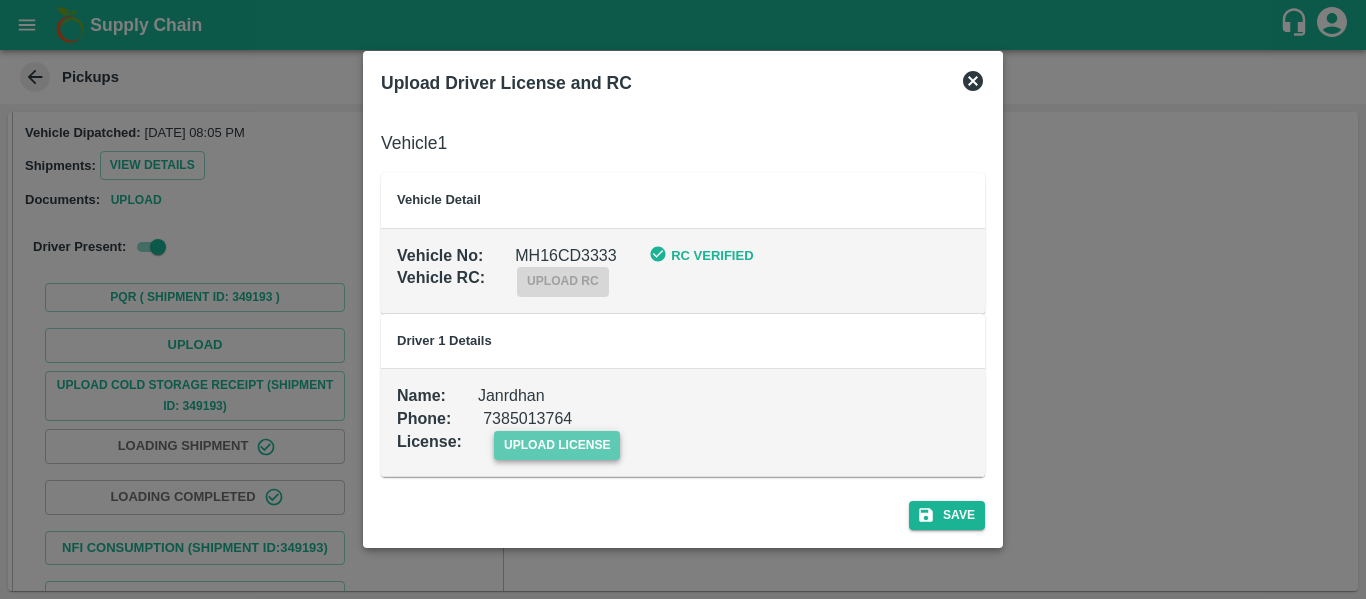 click on "upload license" at bounding box center [557, 445] 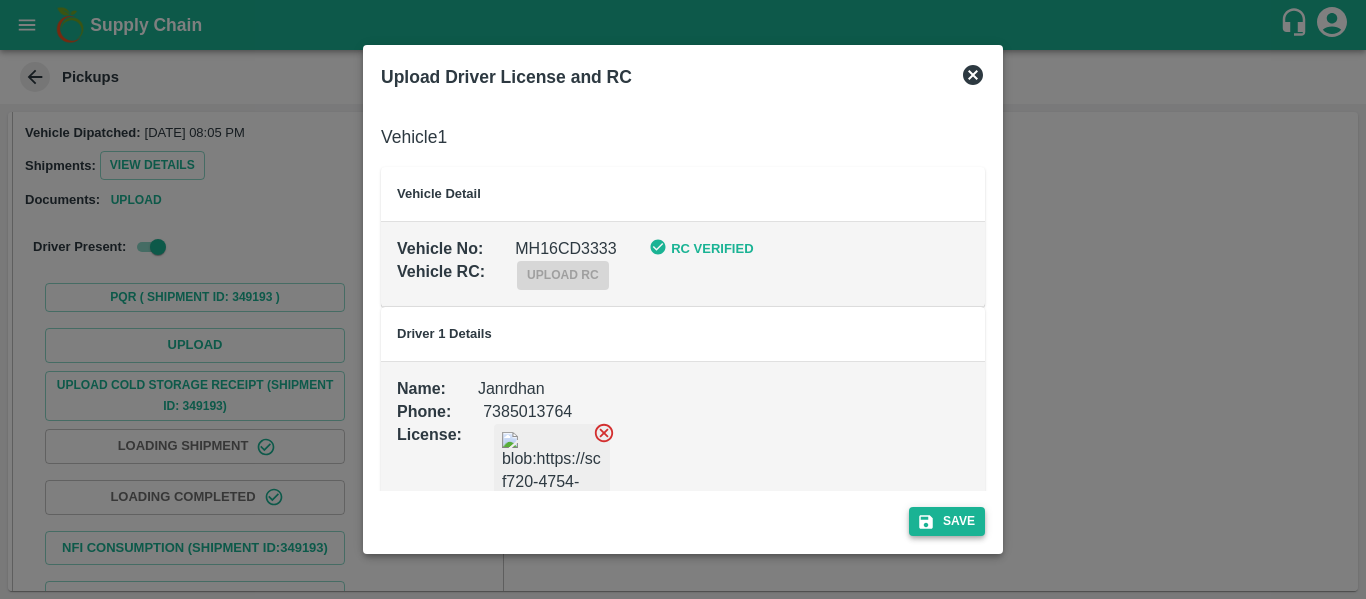 click on "Save" at bounding box center [947, 521] 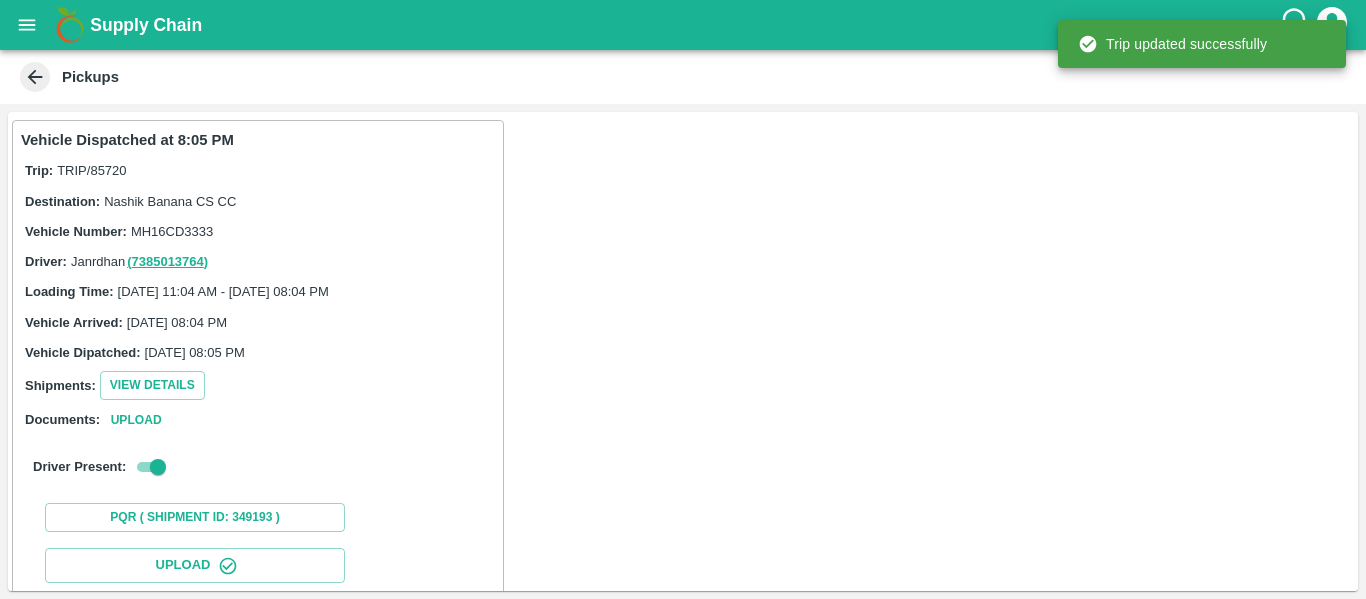 scroll, scrollTop: 344, scrollLeft: 0, axis: vertical 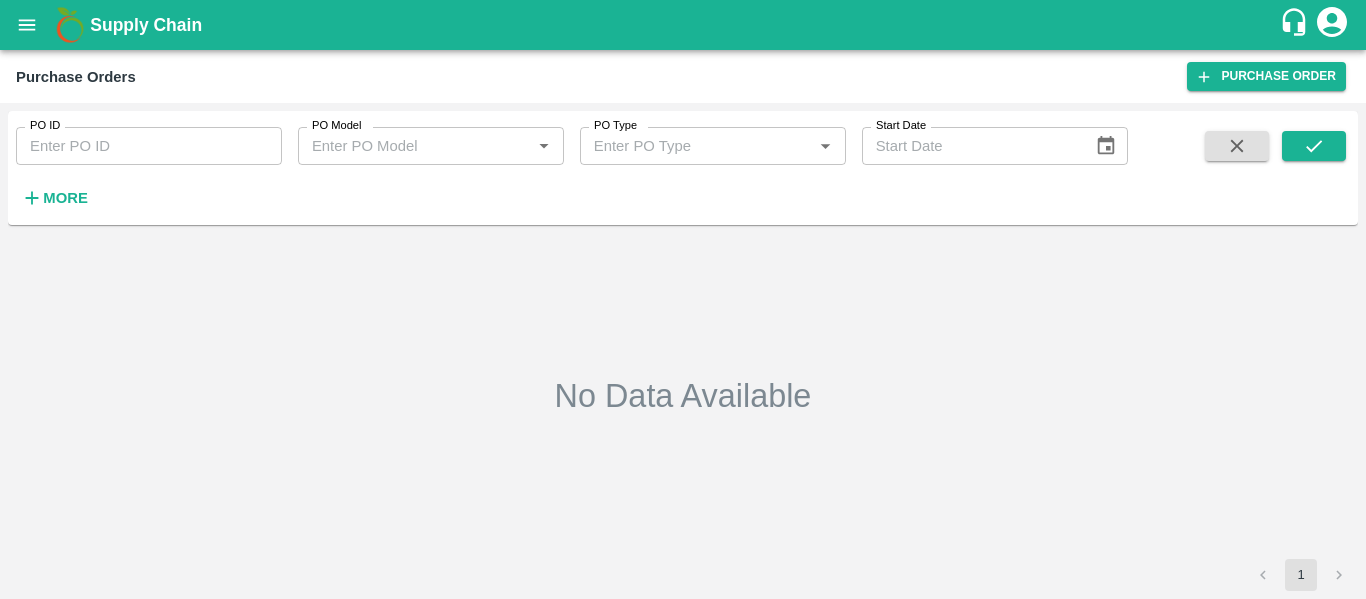 type on "165685" 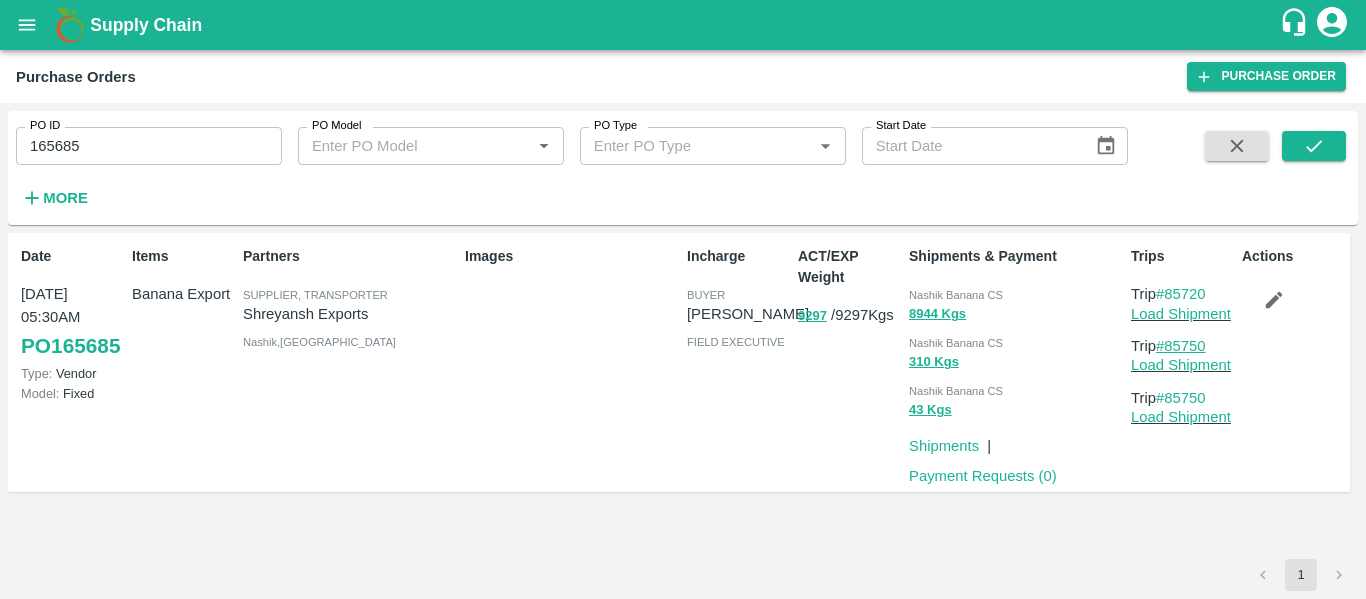 drag, startPoint x: 1214, startPoint y: 344, endPoint x: 1172, endPoint y: 346, distance: 42.047592 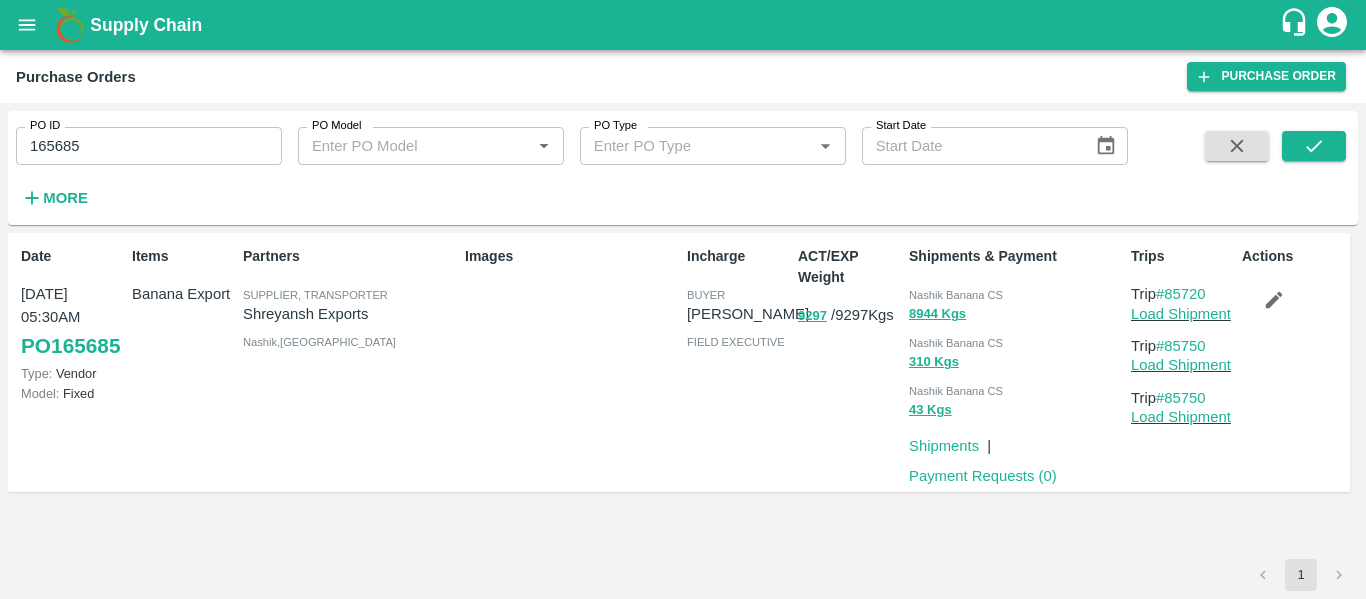 click 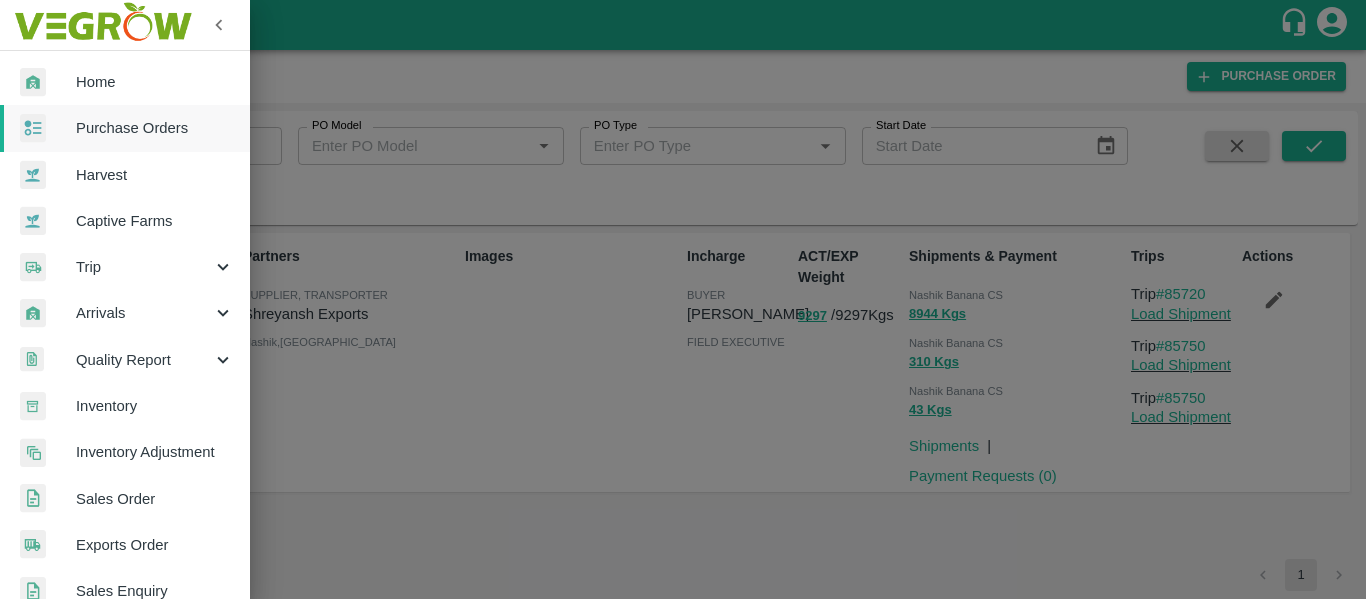 click on "Trip" at bounding box center [144, 267] 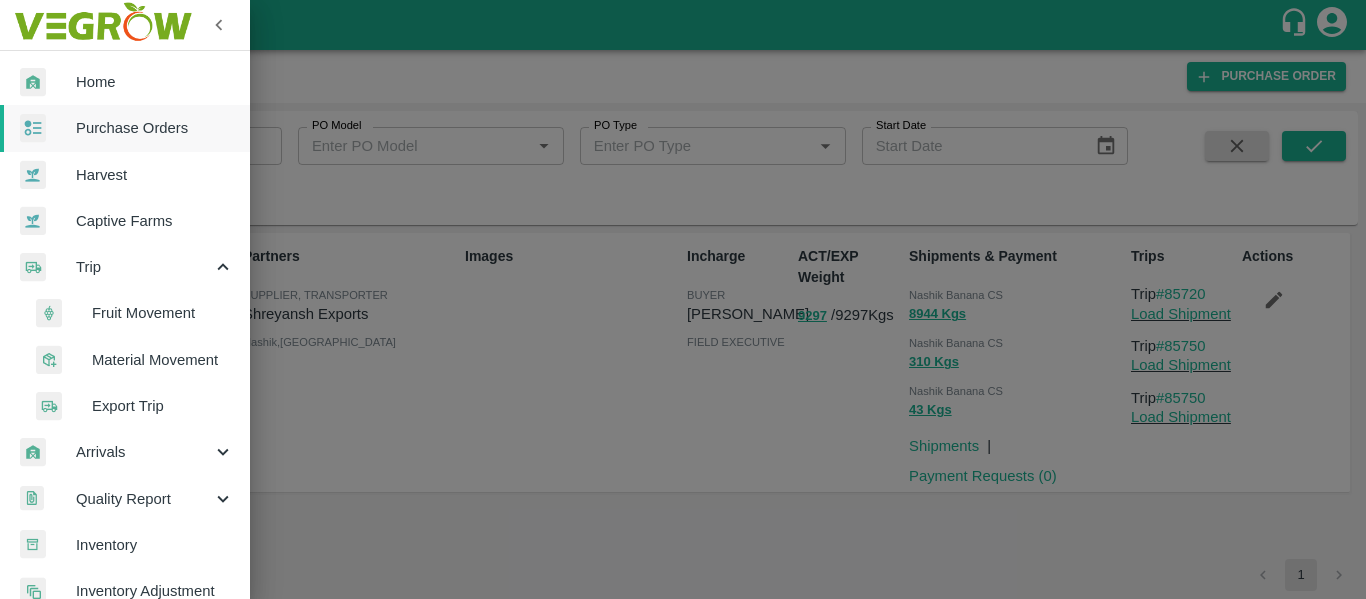 click on "Fruit Movement" at bounding box center (163, 313) 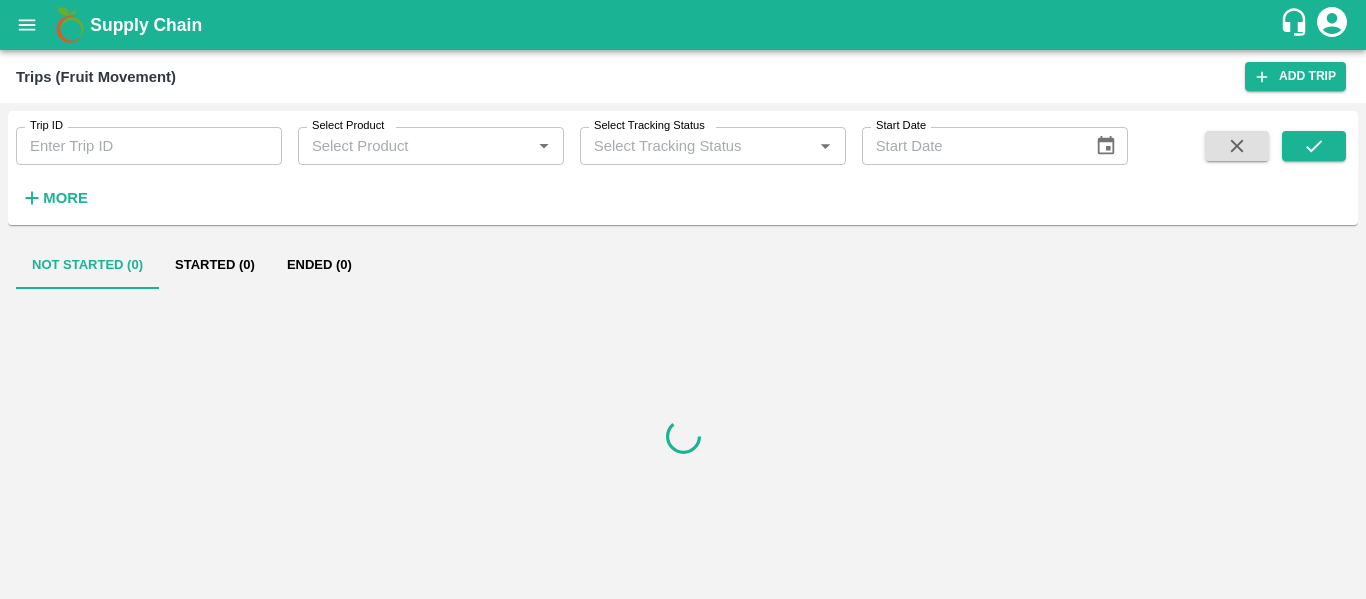 click on "Trip ID Trip ID" at bounding box center (141, 138) 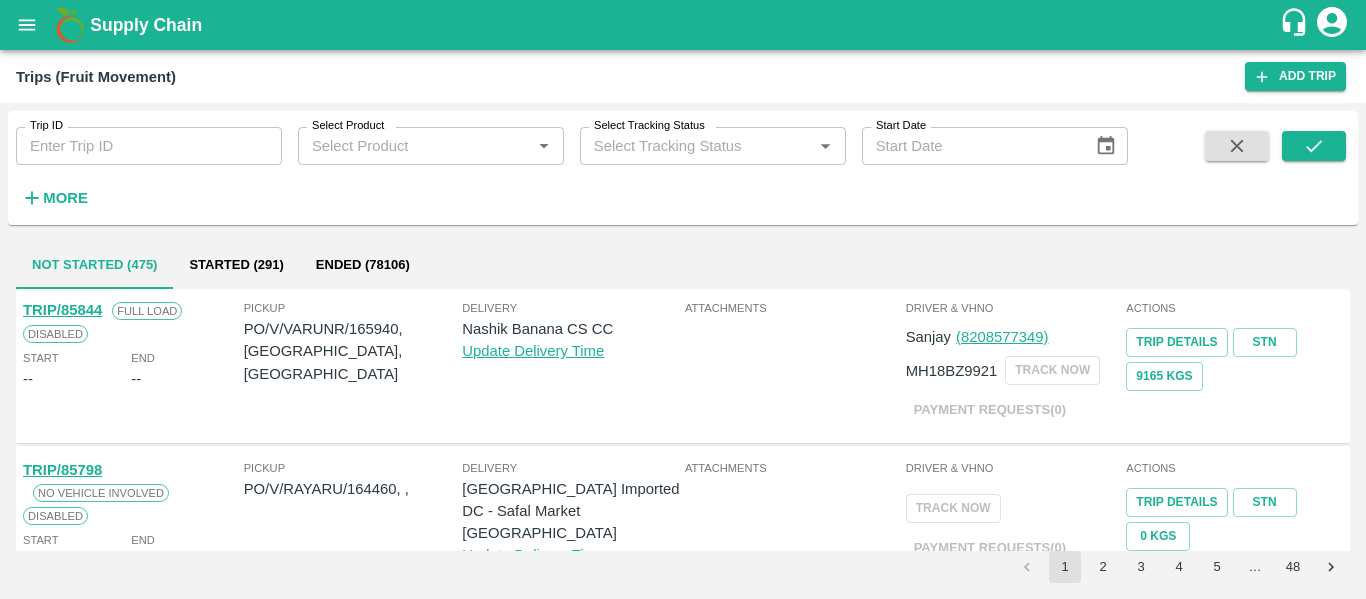 click on "Trip ID" at bounding box center [149, 146] 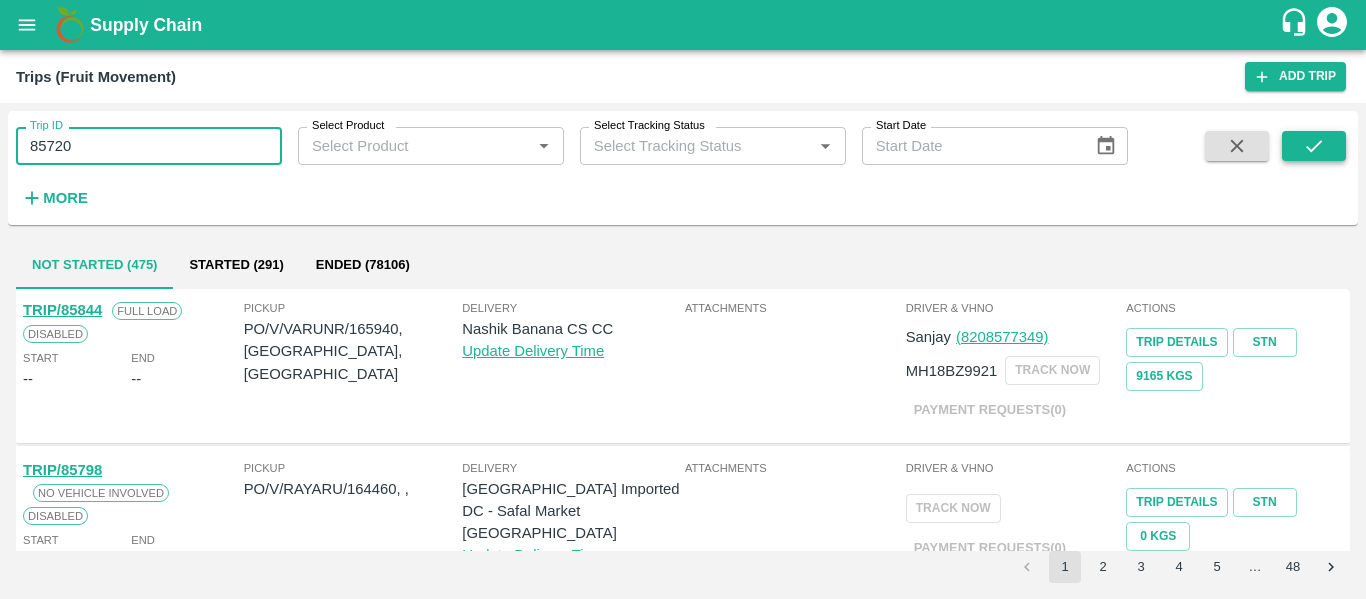 type on "85720" 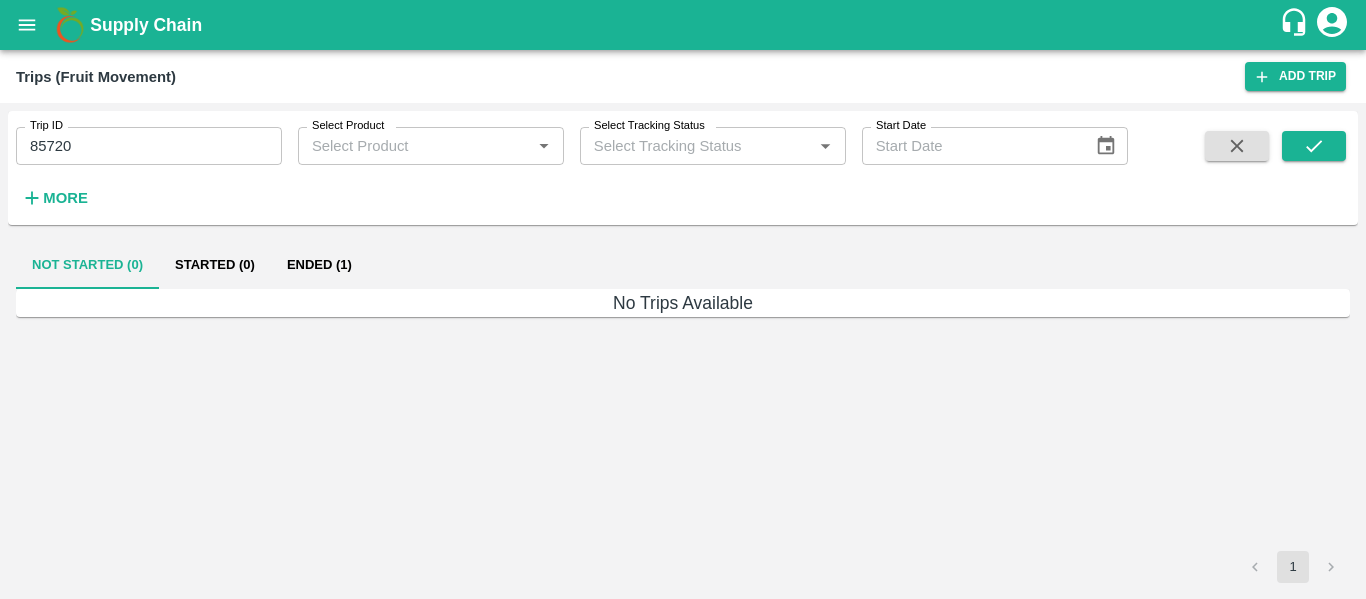 click on "Ended (1)" at bounding box center [319, 265] 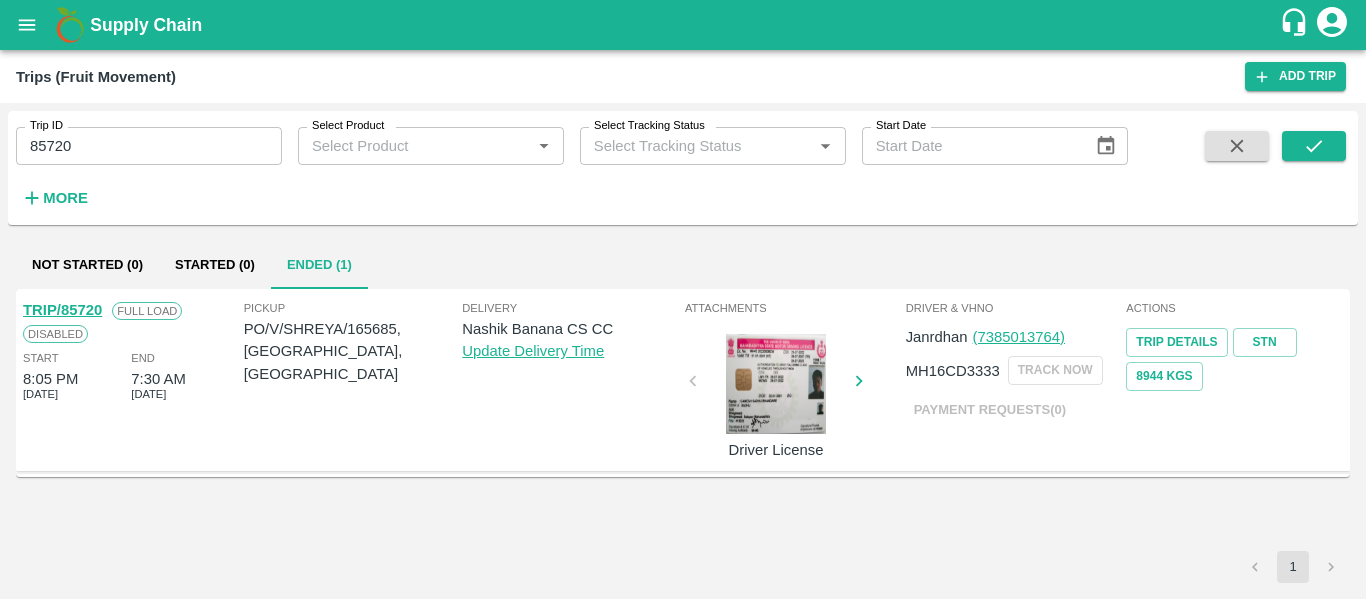 click on "TRIP/85720" at bounding box center [62, 310] 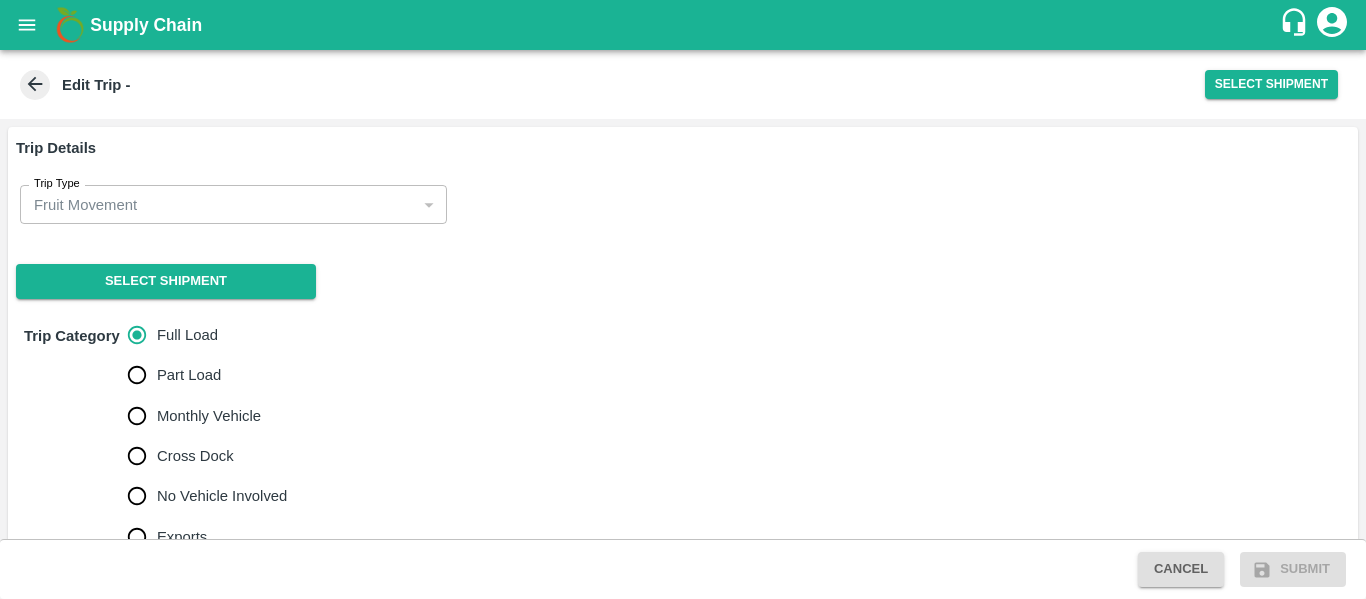 scroll, scrollTop: 0, scrollLeft: 0, axis: both 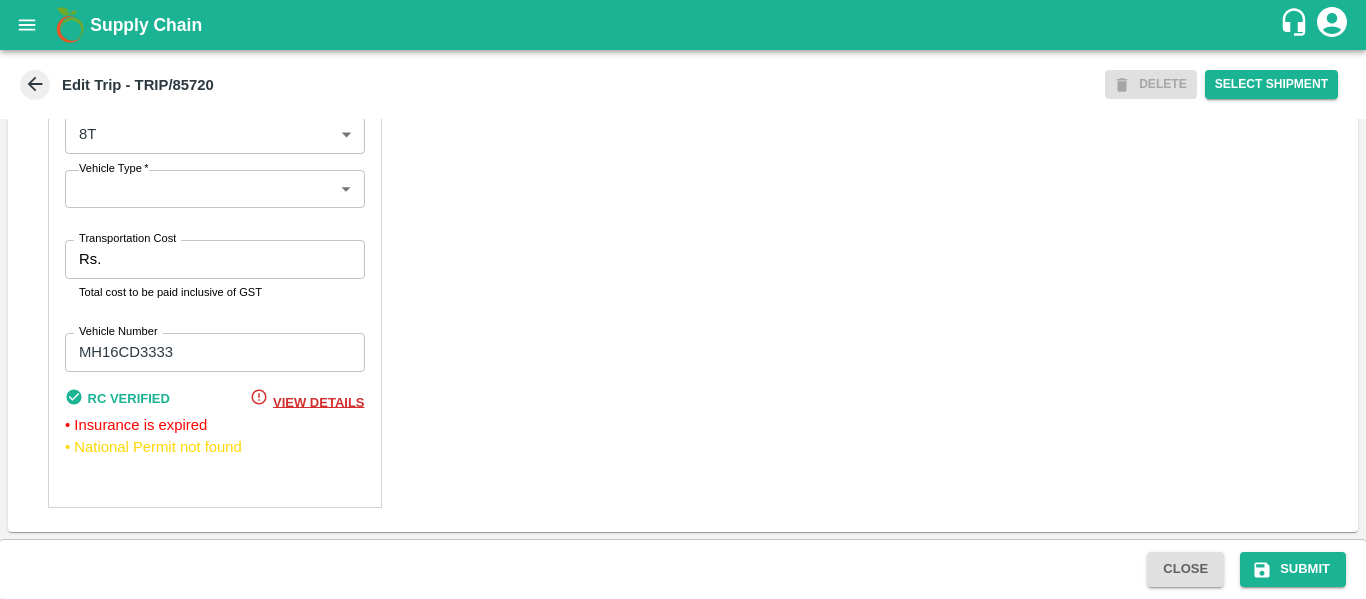 click on "Transportation Cost" at bounding box center (236, 259) 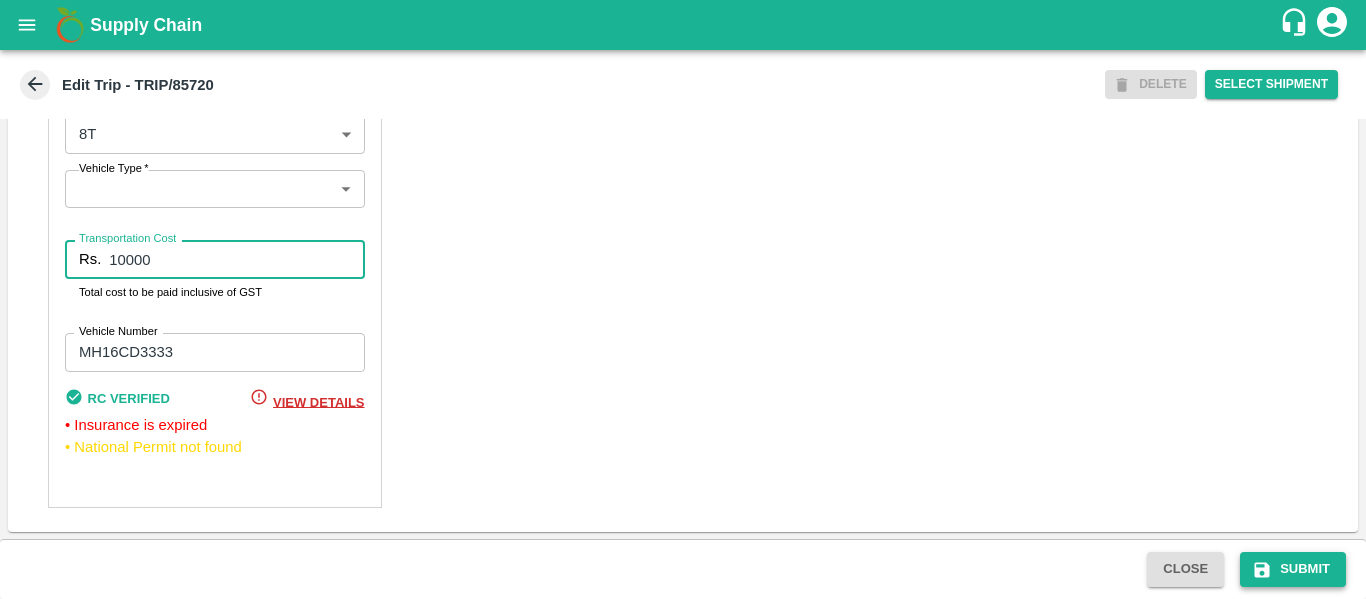 type on "10000" 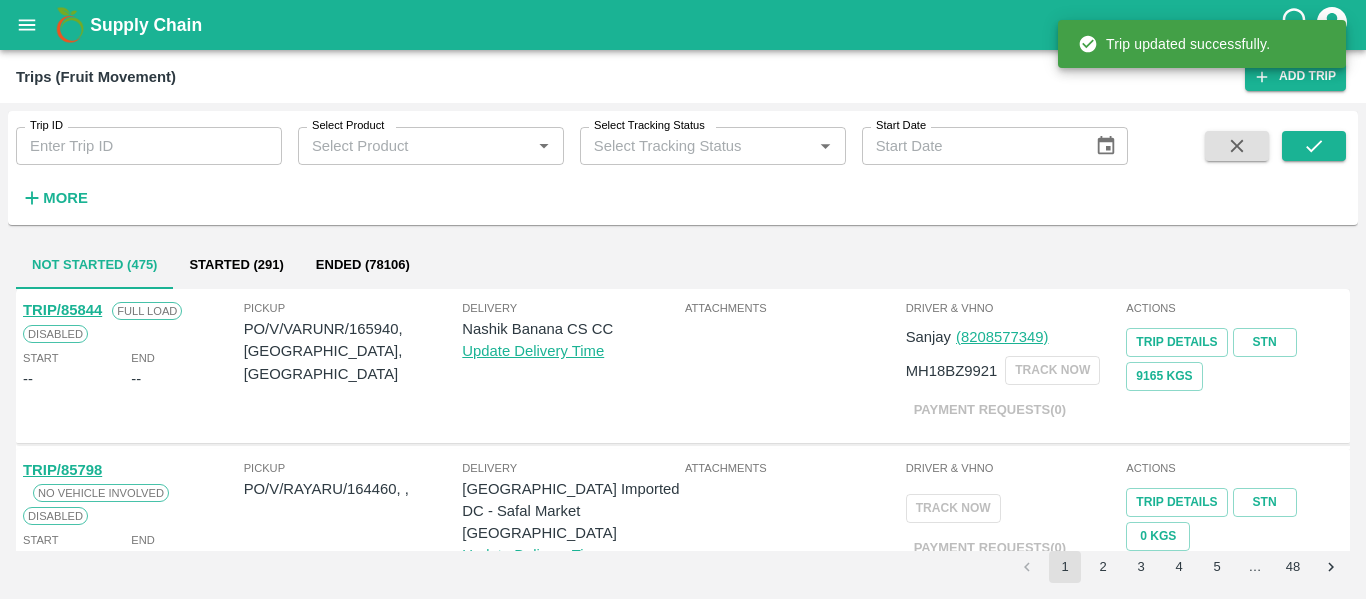 click on "Trip ID" at bounding box center (149, 146) 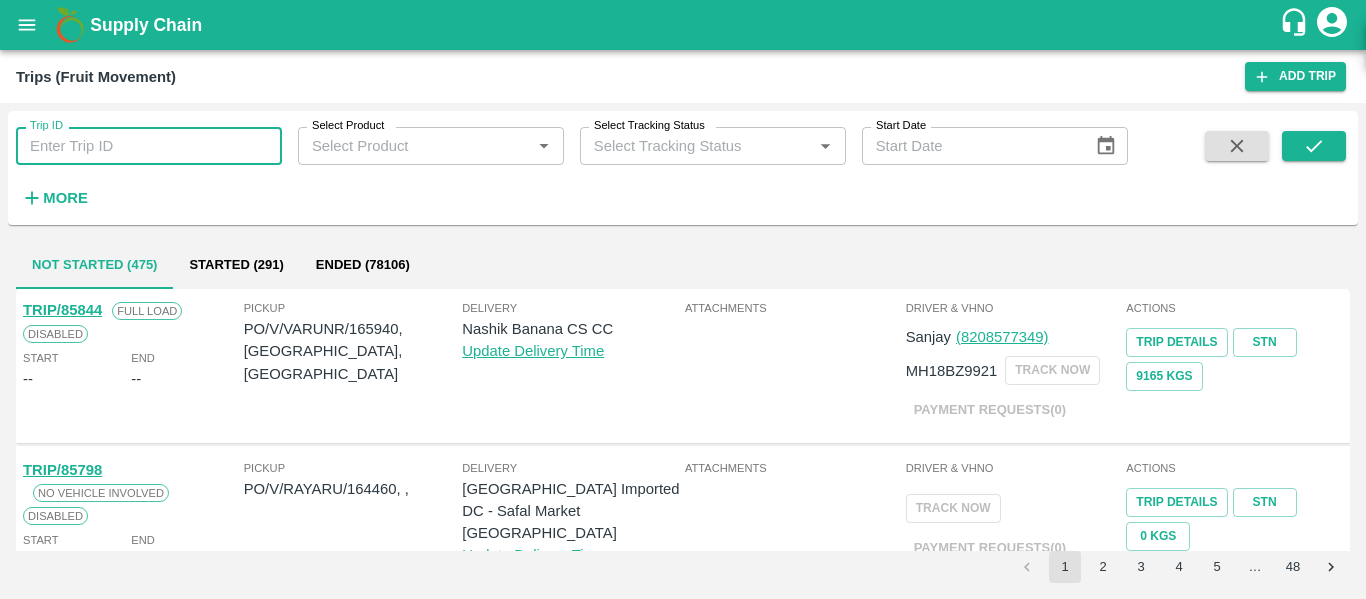 paste on "85750" 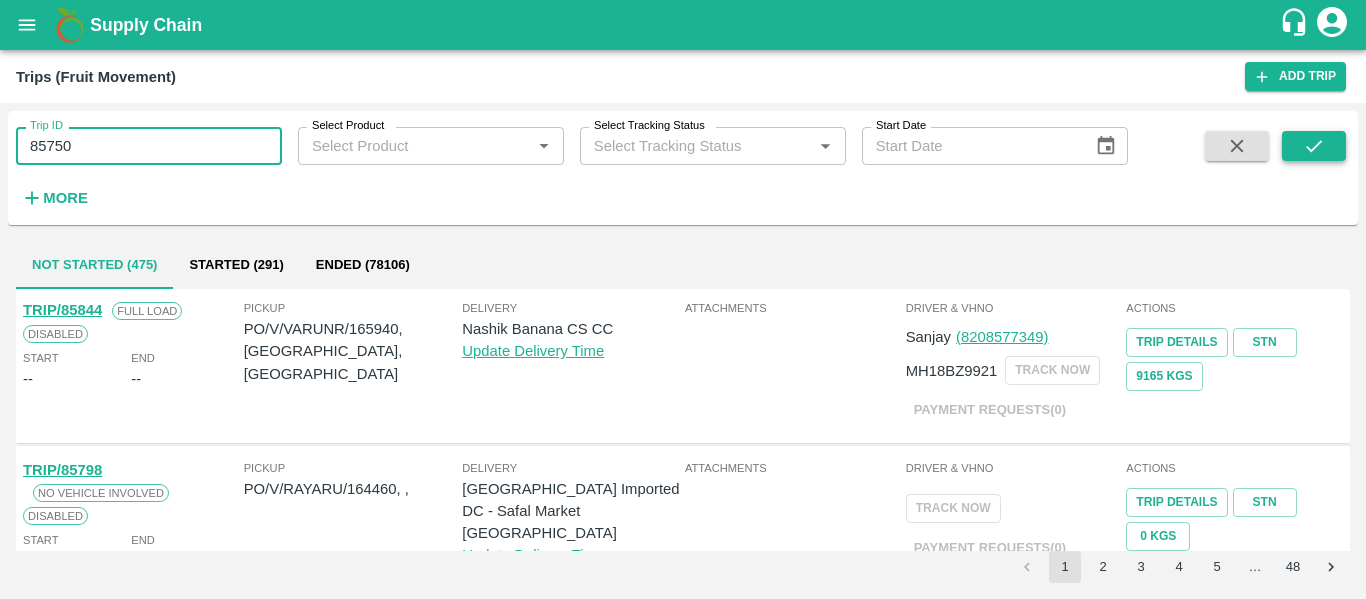 type on "85750" 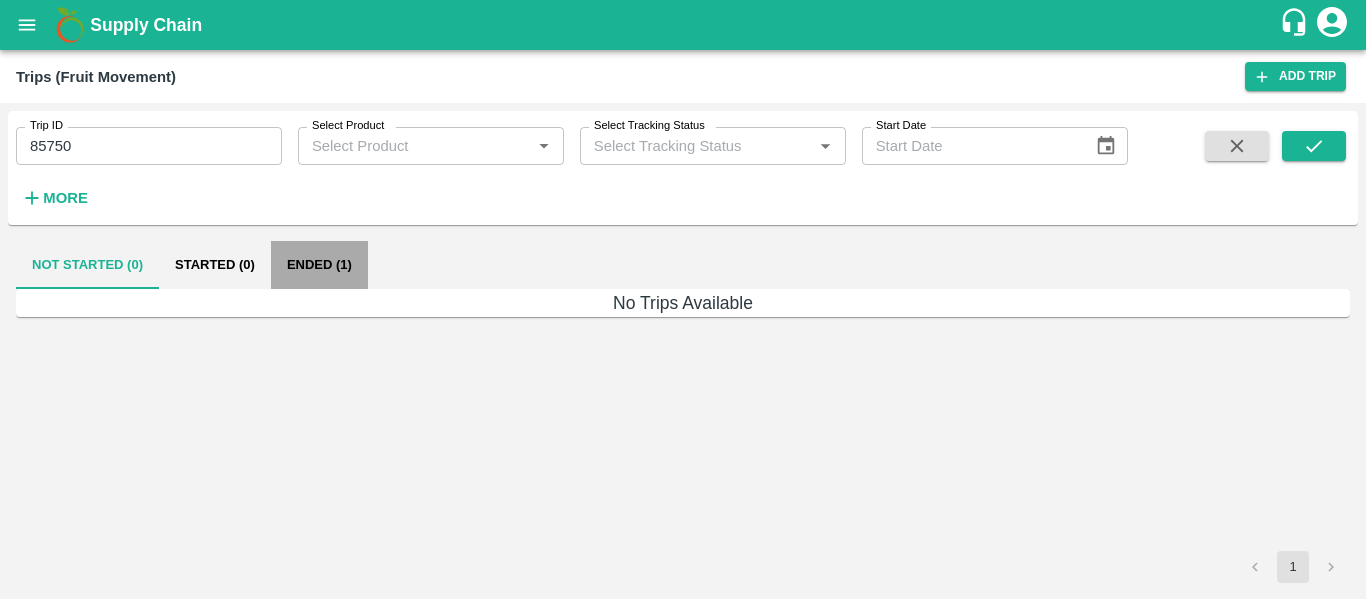 click on "Ended (1)" at bounding box center (319, 265) 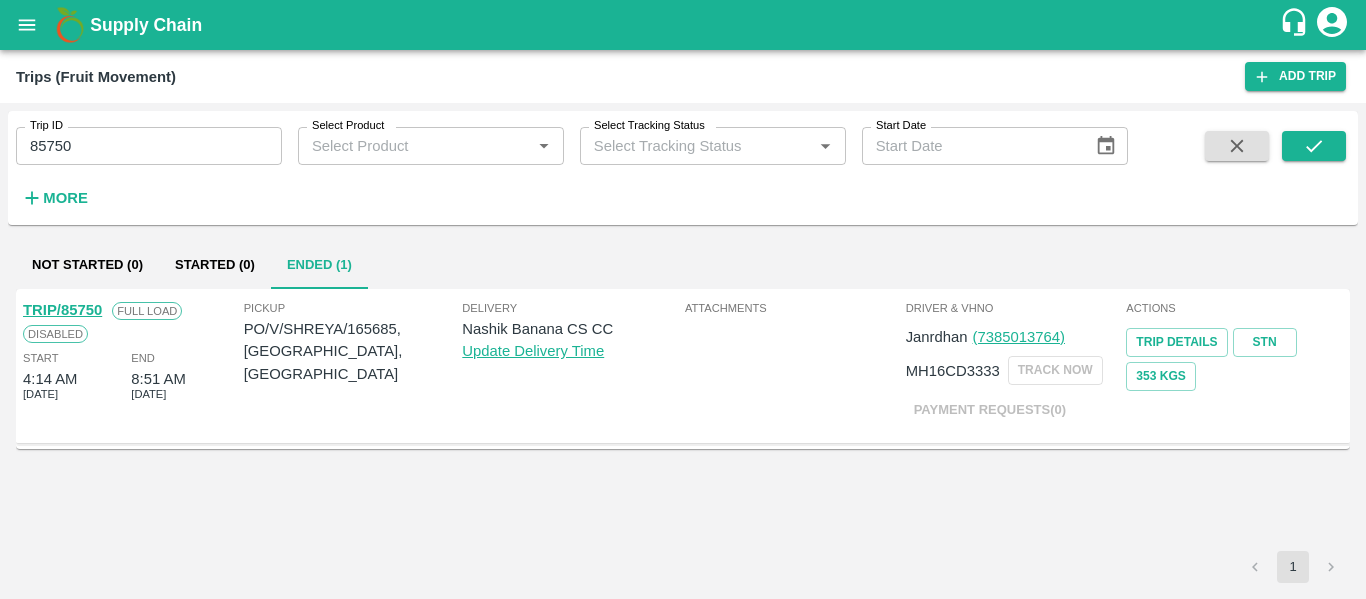 click on "TRIP/85750" at bounding box center (62, 310) 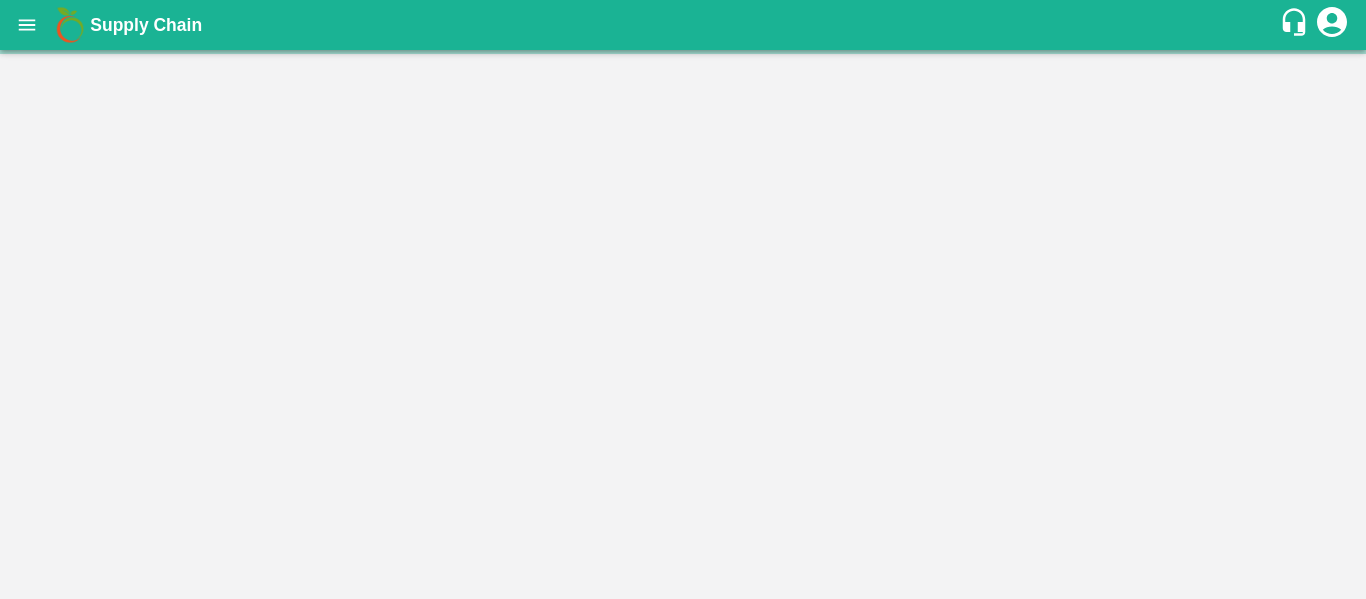 scroll, scrollTop: 0, scrollLeft: 0, axis: both 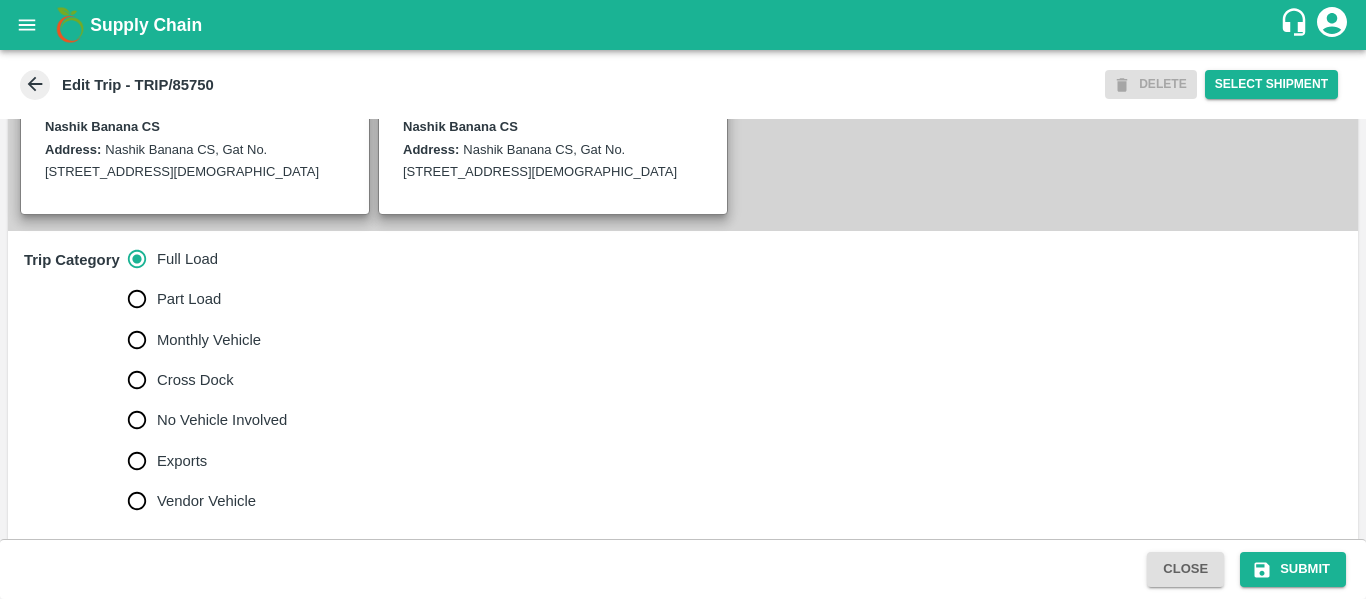 click on "No Vehicle Involved" at bounding box center [222, 420] 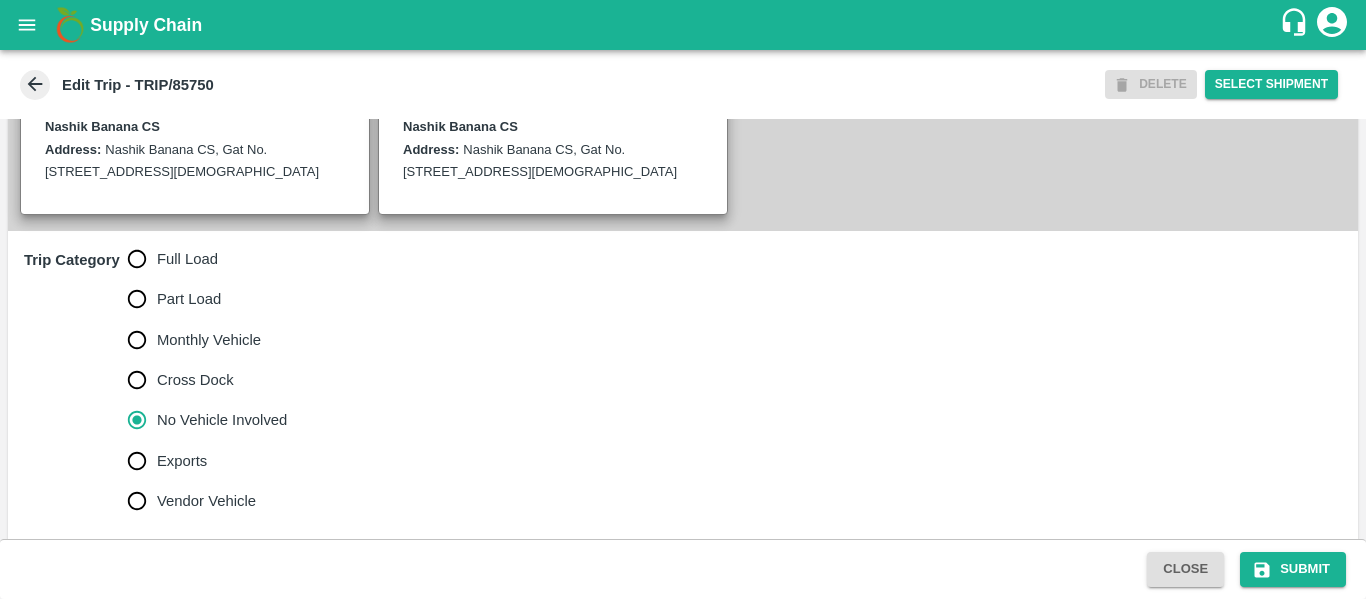 scroll, scrollTop: 623, scrollLeft: 0, axis: vertical 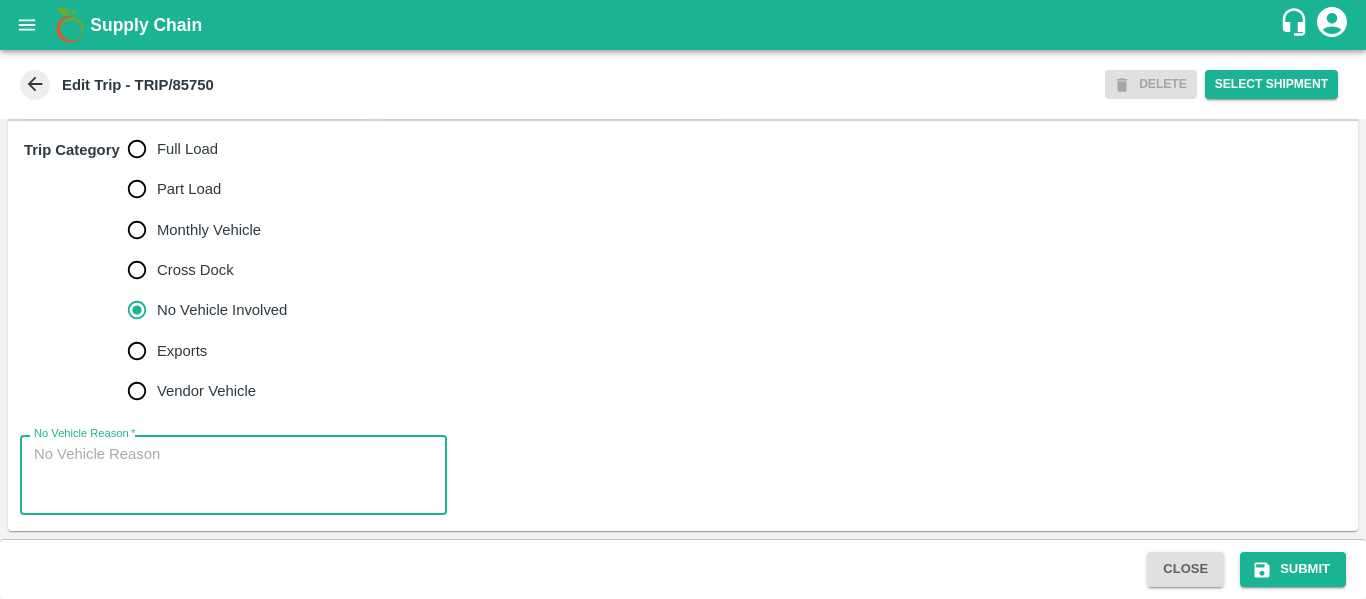 click on "No Vehicle Reason   *" at bounding box center (233, 475) 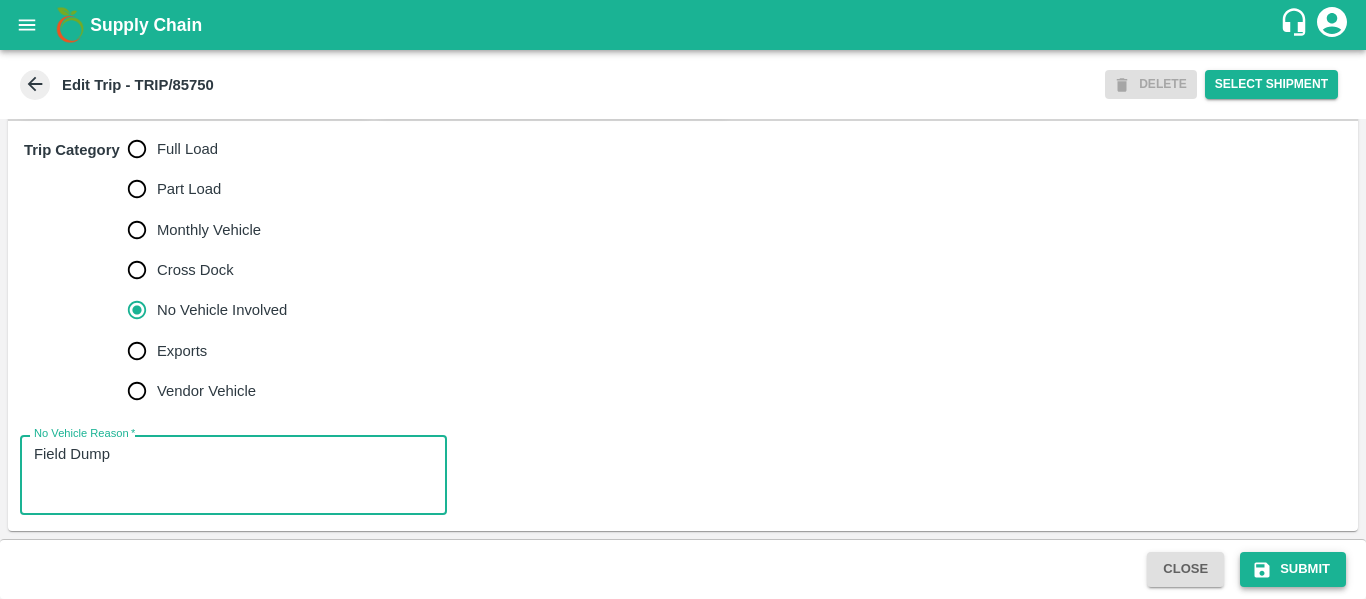 type on "Field Dump" 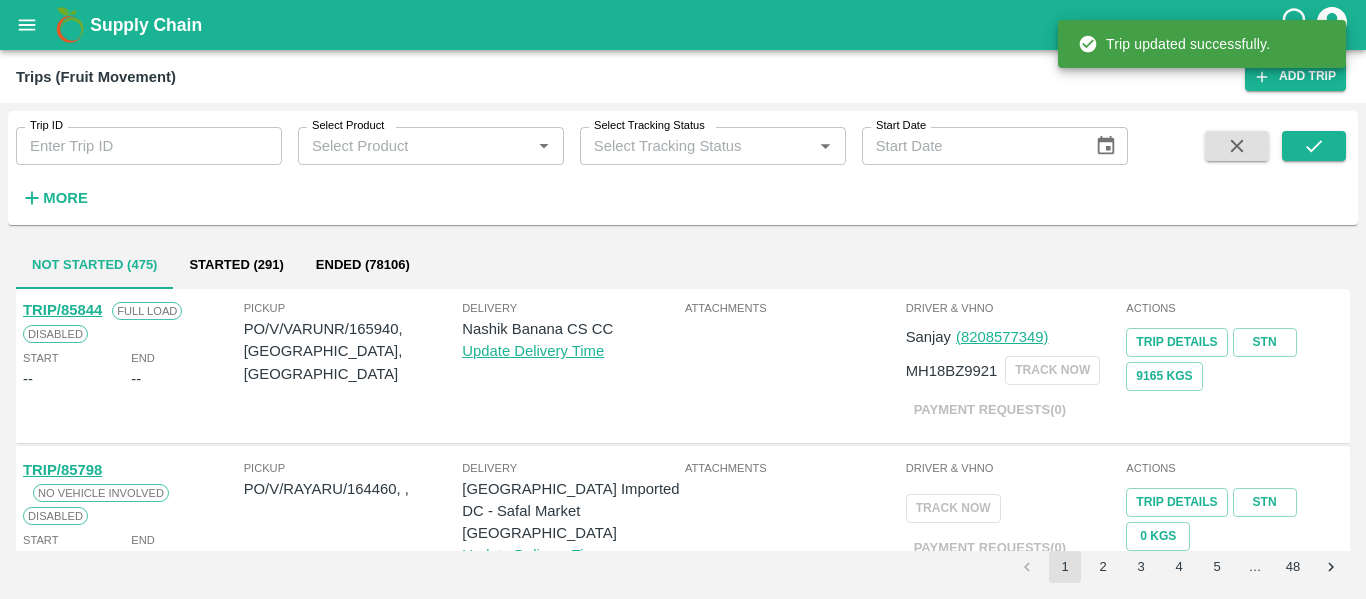 click at bounding box center [27, 25] 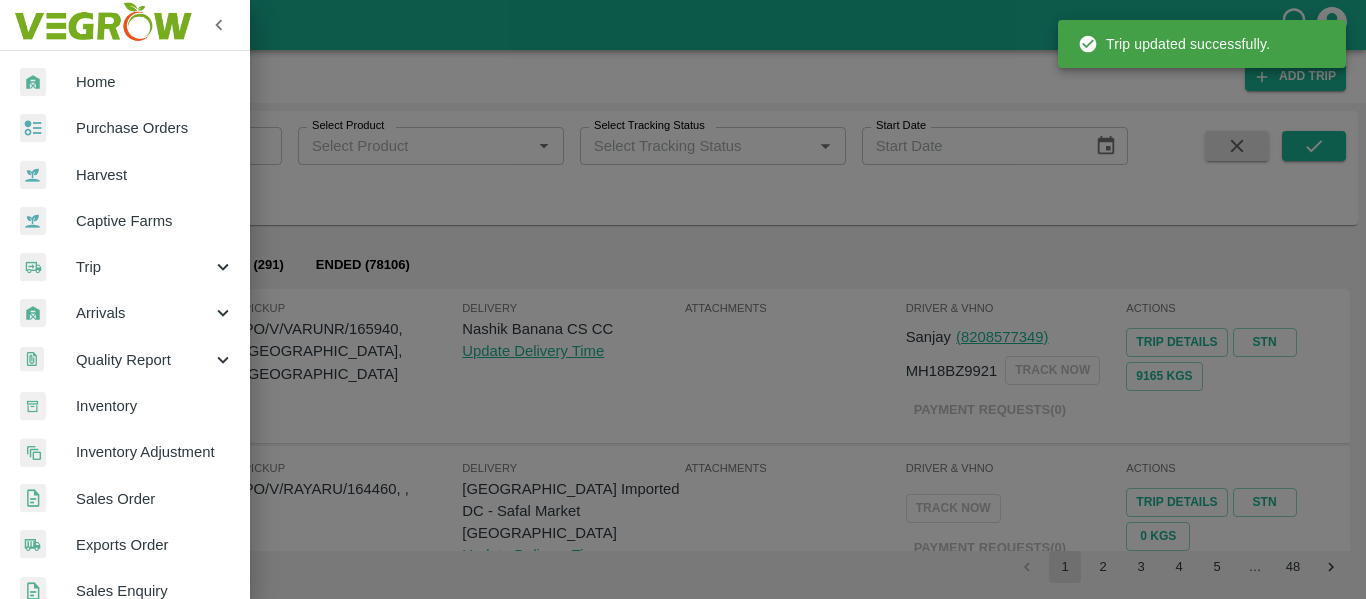 click on "Purchase Orders" at bounding box center (155, 128) 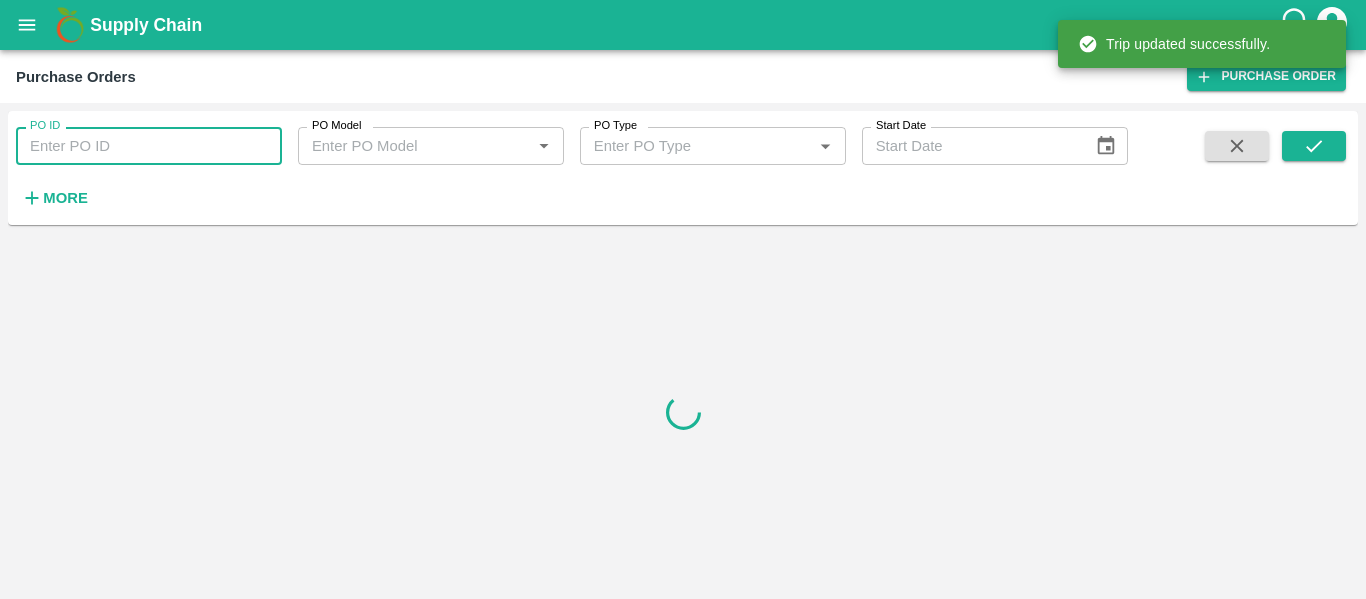 click on "PO ID" at bounding box center [149, 146] 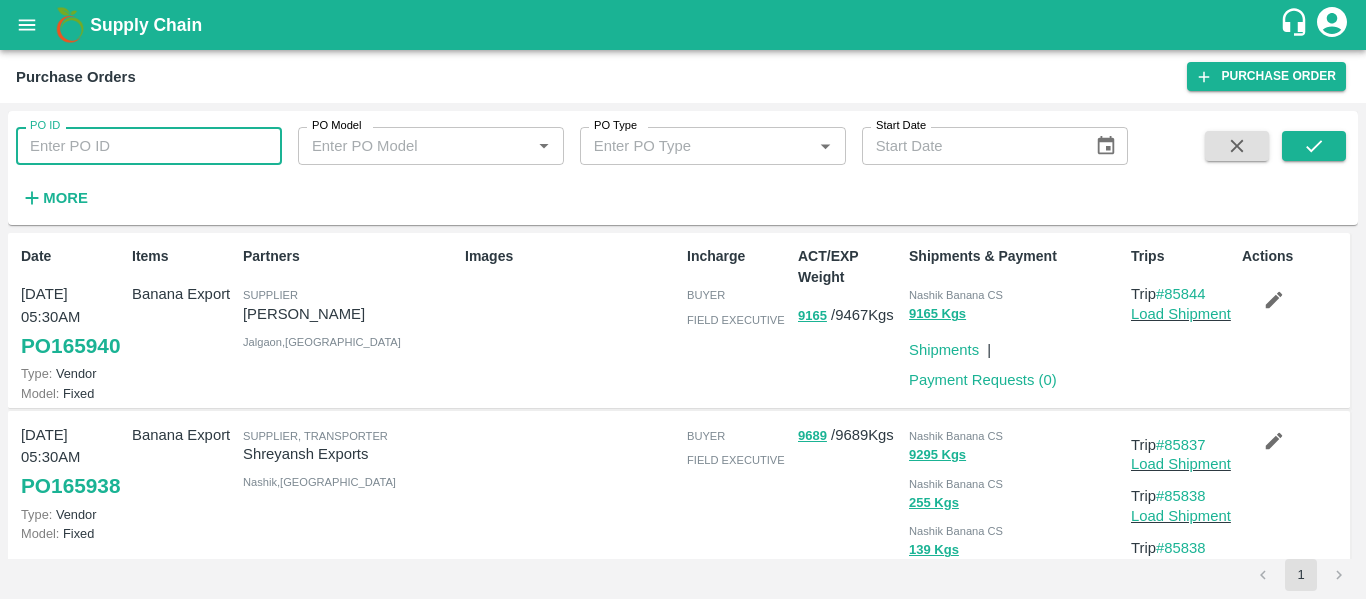 paste on "165685" 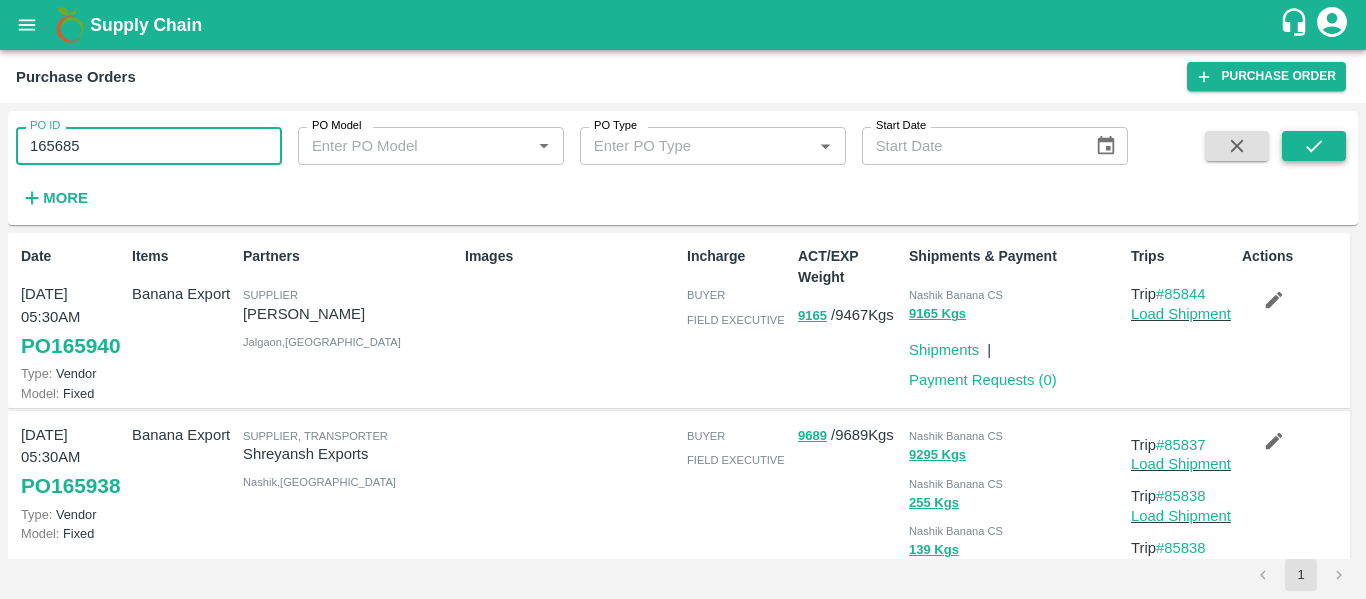 click at bounding box center [1314, 146] 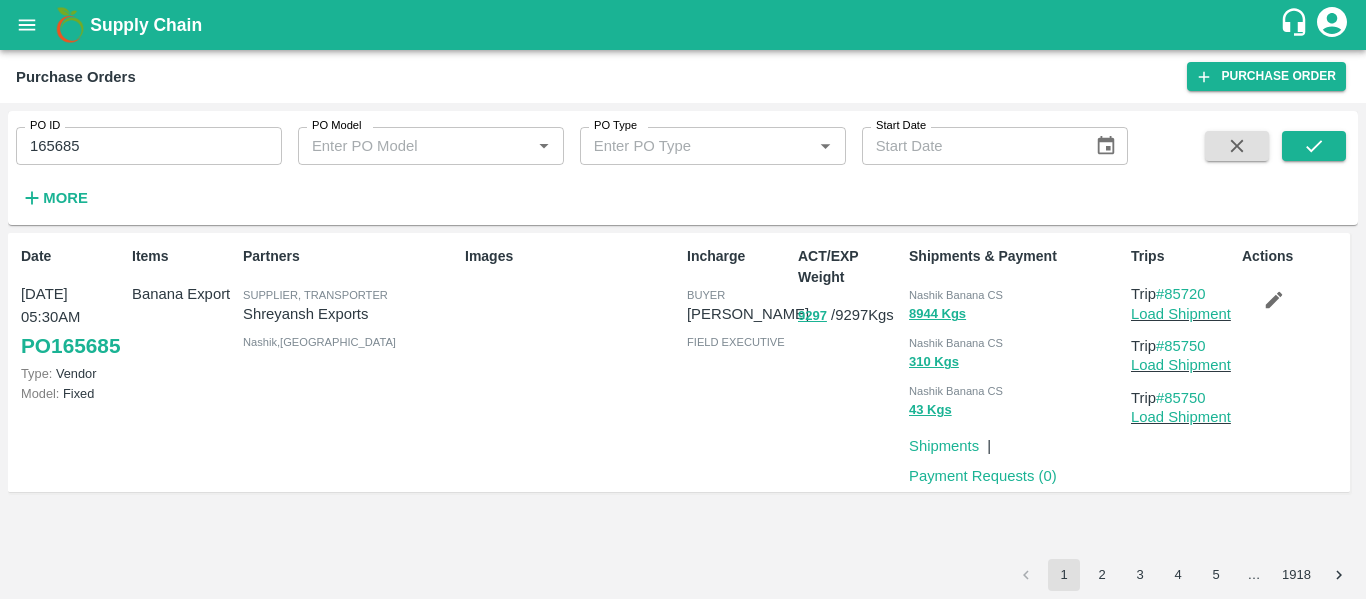 click on "165685" at bounding box center [149, 146] 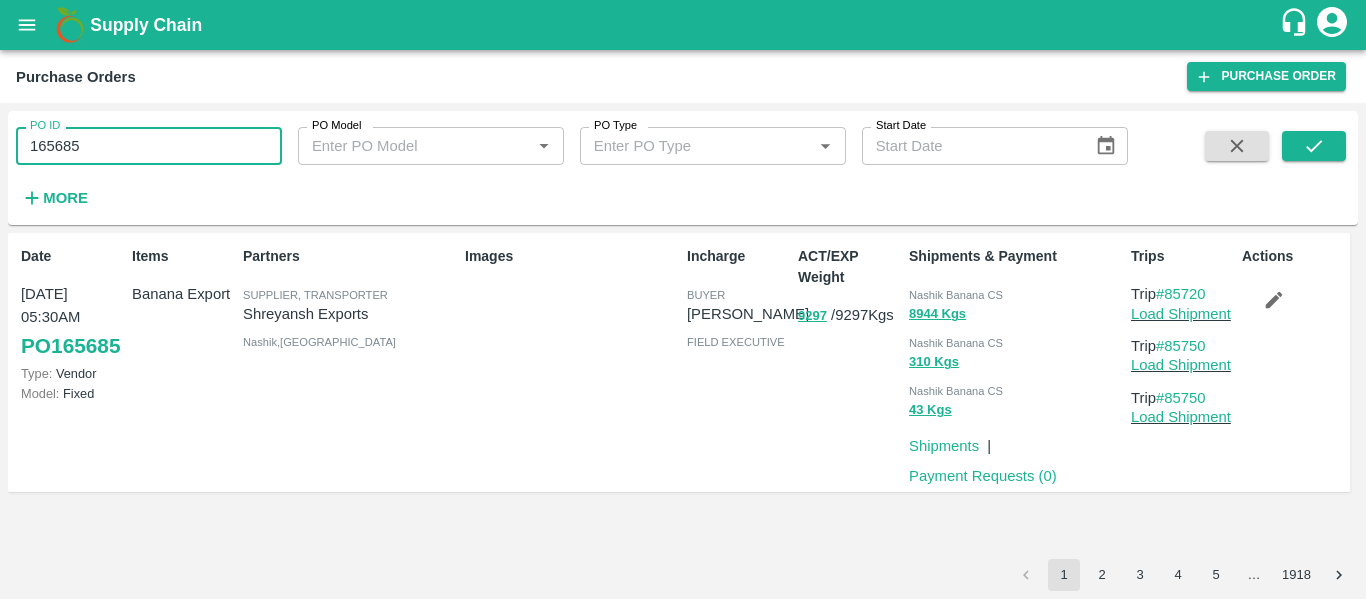click on "165685" at bounding box center (149, 146) 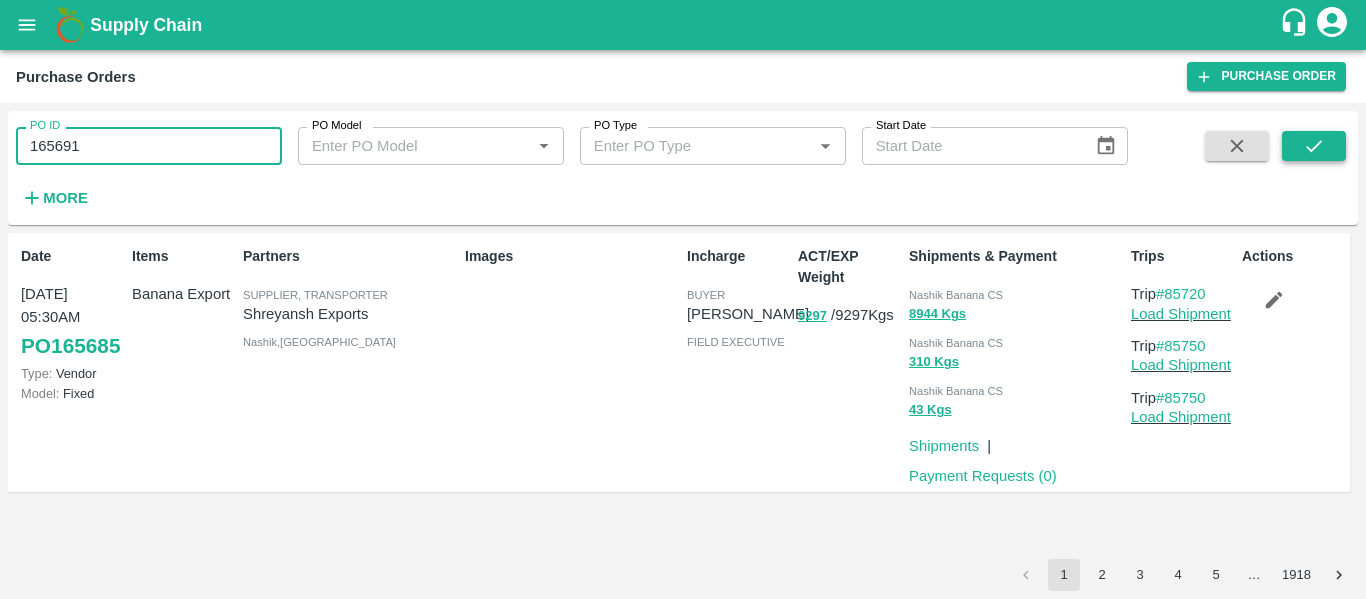 type on "165691" 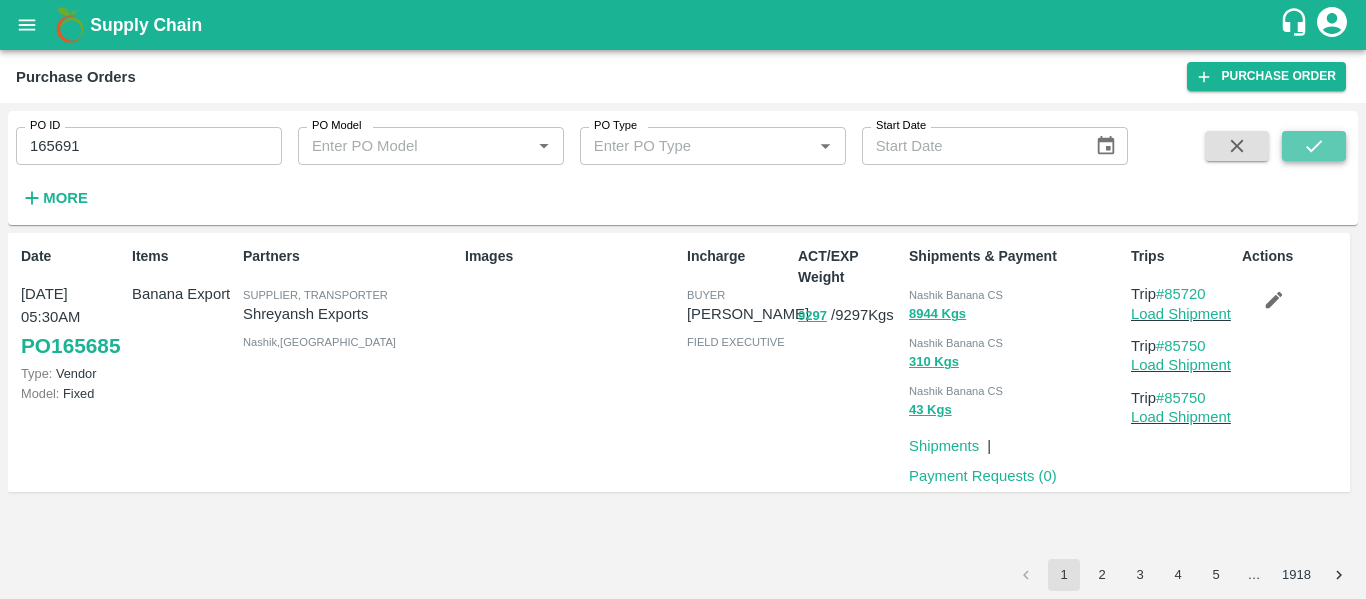 click 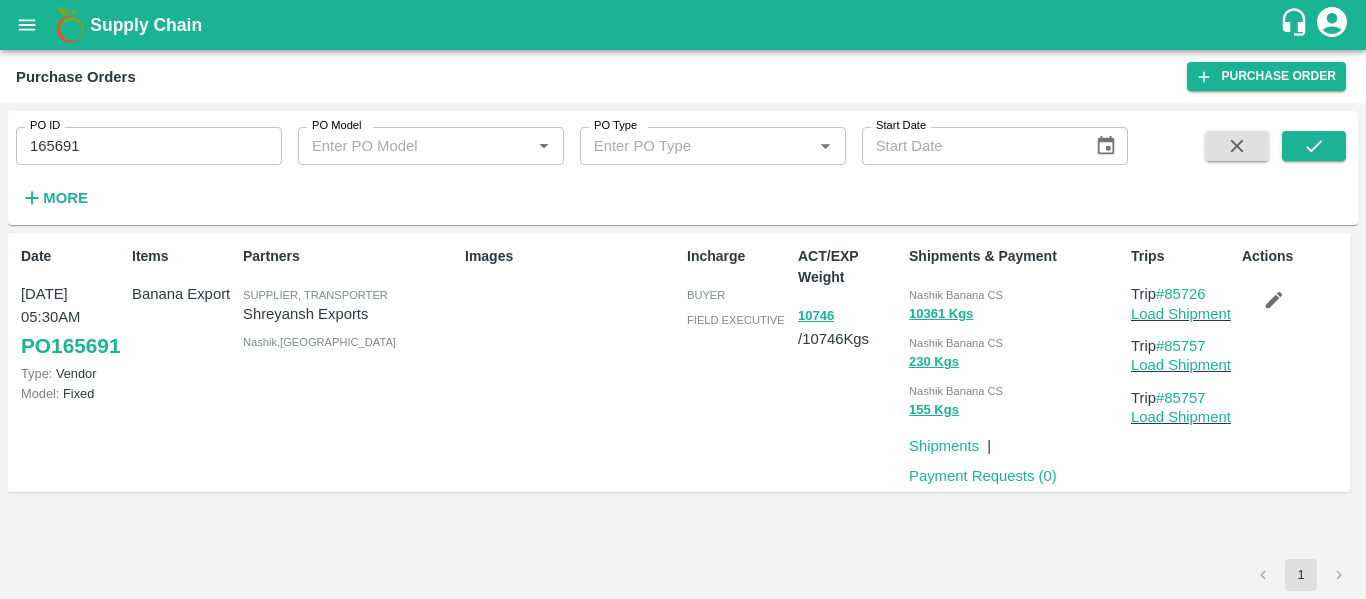click 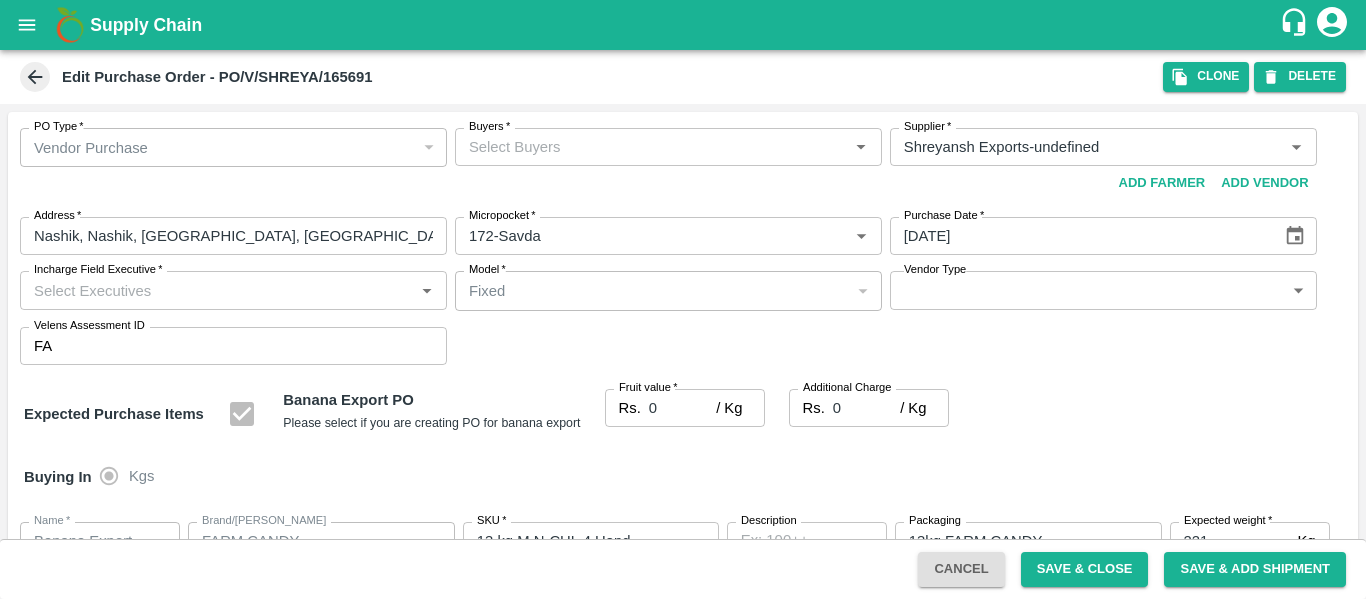 click on "Buyers   *" at bounding box center (652, 147) 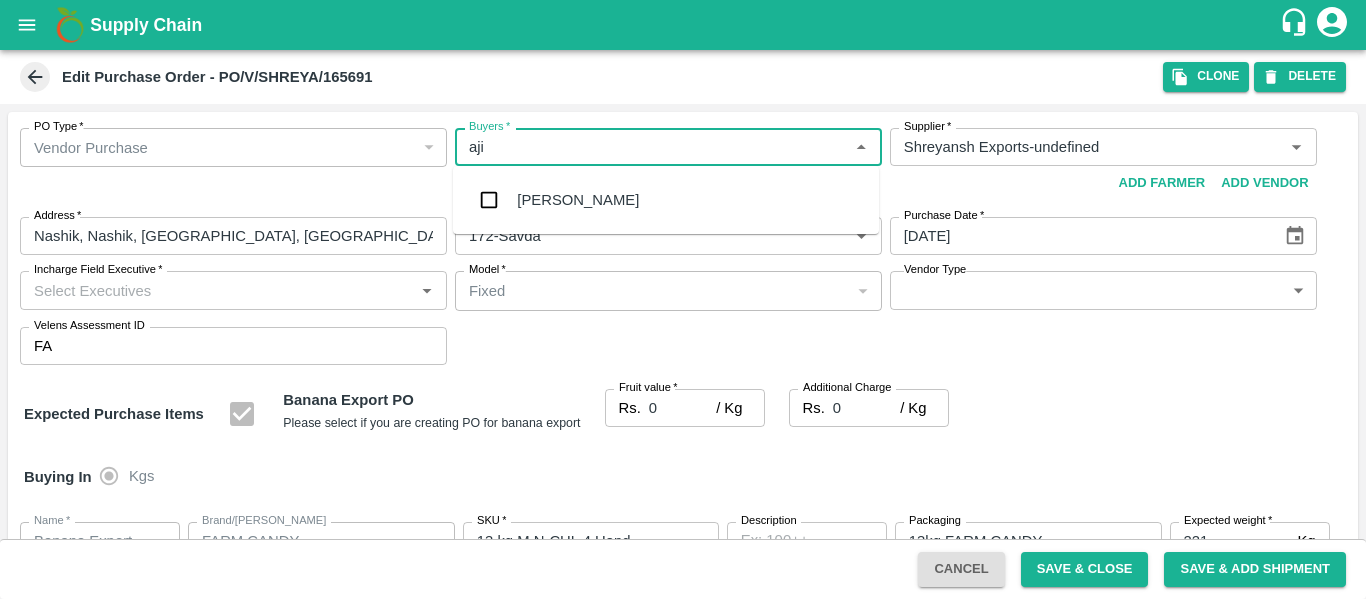 type on "ajit" 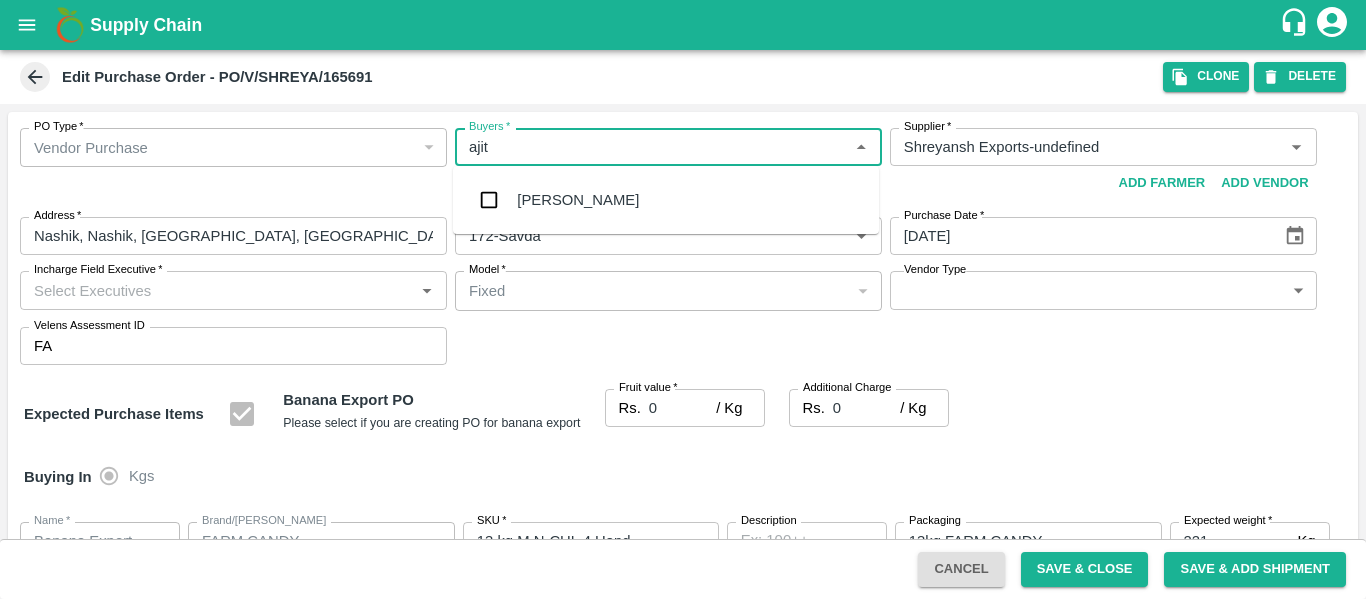 click on "Ajit Otari" at bounding box center (578, 200) 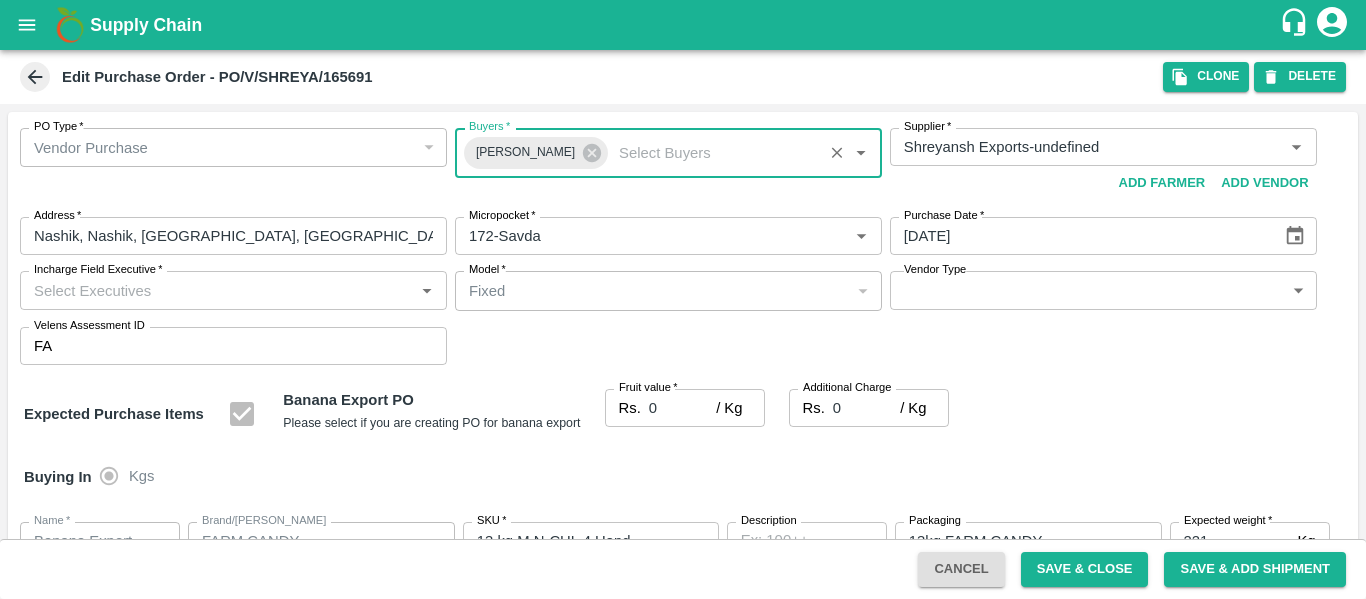 click on "0" at bounding box center [682, 408] 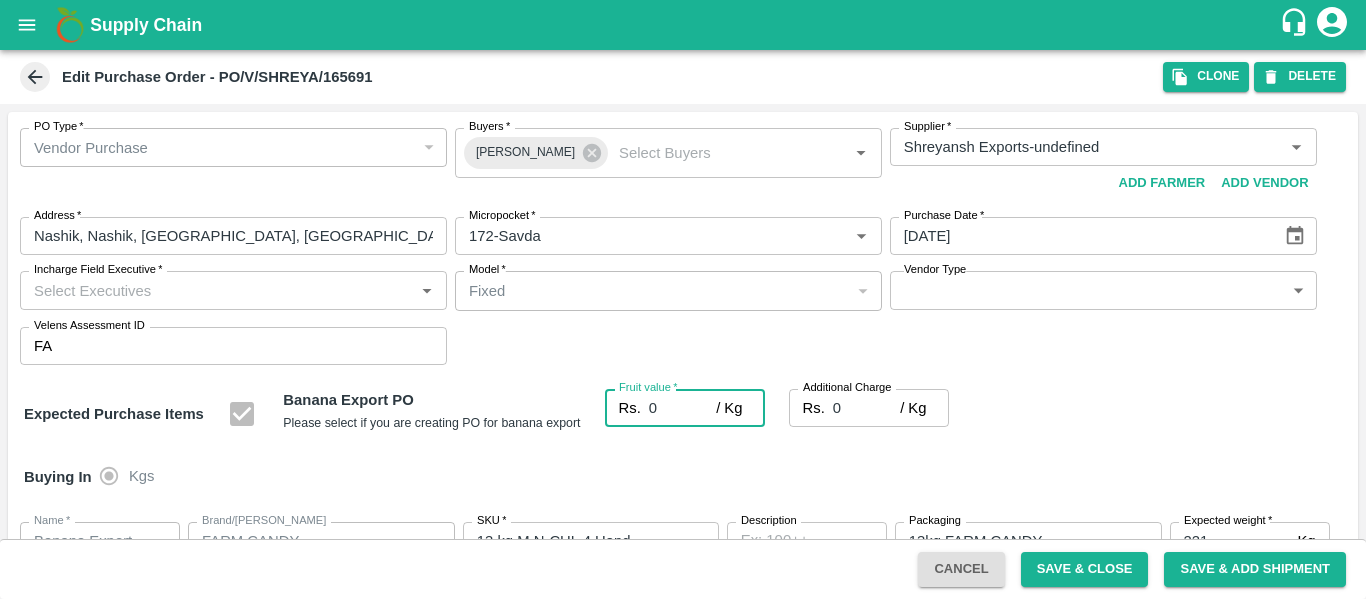 click on "0" at bounding box center [682, 408] 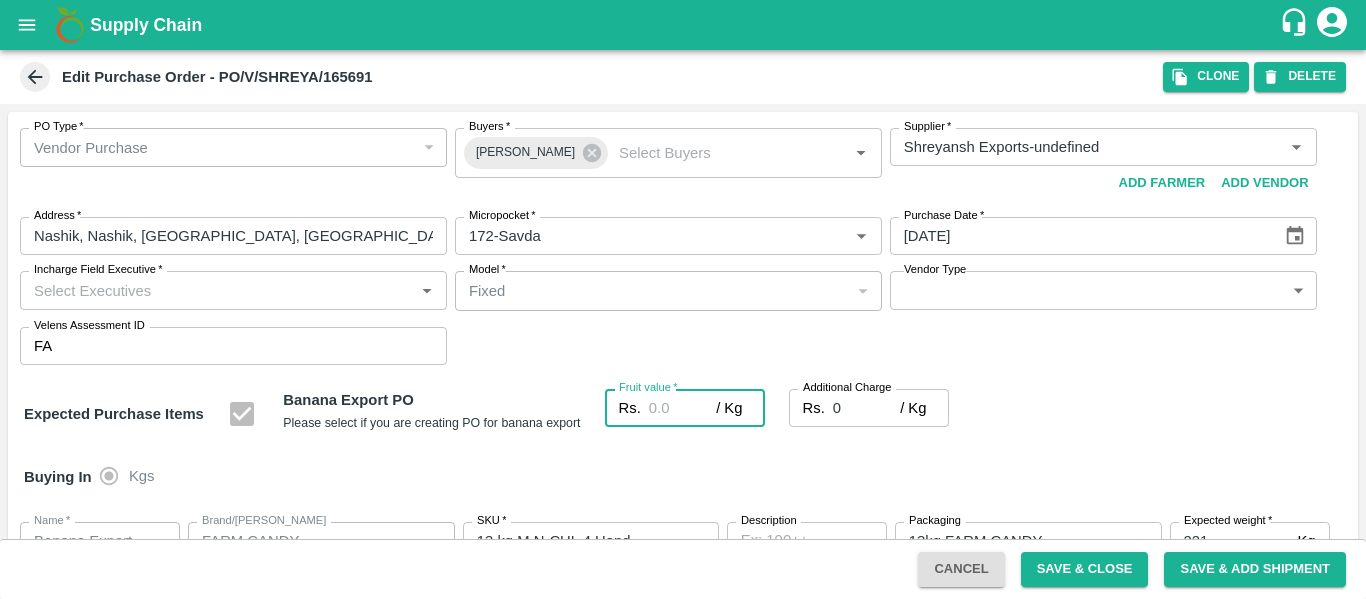 type on "2" 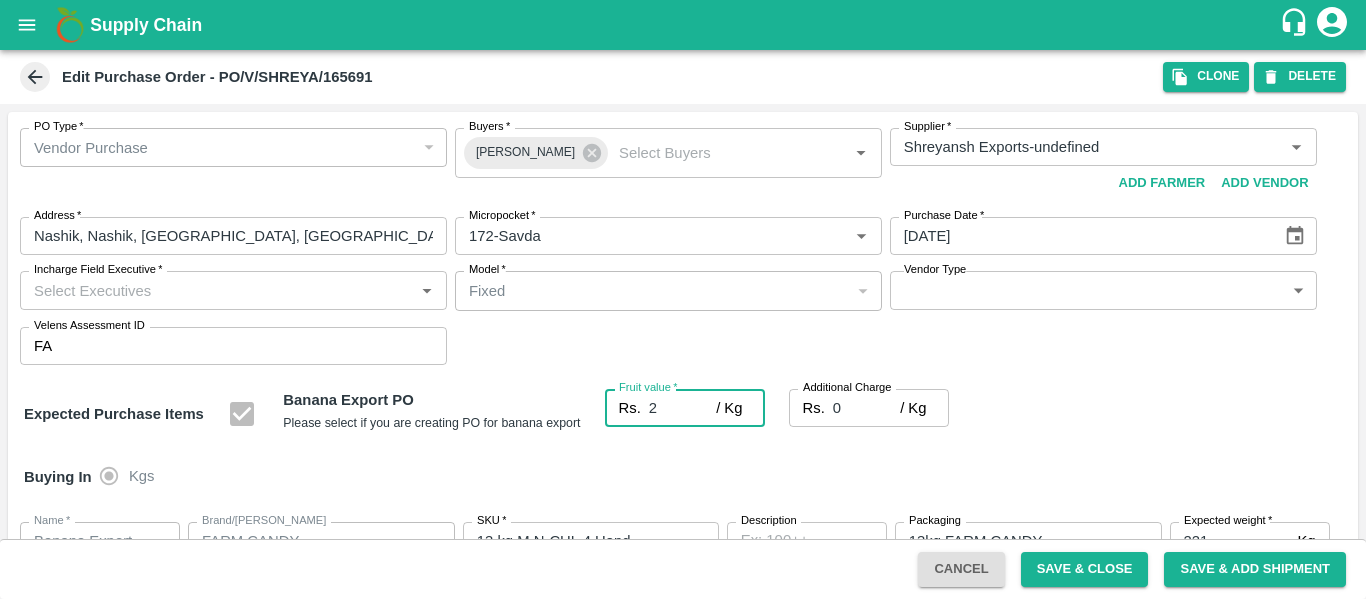type on "2" 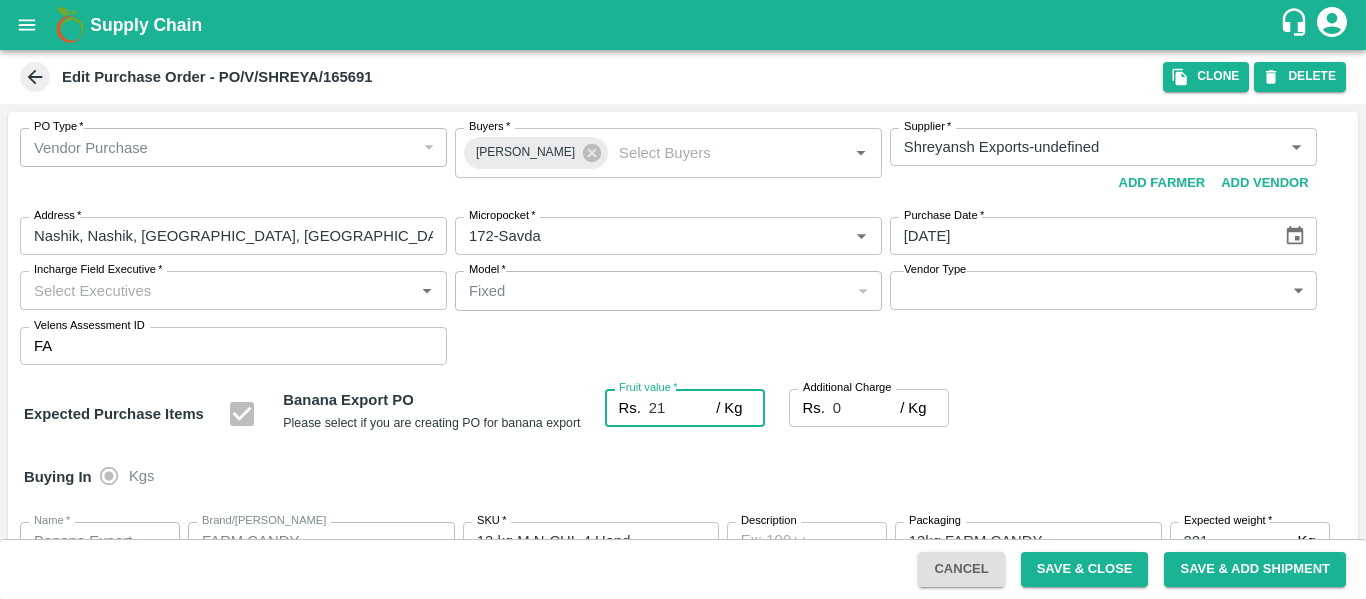 type on "21.5" 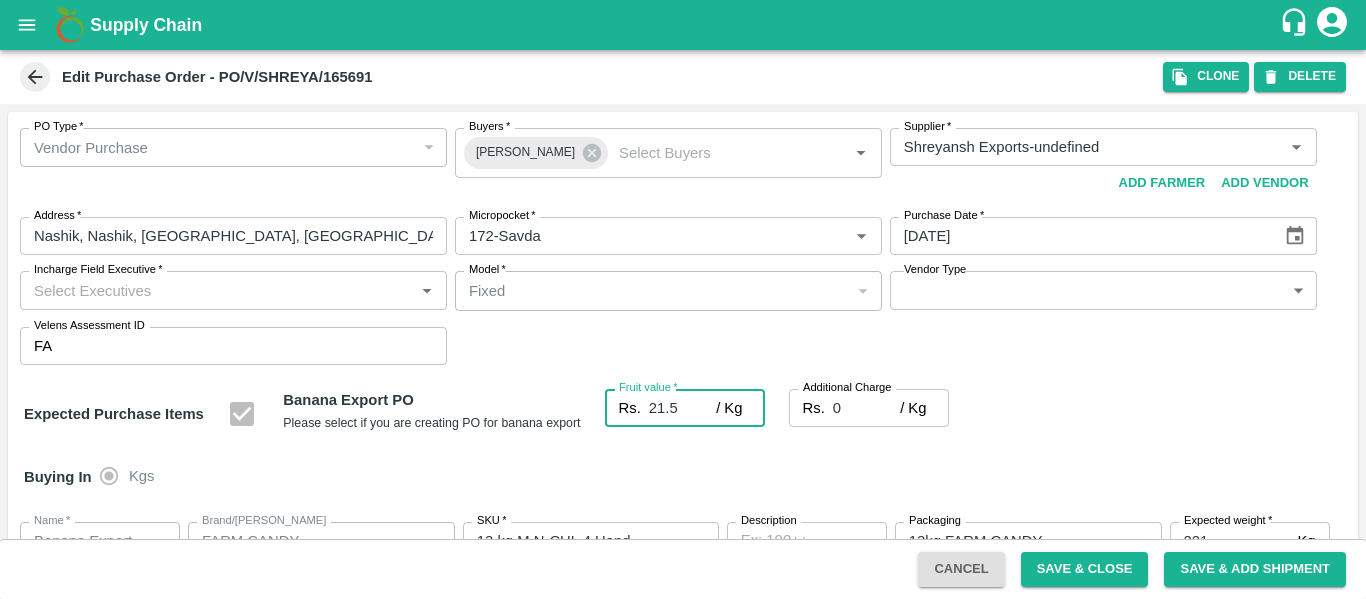type on "21.5" 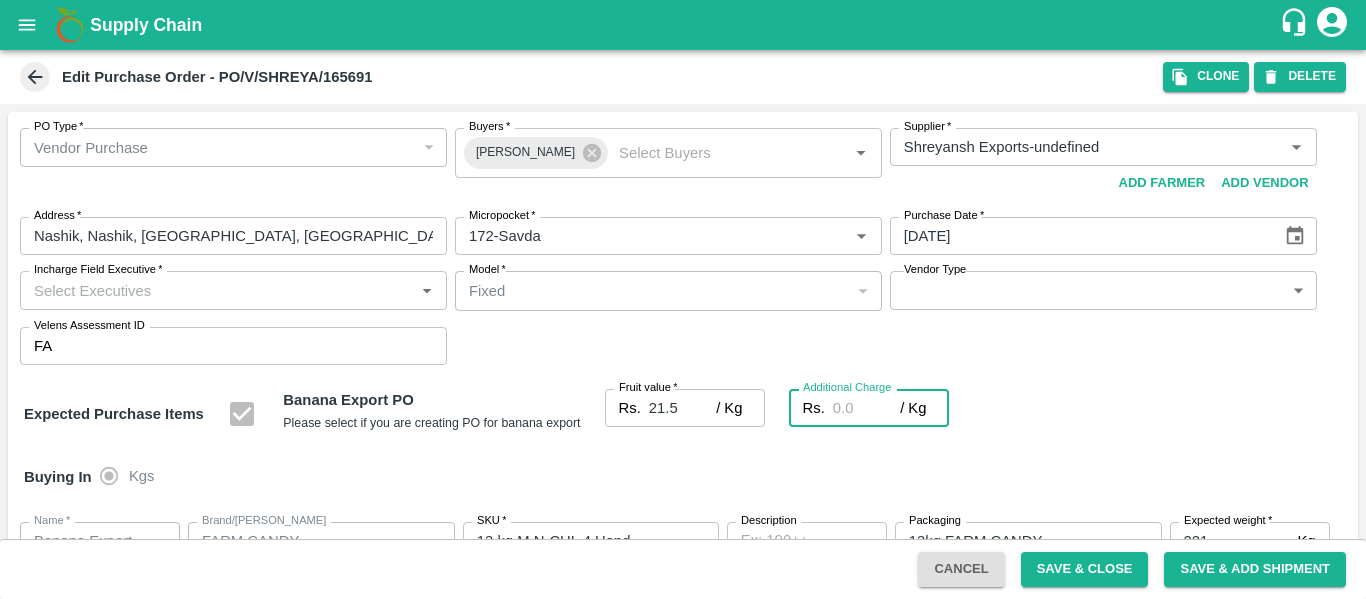 type on "2" 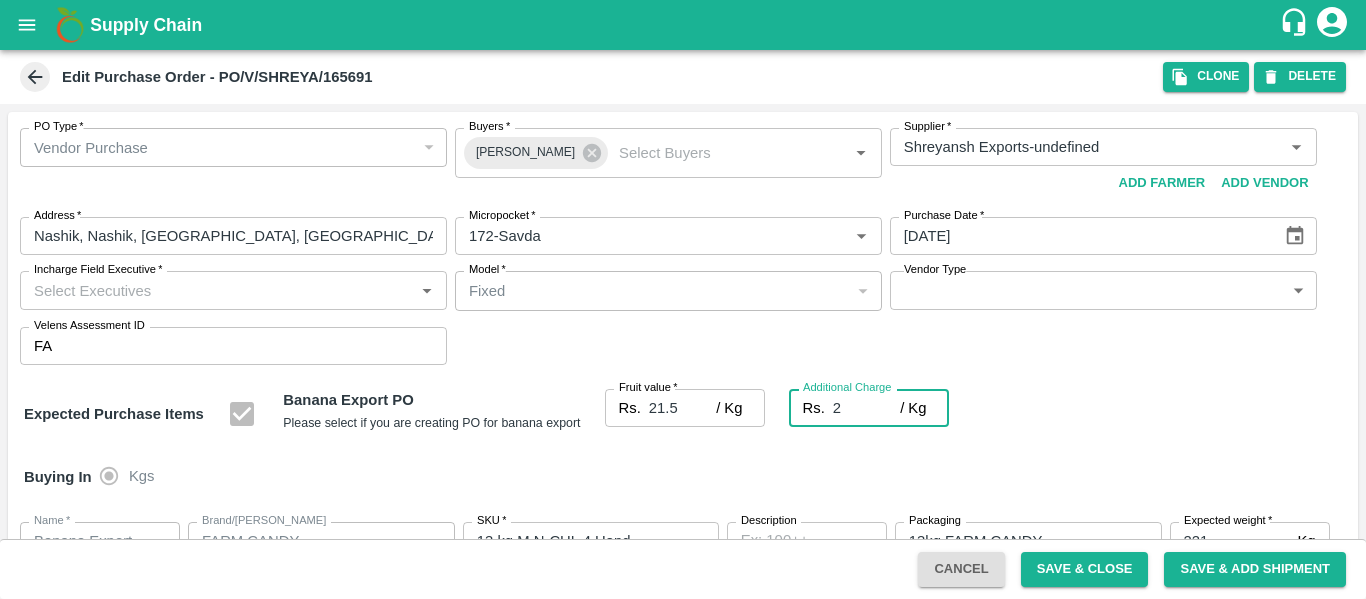 type on "23.5" 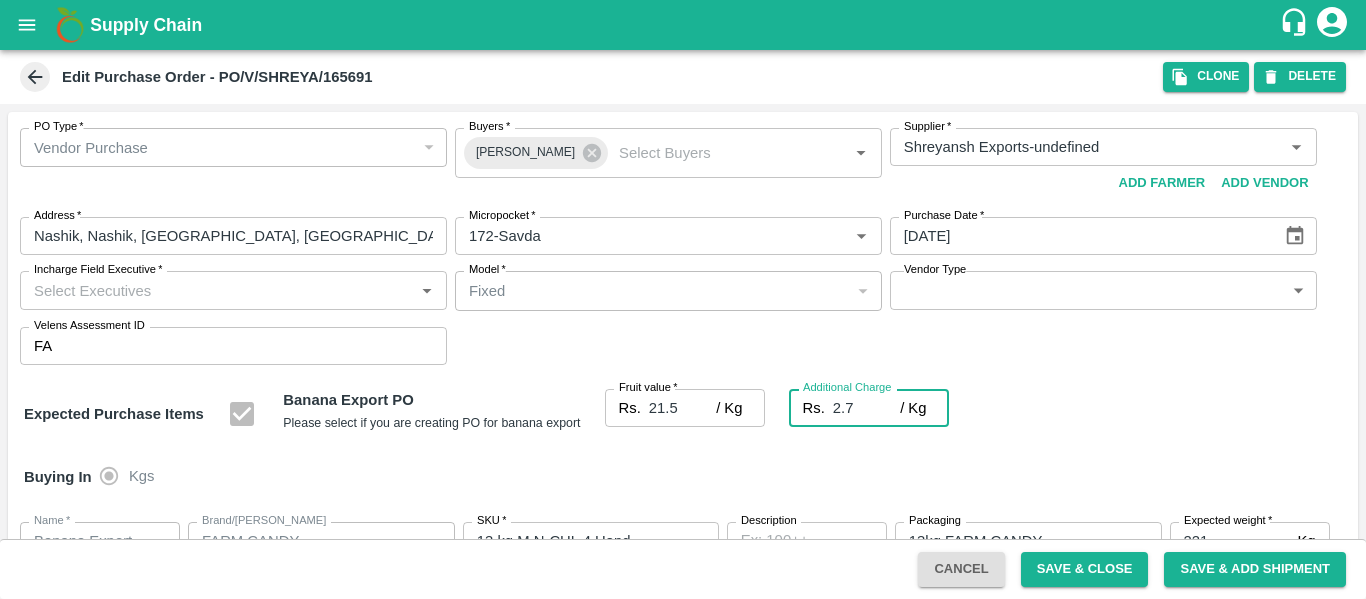 type on "24.2" 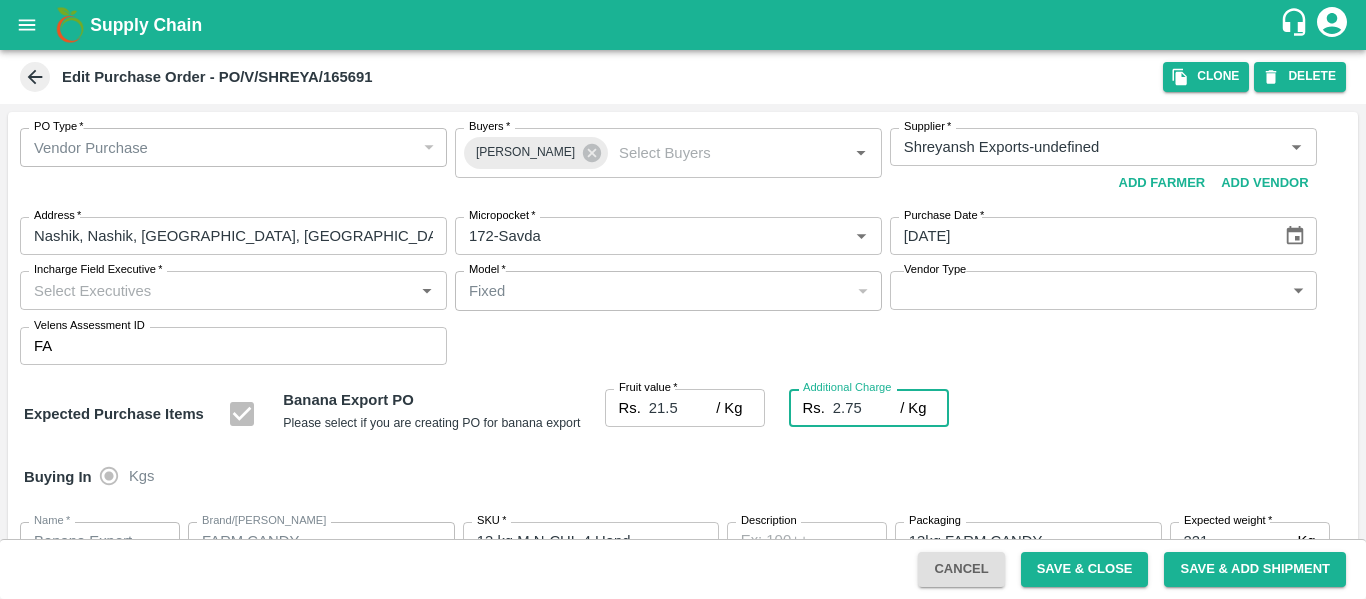 type on "24.25" 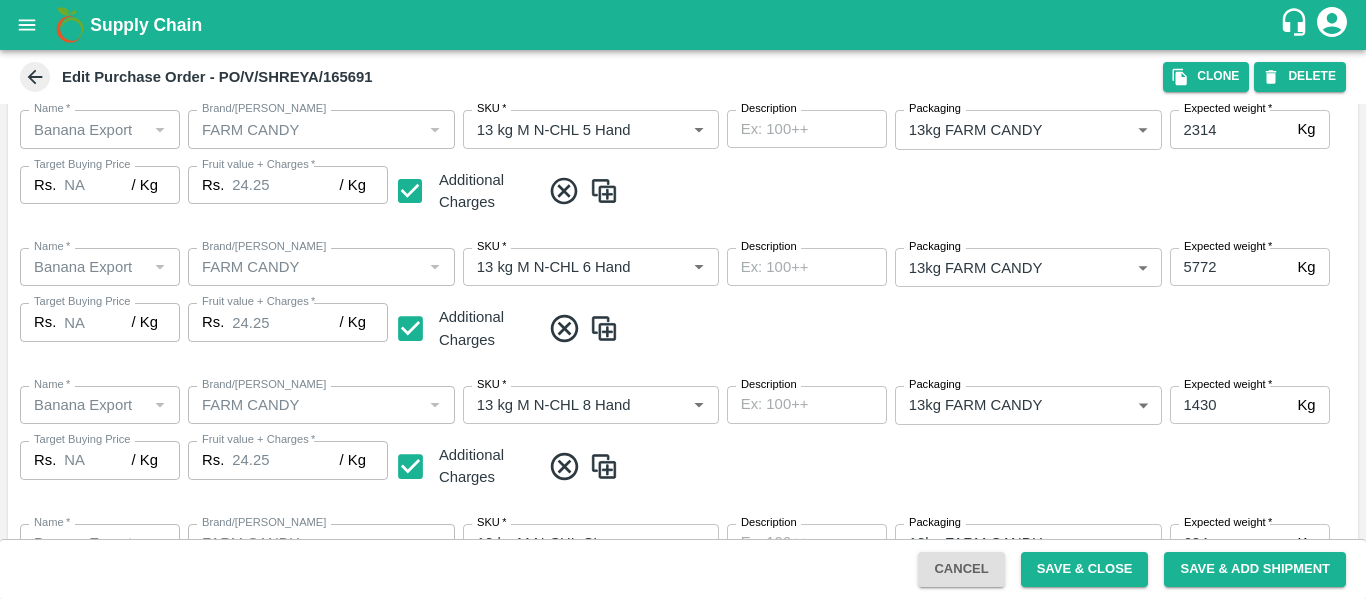 scroll, scrollTop: 1182, scrollLeft: 0, axis: vertical 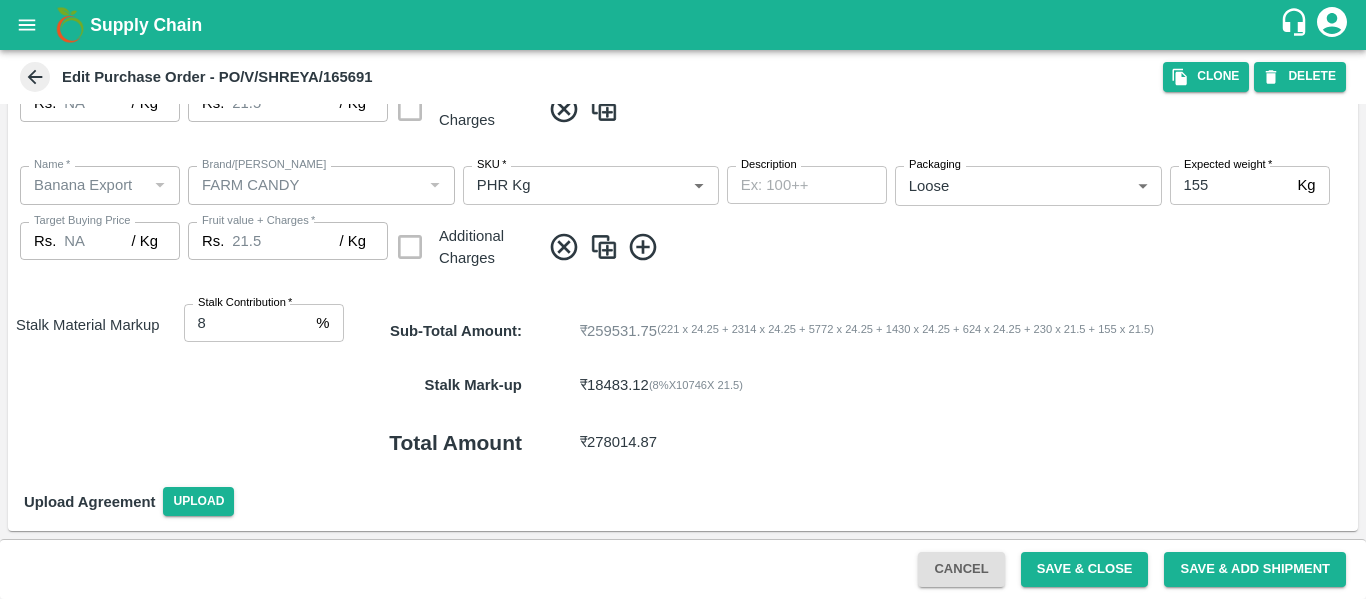 type on "2.75" 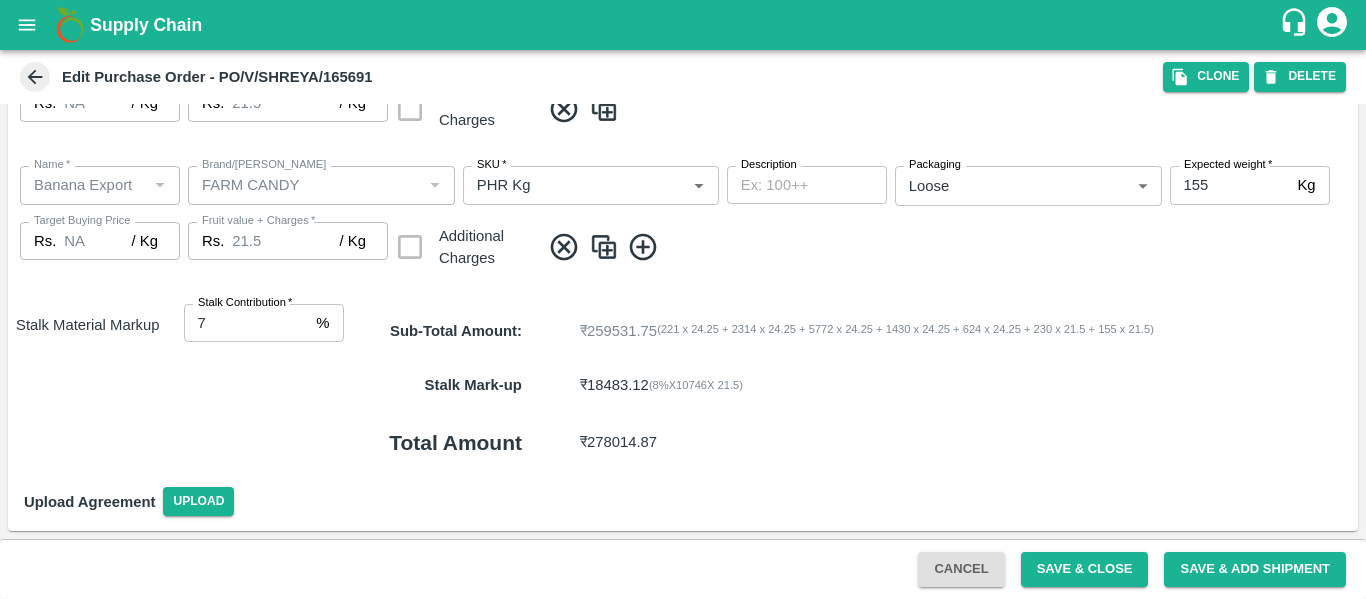 click on "7" at bounding box center (246, 323) 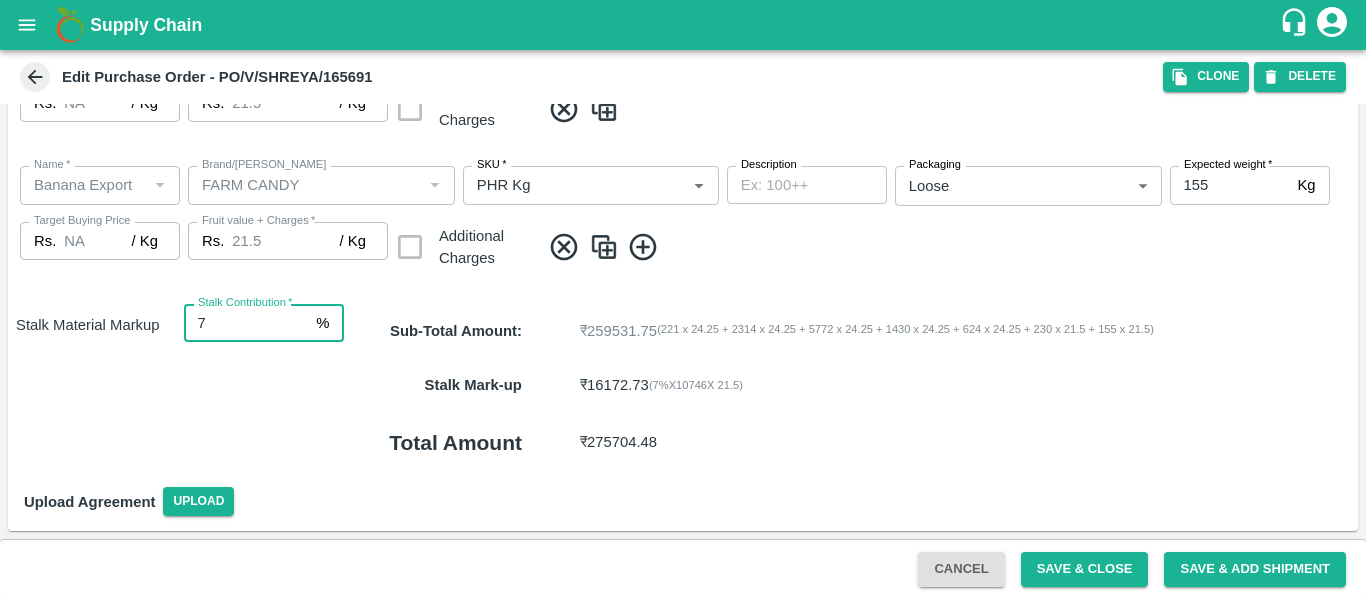 click on "Save & Close" at bounding box center (1085, 569) 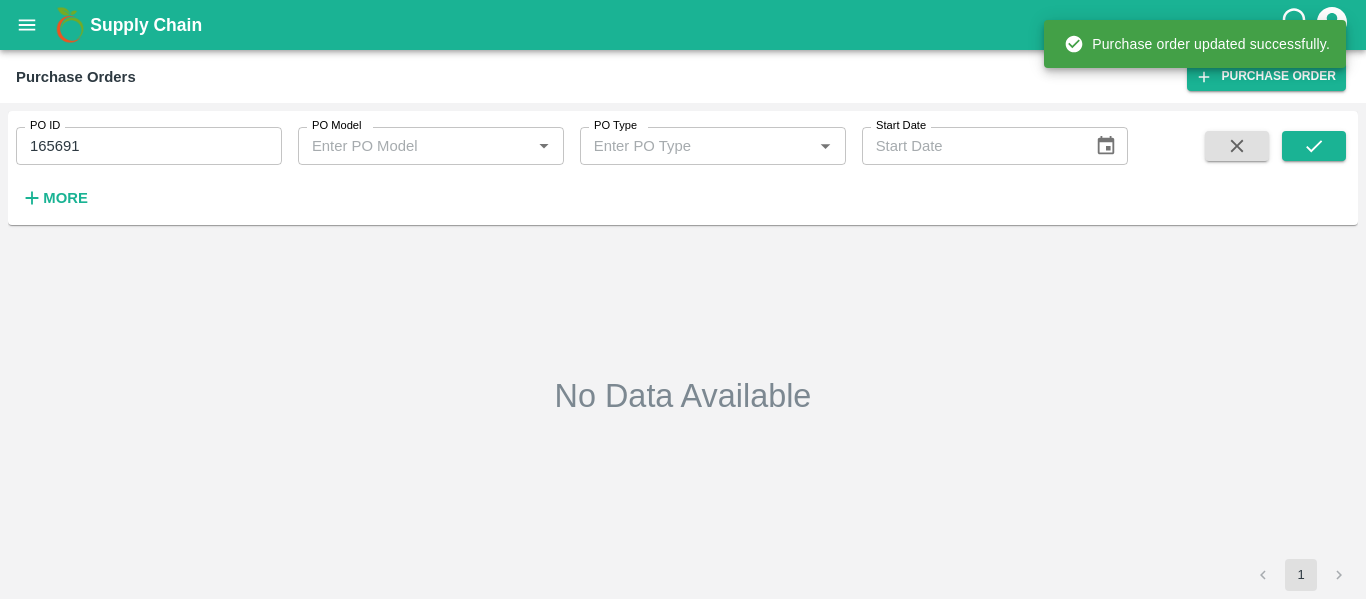 type on "165691" 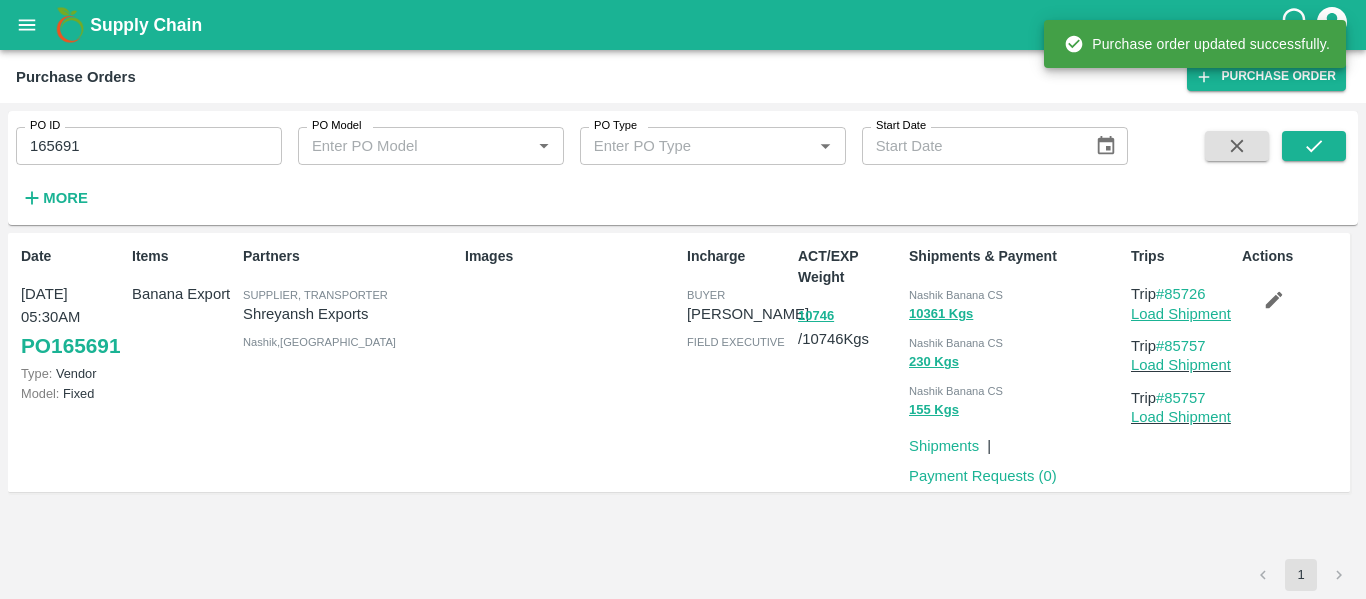 click on "Load Shipment" at bounding box center [1181, 314] 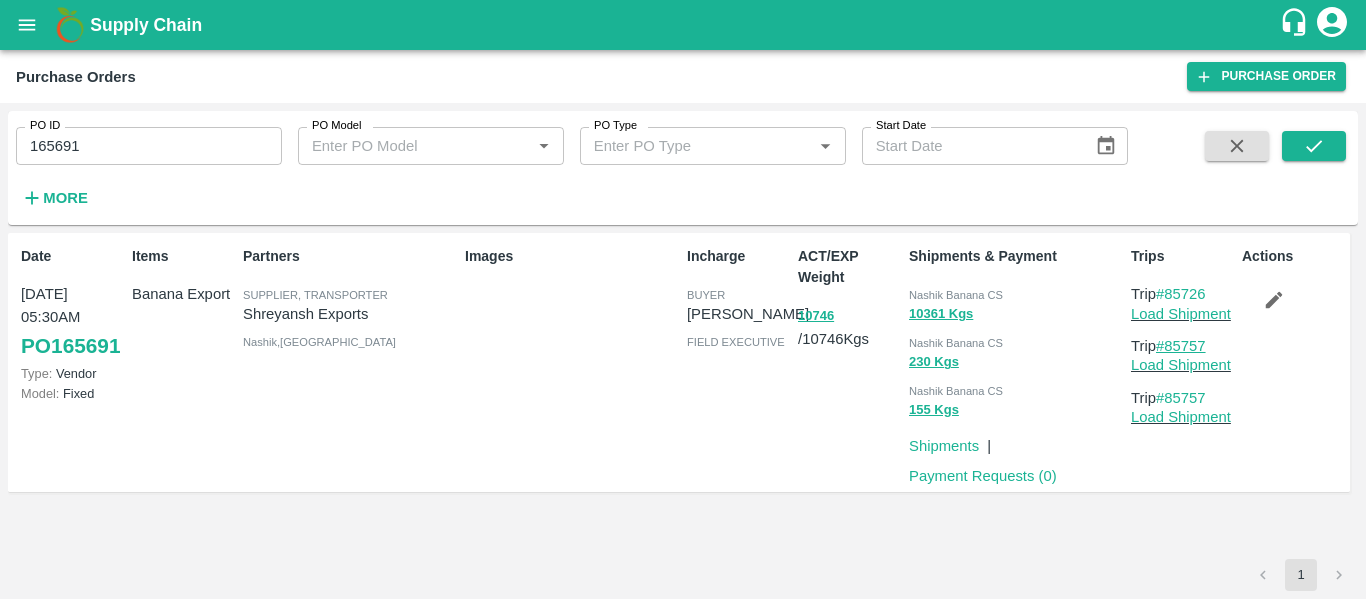 drag, startPoint x: 1216, startPoint y: 344, endPoint x: 1171, endPoint y: 348, distance: 45.17743 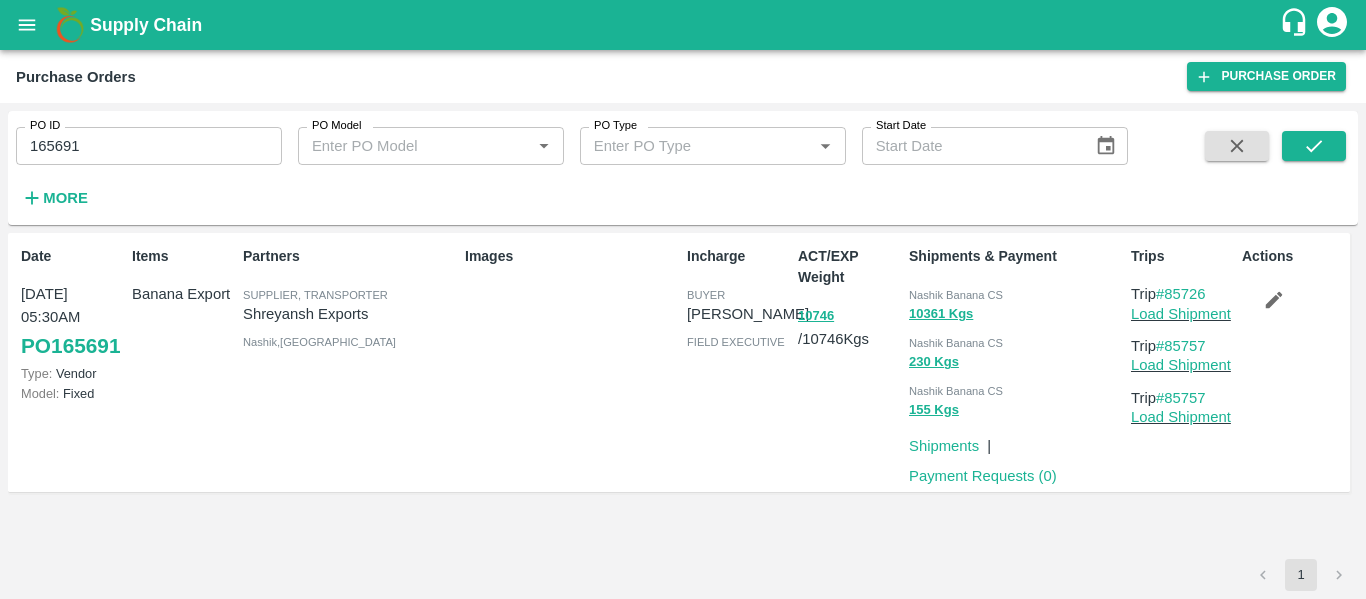 click 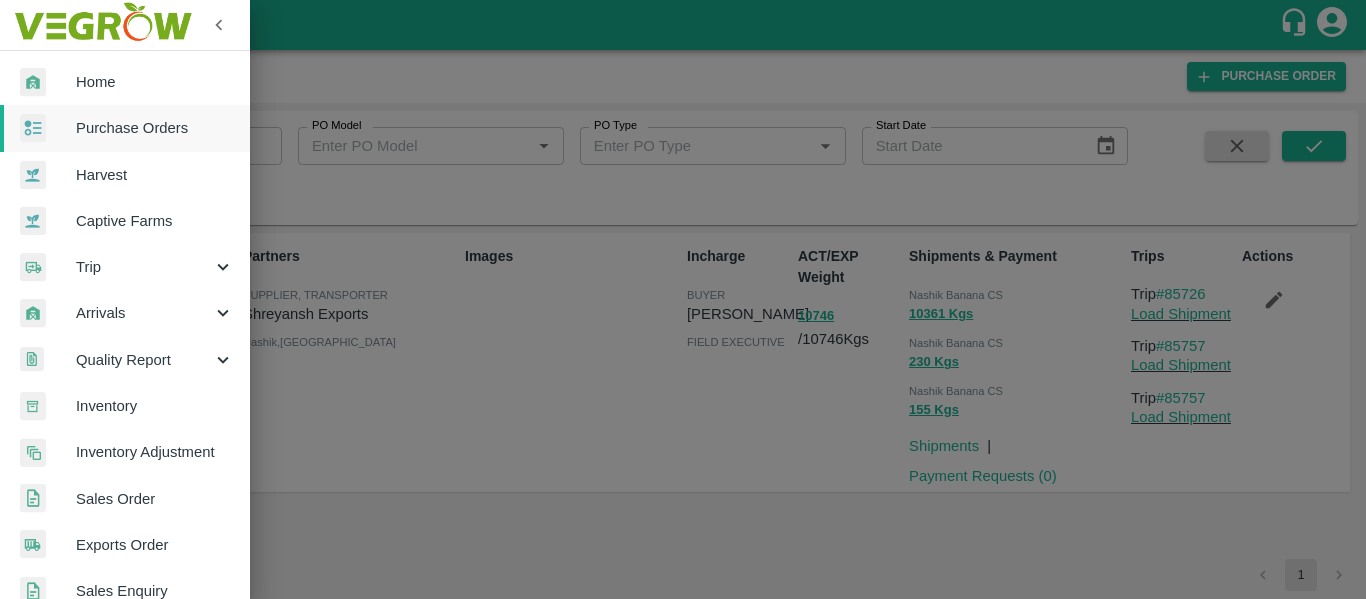 click on "Trip" at bounding box center [144, 267] 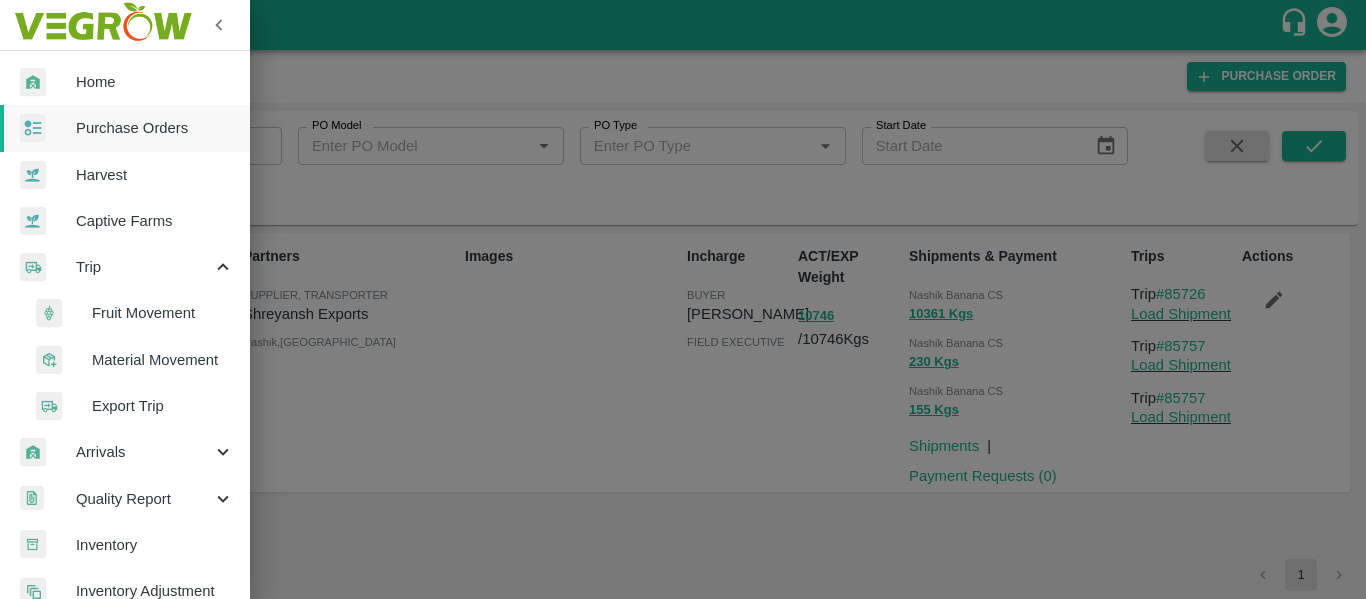 click on "Fruit Movement" at bounding box center [163, 313] 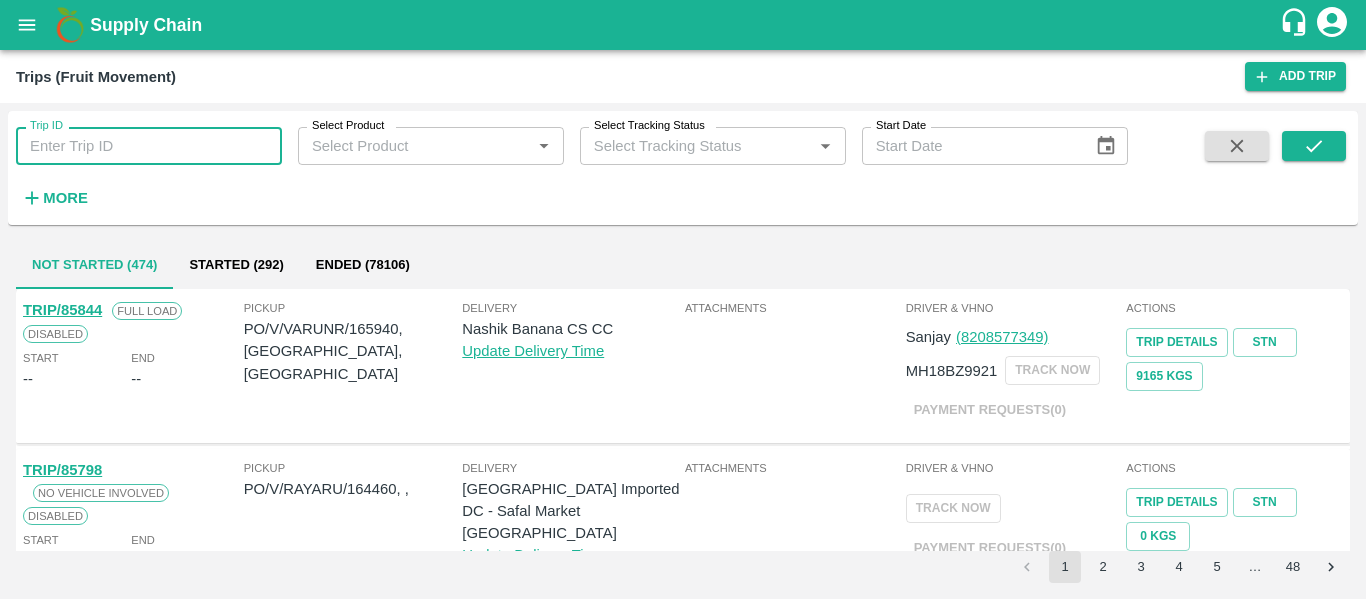 click on "Trip ID" at bounding box center [149, 146] 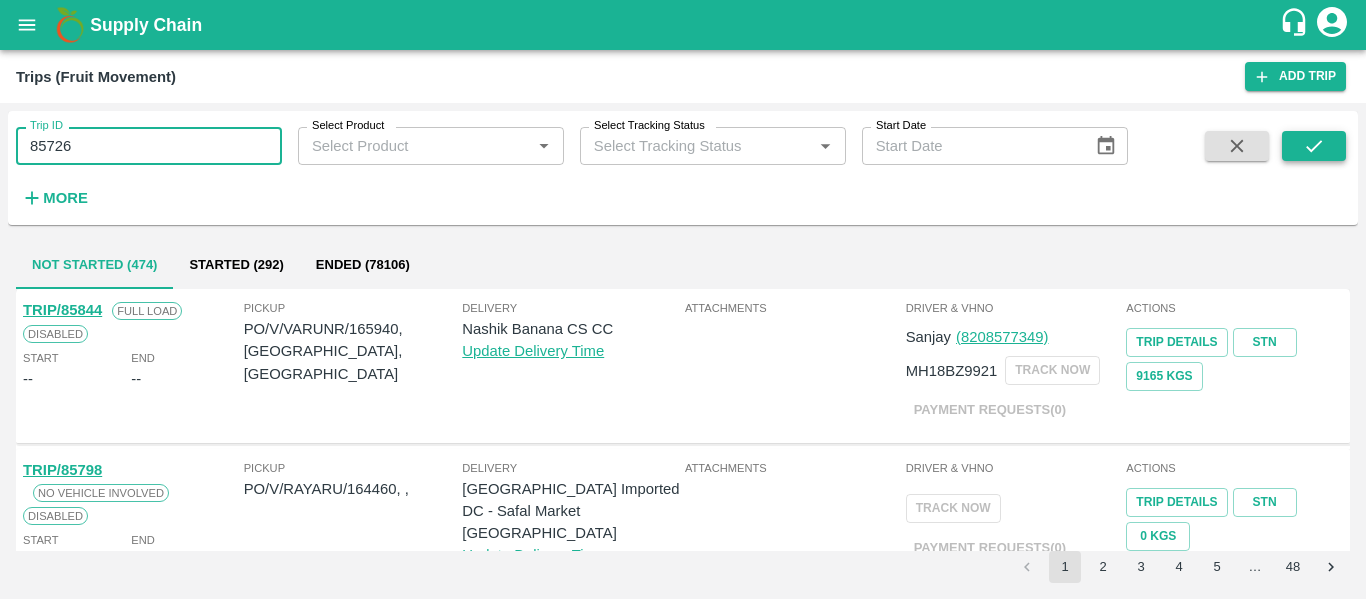 type on "85726" 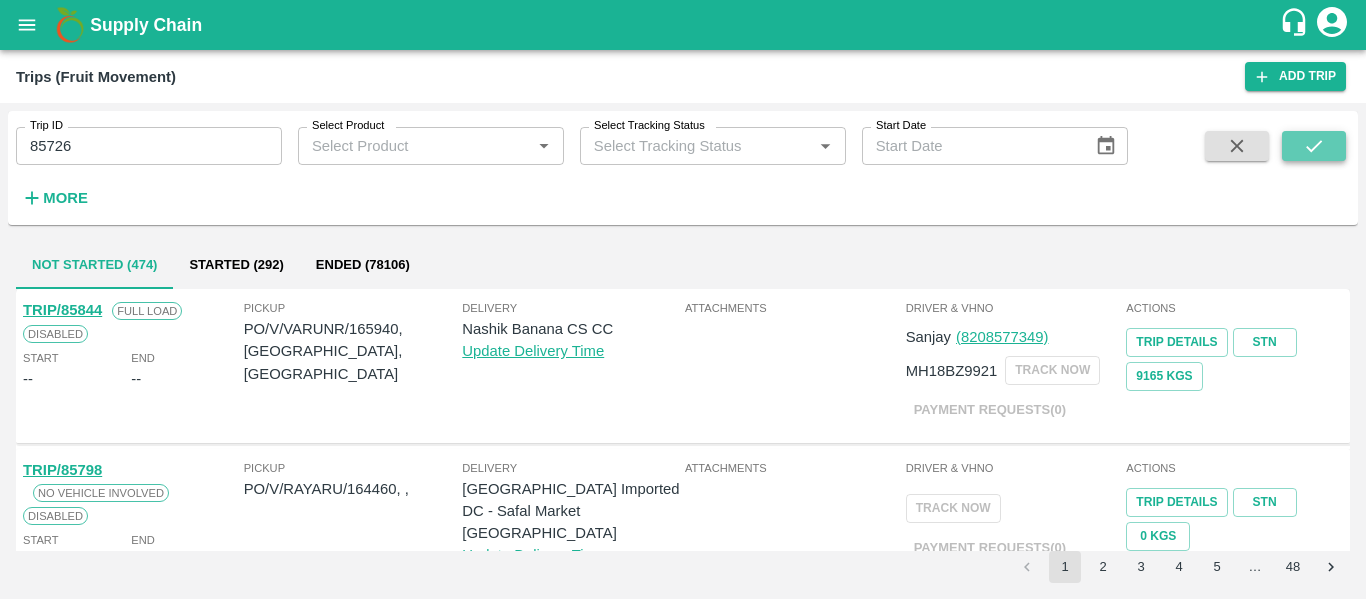click at bounding box center (1314, 146) 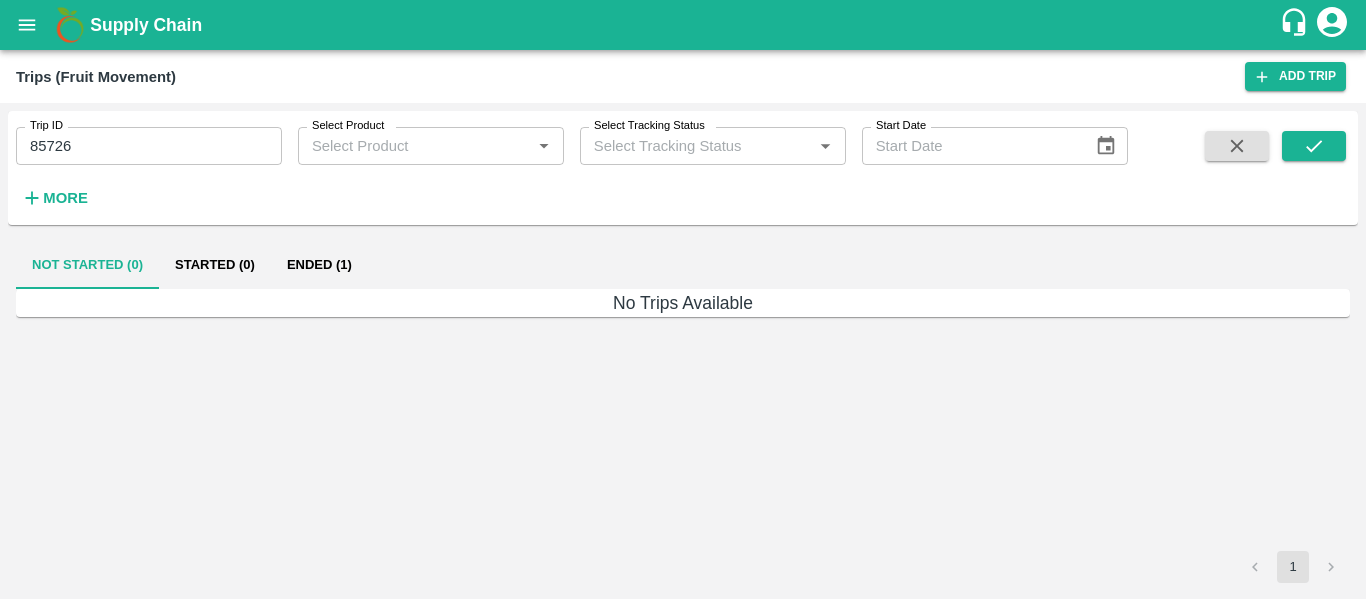 click on "Ended (1)" at bounding box center (319, 265) 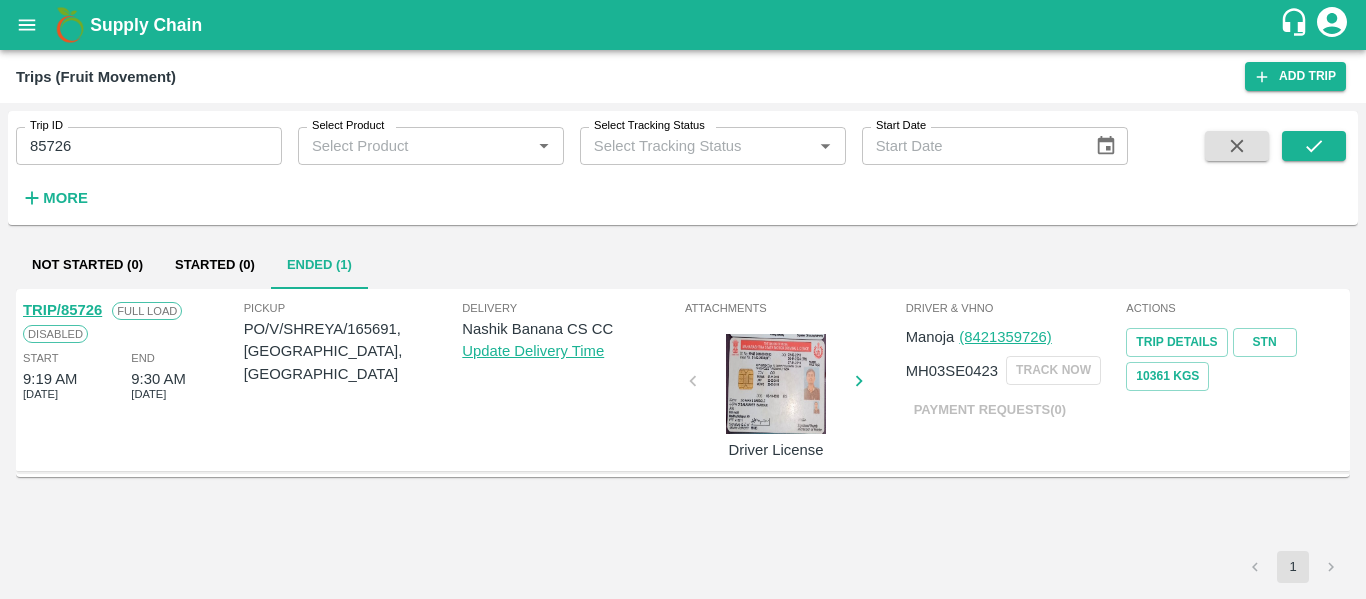 click on "TRIP/85726" at bounding box center (62, 310) 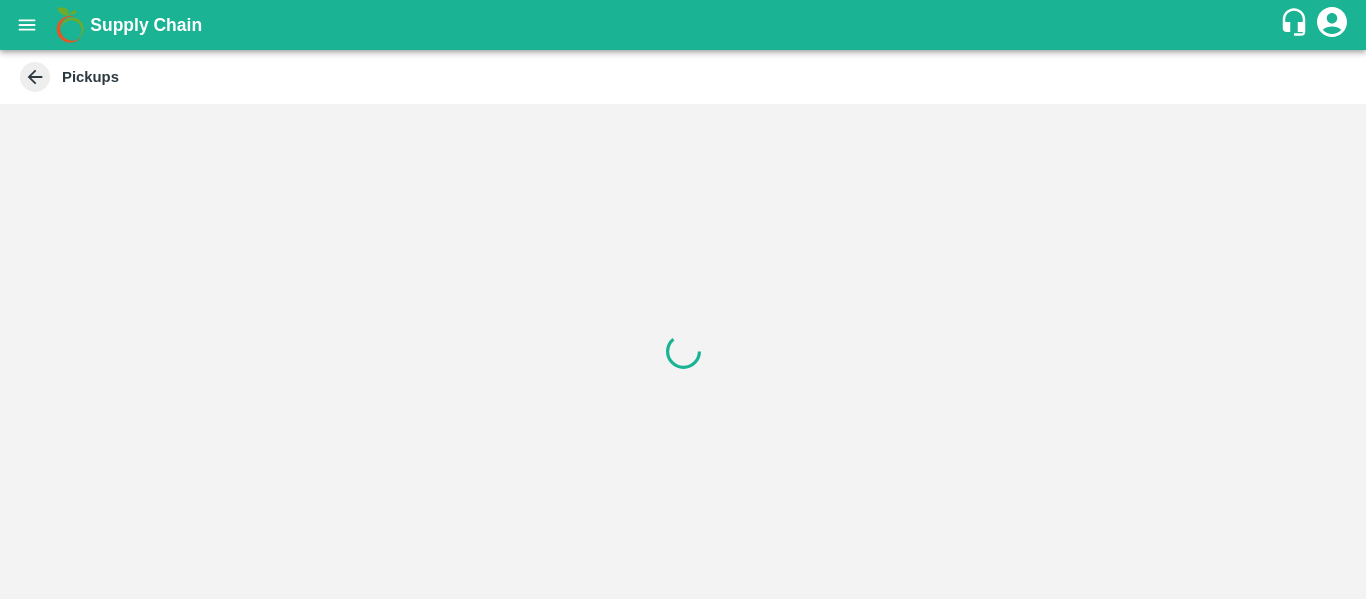 scroll, scrollTop: 0, scrollLeft: 0, axis: both 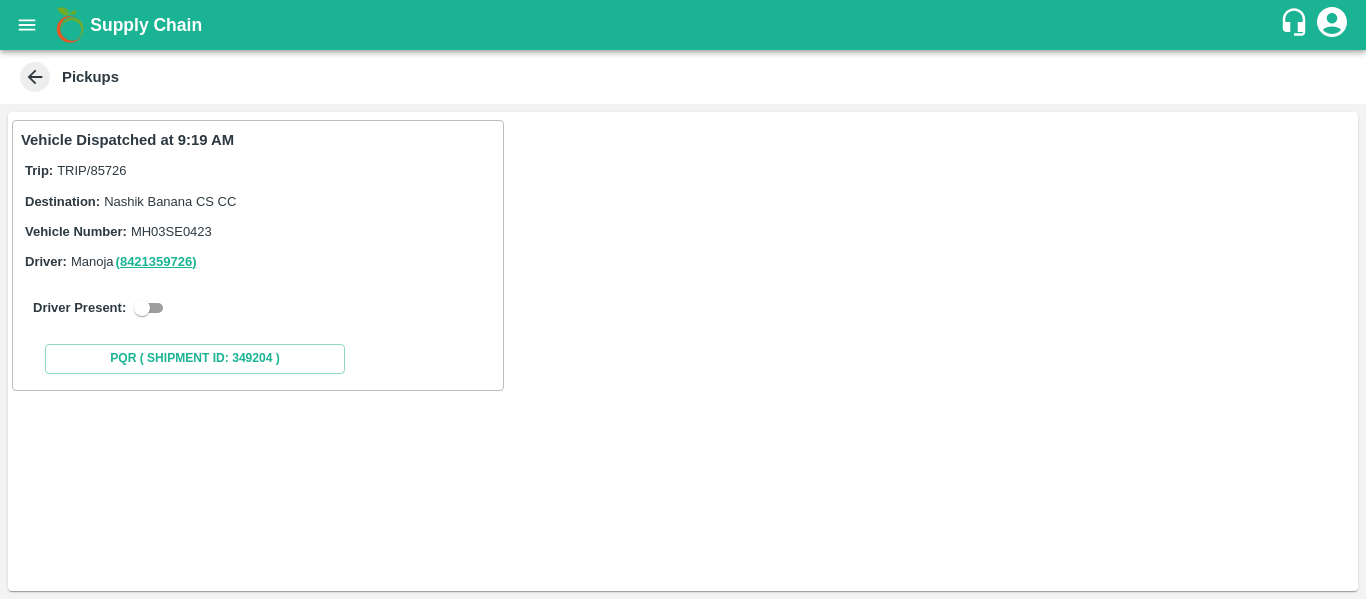 click at bounding box center (142, 308) 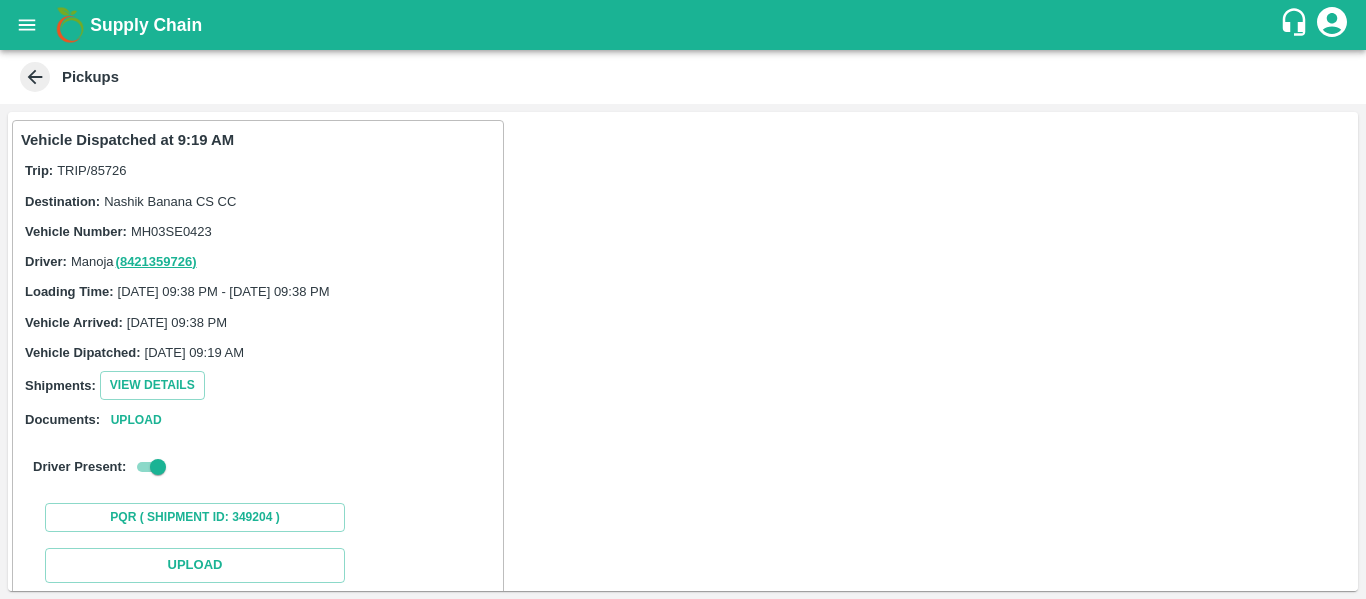 scroll, scrollTop: 293, scrollLeft: 0, axis: vertical 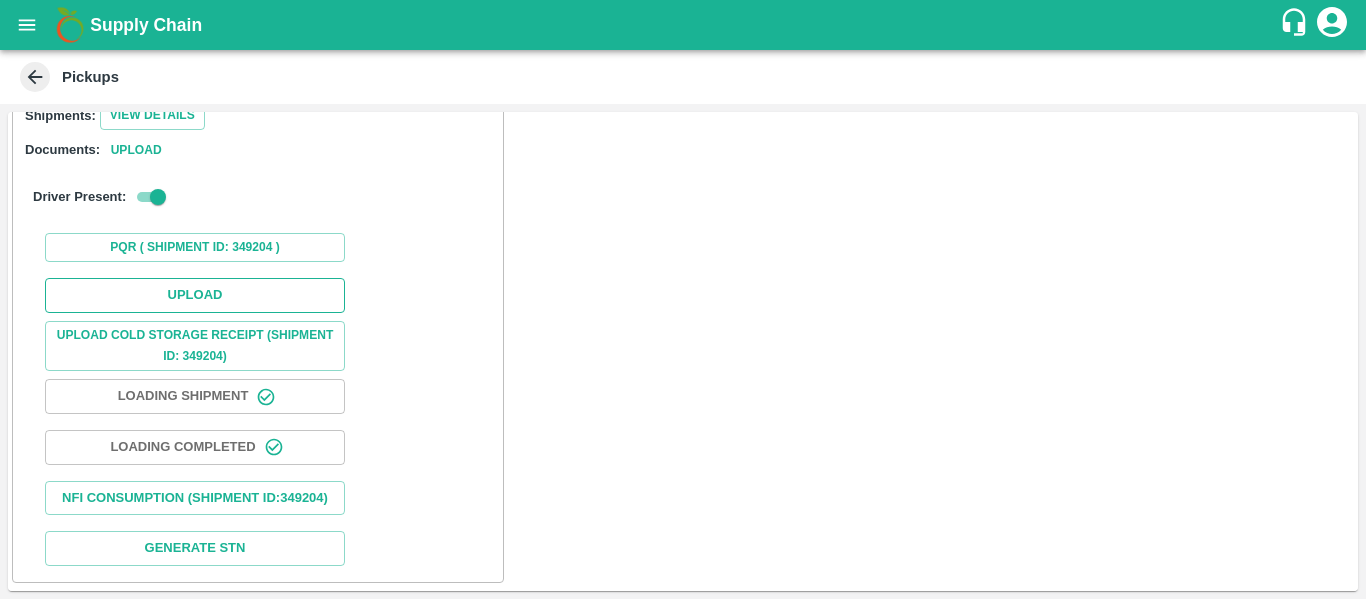 click on "Upload" at bounding box center [195, 295] 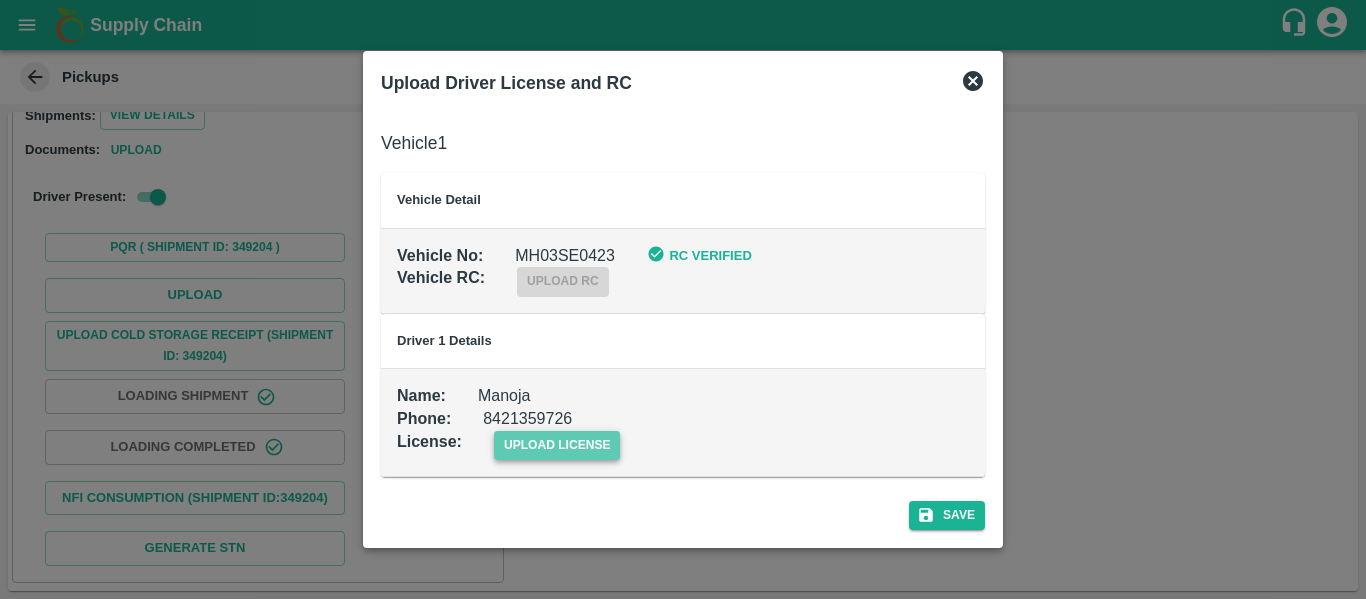 click on "upload license" at bounding box center (557, 445) 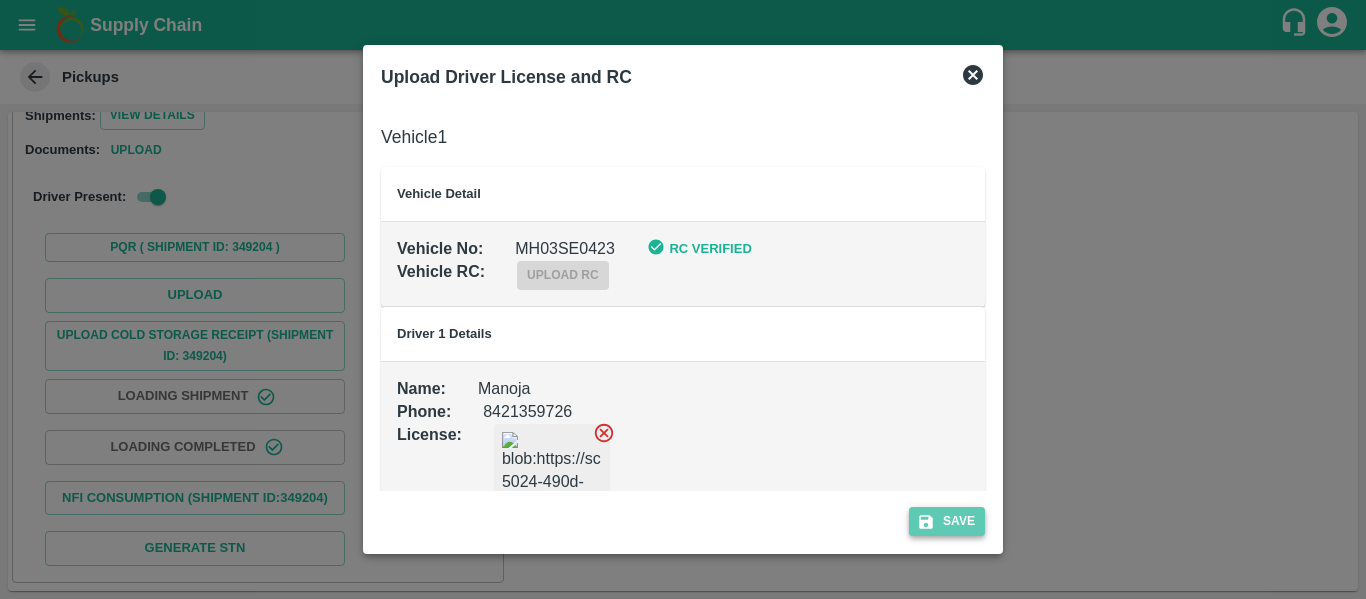 click on "Save" at bounding box center [947, 521] 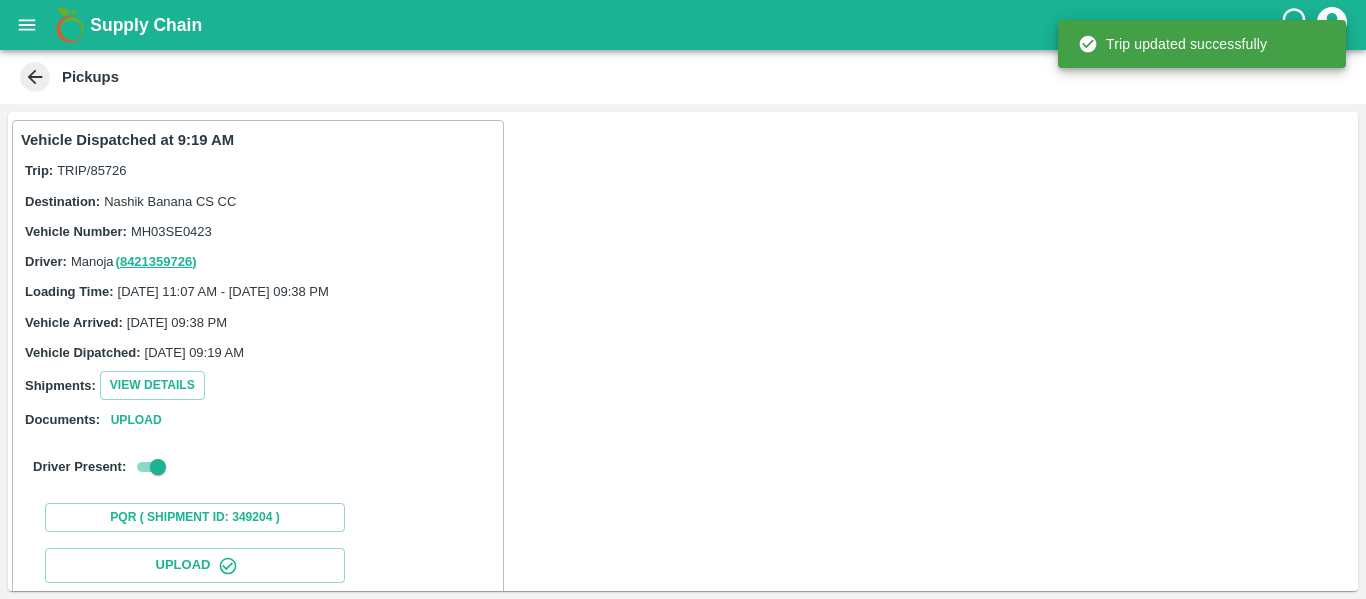 scroll, scrollTop: 344, scrollLeft: 0, axis: vertical 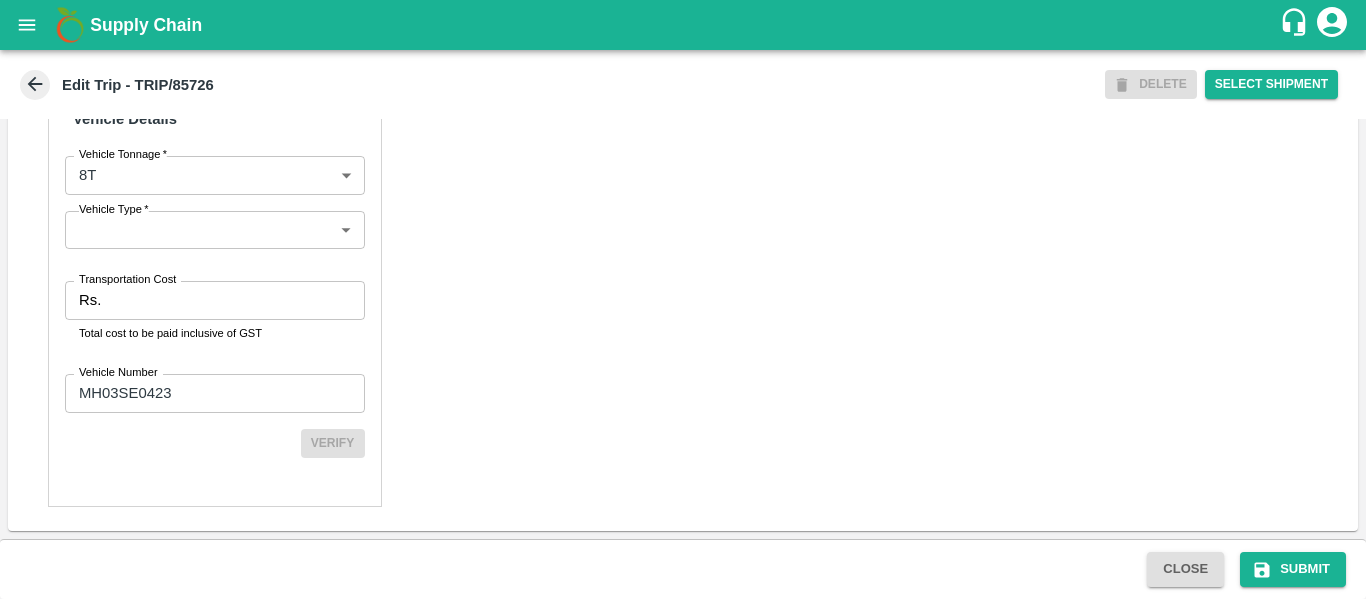 click on "Transportation Cost" at bounding box center [236, 300] 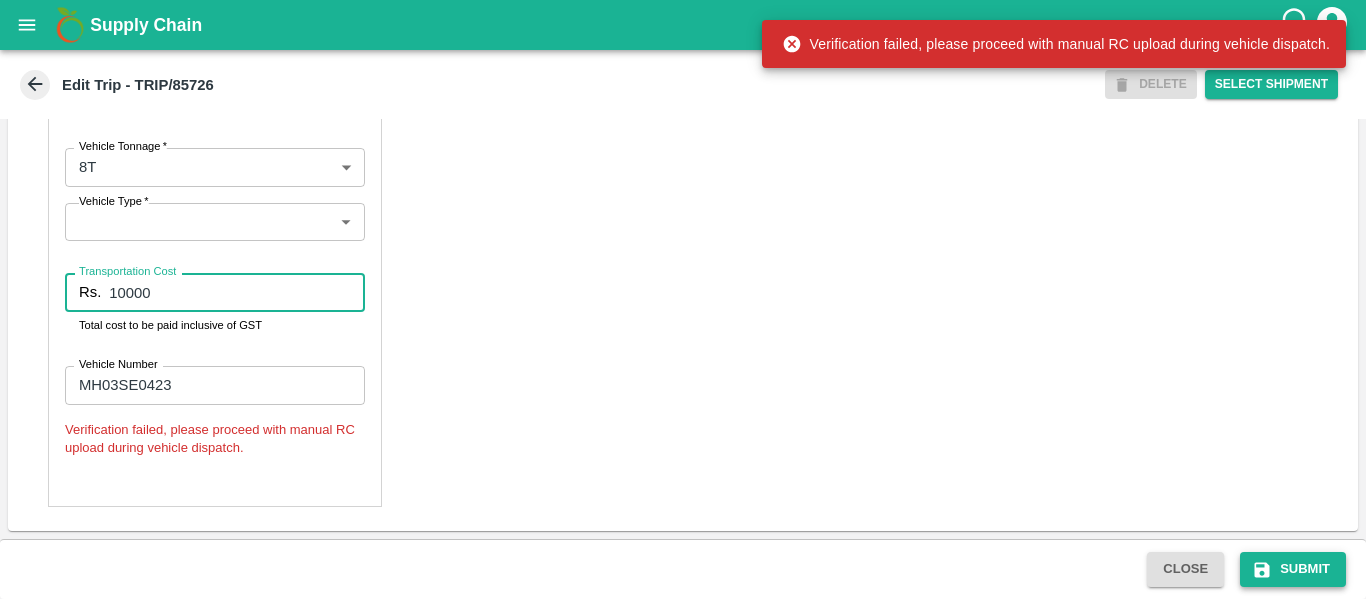 type on "10000" 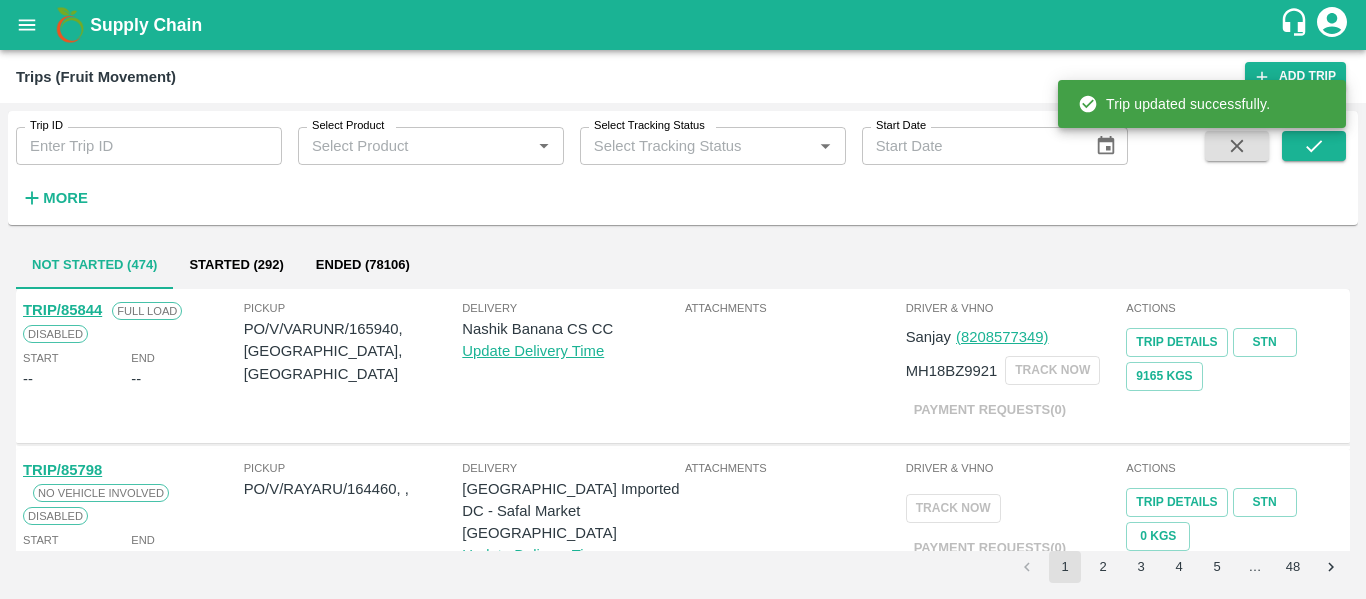 click on "Trip ID" at bounding box center [149, 146] 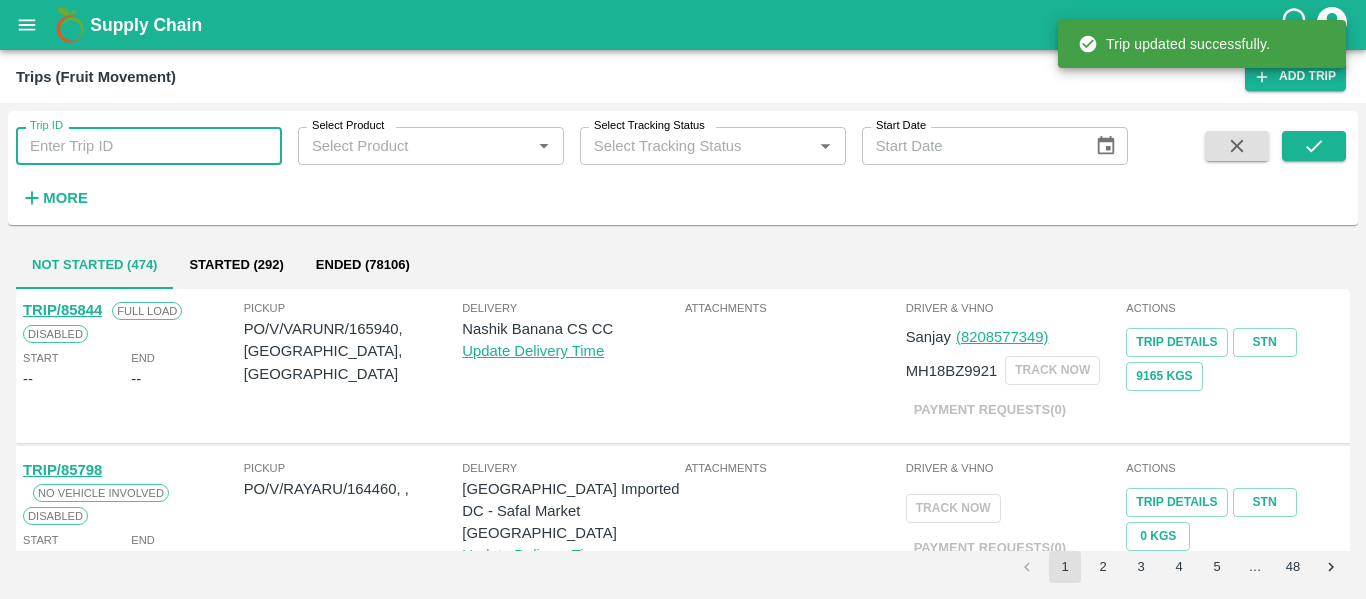 paste on "85757" 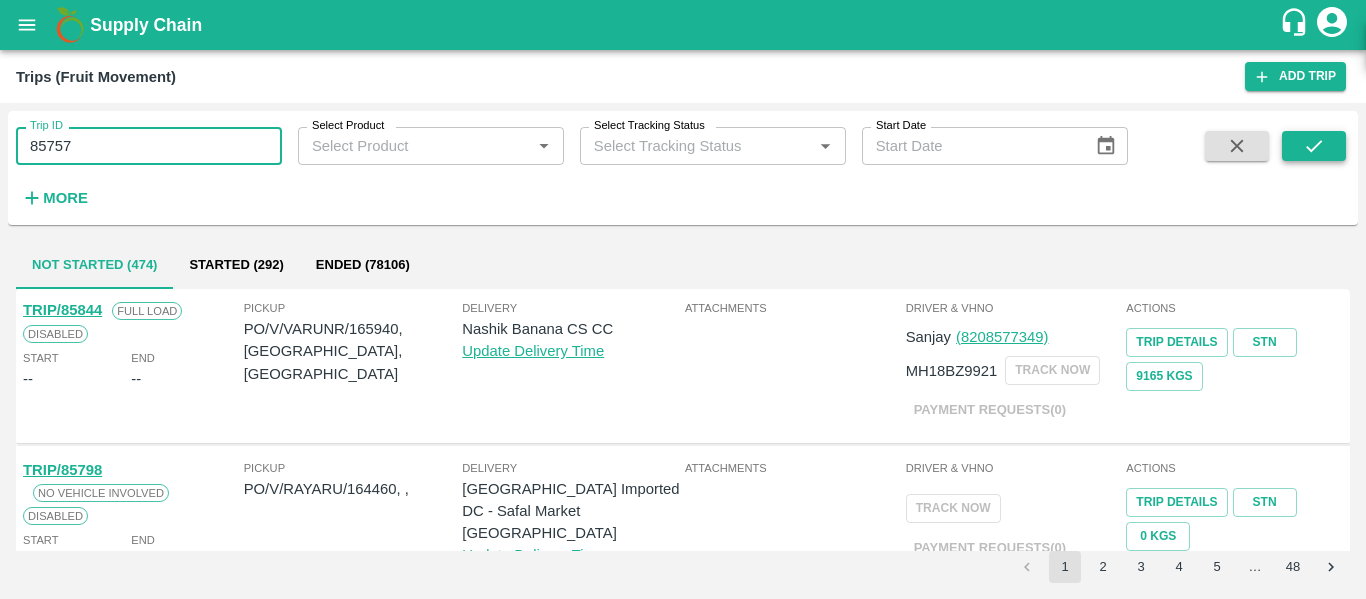 type on "85757" 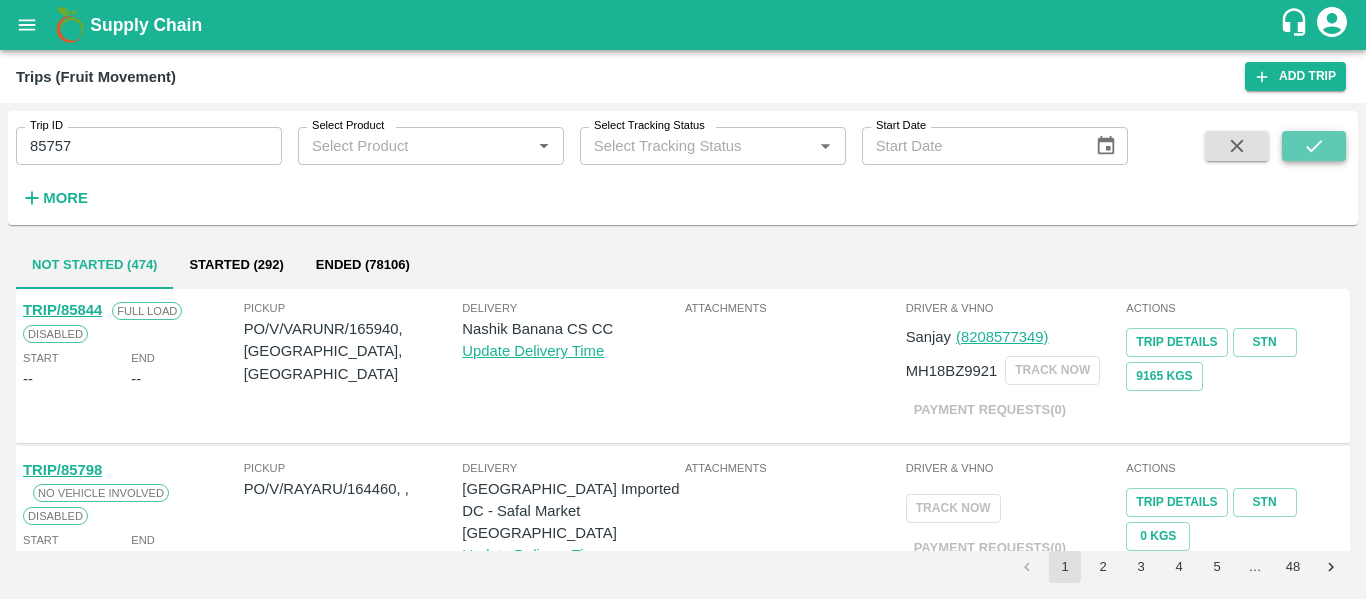 click at bounding box center [1314, 146] 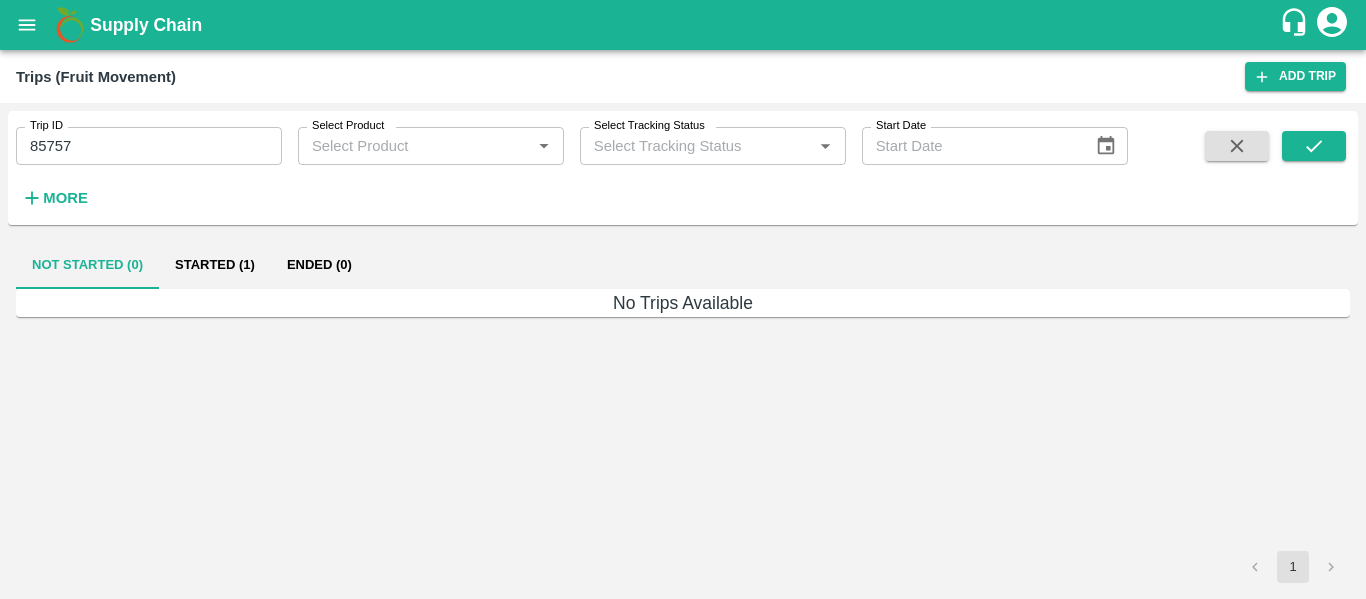click on "Started (1)" at bounding box center (215, 265) 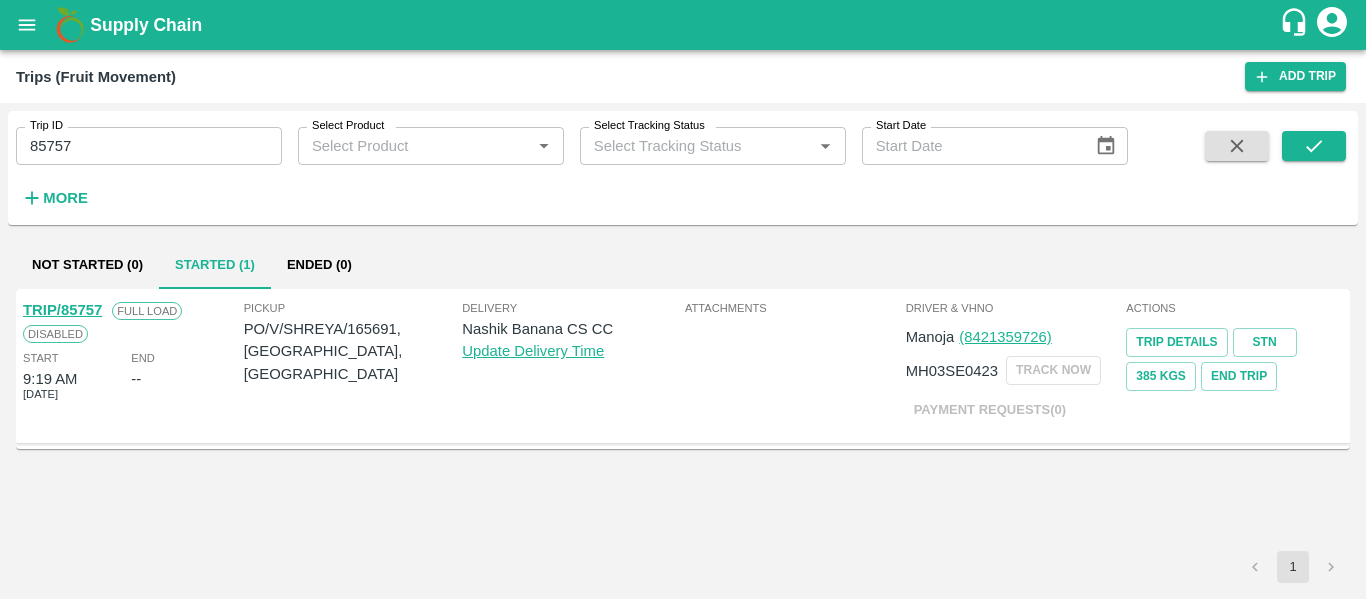 click on "Disabled" at bounding box center (55, 333) 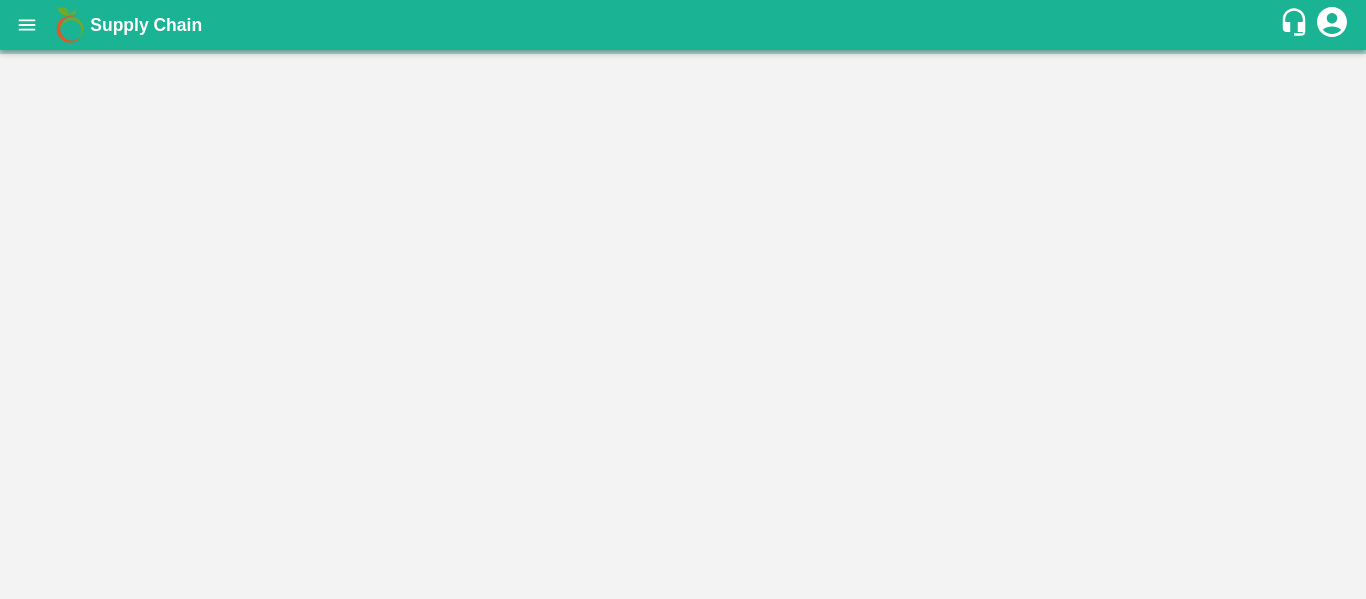 scroll, scrollTop: 0, scrollLeft: 0, axis: both 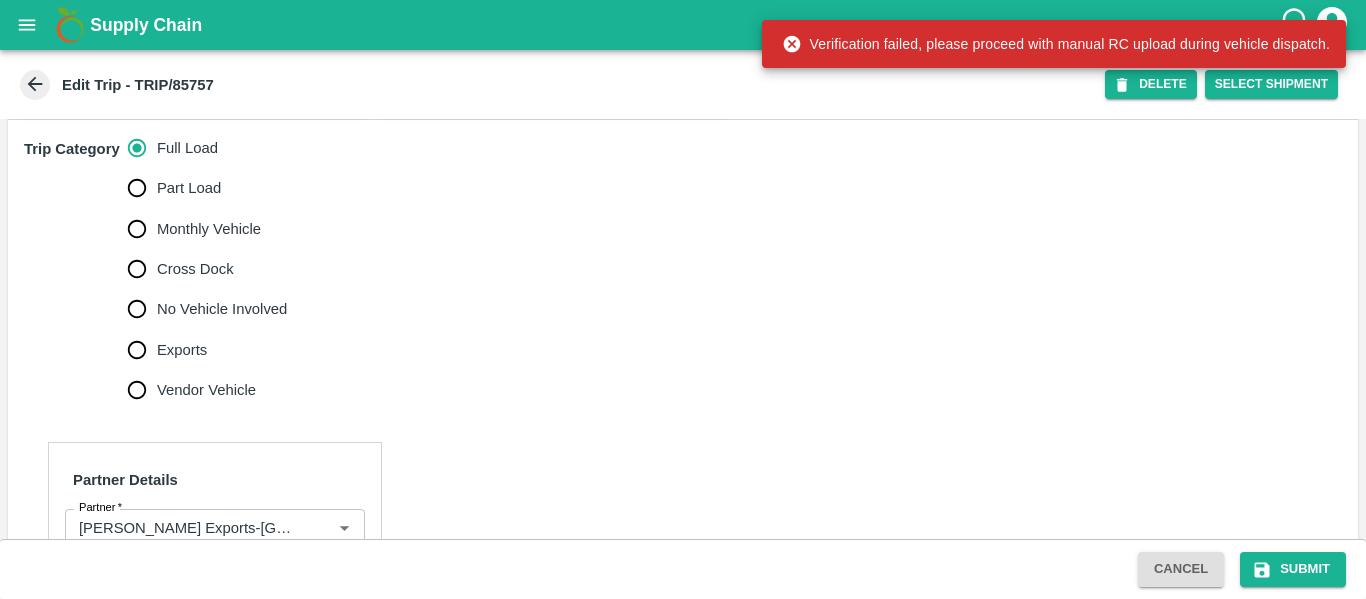 click on "No Vehicle Involved" at bounding box center (202, 309) 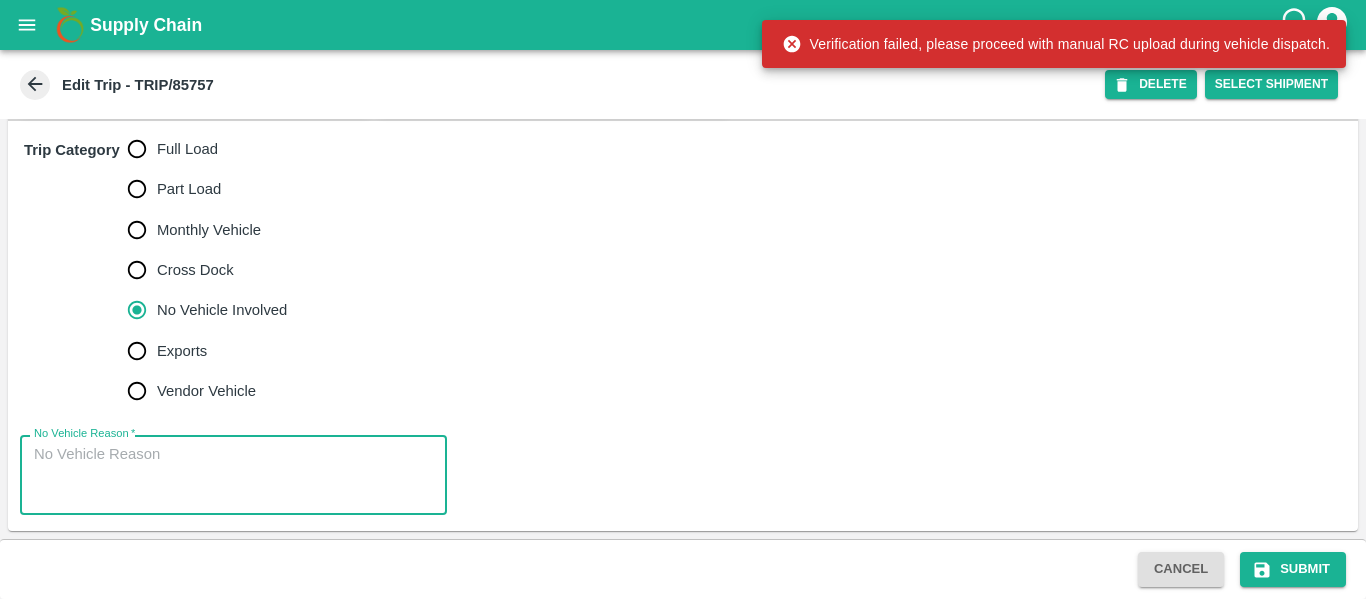 click on "No Vehicle Reason   *" at bounding box center [233, 475] 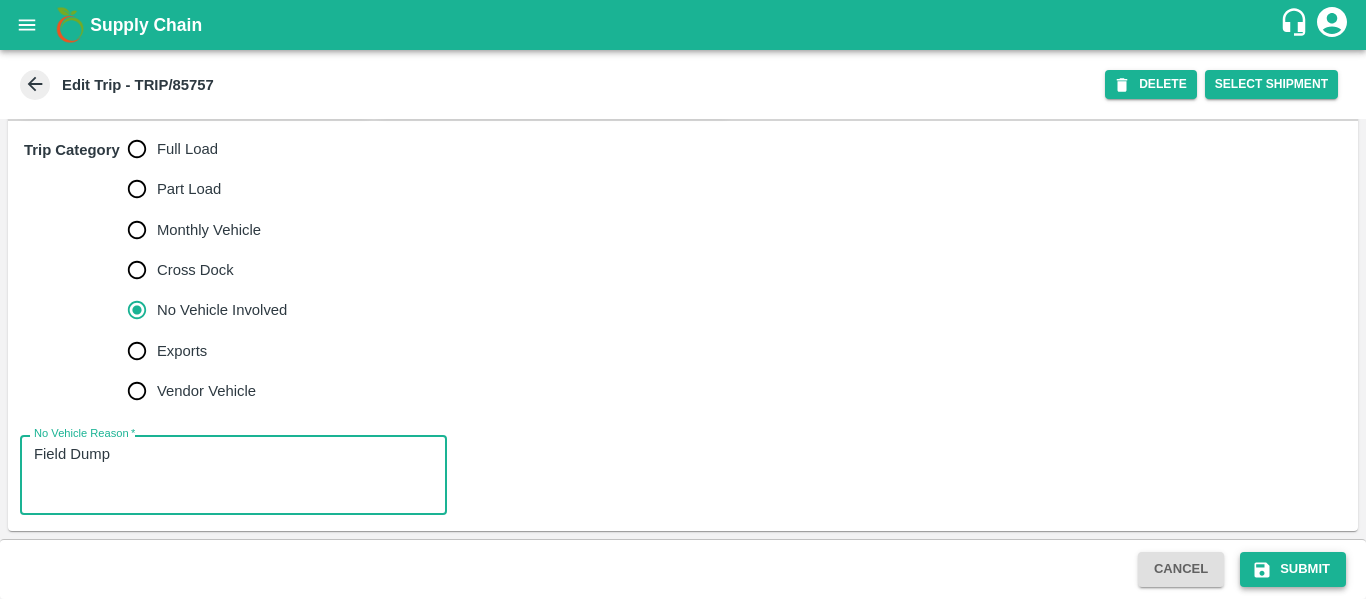 type on "Field Dump" 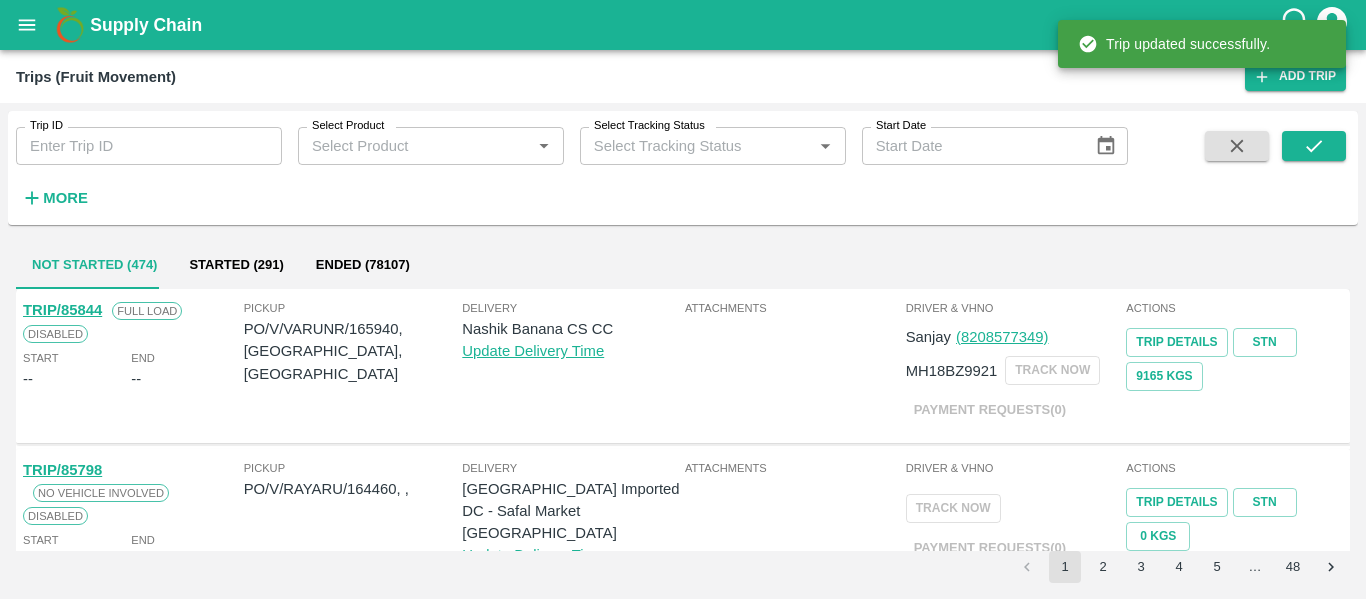 click 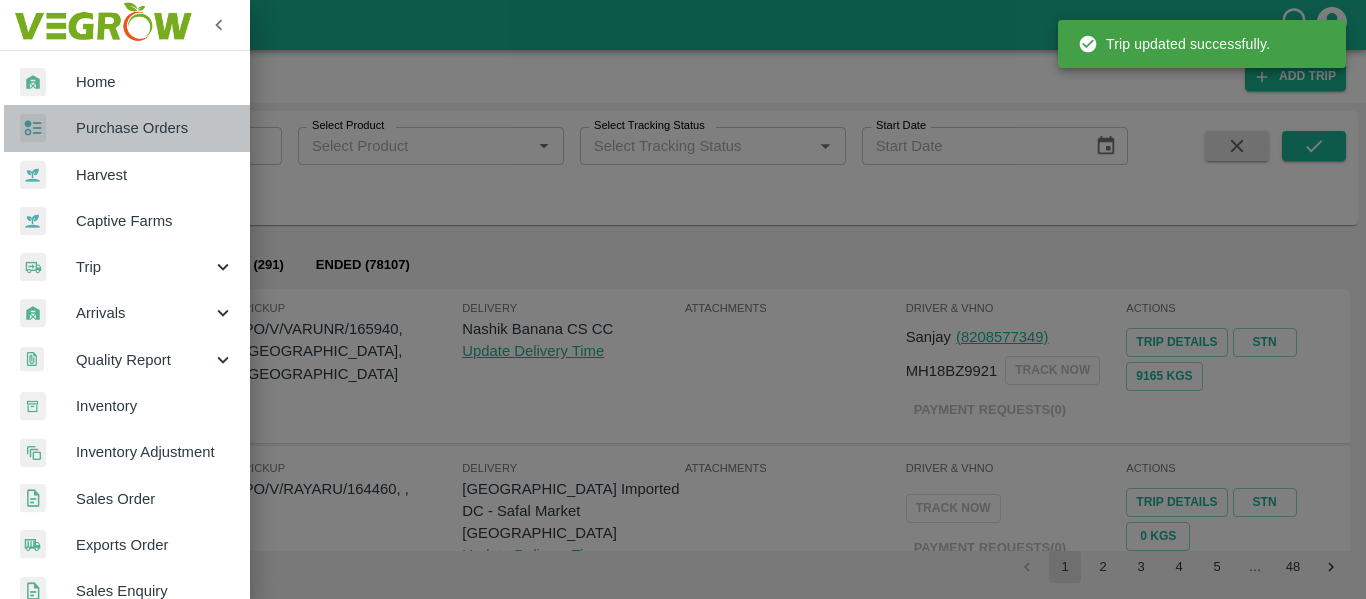 click on "Purchase Orders" at bounding box center [125, 128] 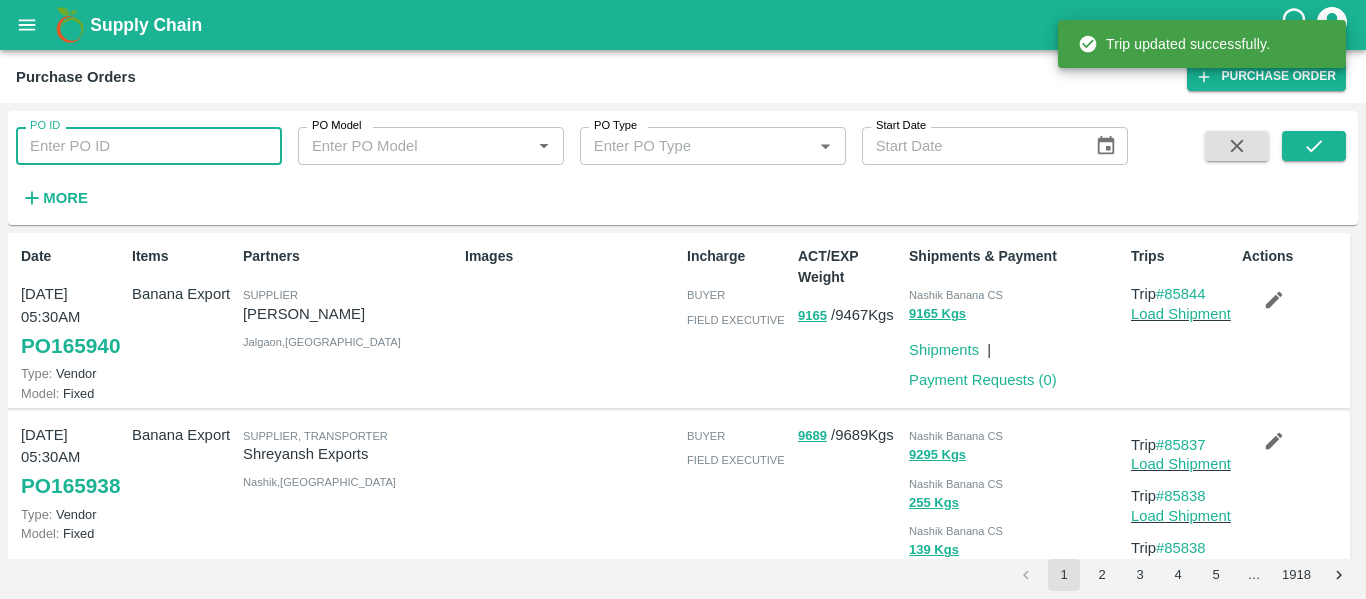click on "PO ID" at bounding box center (149, 146) 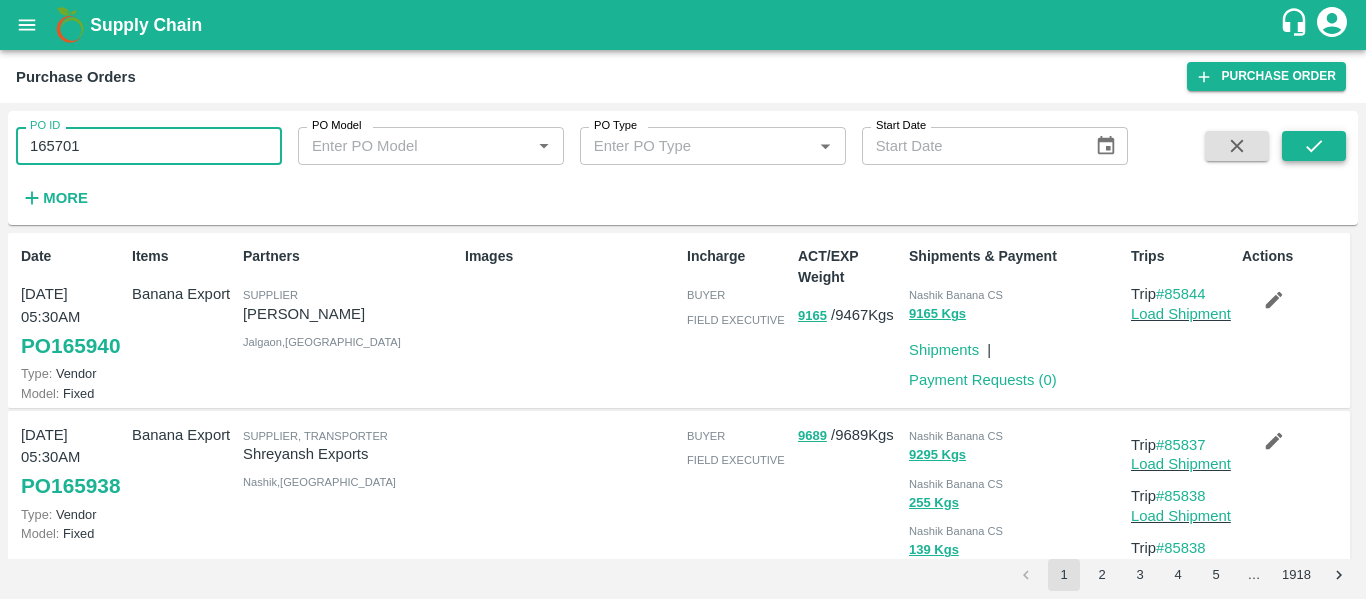 type on "165701" 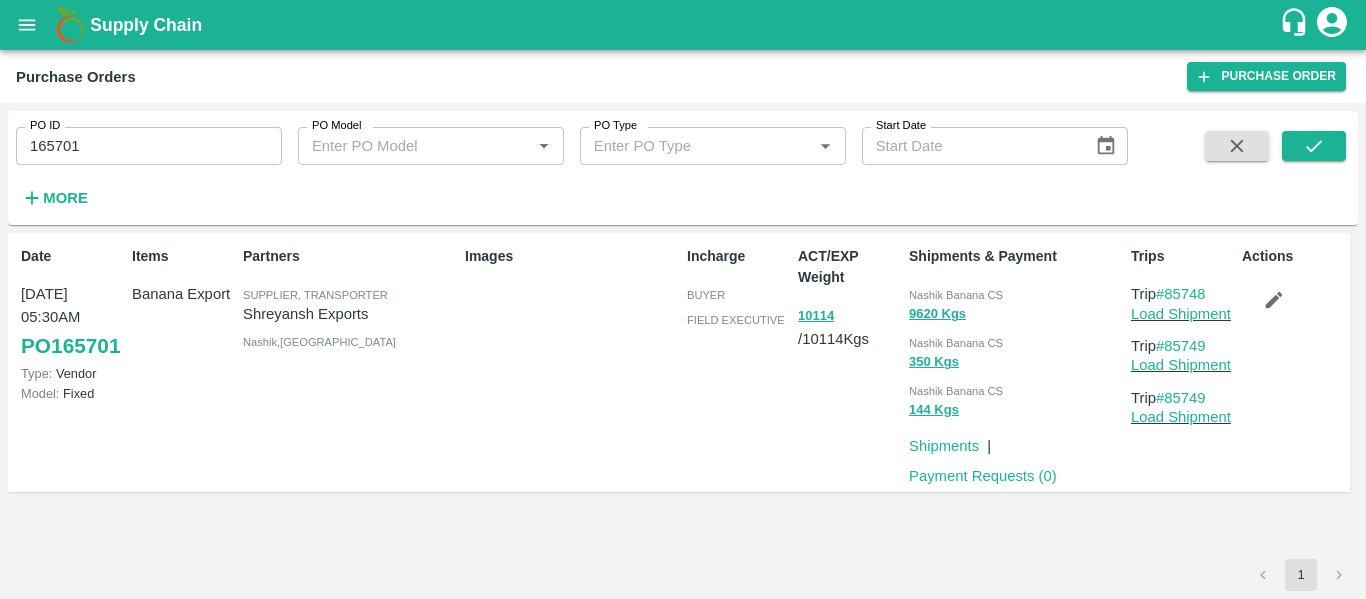click 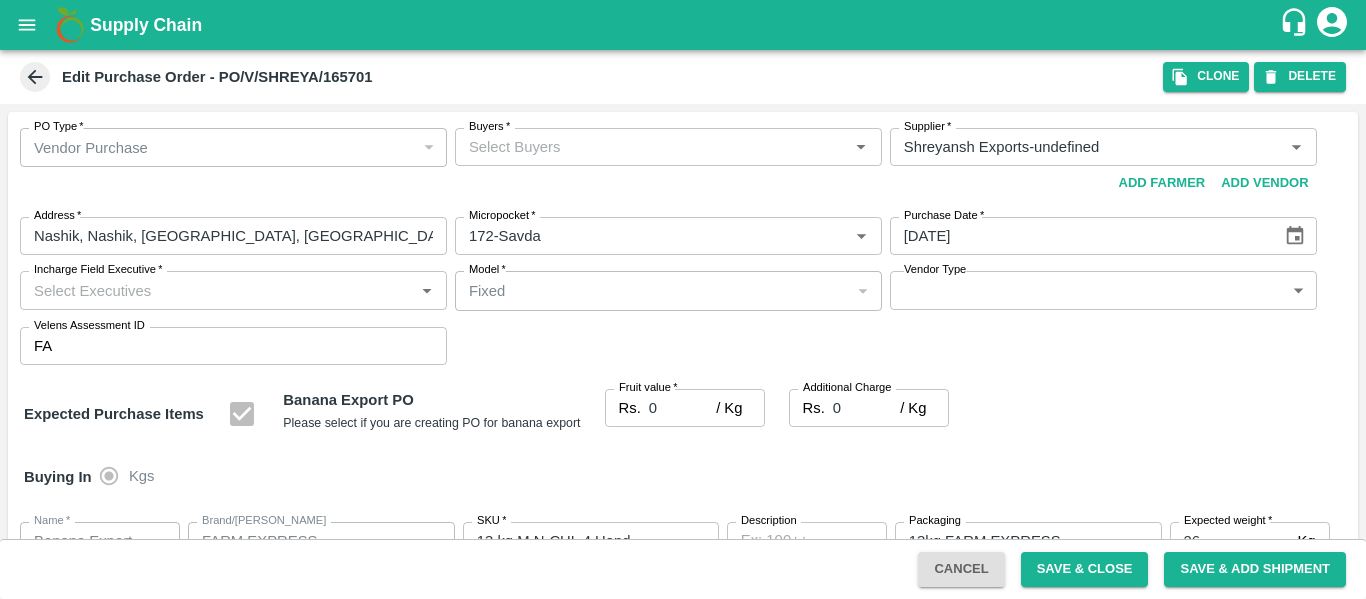 click on "Buyers   *" at bounding box center [652, 147] 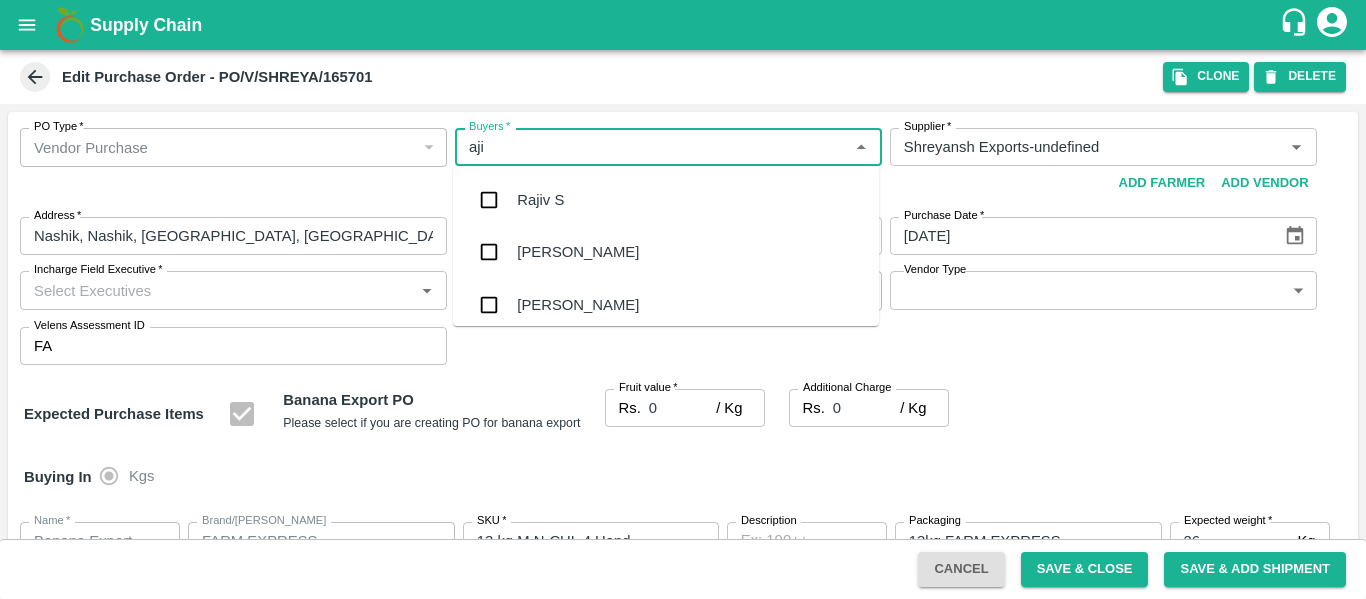 type on "ajit" 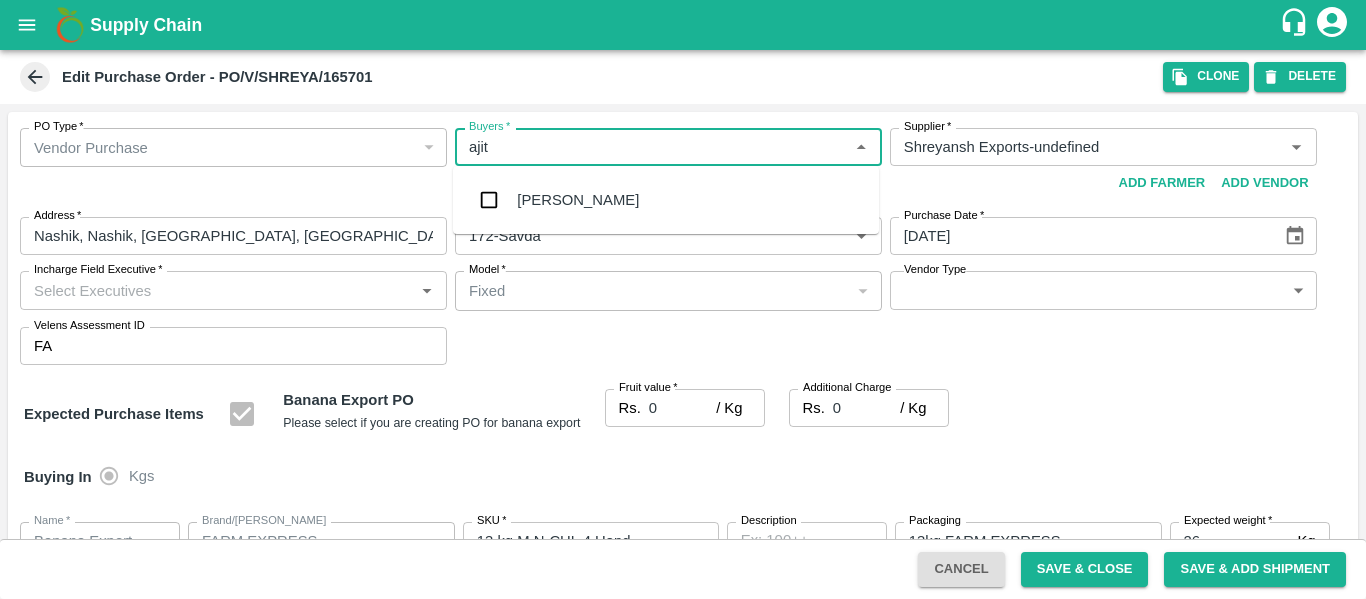 click on "[PERSON_NAME]" at bounding box center (578, 200) 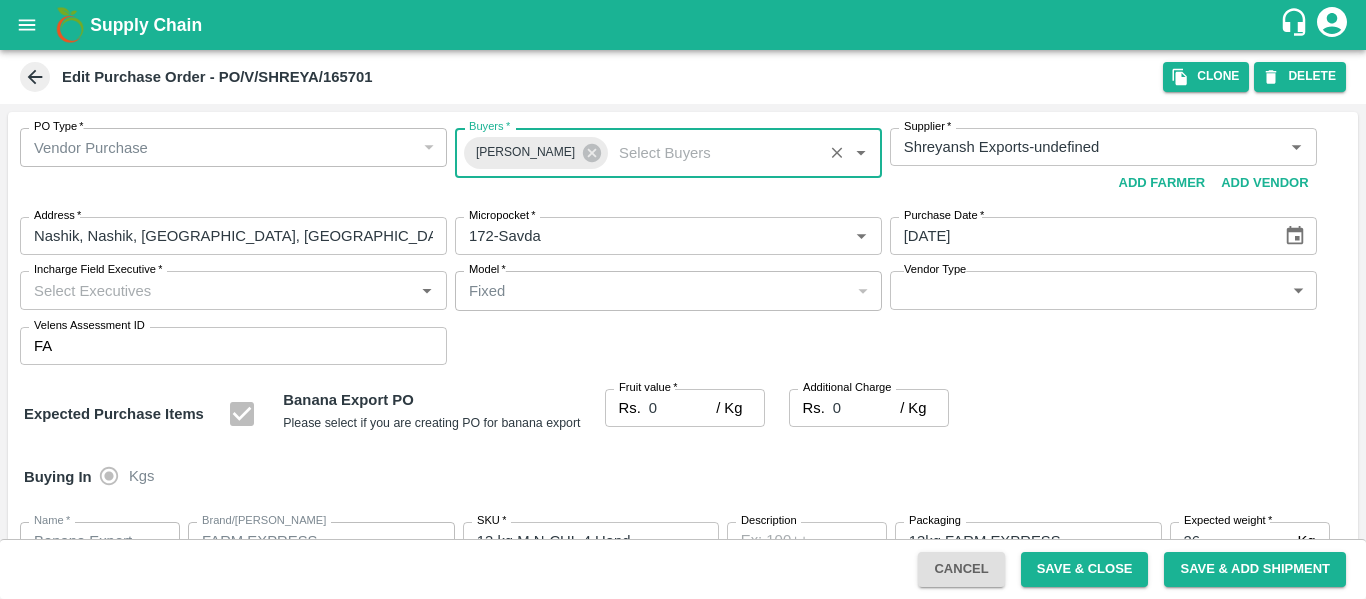 click on "0" at bounding box center (682, 408) 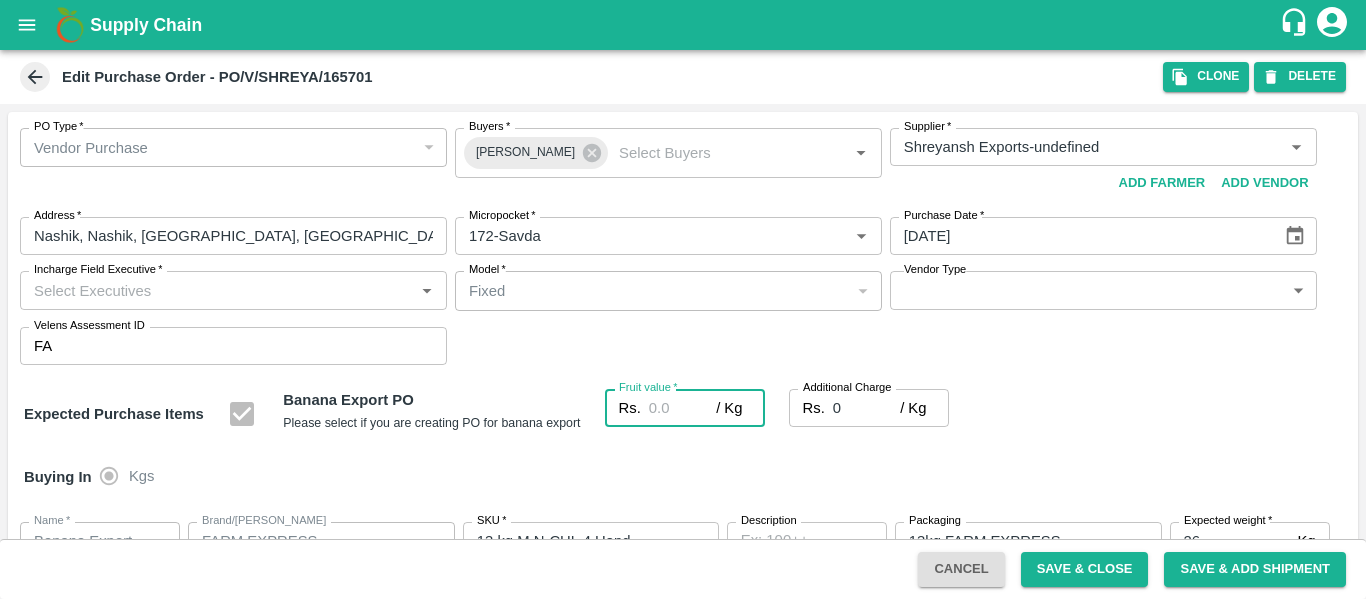 type on "2" 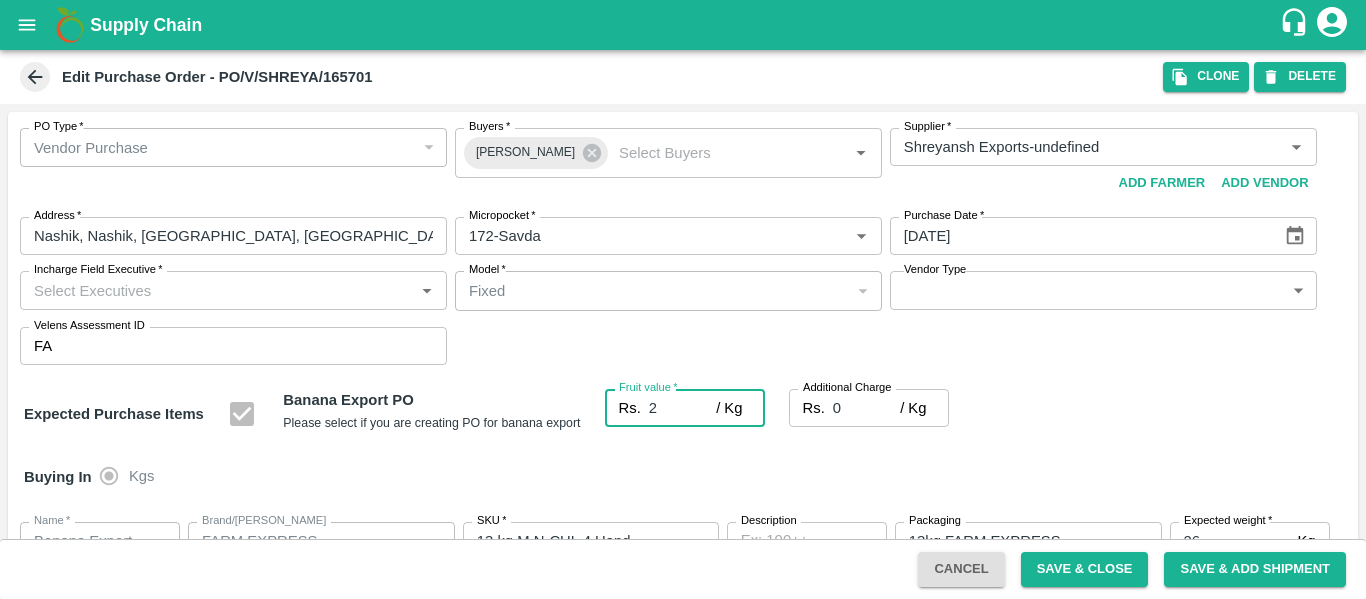 type on "2" 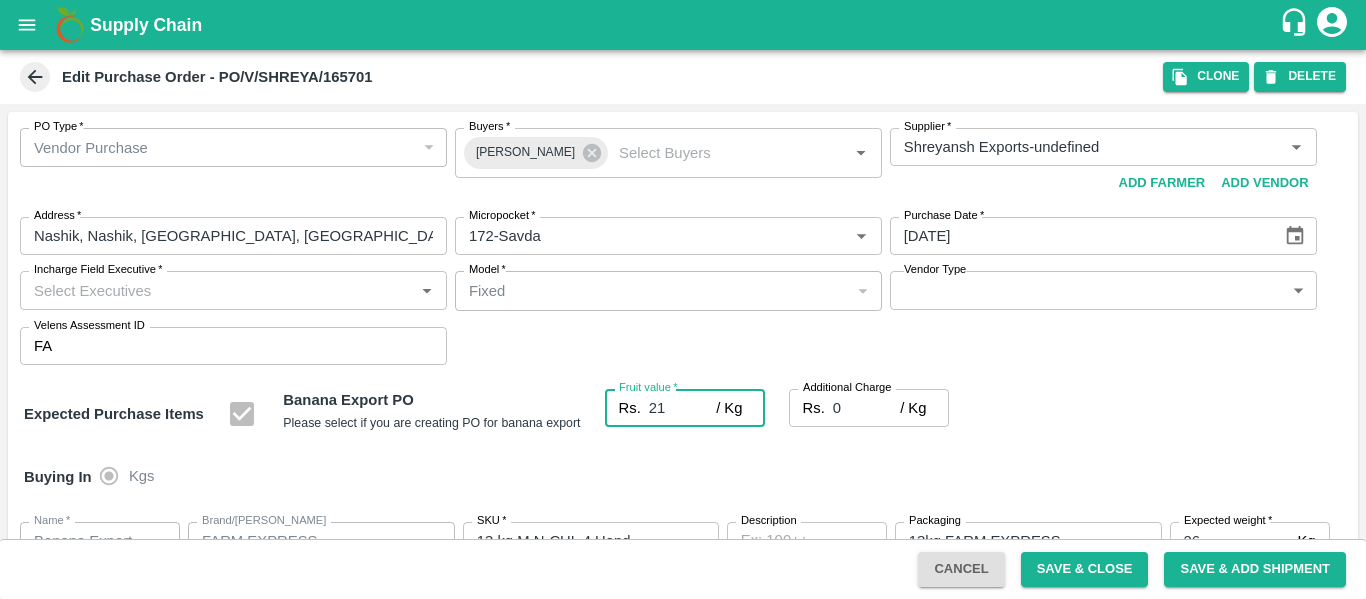 type on "21" 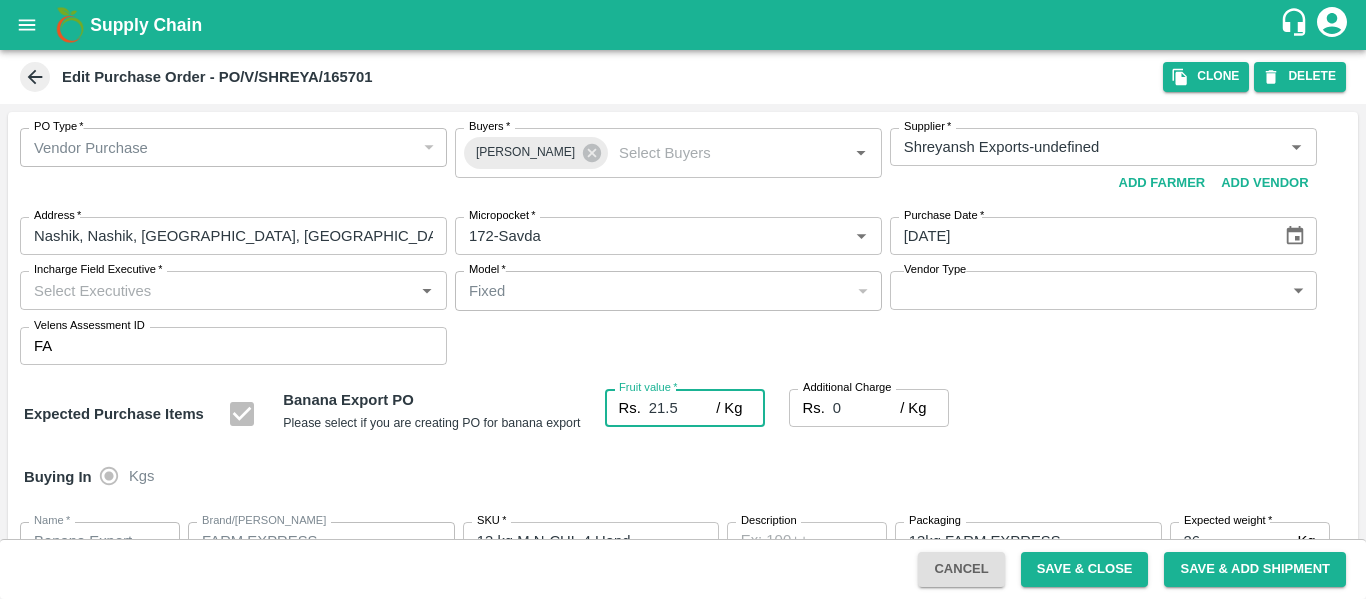 type on "21.5" 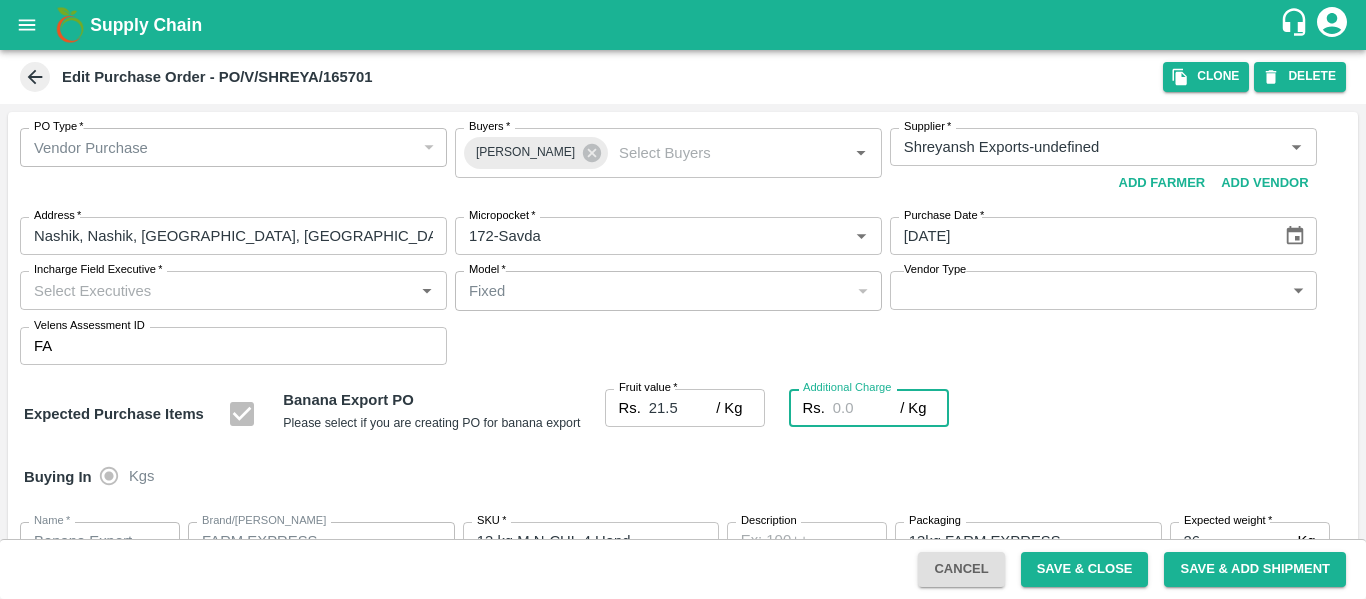 type on "2" 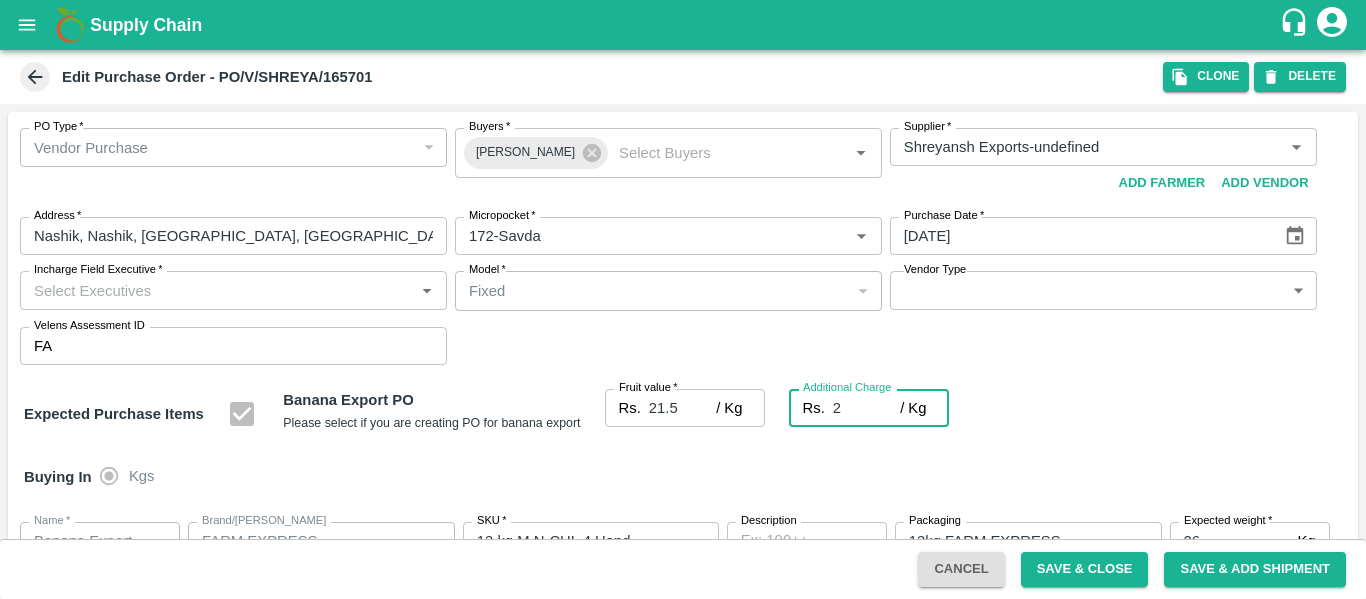type on "23.5" 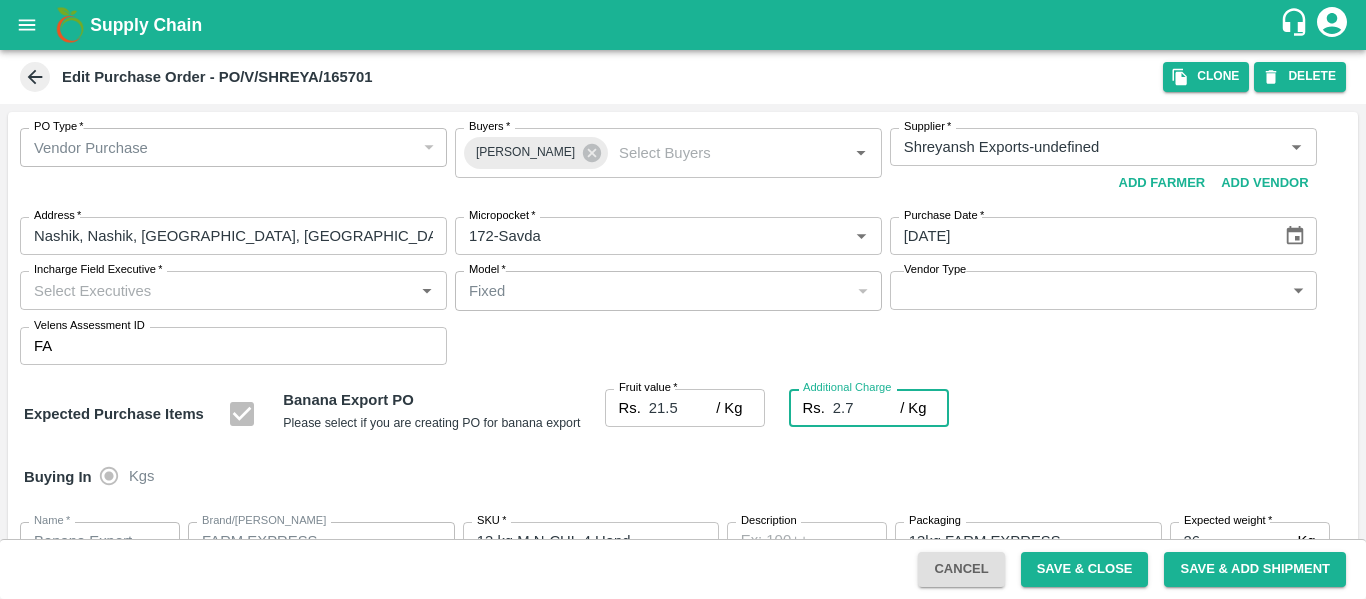 type on "24.2" 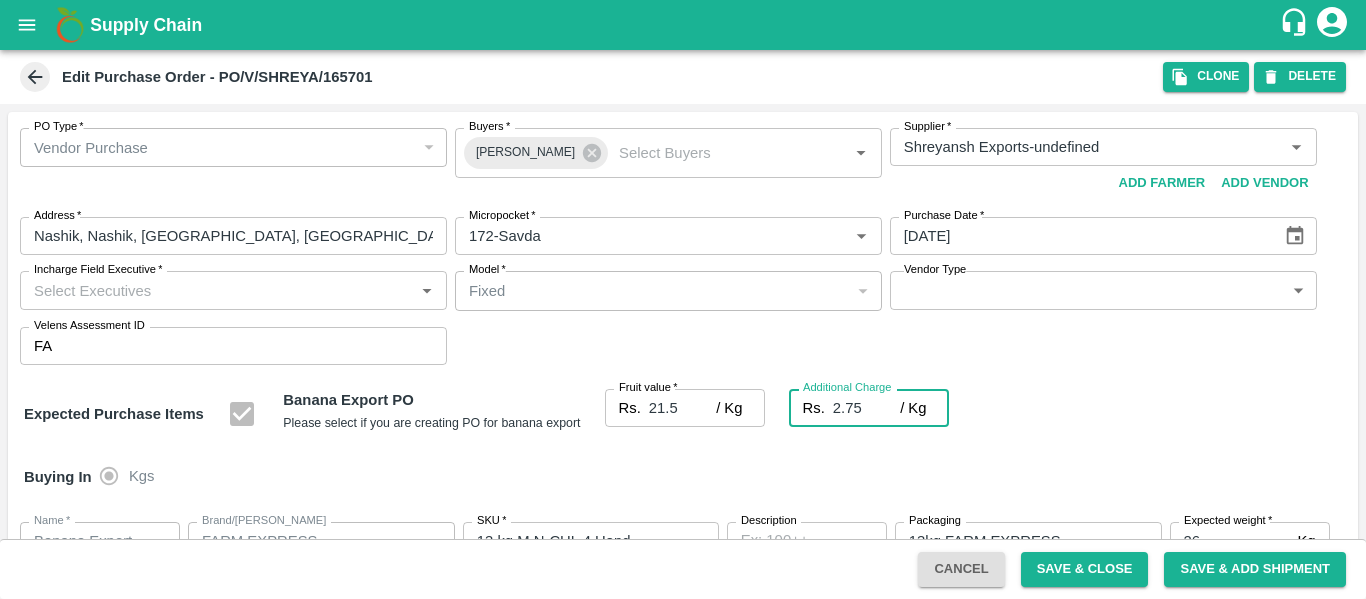 type on "24.25" 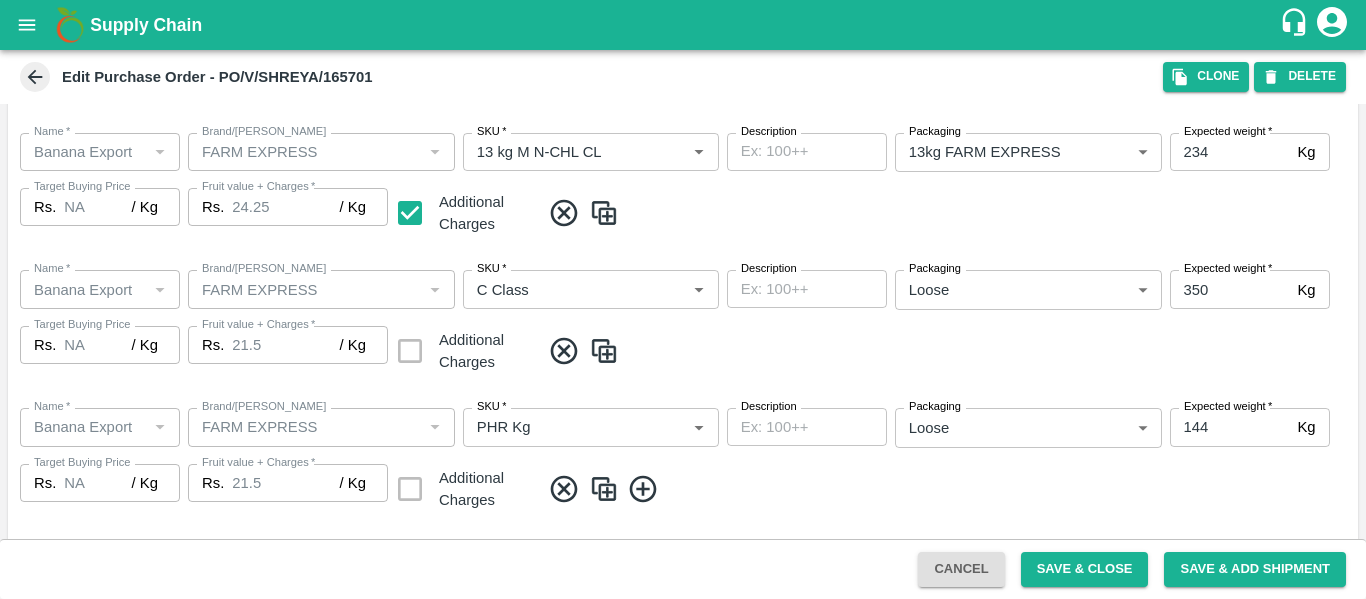 scroll, scrollTop: 1080, scrollLeft: 0, axis: vertical 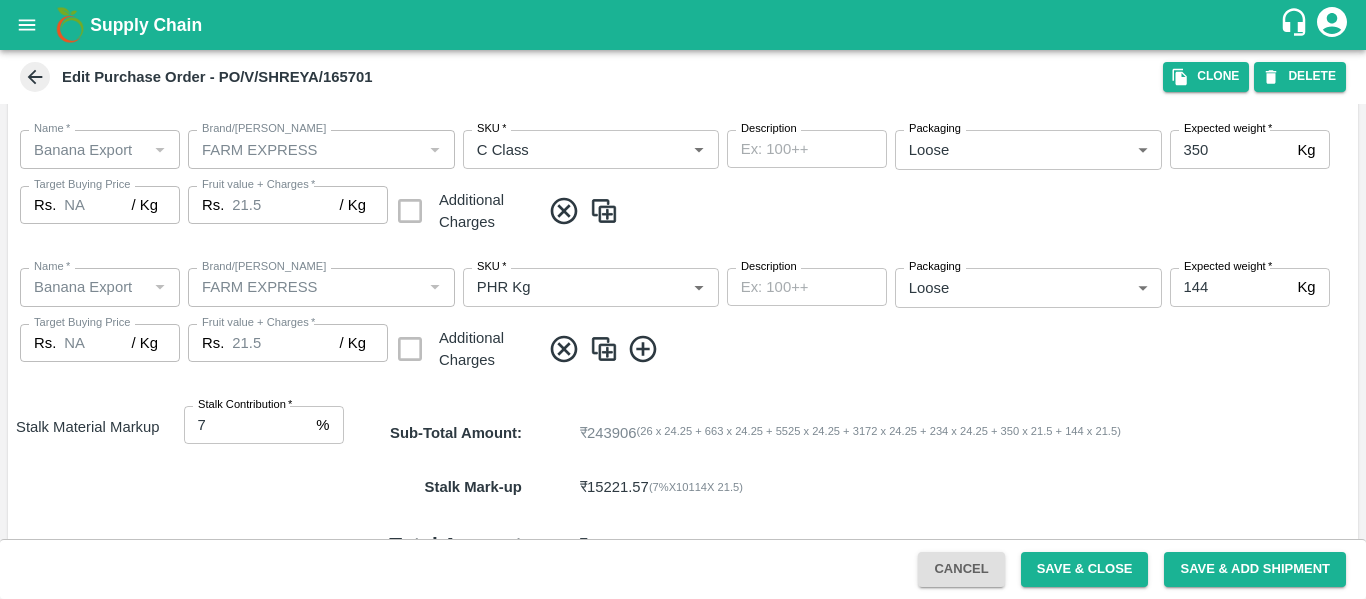 type on "2.75" 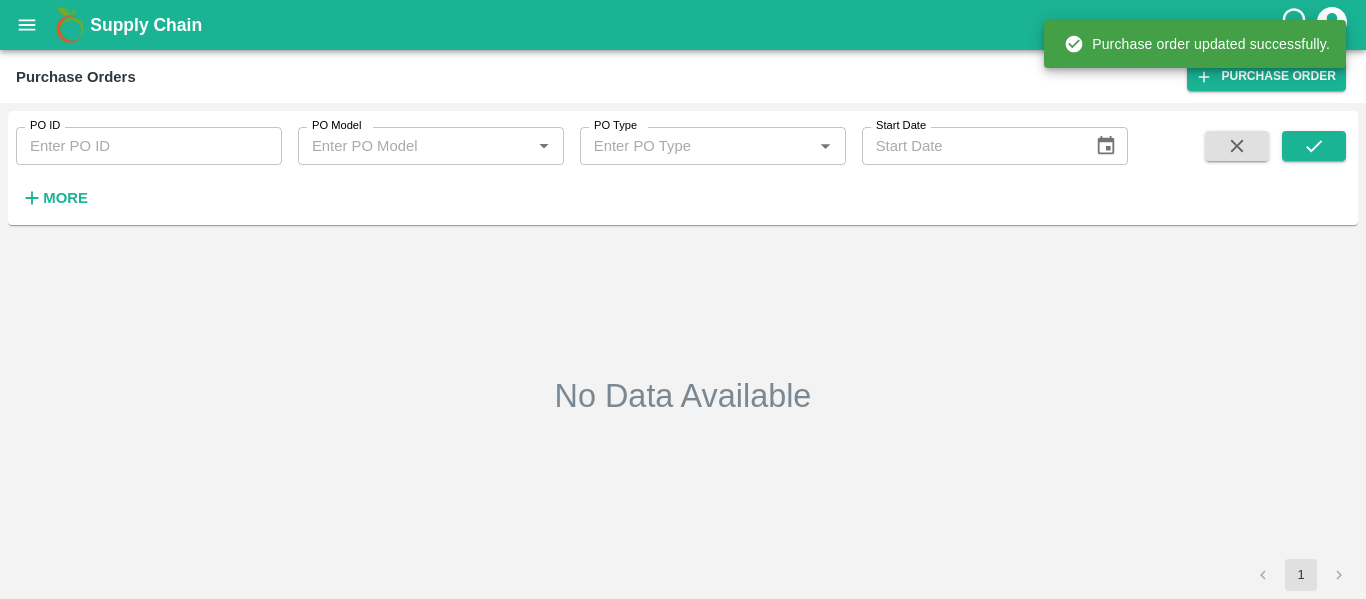 type on "165701" 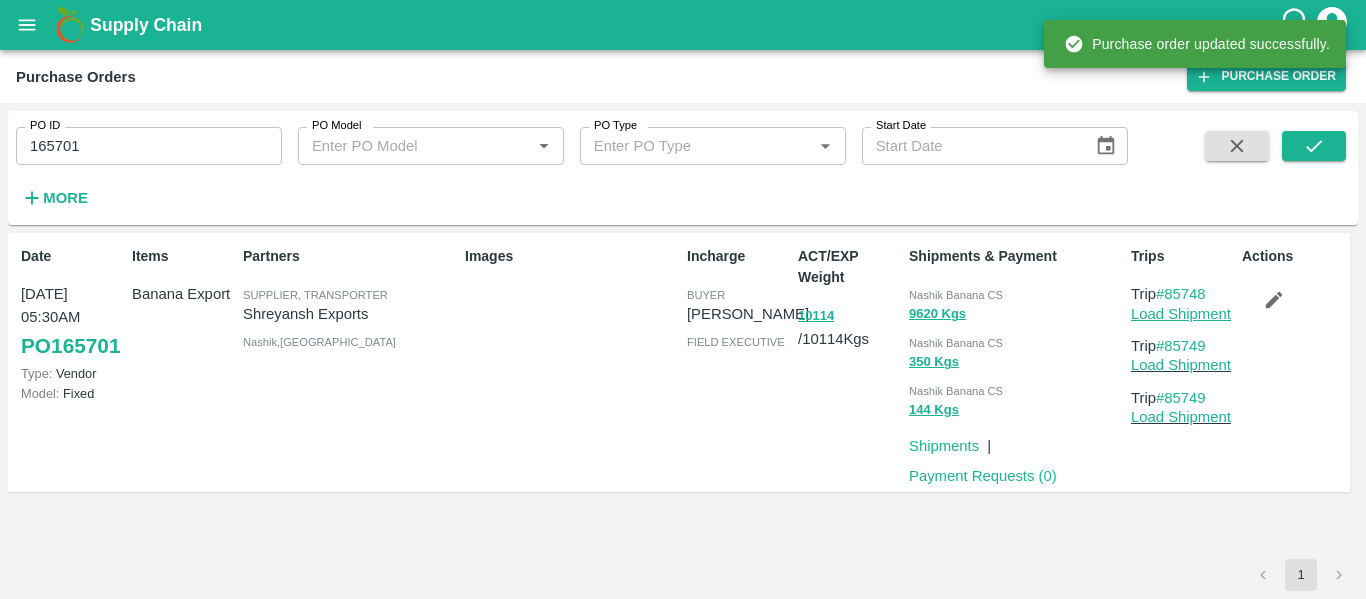 click on "Load Shipment" at bounding box center (1181, 314) 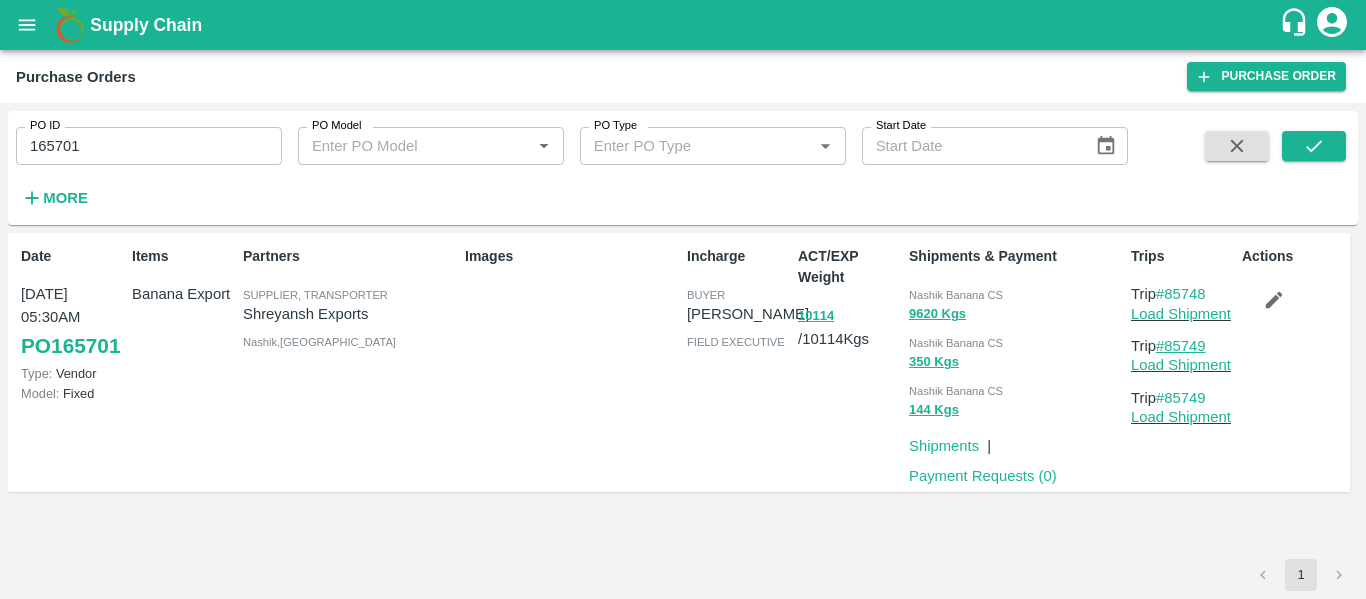 drag, startPoint x: 1214, startPoint y: 336, endPoint x: 1171, endPoint y: 343, distance: 43.56604 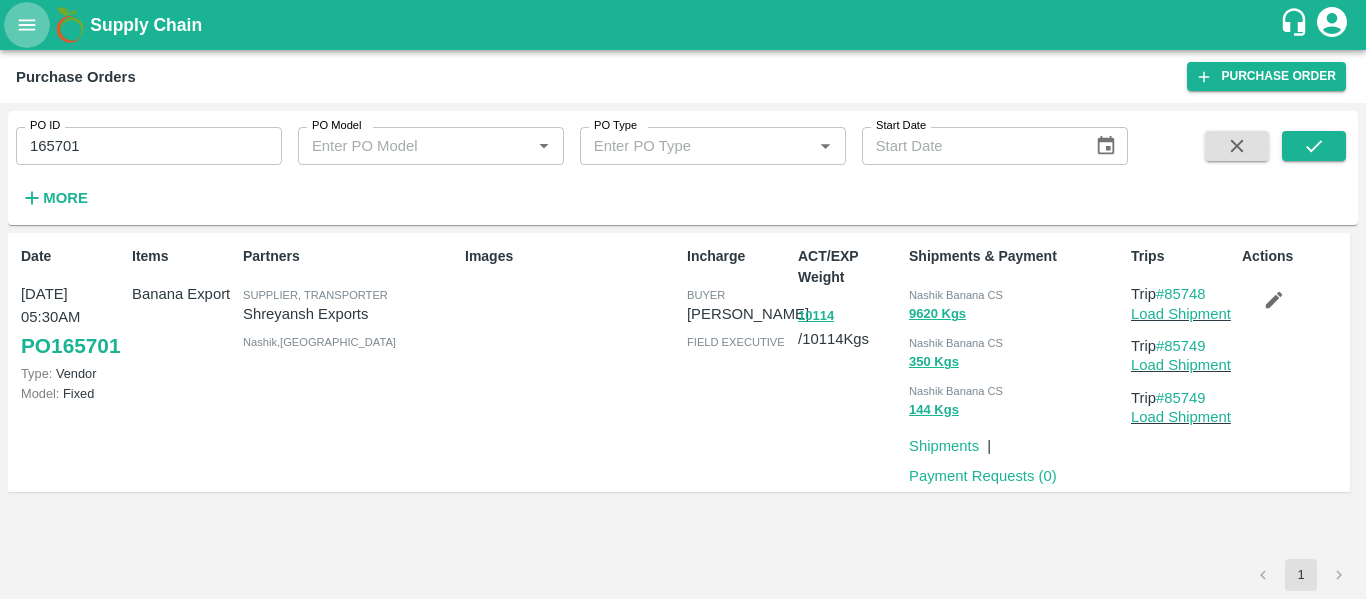 click 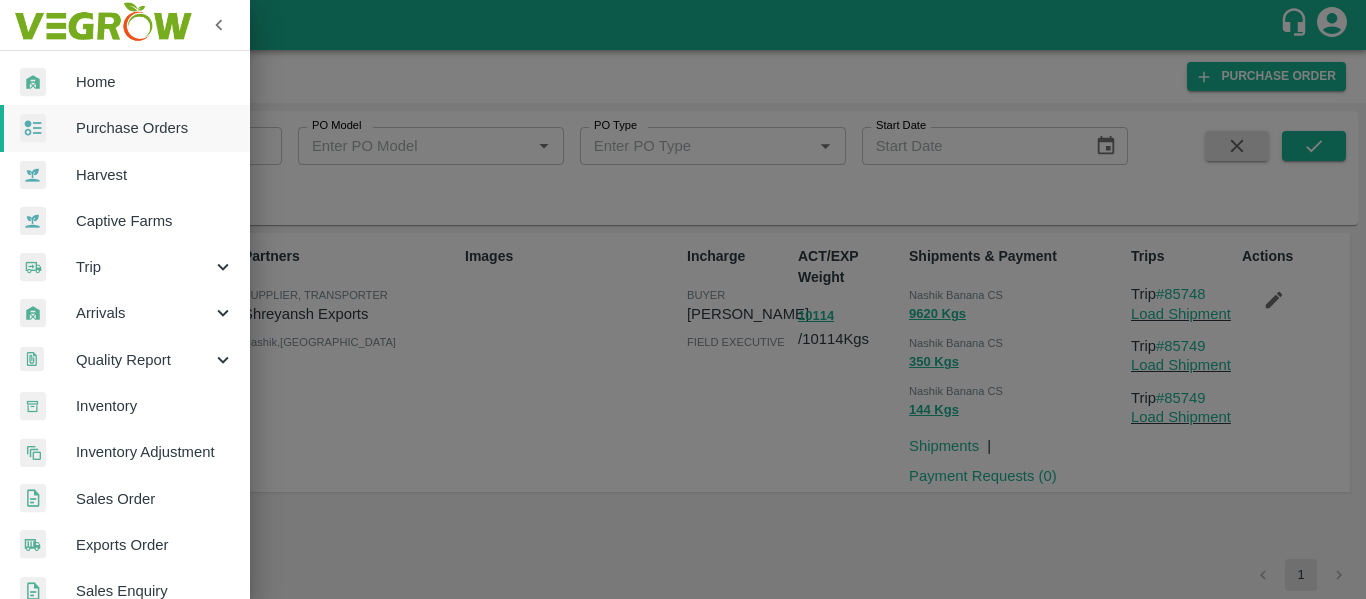 click on "Trip" at bounding box center [144, 267] 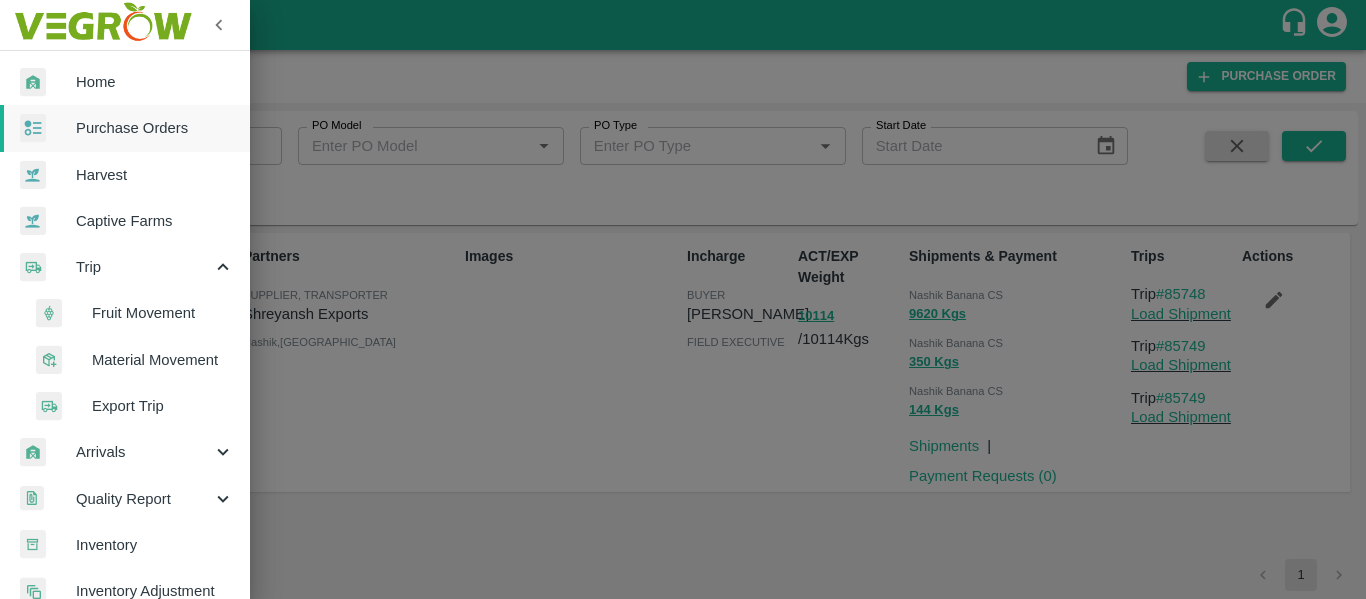 click on "Fruit Movement" at bounding box center [163, 313] 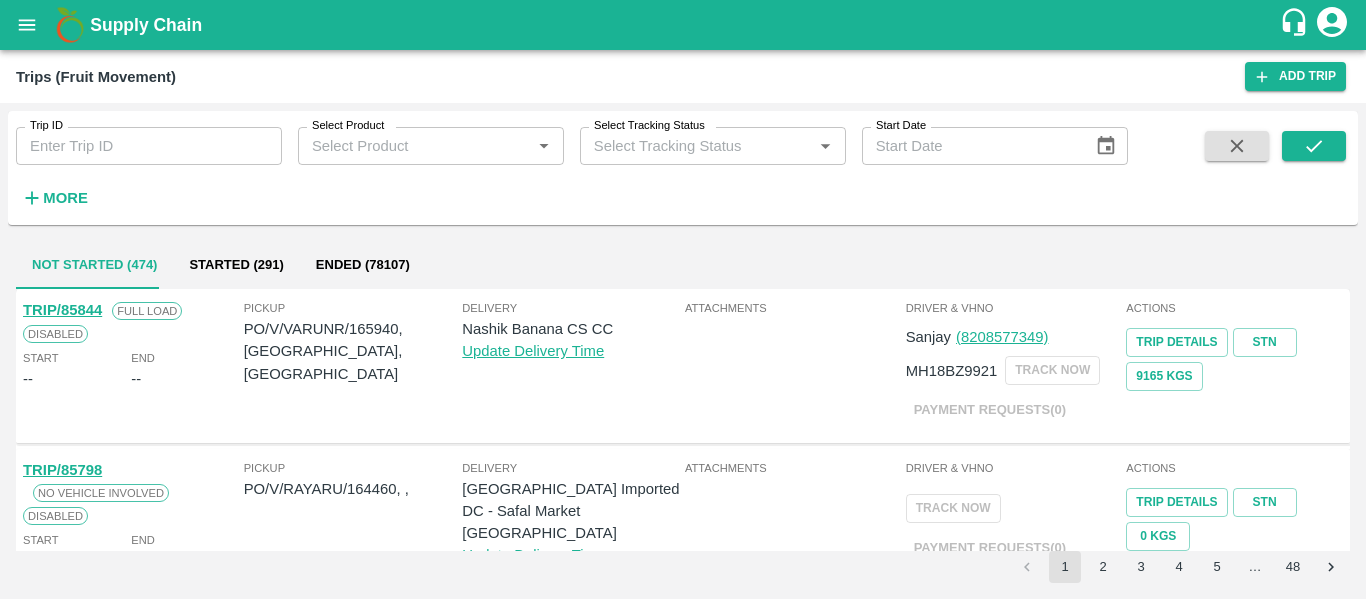 click on "Trip ID" at bounding box center (149, 146) 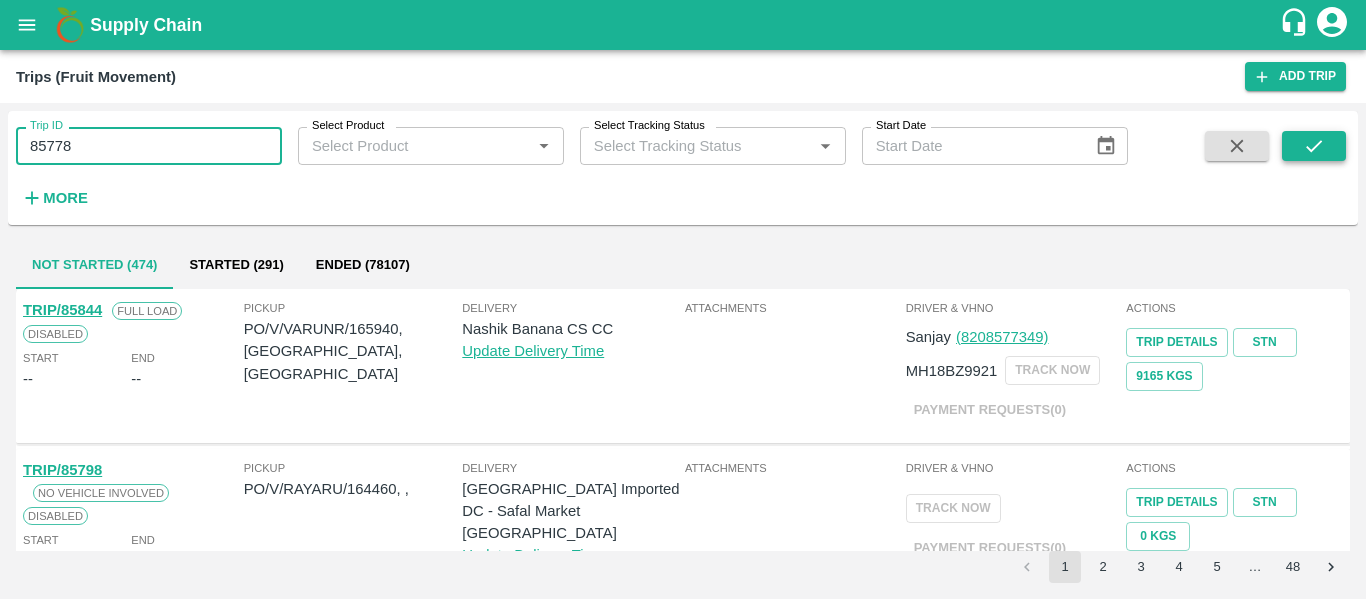 type on "85778" 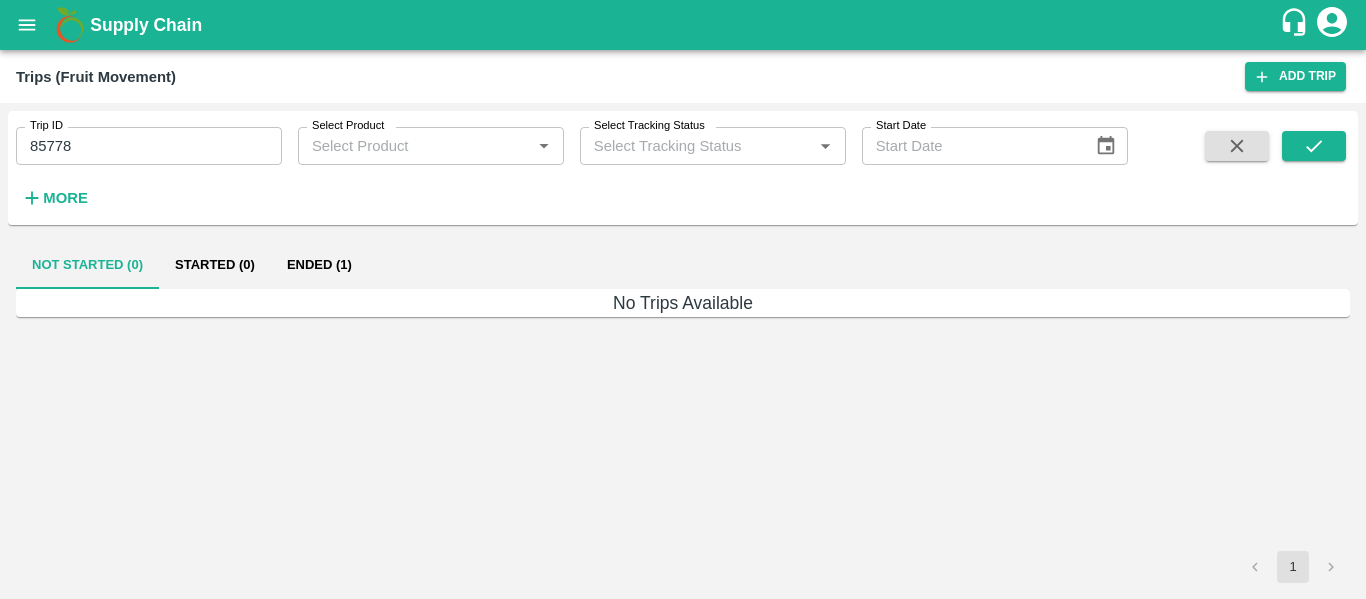 click on "Ended (1)" at bounding box center (319, 265) 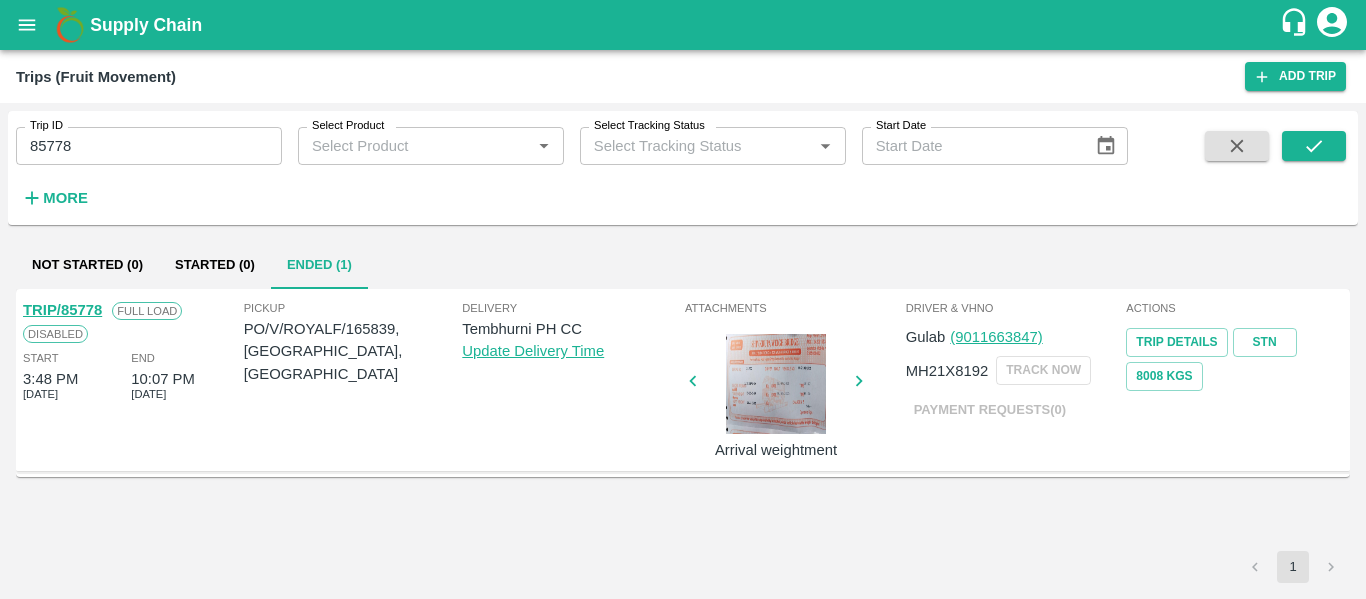 click 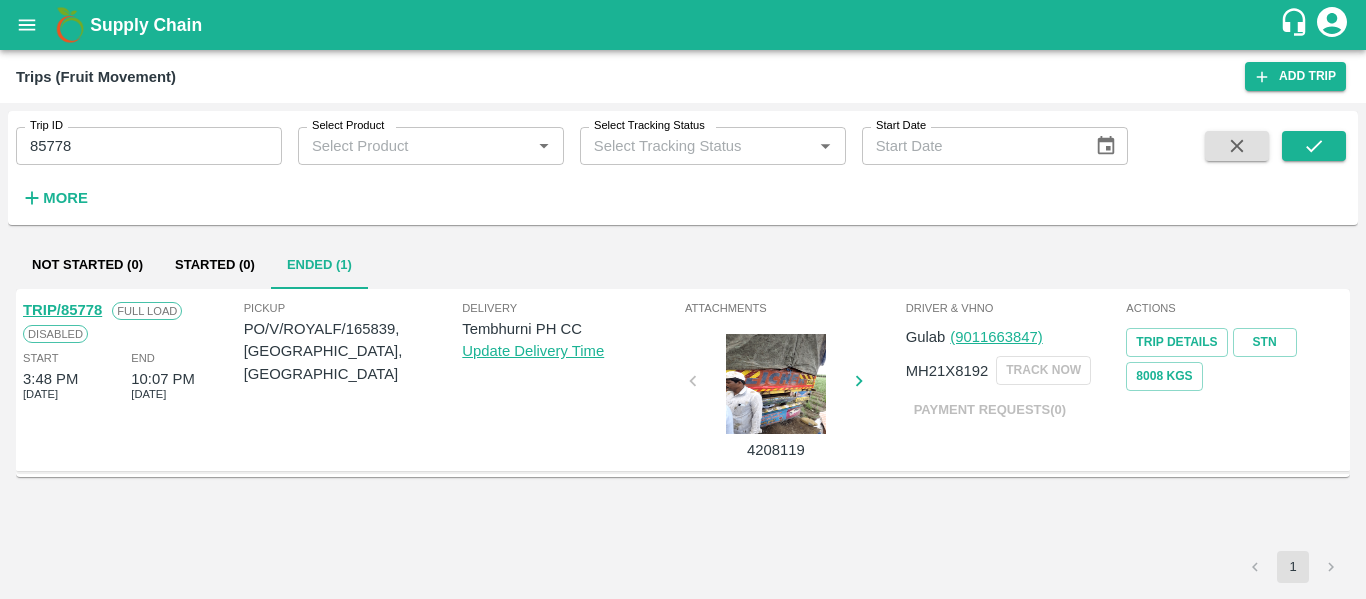 click at bounding box center (776, 384) 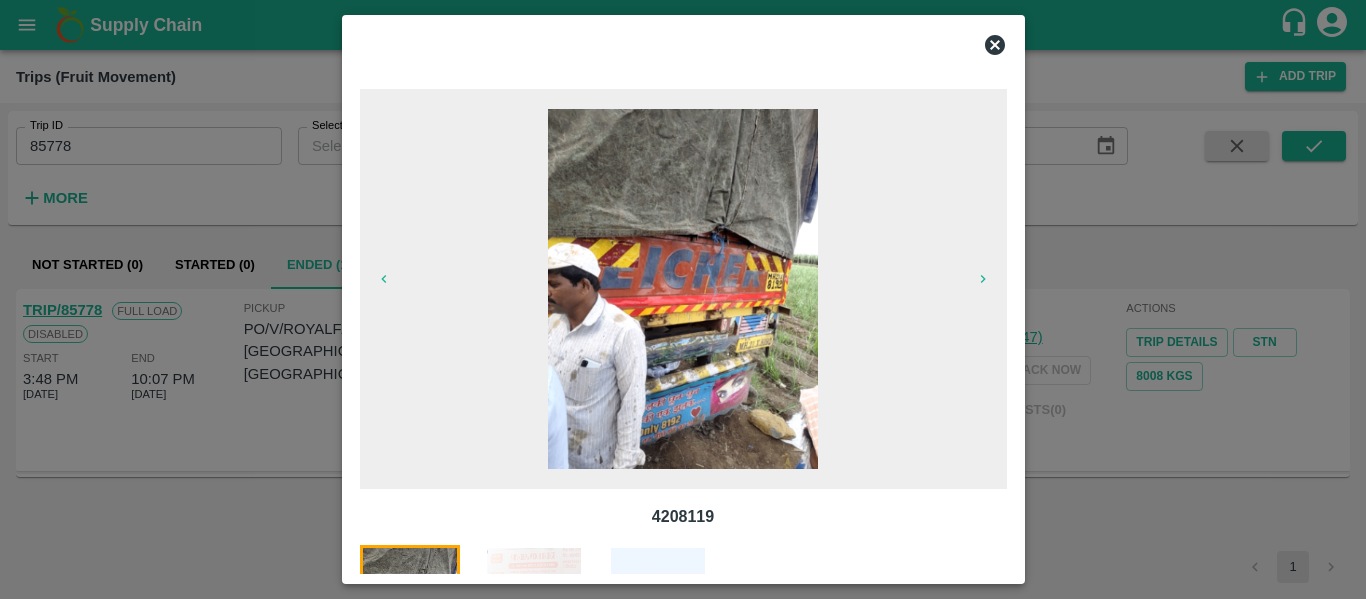 click 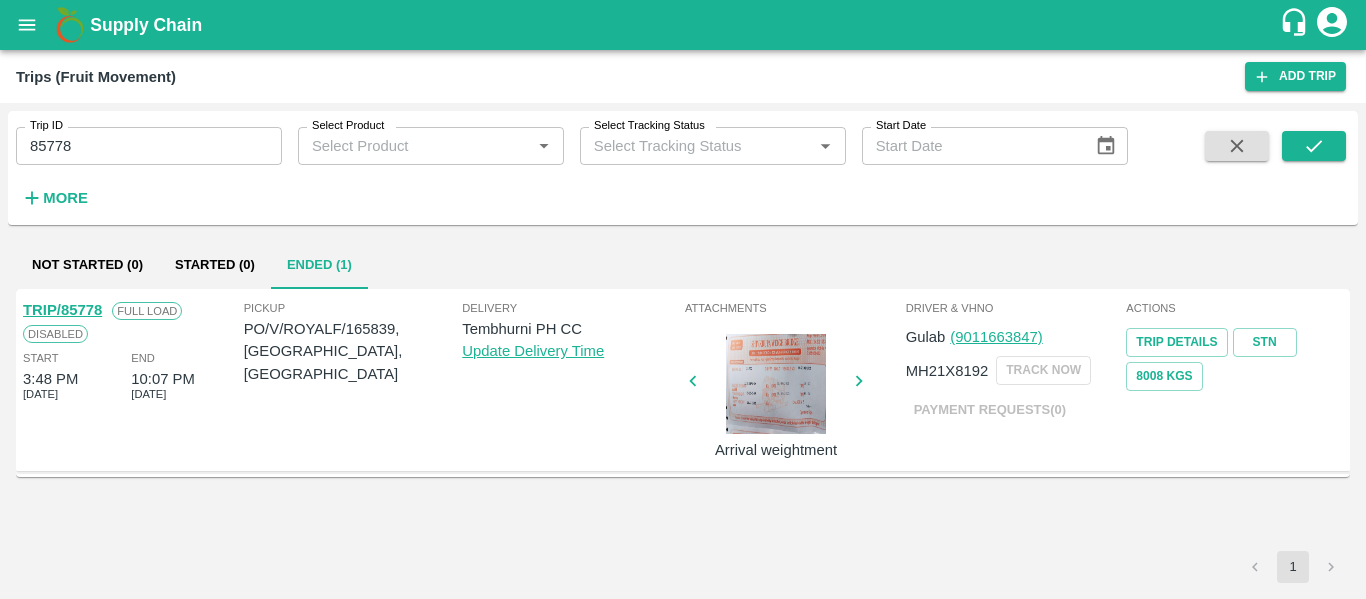 click on "TRIP/85778" at bounding box center [62, 310] 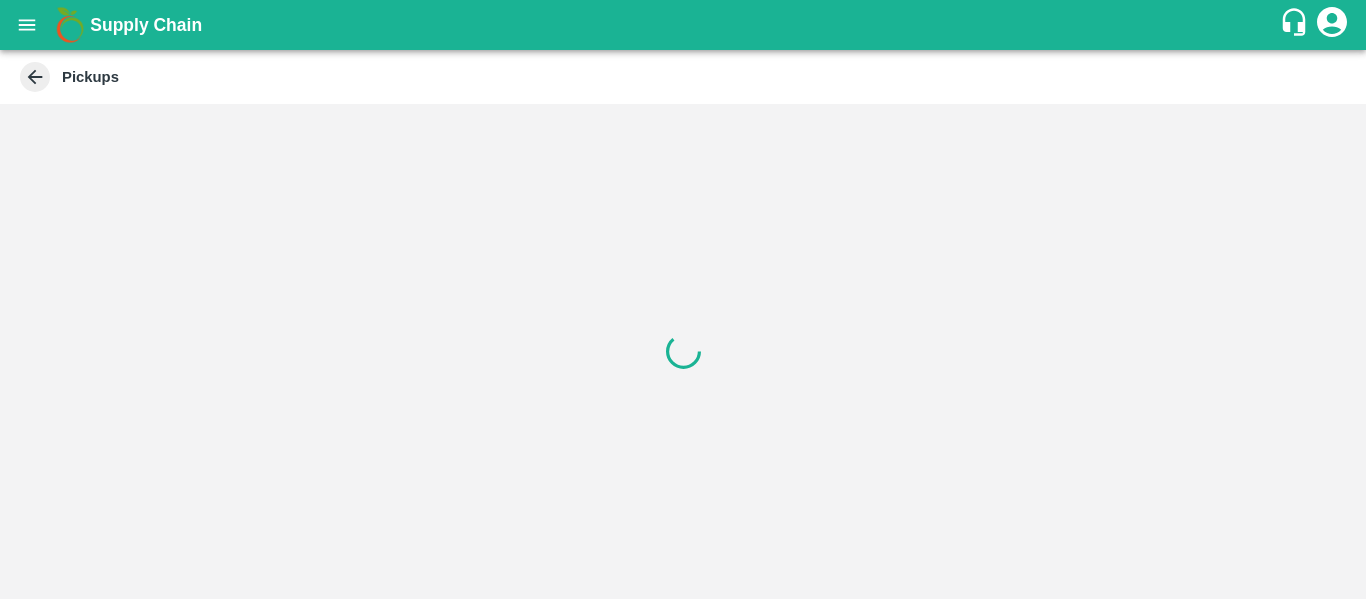 scroll, scrollTop: 0, scrollLeft: 0, axis: both 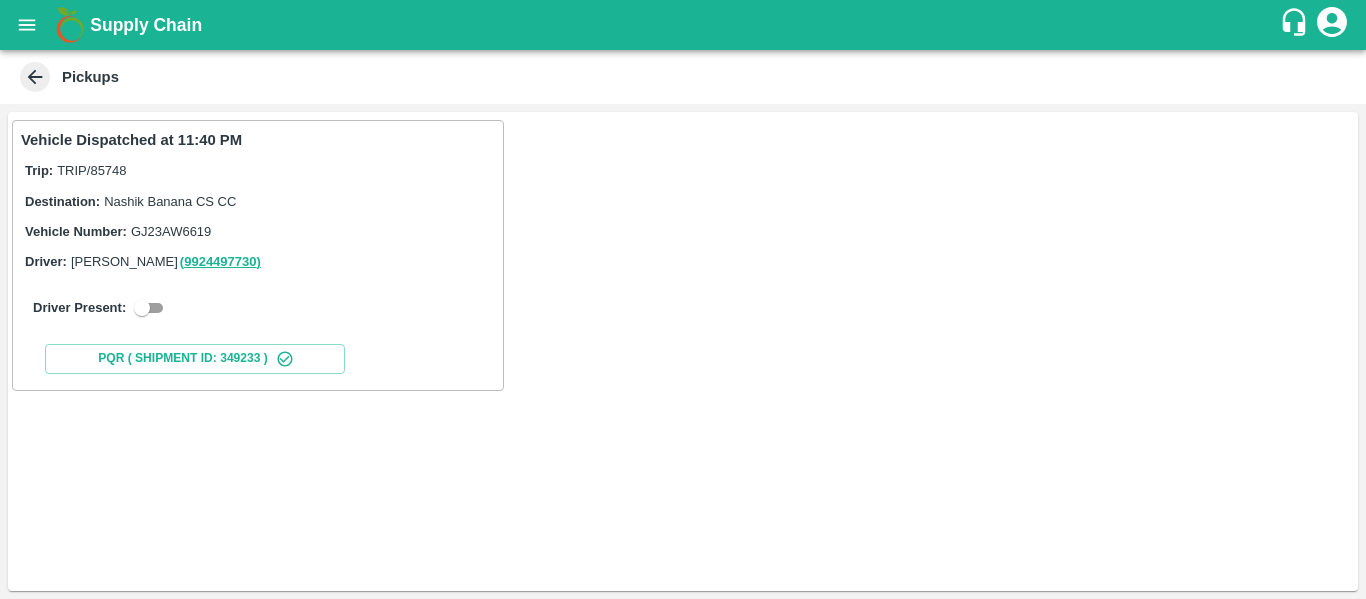 click at bounding box center (142, 308) 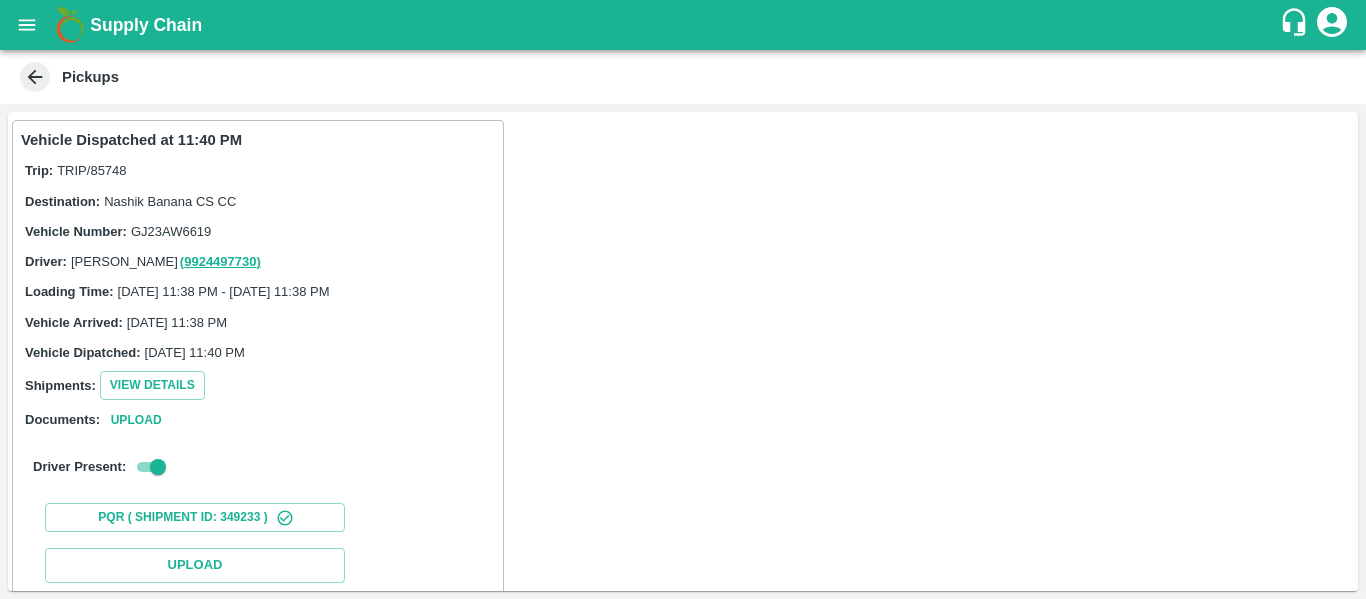 scroll, scrollTop: 293, scrollLeft: 0, axis: vertical 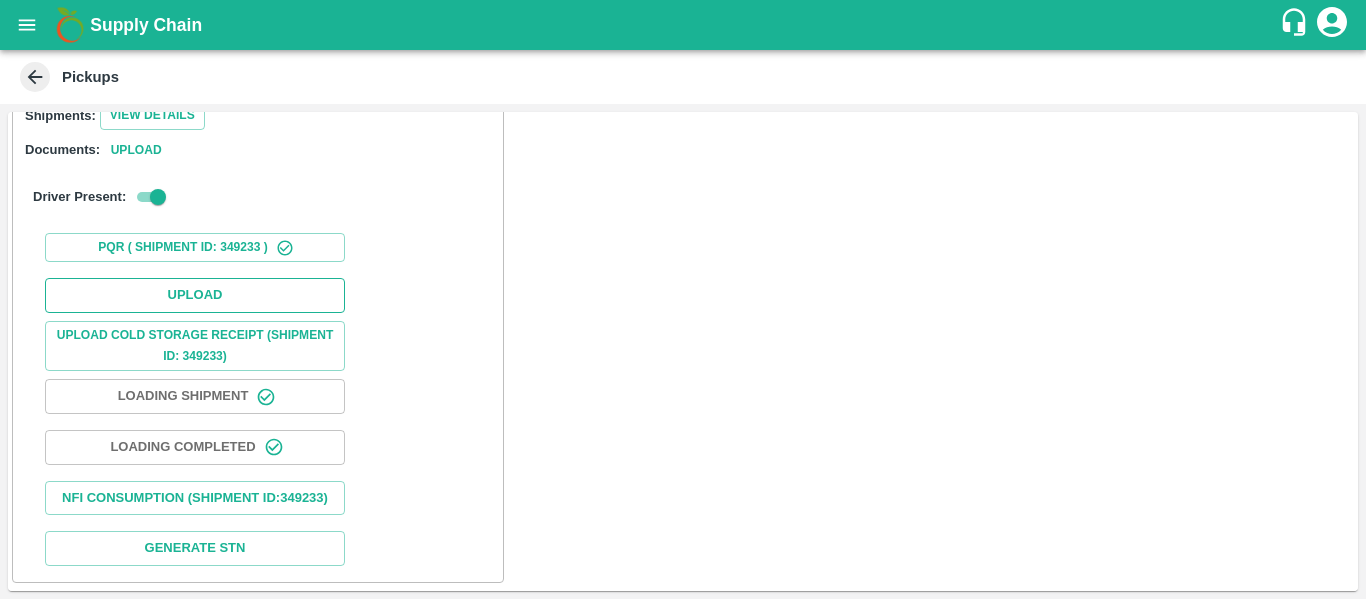 click on "Upload" at bounding box center (195, 295) 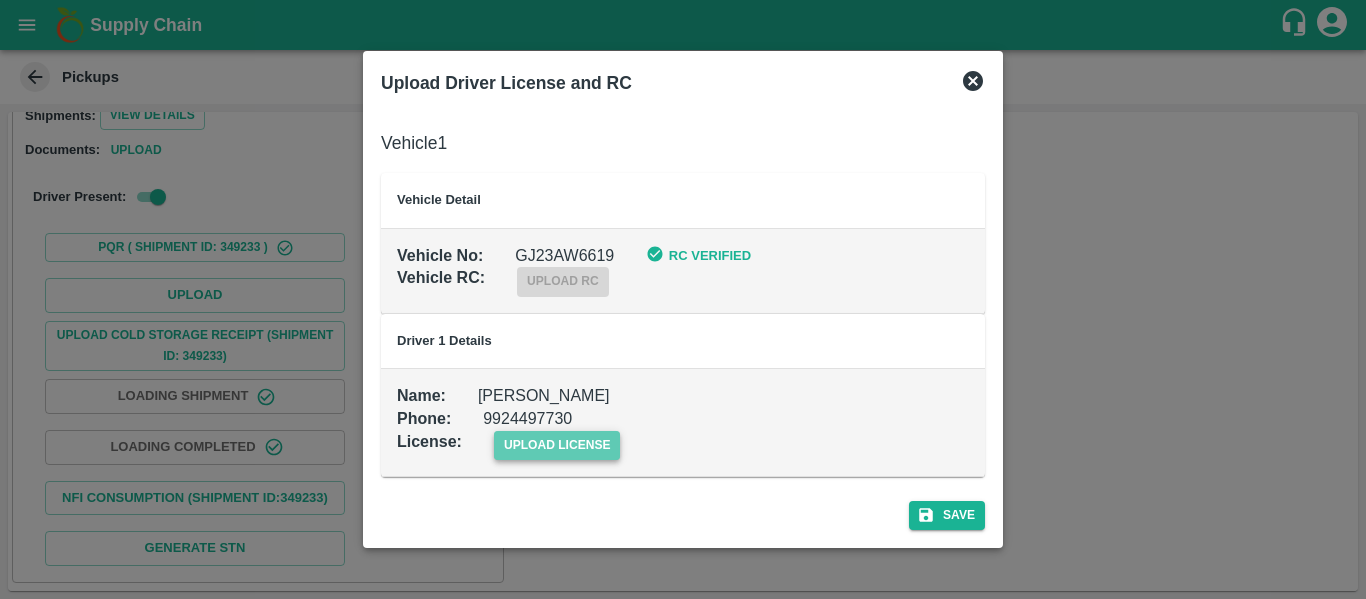 click on "upload license" at bounding box center [557, 445] 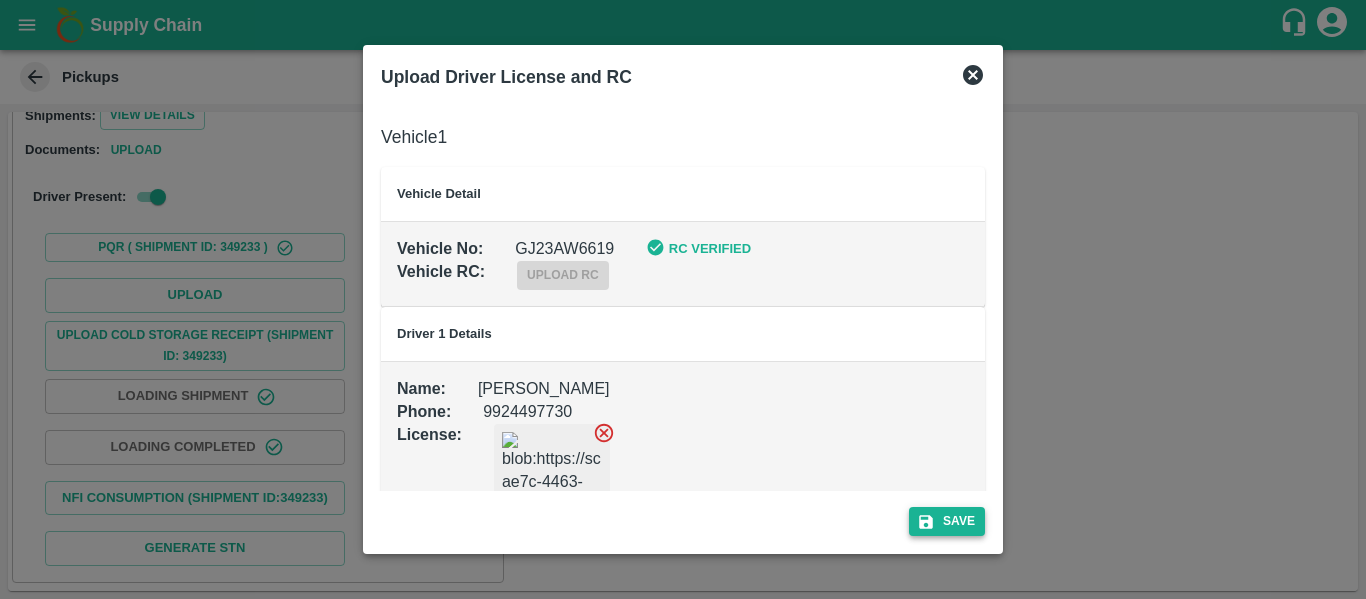 click on "Save" at bounding box center [947, 521] 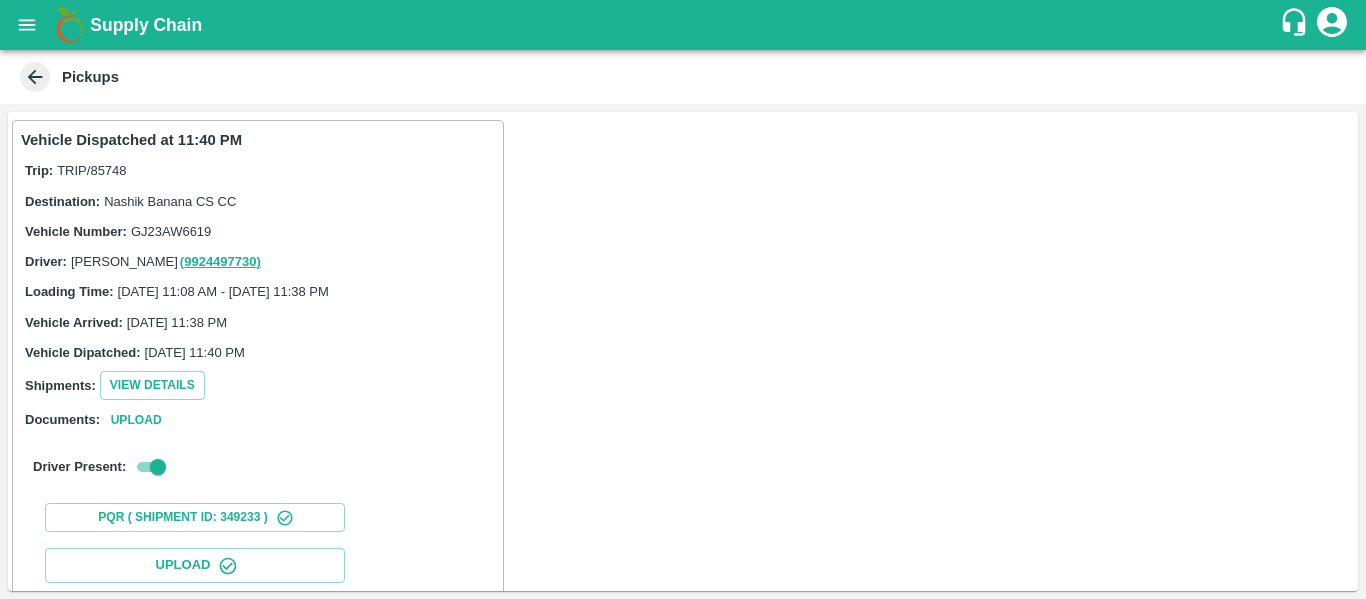 scroll, scrollTop: 344, scrollLeft: 0, axis: vertical 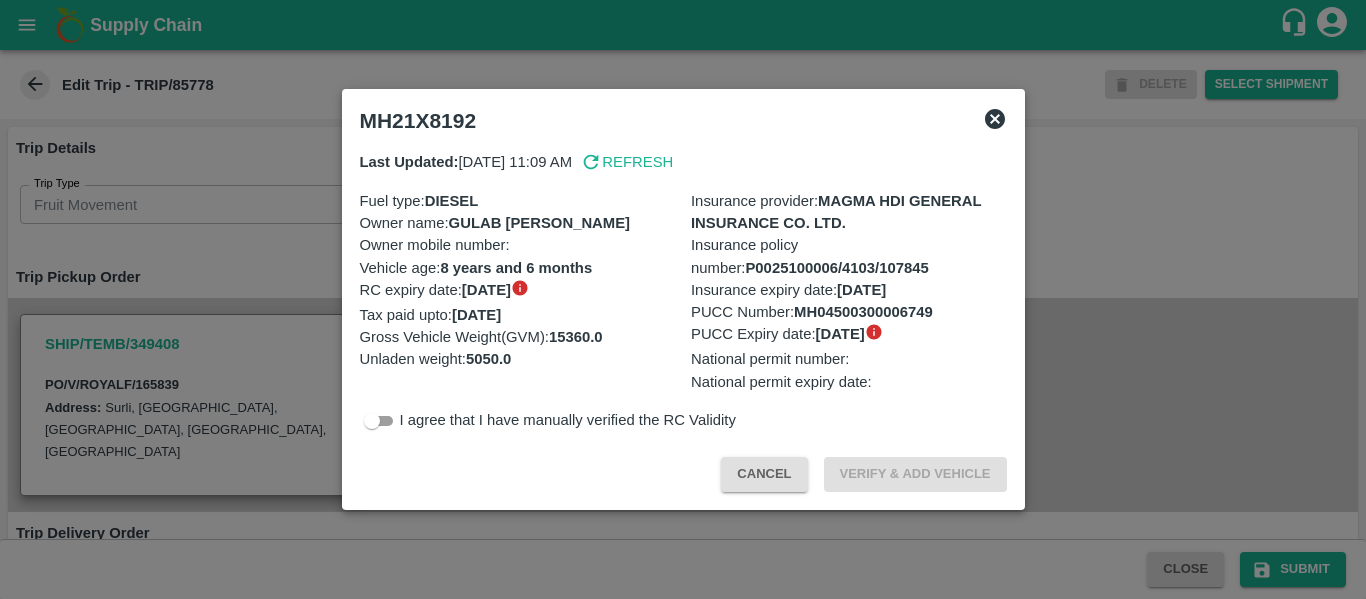 click 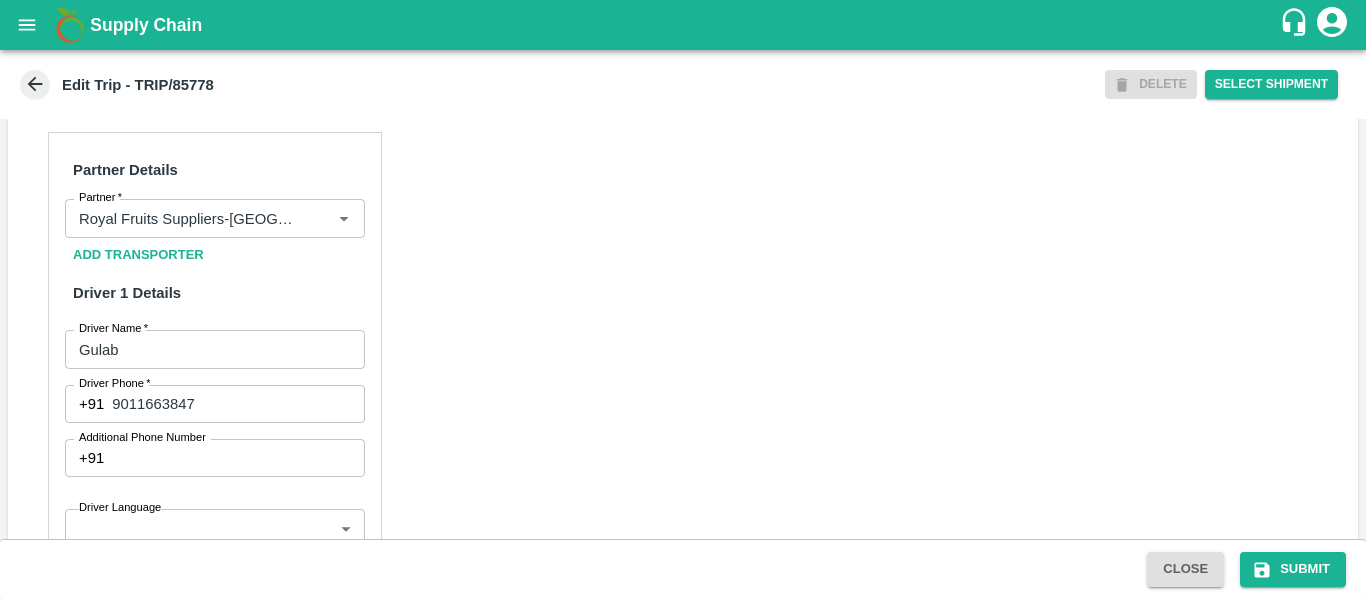 scroll, scrollTop: 1538, scrollLeft: 0, axis: vertical 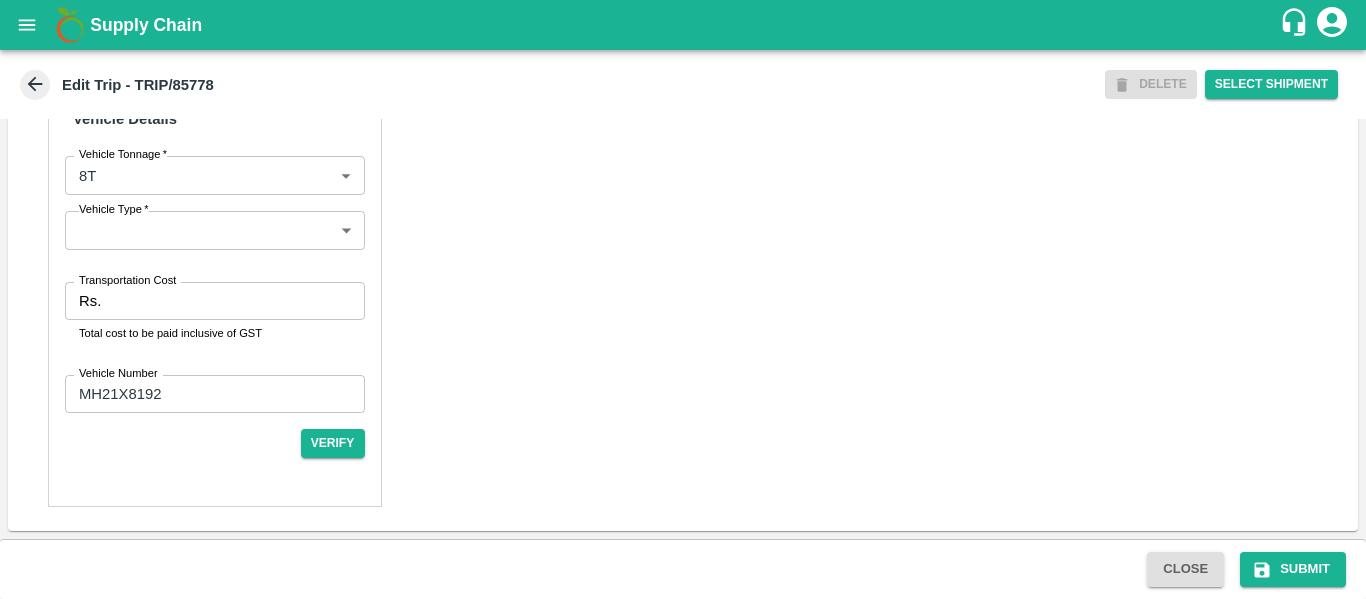 click 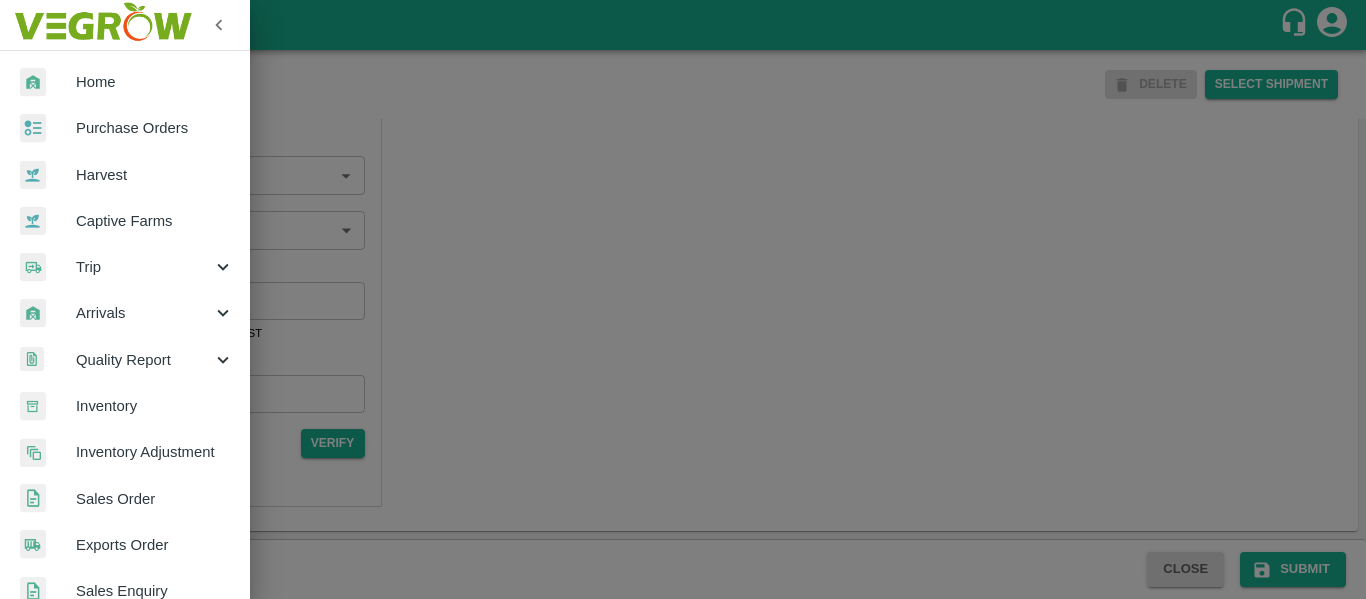 click on "Purchase Orders" at bounding box center [155, 128] 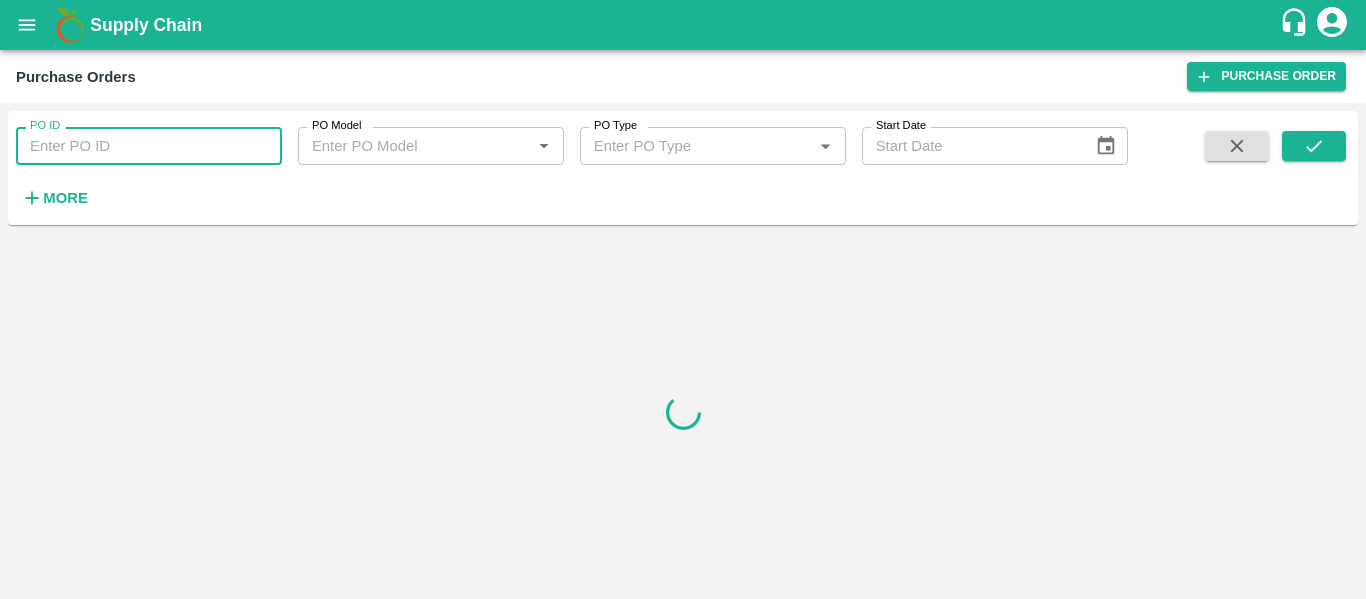click on "PO ID" at bounding box center (149, 146) 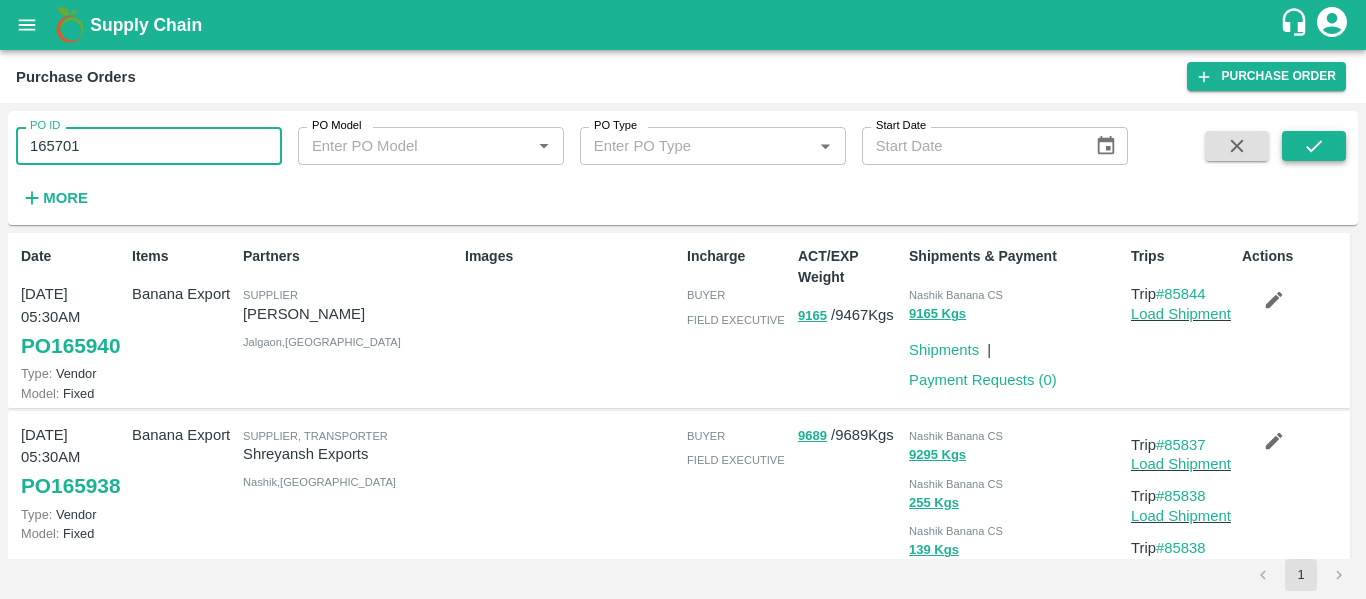 type on "165701" 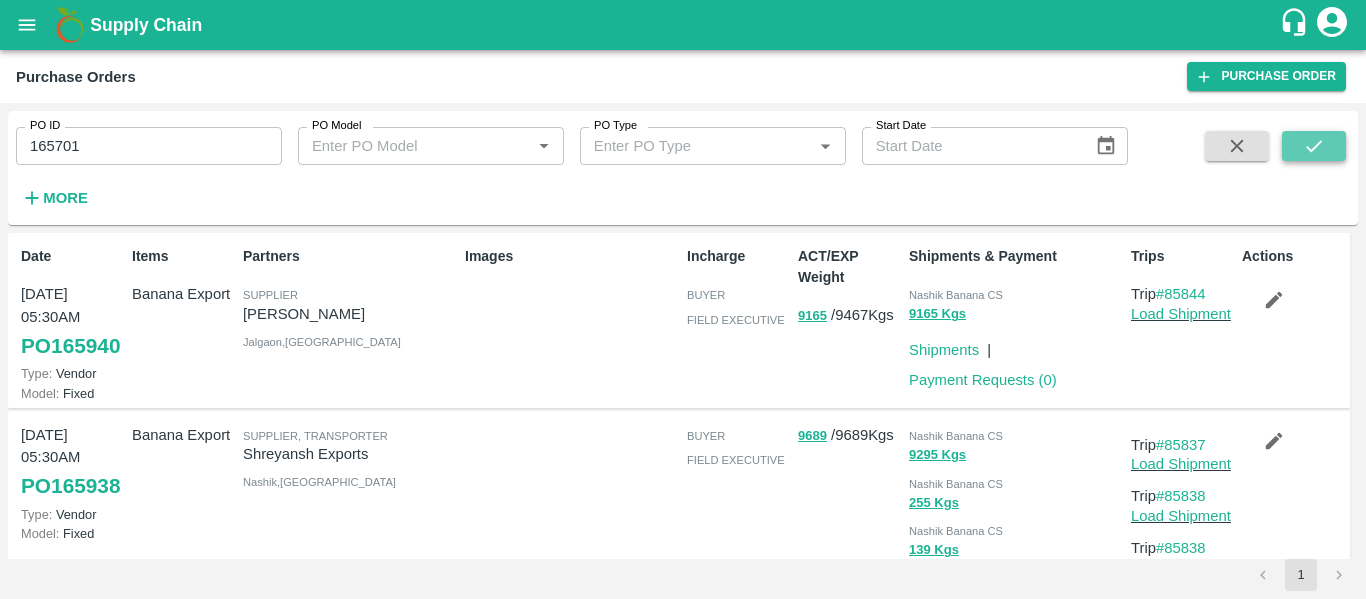 click at bounding box center [1314, 146] 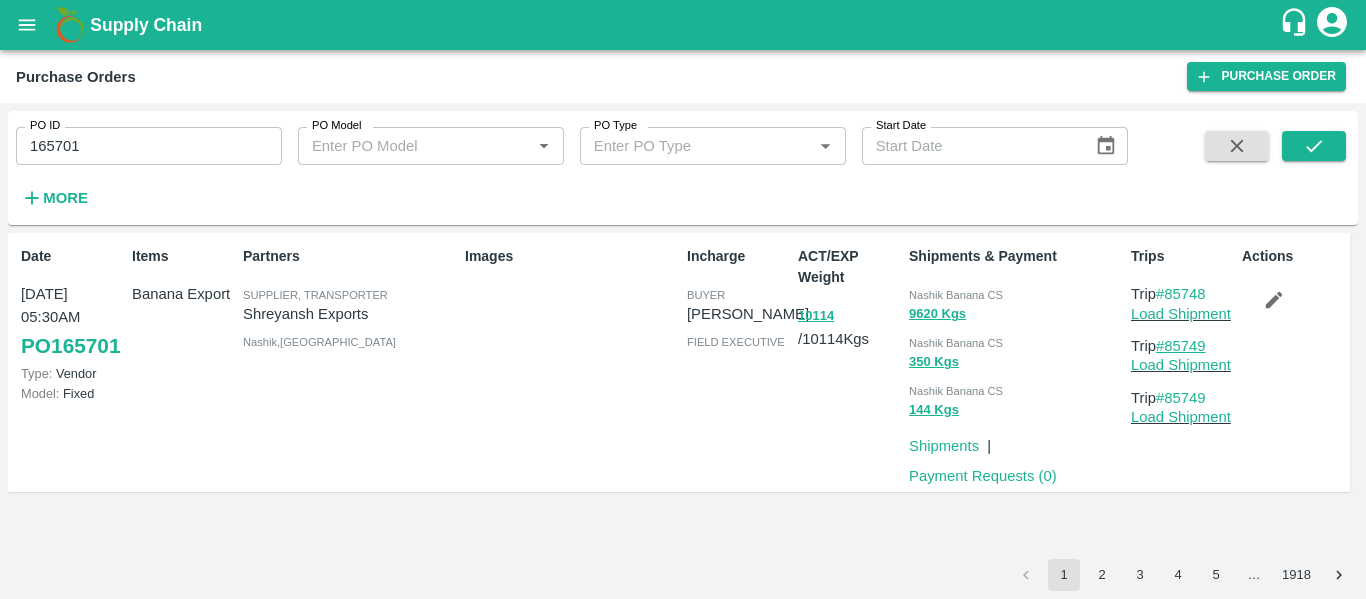 drag, startPoint x: 1214, startPoint y: 345, endPoint x: 1173, endPoint y: 347, distance: 41.04875 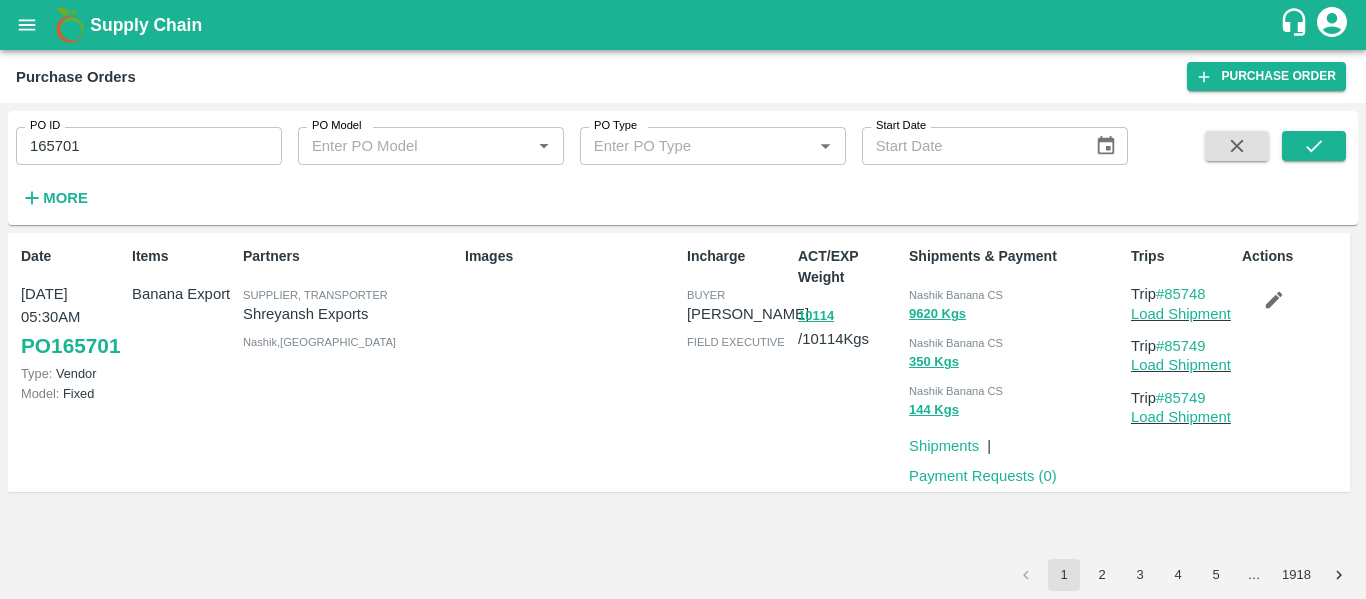 click on "Trip  #85749" at bounding box center (1182, 346) 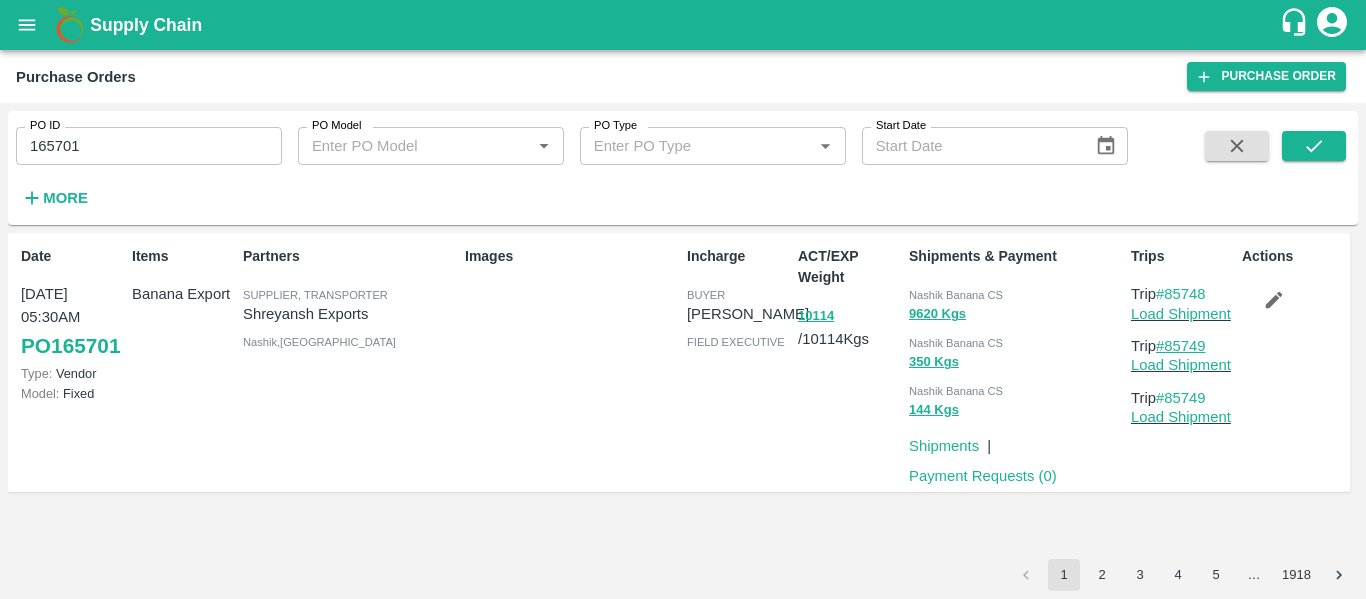 drag, startPoint x: 1227, startPoint y: 343, endPoint x: 1170, endPoint y: 347, distance: 57.14018 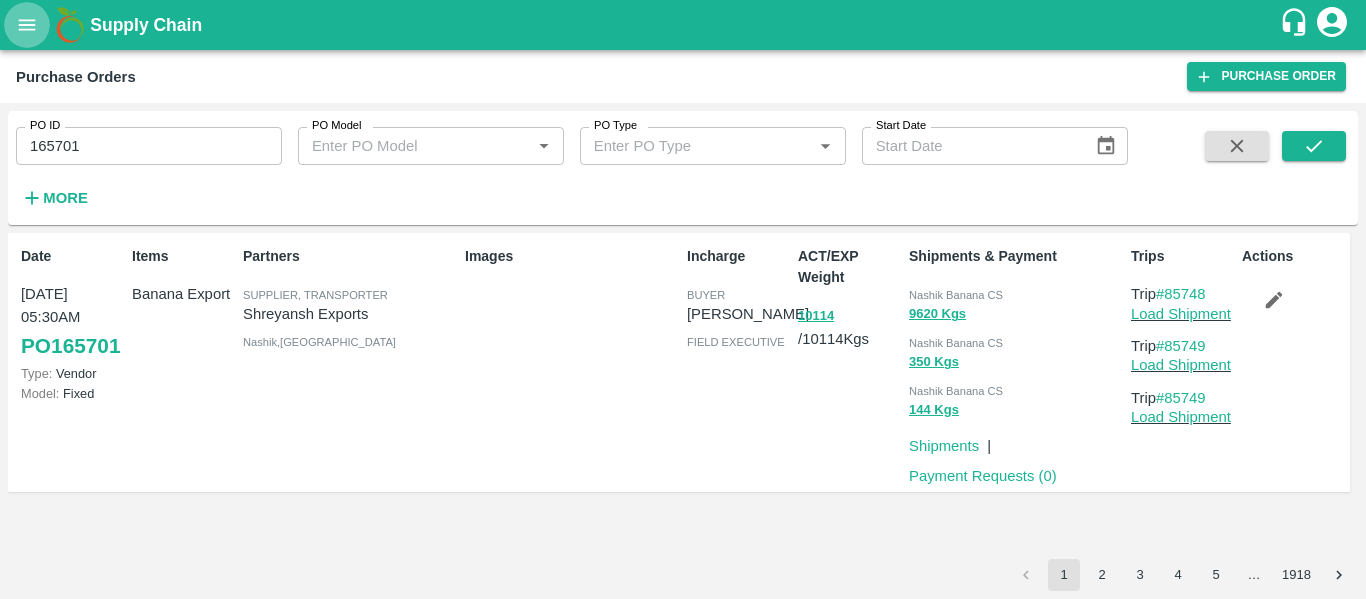 click 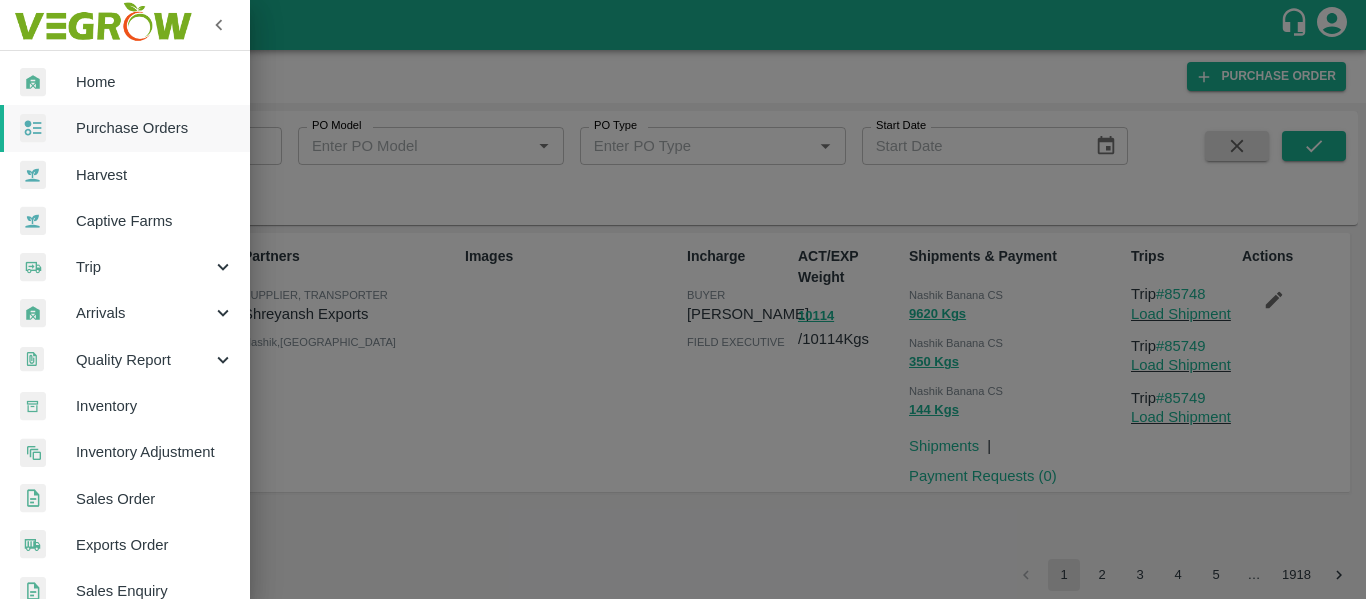 click on "Trip" at bounding box center [125, 267] 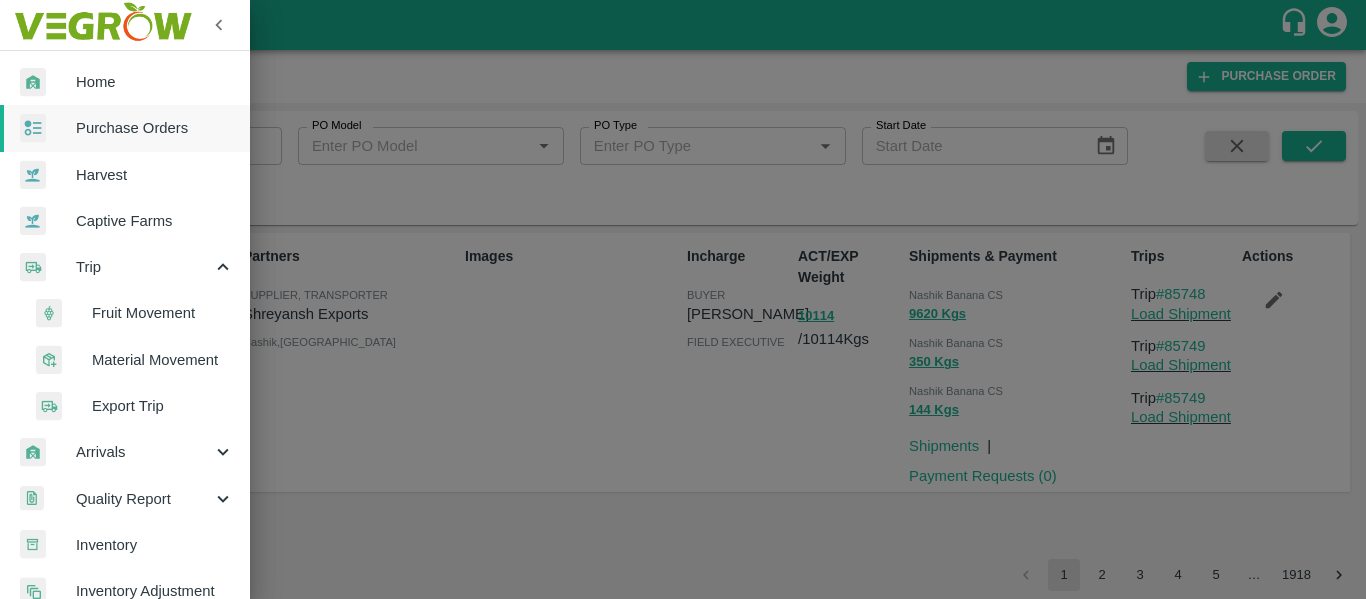 click on "Fruit Movement" at bounding box center (133, 313) 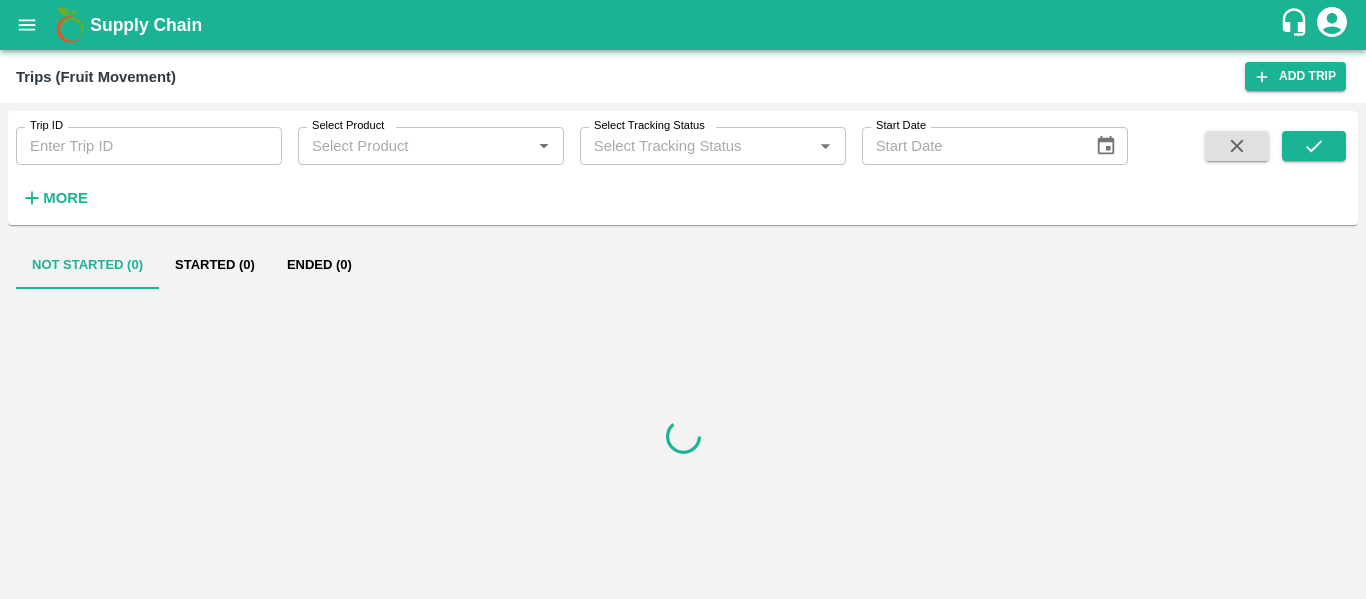 click on "Trip ID Trip ID" at bounding box center [141, 138] 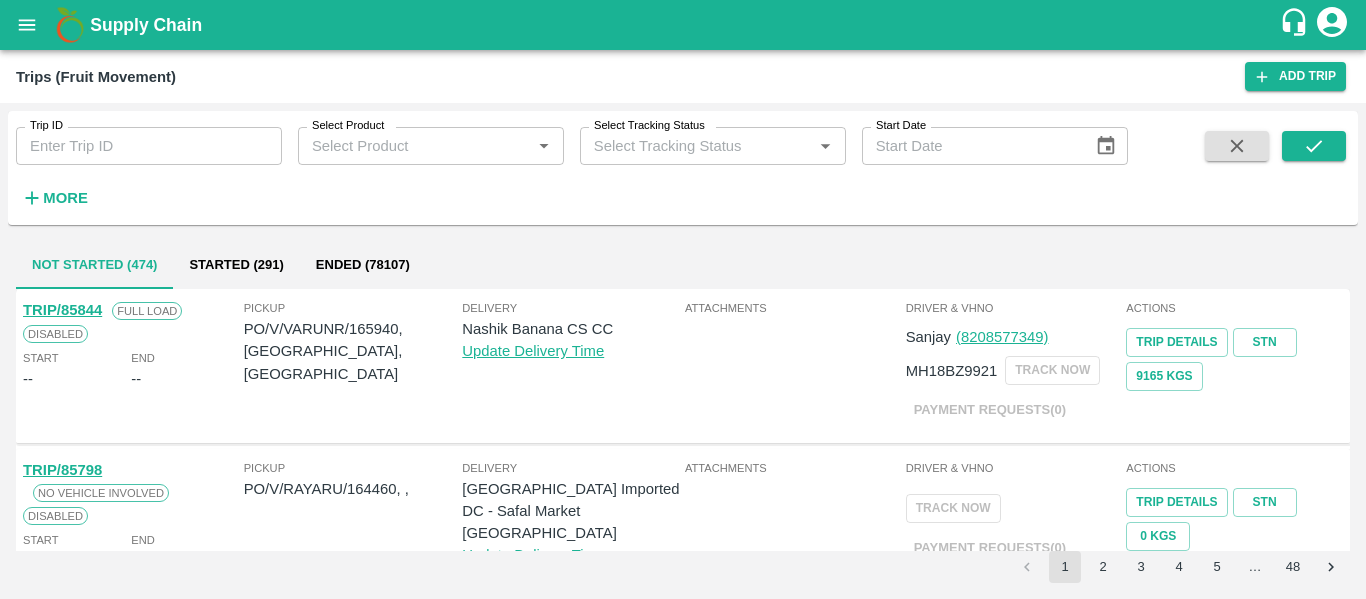 click on "Trip ID" at bounding box center (149, 146) 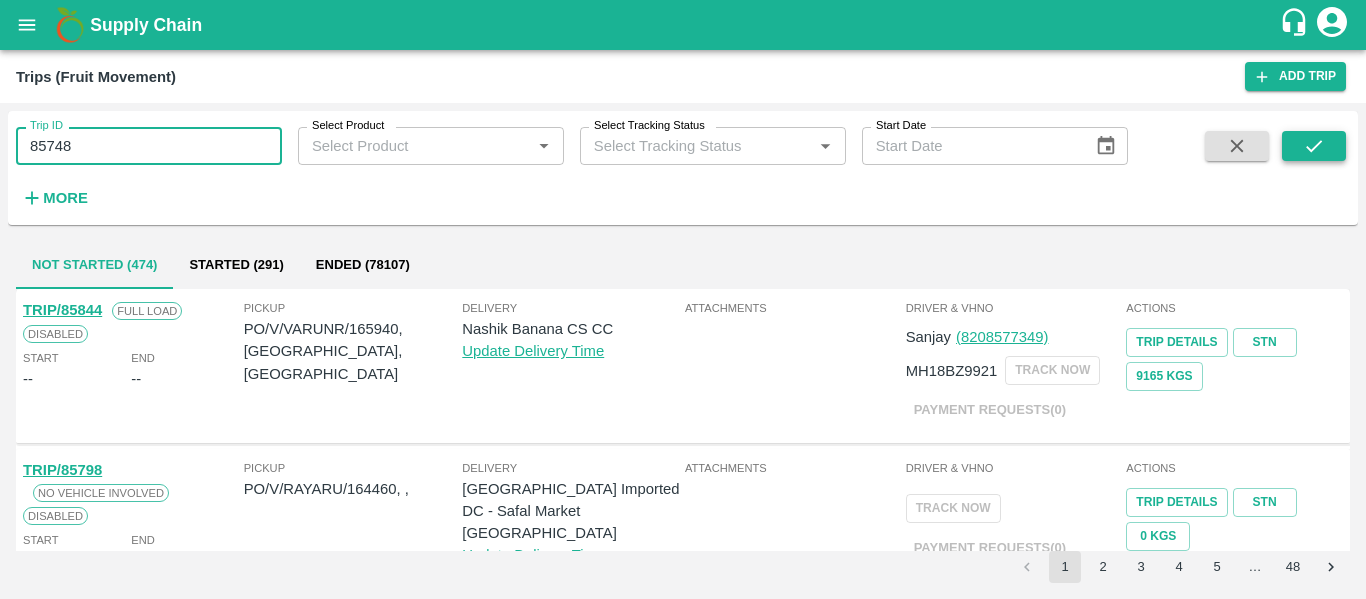 type on "85748" 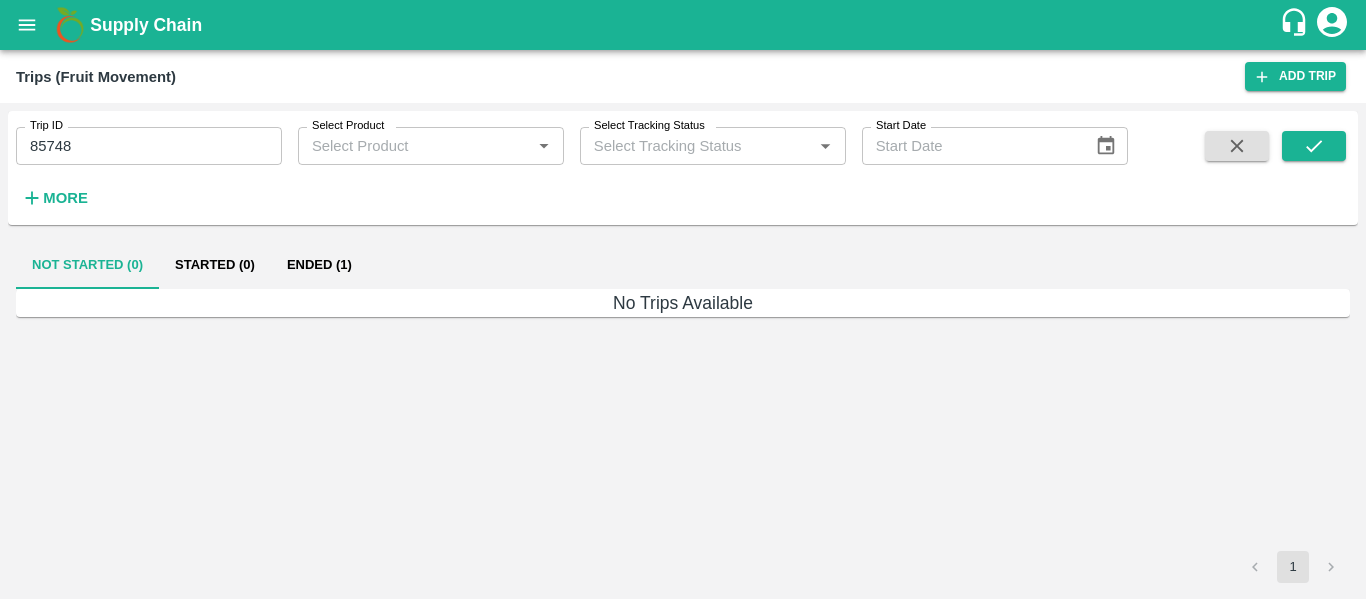 click on "Ended (1)" at bounding box center [319, 265] 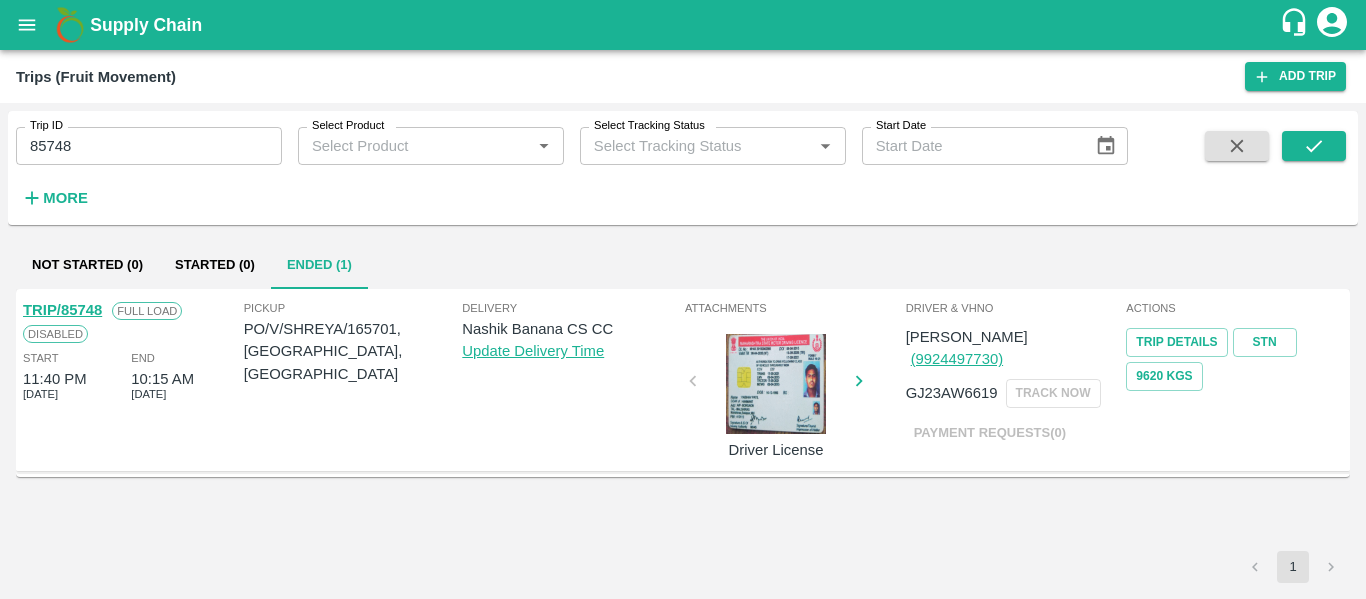 click on "TRIP/85748" at bounding box center (62, 310) 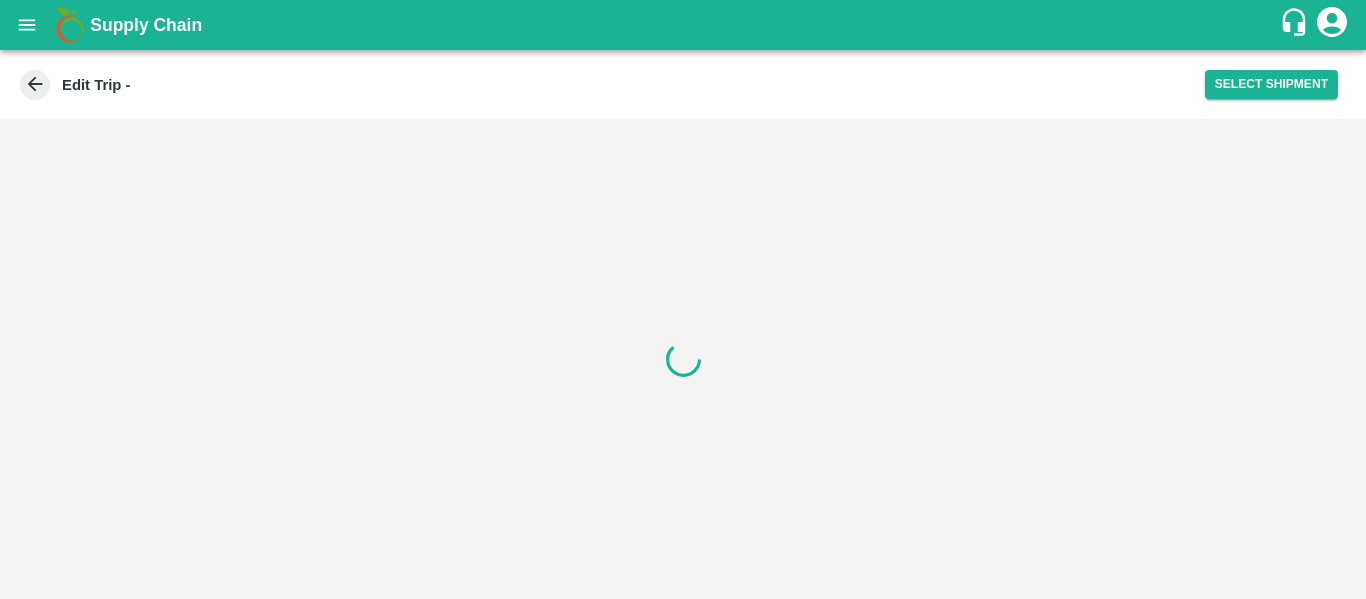 scroll, scrollTop: 0, scrollLeft: 0, axis: both 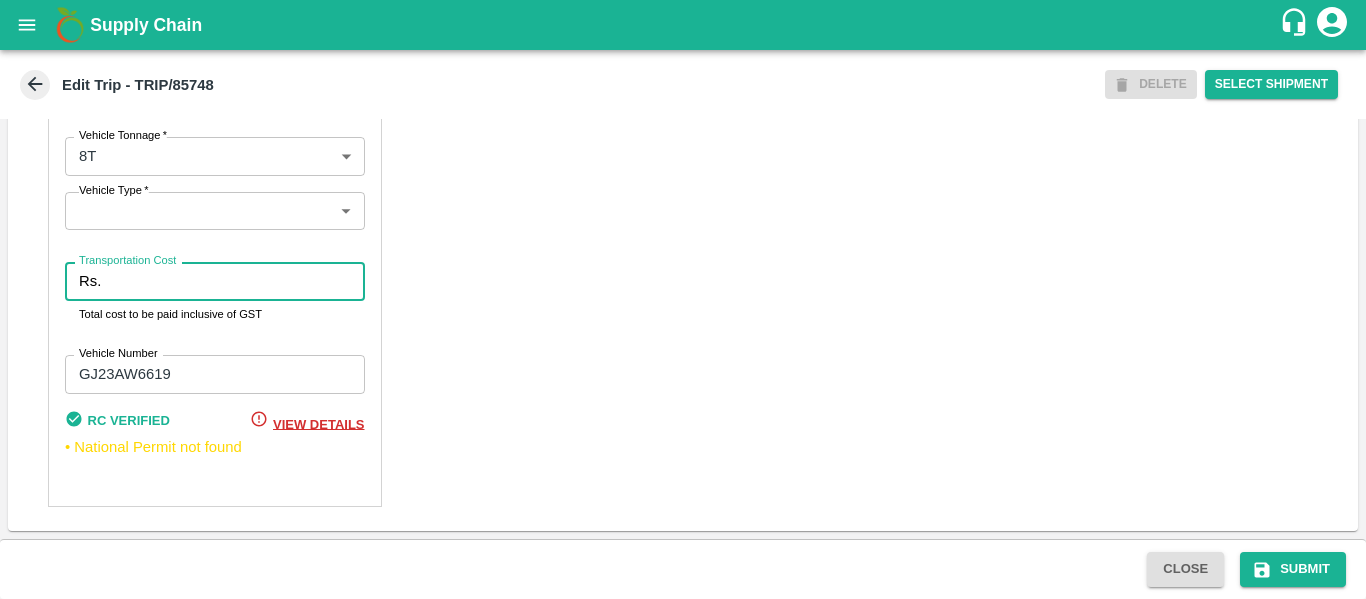 click on "Transportation Cost" at bounding box center [236, 281] 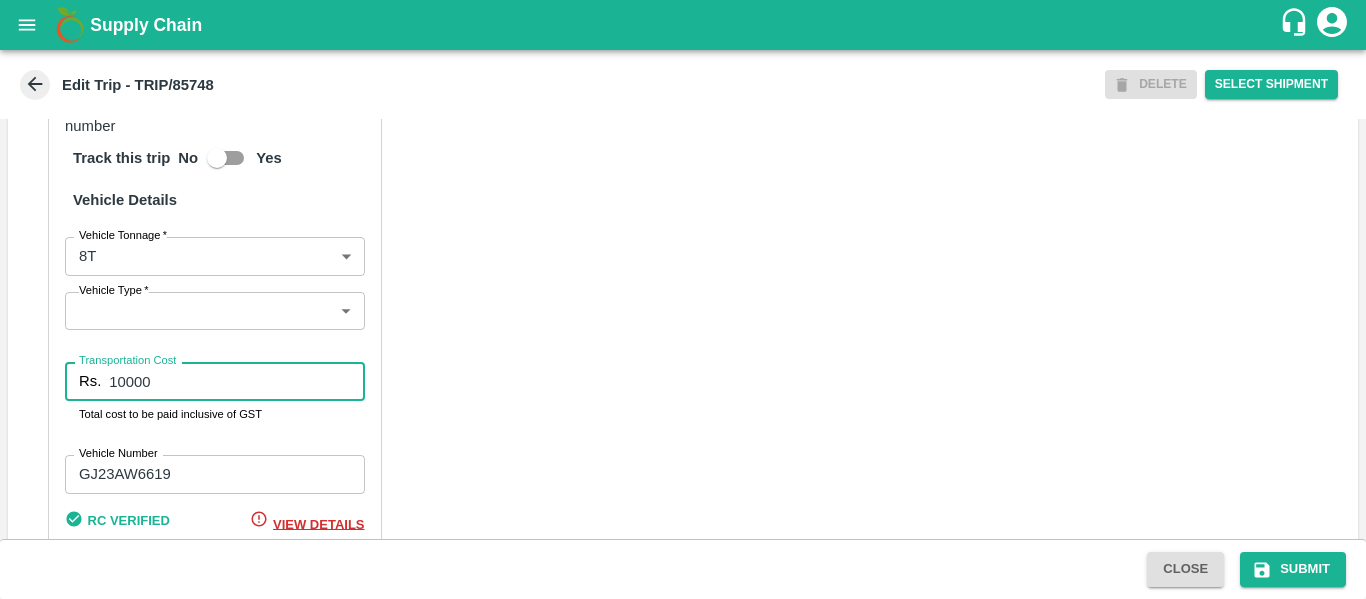 scroll, scrollTop: 1535, scrollLeft: 0, axis: vertical 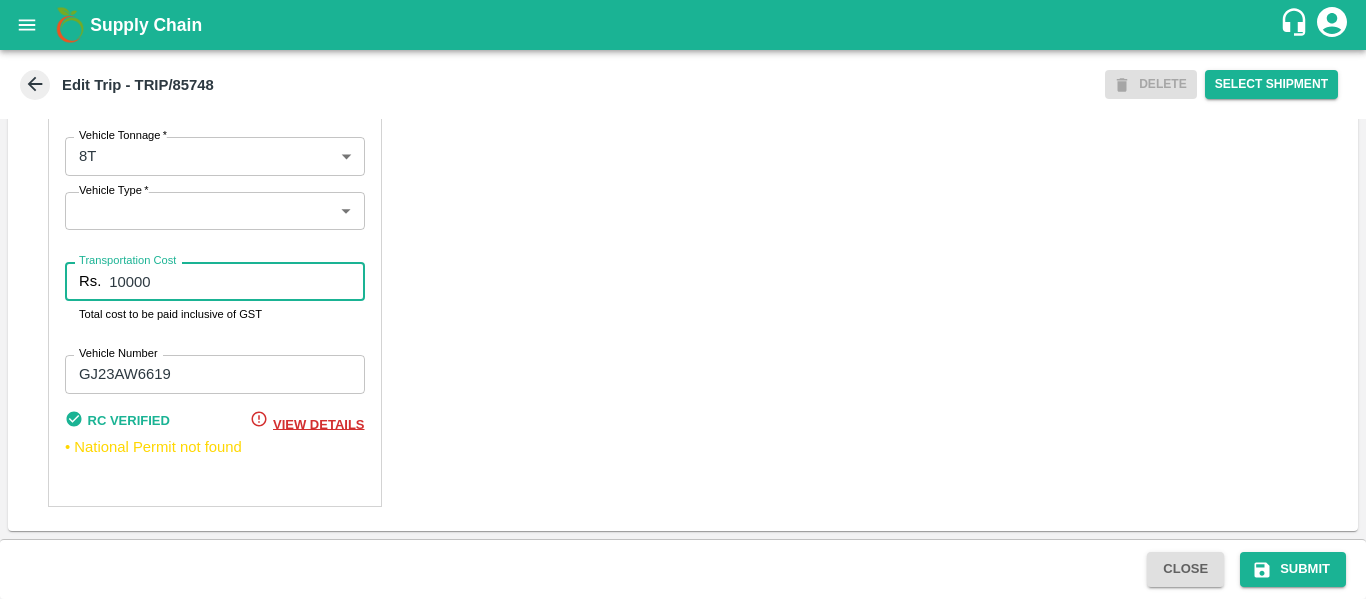 type on "10000" 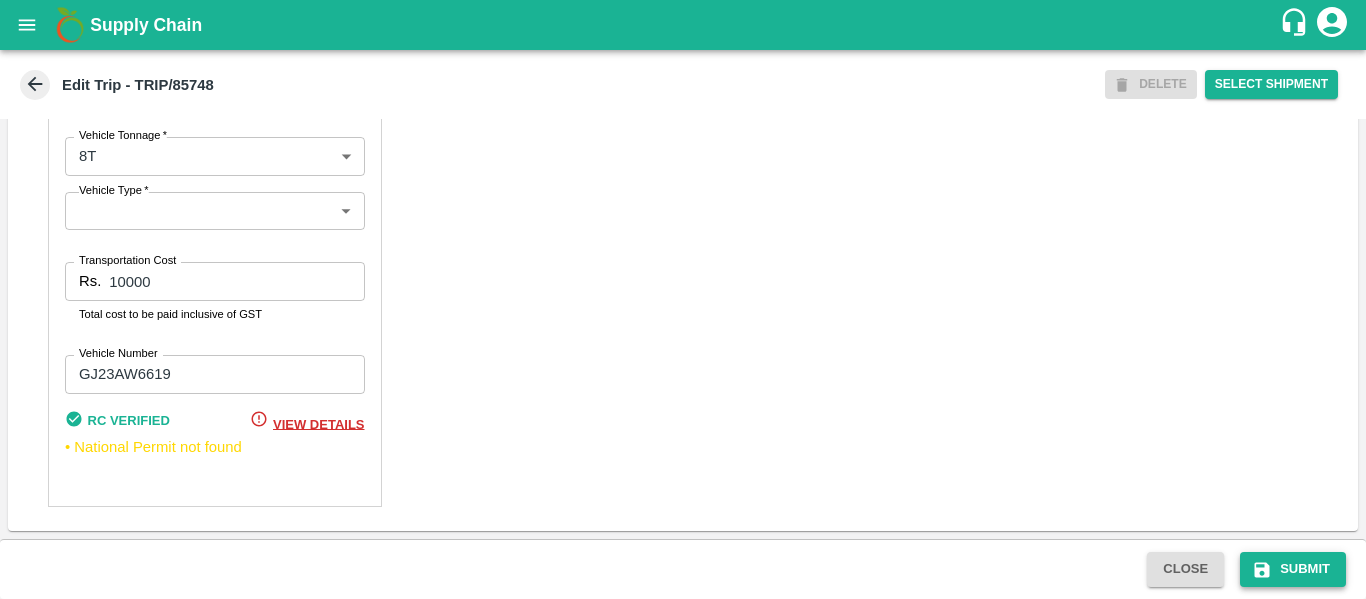 click on "Submit" at bounding box center [1293, 569] 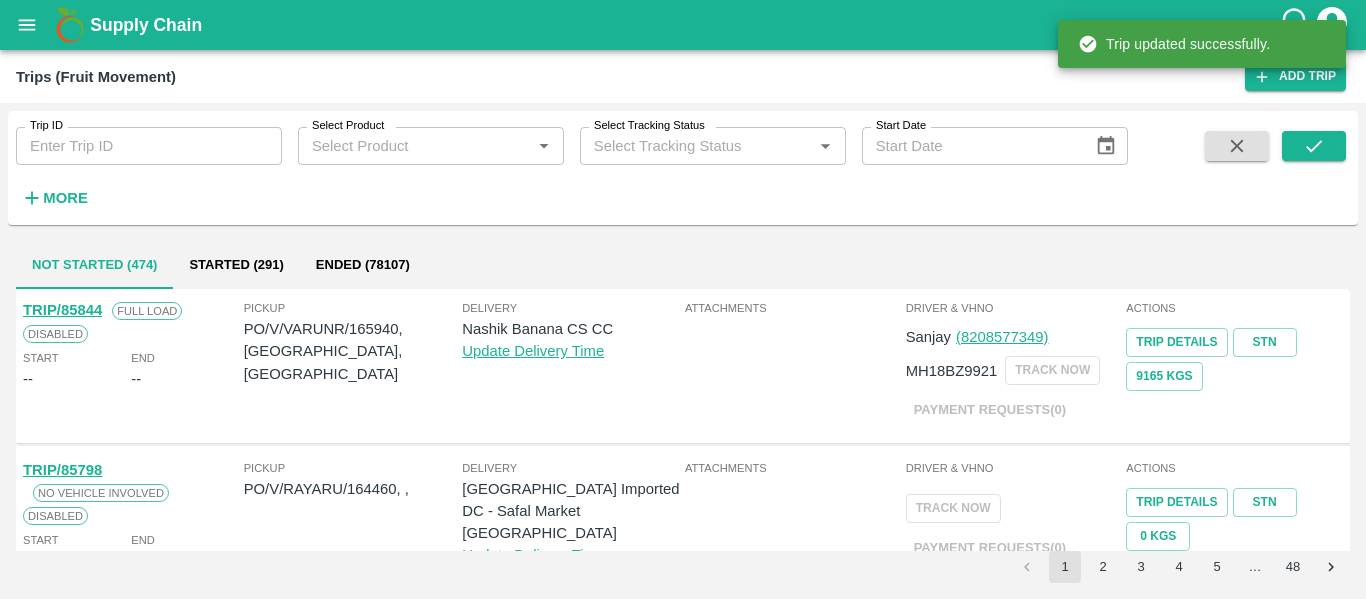 click on "Trip ID" at bounding box center [149, 146] 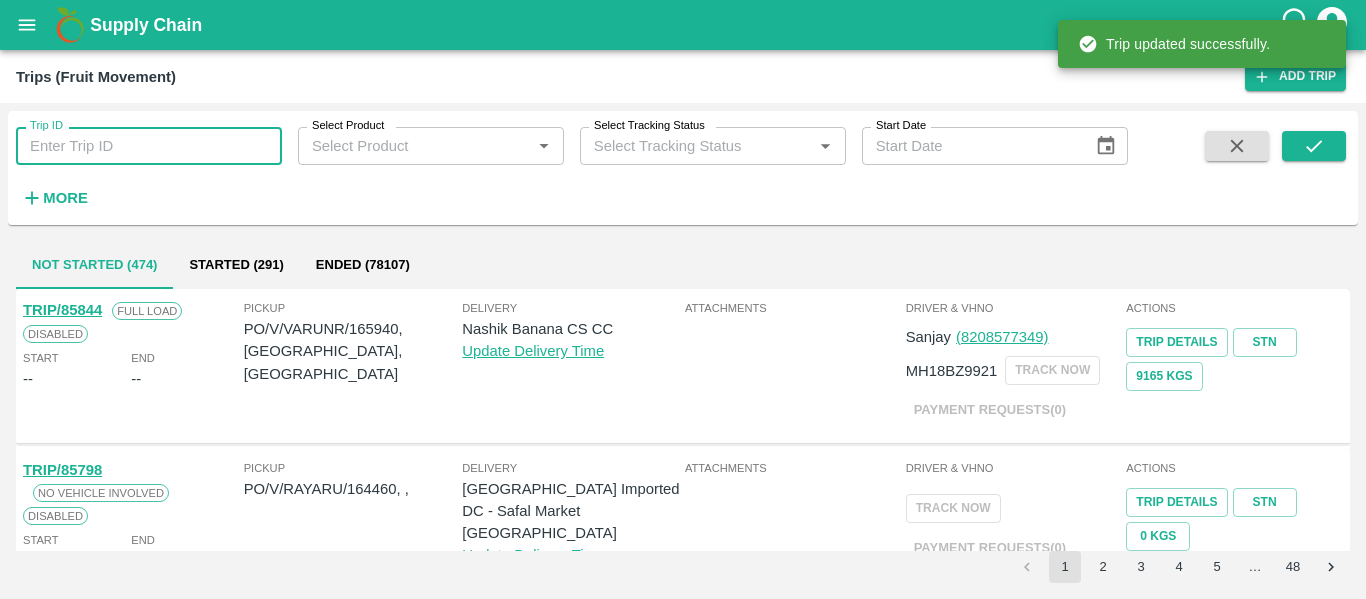 paste on "85749" 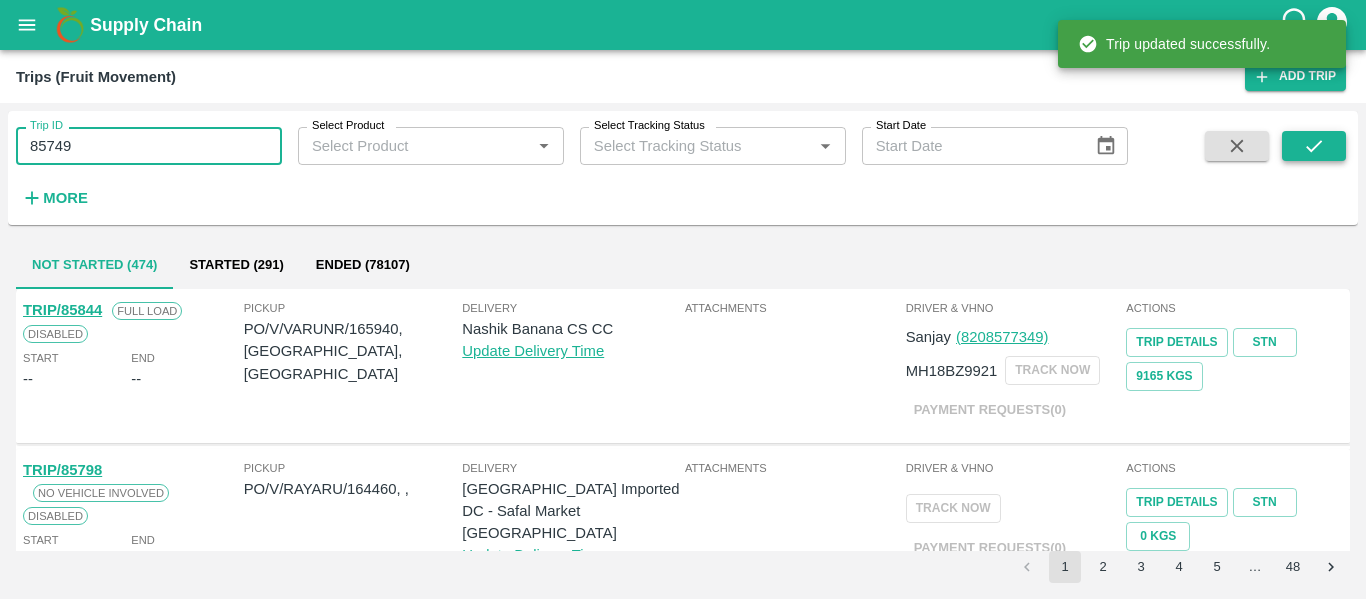 type on "85749" 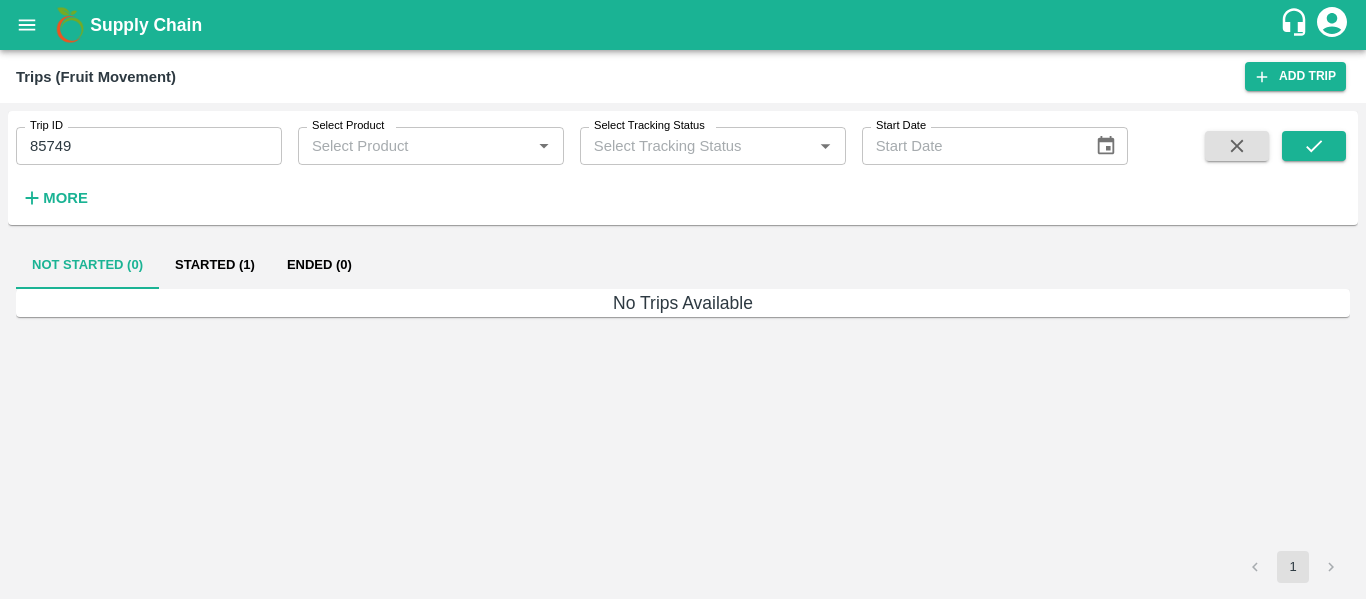 click on "Started (1)" at bounding box center (215, 265) 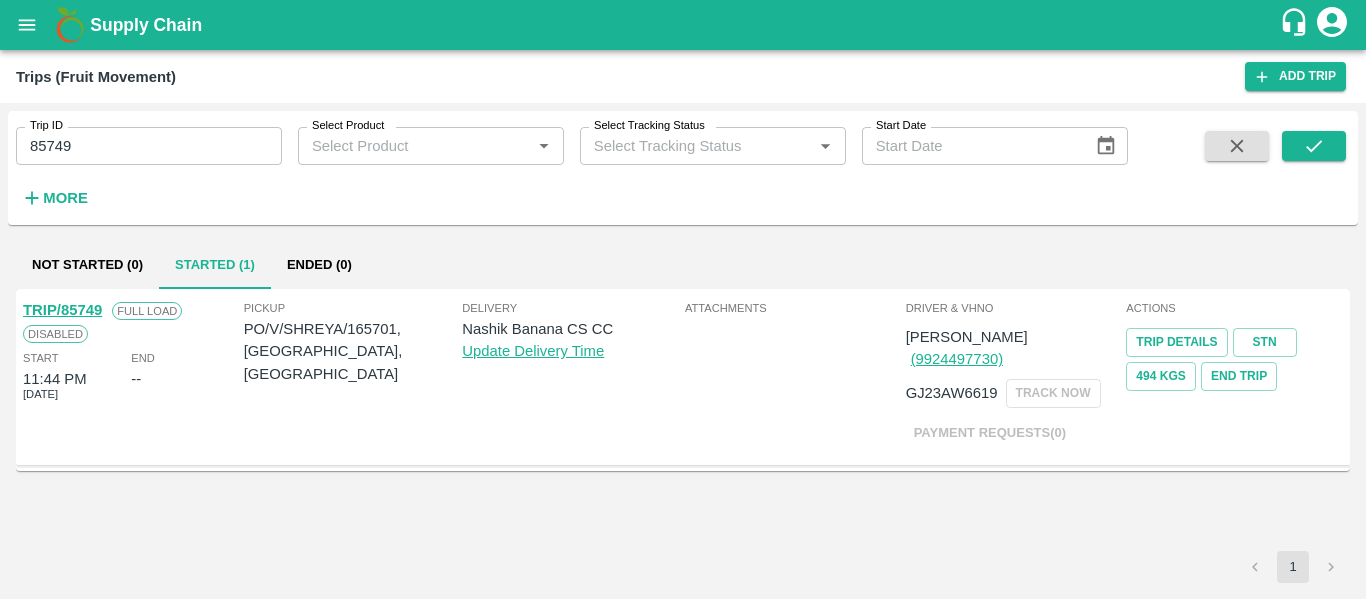 click on "TRIP/85749" at bounding box center [62, 310] 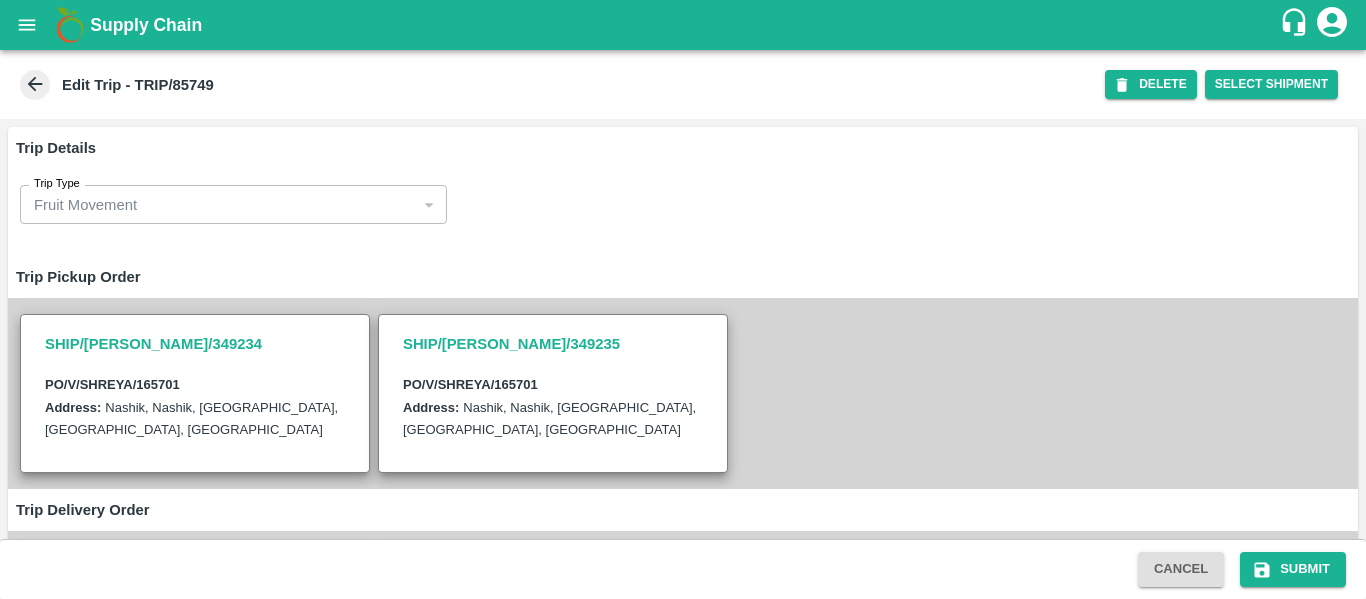 scroll, scrollTop: 0, scrollLeft: 0, axis: both 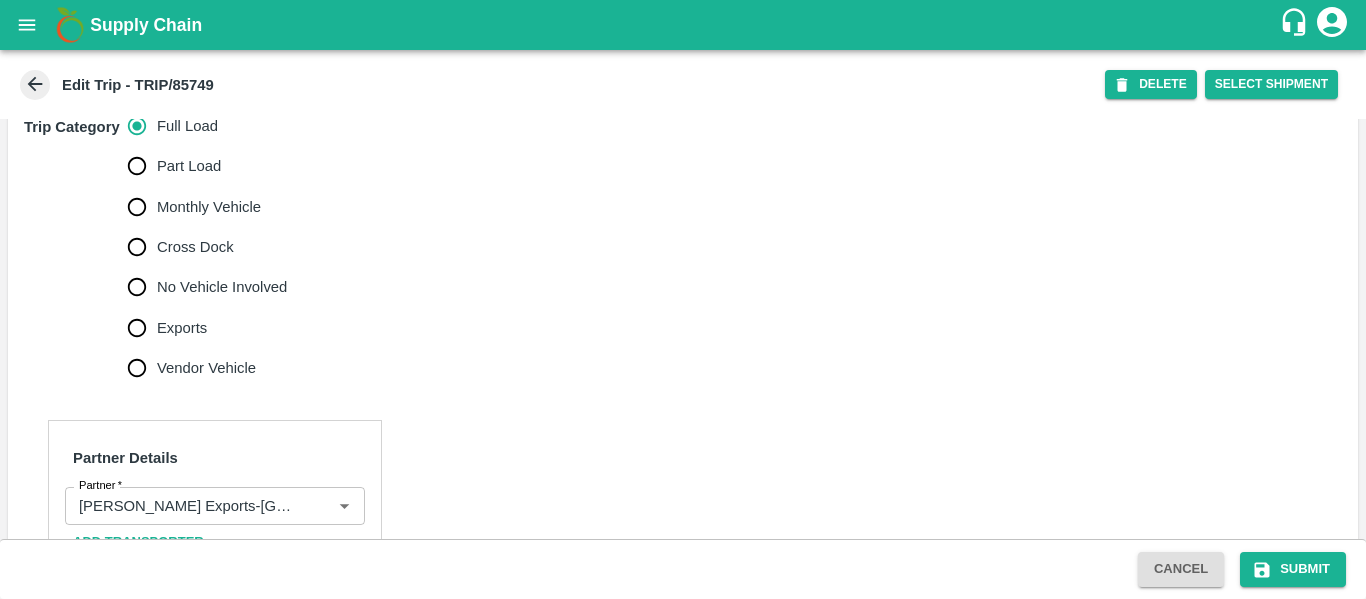click on "No Vehicle Involved" at bounding box center [202, 287] 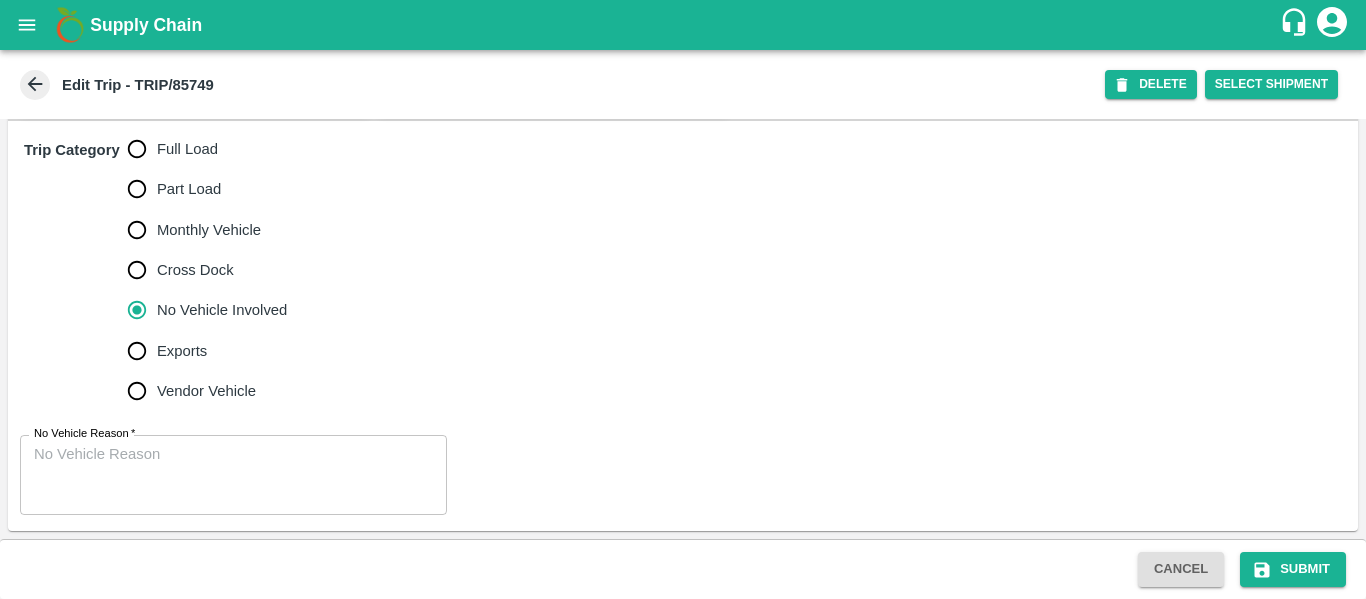 click on "No Vehicle Reason   *" at bounding box center [233, 475] 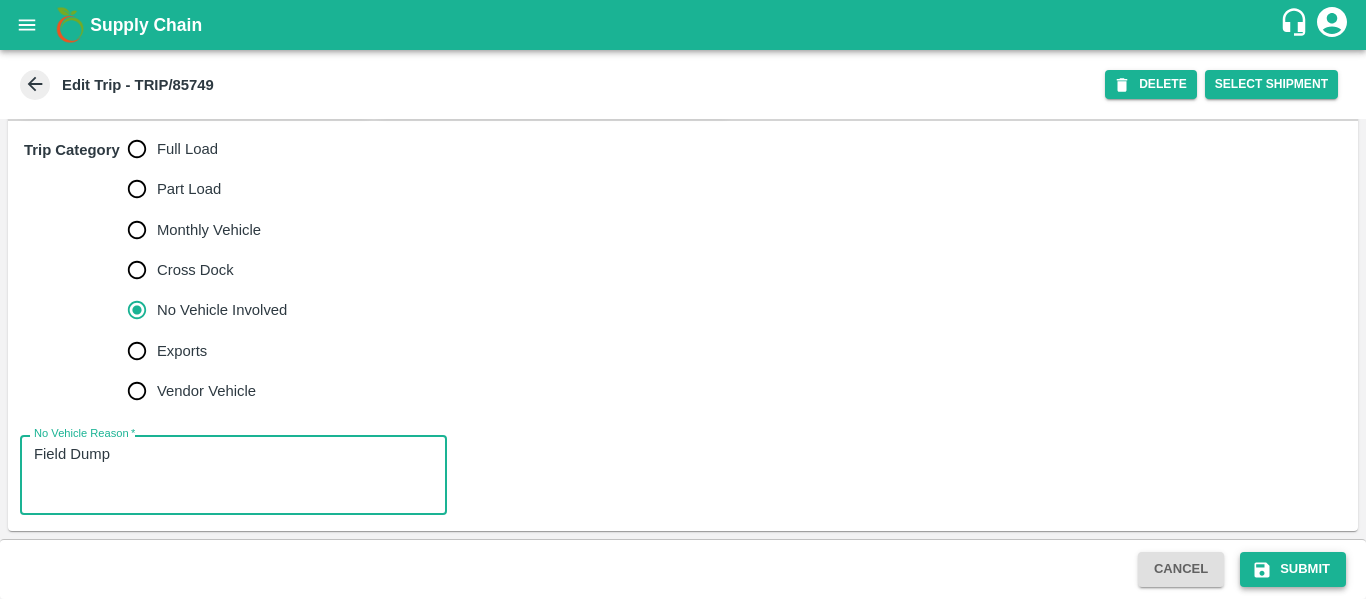 type on "Field Dump" 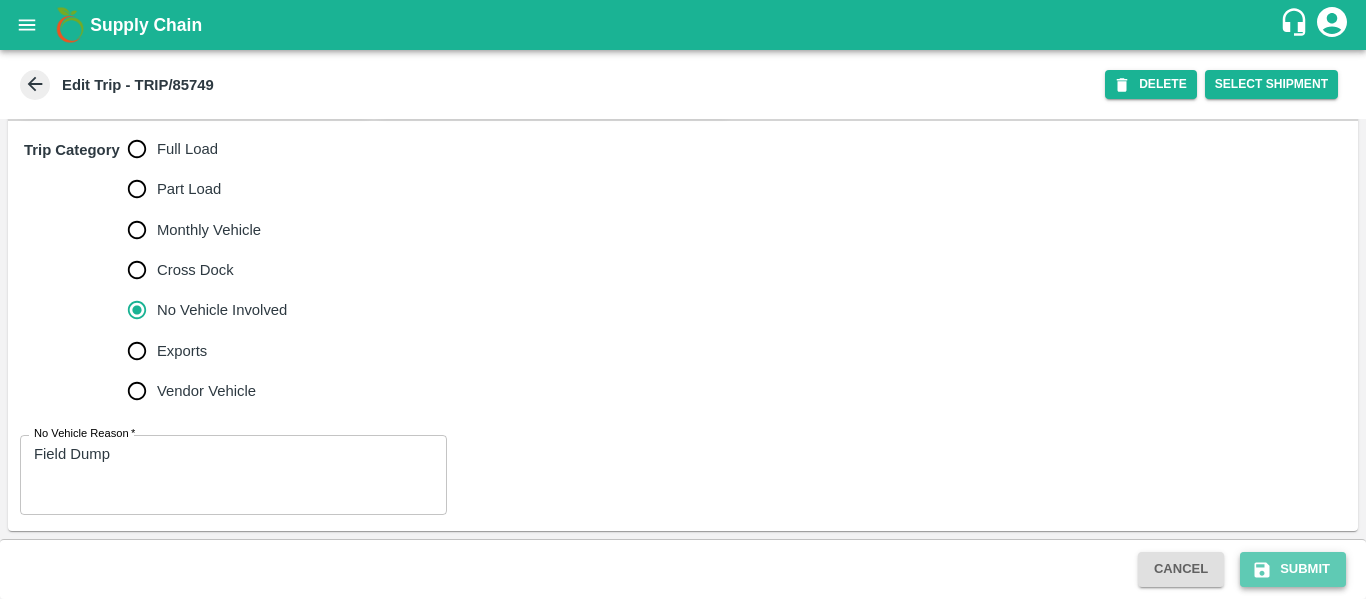 click on "Submit" at bounding box center (1293, 569) 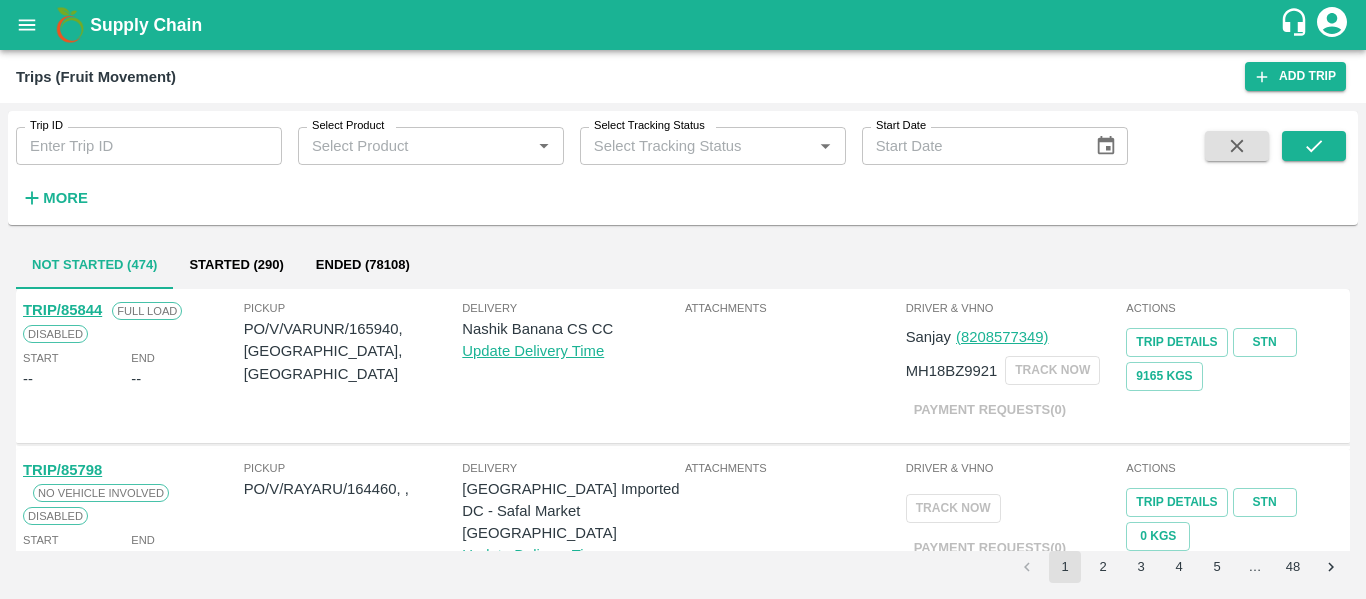 click at bounding box center [27, 25] 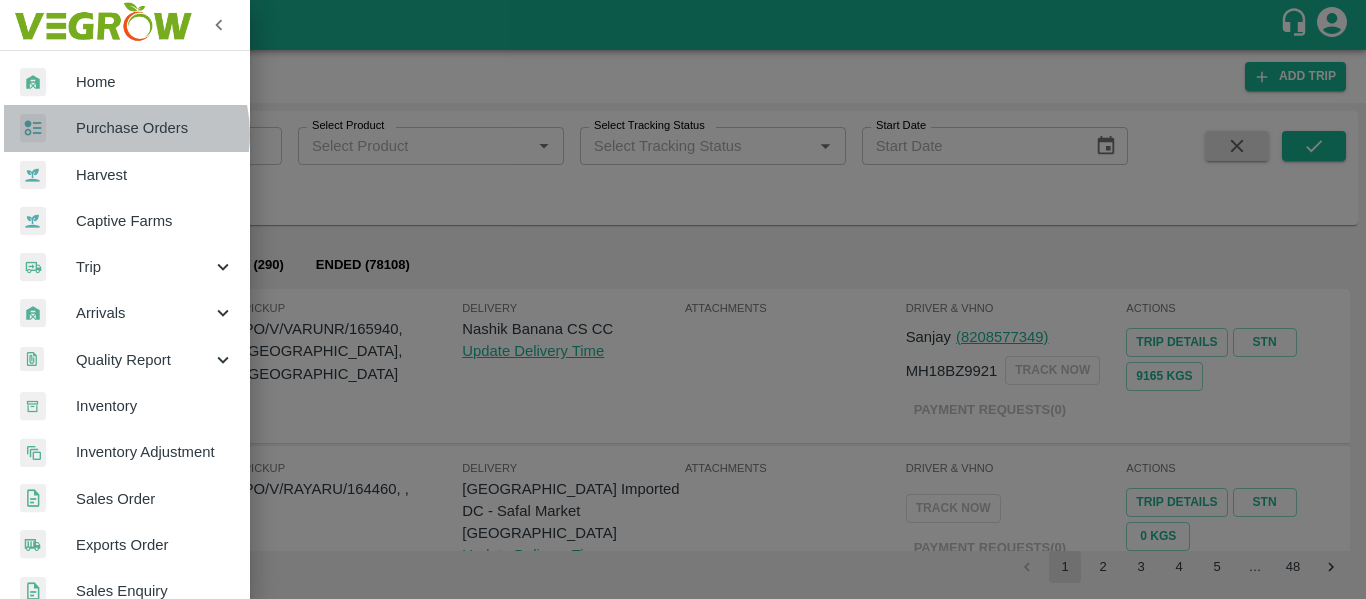 click on "Purchase Orders" at bounding box center (155, 128) 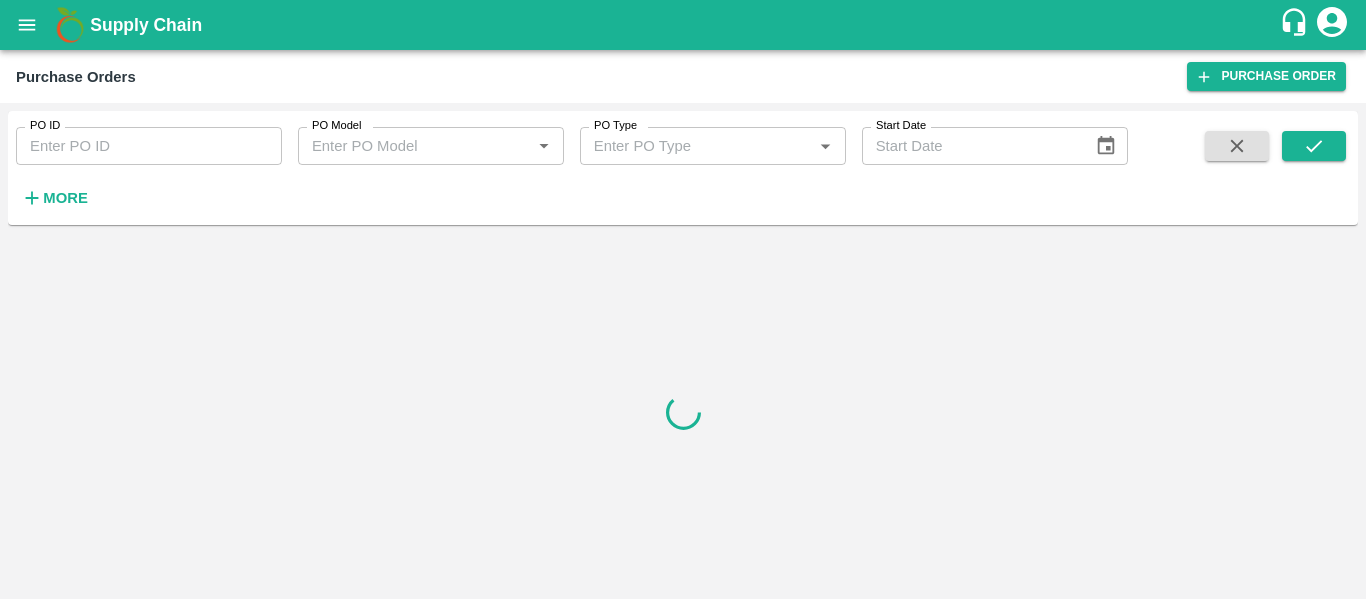 click on "PO ID PO ID PO Model PO Model   * PO Type PO Type   * Start Date Start Date More" at bounding box center [564, 163] 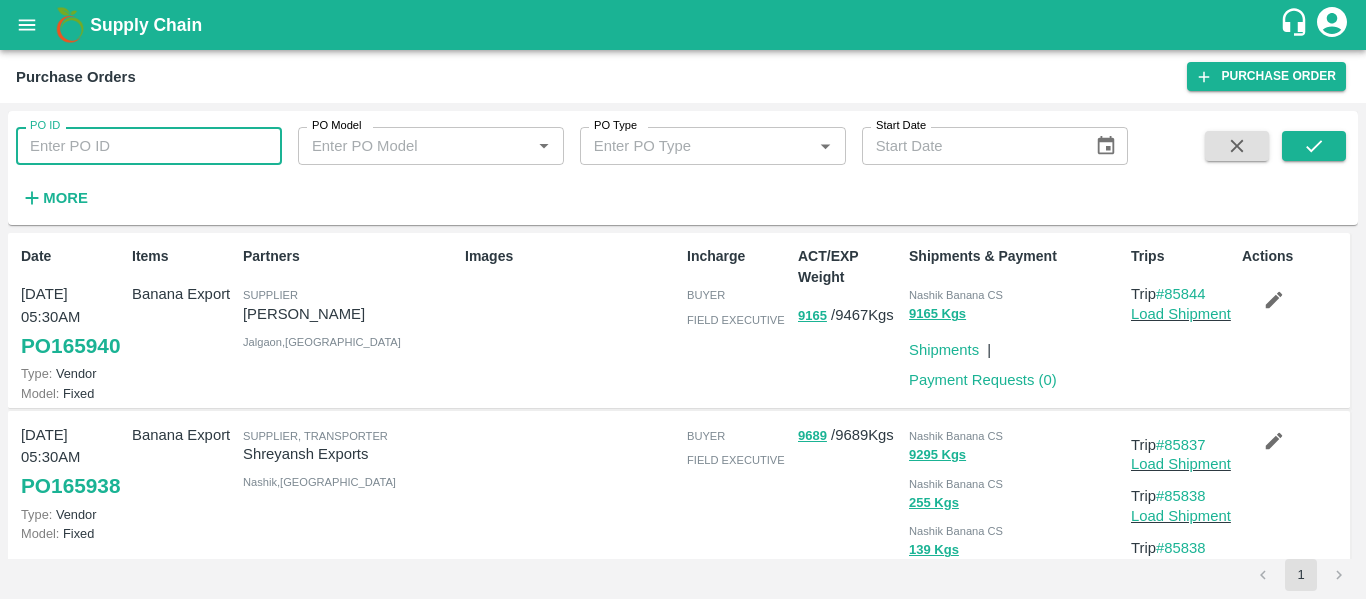paste on "165701" 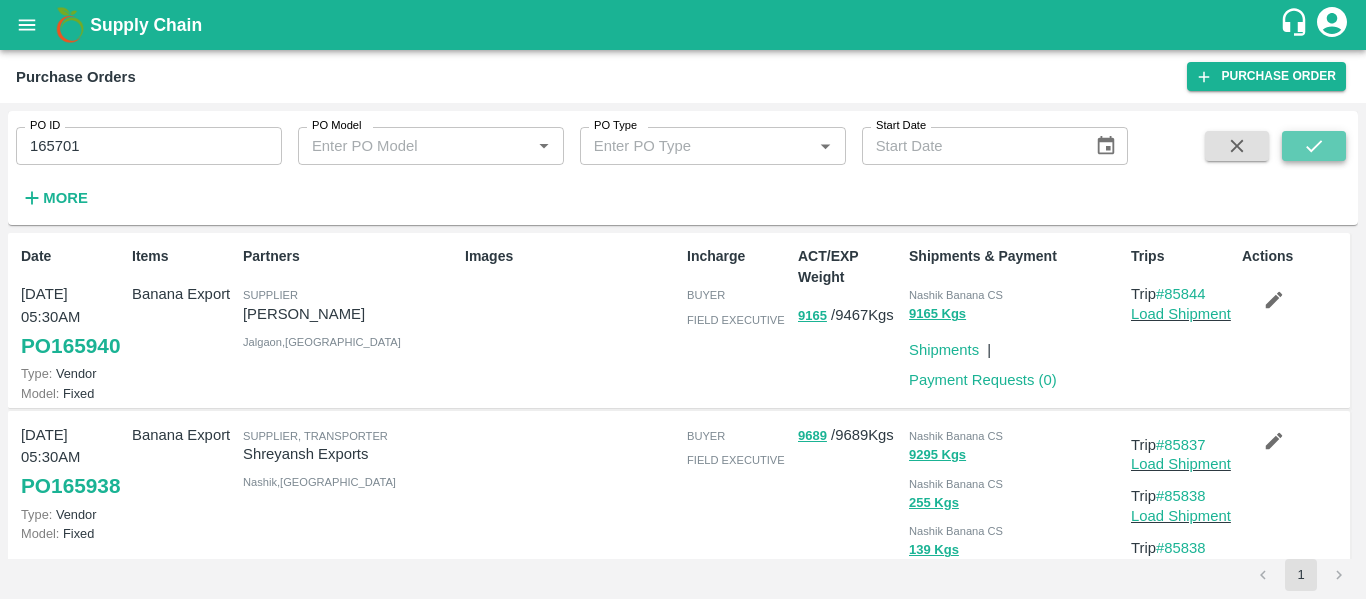 click at bounding box center [1314, 146] 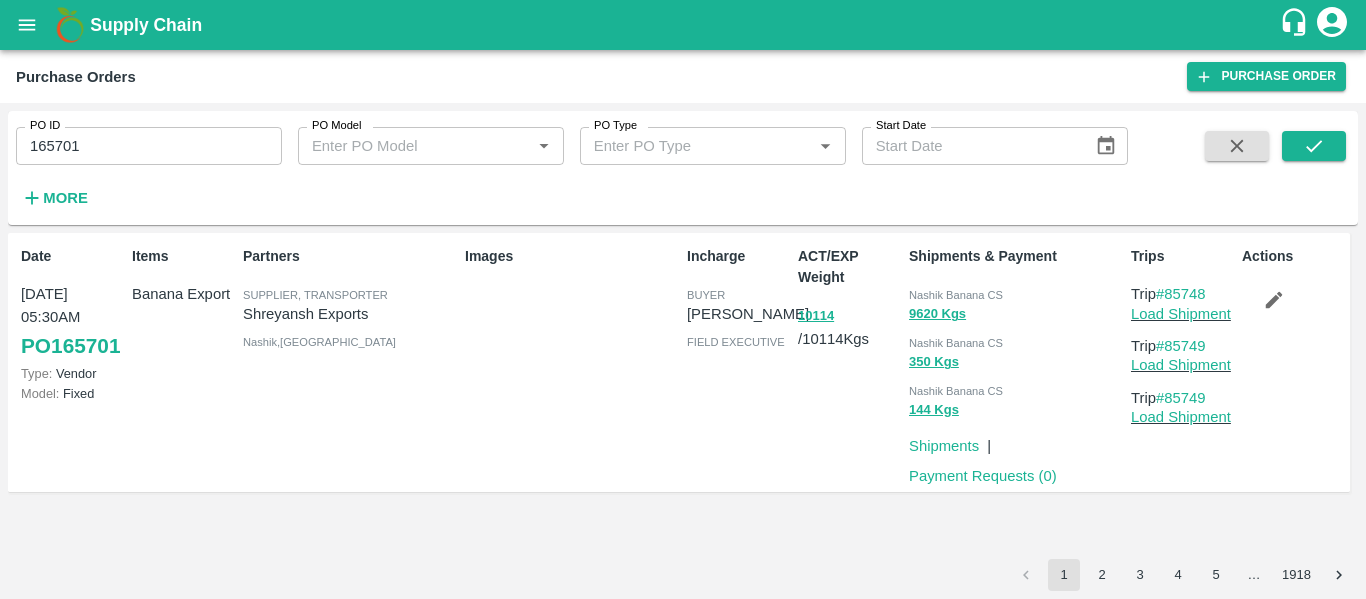 click on "165701" at bounding box center (149, 146) 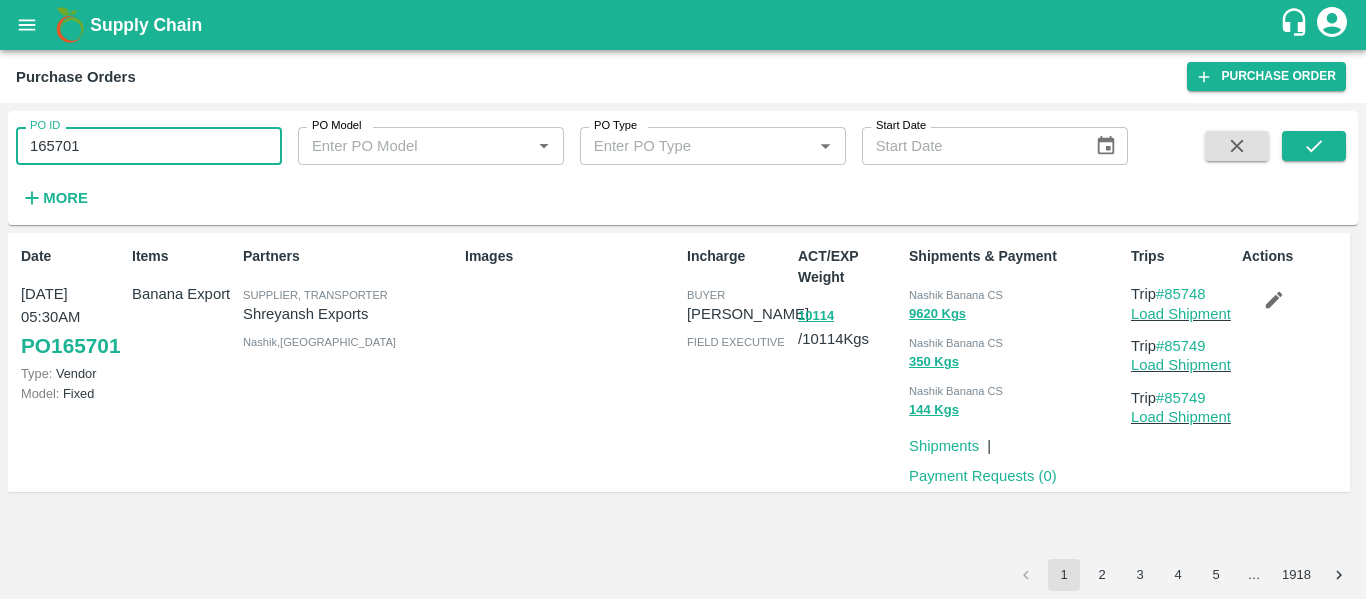 click on "165701" at bounding box center [149, 146] 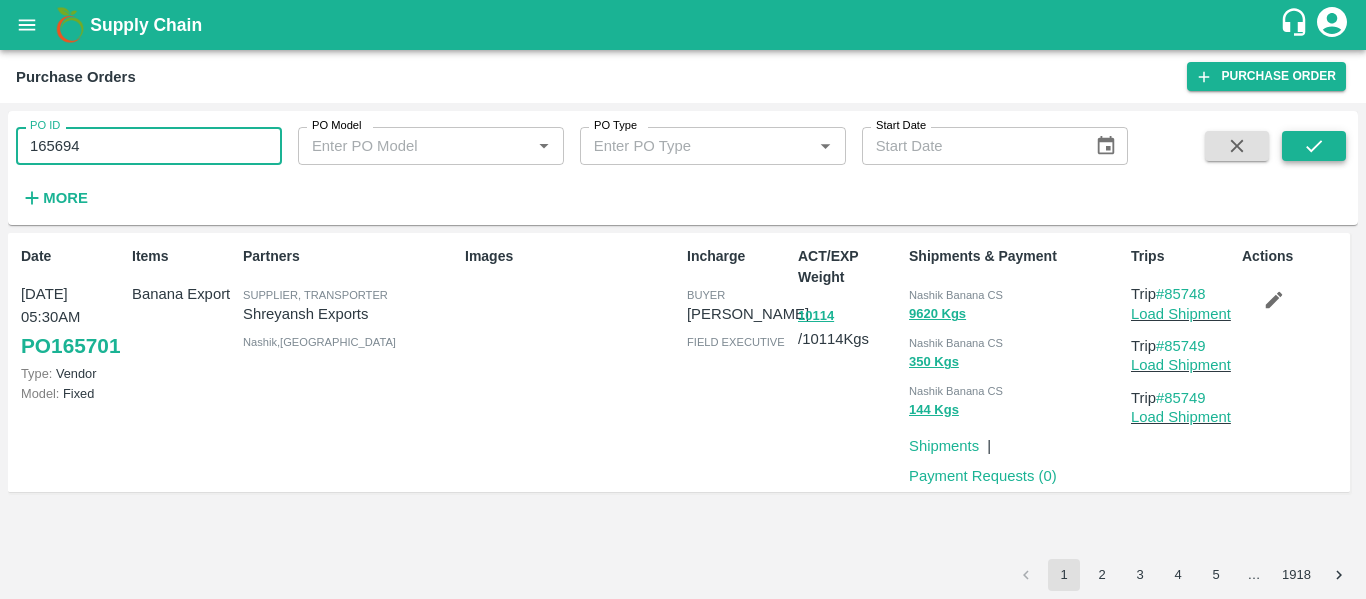 type on "165694" 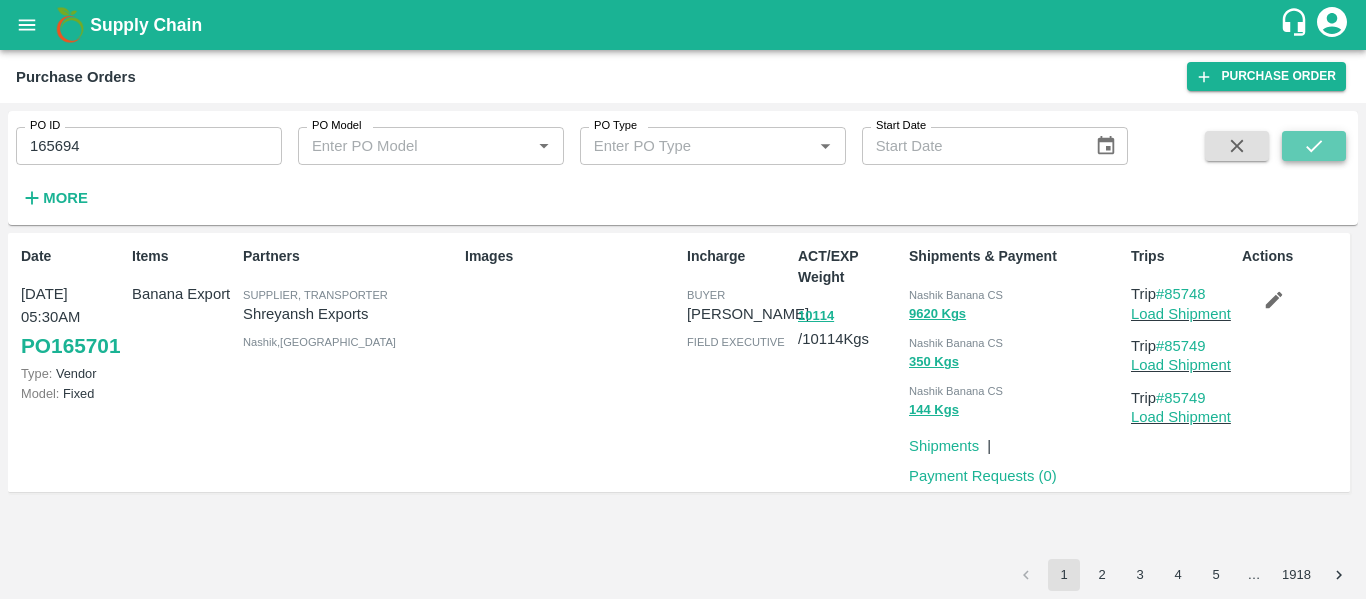 click 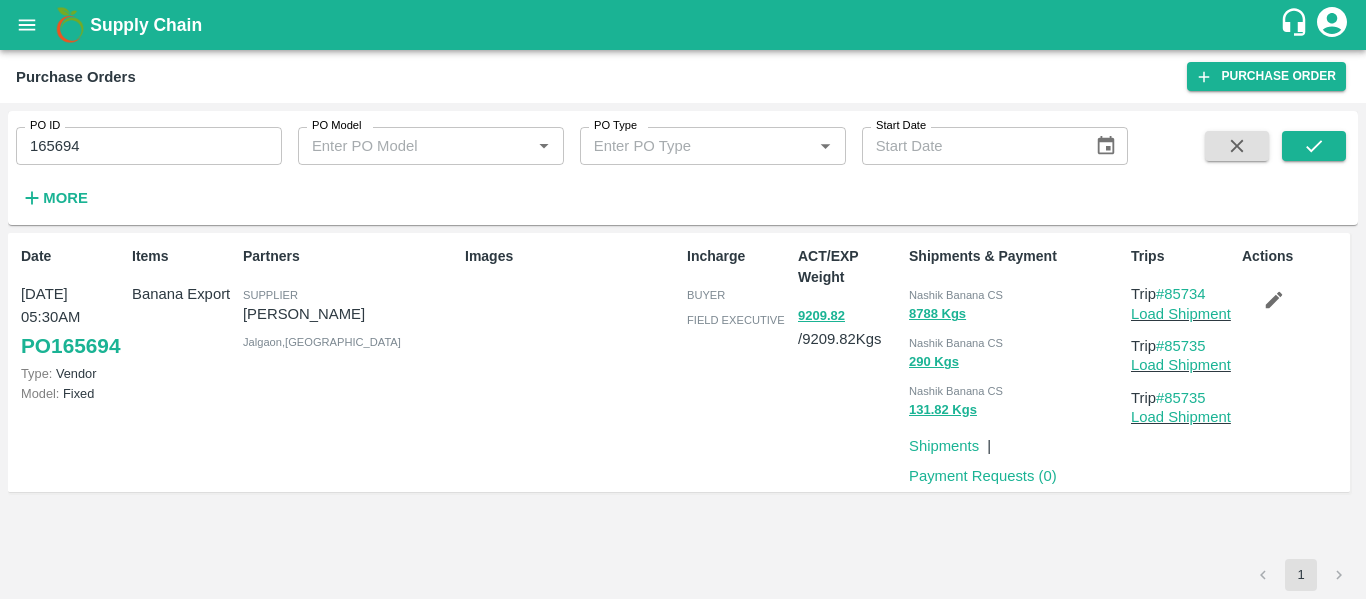 click on "165694" at bounding box center (149, 146) 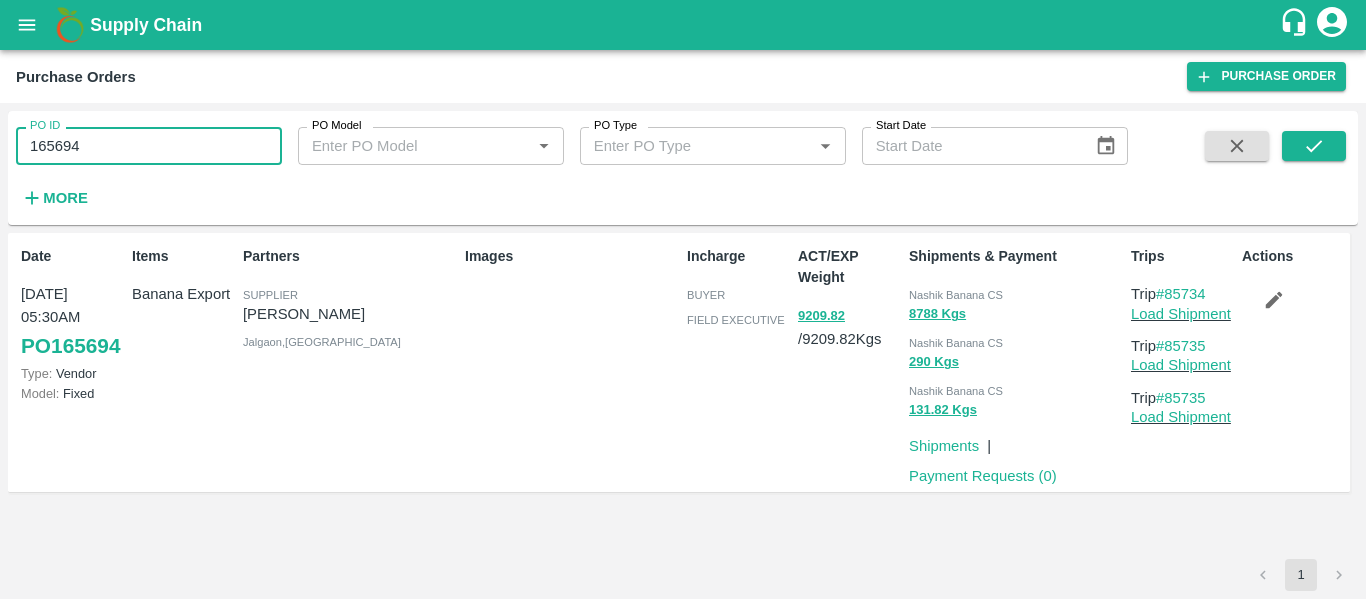 click on "165694" at bounding box center [149, 146] 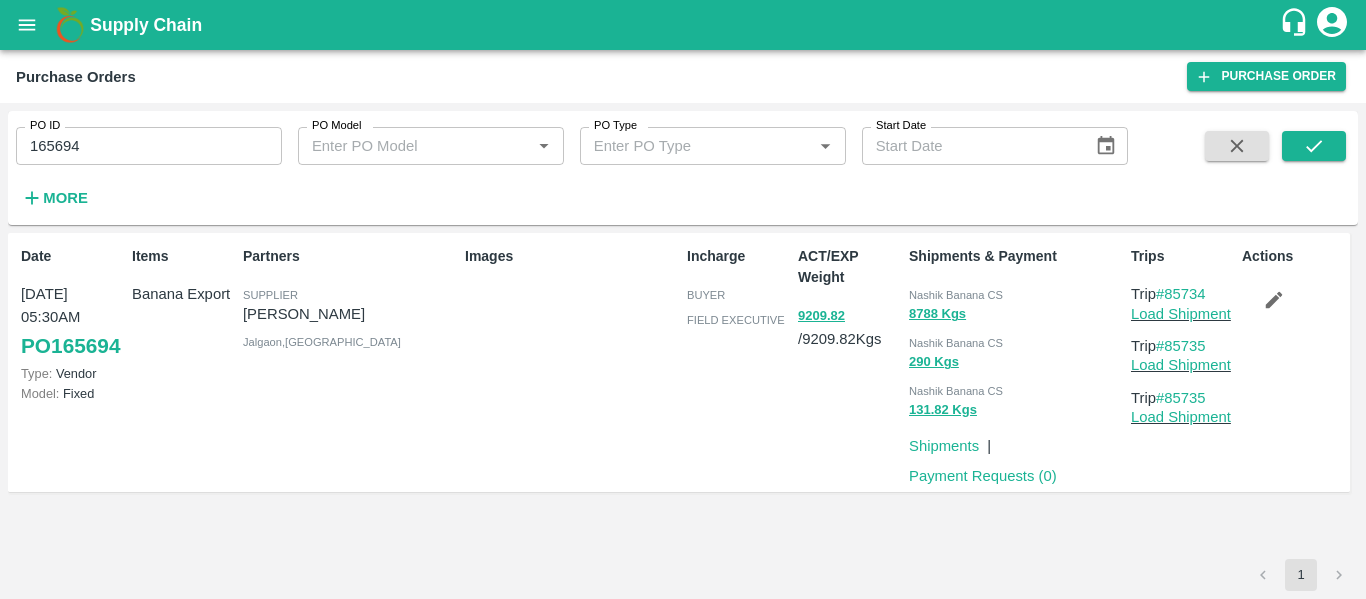 click at bounding box center (1314, 172) 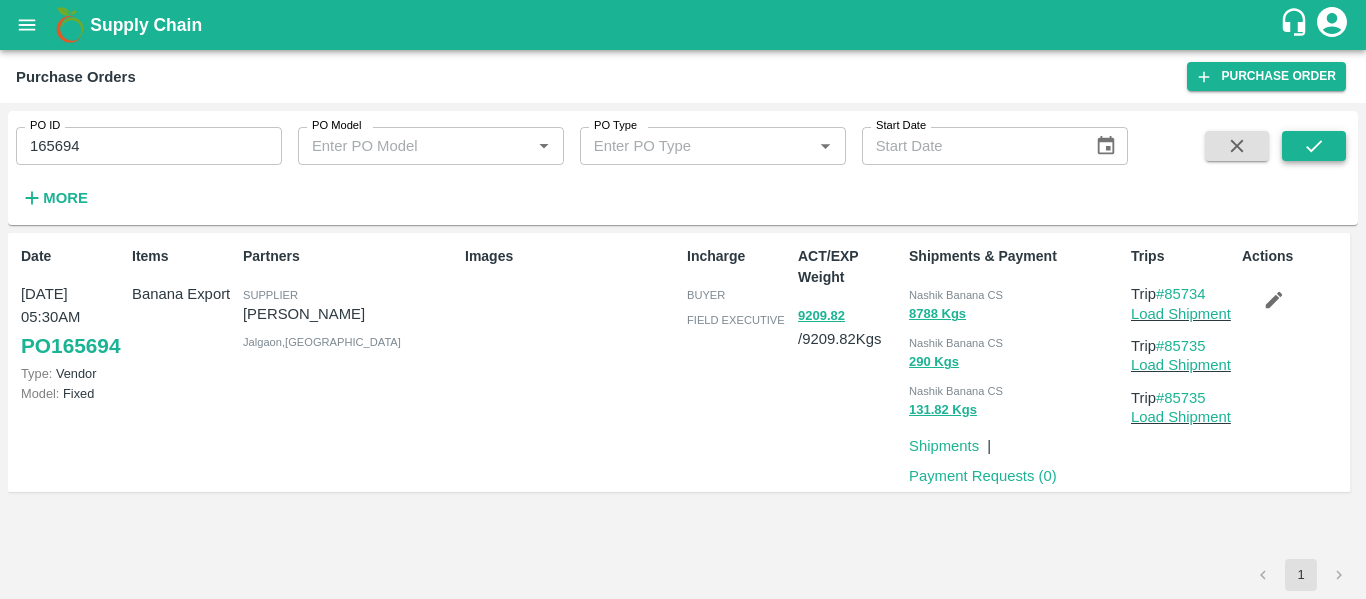 click at bounding box center (1314, 146) 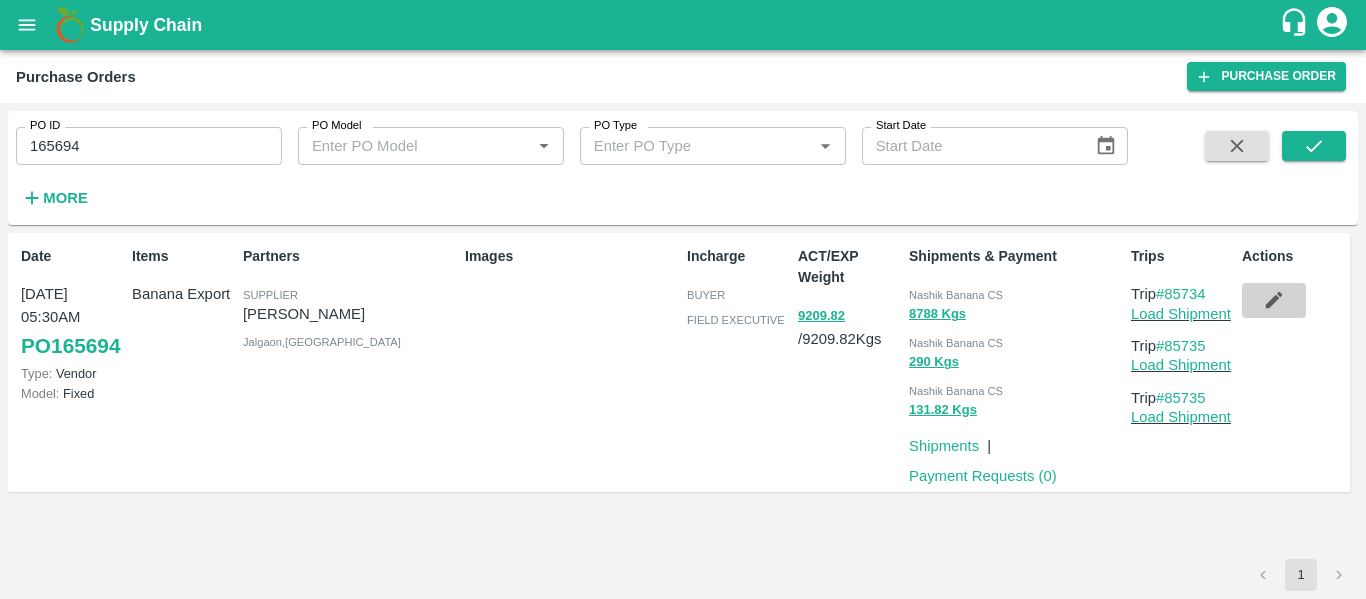click 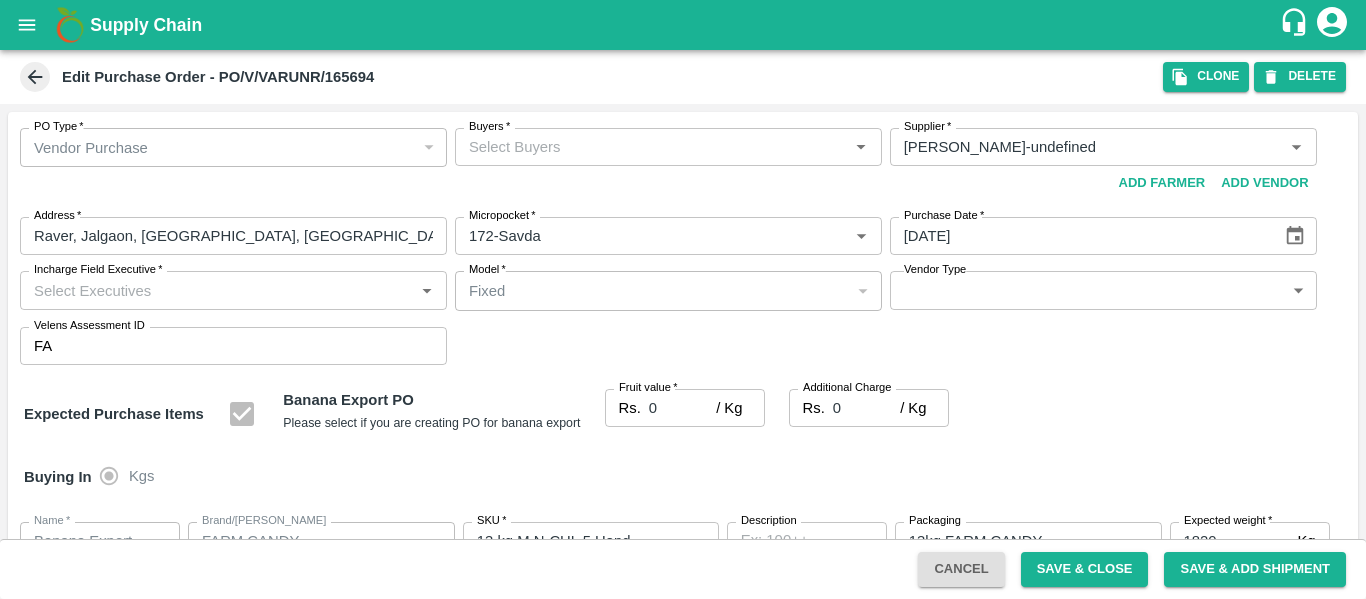 click on "Buyers   *" at bounding box center (668, 147) 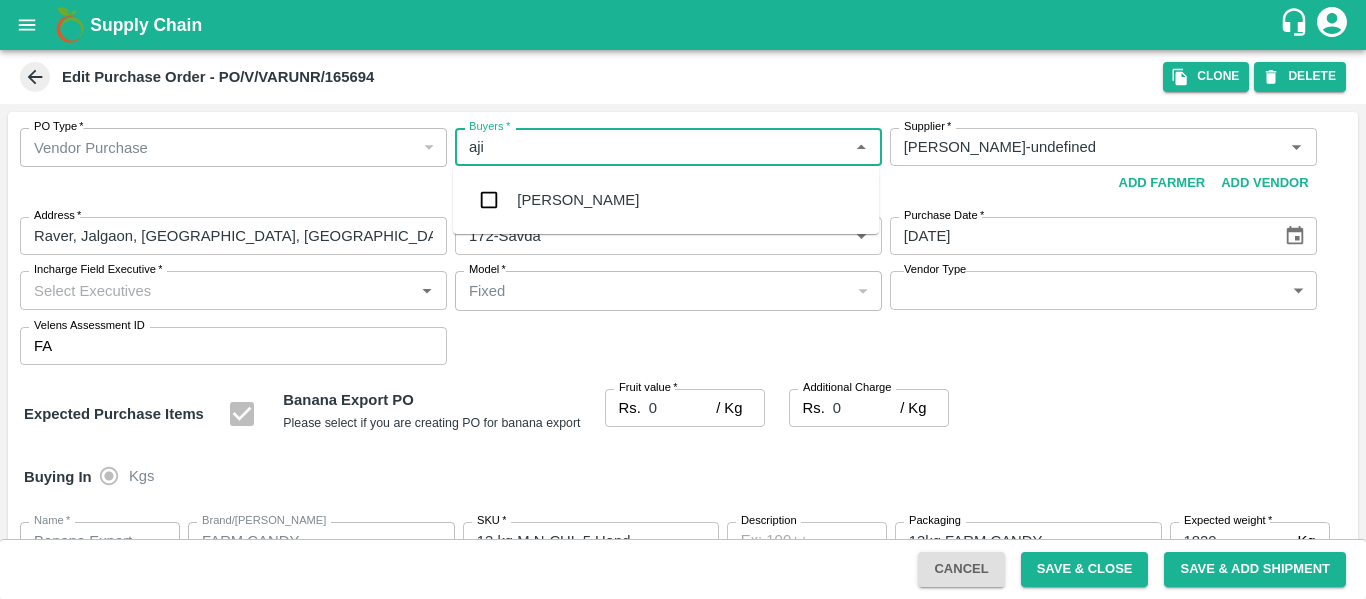 type on "ajit" 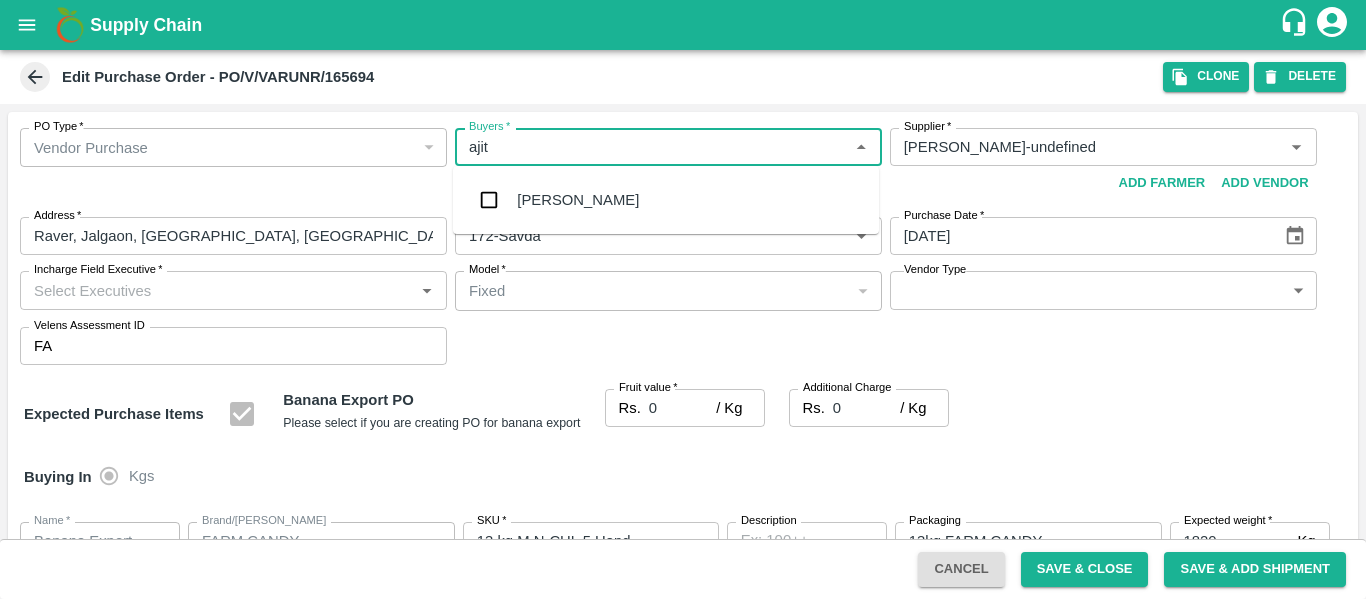 click on "[PERSON_NAME]" at bounding box center [666, 200] 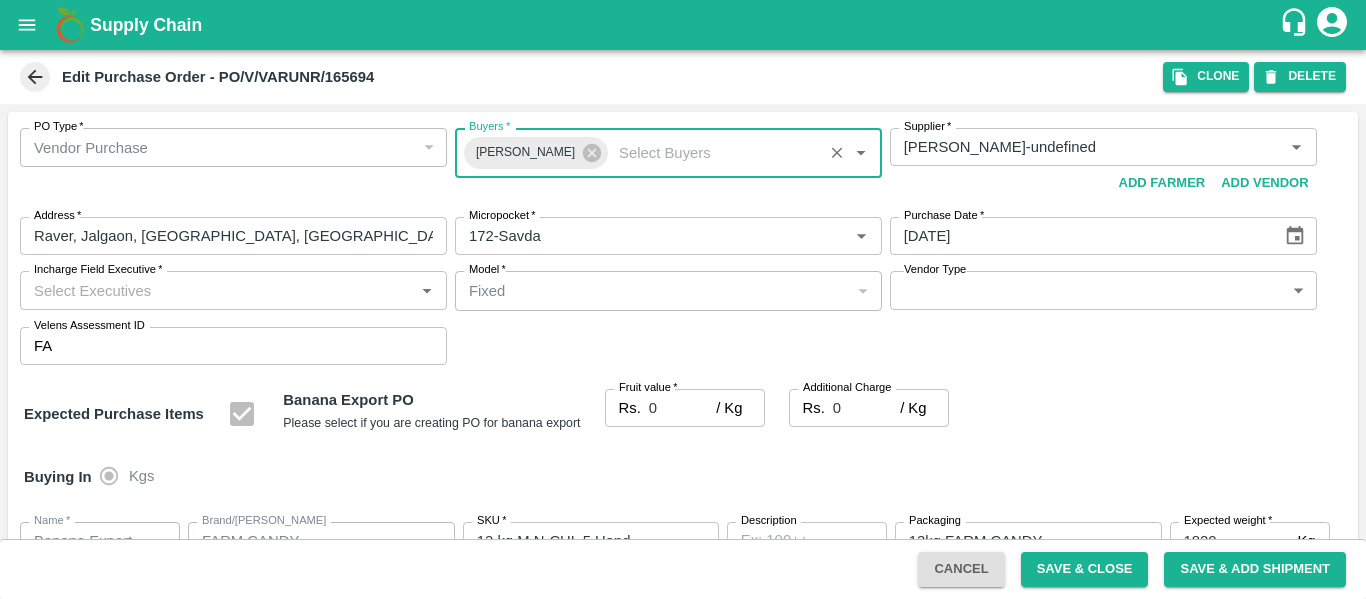 click on "0" at bounding box center (682, 408) 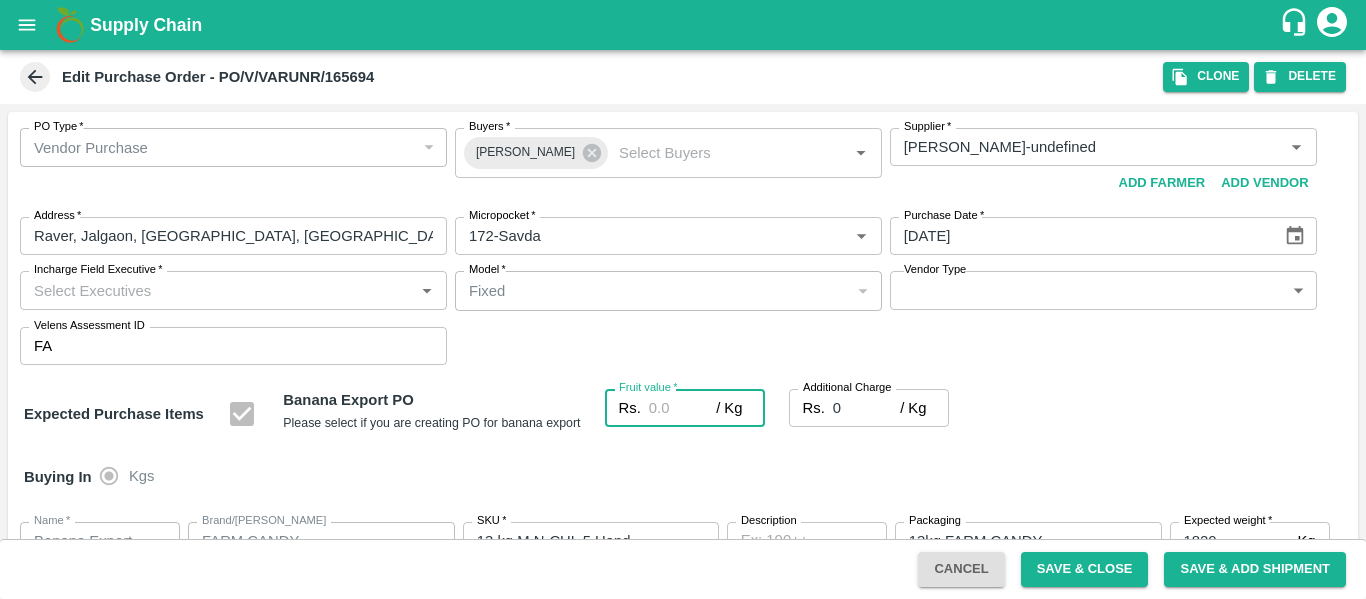 type on "2" 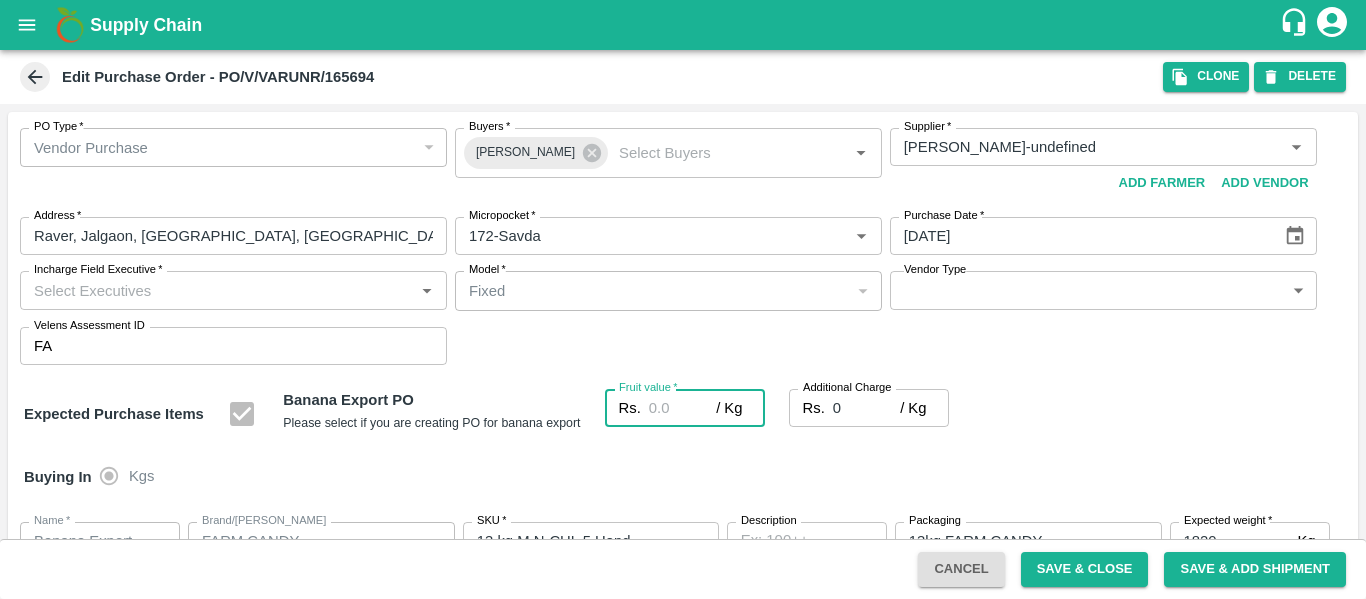 type on "2" 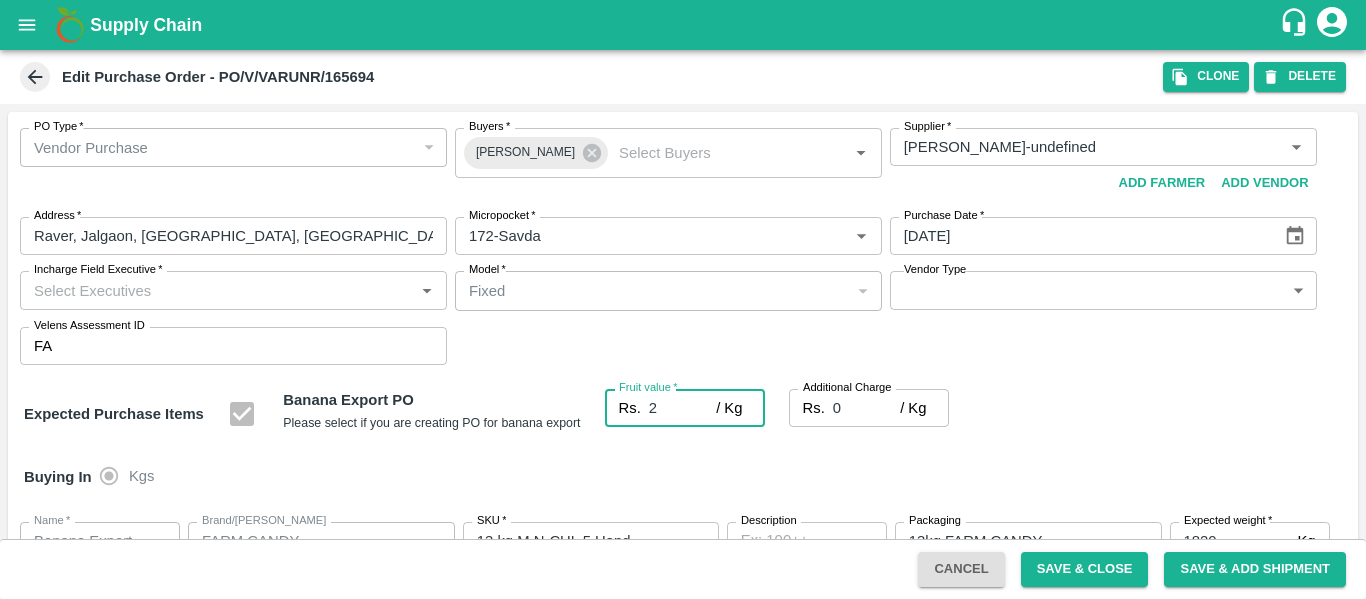 type on "20" 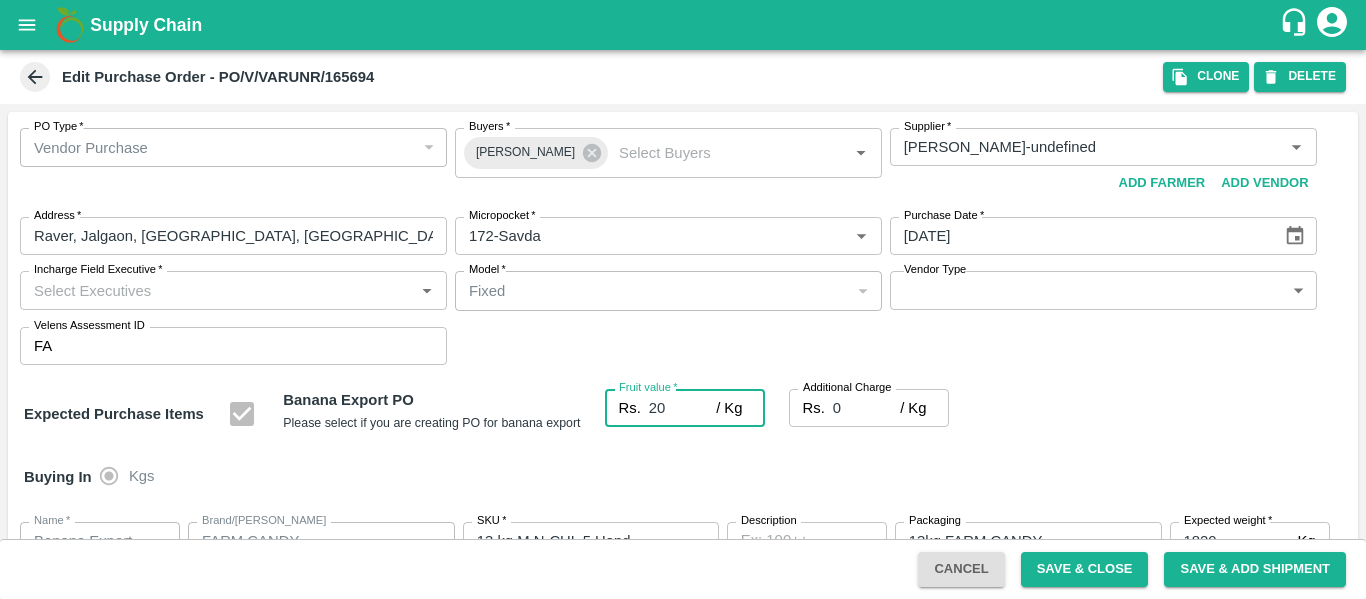 type on "20" 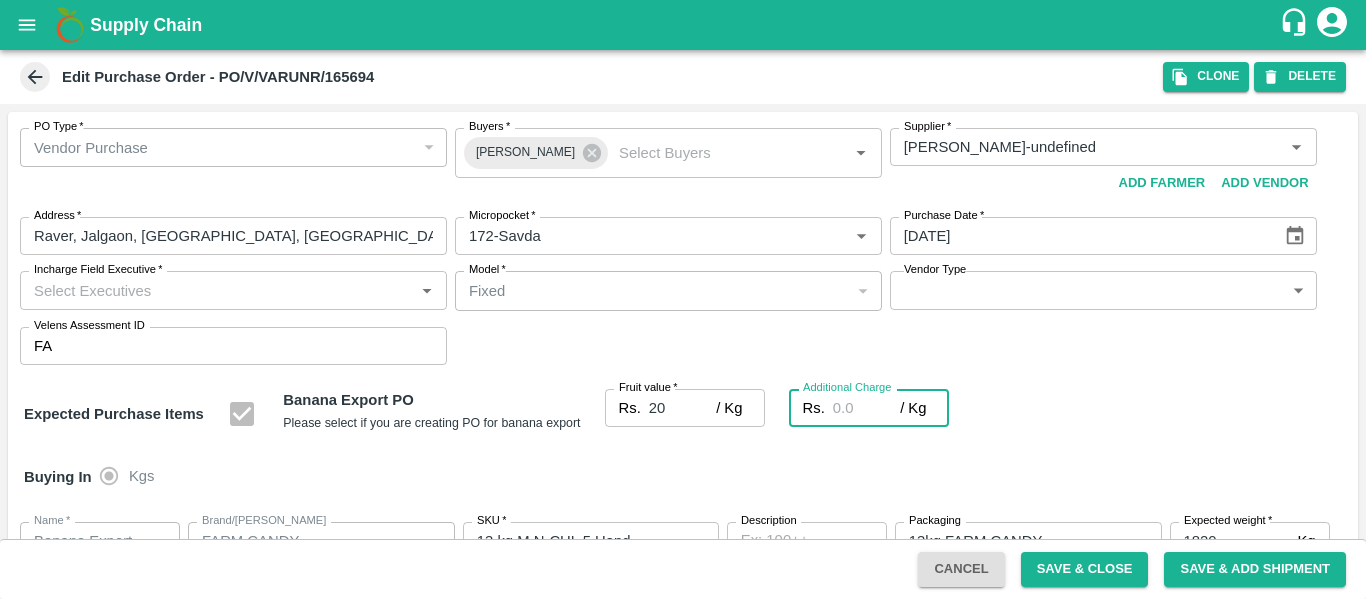 type on "2" 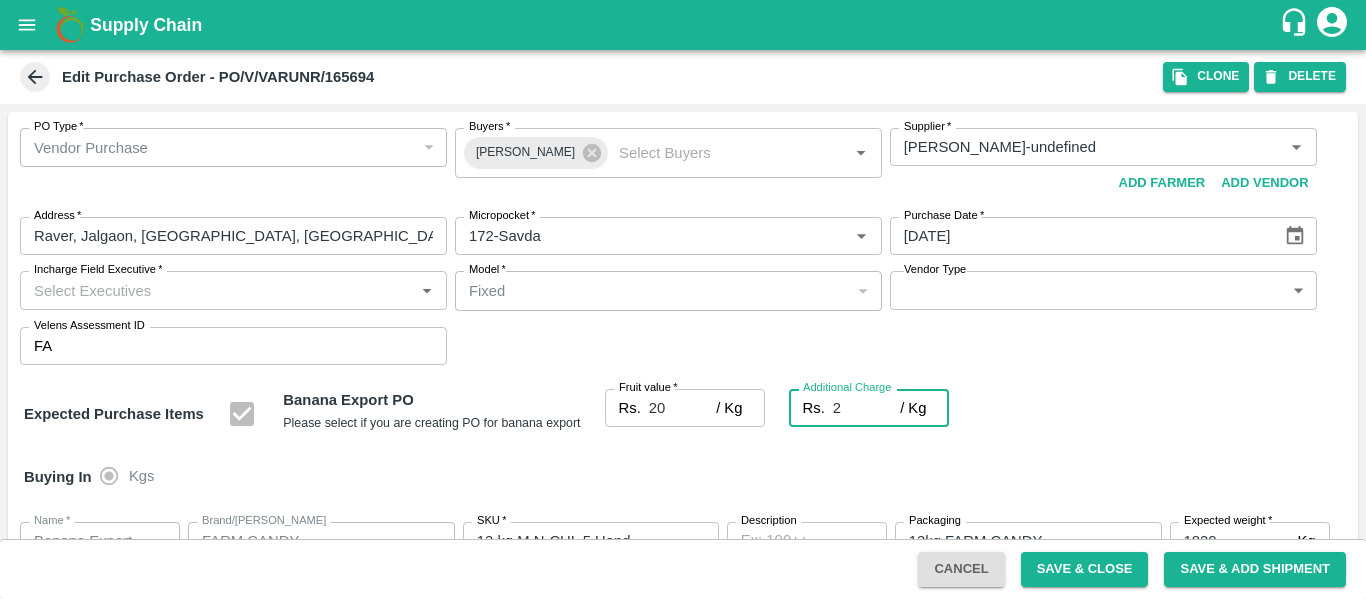 type on "2.7" 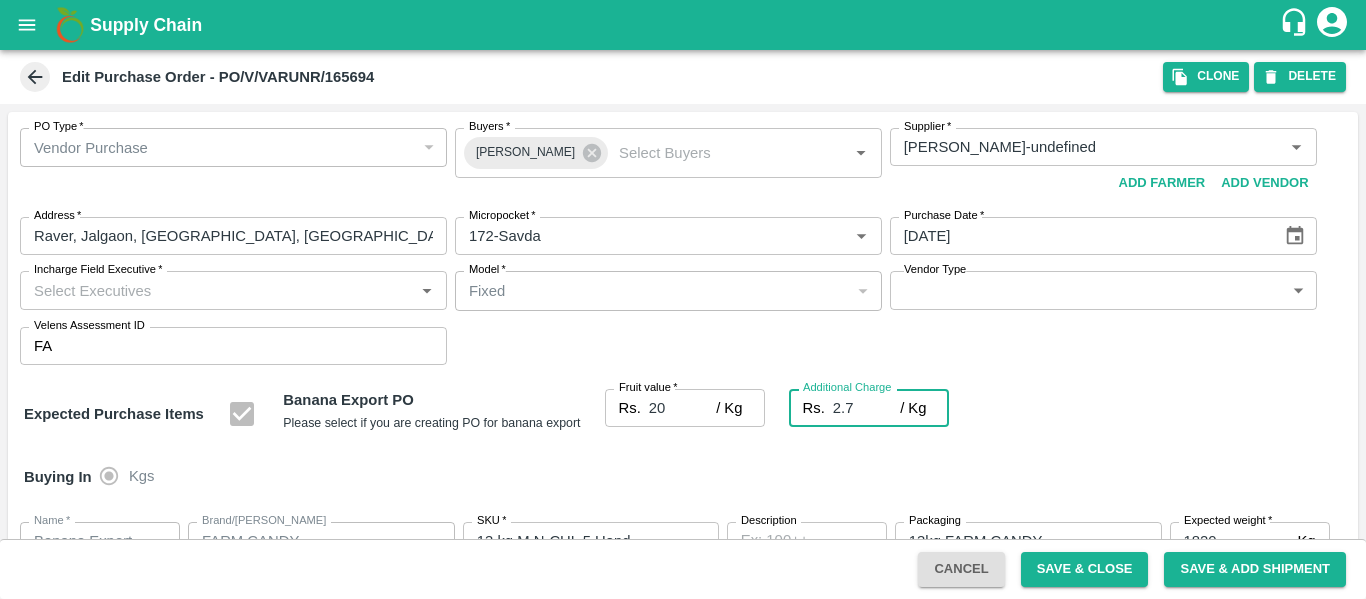 type on "22.7" 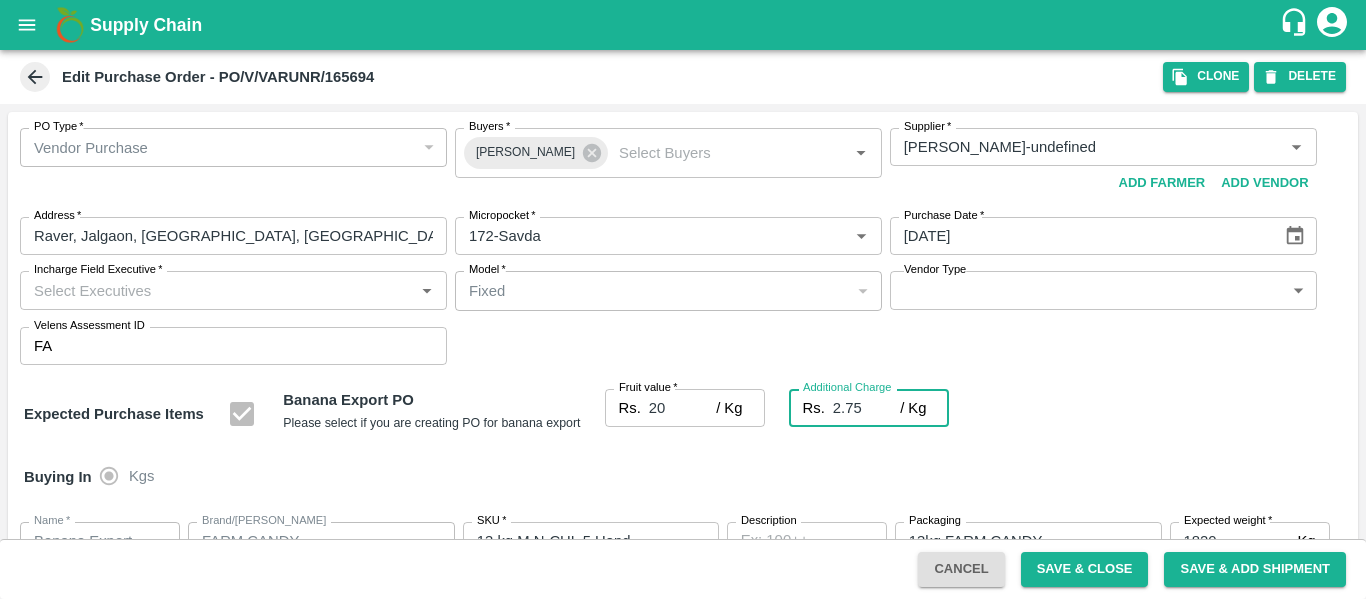 type on "22.75" 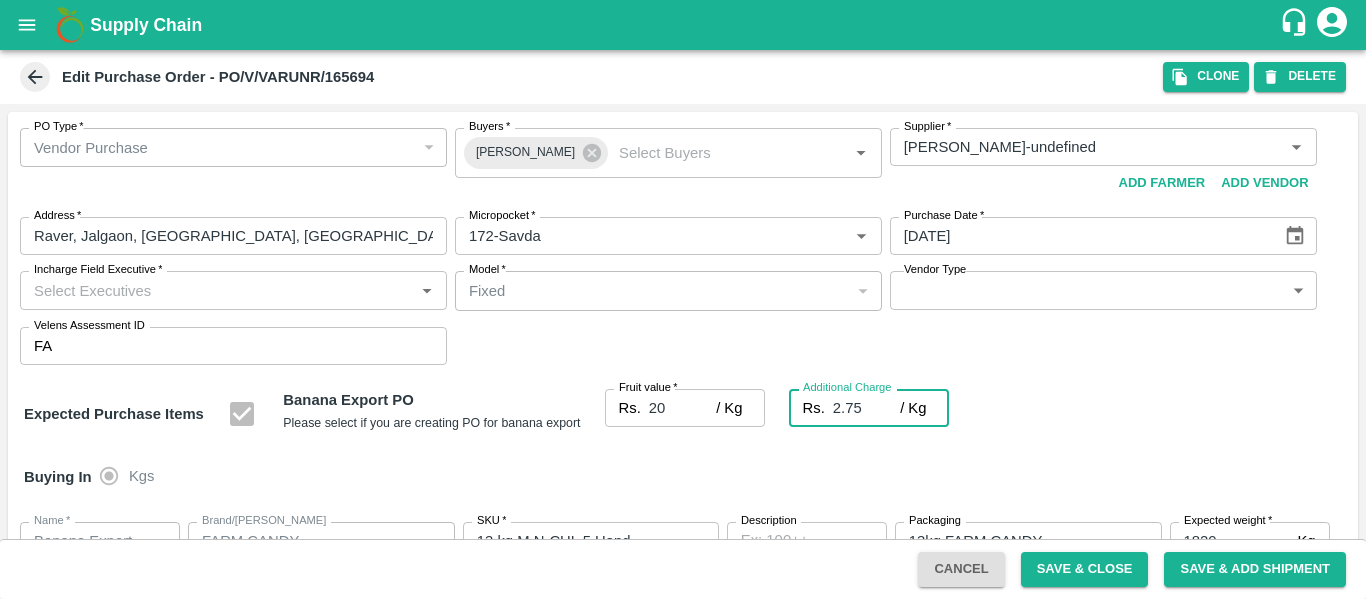 scroll, scrollTop: 1044, scrollLeft: 0, axis: vertical 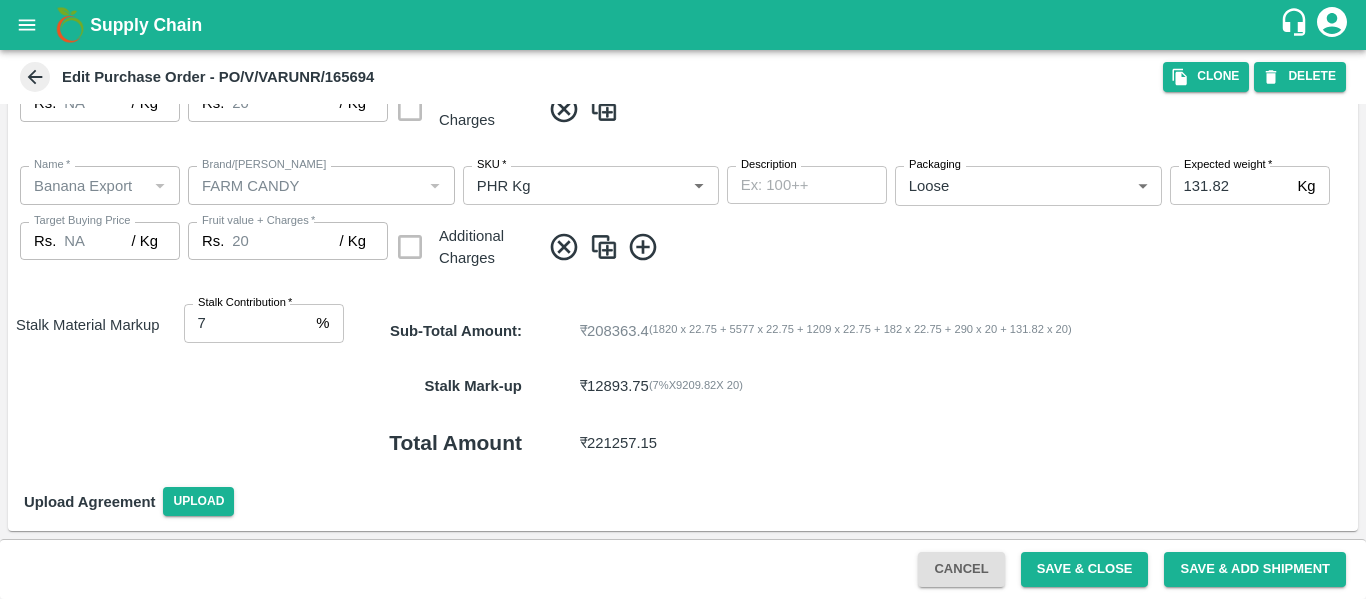 type on "2.75" 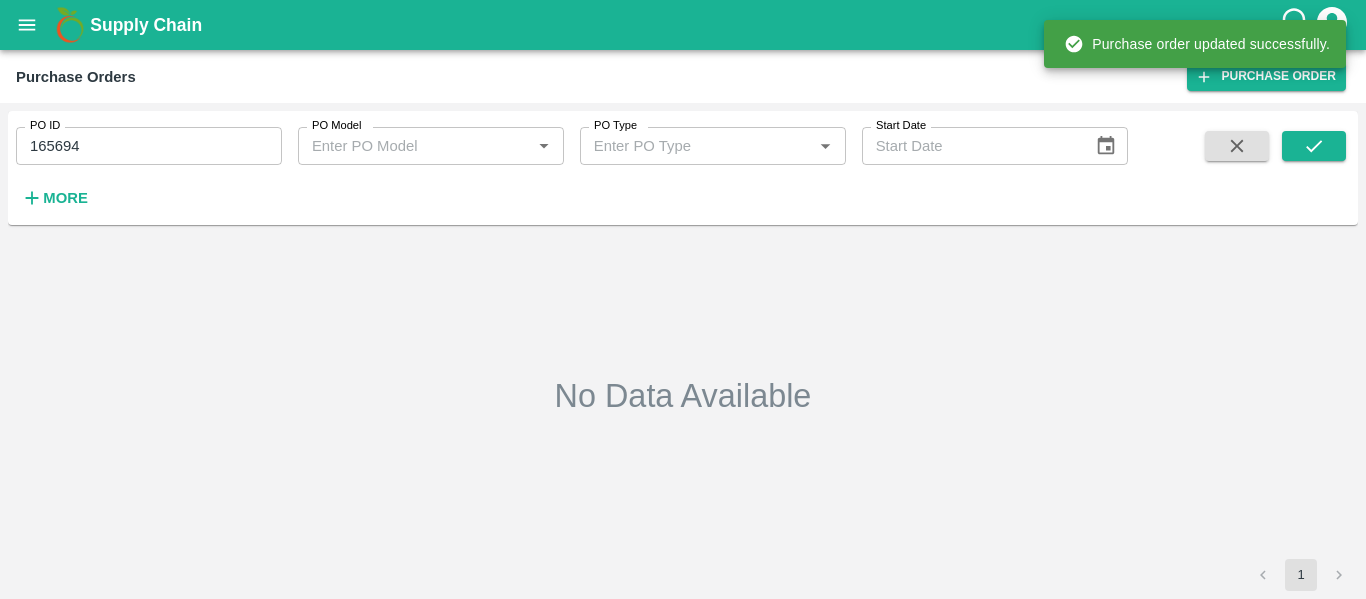 type on "165694" 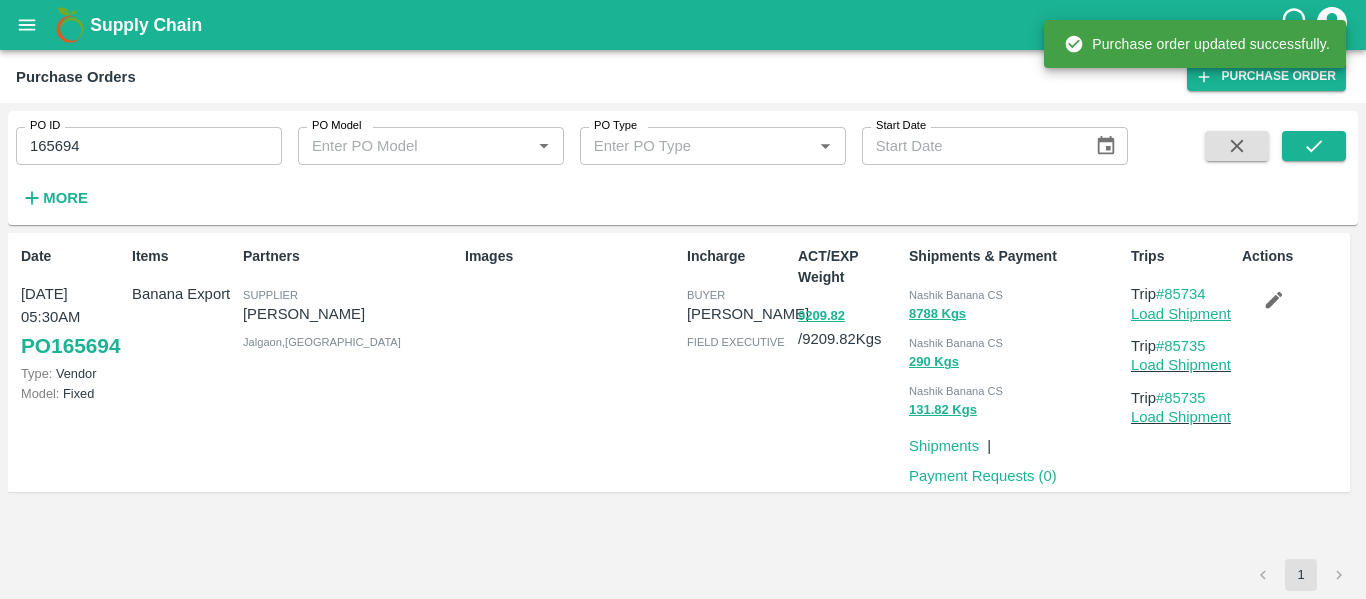 click on "Load Shipment" at bounding box center (1181, 314) 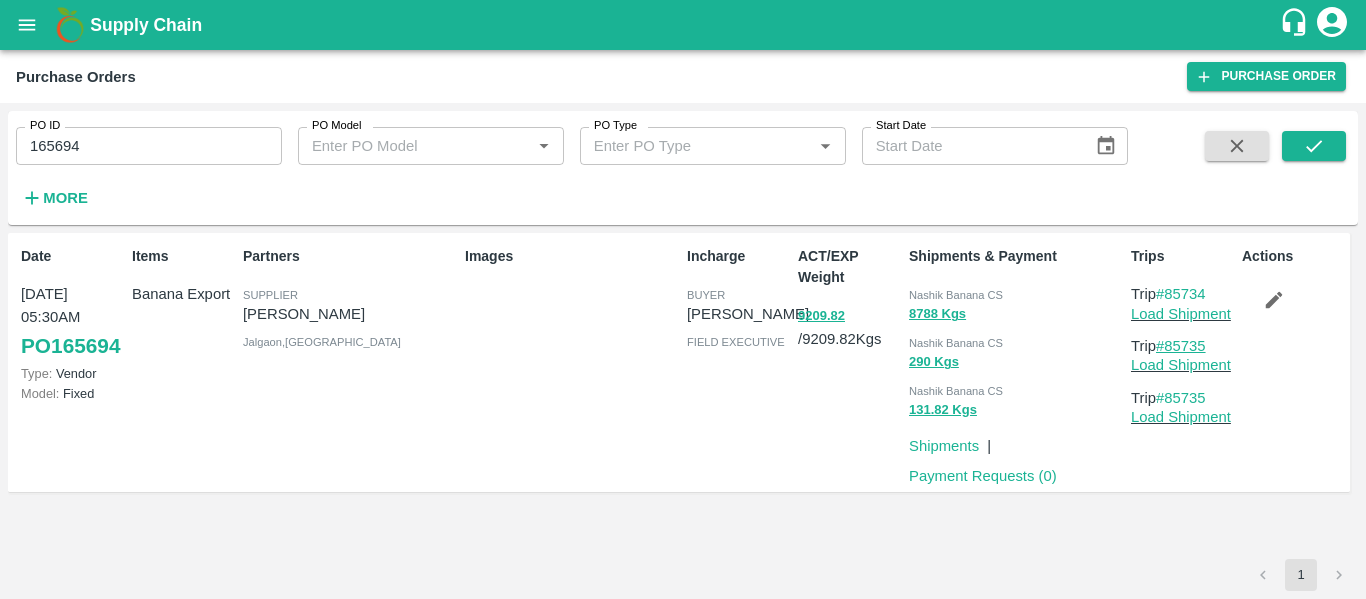 drag, startPoint x: 1215, startPoint y: 349, endPoint x: 1171, endPoint y: 347, distance: 44.04543 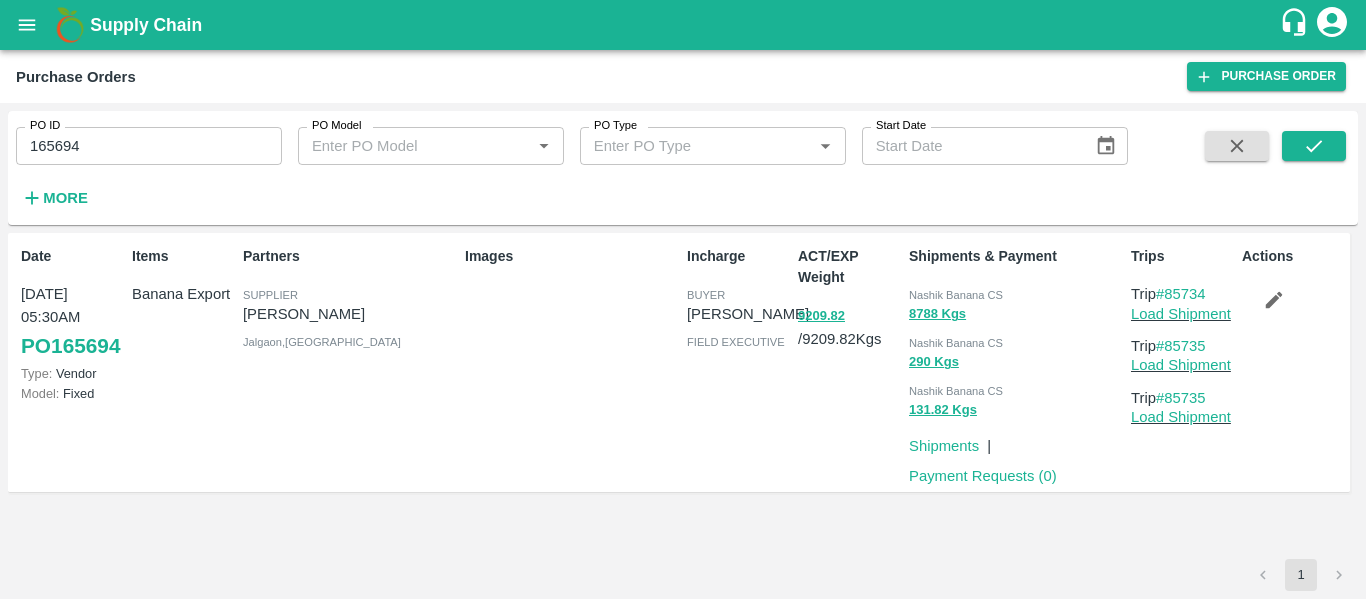 click 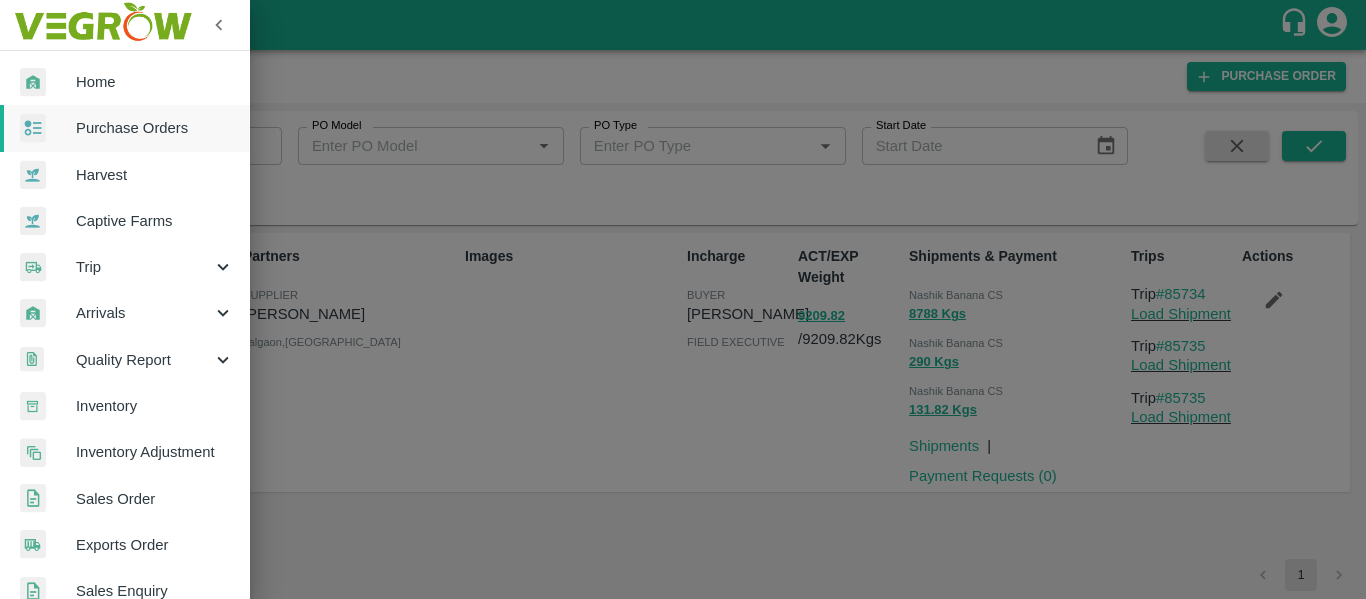 click on "Trip" at bounding box center [144, 267] 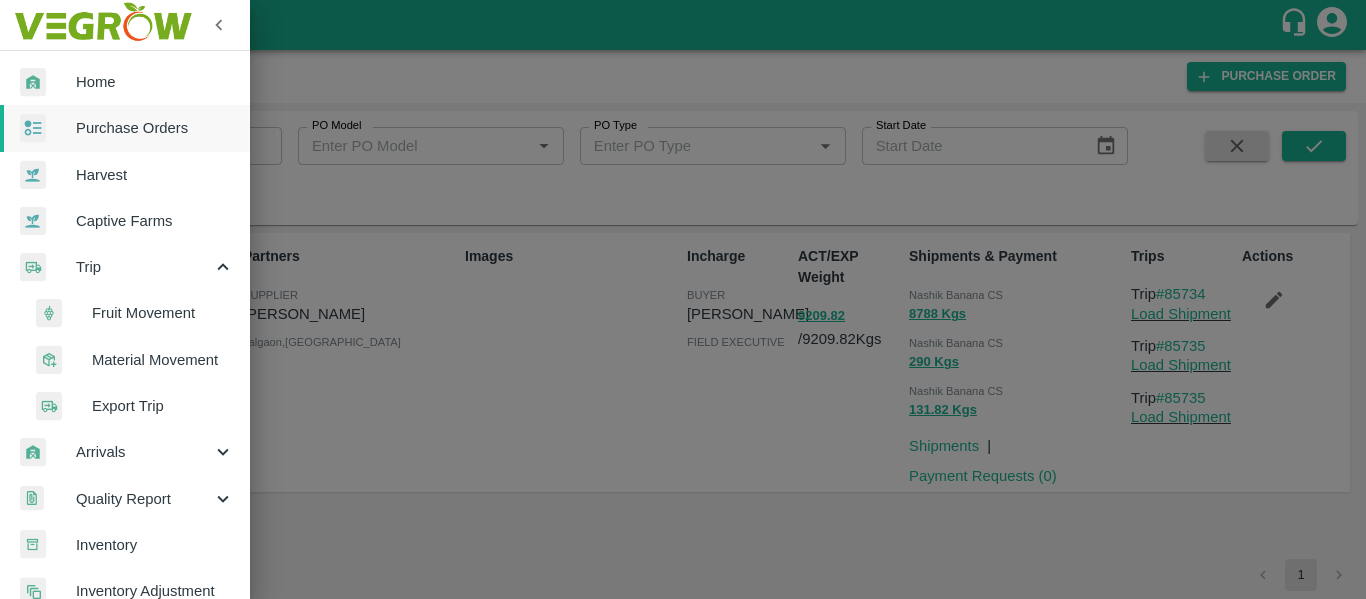 click at bounding box center [683, 299] 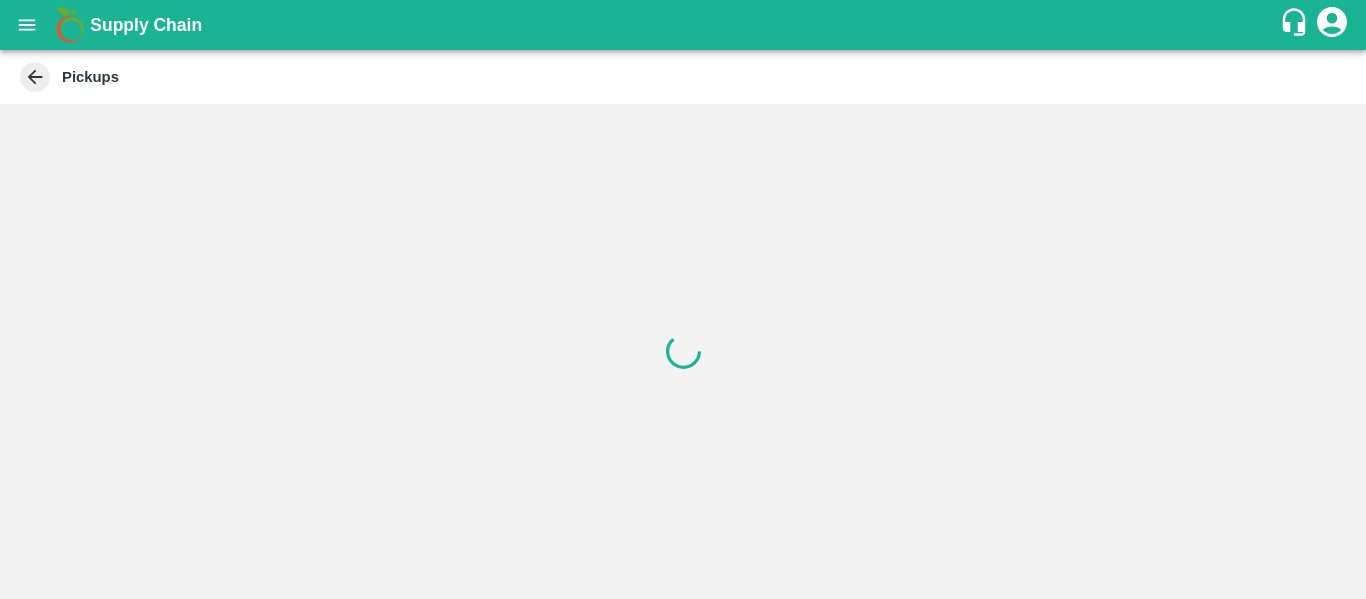 scroll, scrollTop: 0, scrollLeft: 0, axis: both 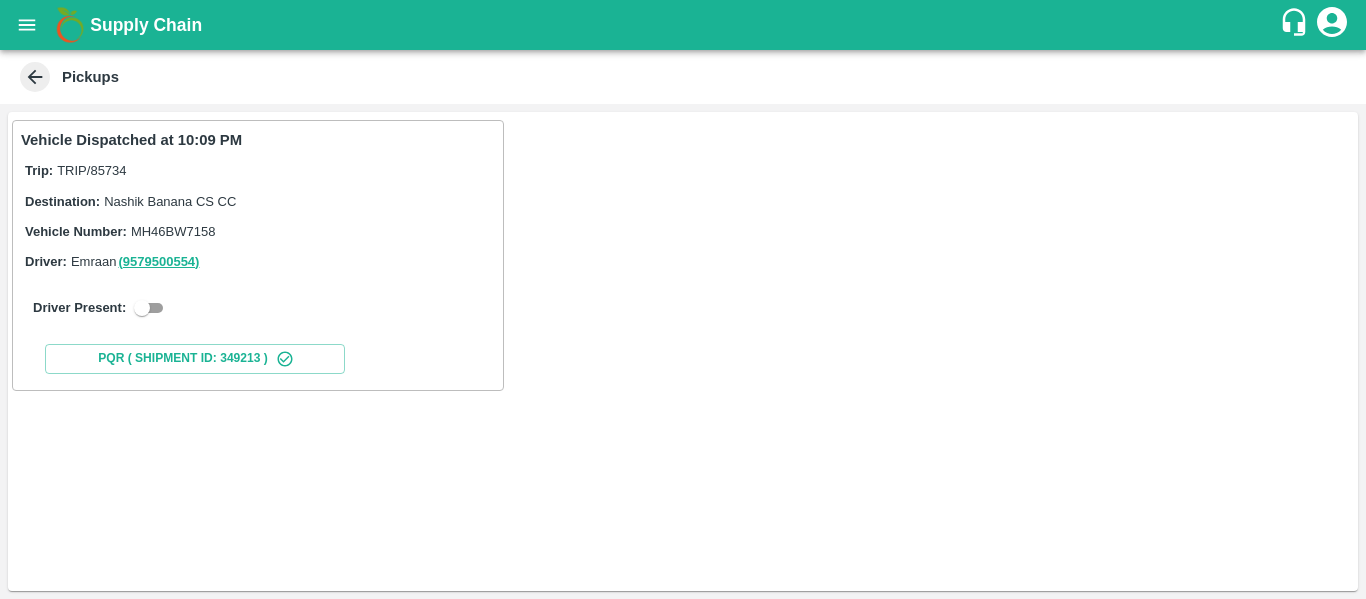 click at bounding box center [142, 308] 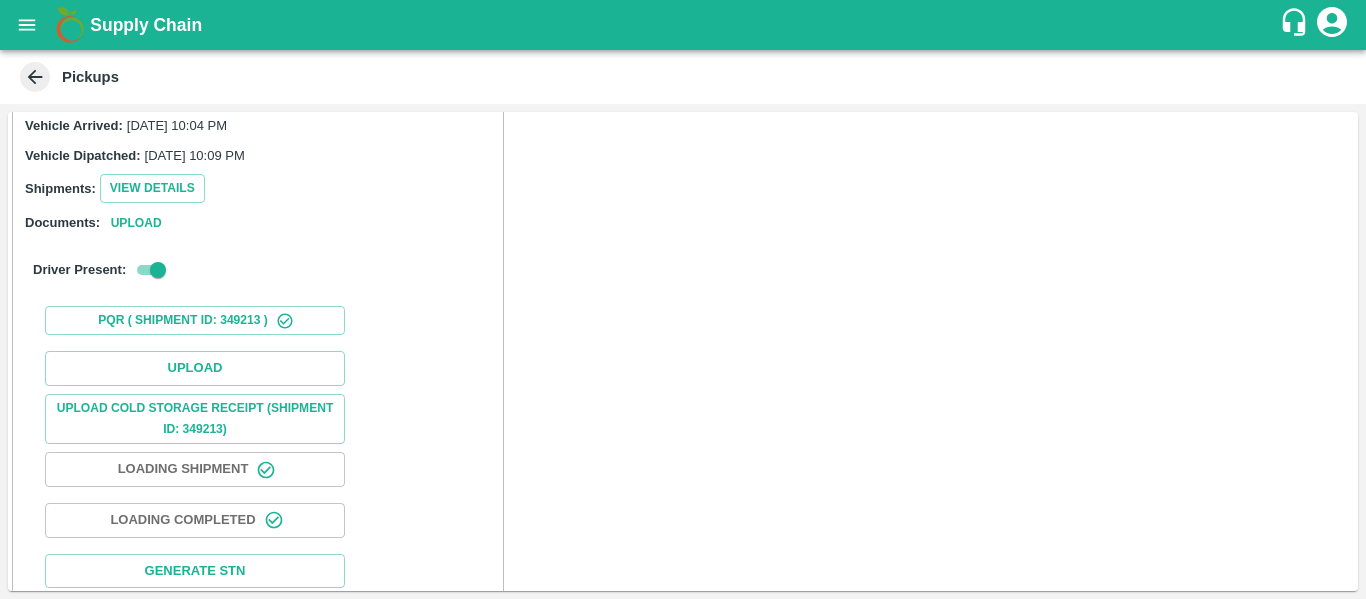 scroll, scrollTop: 198, scrollLeft: 0, axis: vertical 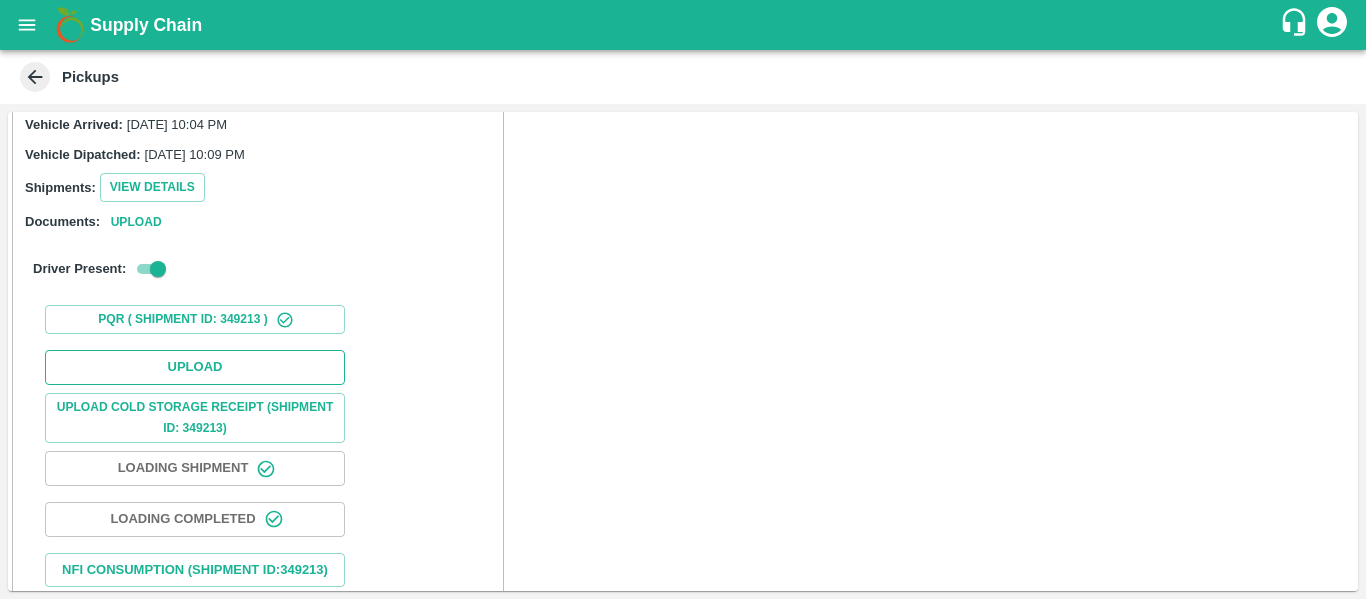click on "Upload" at bounding box center [195, 367] 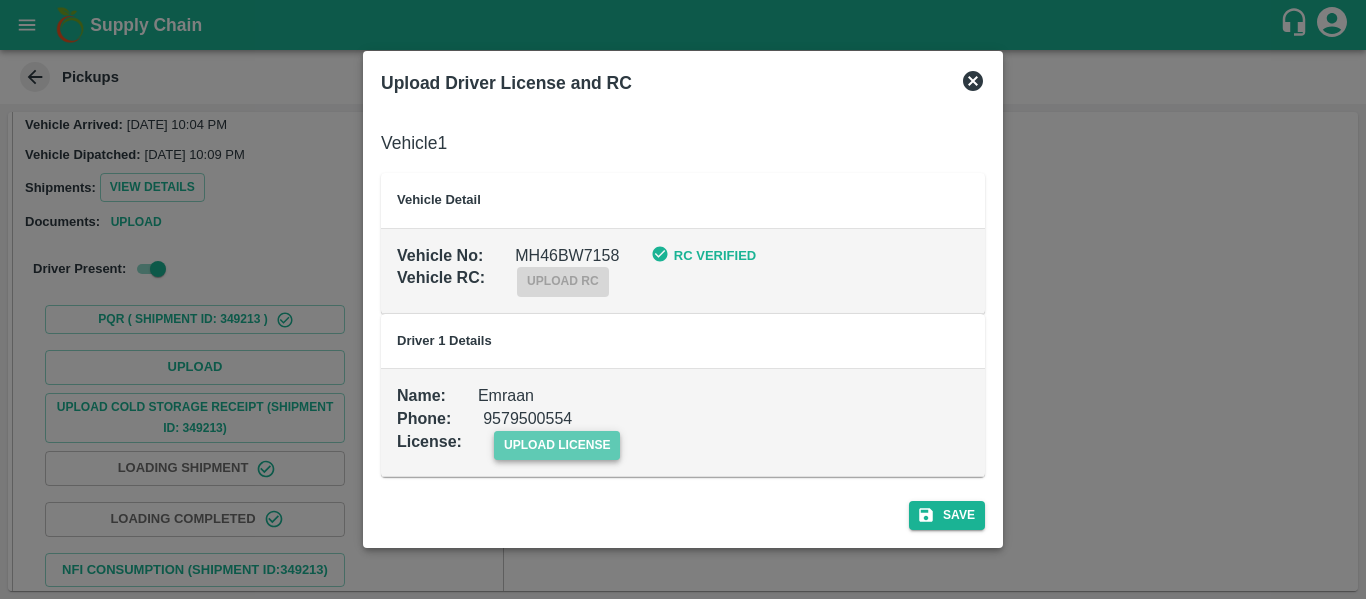 click on "upload license" at bounding box center (557, 445) 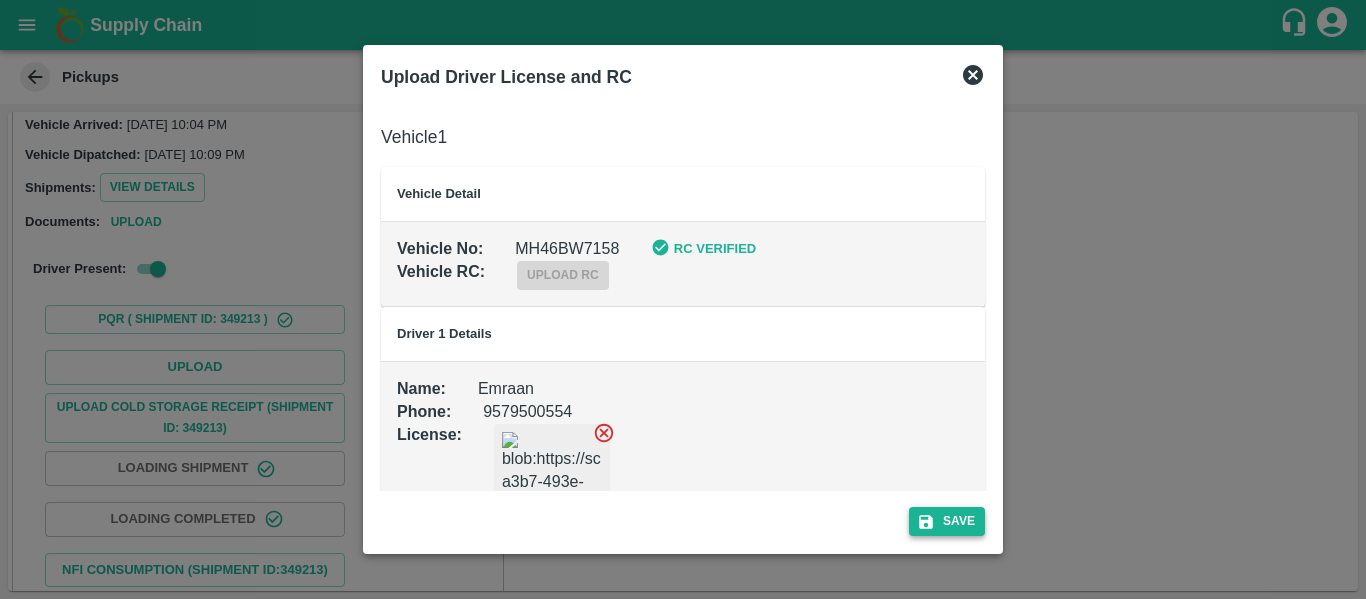 click on "Save" at bounding box center [947, 521] 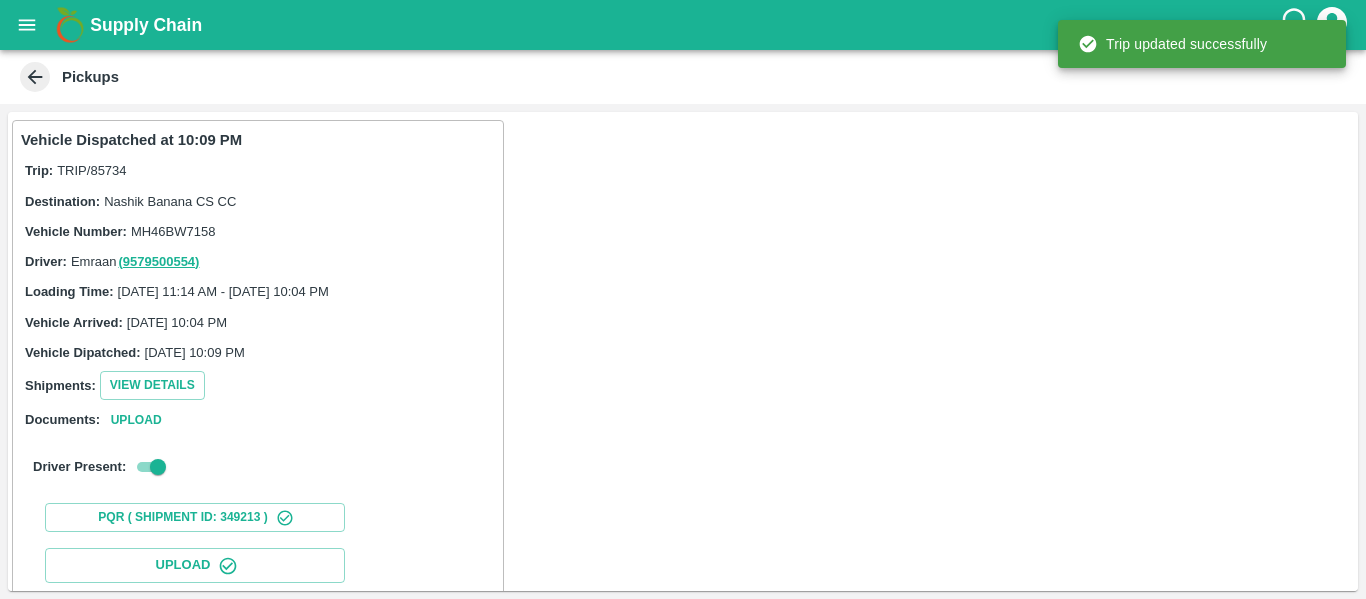 scroll, scrollTop: 344, scrollLeft: 0, axis: vertical 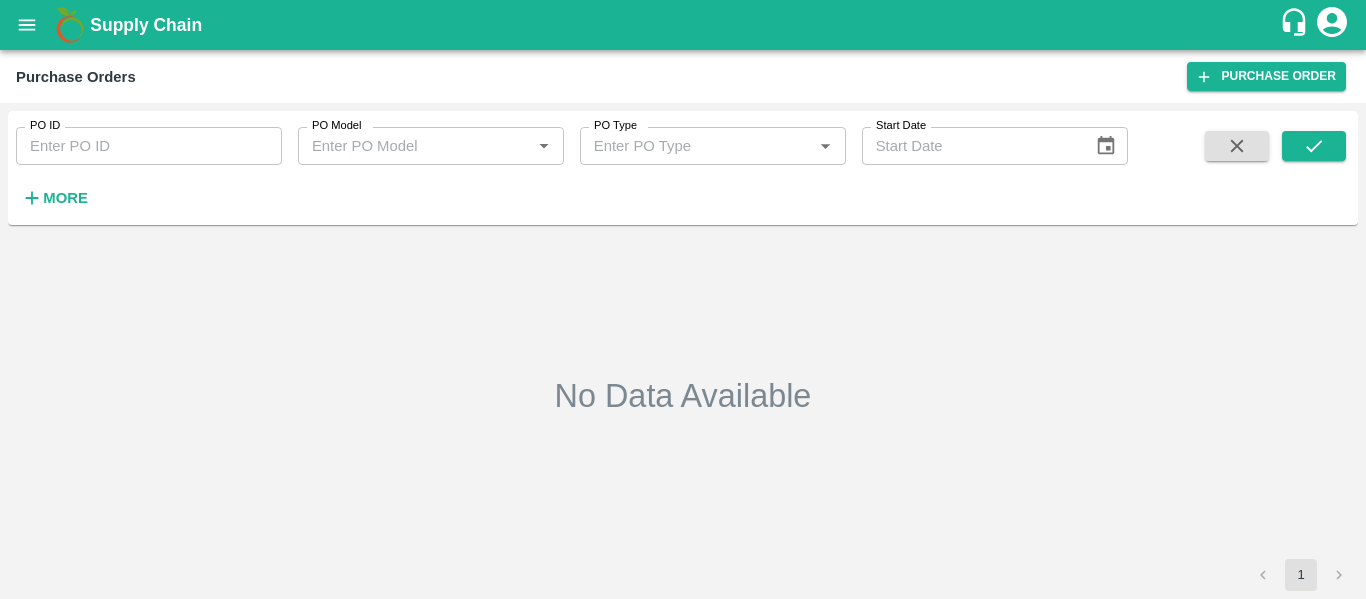 type on "165694" 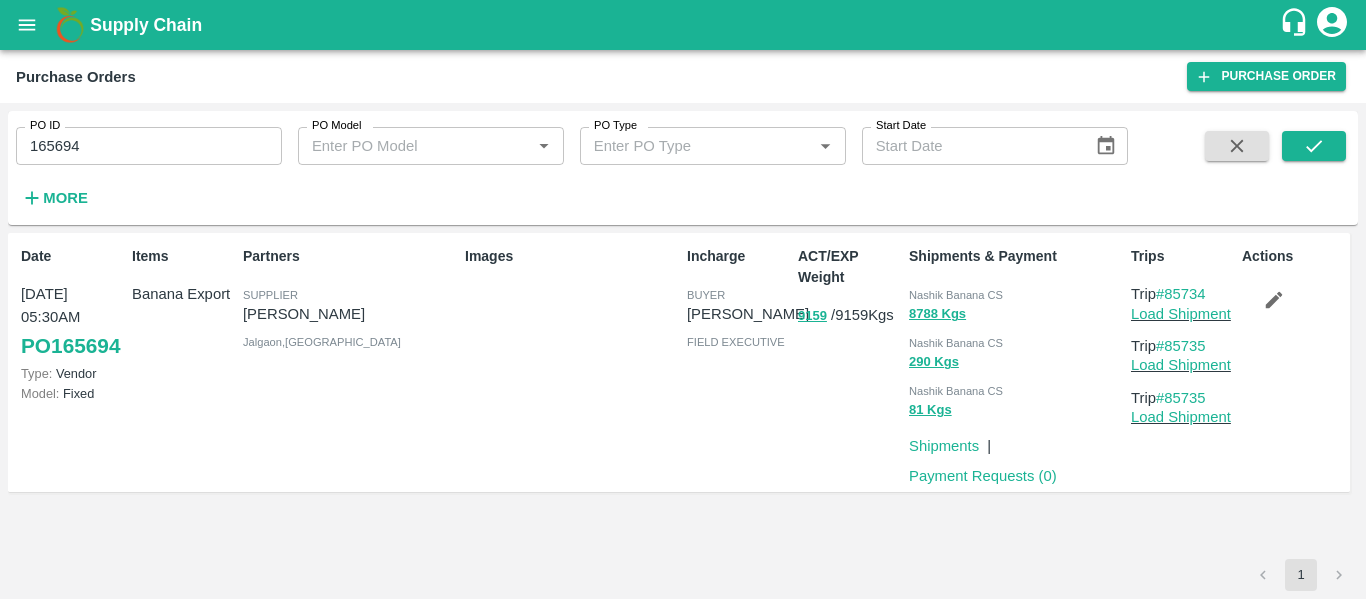 click on "Images" at bounding box center (568, 362) 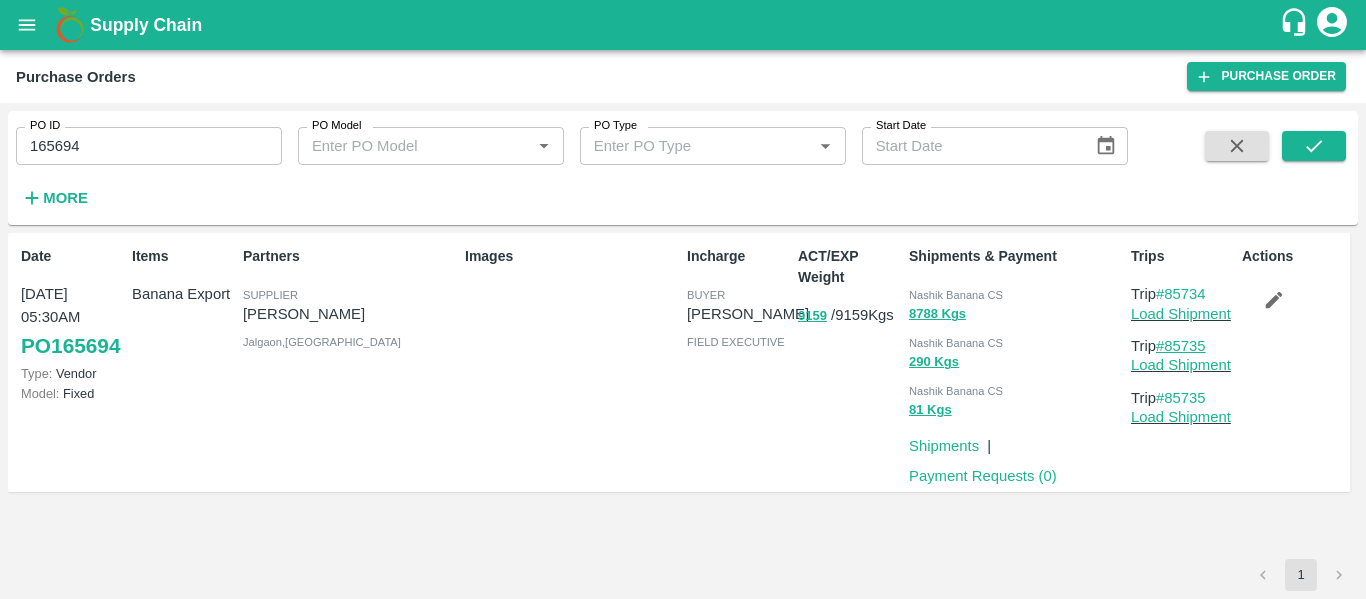 drag, startPoint x: 1217, startPoint y: 348, endPoint x: 1171, endPoint y: 347, distance: 46.010868 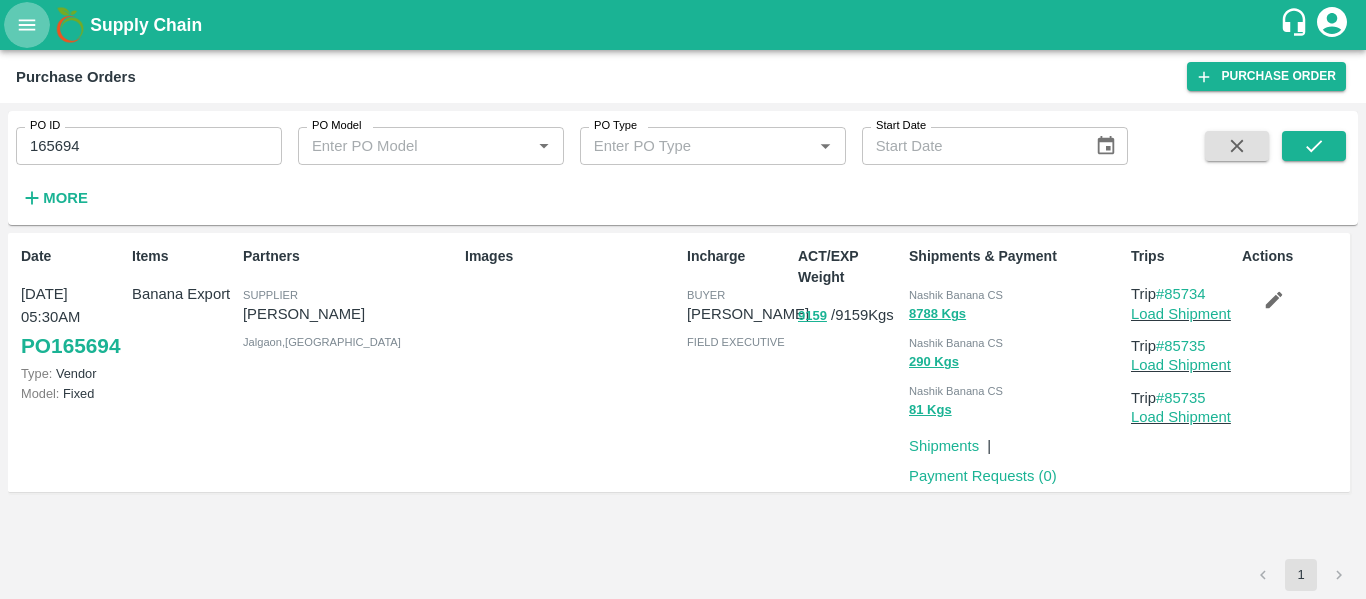 click at bounding box center (27, 25) 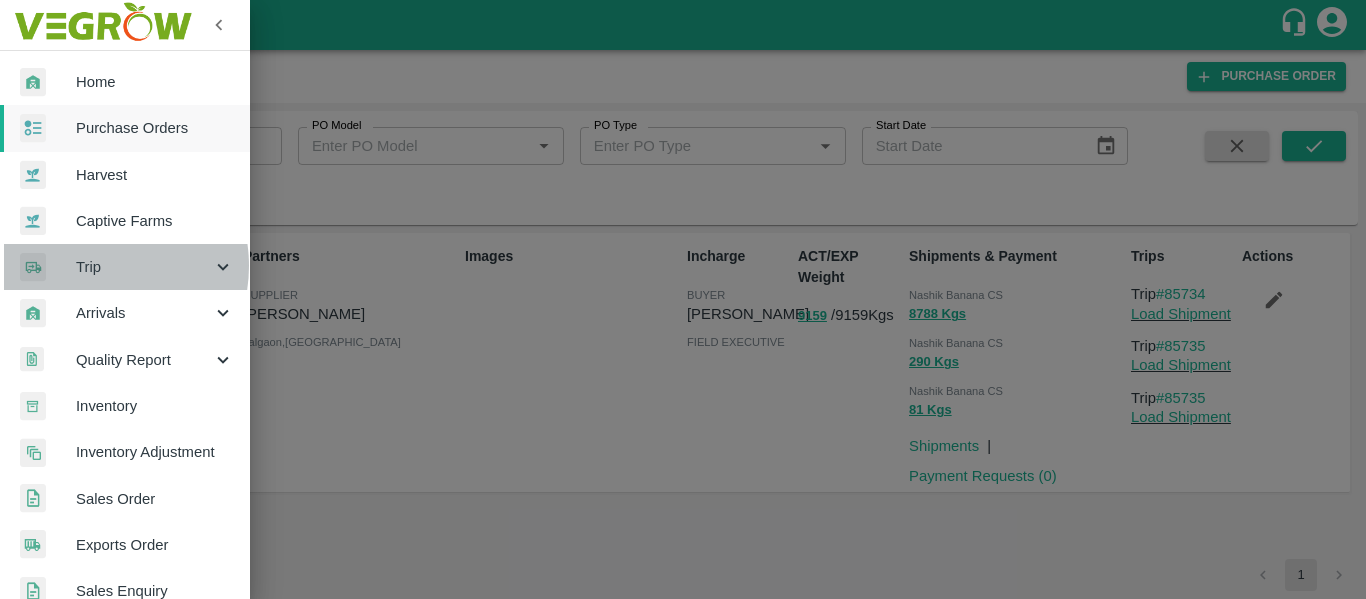 click on "Trip" at bounding box center [144, 267] 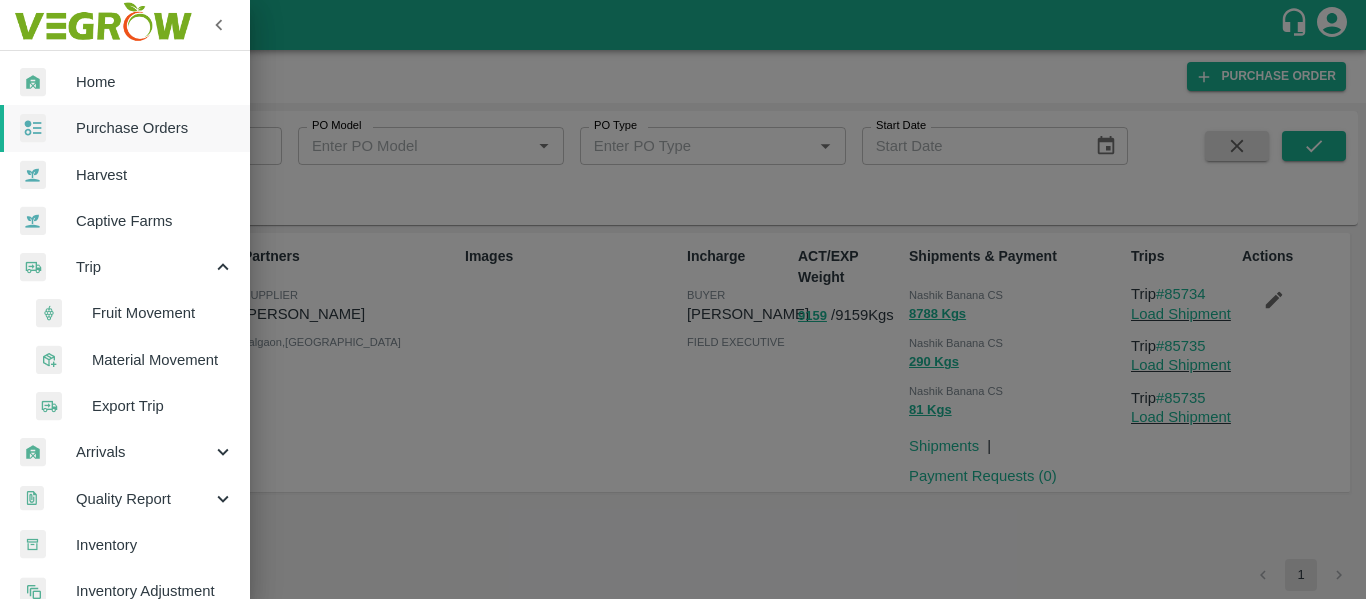 click on "Fruit Movement" at bounding box center (163, 313) 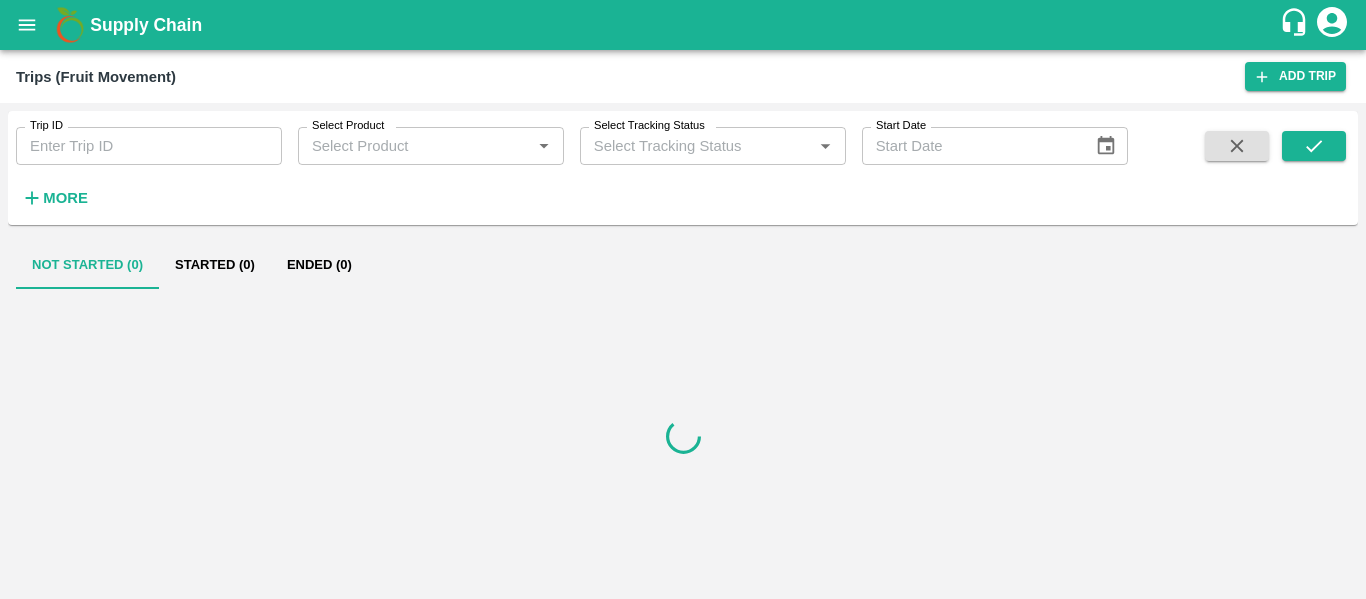 click on "Trip ID" at bounding box center (149, 146) 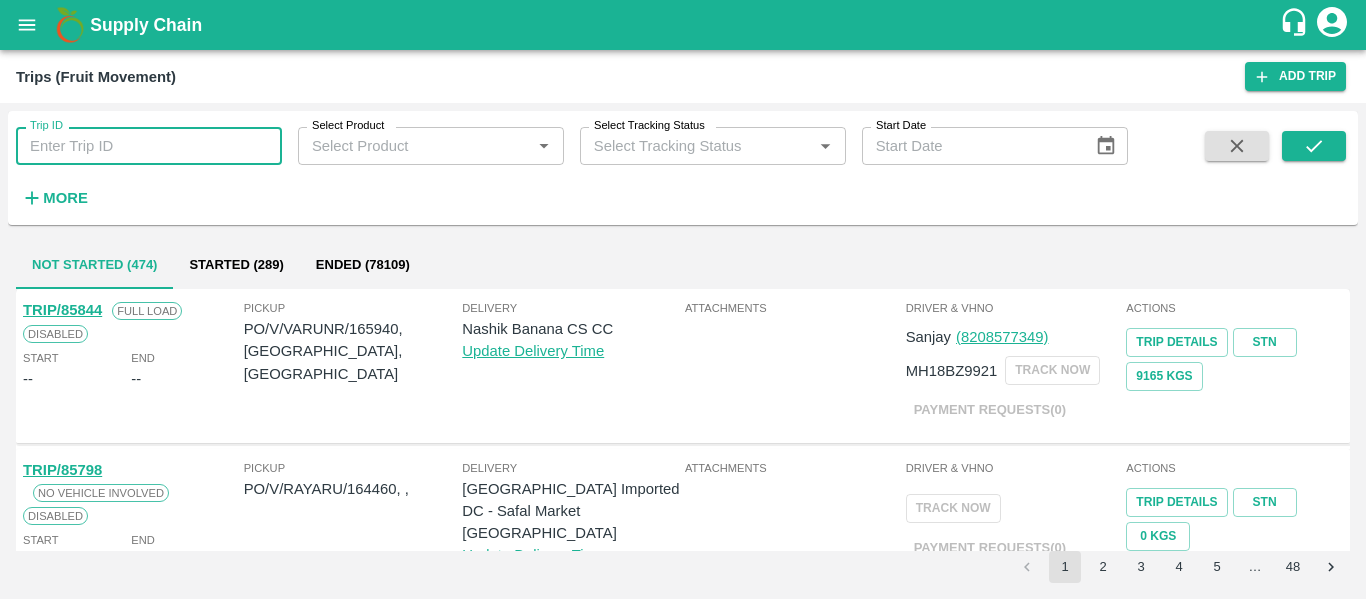paste on "85735" 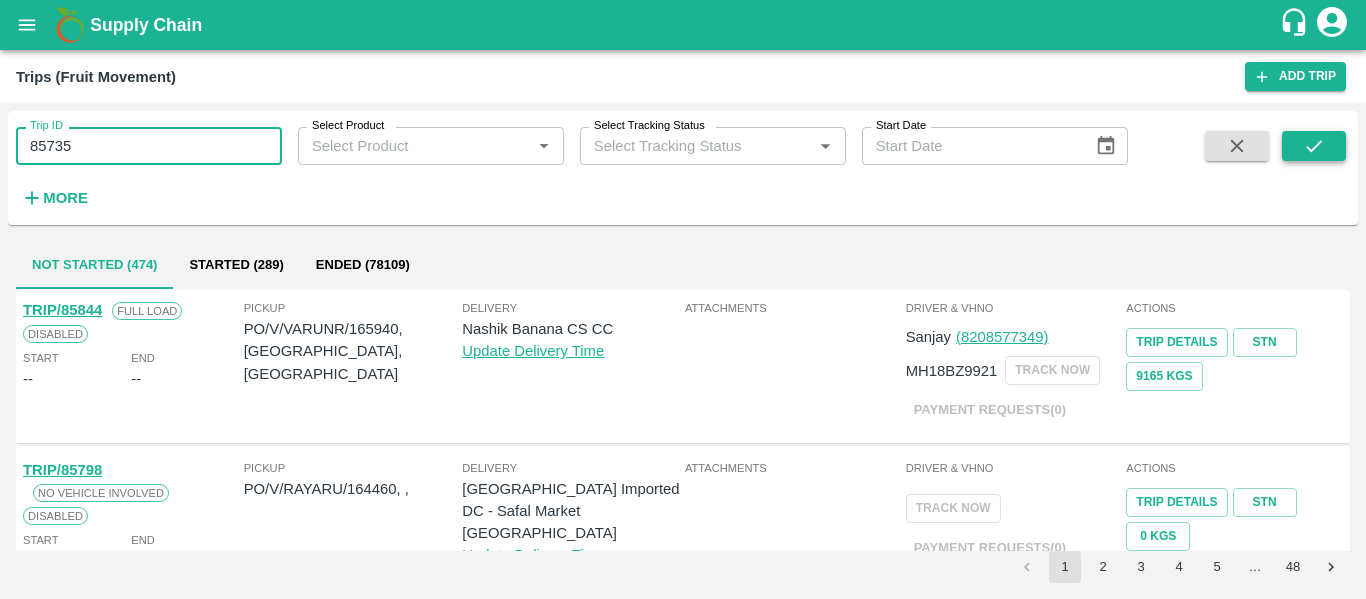 type on "85735" 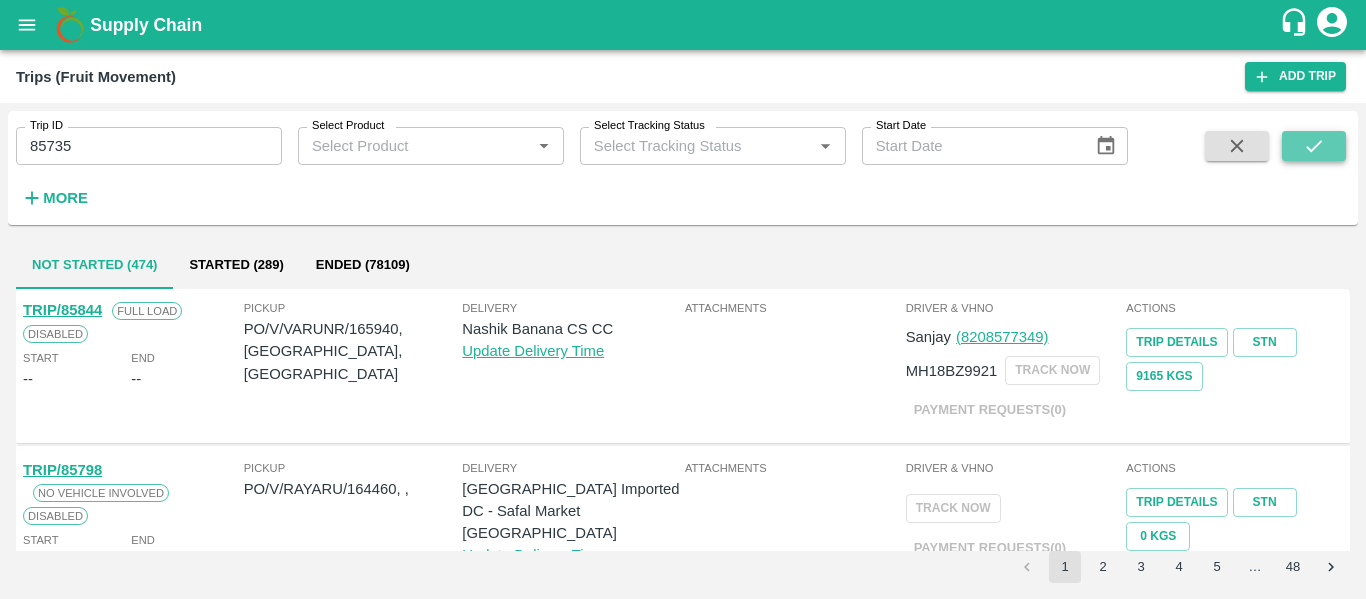 click 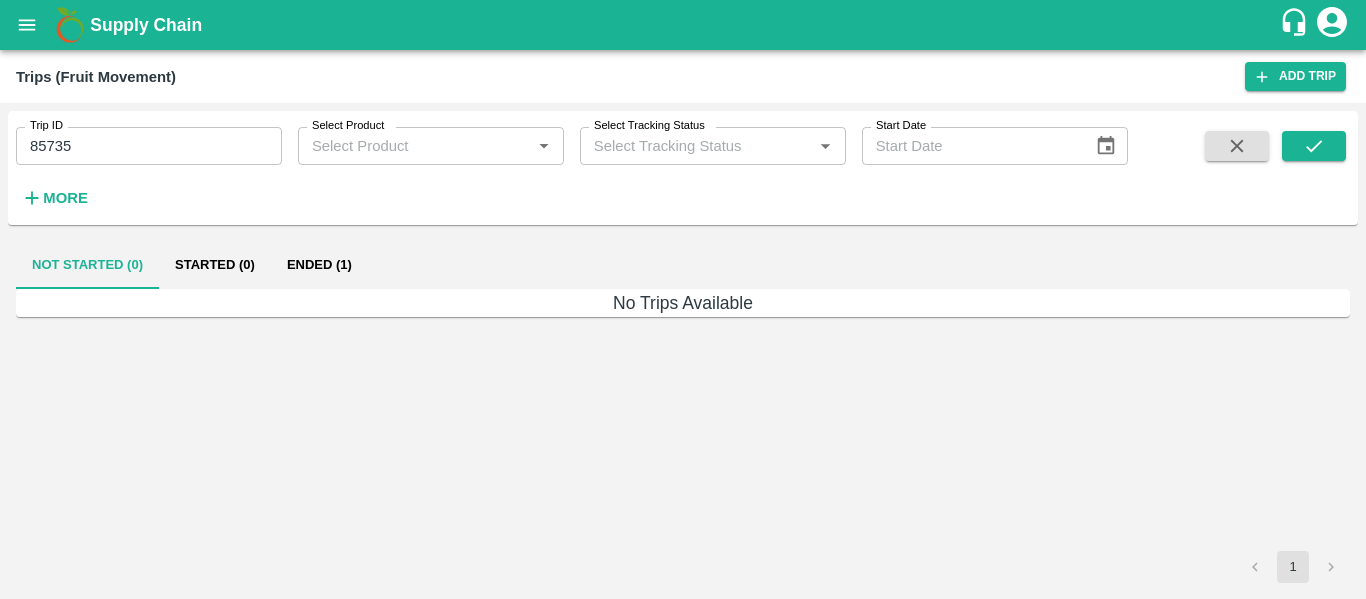 click on "Ended (1)" at bounding box center [319, 265] 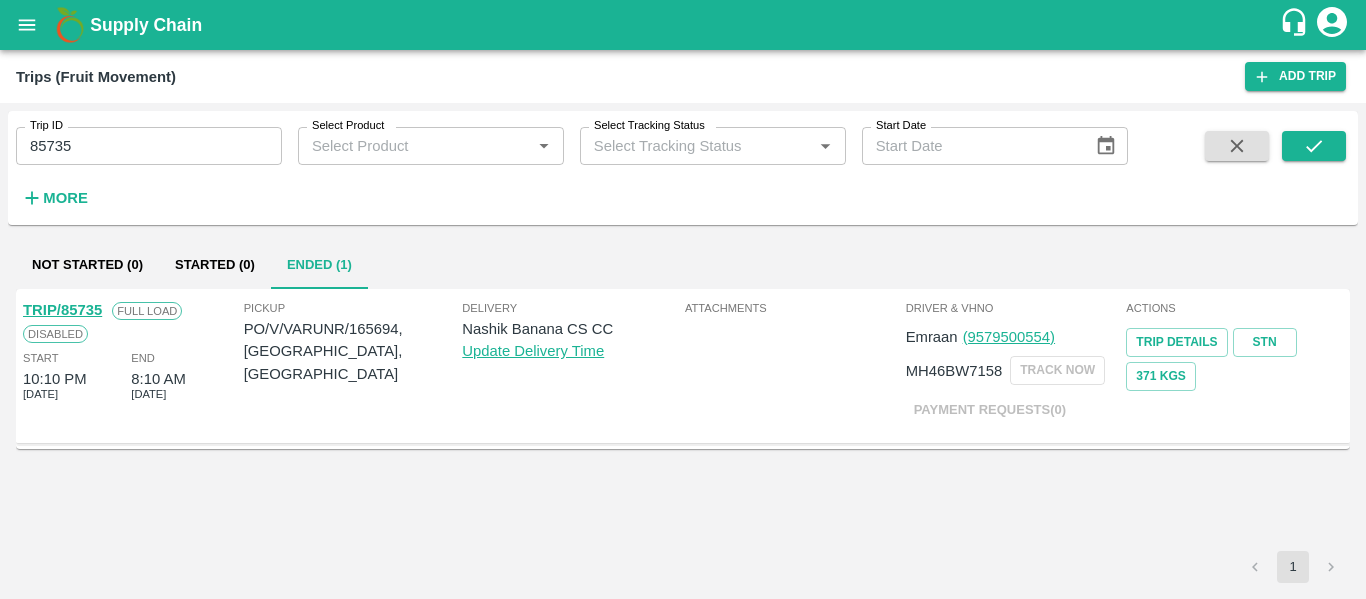 click on "TRIP/85735" at bounding box center (62, 310) 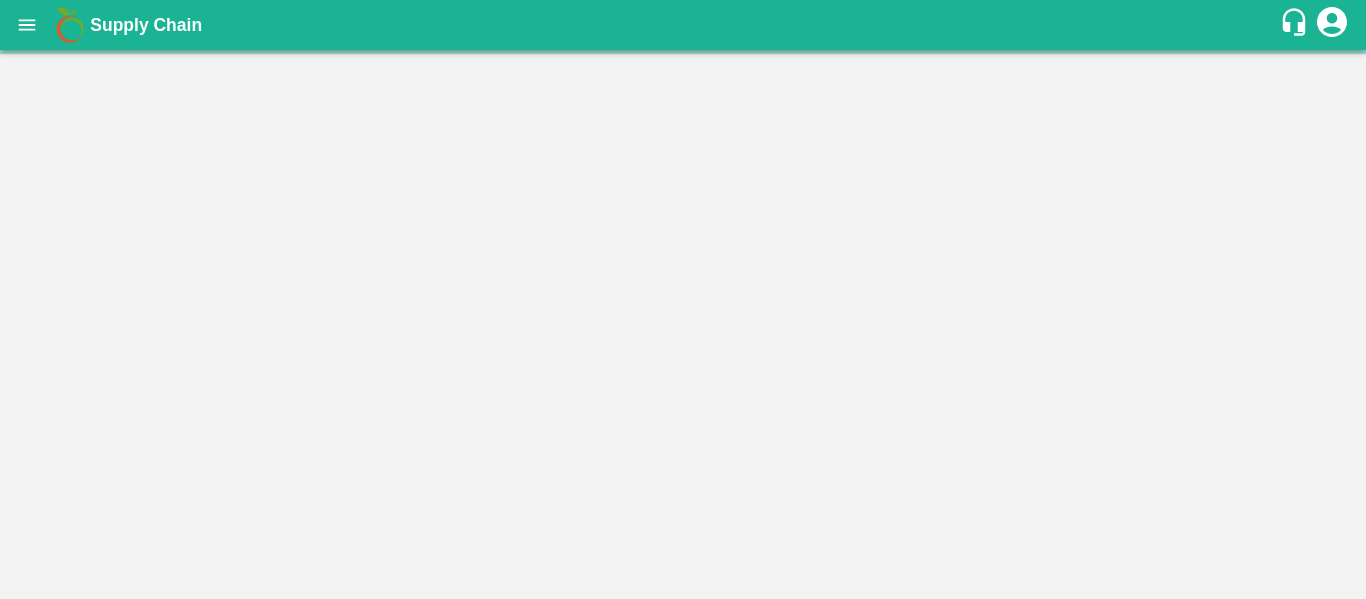 scroll, scrollTop: 0, scrollLeft: 0, axis: both 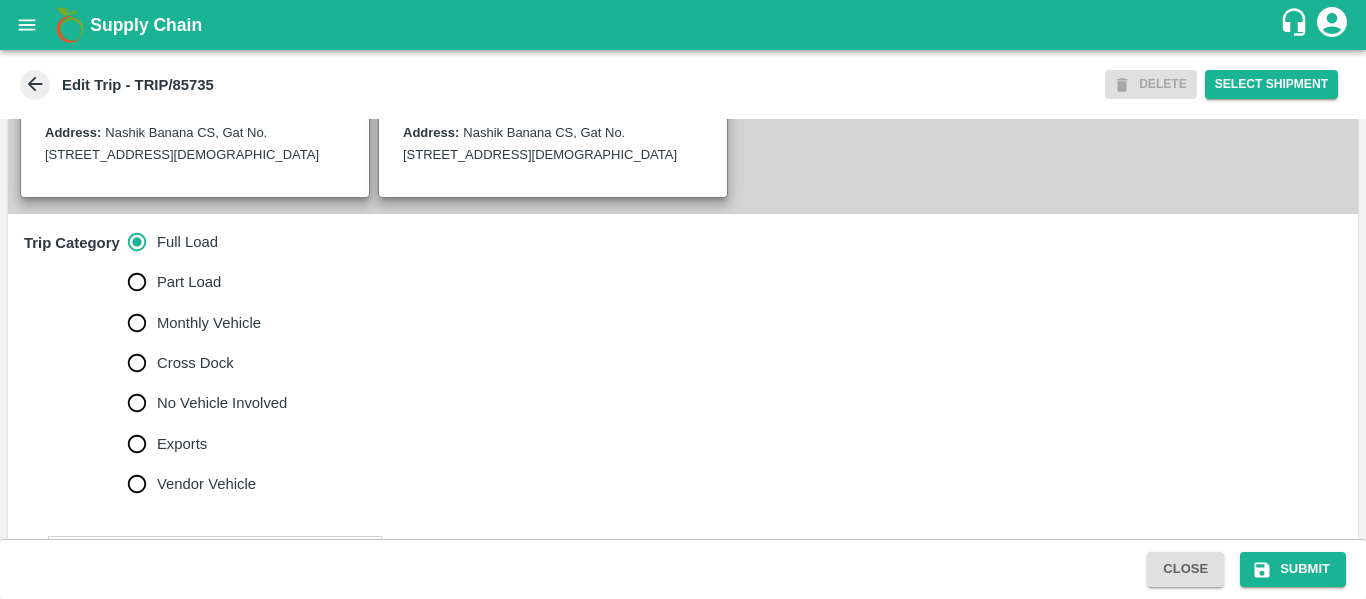 click on "No Vehicle Involved" at bounding box center (222, 403) 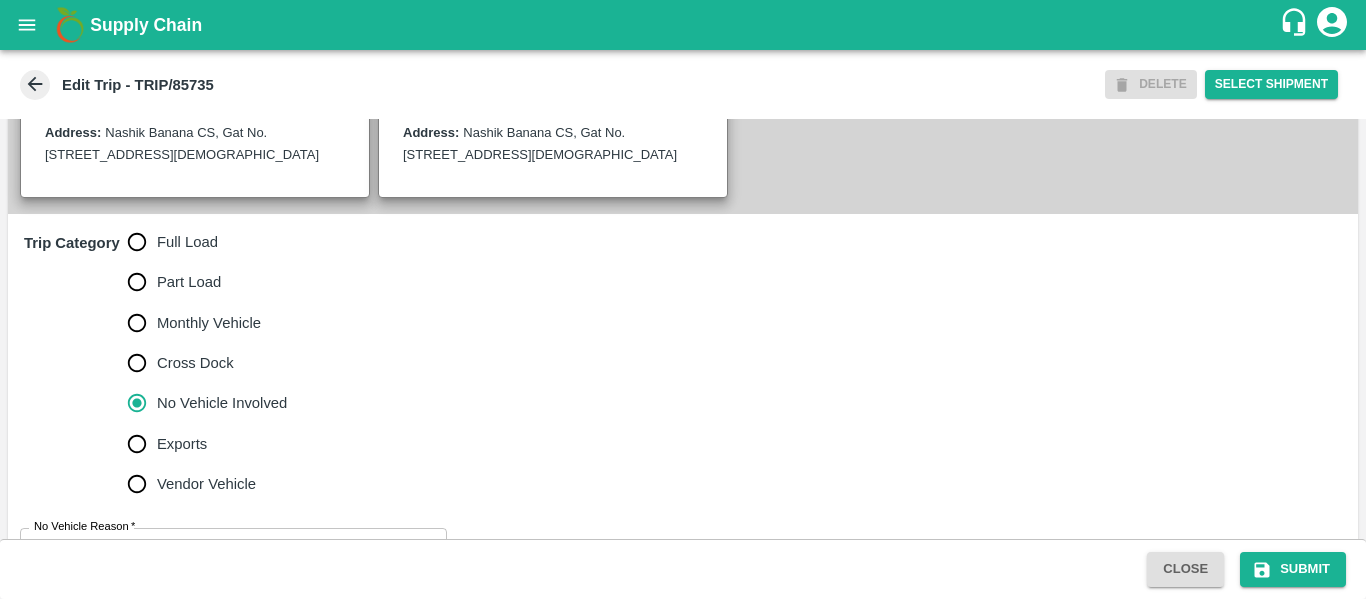 scroll, scrollTop: 601, scrollLeft: 0, axis: vertical 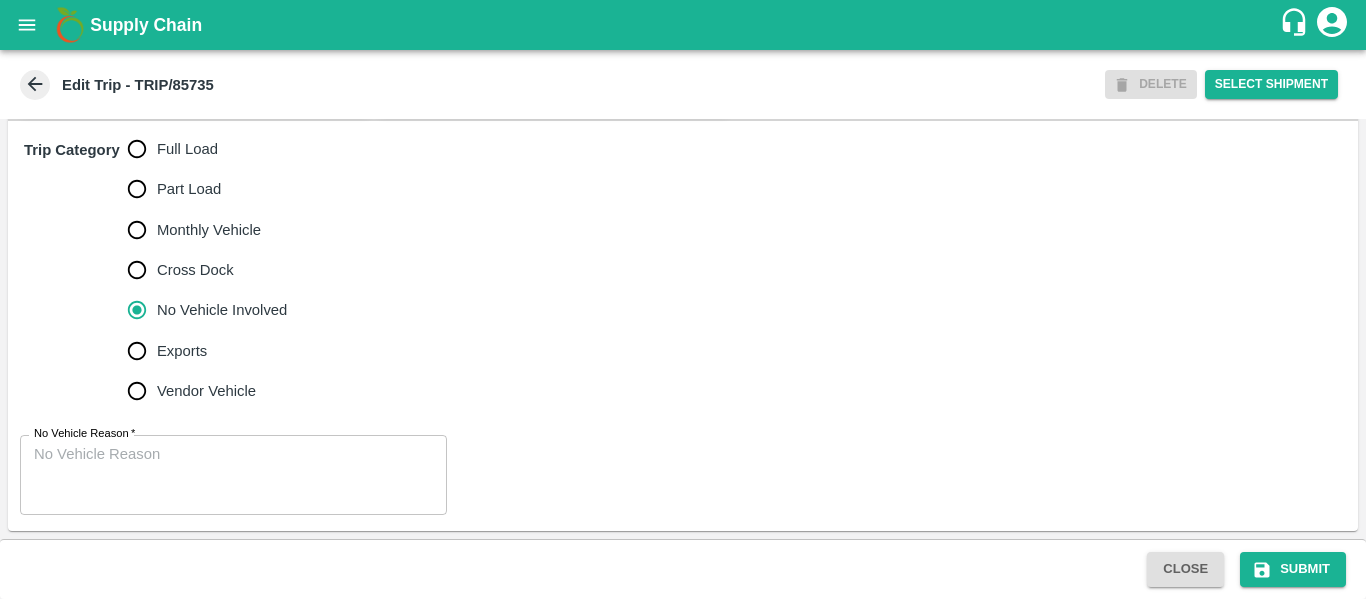 click on "x No Vehicle Reason" at bounding box center [233, 475] 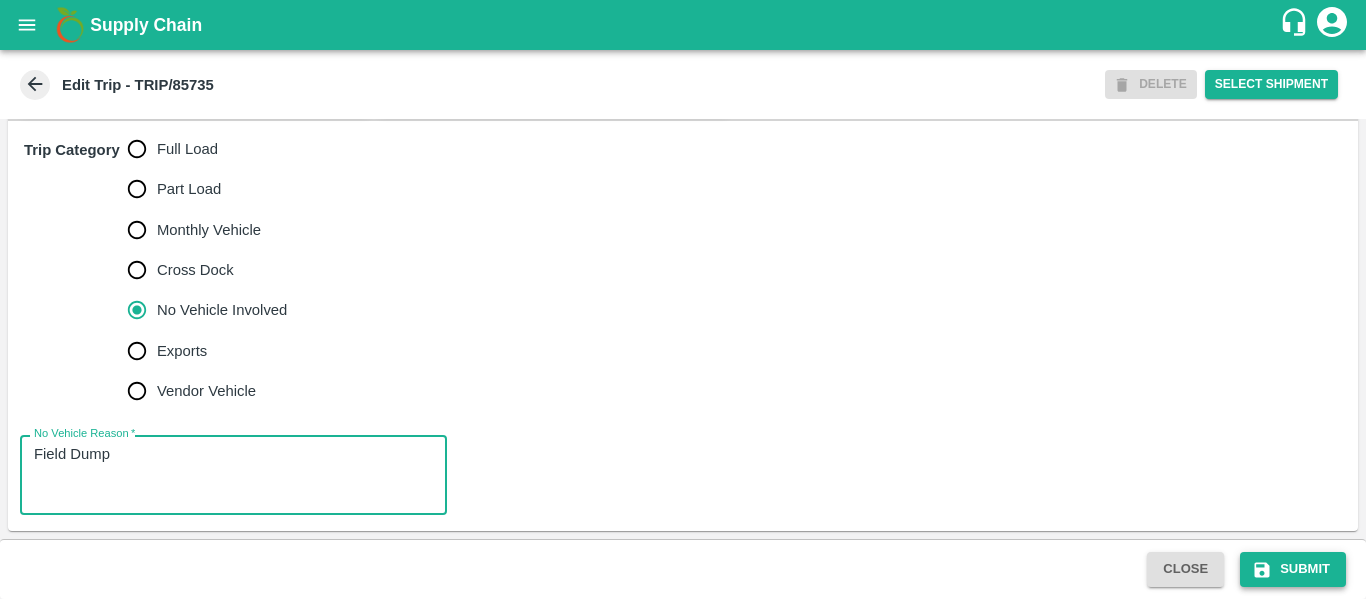 type on "Field Dump" 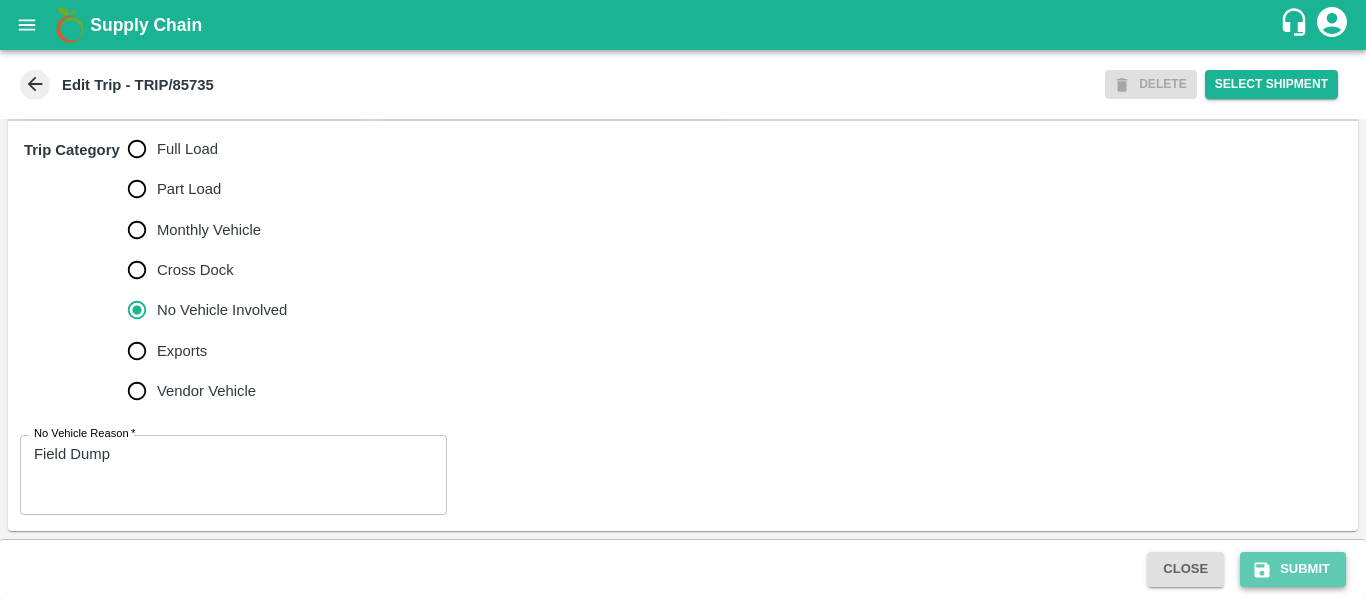click on "Submit" at bounding box center [1293, 569] 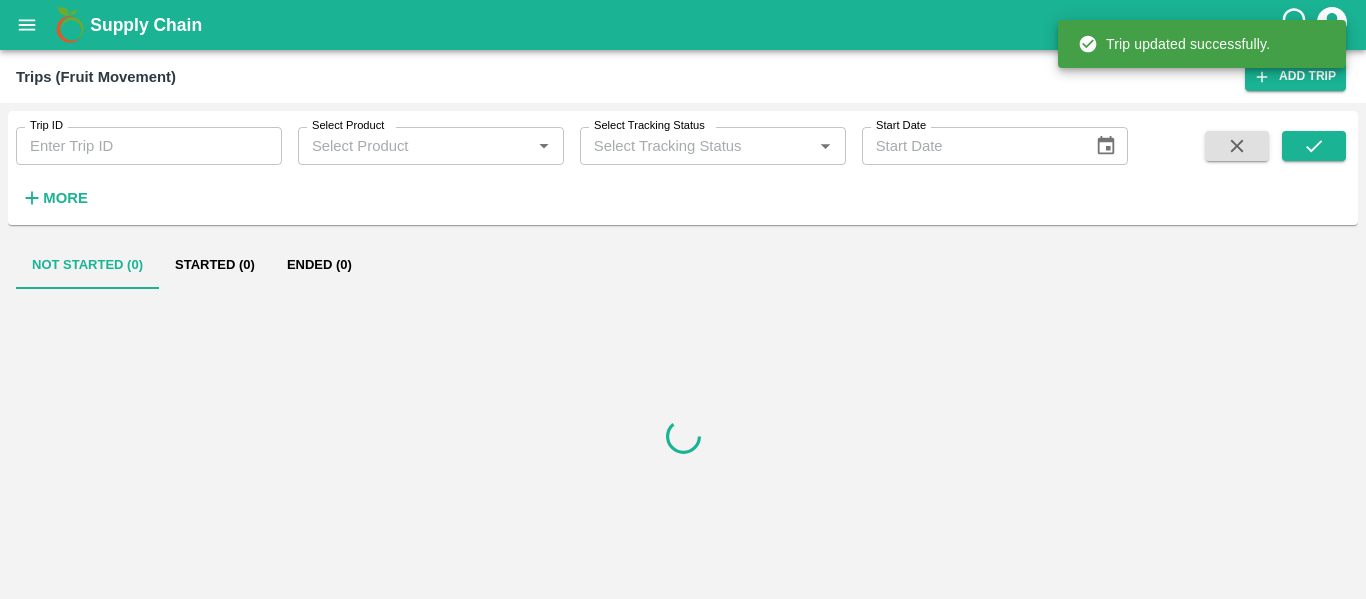 click on "Trip ID" at bounding box center (149, 146) 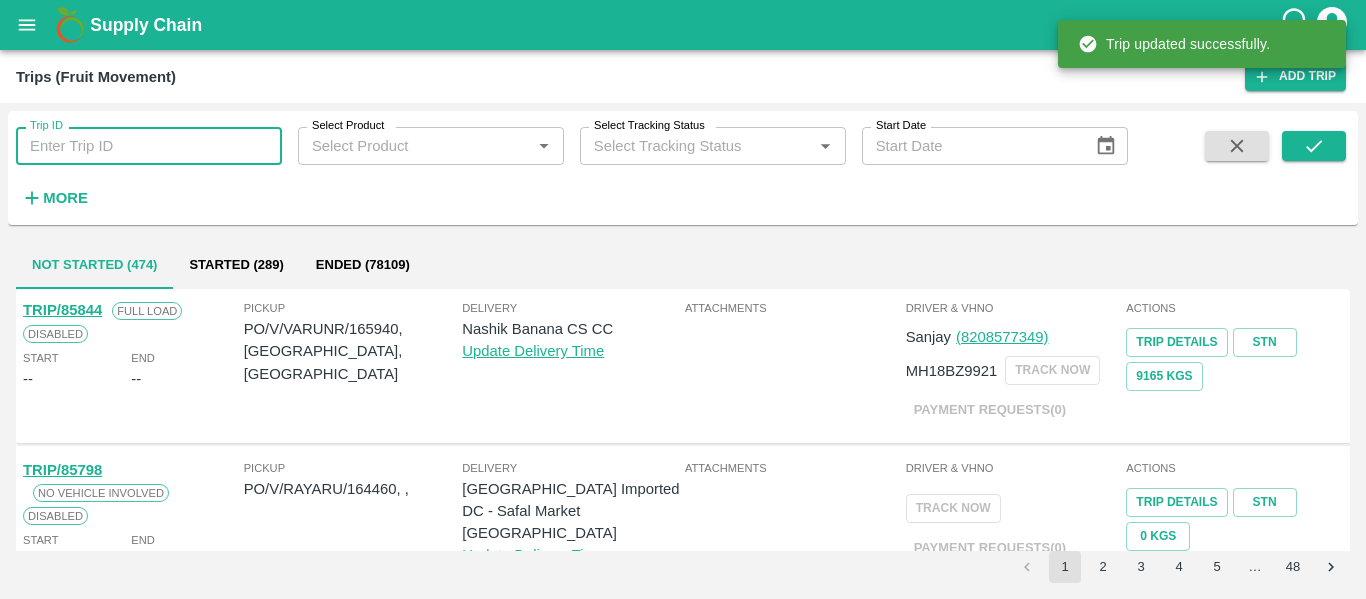 paste on "85735" 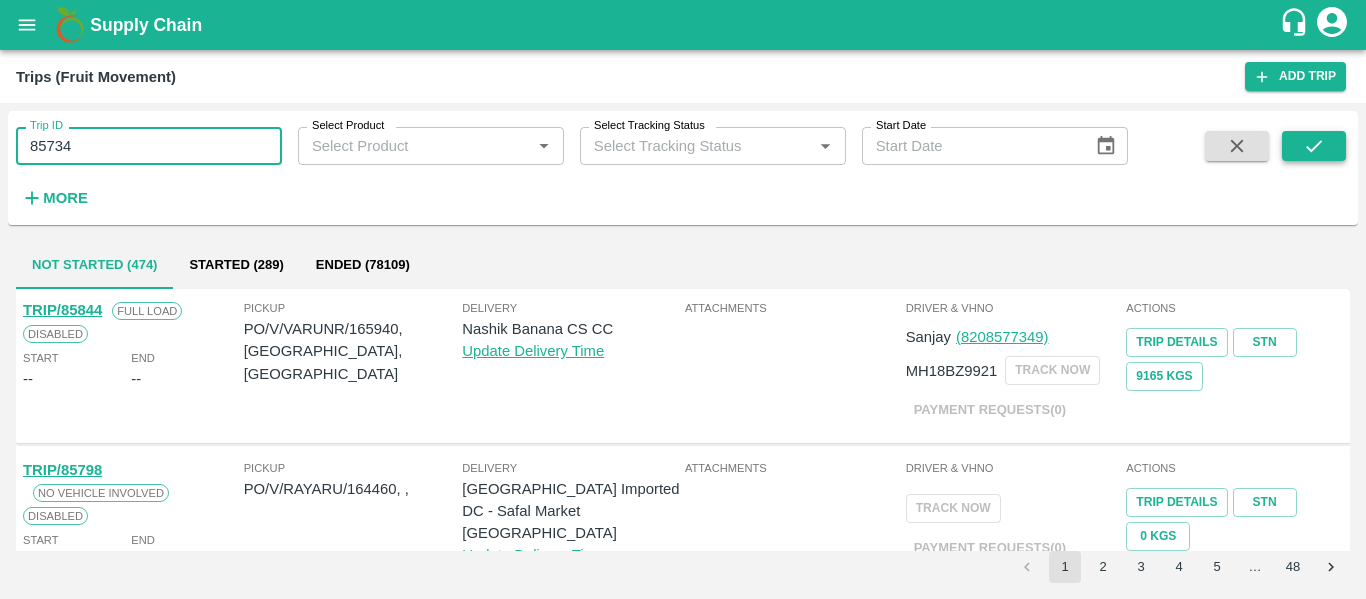type on "85734" 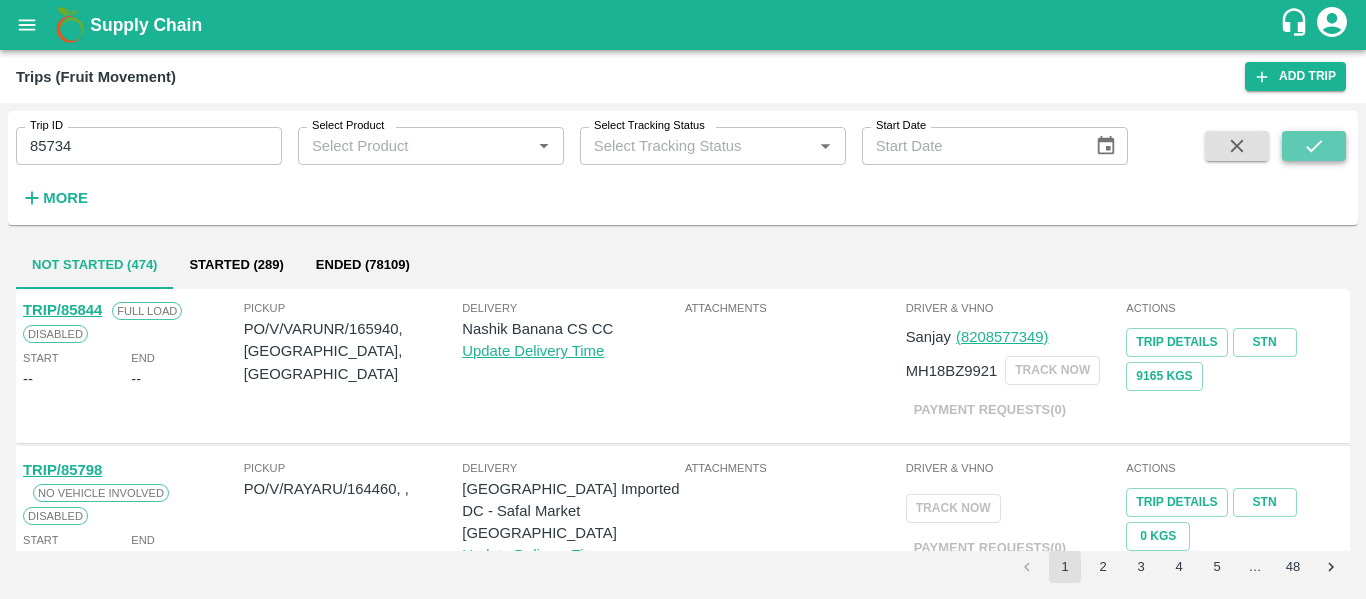 click at bounding box center [1314, 146] 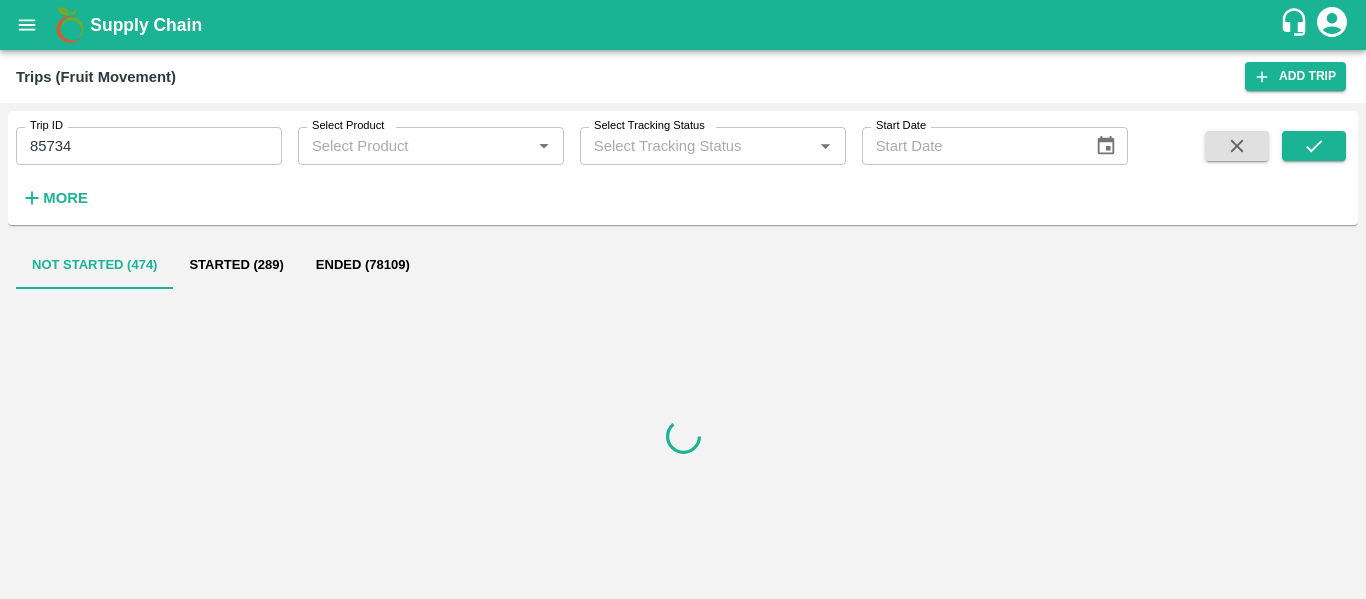 click at bounding box center (683, 436) 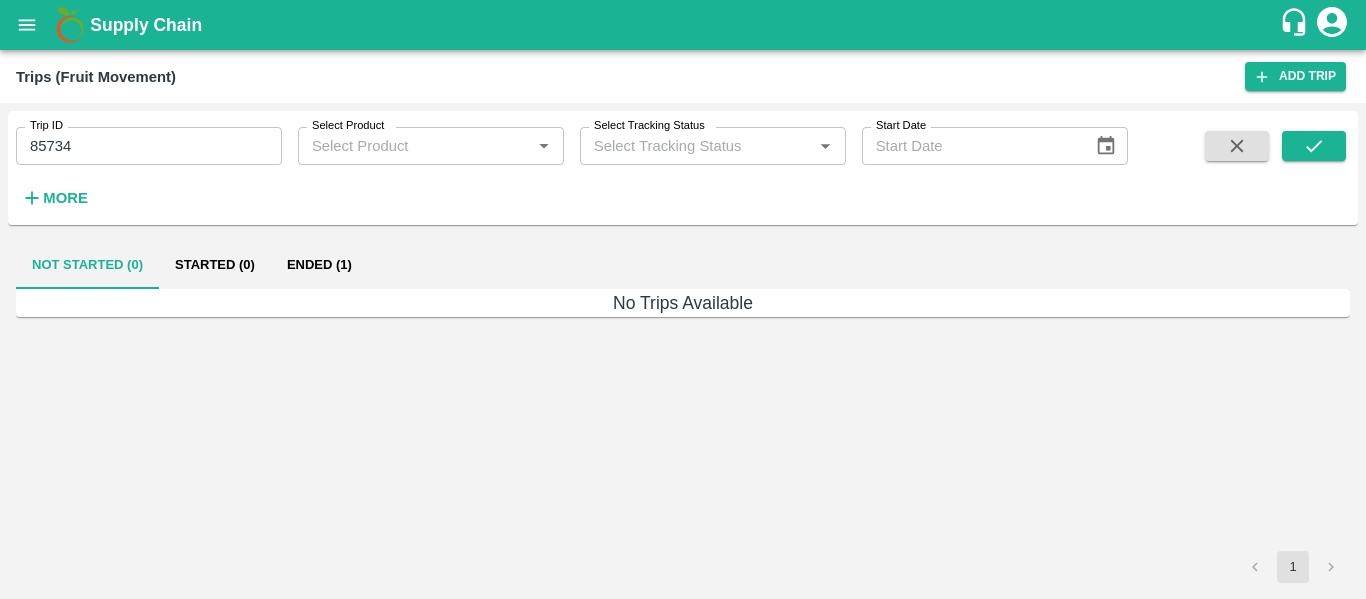 click on "Not Started (0) Started (0) Ended (1) No Trips Available 1" at bounding box center (683, 412) 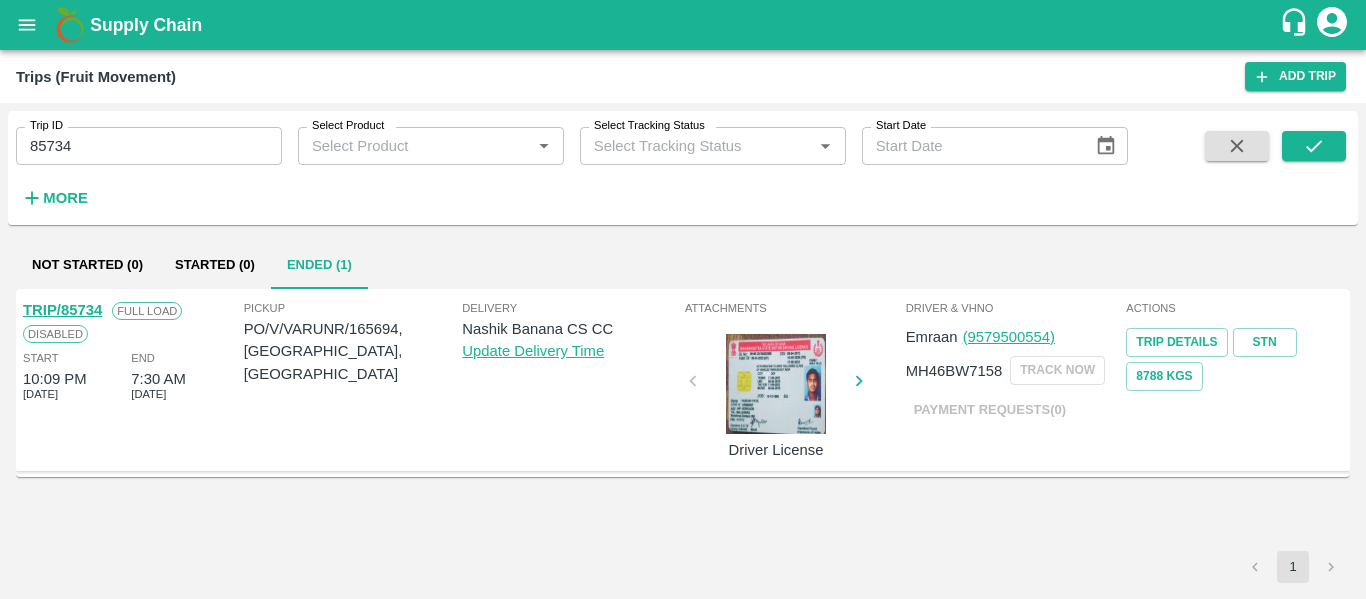 click on "TRIP/85734" at bounding box center [62, 310] 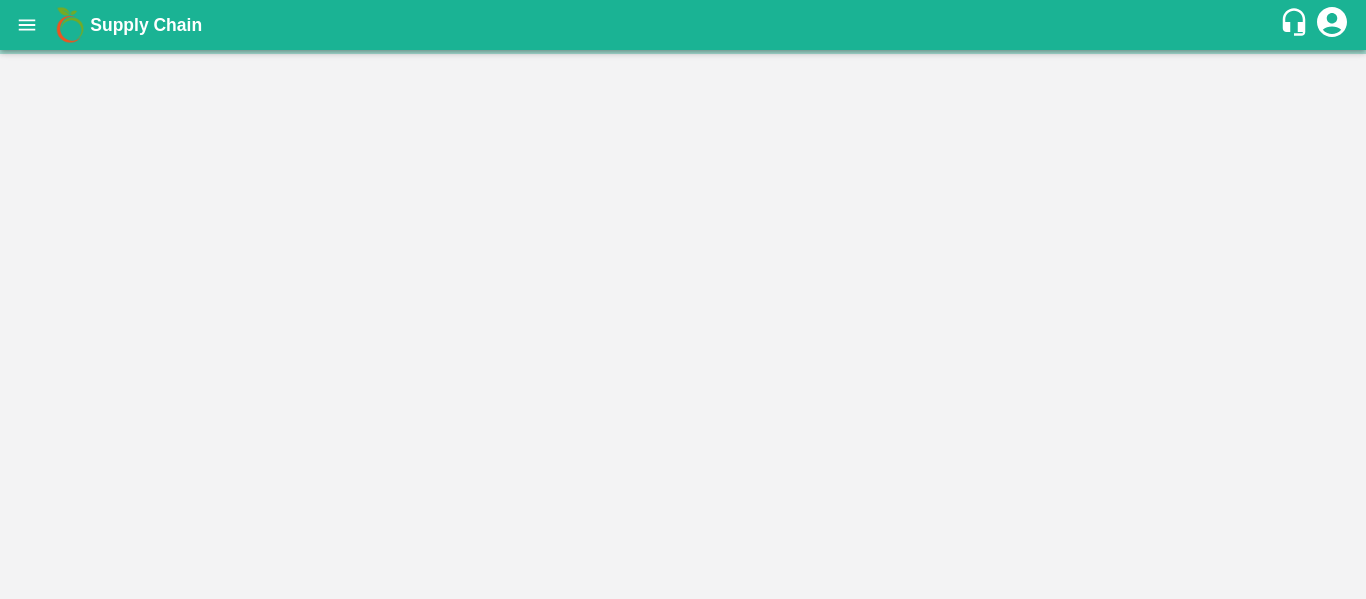 scroll, scrollTop: 0, scrollLeft: 0, axis: both 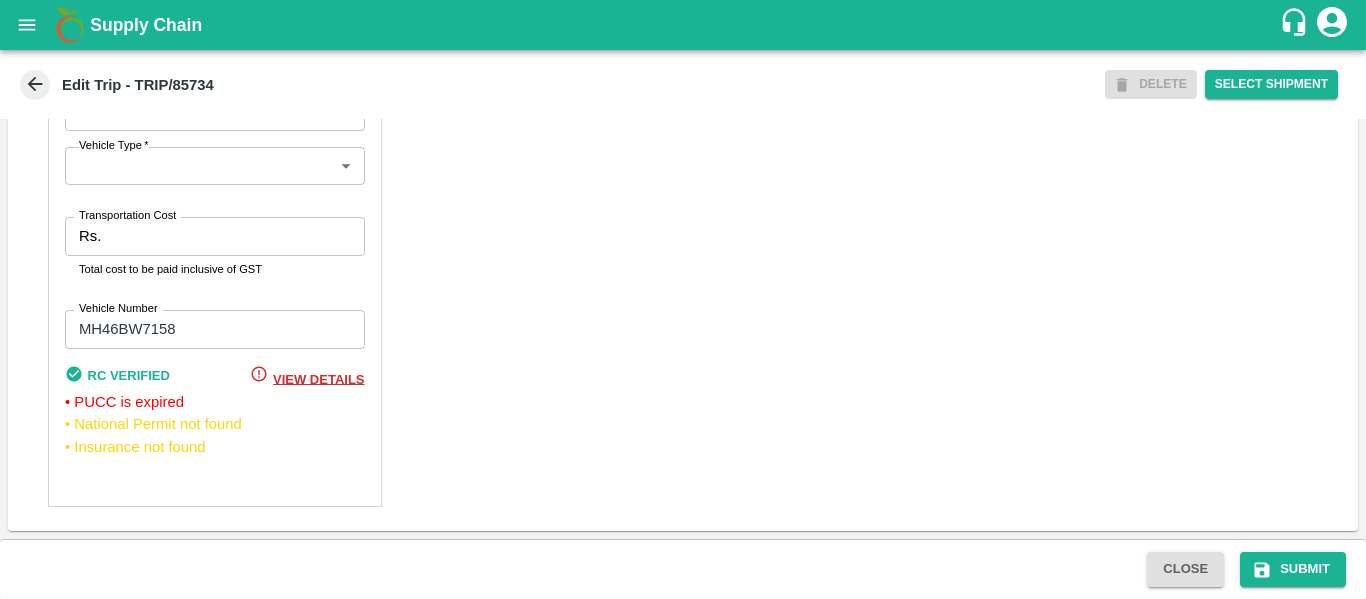 click on "Transportation Cost" at bounding box center [127, 216] 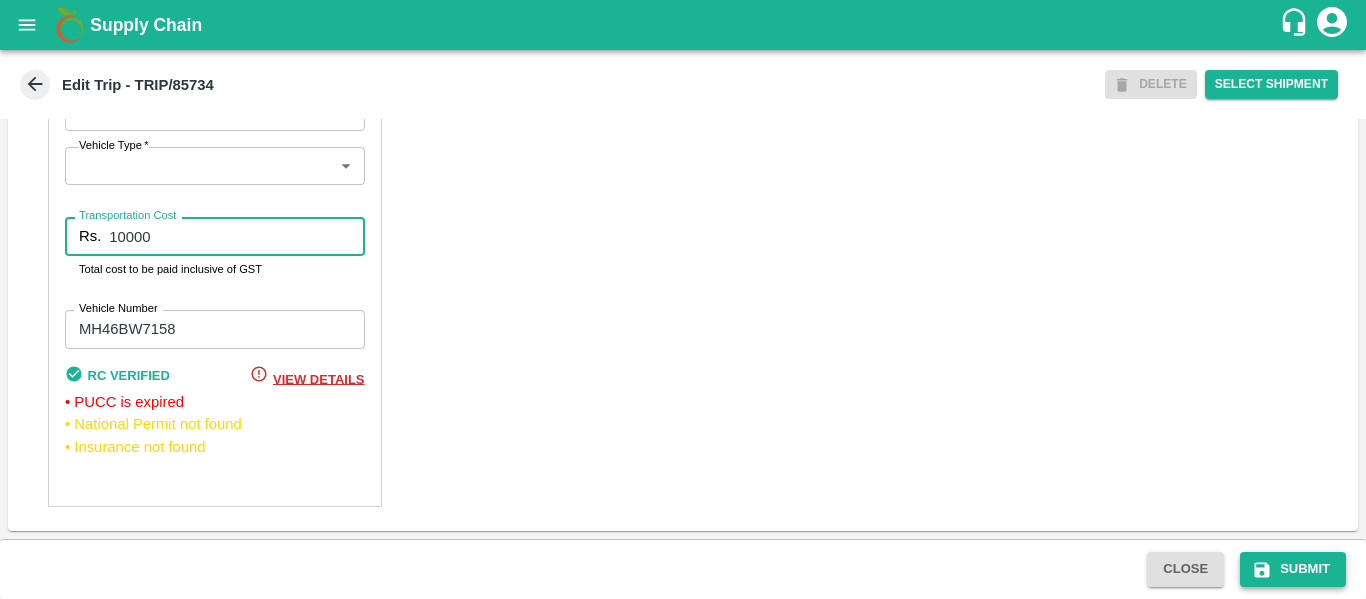 type on "10000" 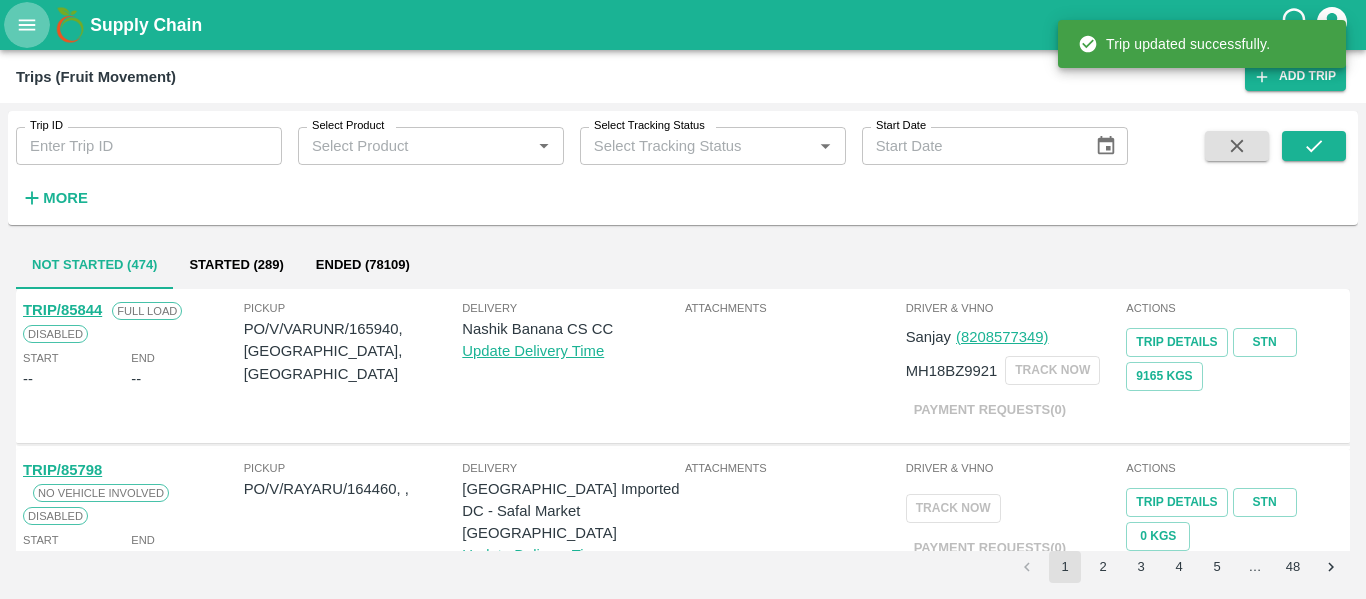 click 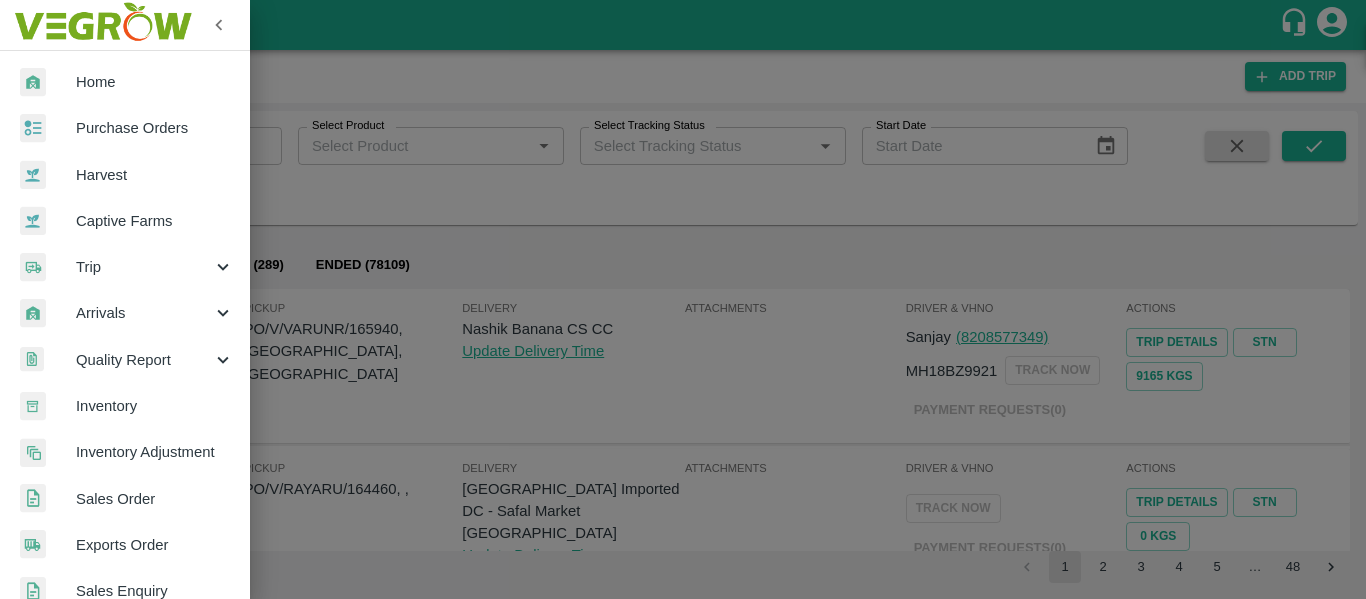 click on "Purchase Orders" at bounding box center [155, 128] 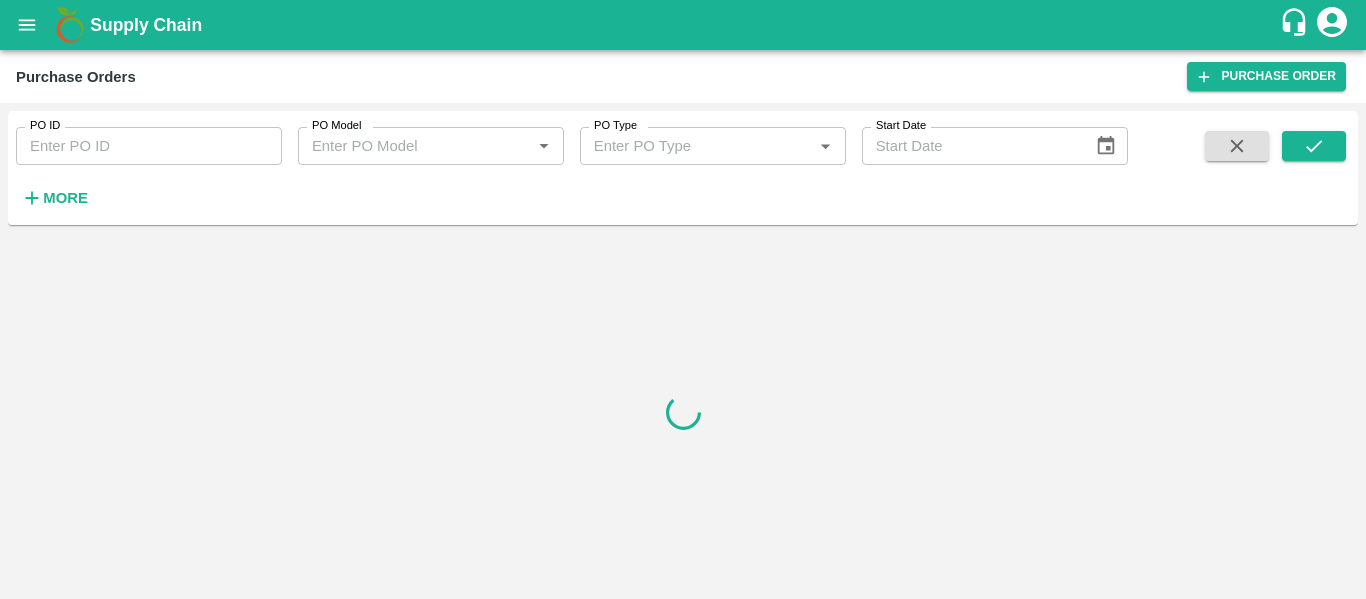 click on "PO ID" at bounding box center (149, 146) 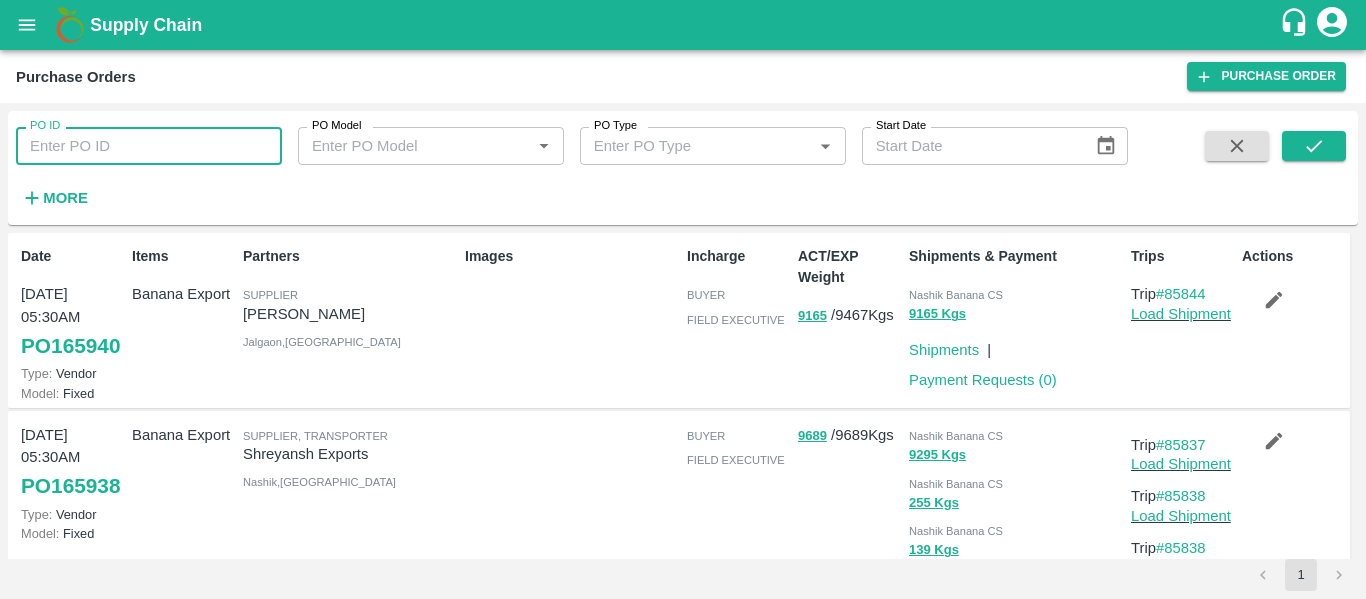 paste on "165694" 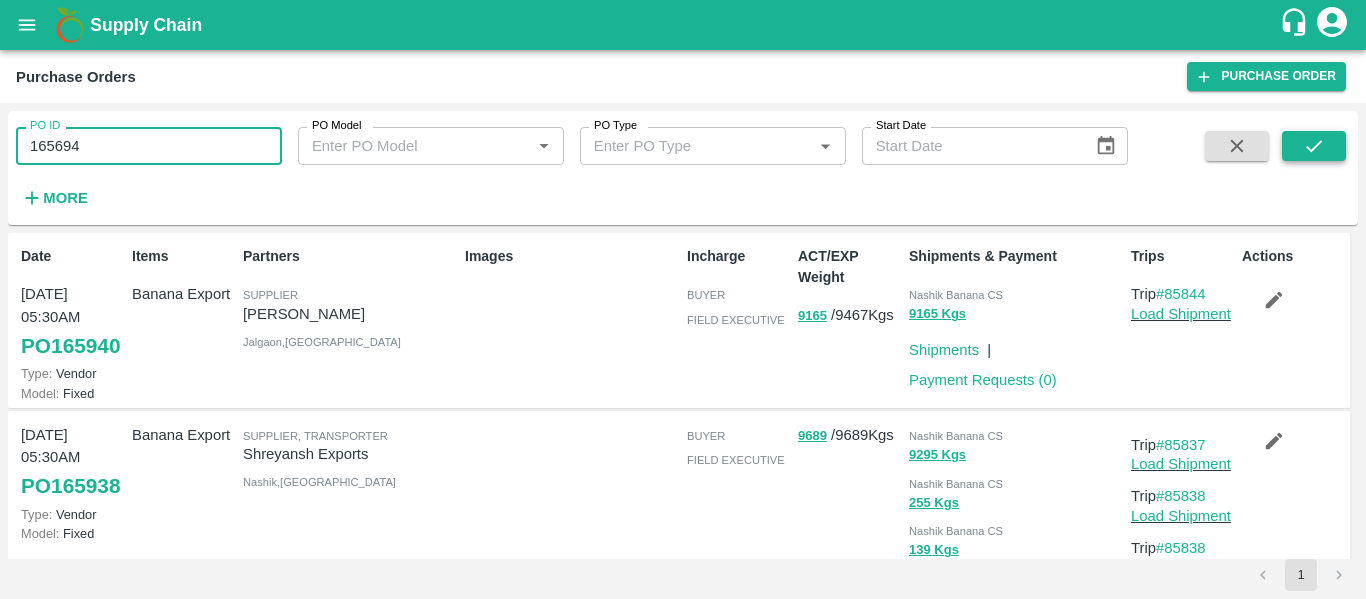 click at bounding box center [1314, 146] 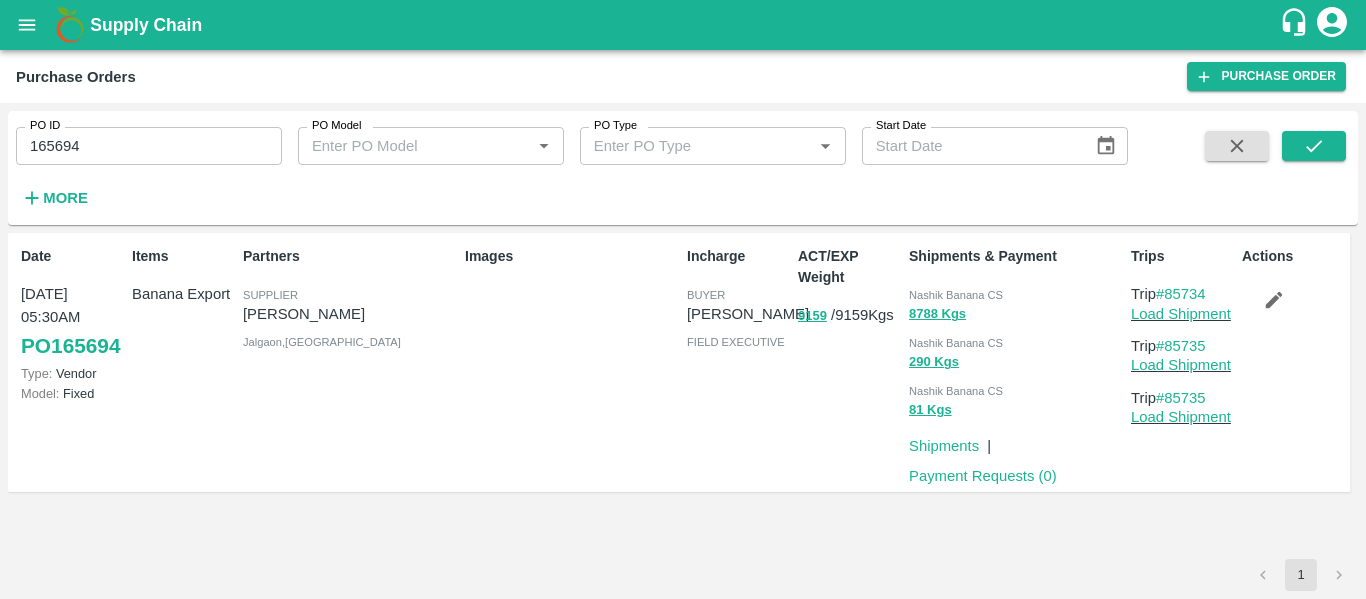 click on "165694" at bounding box center [149, 146] 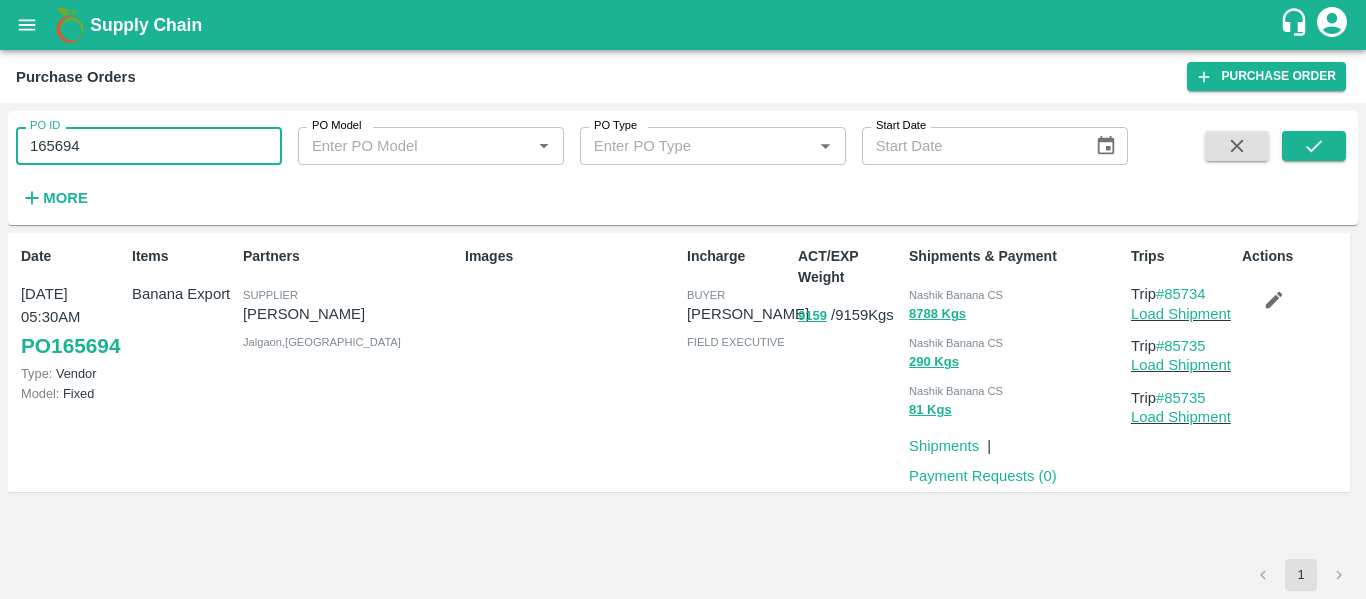 paste 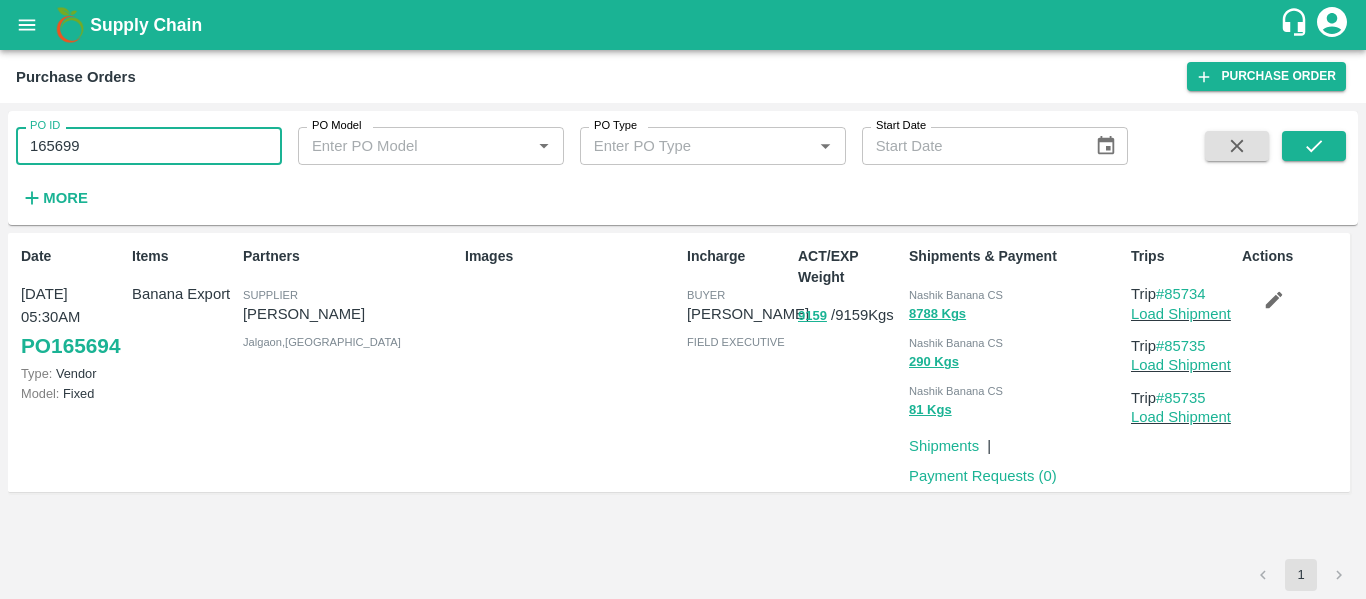 click on "165699" at bounding box center [149, 146] 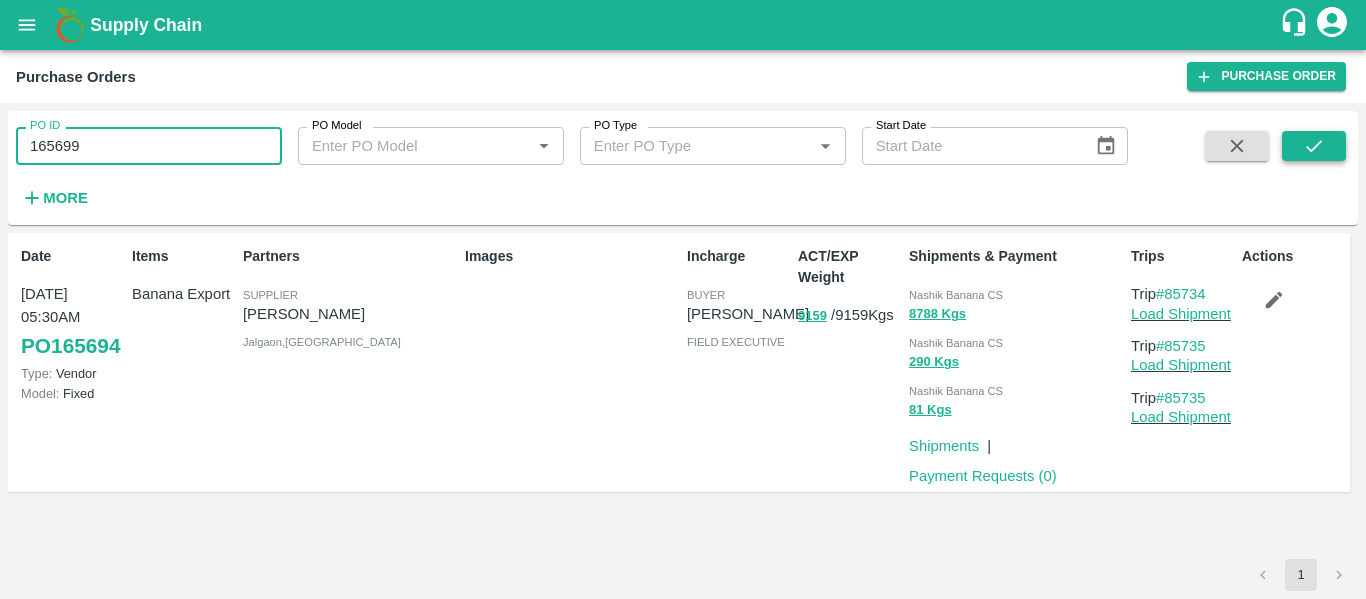 type on "165699" 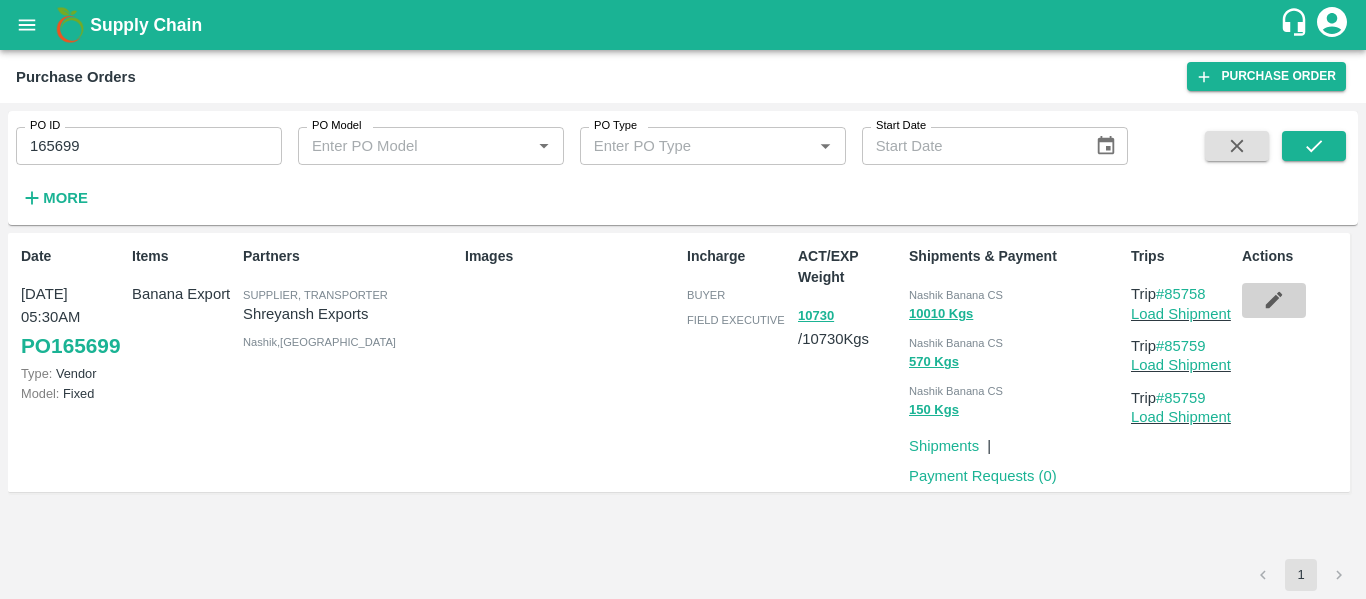 click 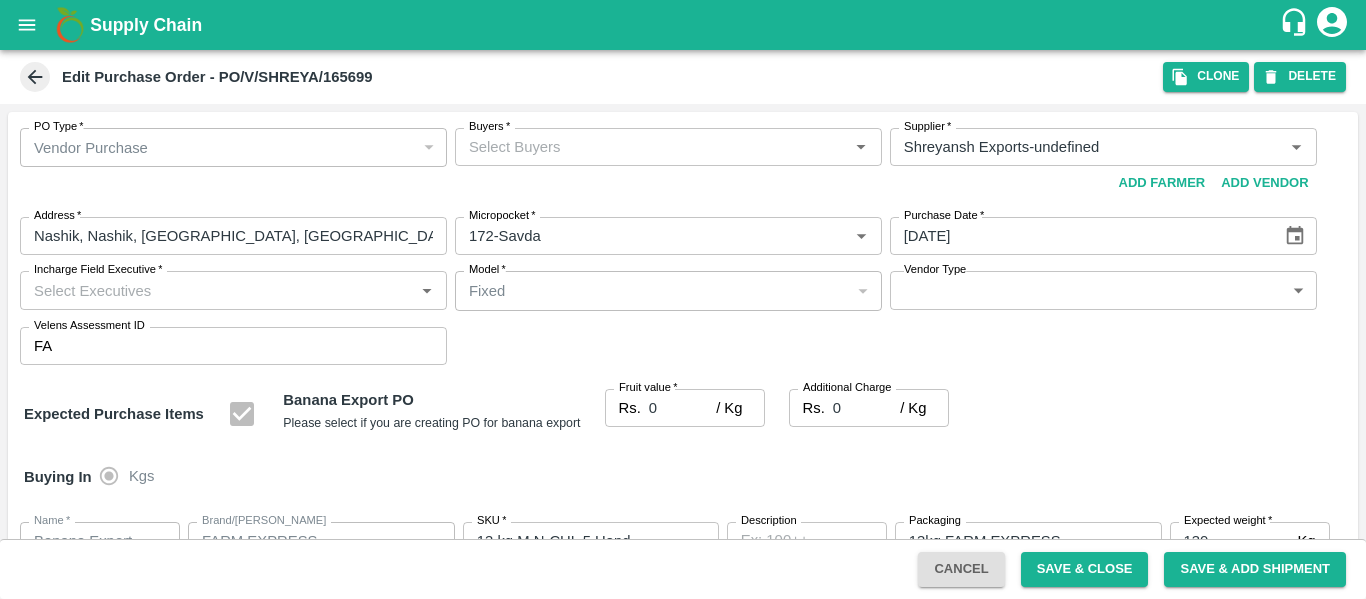 click on "Fruit value   *" at bounding box center (648, 388) 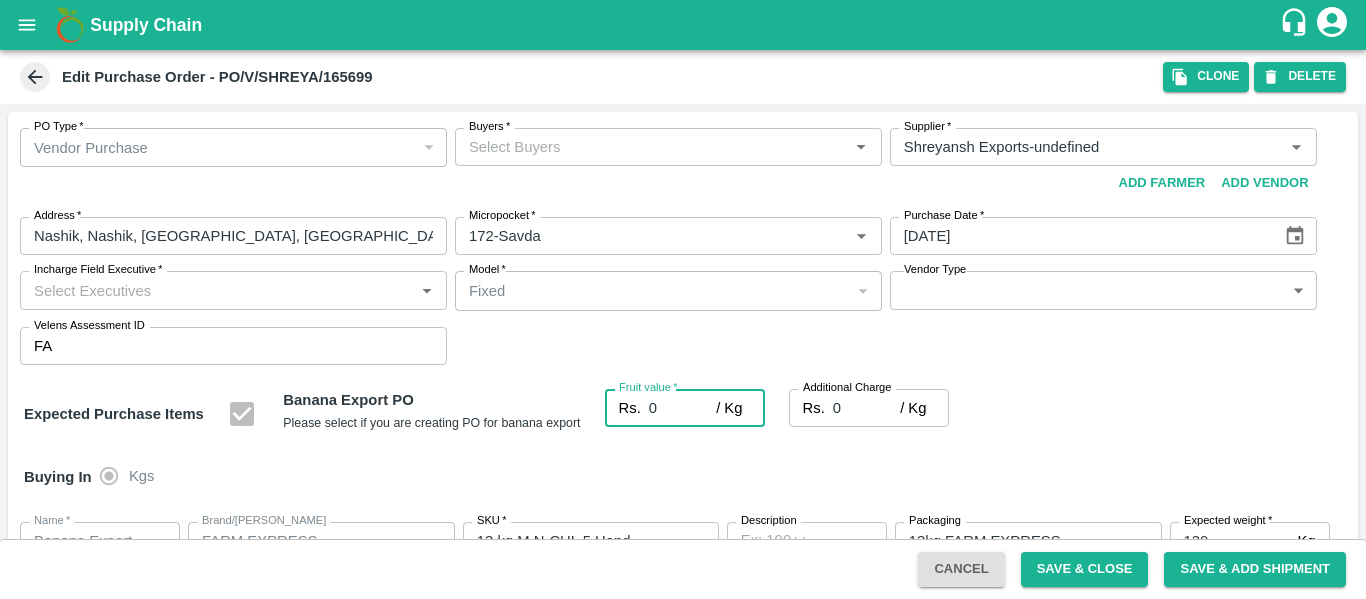 click on "Buyers   *" at bounding box center [652, 147] 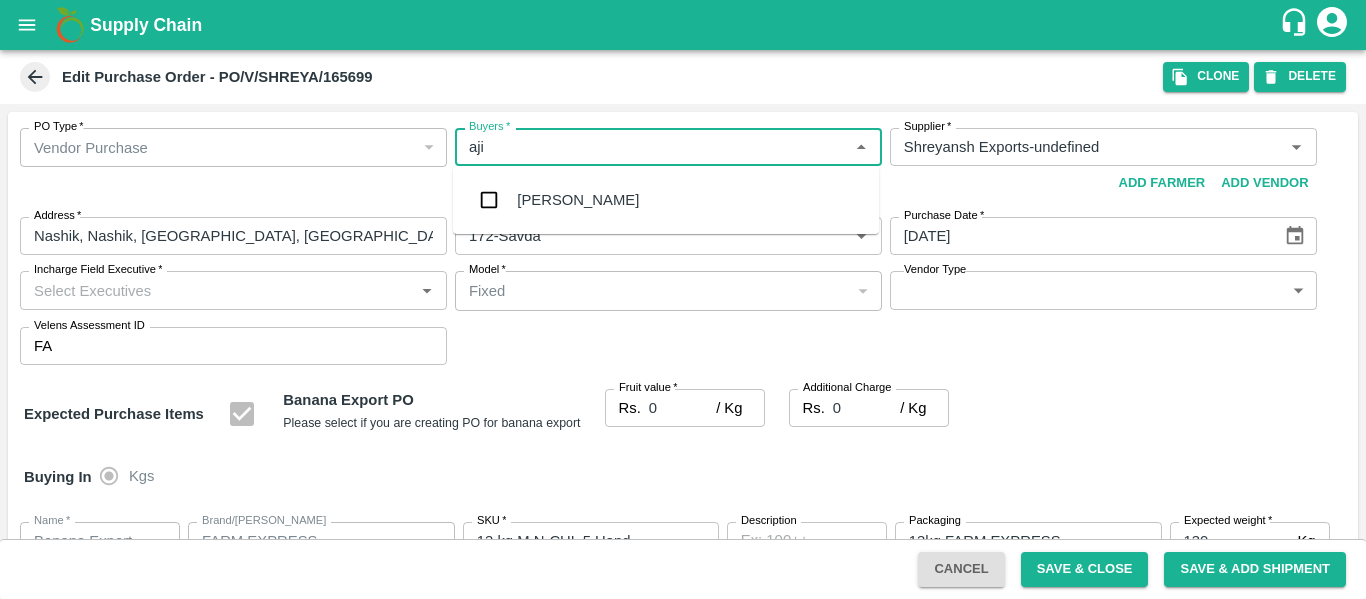 type on "ajit" 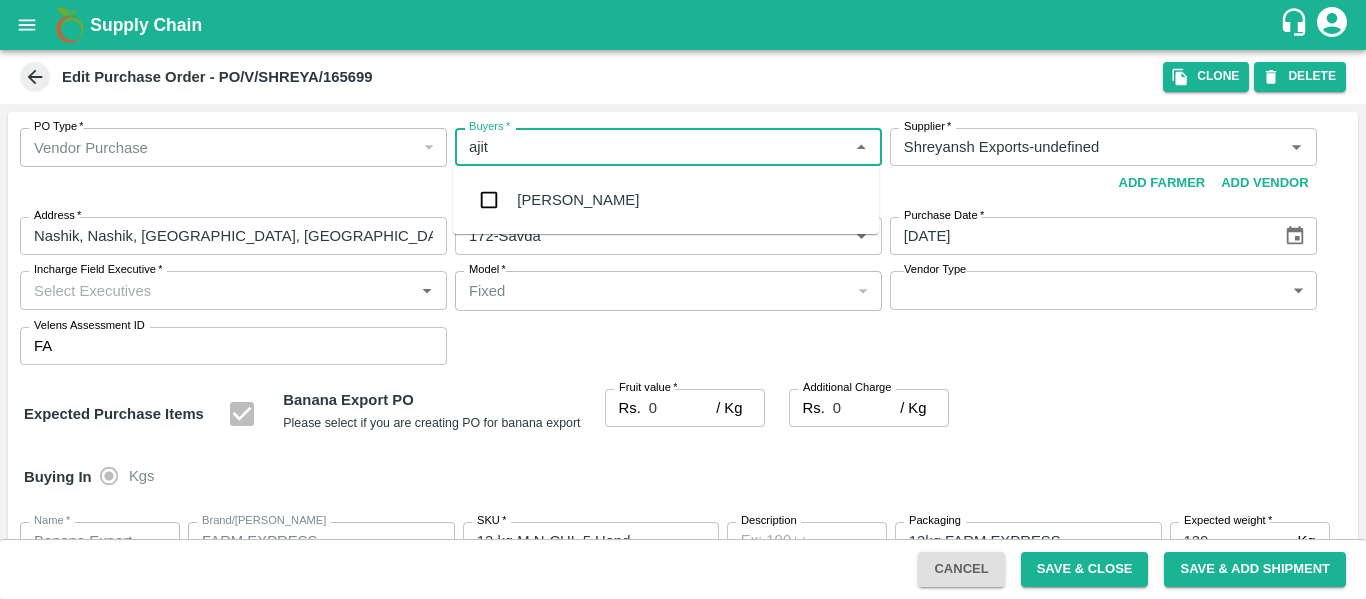 click on "Ajit Otari" at bounding box center [578, 200] 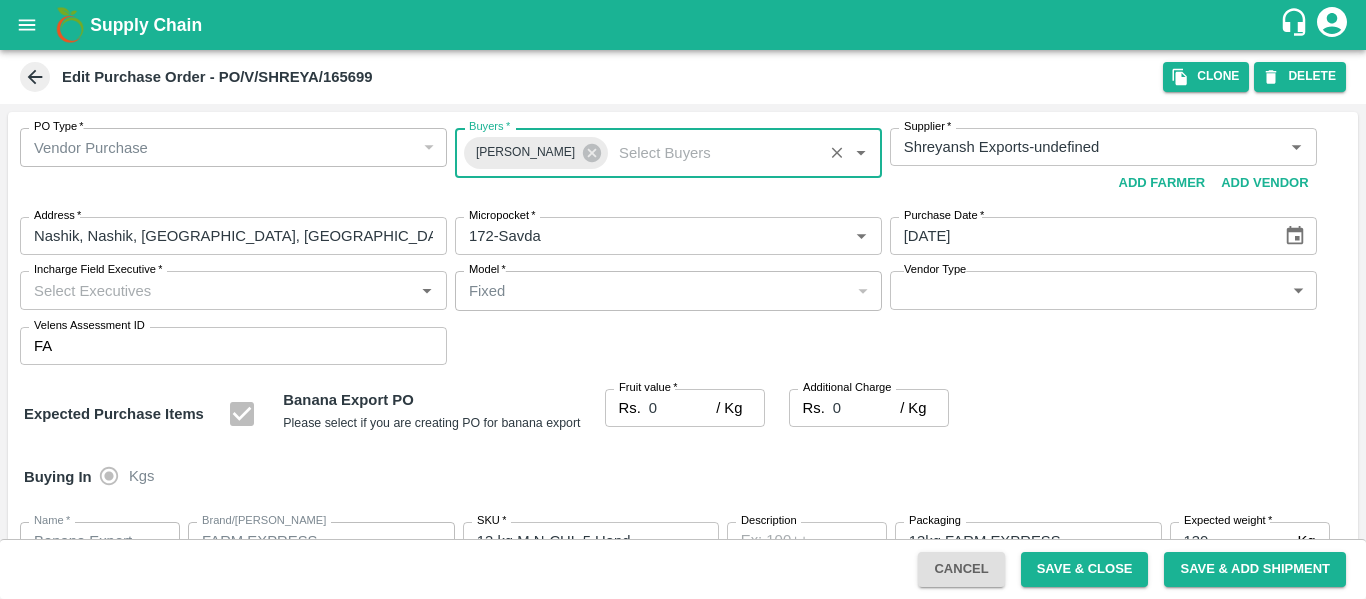 click on "0" at bounding box center [682, 408] 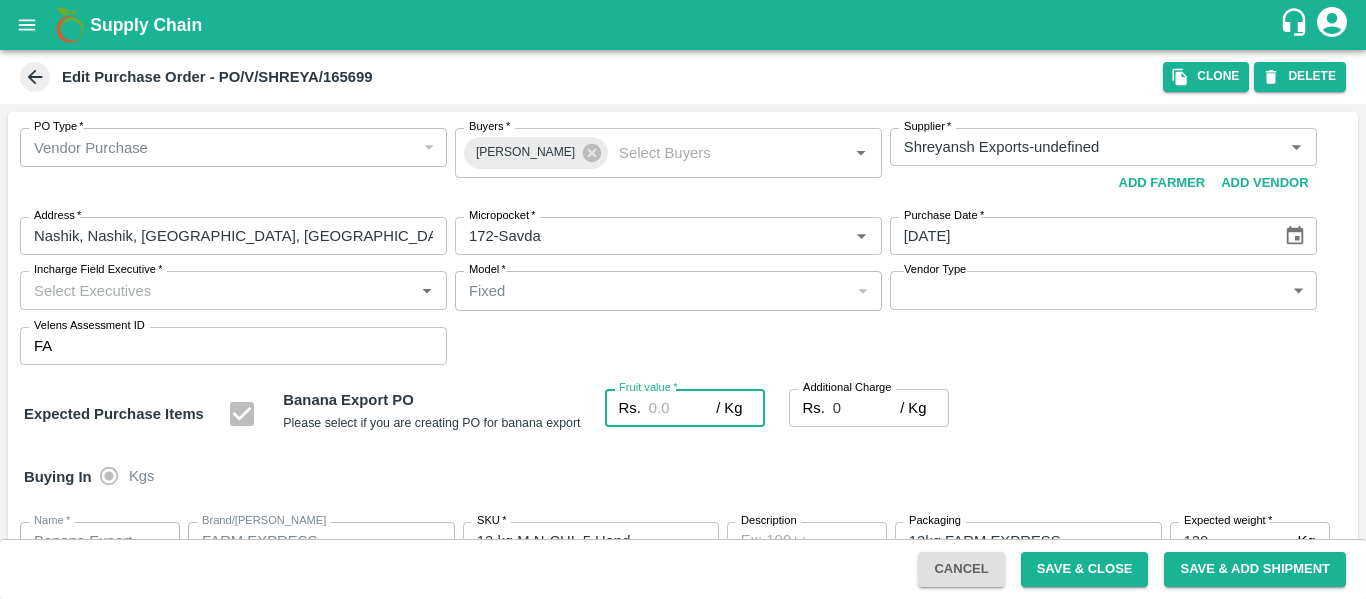 type on "2" 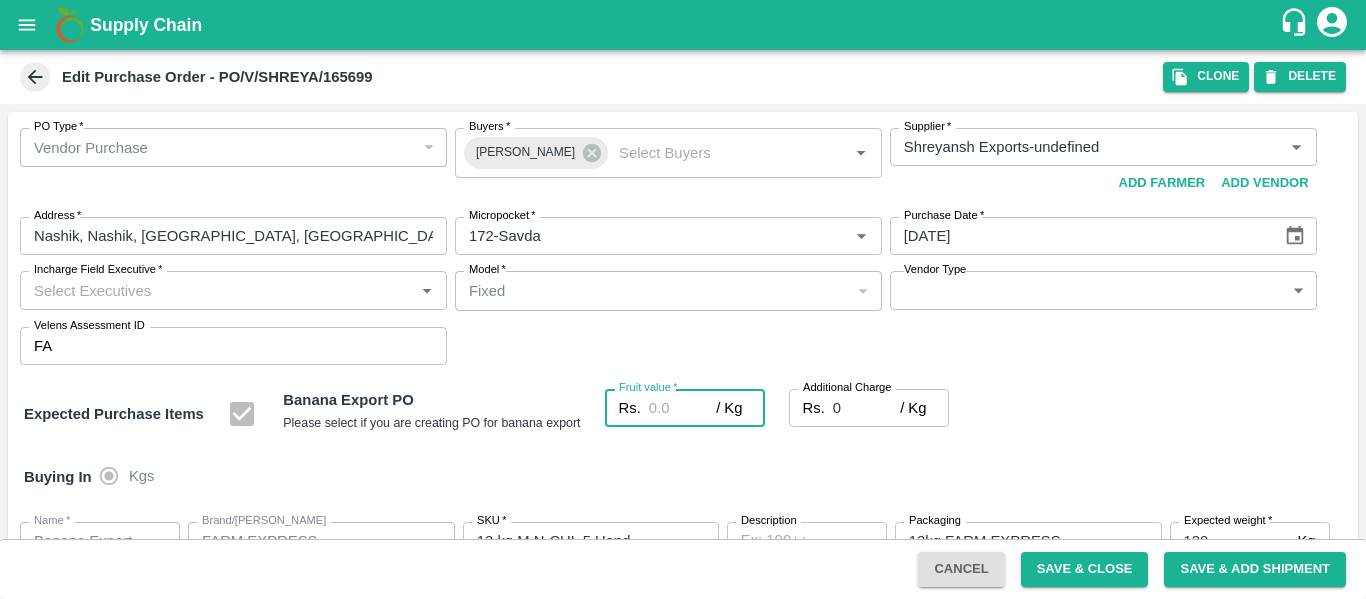 type on "2" 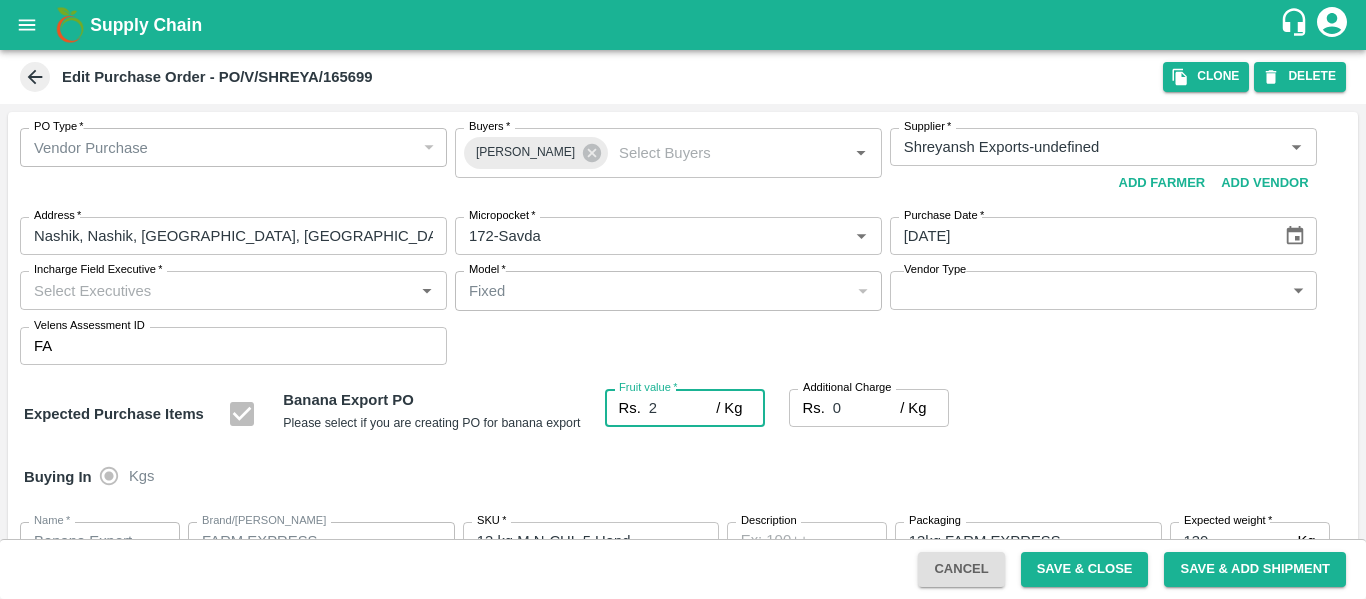 type on "21" 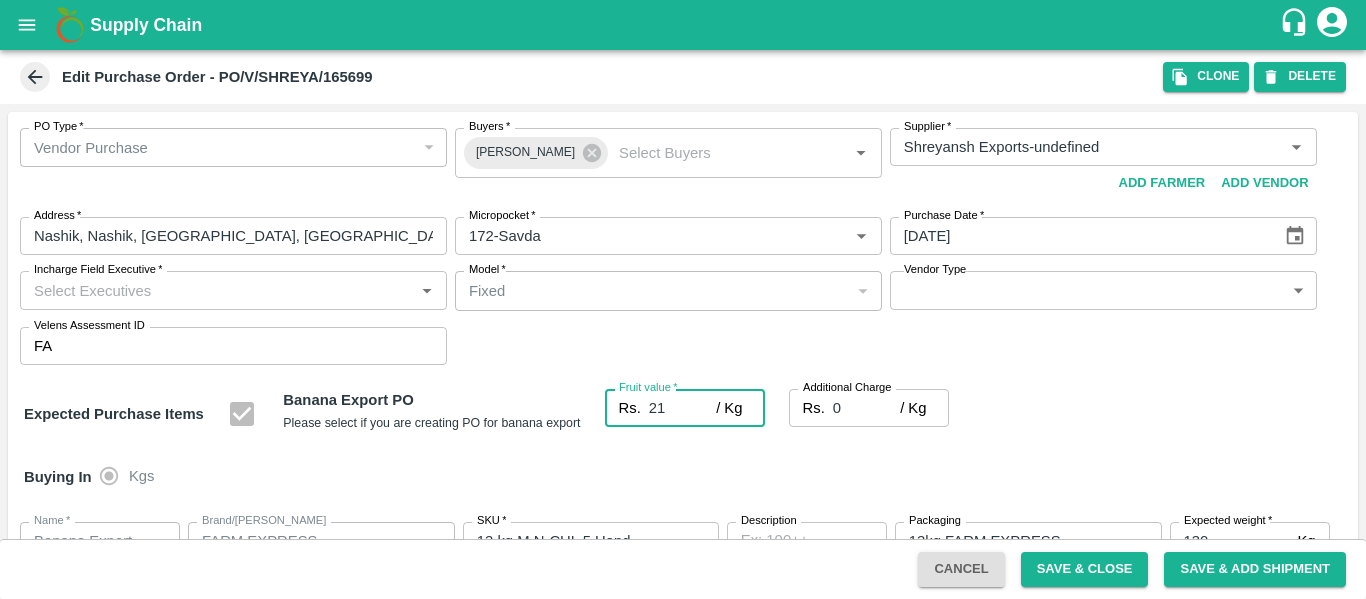 type on "21" 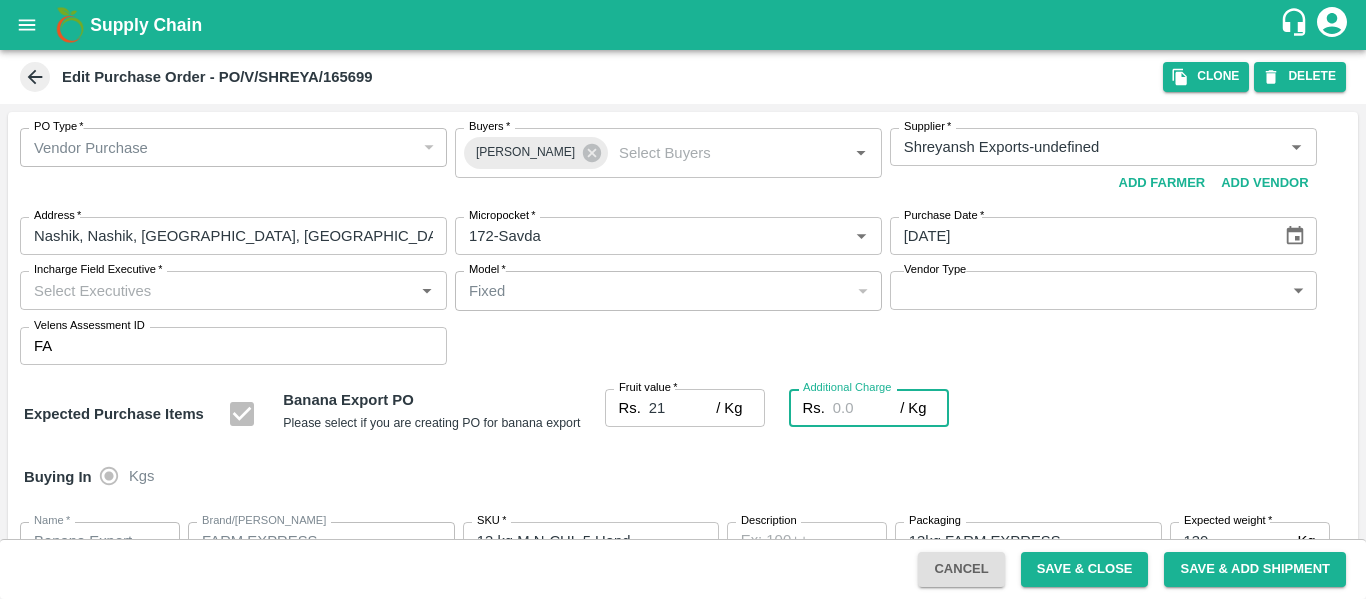 type on "2" 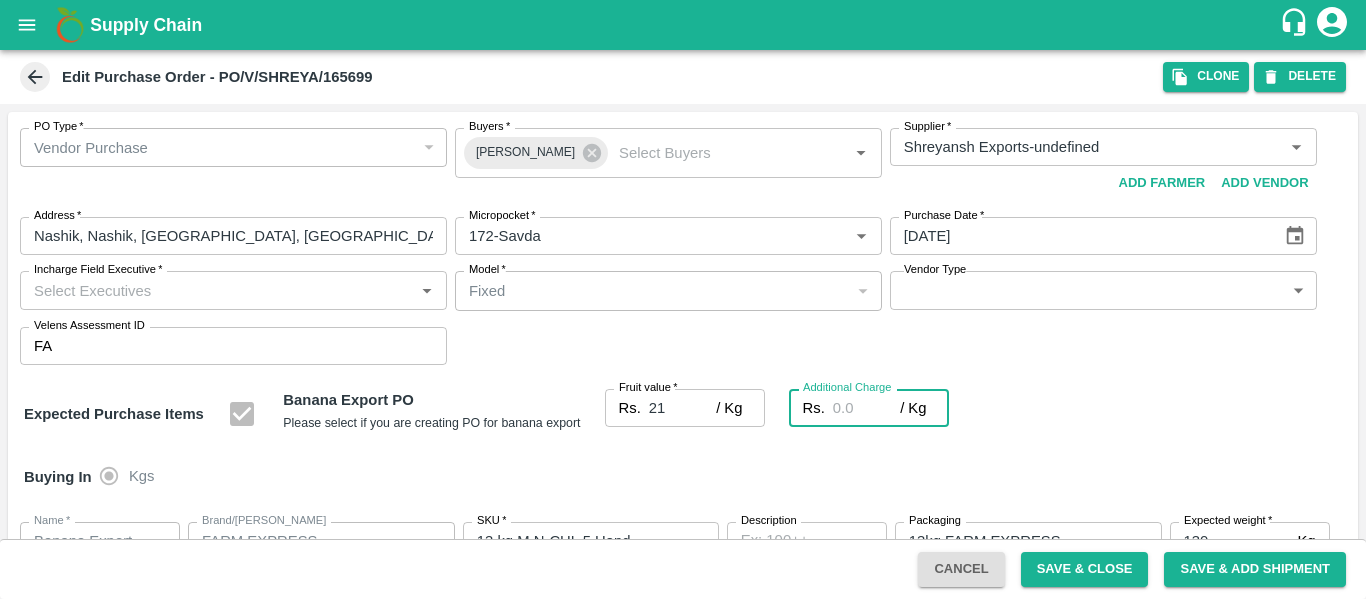 type on "23" 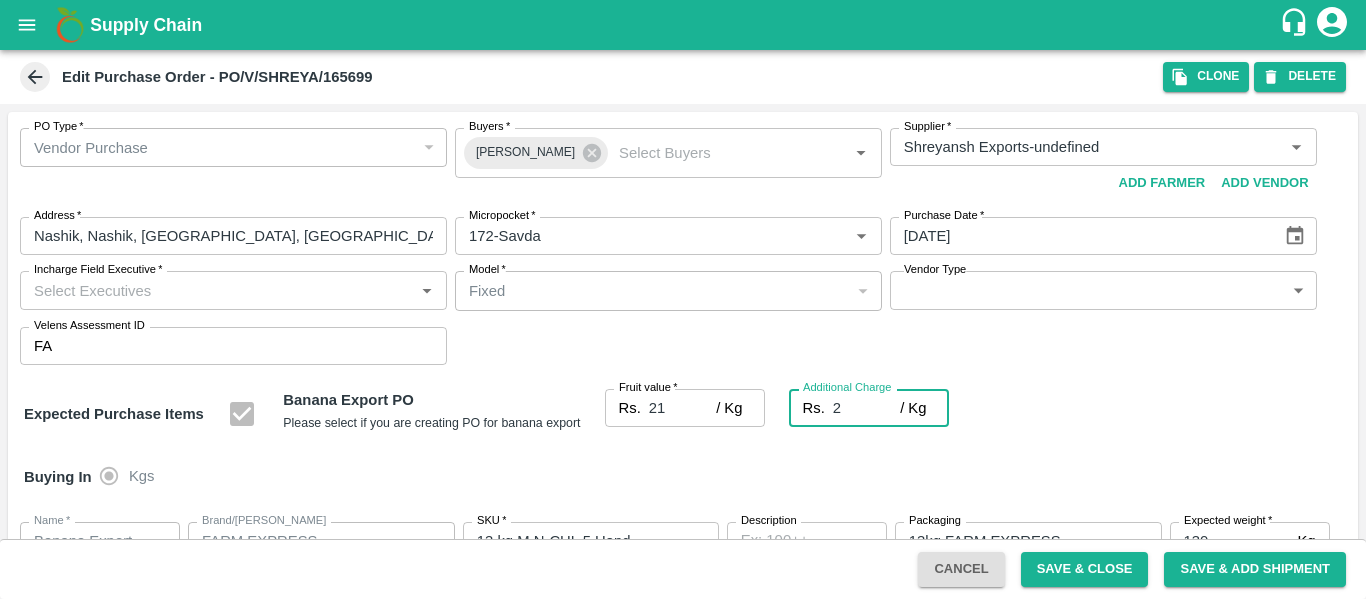 type on "2.7" 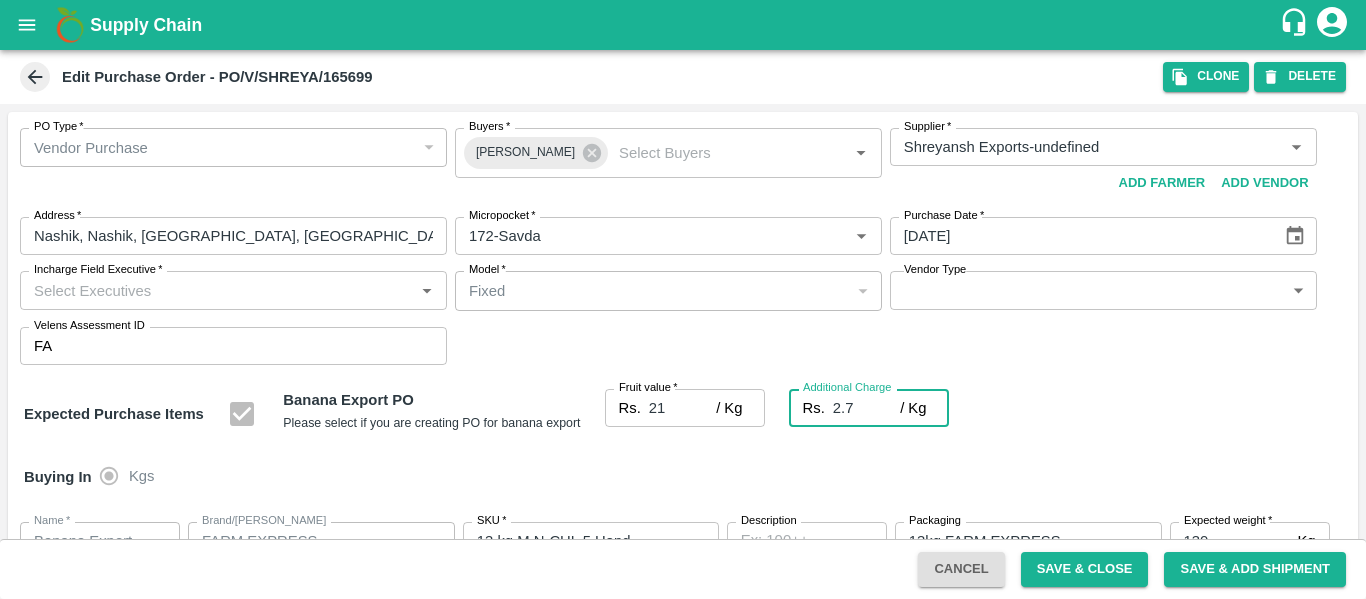 type on "23.7" 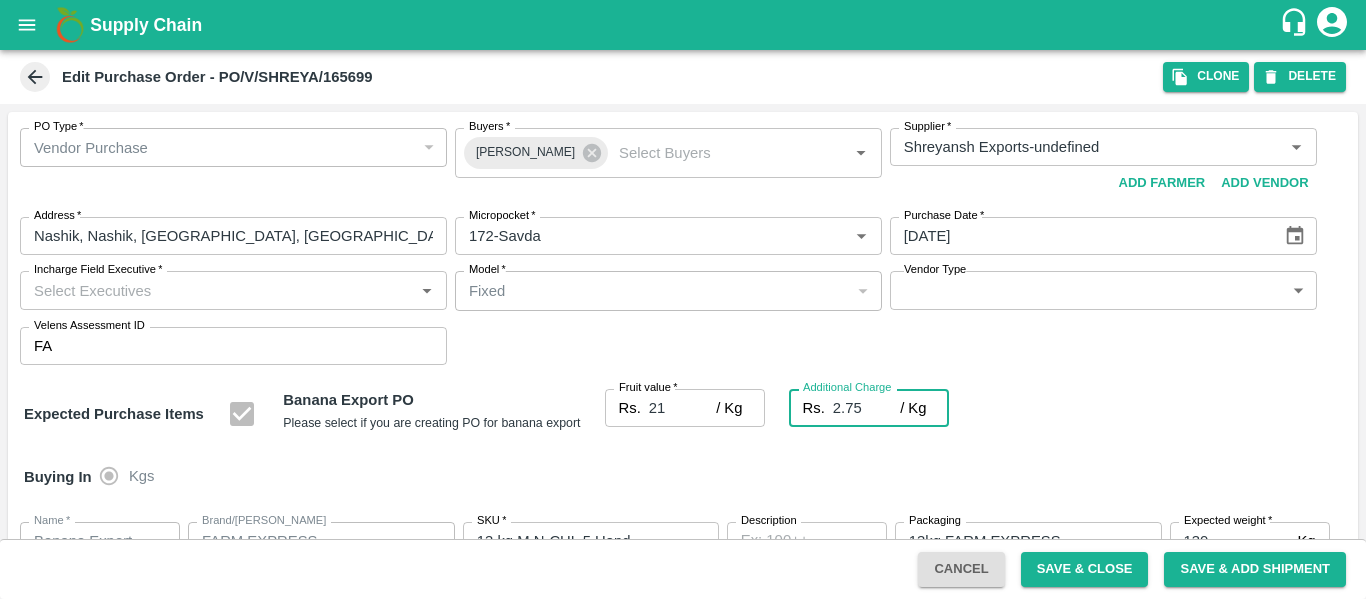 type on "23.75" 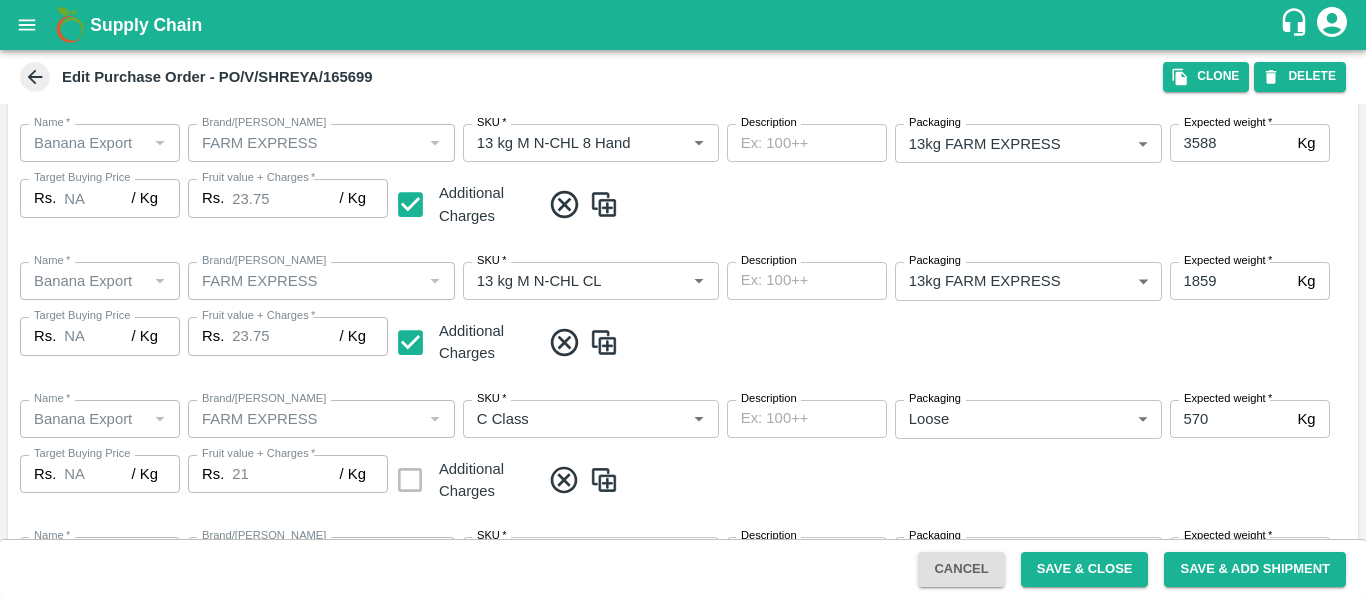 scroll, scrollTop: 963, scrollLeft: 0, axis: vertical 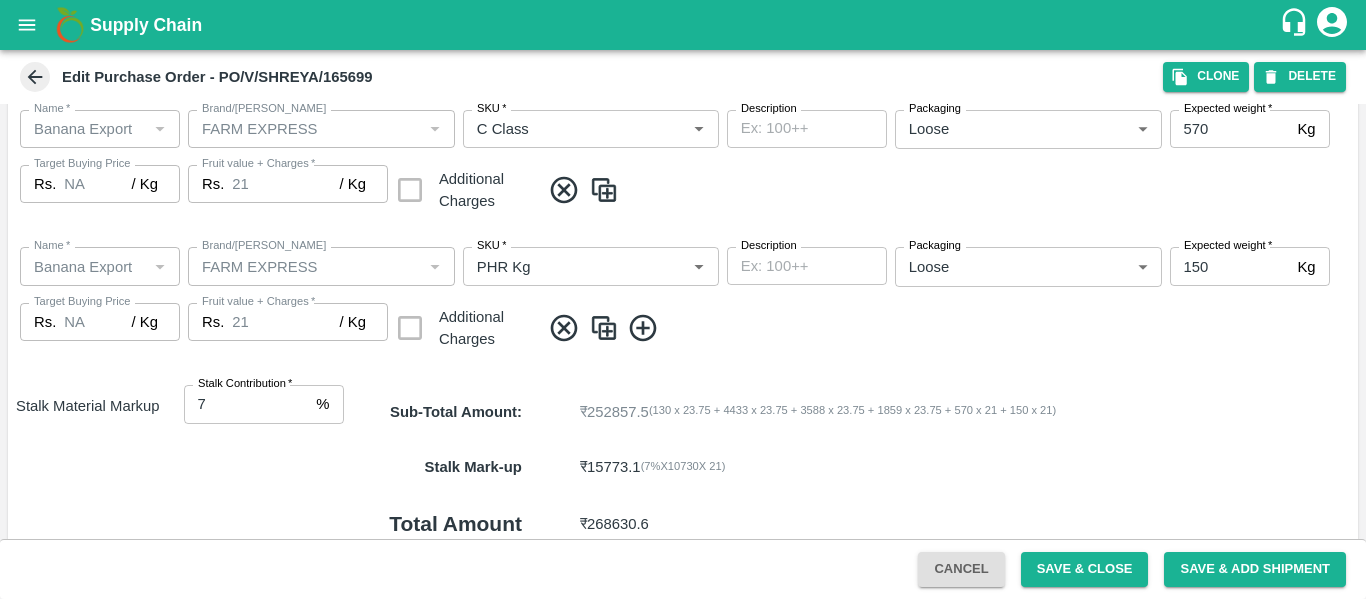 type on "2.75" 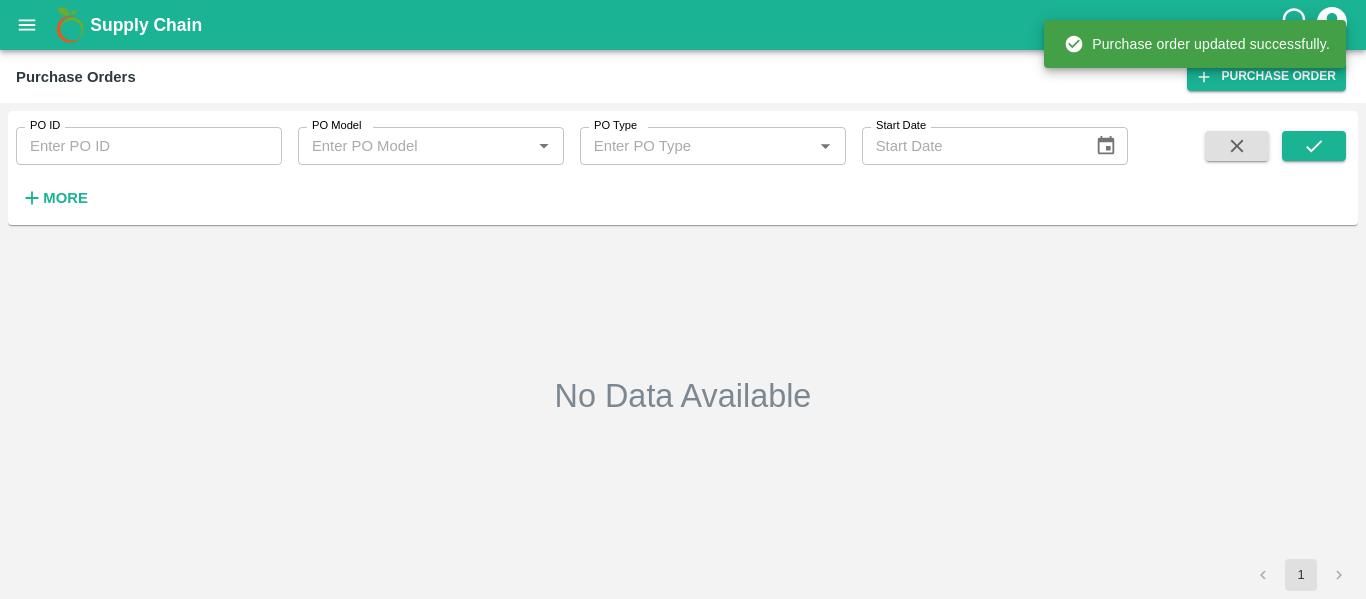 type on "165699" 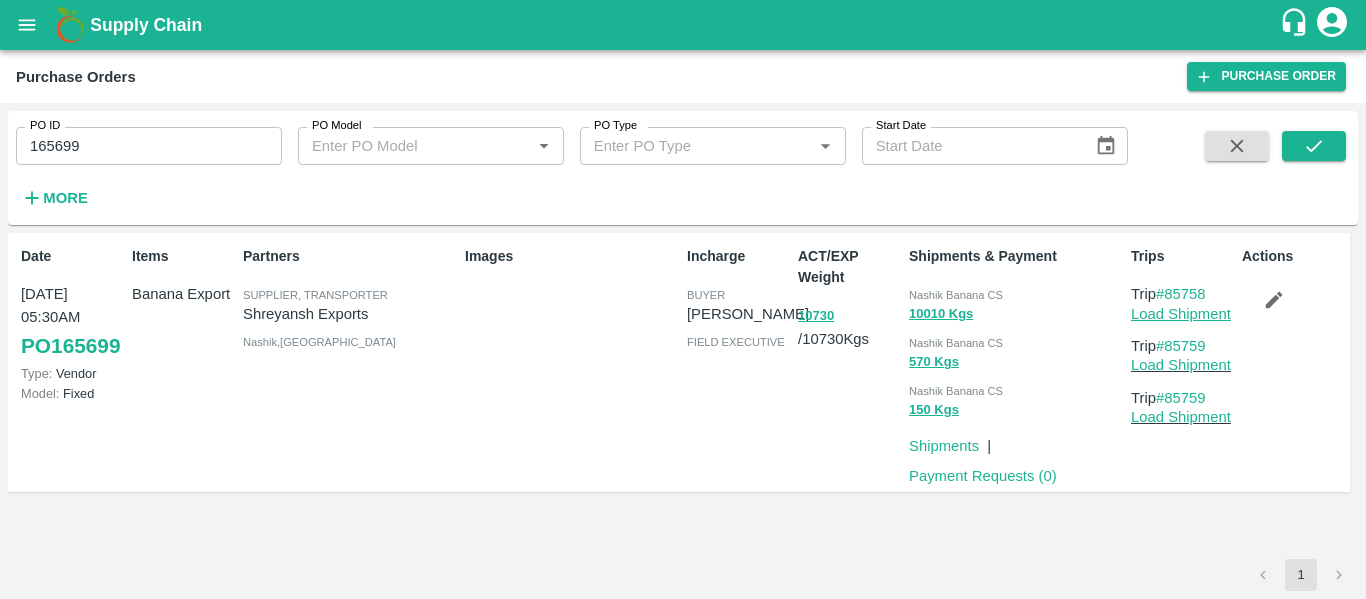 click on "Load Shipment" at bounding box center [1181, 314] 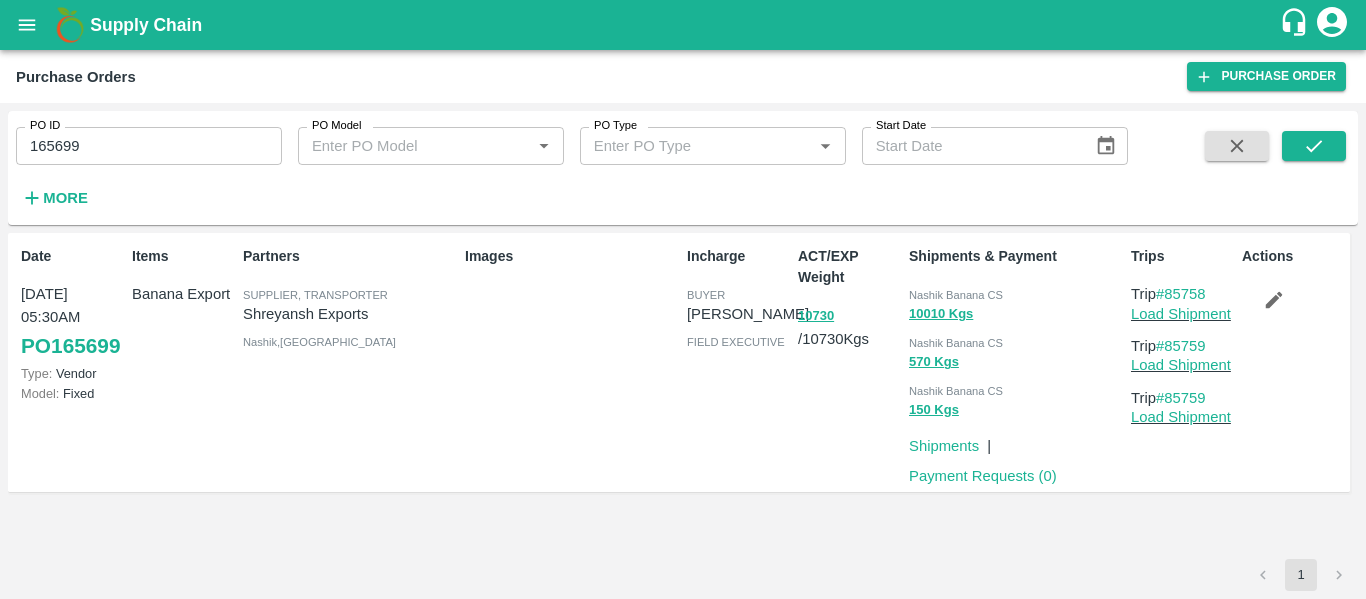 click on "PO ID 165699 PO ID PO Model PO Model   * PO Type PO Type   * Start Date Start Date More" at bounding box center [683, 168] 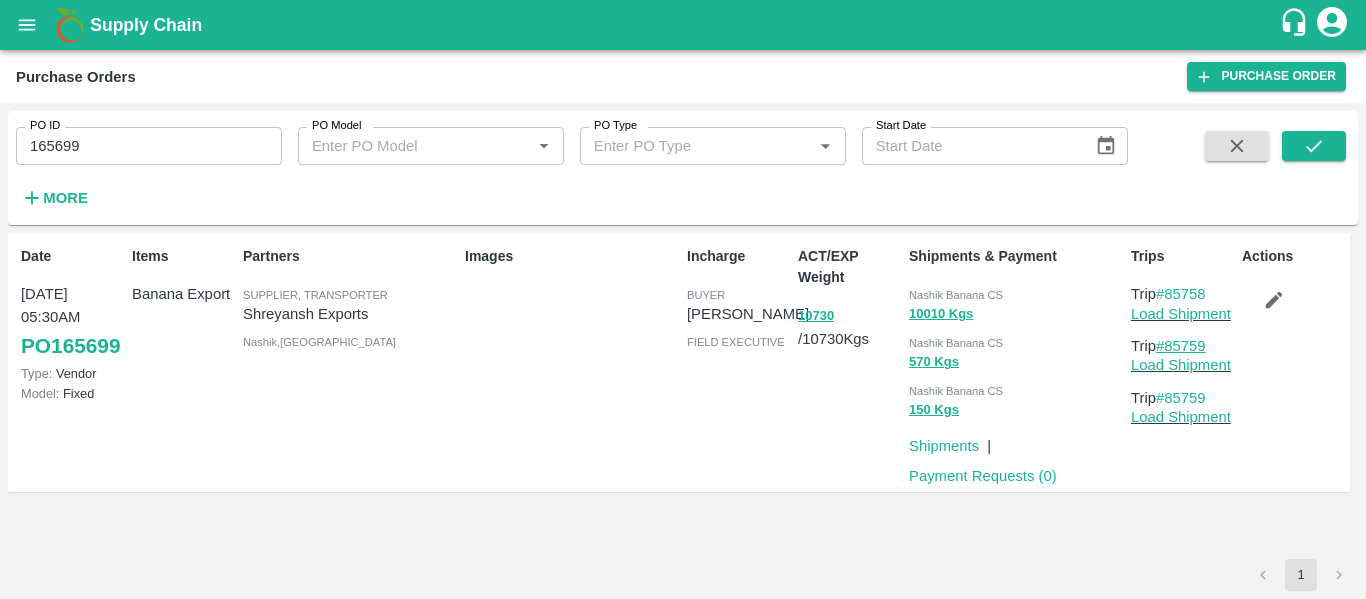 drag, startPoint x: 1222, startPoint y: 342, endPoint x: 1166, endPoint y: 345, distance: 56.0803 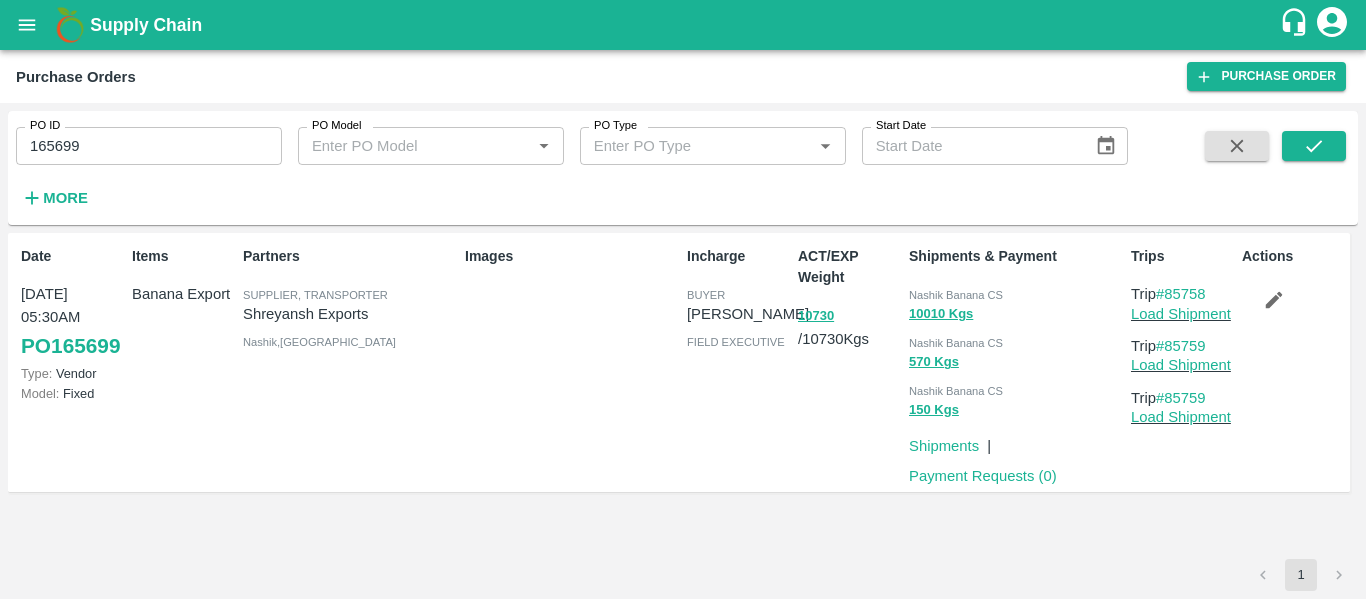 click 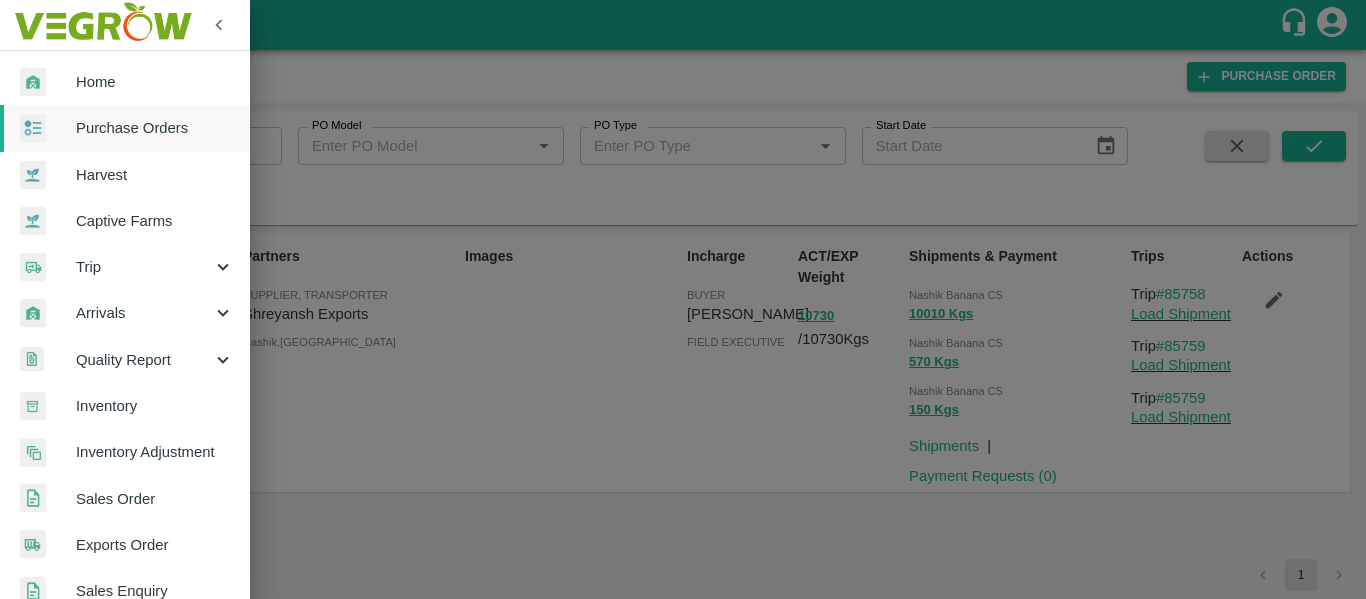 click on "Trip" at bounding box center [144, 267] 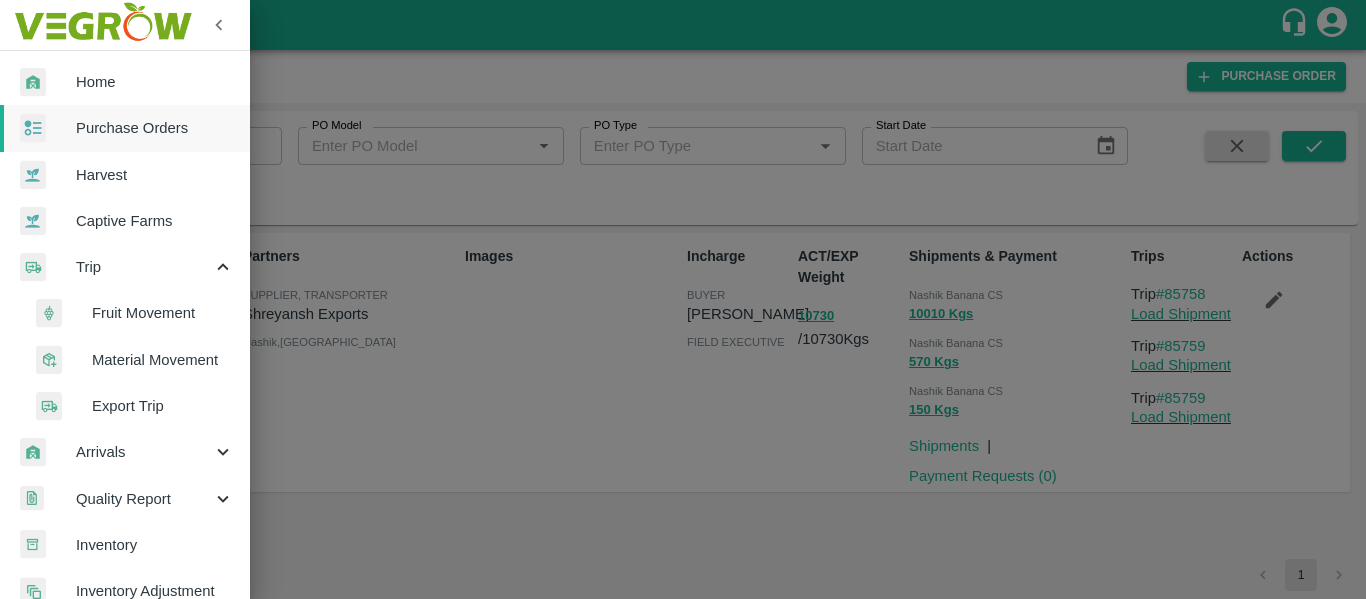 click on "Fruit Movement" at bounding box center (163, 313) 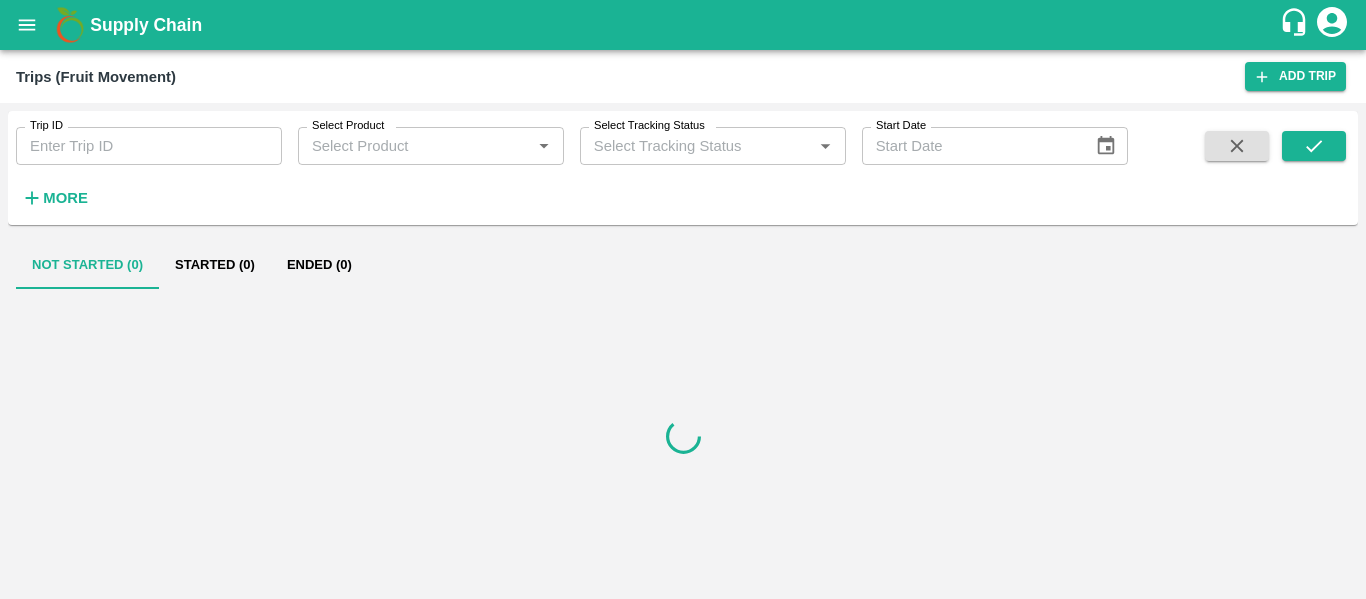 click on "Trip ID" at bounding box center [149, 146] 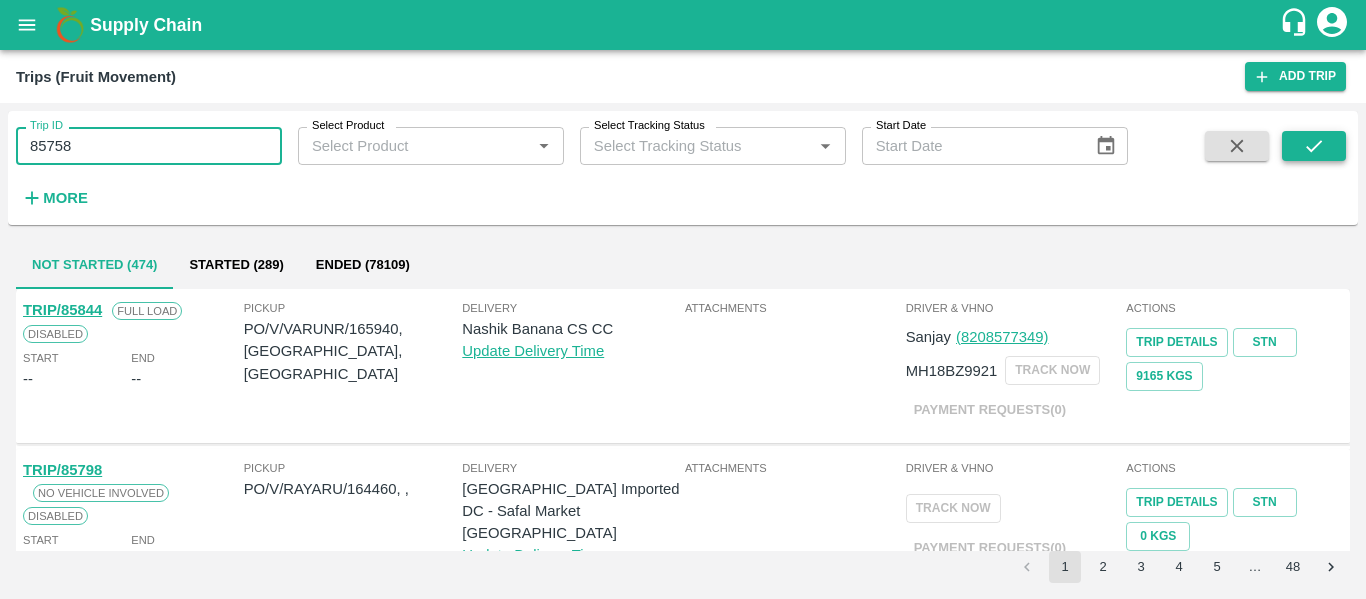 type on "85758" 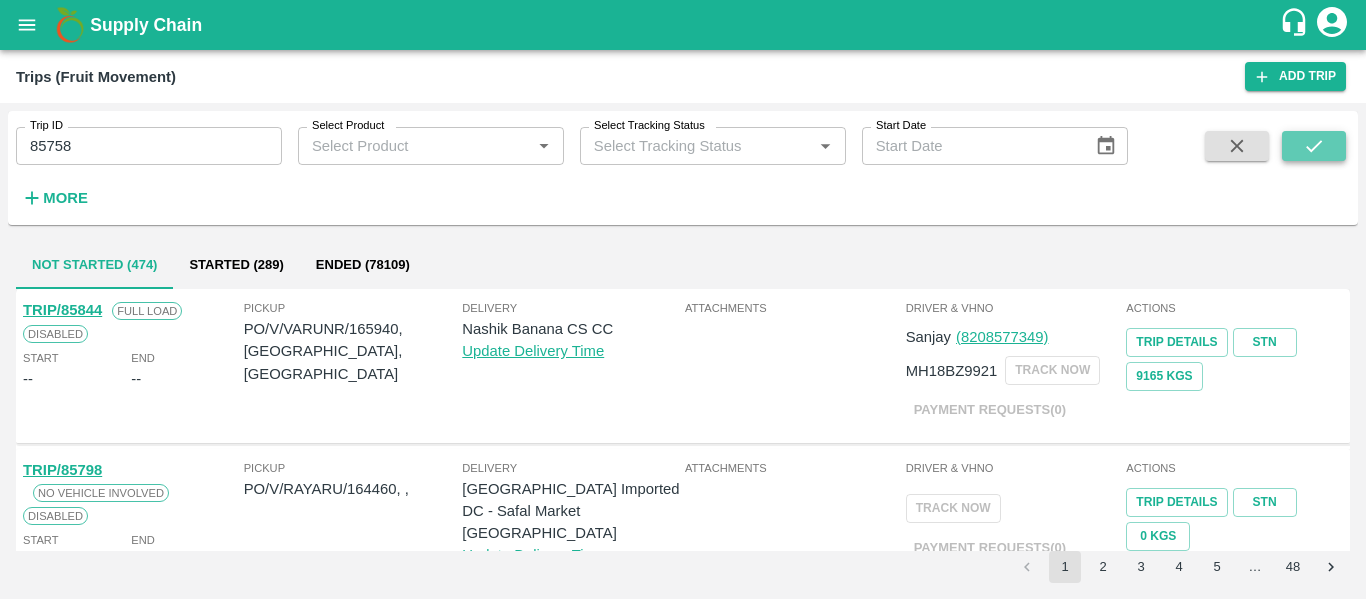click at bounding box center (1314, 146) 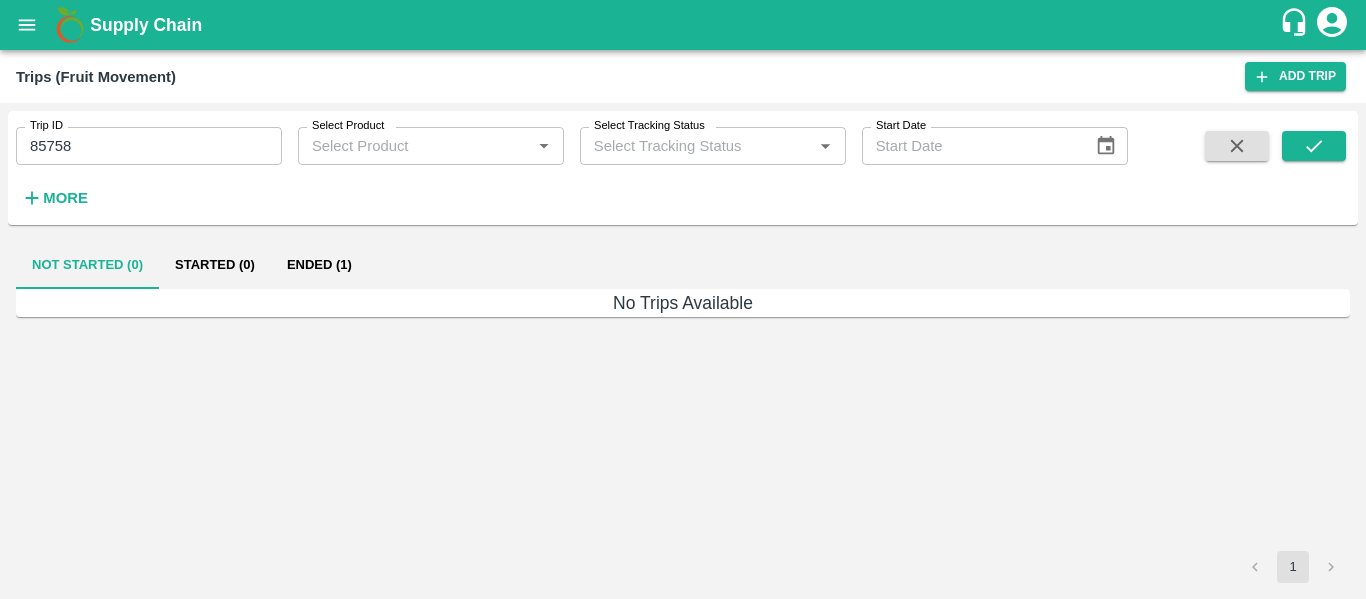 click on "Ended (1)" at bounding box center (319, 265) 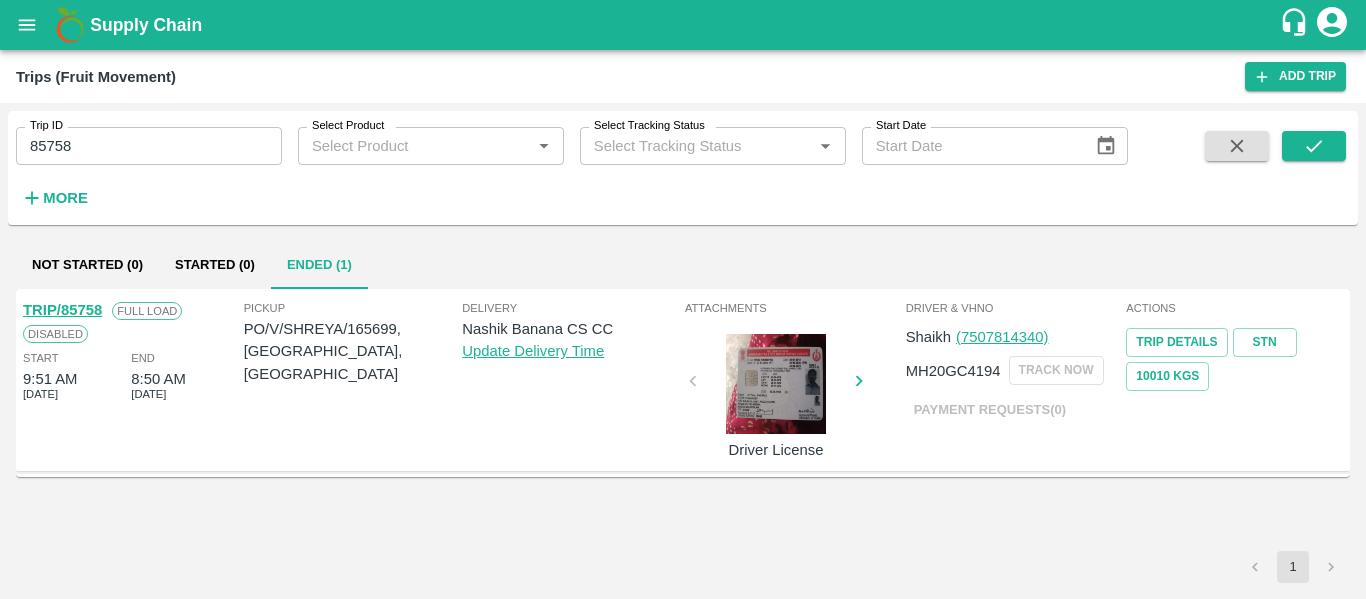 click on "TRIP/85758" at bounding box center [62, 310] 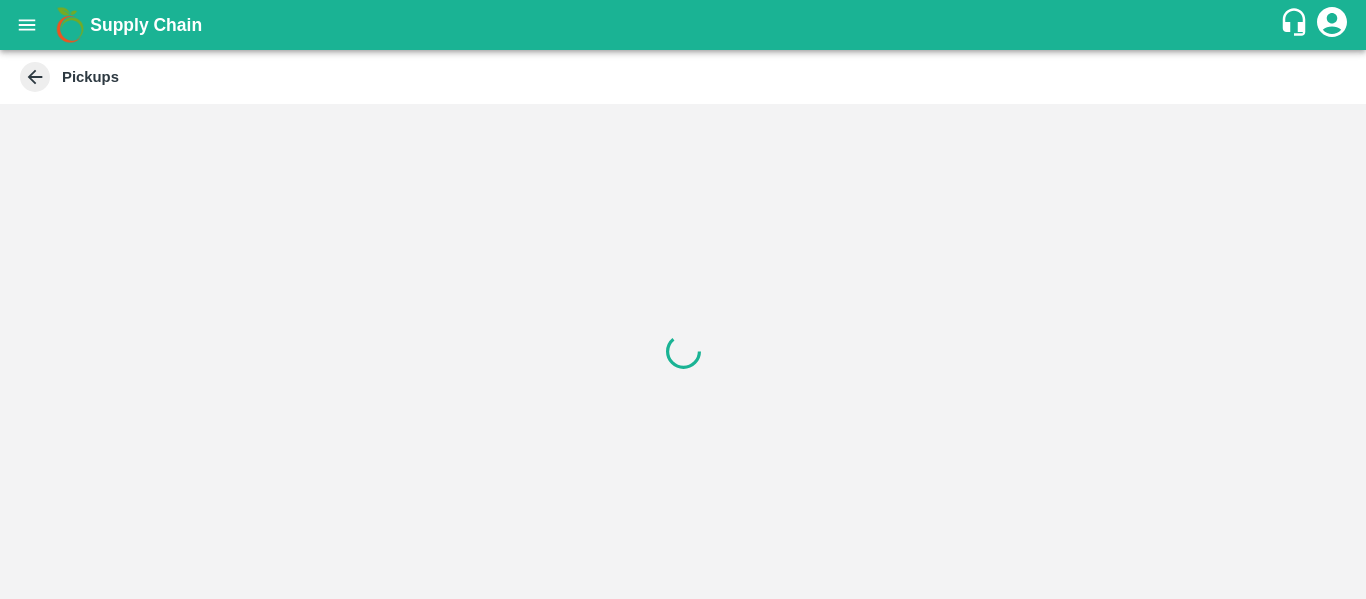 scroll, scrollTop: 0, scrollLeft: 0, axis: both 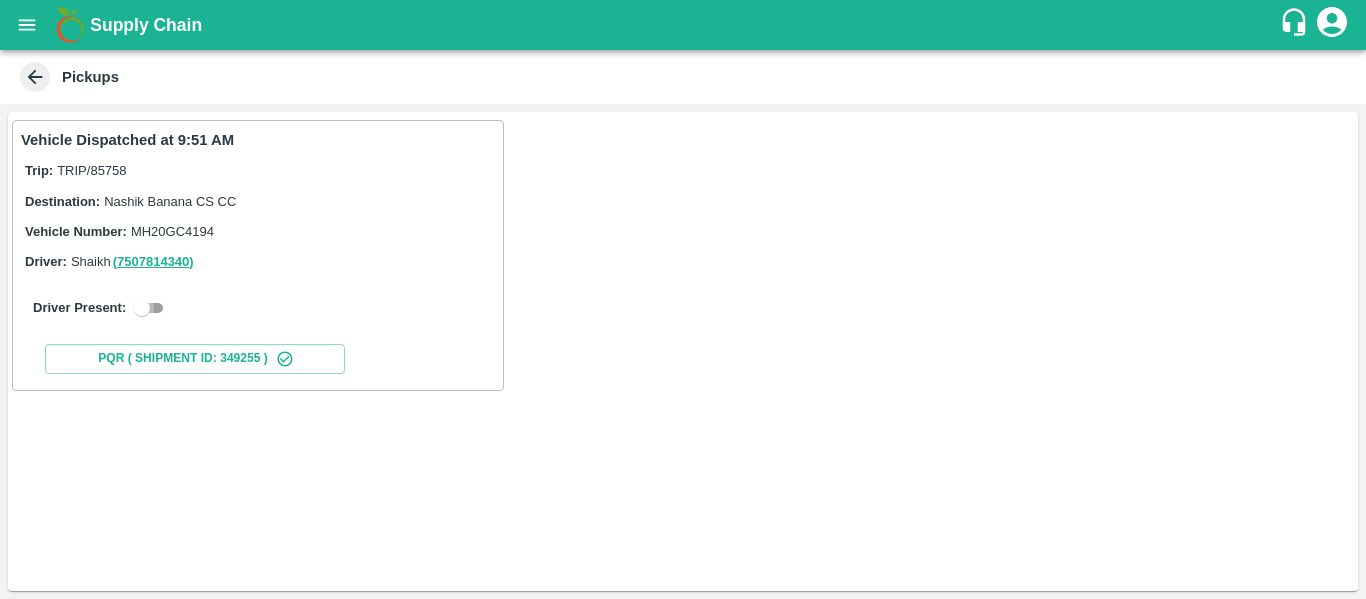 click at bounding box center [142, 308] 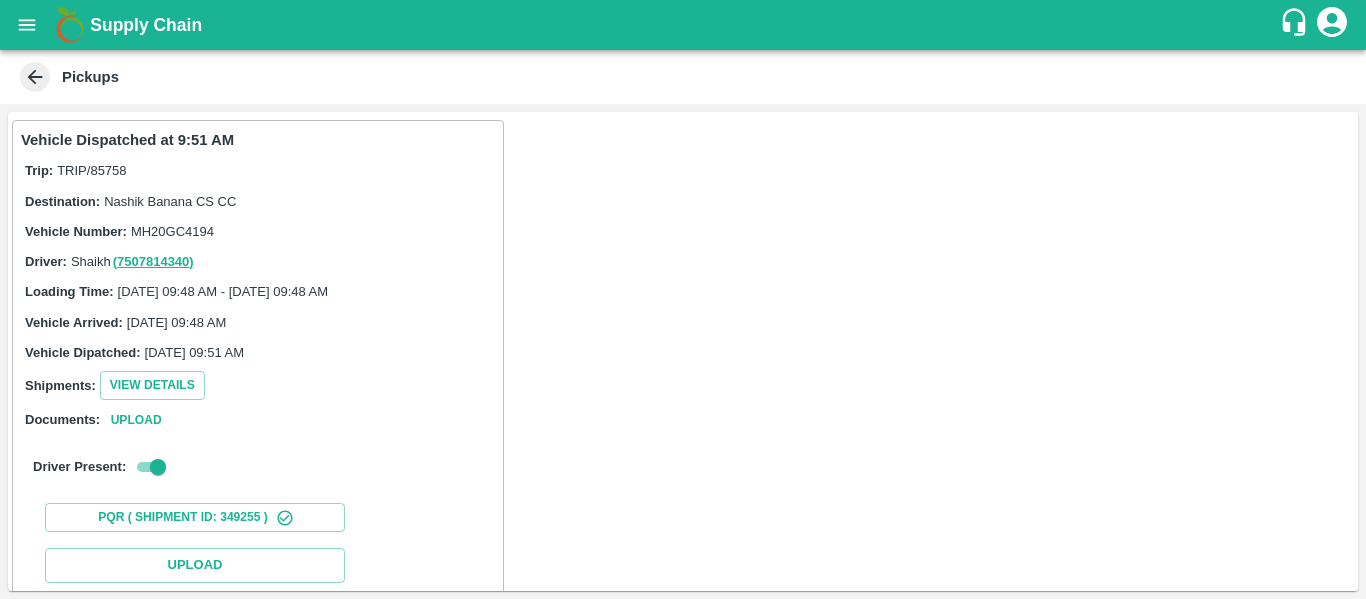 scroll, scrollTop: 293, scrollLeft: 0, axis: vertical 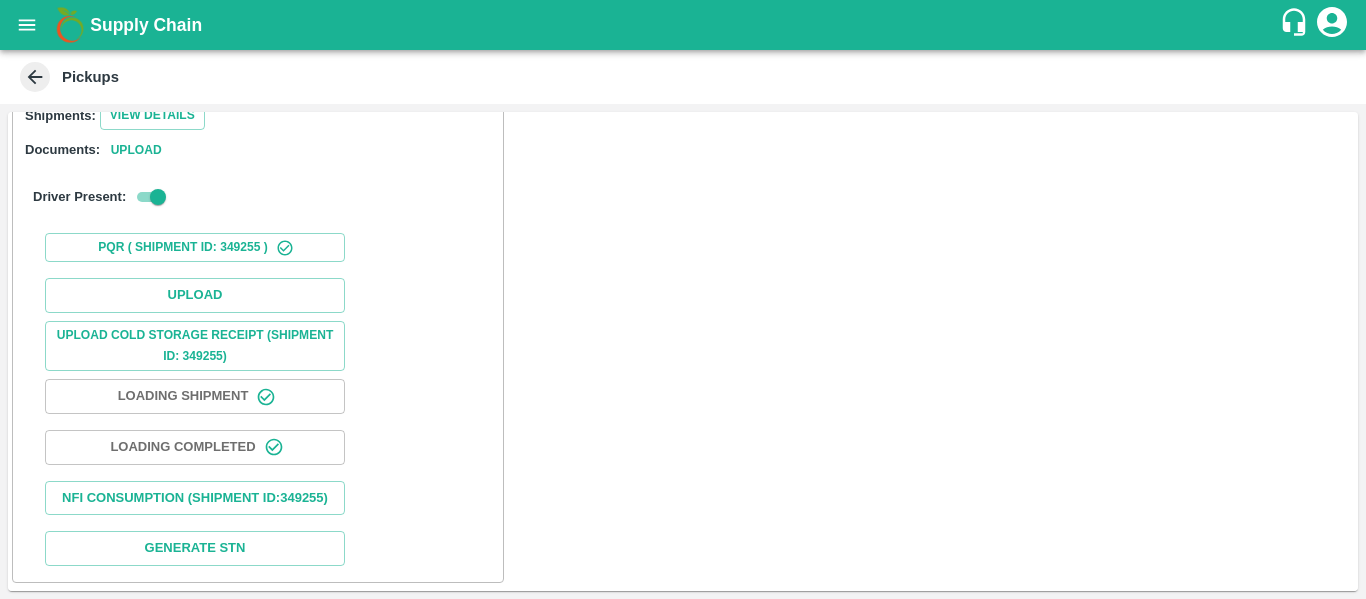 click on "Upload Upload Cold Storage Receipt (SHIPMENT ID: 349255) Loading Shipment Loading Completed Nfi Consumption (SHIPMENT ID:  349255 ) Generate STN" at bounding box center (258, 422) 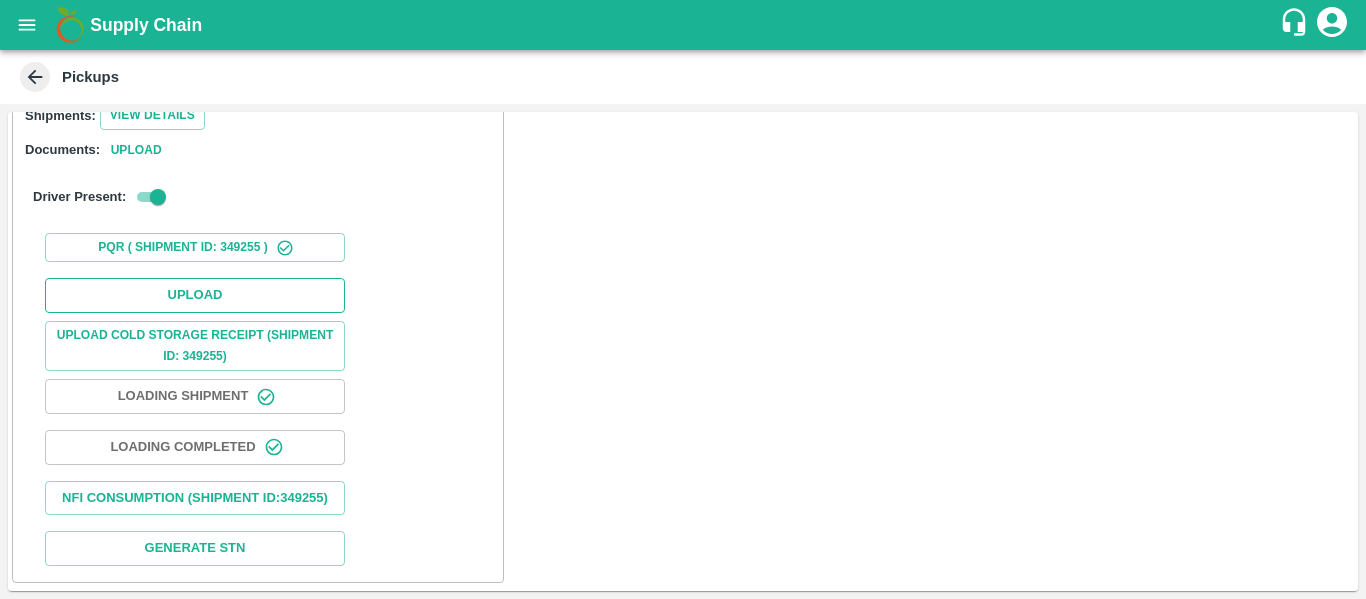 click on "Upload" at bounding box center [195, 295] 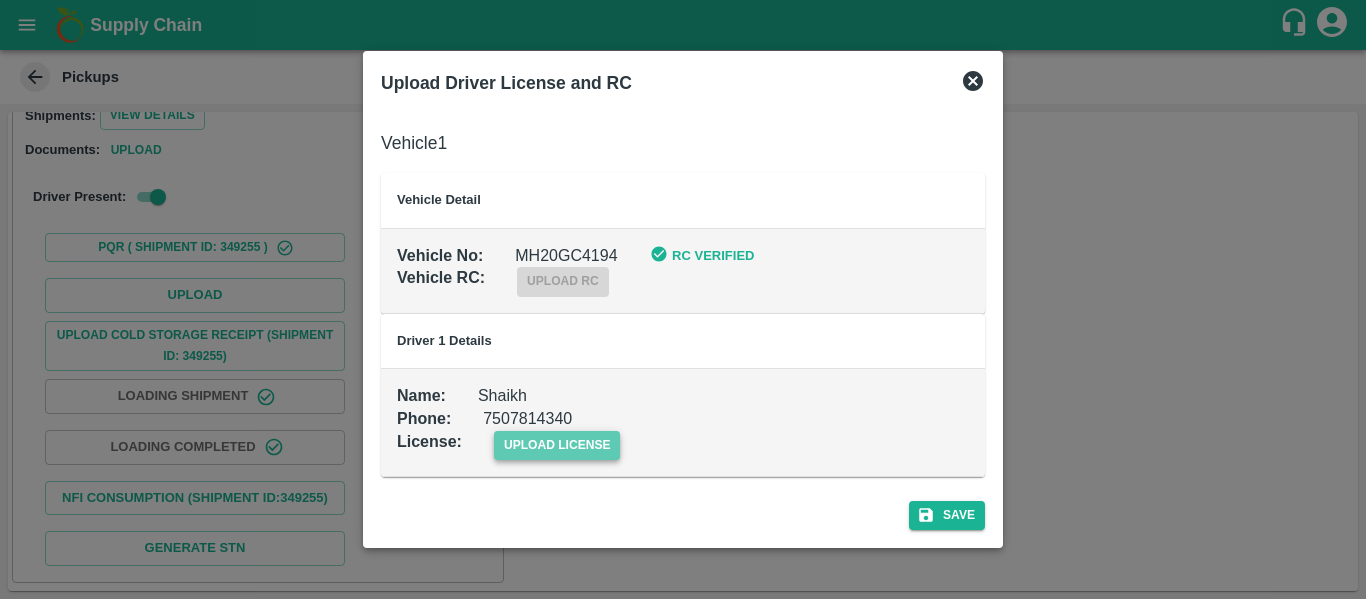 click on "upload license" at bounding box center [557, 445] 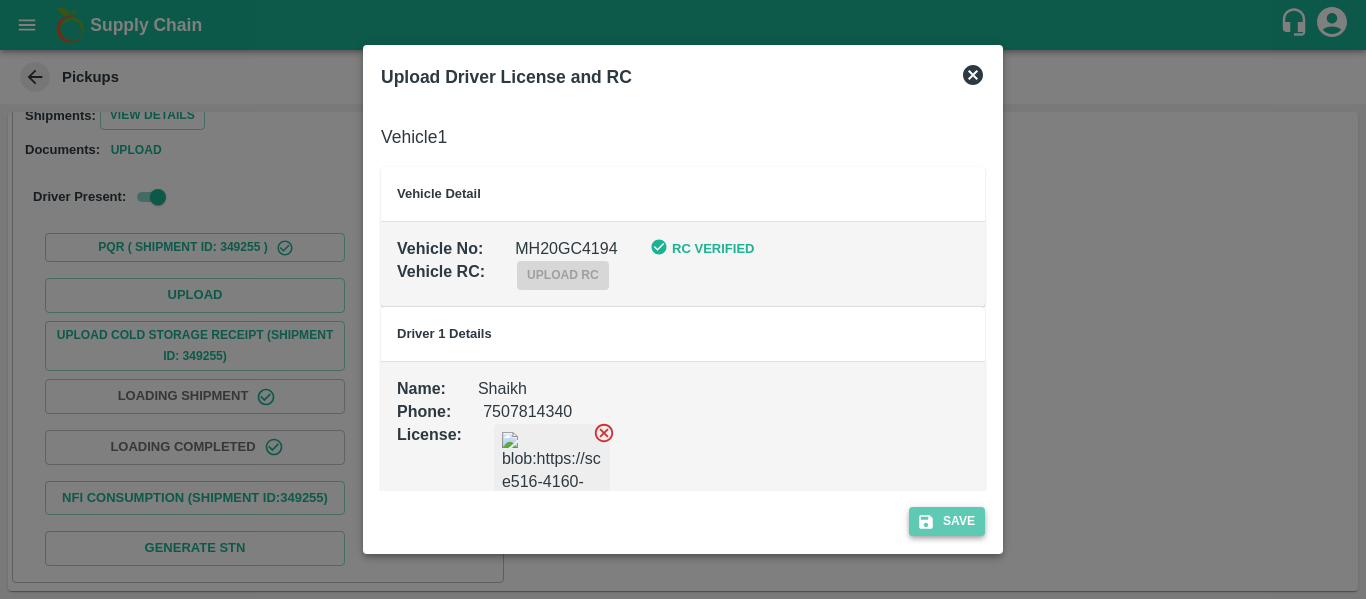 click on "Save" at bounding box center [947, 521] 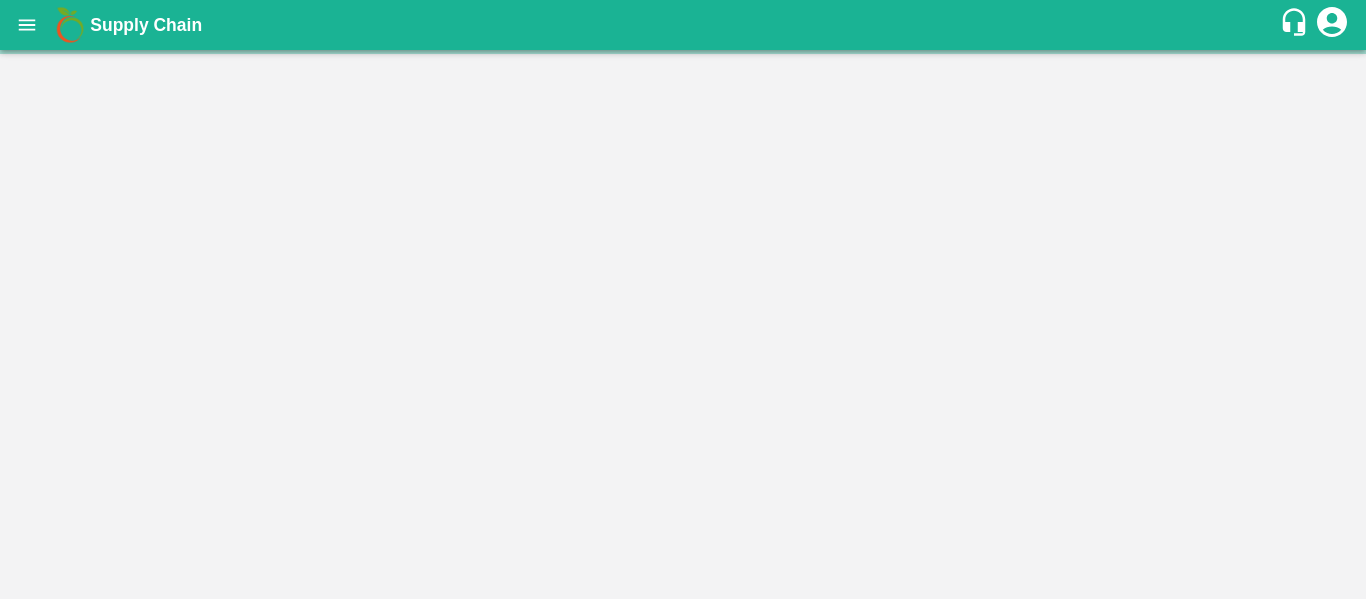 scroll, scrollTop: 0, scrollLeft: 0, axis: both 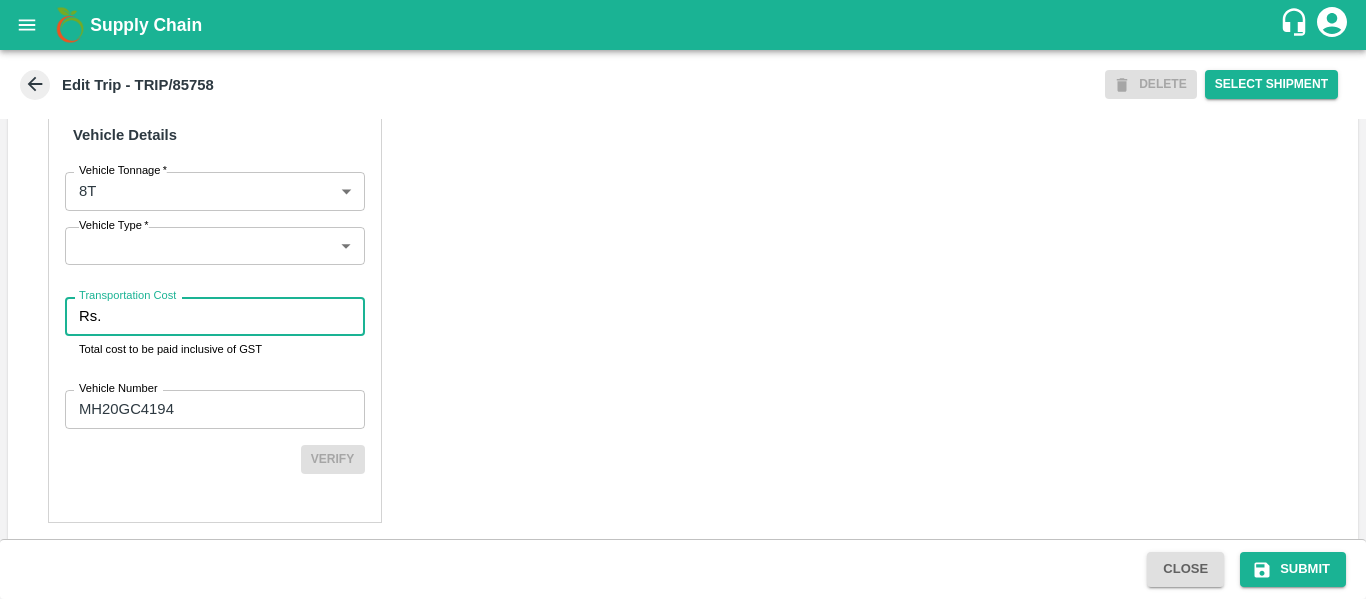 click on "Transportation Cost" at bounding box center [236, 316] 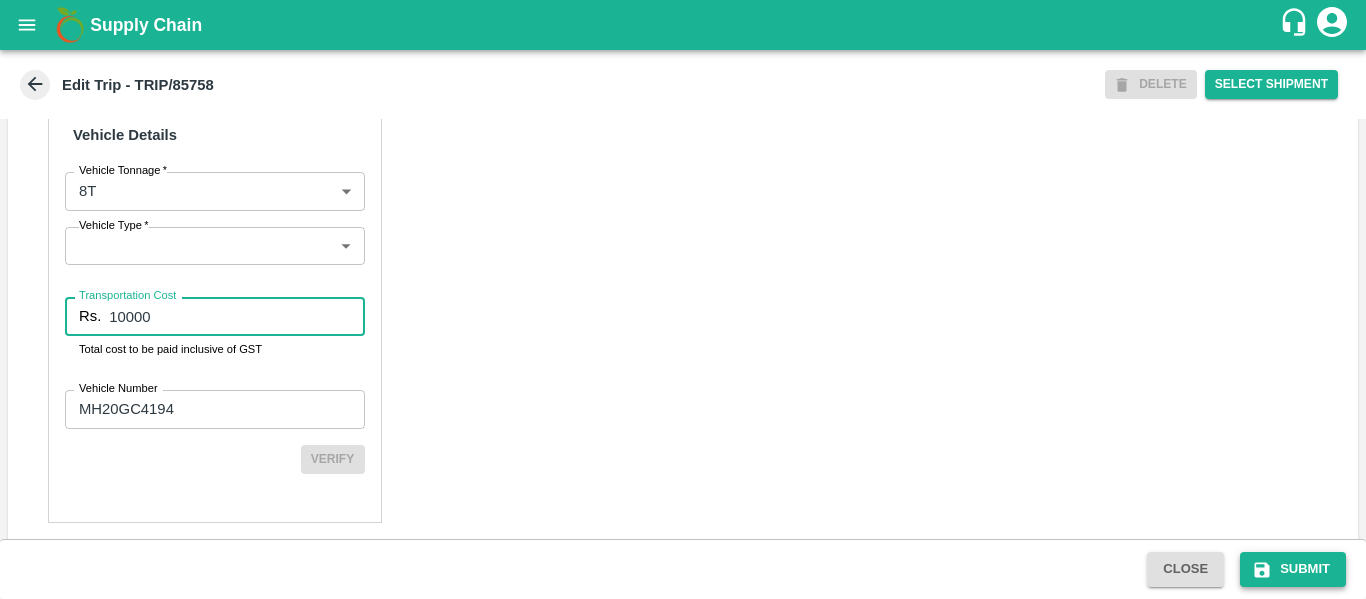 type on "10000" 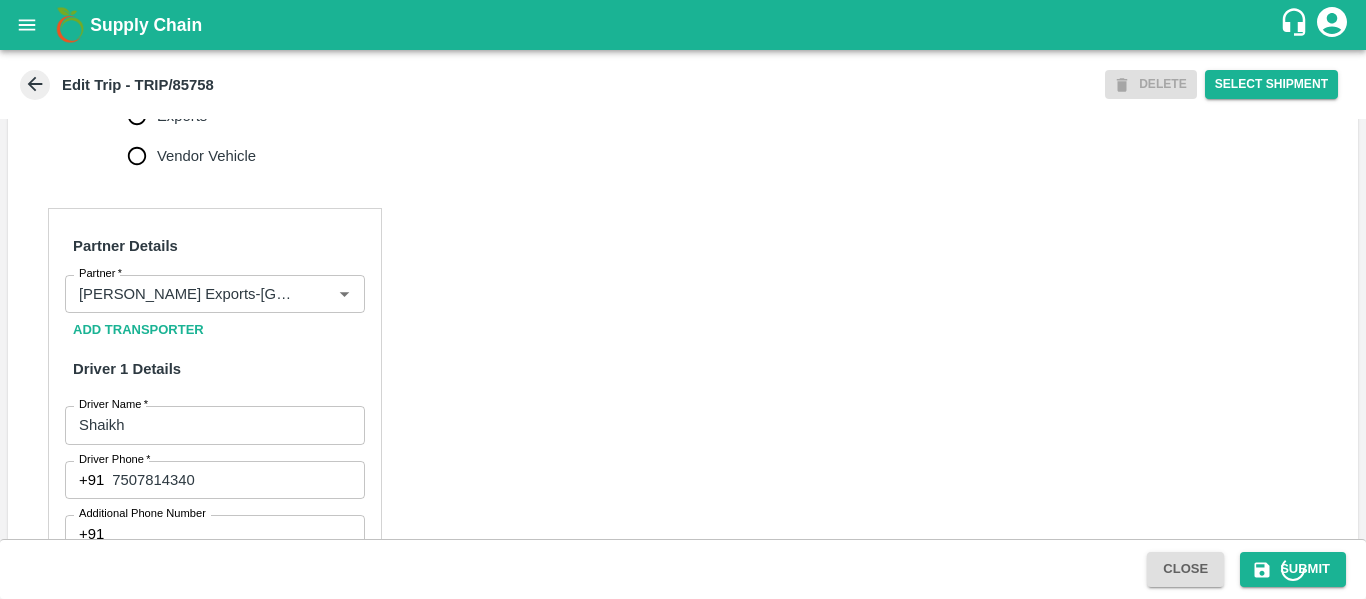 scroll, scrollTop: 834, scrollLeft: 0, axis: vertical 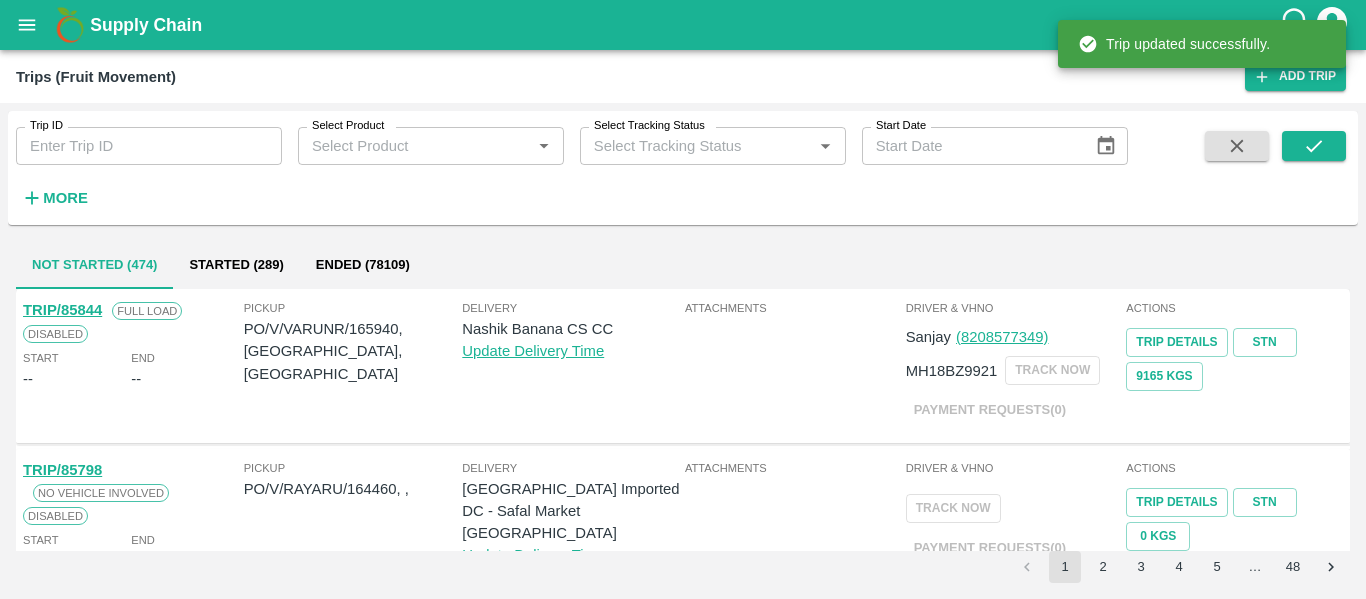 click on "Trip ID" at bounding box center (149, 146) 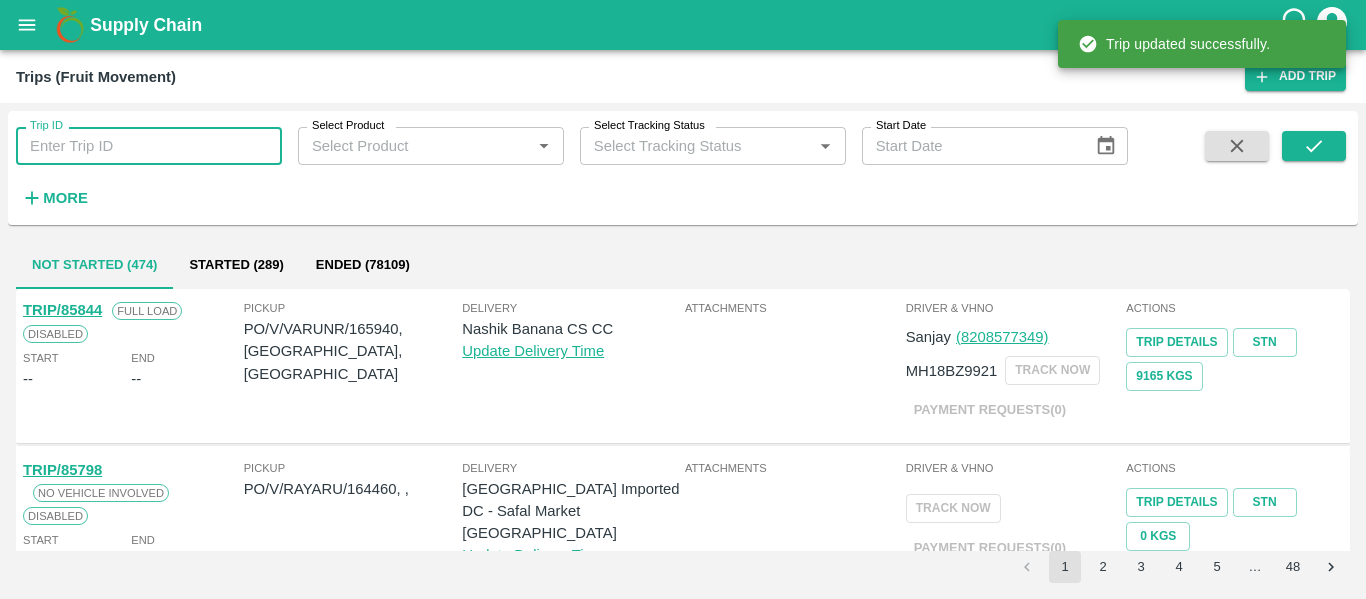 paste on "85759" 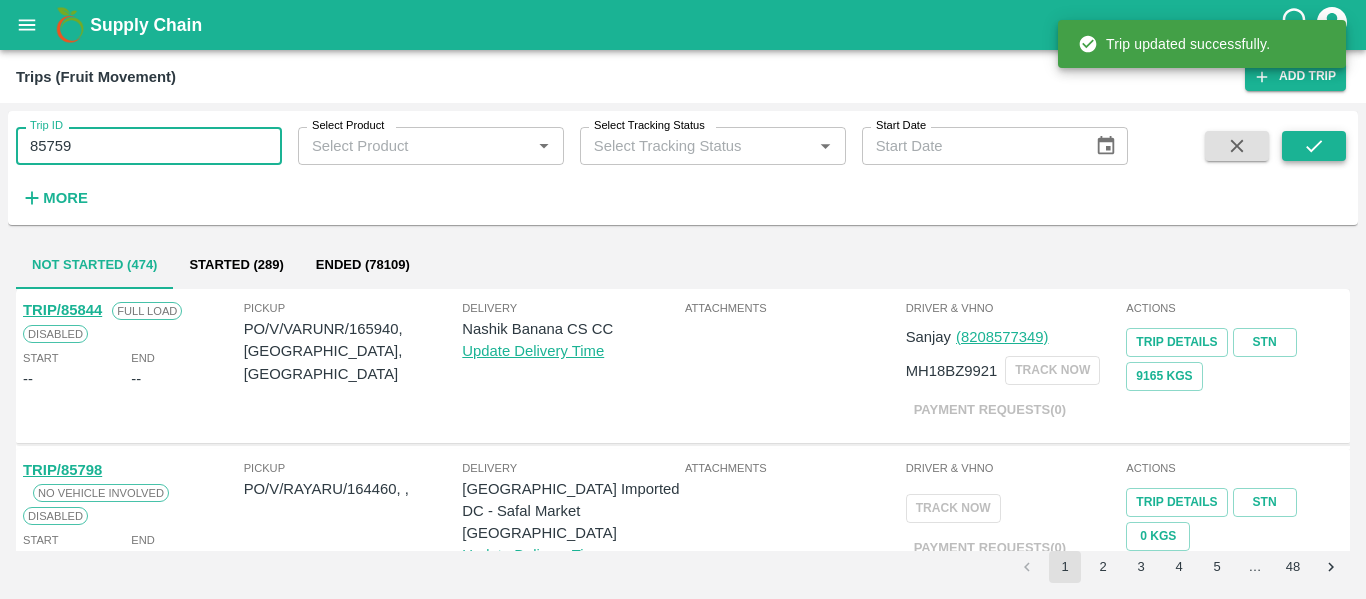 type on "85759" 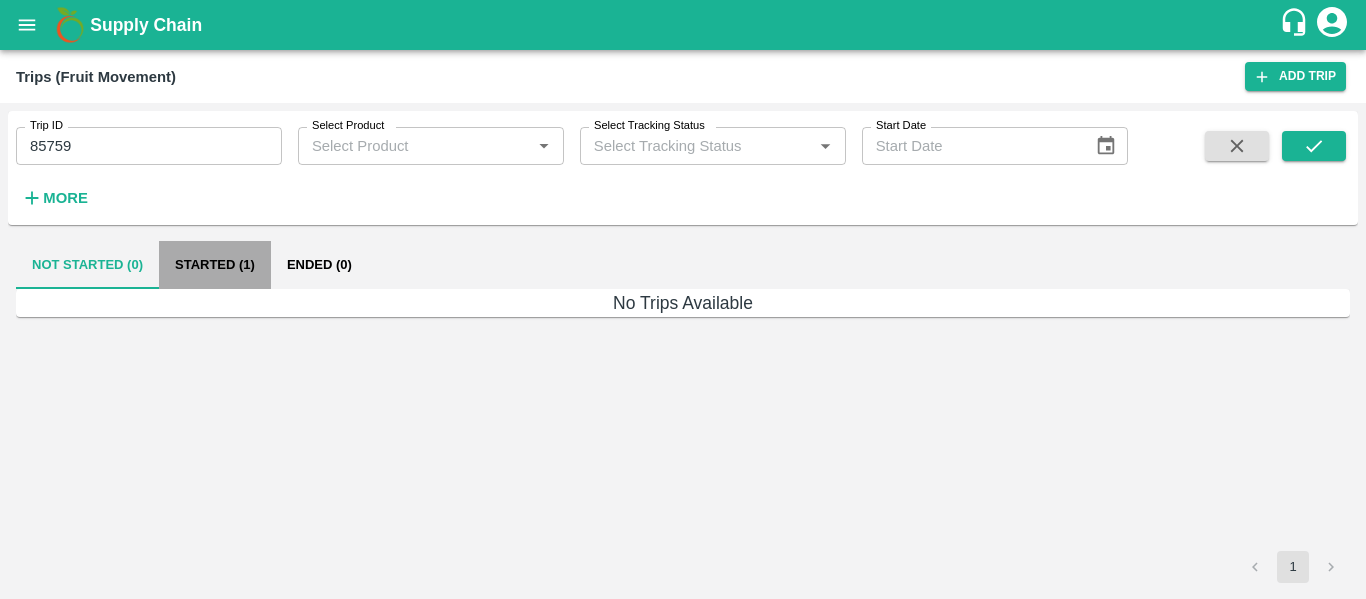 click on "Started (1)" at bounding box center (215, 265) 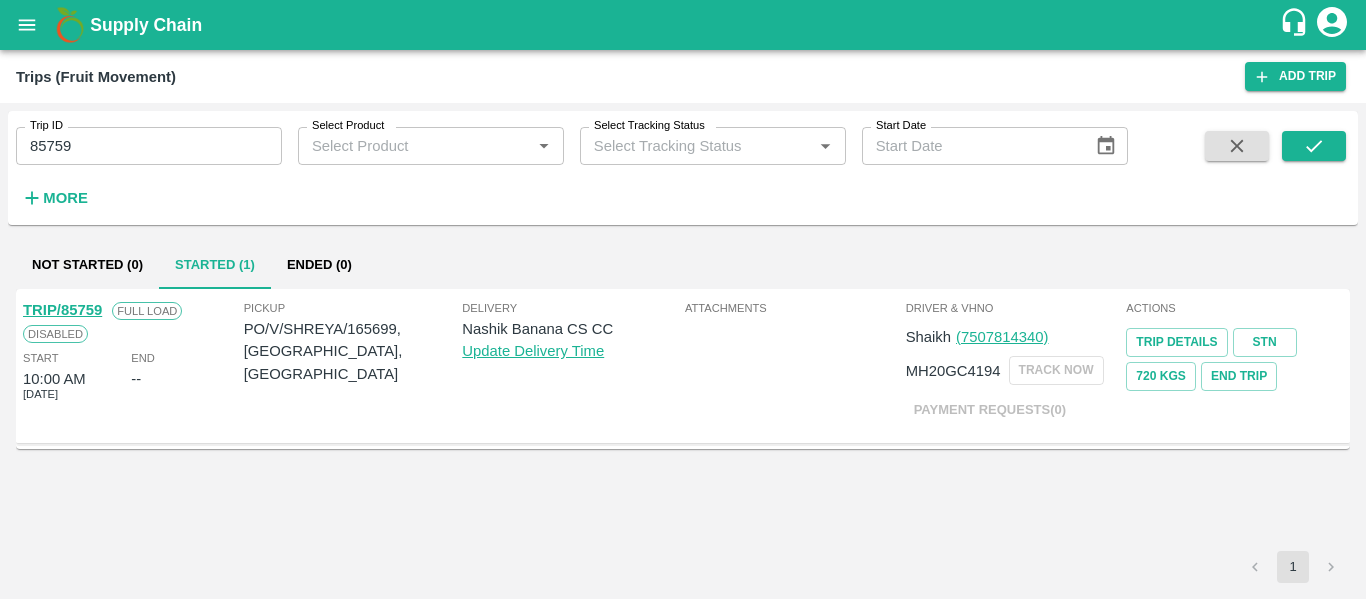 click on "TRIP/85759" at bounding box center [62, 310] 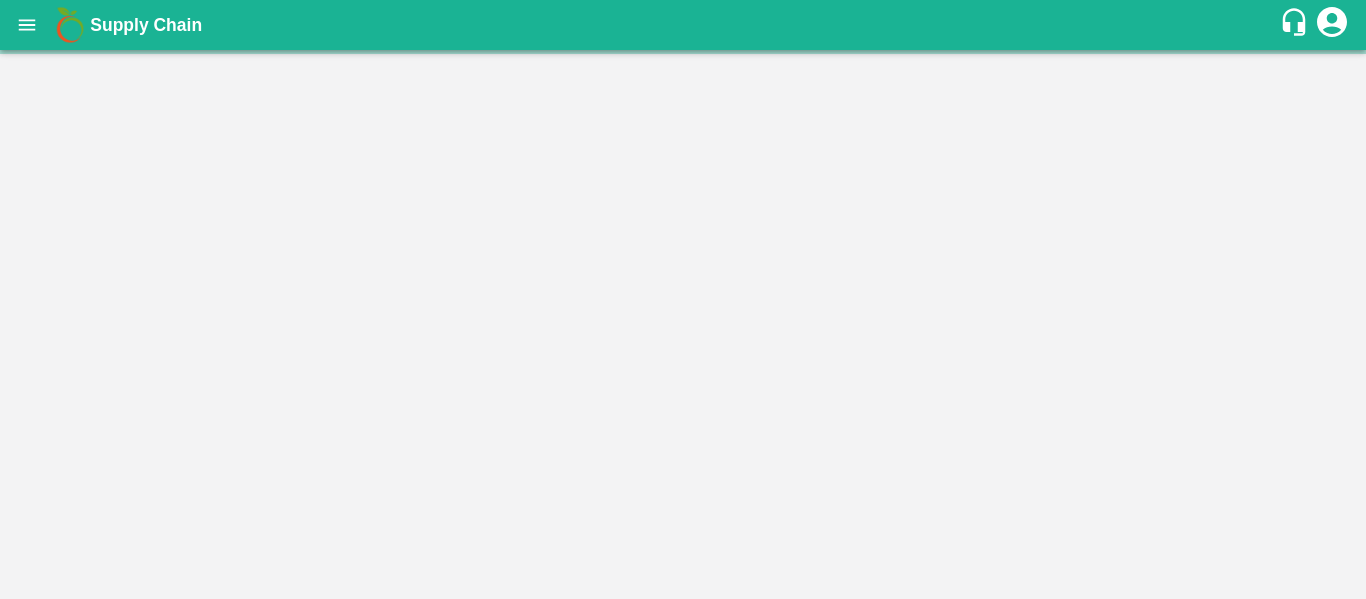 scroll, scrollTop: 0, scrollLeft: 0, axis: both 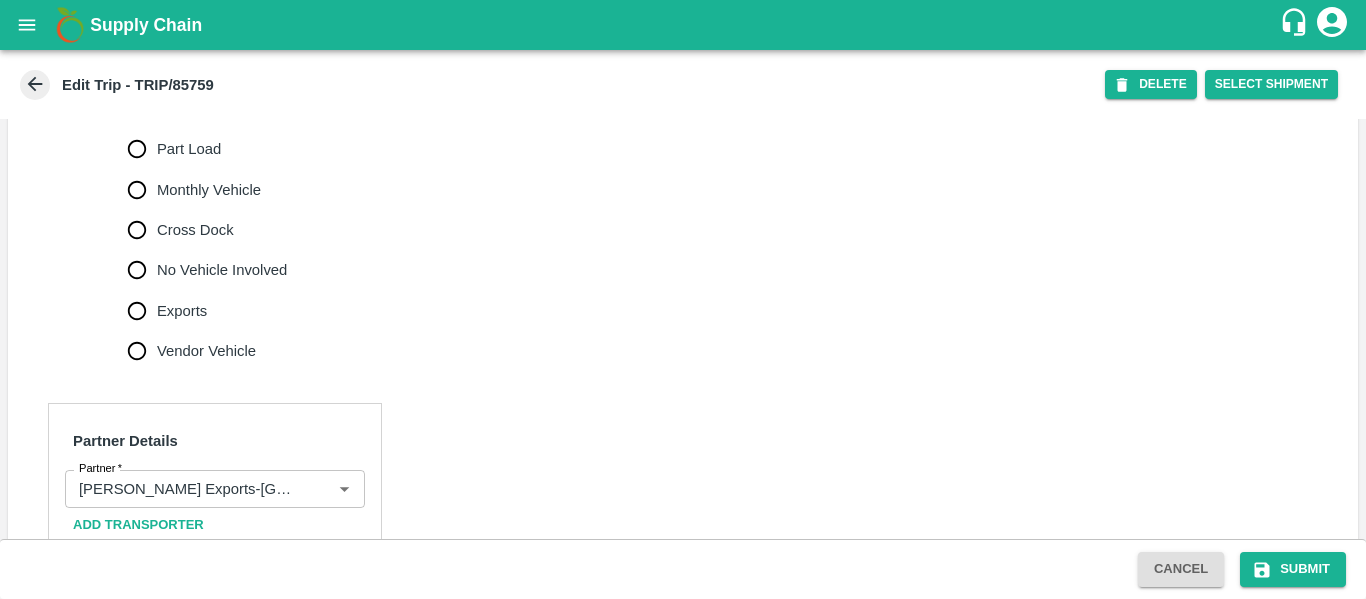 click on "No Vehicle Involved" at bounding box center [222, 270] 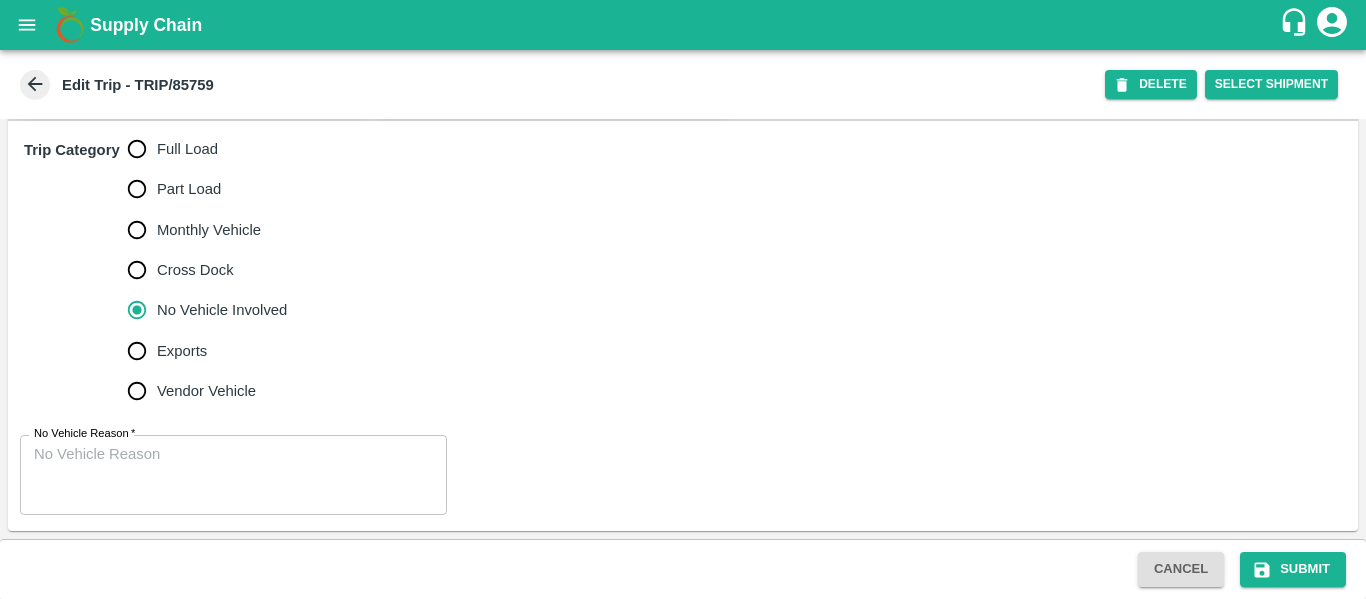 scroll, scrollTop: 623, scrollLeft: 0, axis: vertical 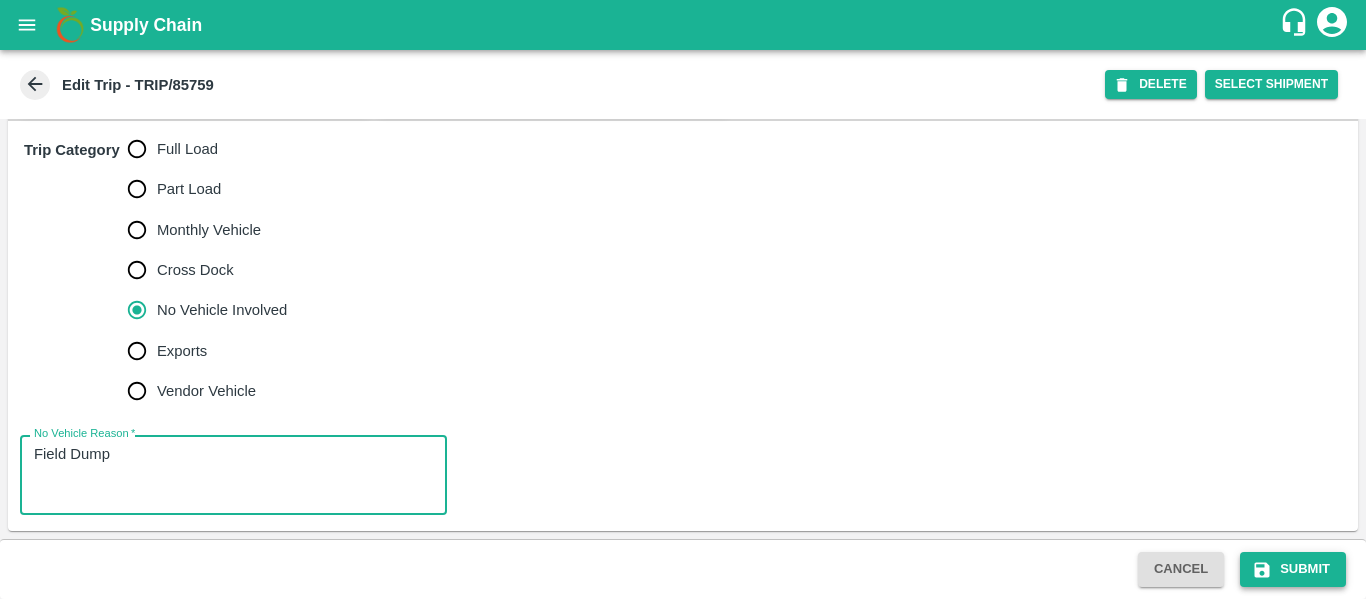 type on "Field Dump" 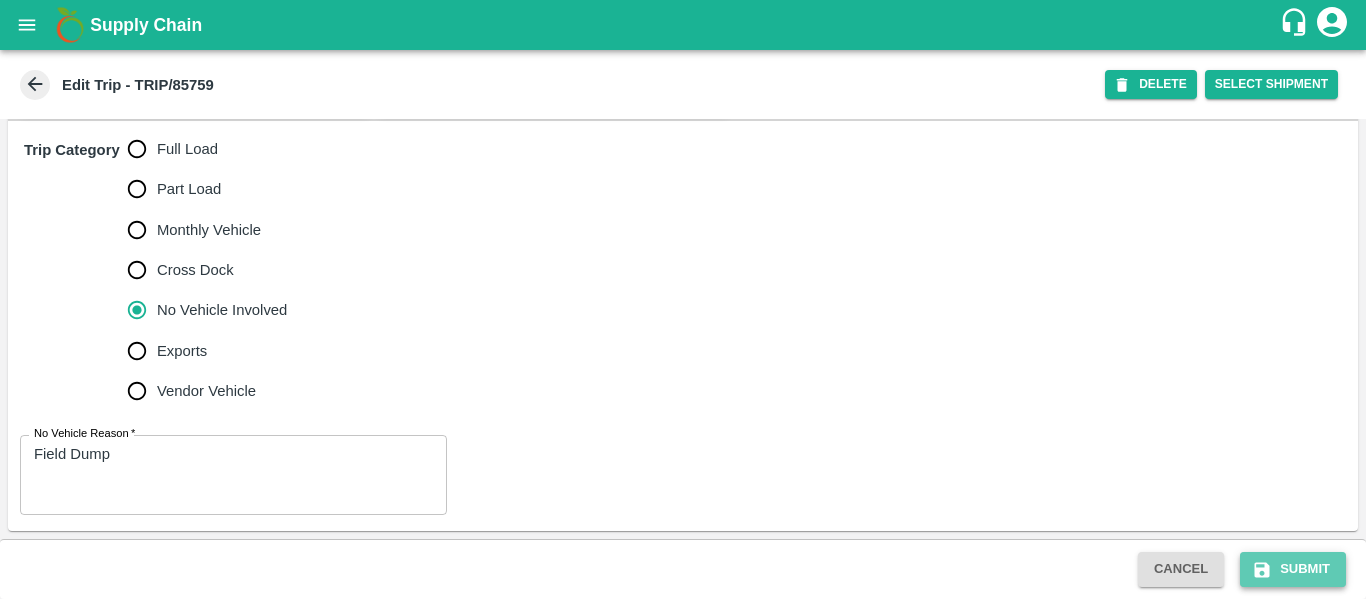 click on "Submit" at bounding box center [1293, 569] 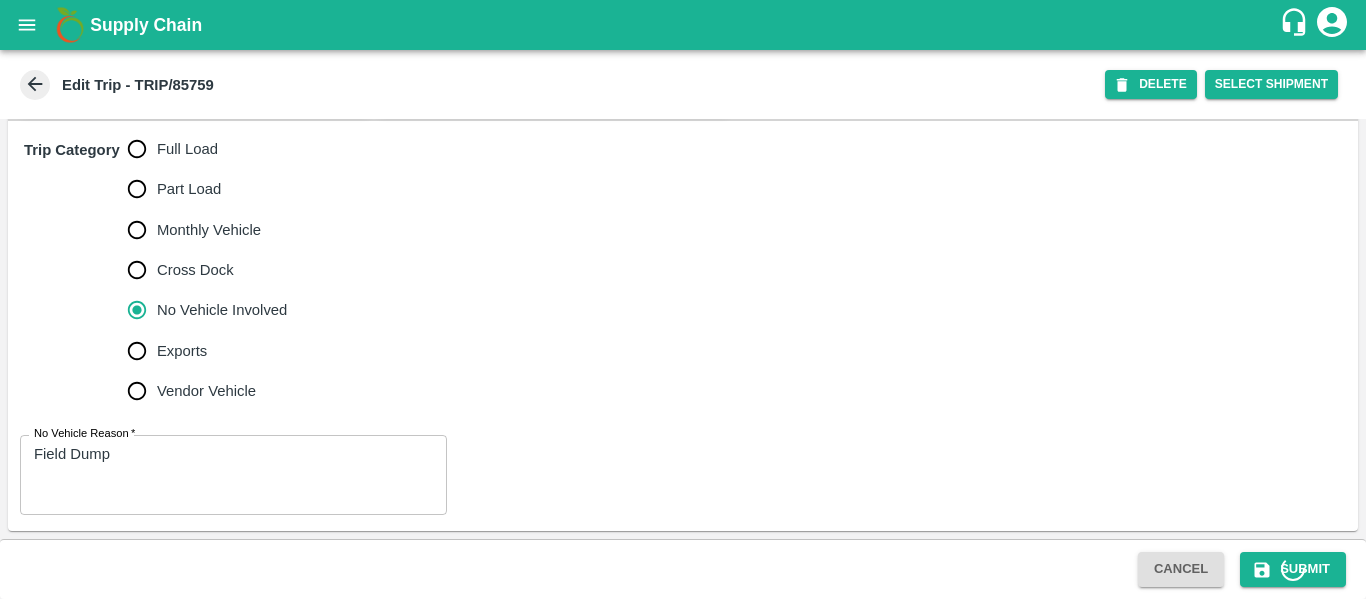 type 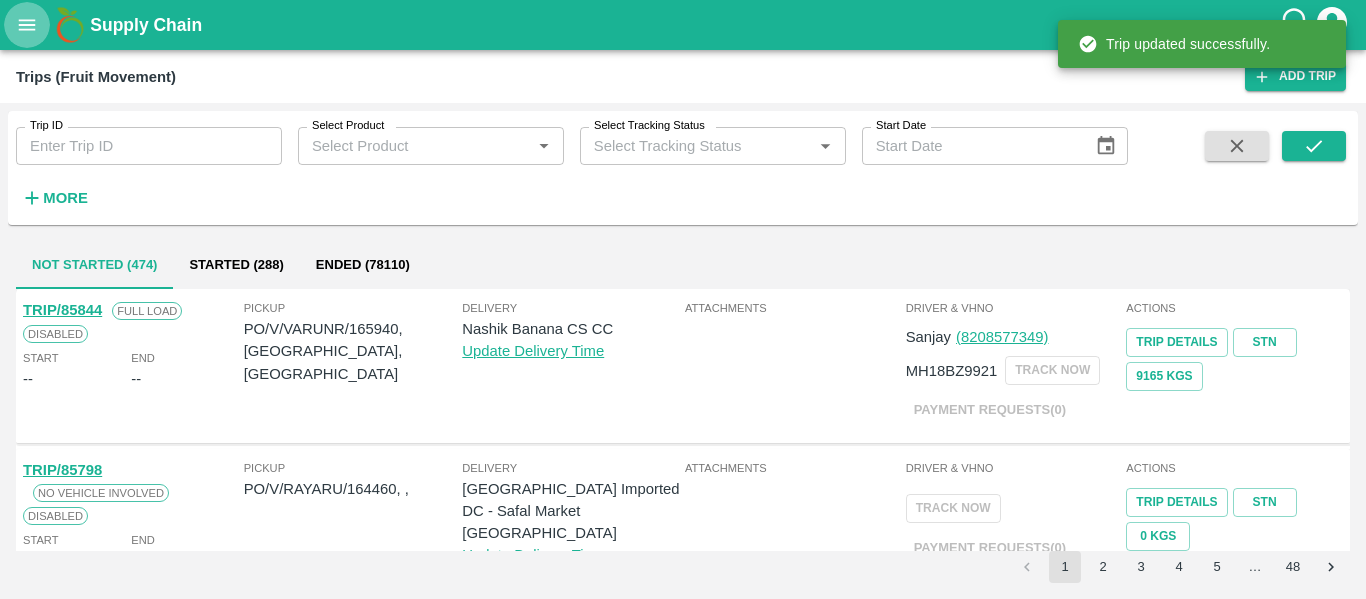 click 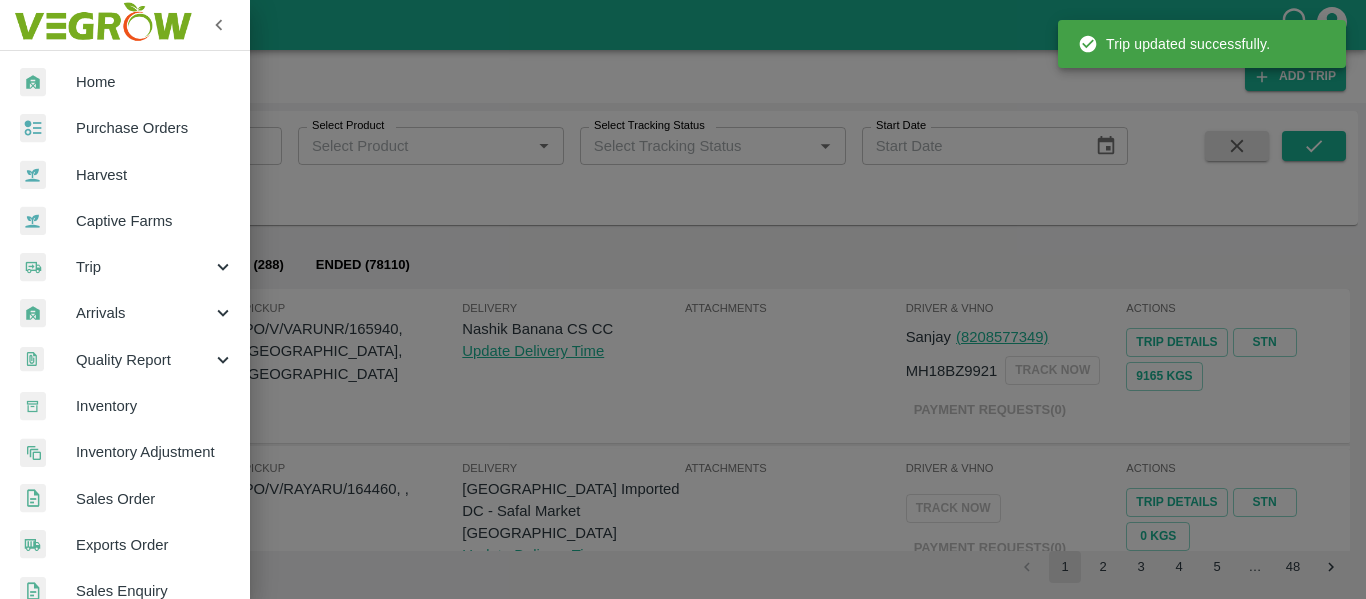 click on "Purchase Orders" at bounding box center [155, 128] 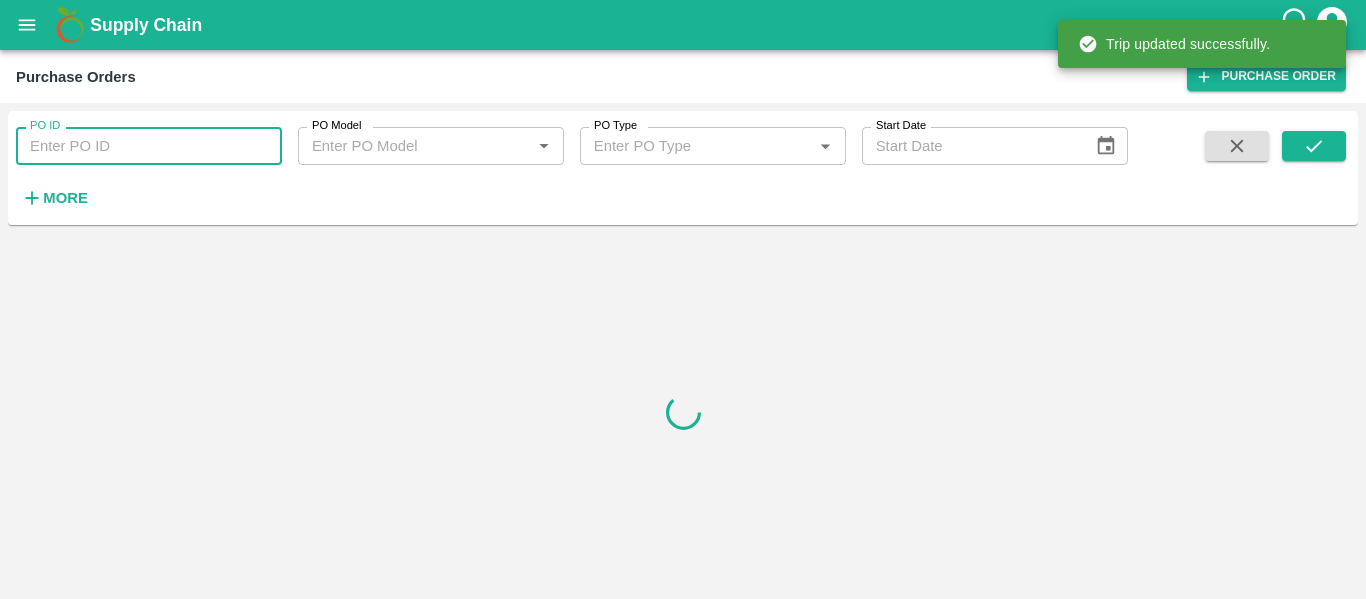 click on "PO ID" at bounding box center (149, 146) 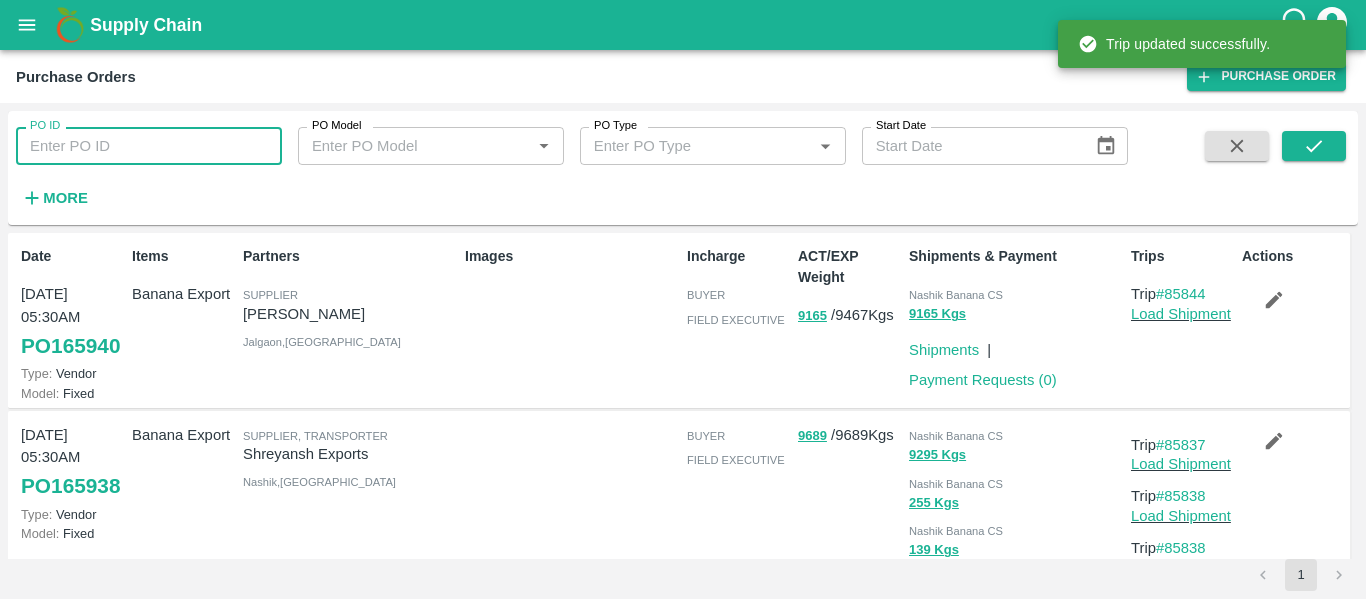 click on "PO ID" at bounding box center (149, 146) 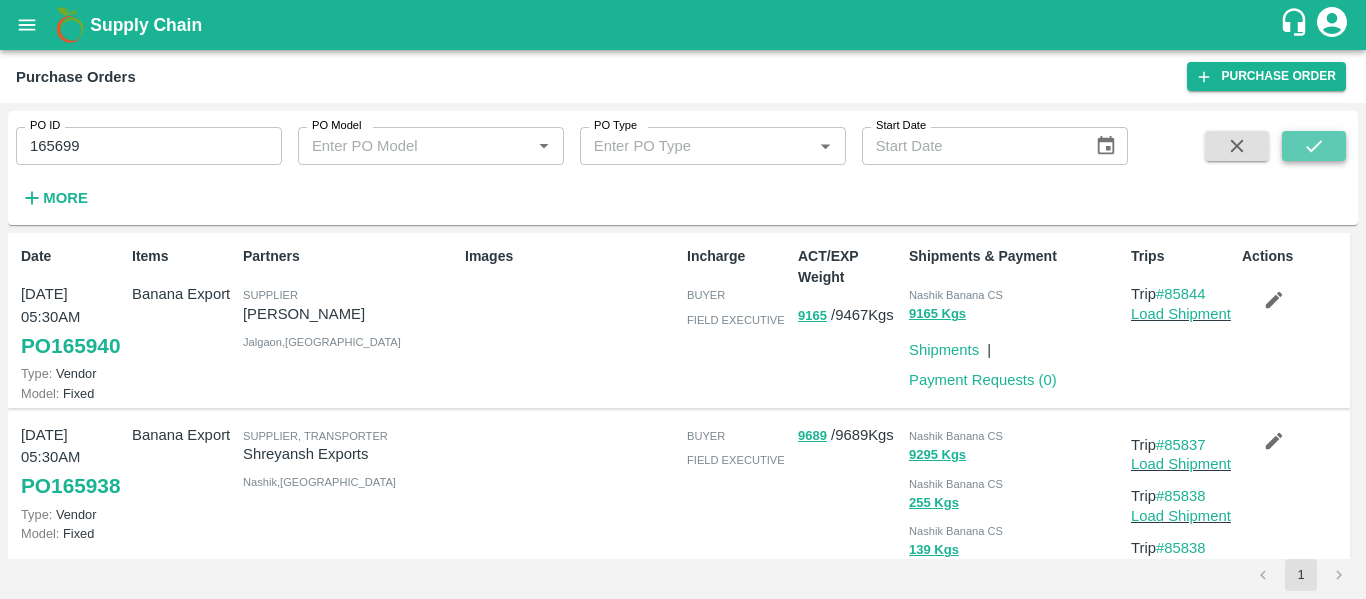 click 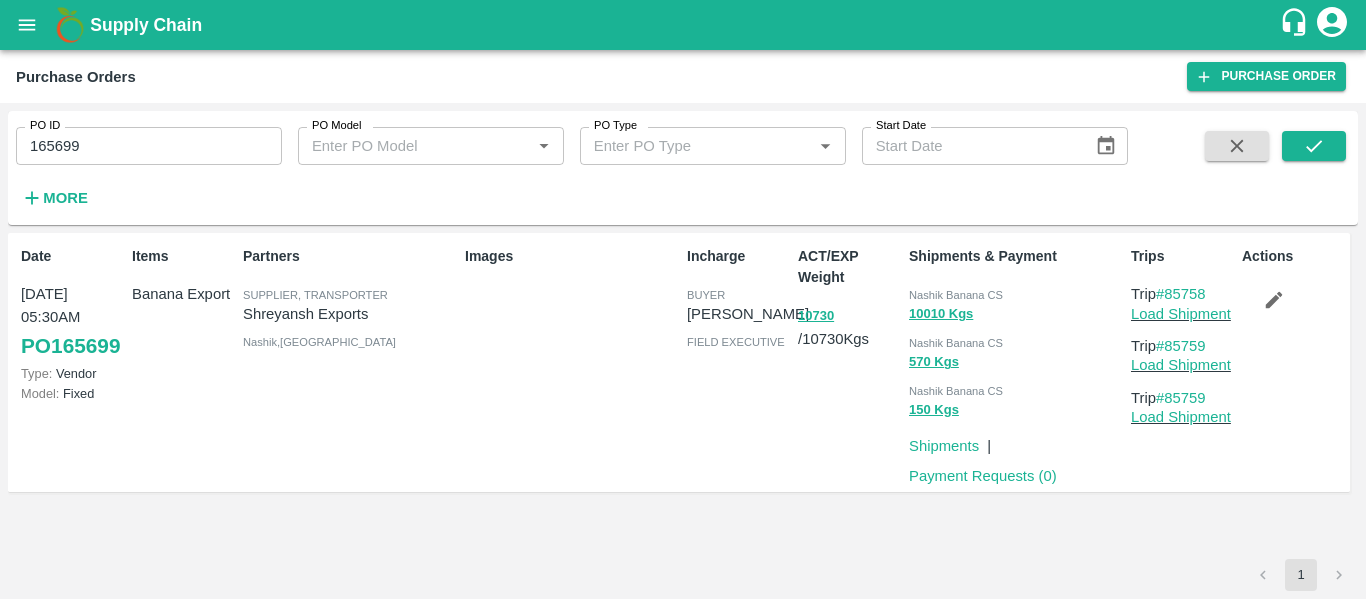 click on "165699" at bounding box center [149, 146] 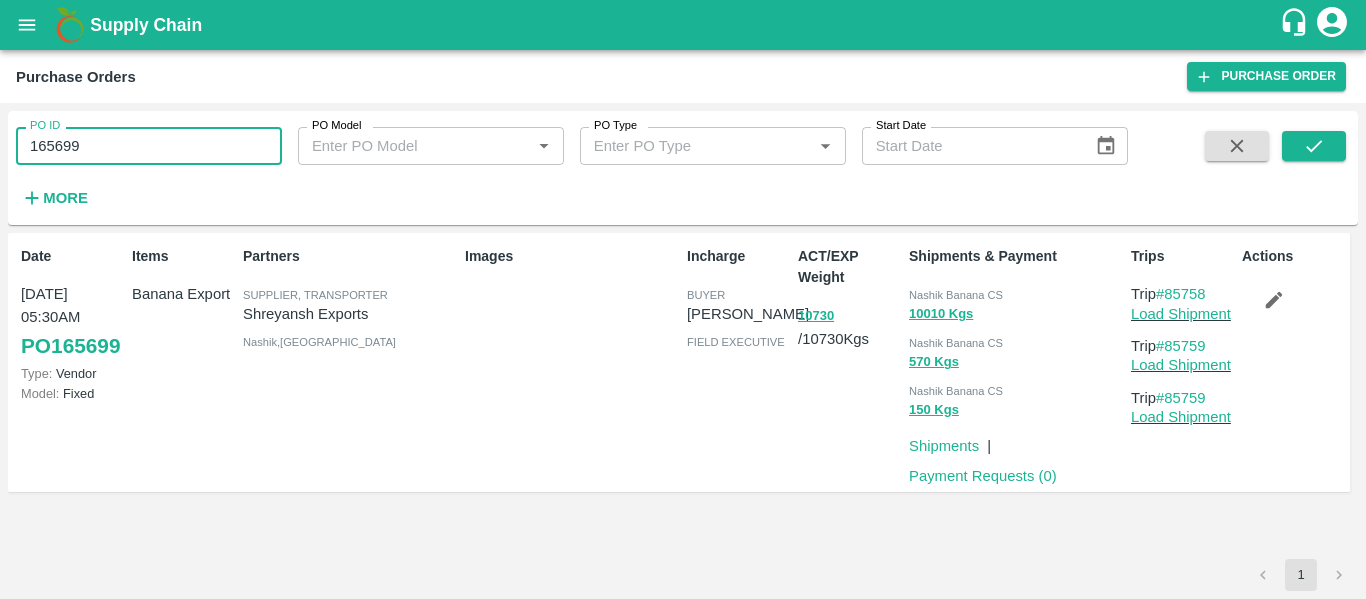 click on "165699" at bounding box center (149, 146) 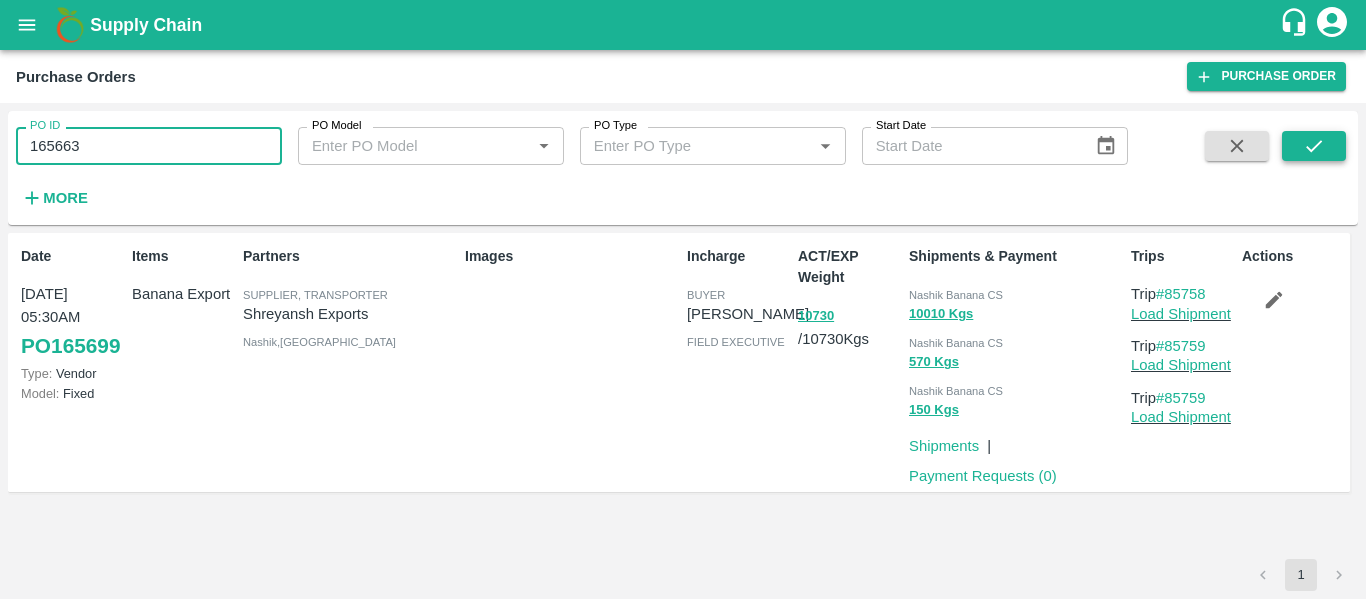 type on "165663" 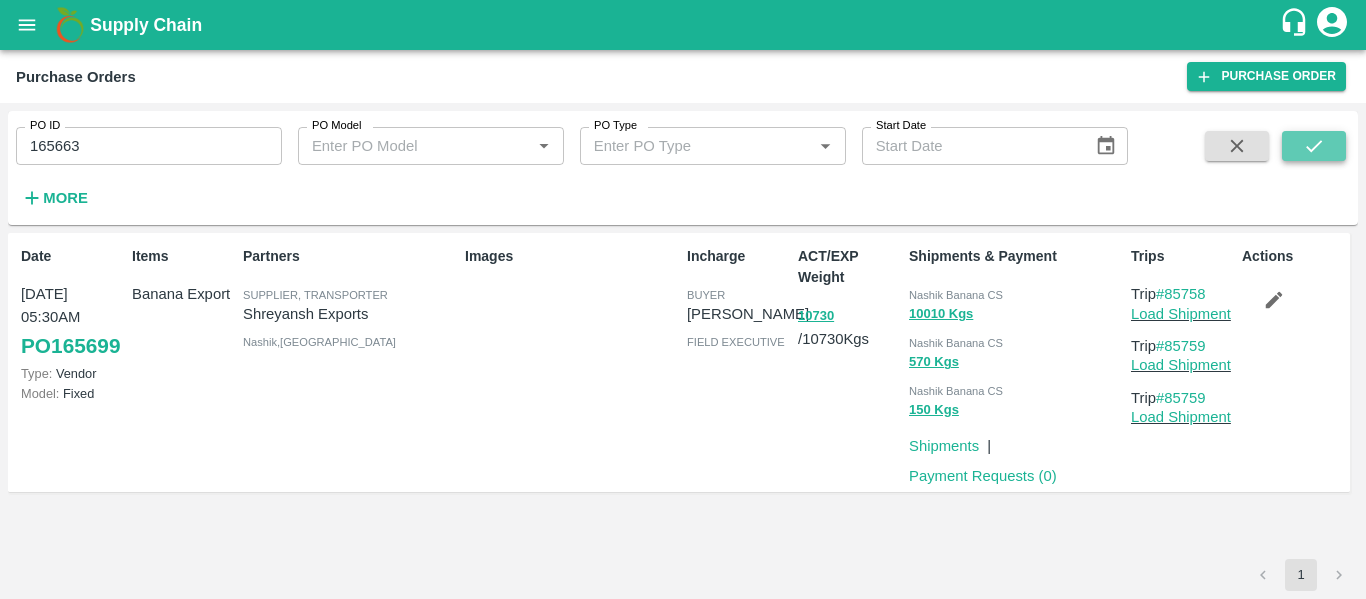 click at bounding box center (1314, 146) 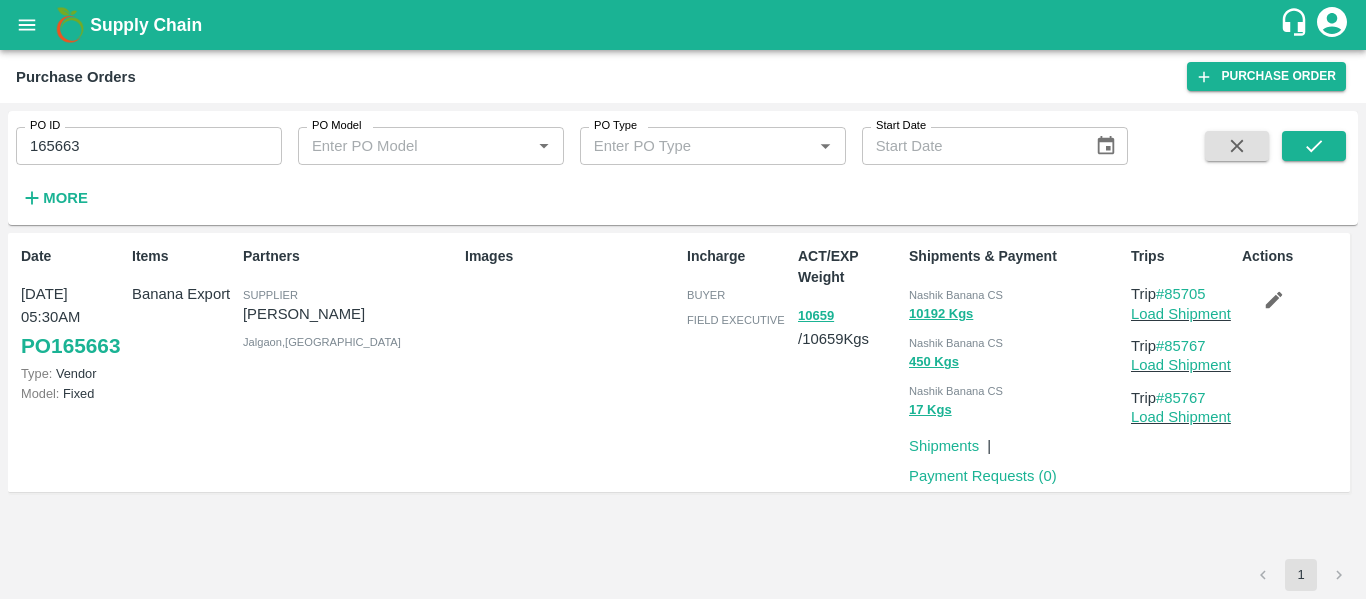 click at bounding box center (1274, 300) 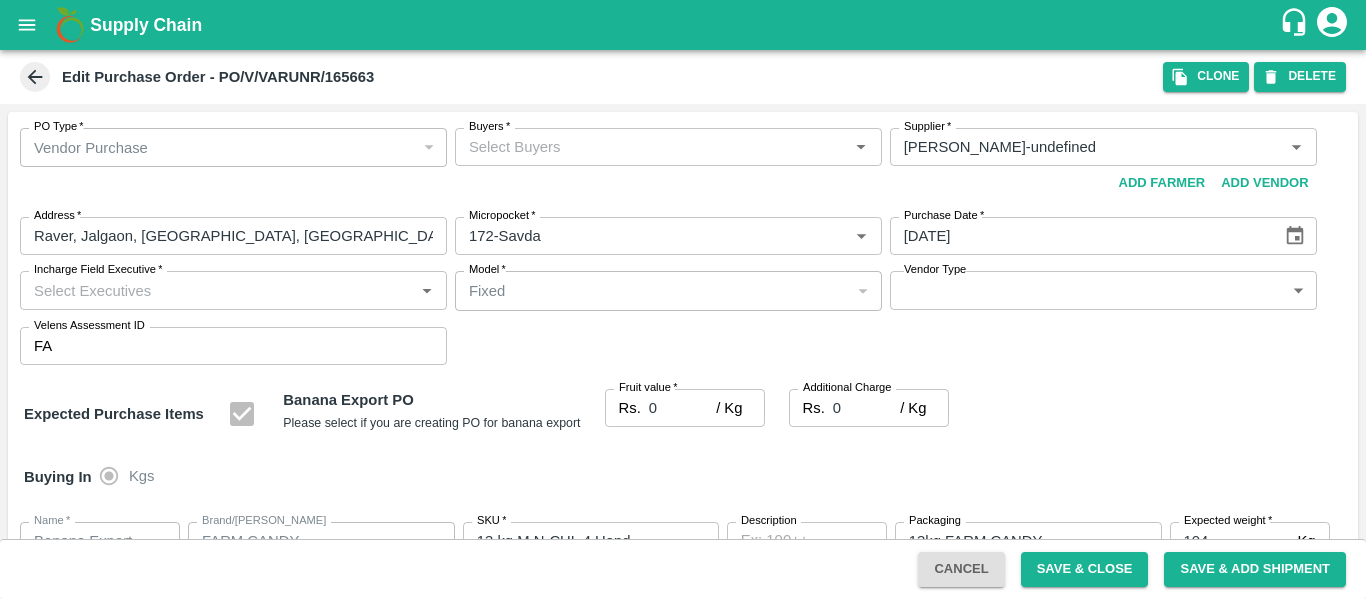click on "Buyers   *" at bounding box center (652, 147) 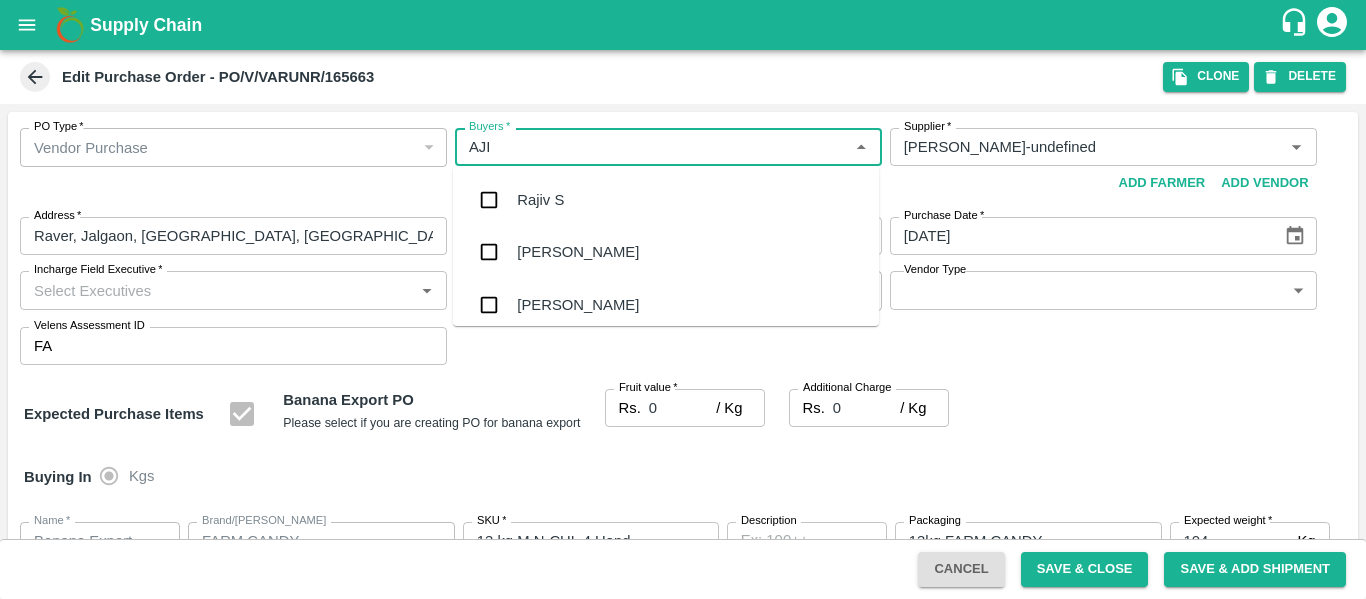 type on "AJIT" 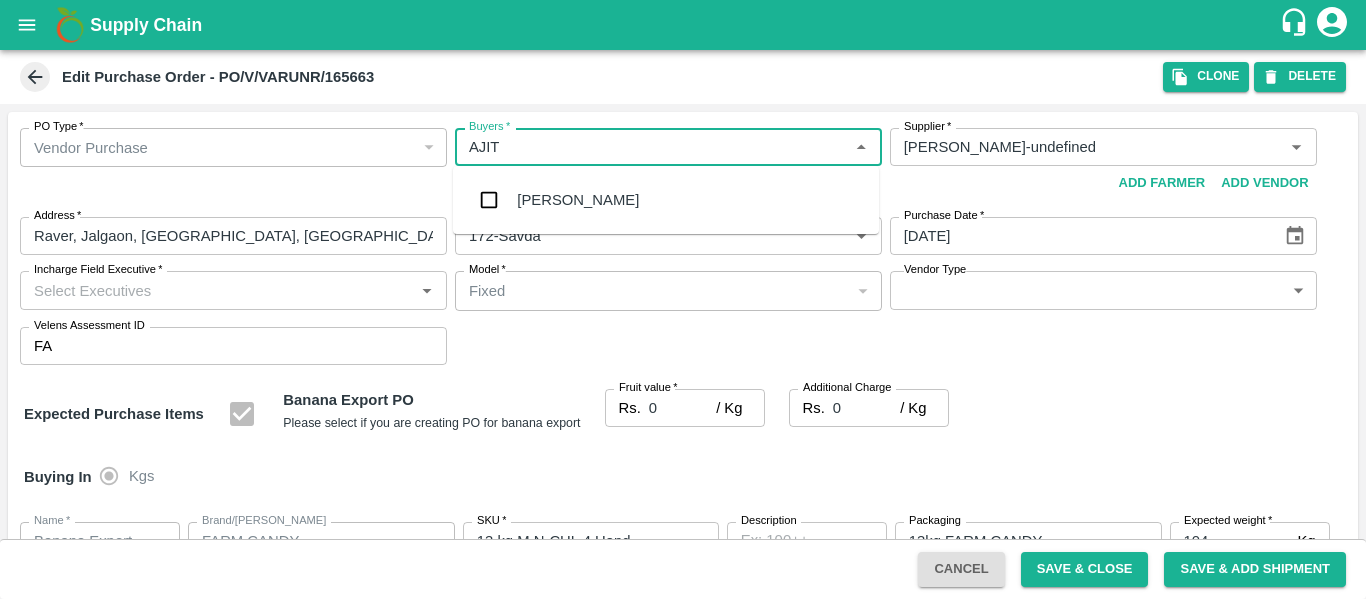 click on "[PERSON_NAME]" at bounding box center [666, 200] 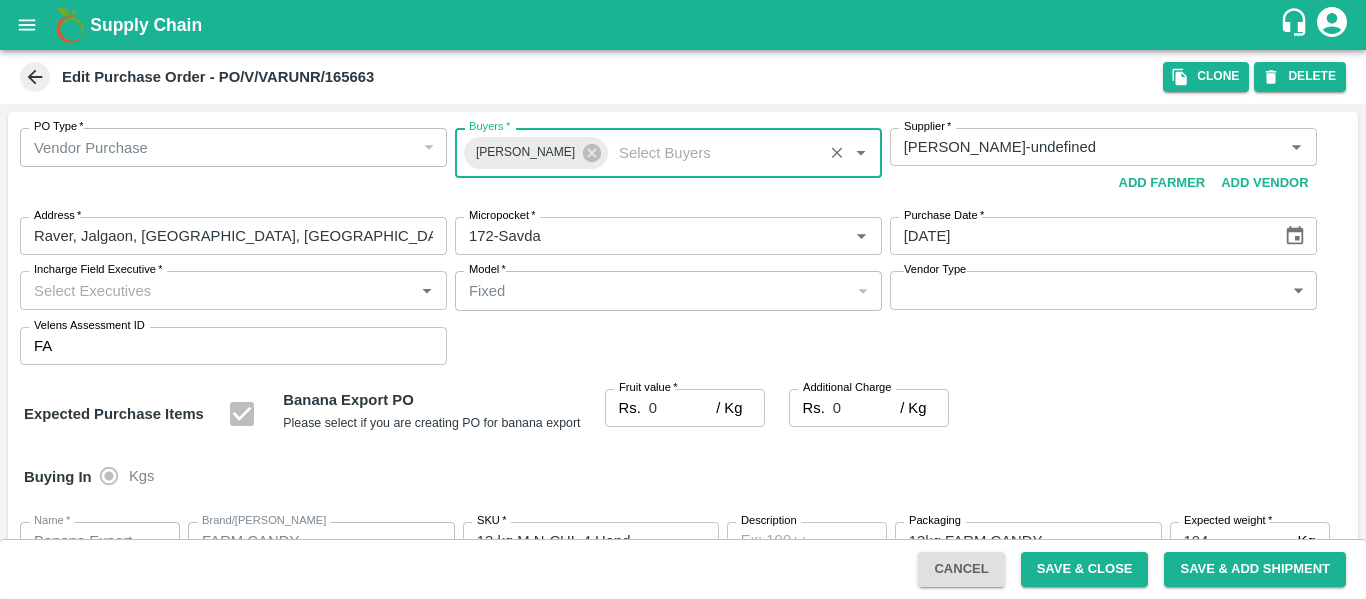 click on "0" at bounding box center [682, 408] 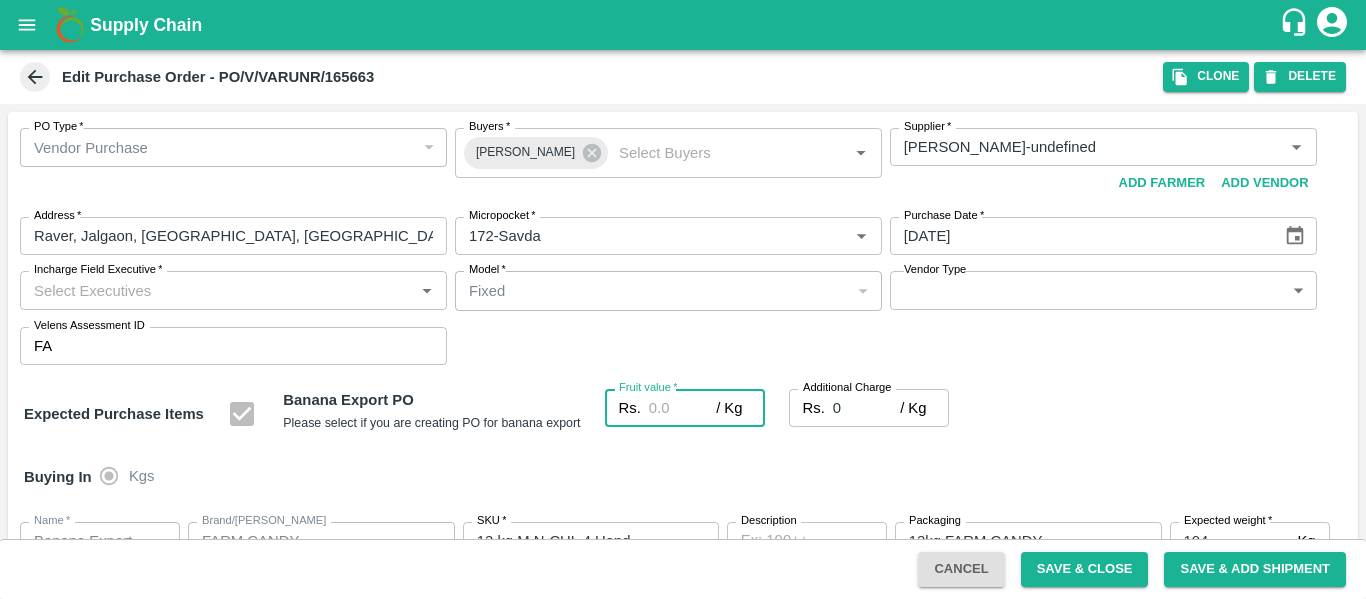 type on "2" 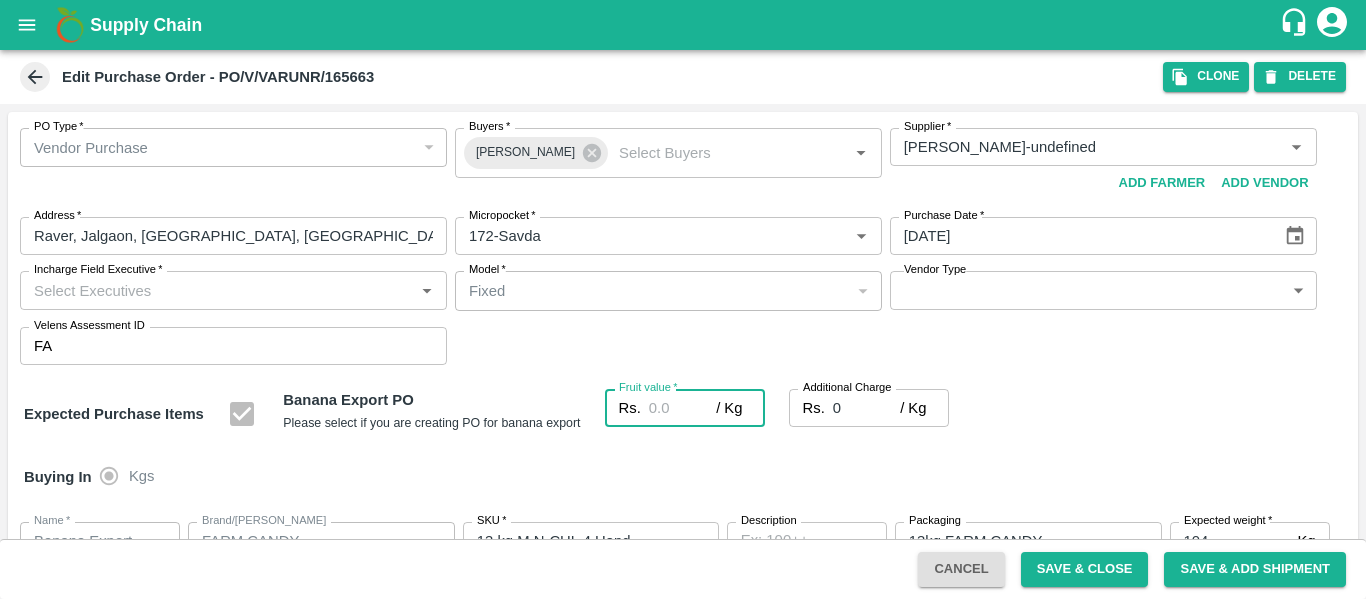 type on "2" 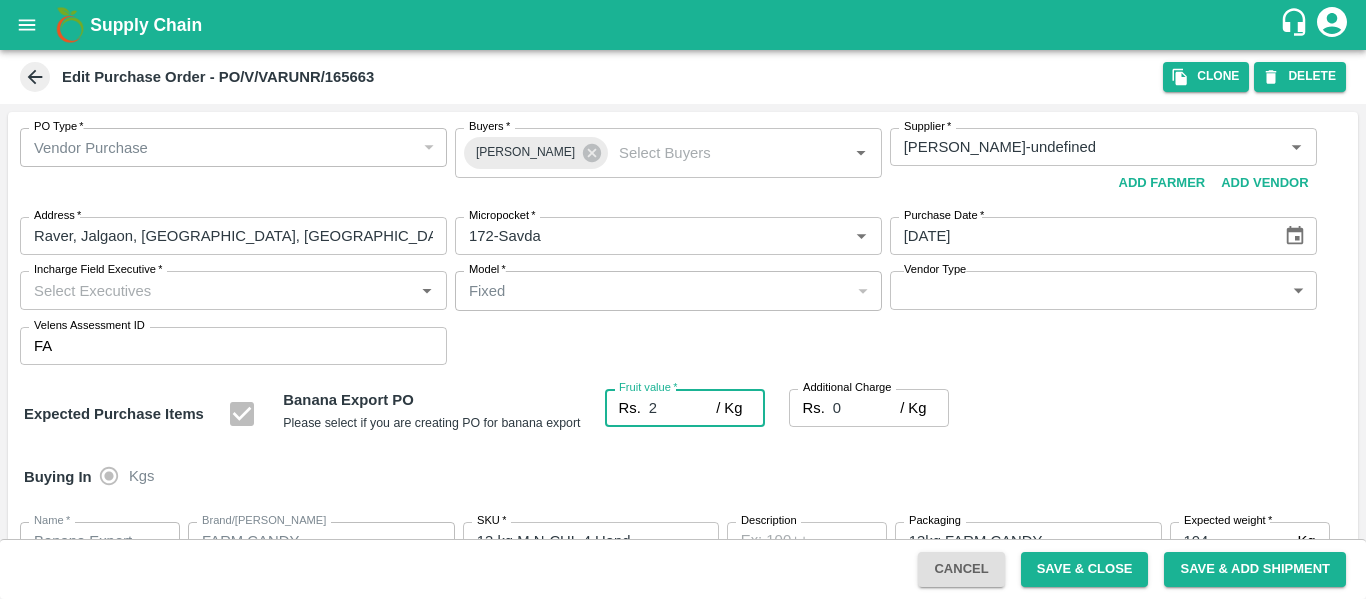 type on "20" 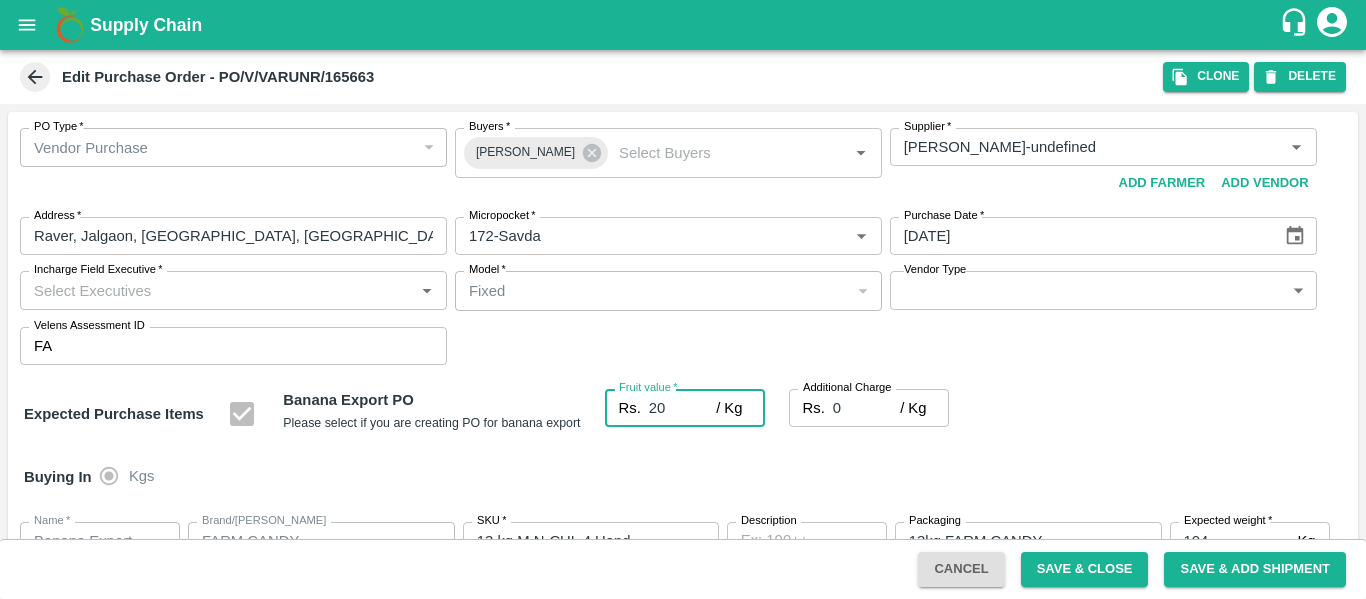 type on "20" 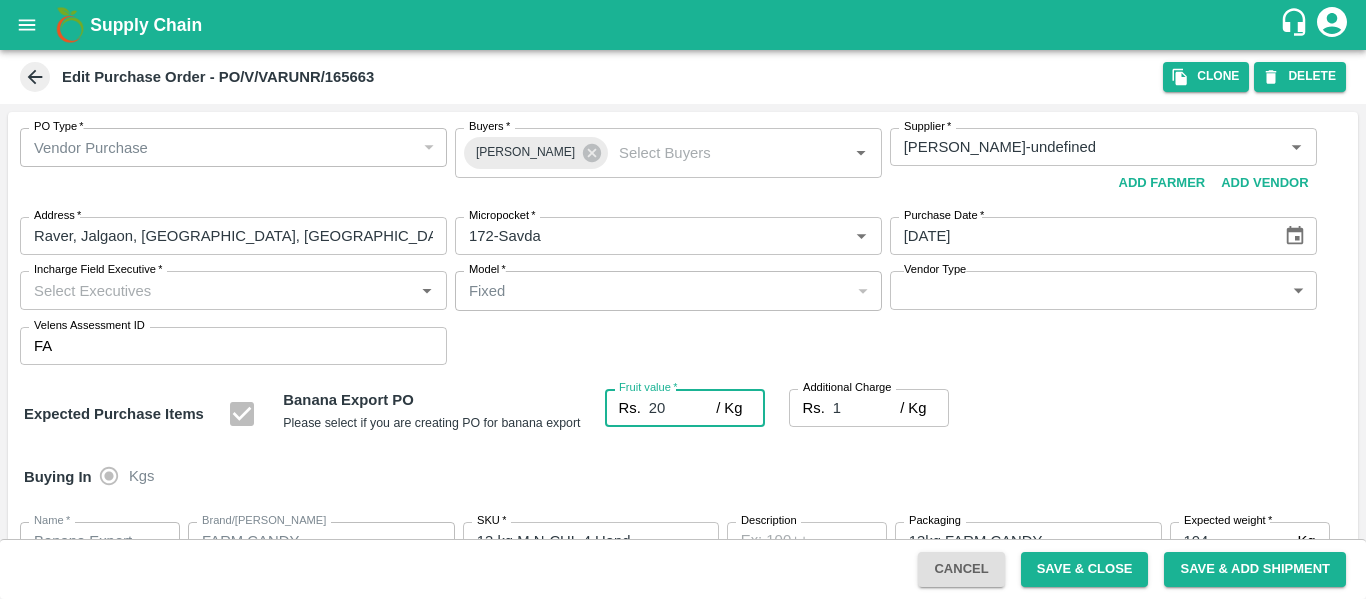 click on "1" at bounding box center (866, 408) 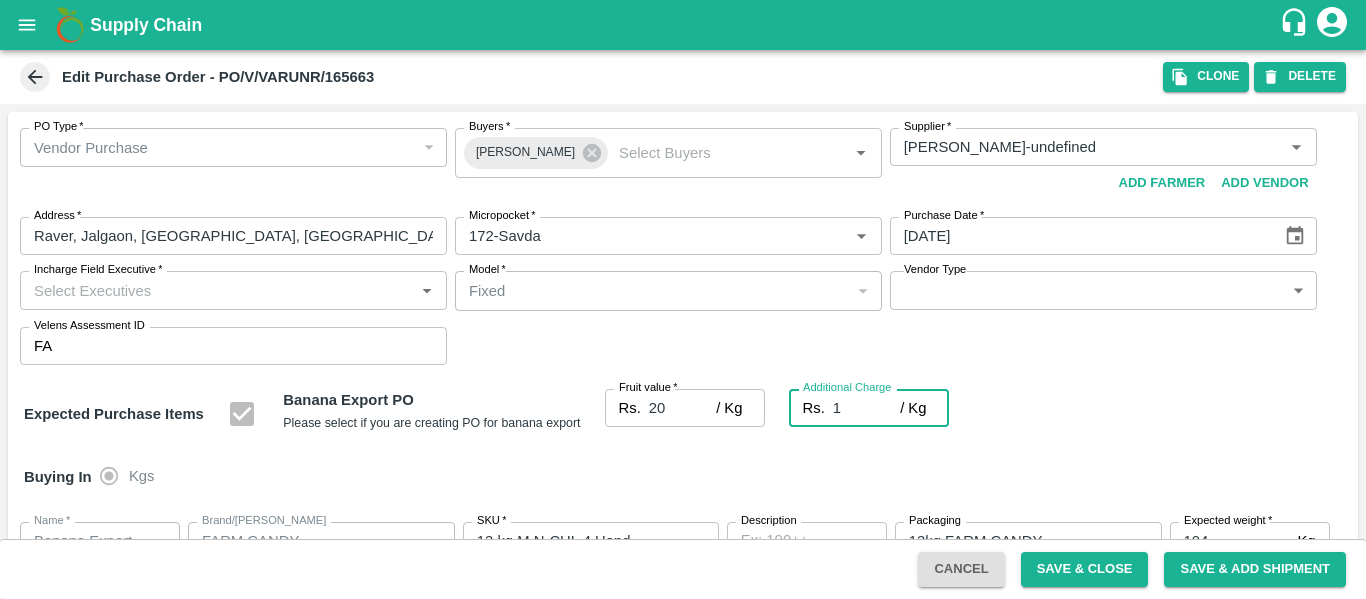type on "21" 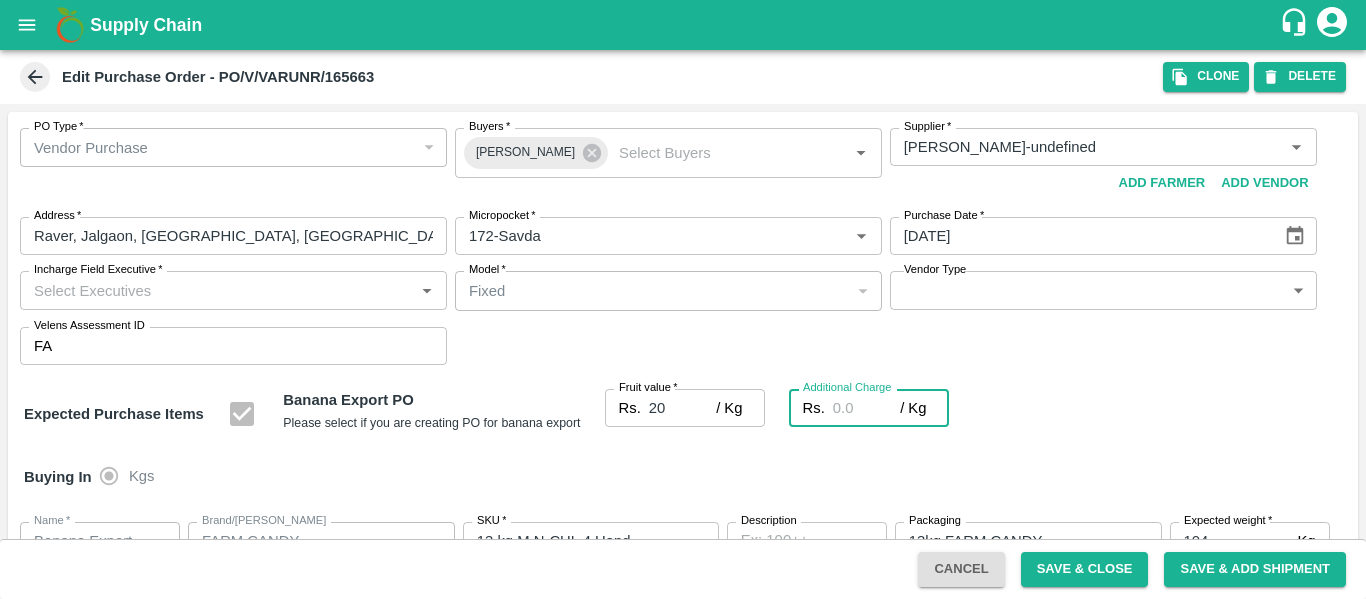 type on "20" 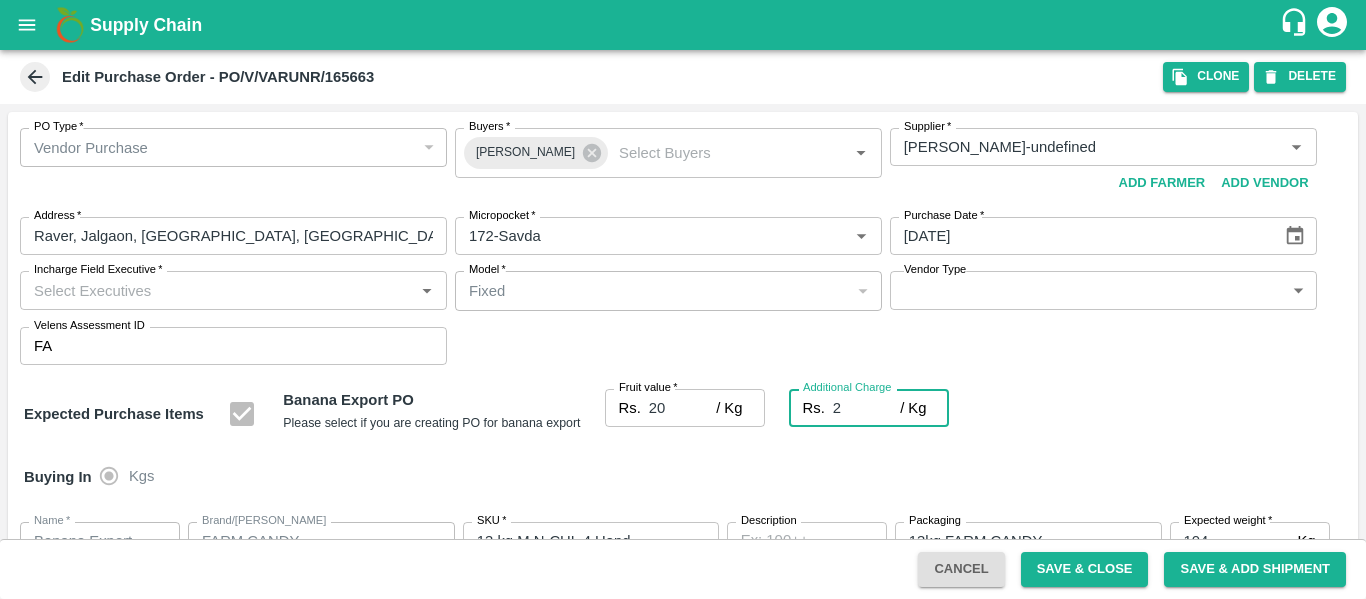 type on "2.7" 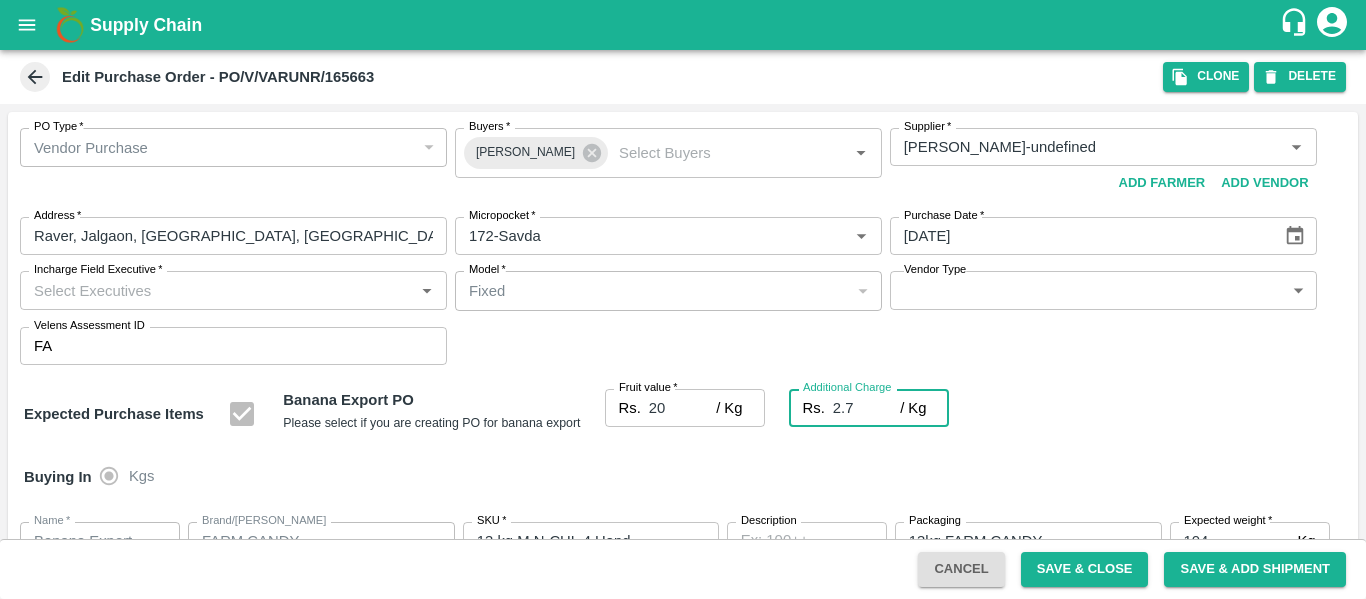 type on "22.7" 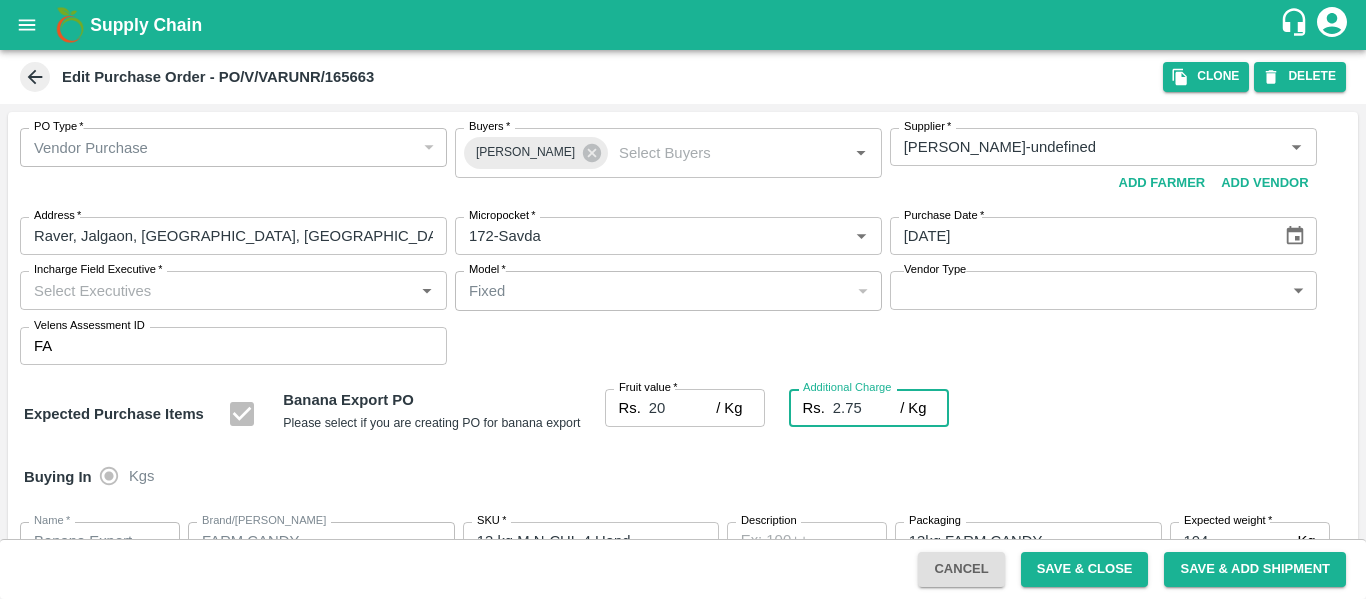type on "22.75" 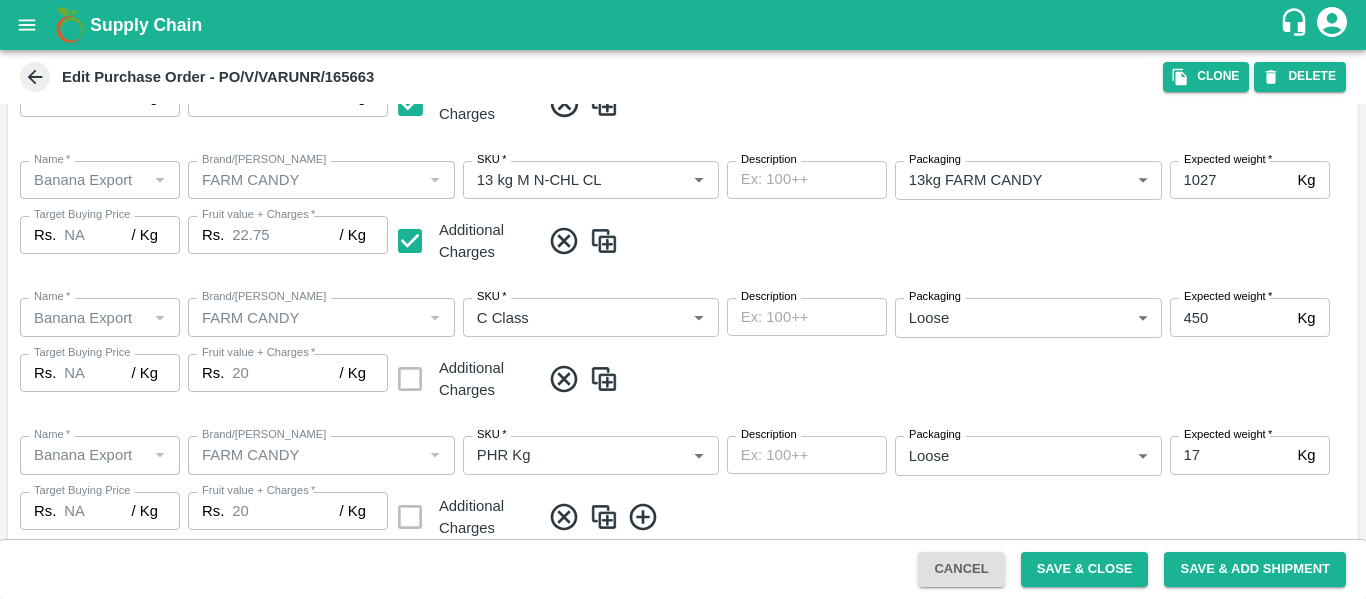 scroll, scrollTop: 984, scrollLeft: 0, axis: vertical 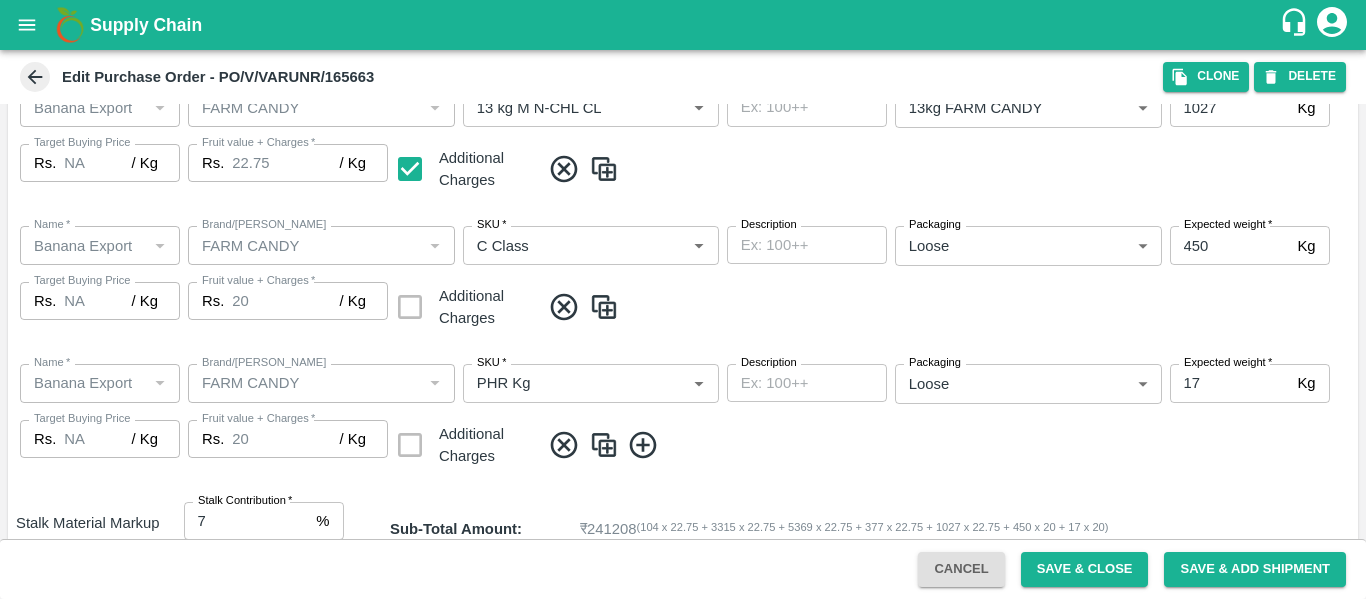 type on "2.75" 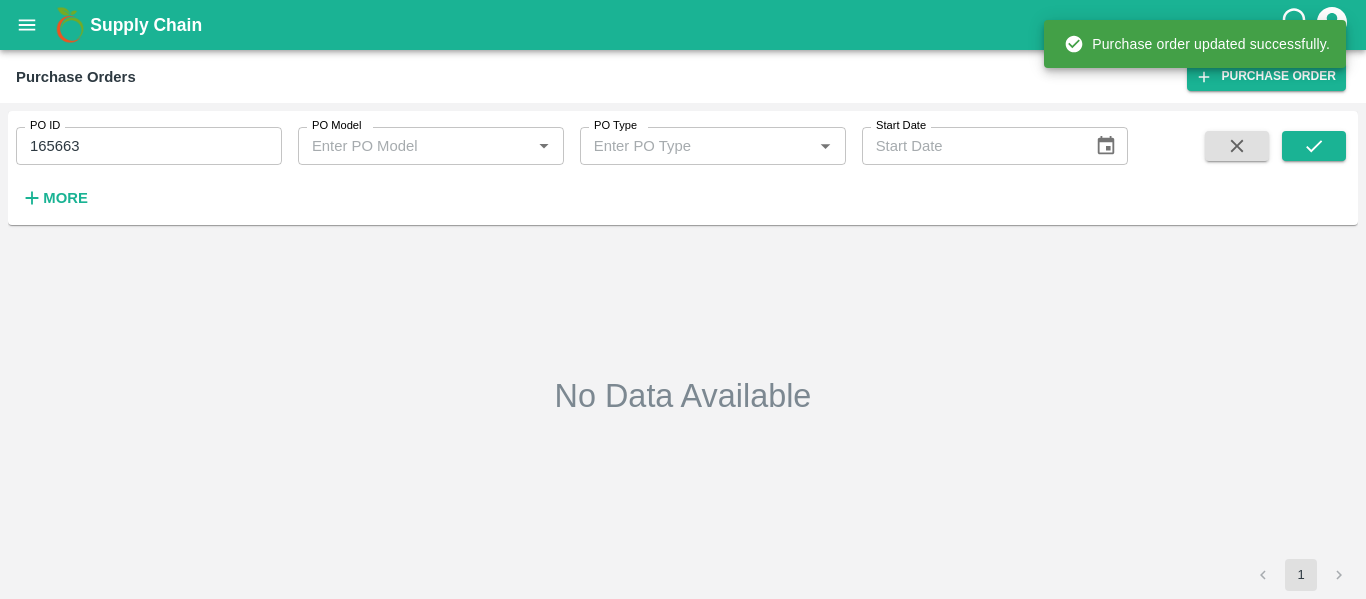 type on "165663" 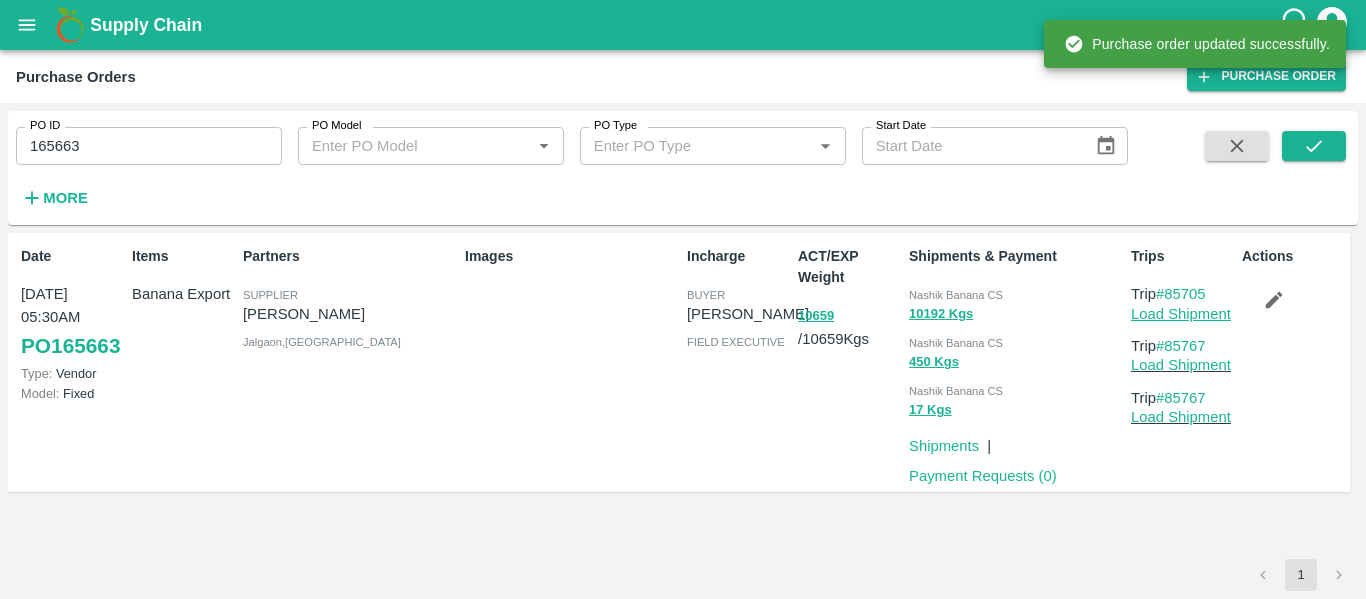 click on "Load Shipment" at bounding box center [1181, 314] 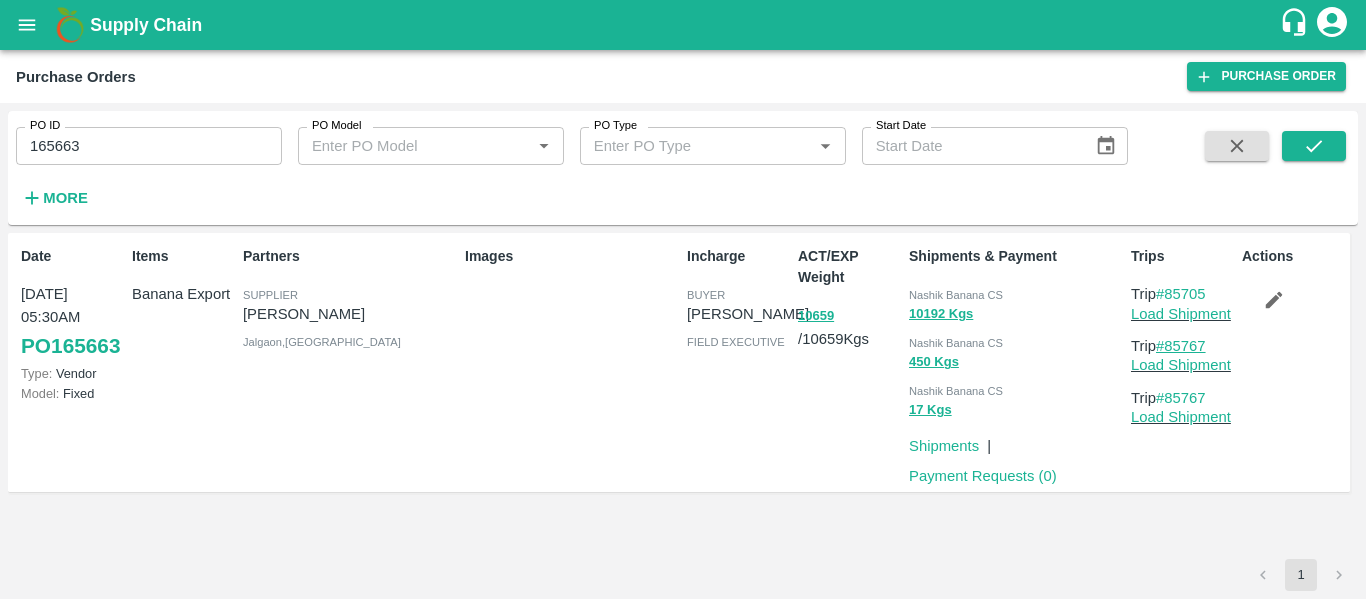 drag, startPoint x: 1220, startPoint y: 347, endPoint x: 1169, endPoint y: 347, distance: 51 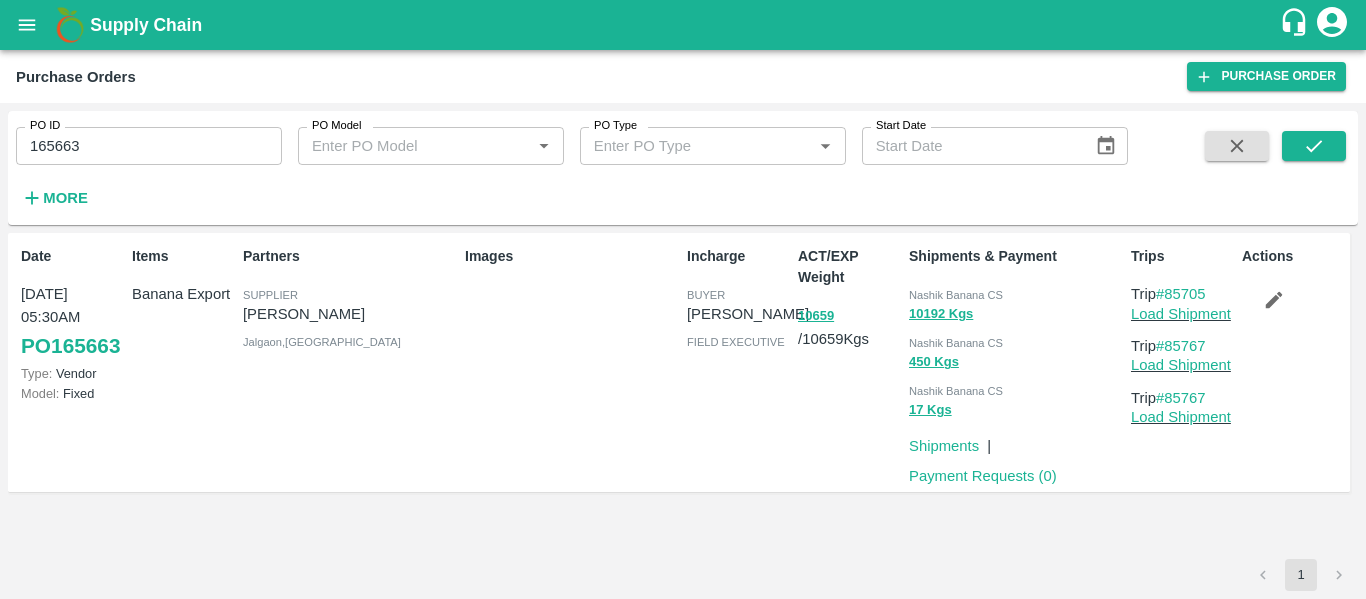 click at bounding box center (27, 25) 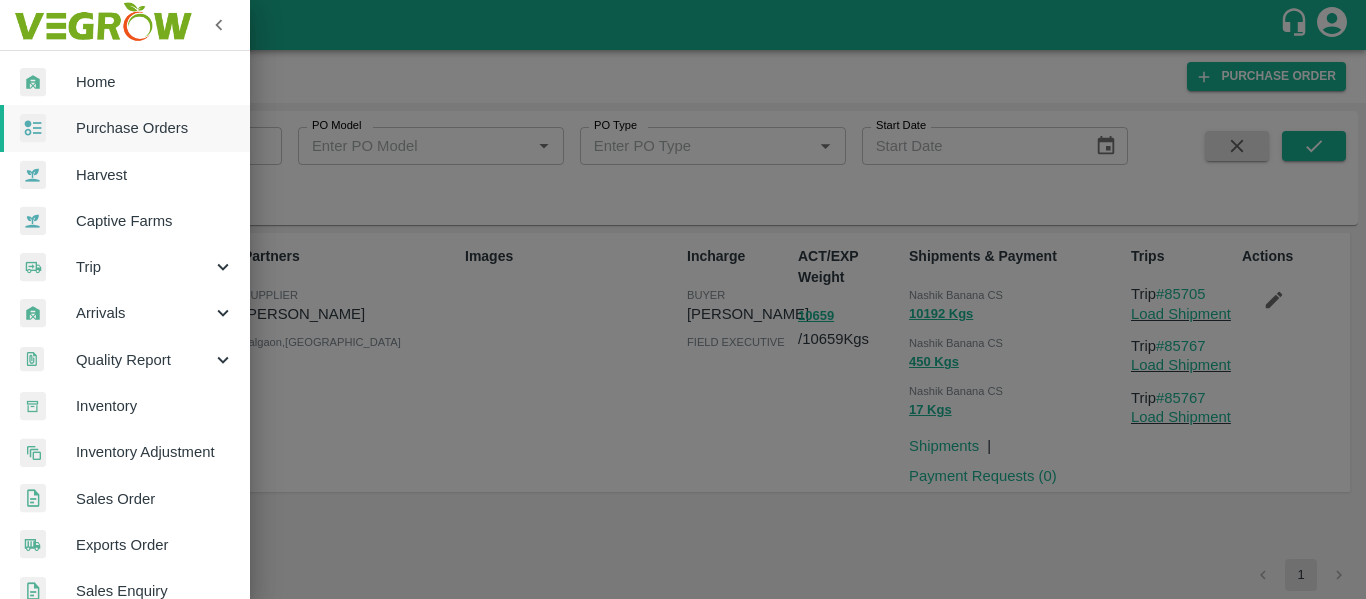 click on "Trip" at bounding box center [125, 267] 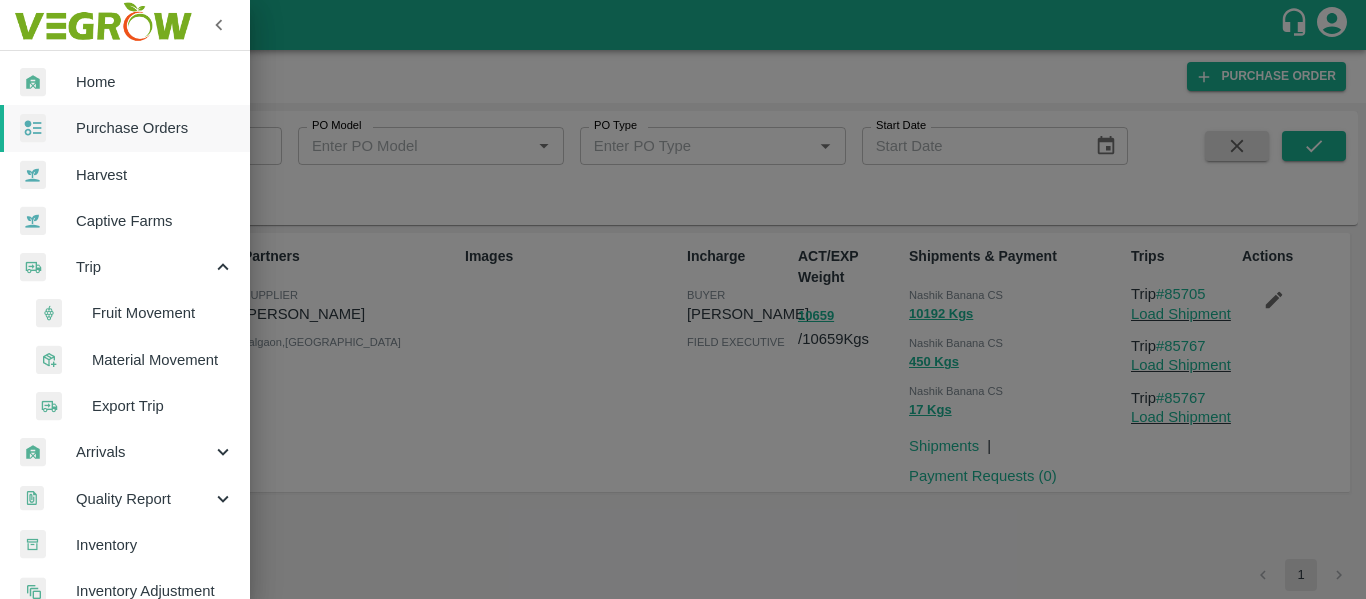 click on "Fruit Movement" at bounding box center [163, 313] 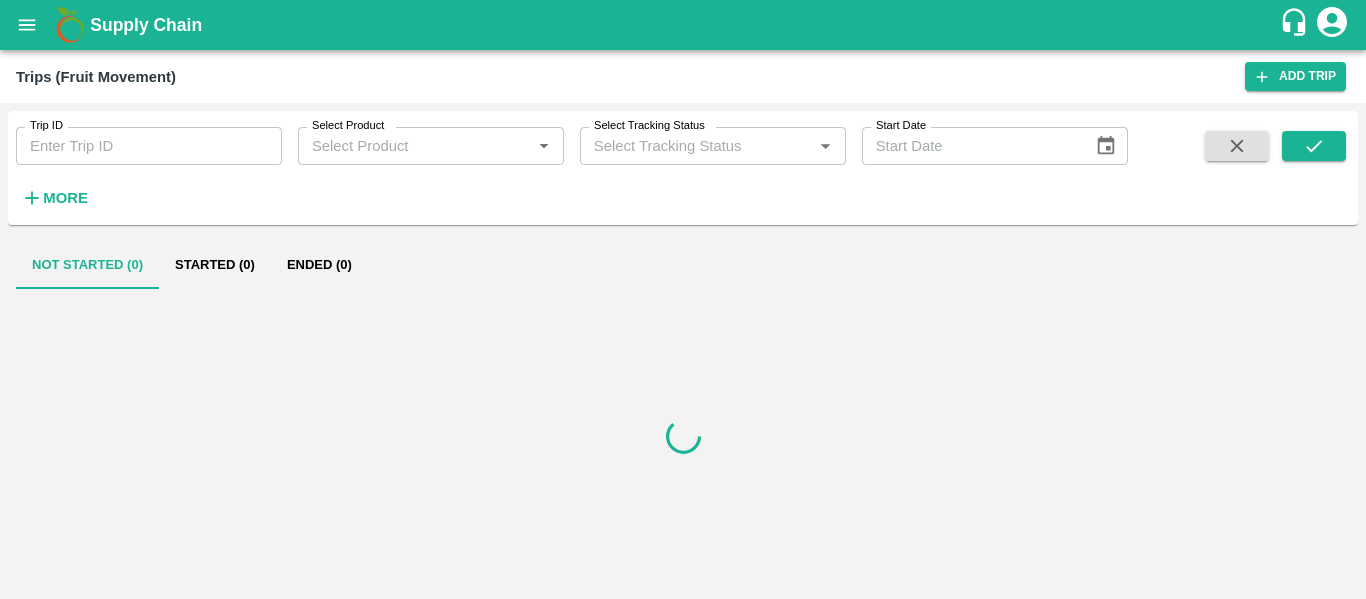 click on "Trip ID" at bounding box center [149, 146] 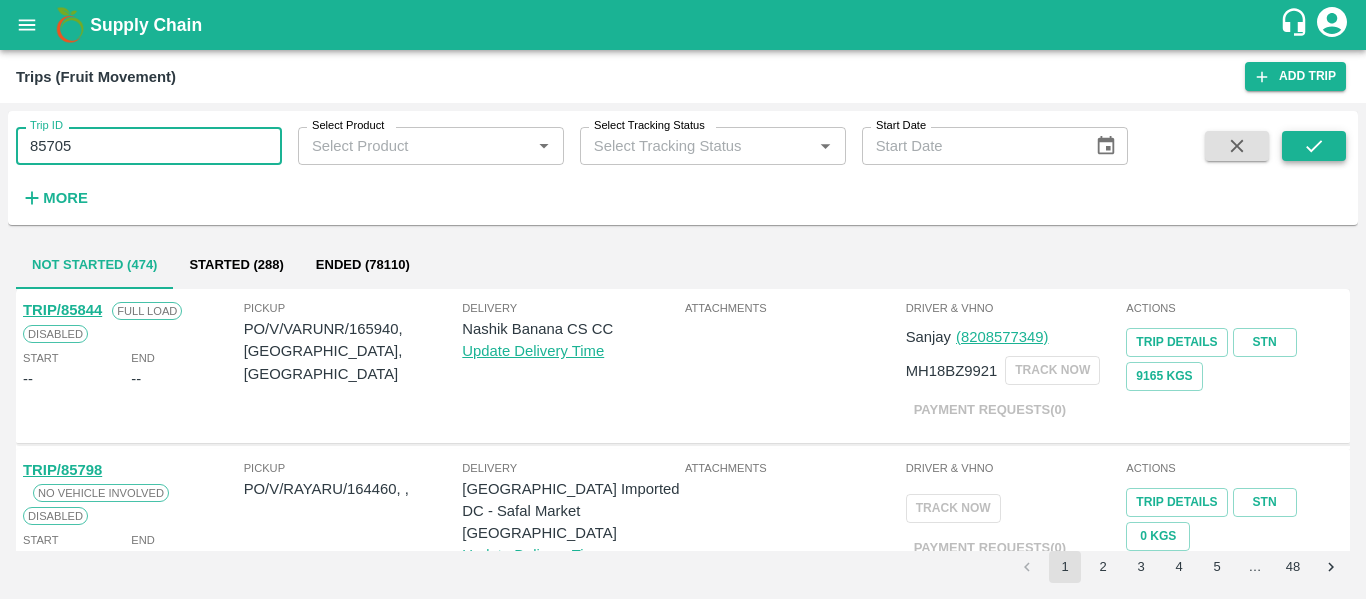 click at bounding box center [1314, 146] 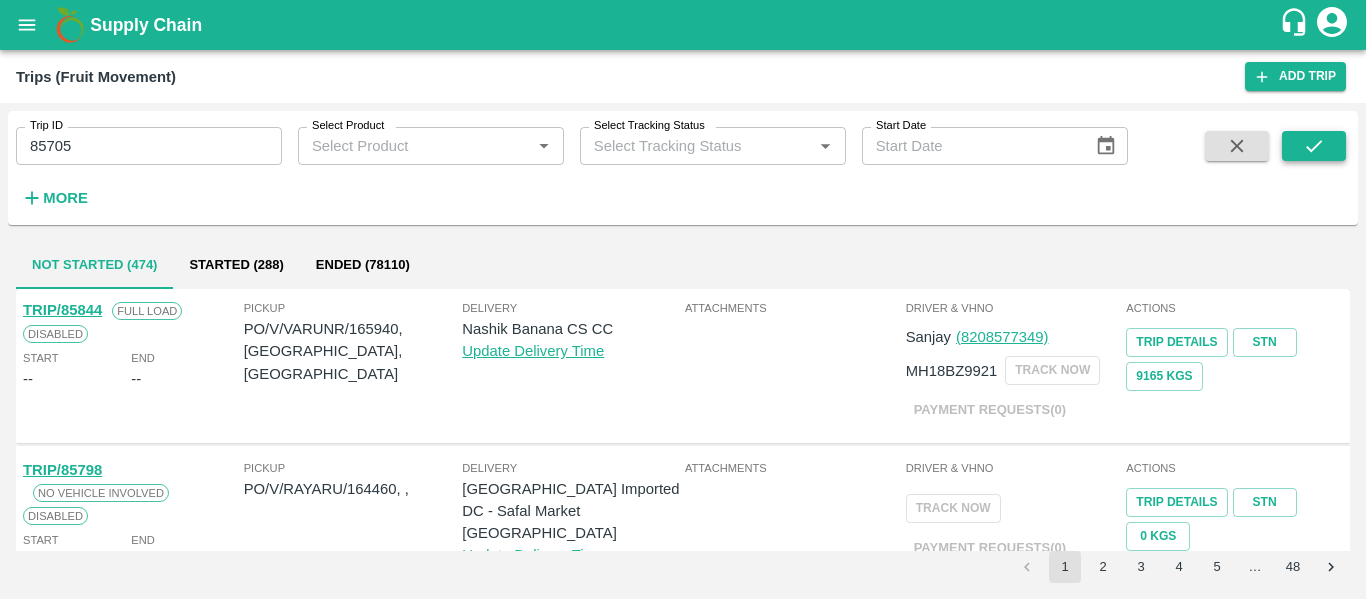 click 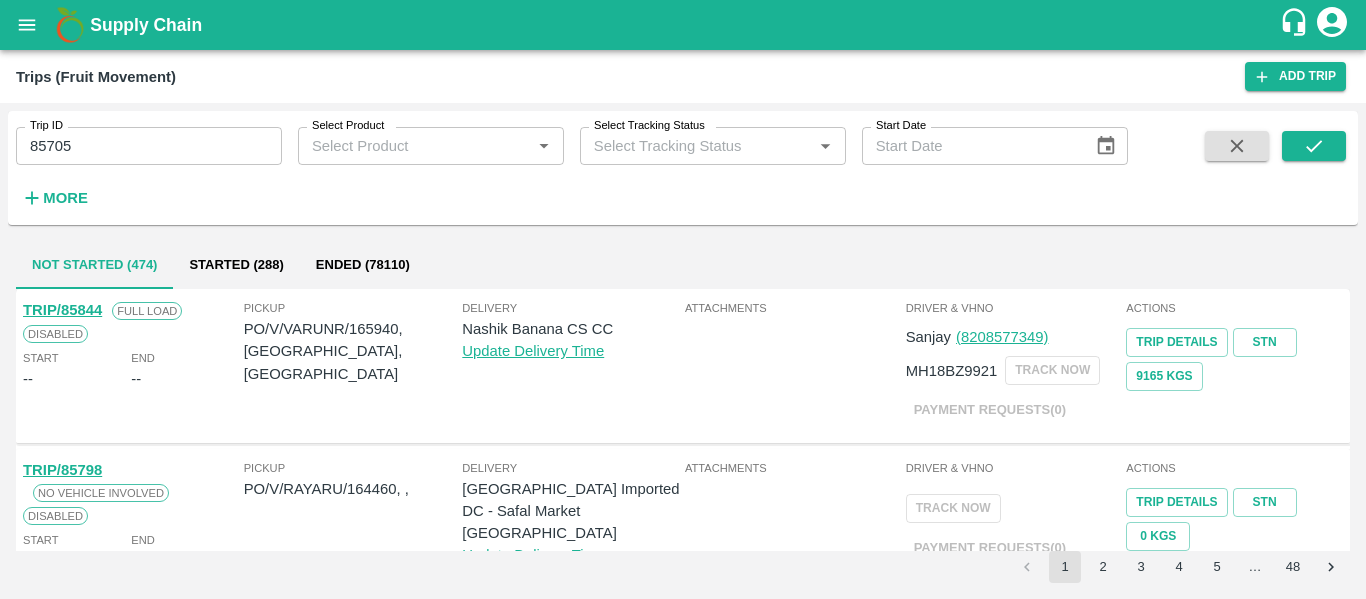 click on "85705" at bounding box center [149, 146] 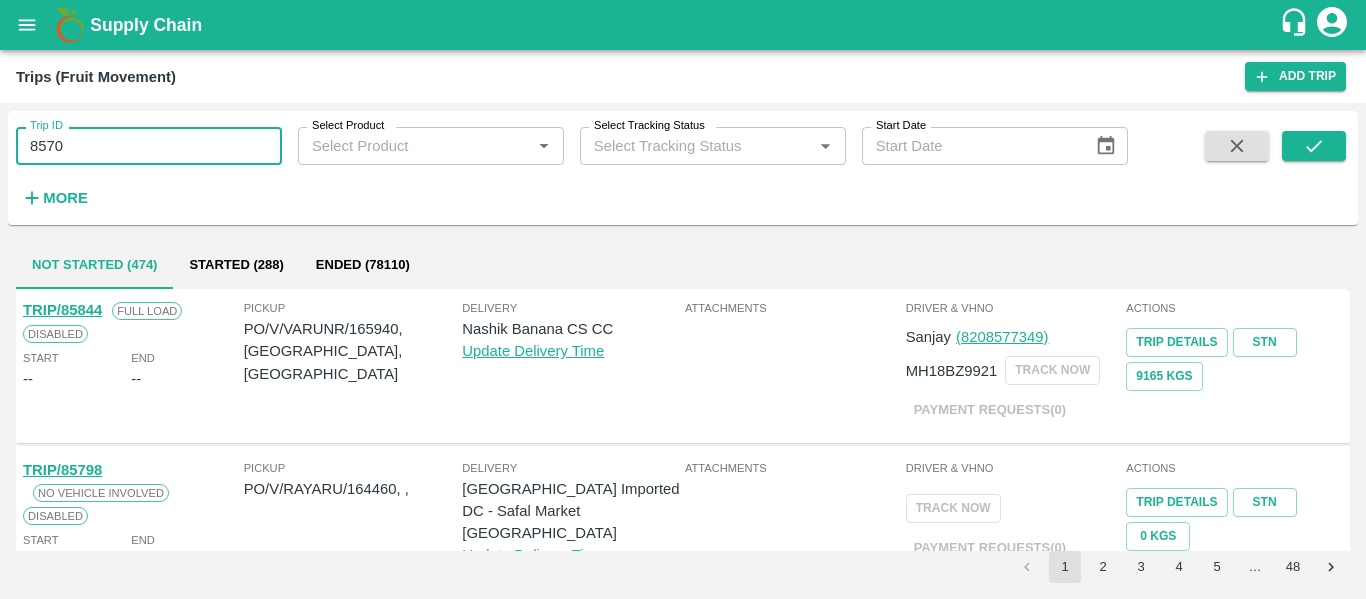 type on "85705" 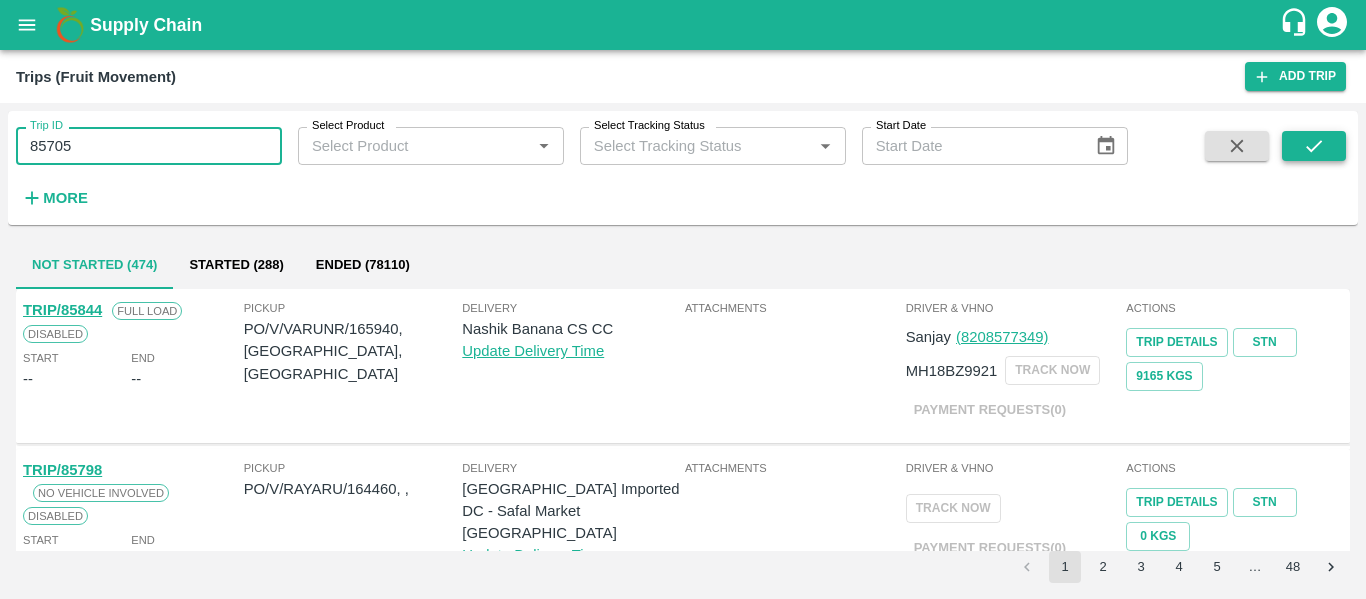 click 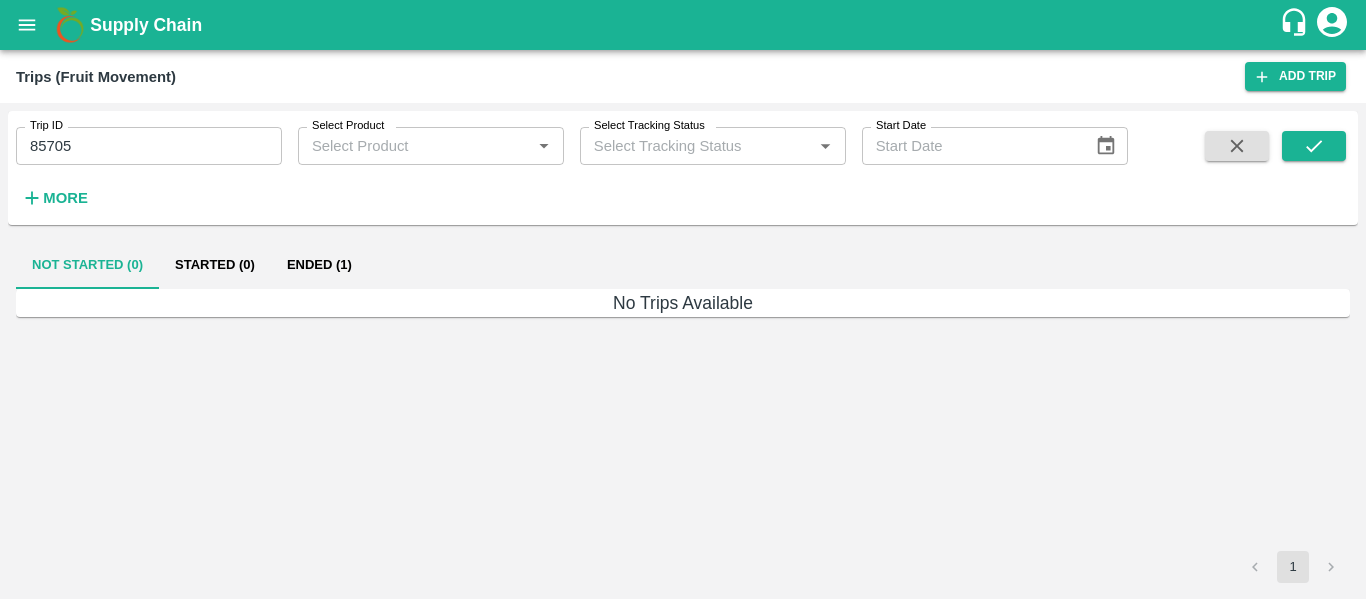 click on "Ended (1)" at bounding box center [319, 265] 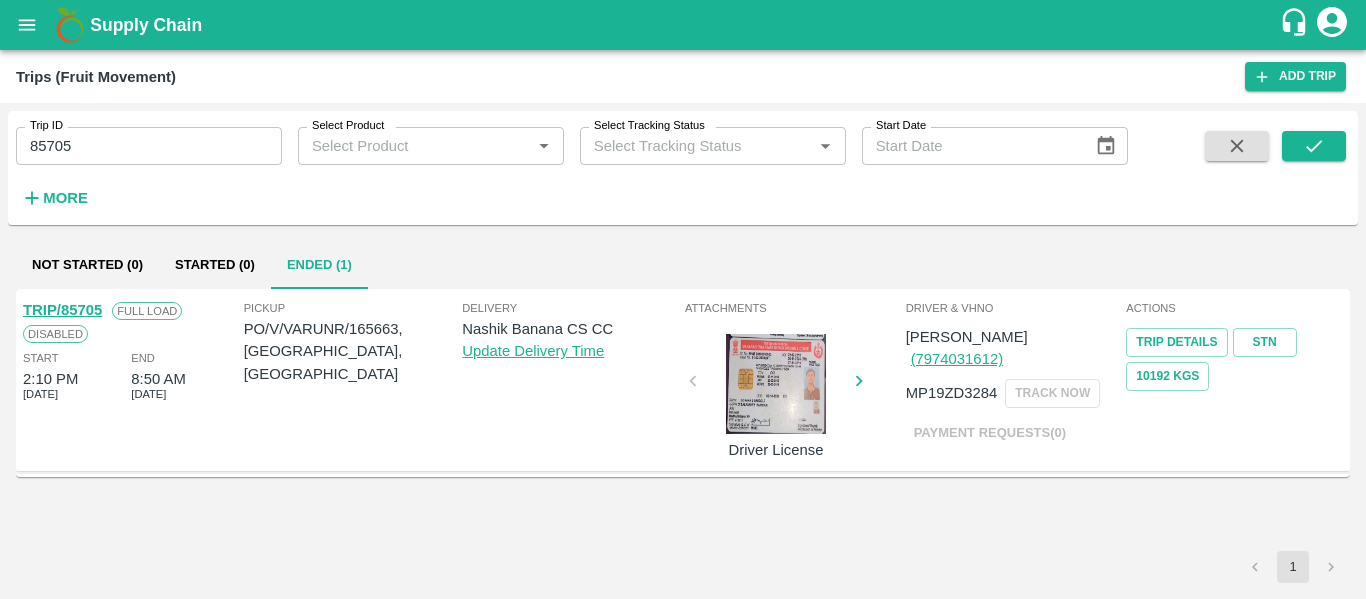 click on "TRIP/85705 Full Load Disabled Start 2:10 PM 28 Jul 2025 End 8:50 AM 28 Jul 2025" at bounding box center (131, 380) 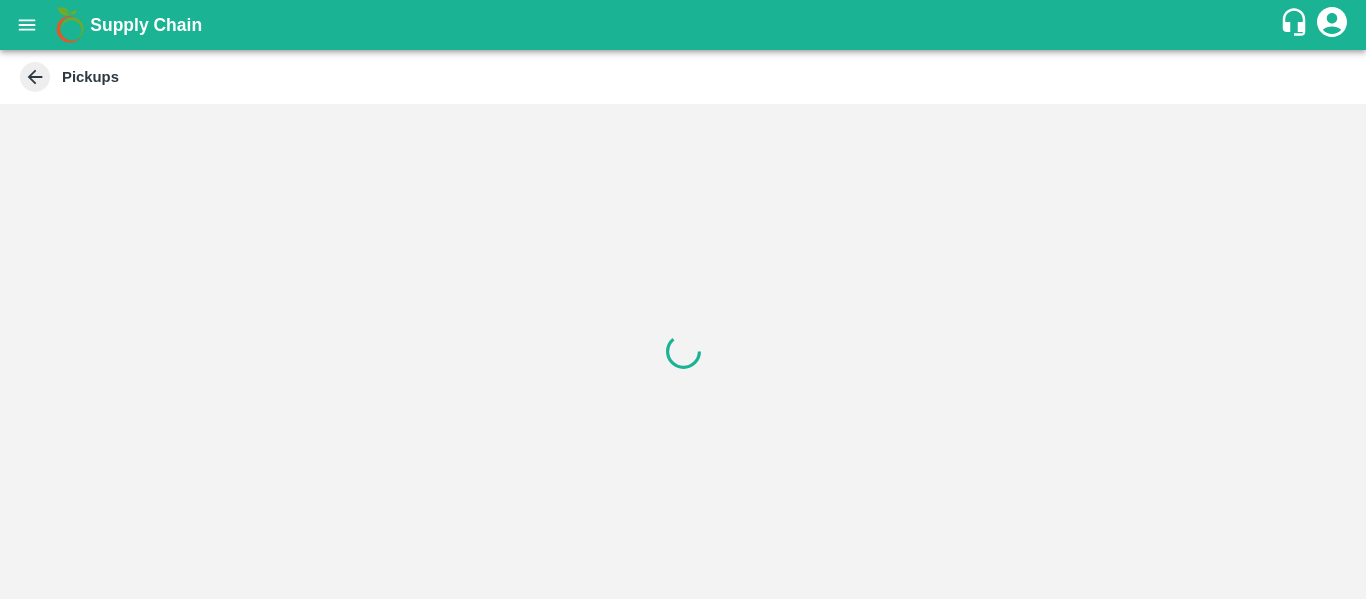 scroll, scrollTop: 0, scrollLeft: 0, axis: both 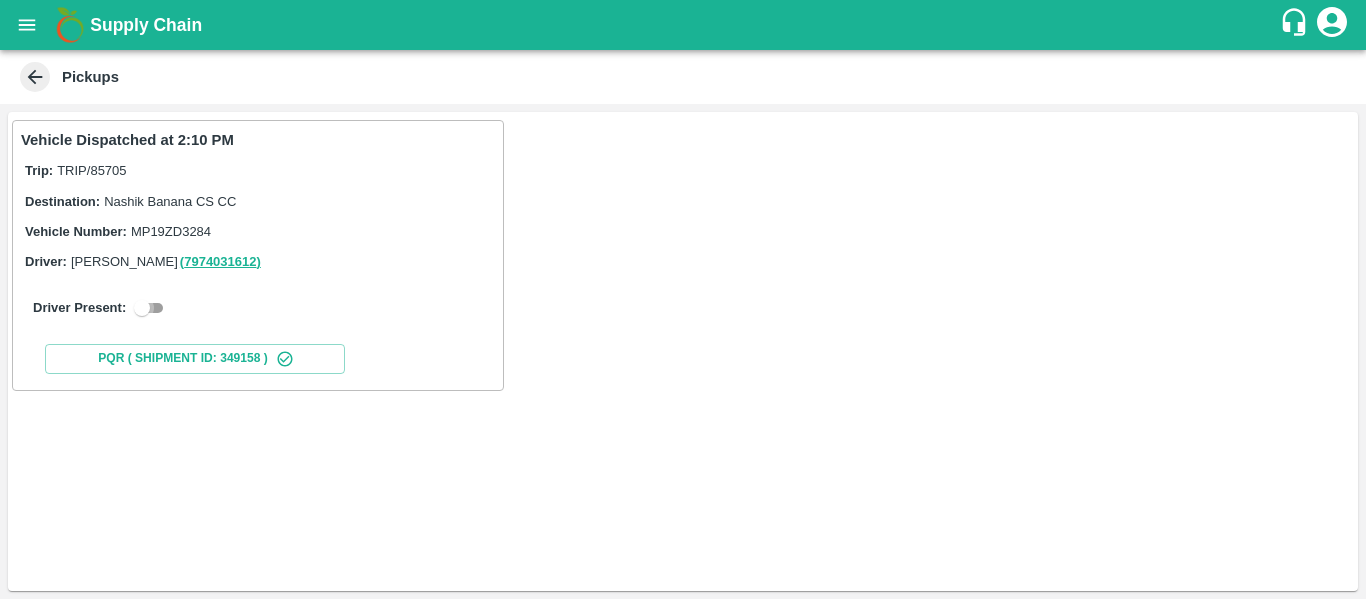 click at bounding box center [142, 308] 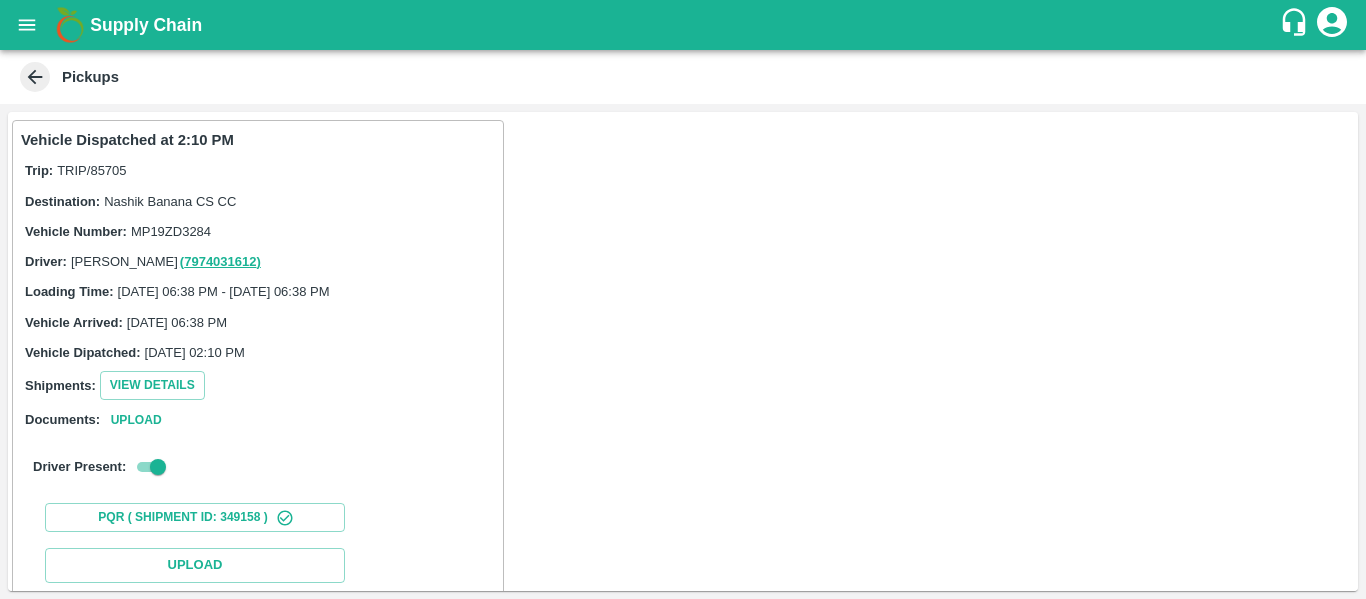 scroll, scrollTop: 293, scrollLeft: 0, axis: vertical 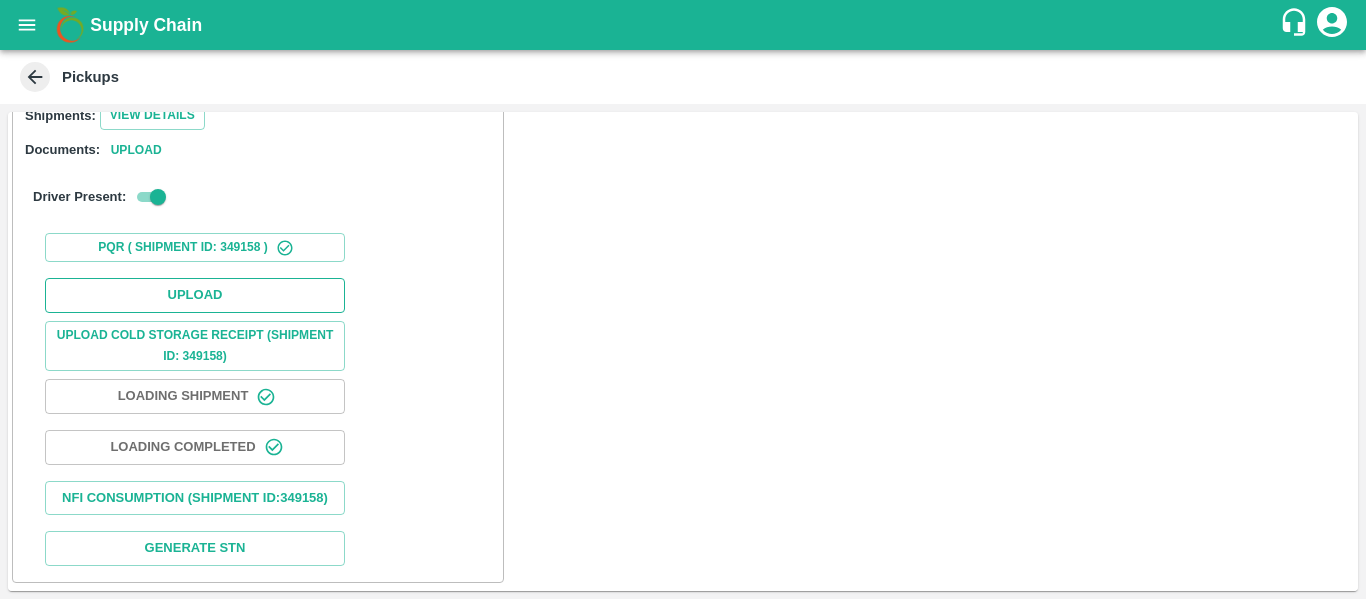 click on "Upload" at bounding box center [195, 295] 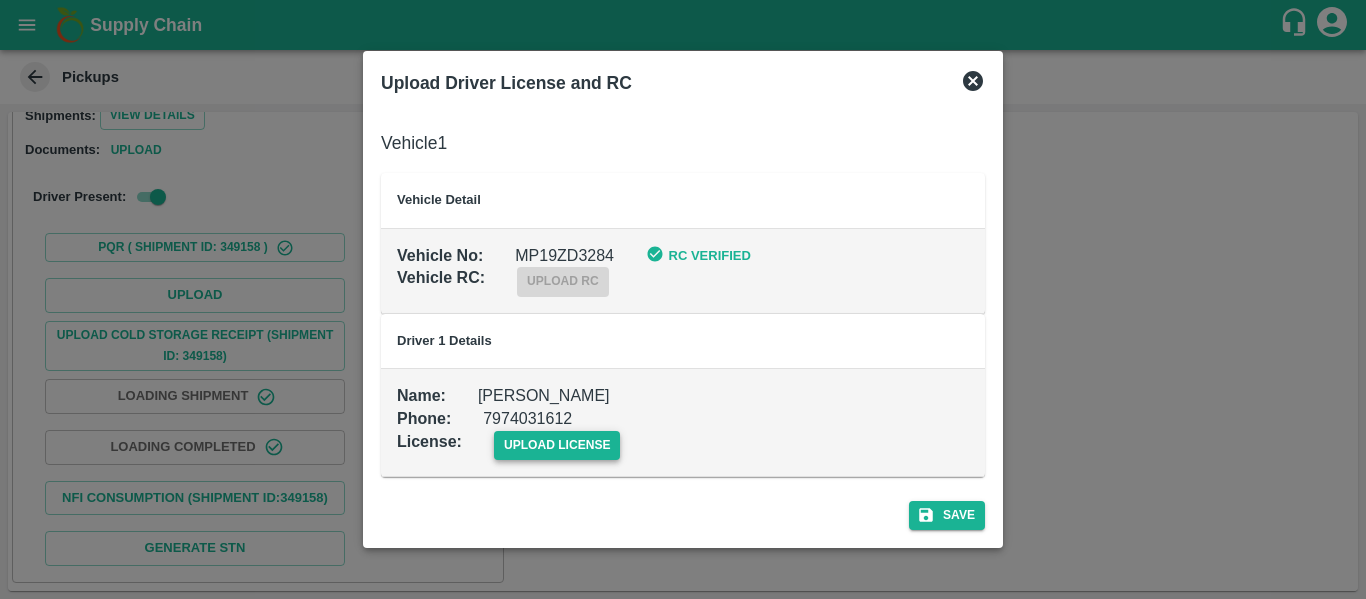 click on "upload license" at bounding box center [557, 445] 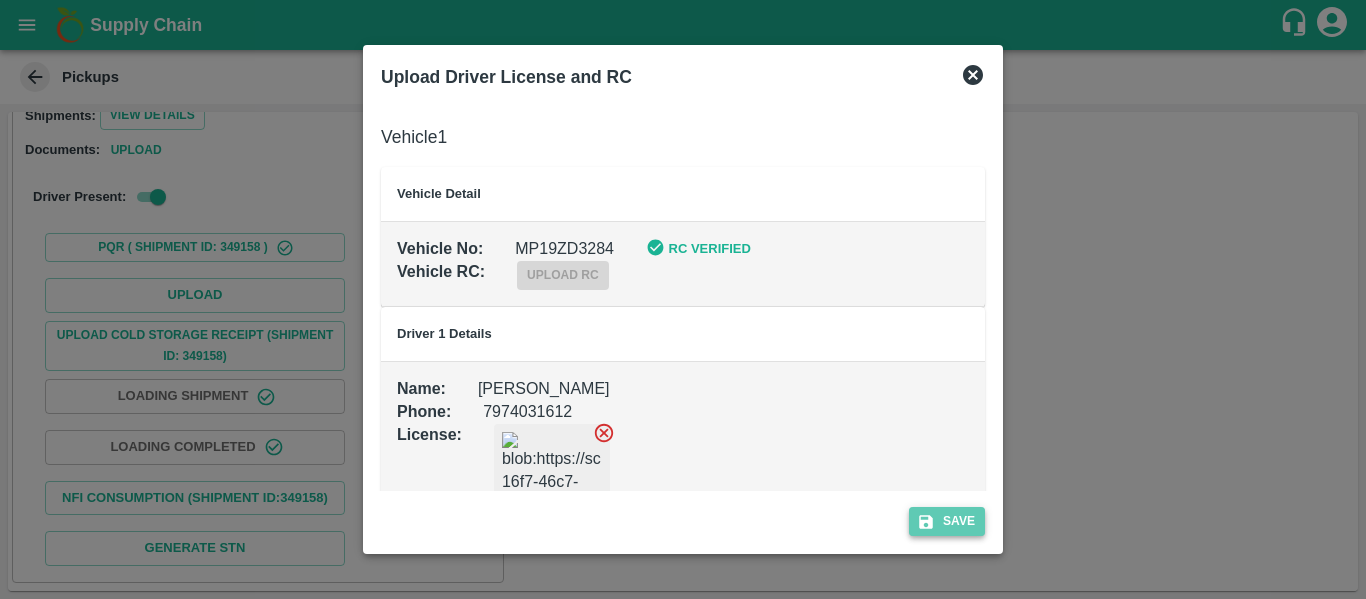 click on "Save" at bounding box center (947, 521) 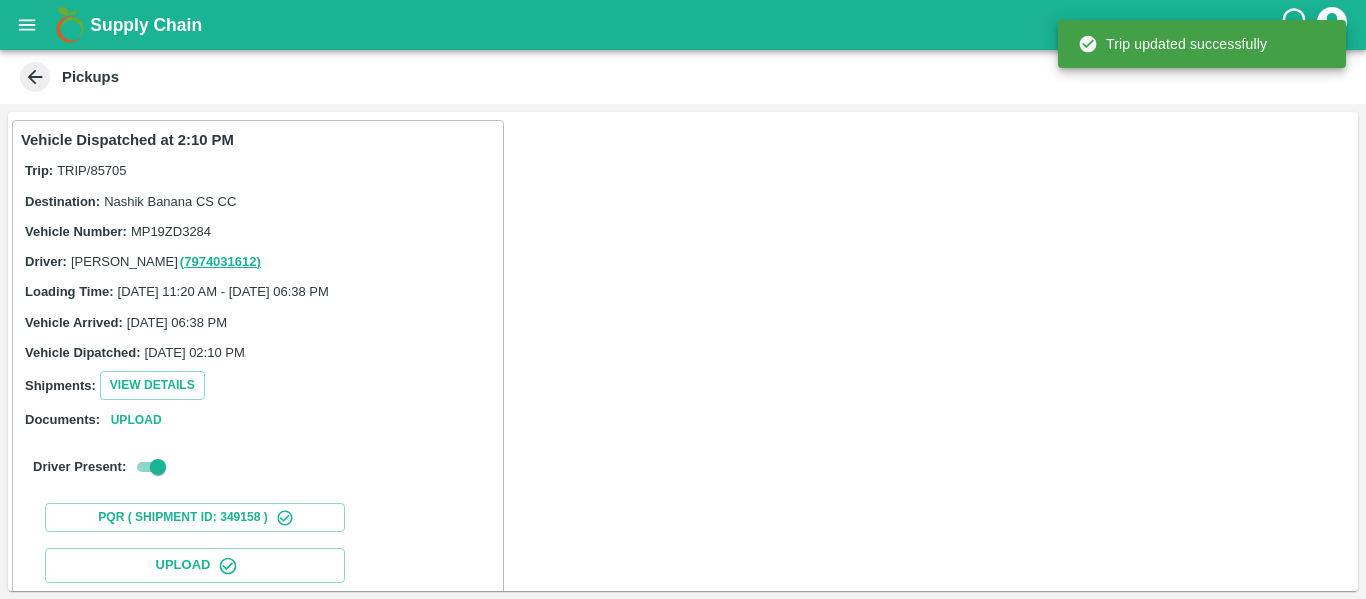 scroll, scrollTop: 344, scrollLeft: 0, axis: vertical 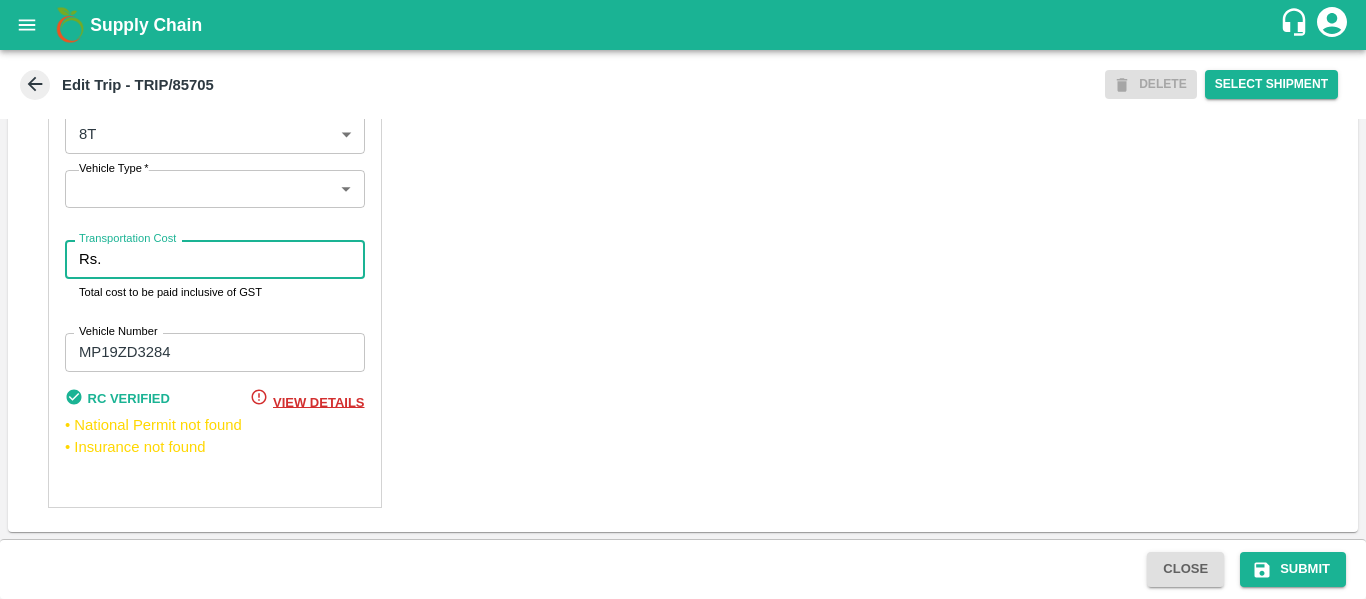 click on "Transportation Cost" at bounding box center (236, 259) 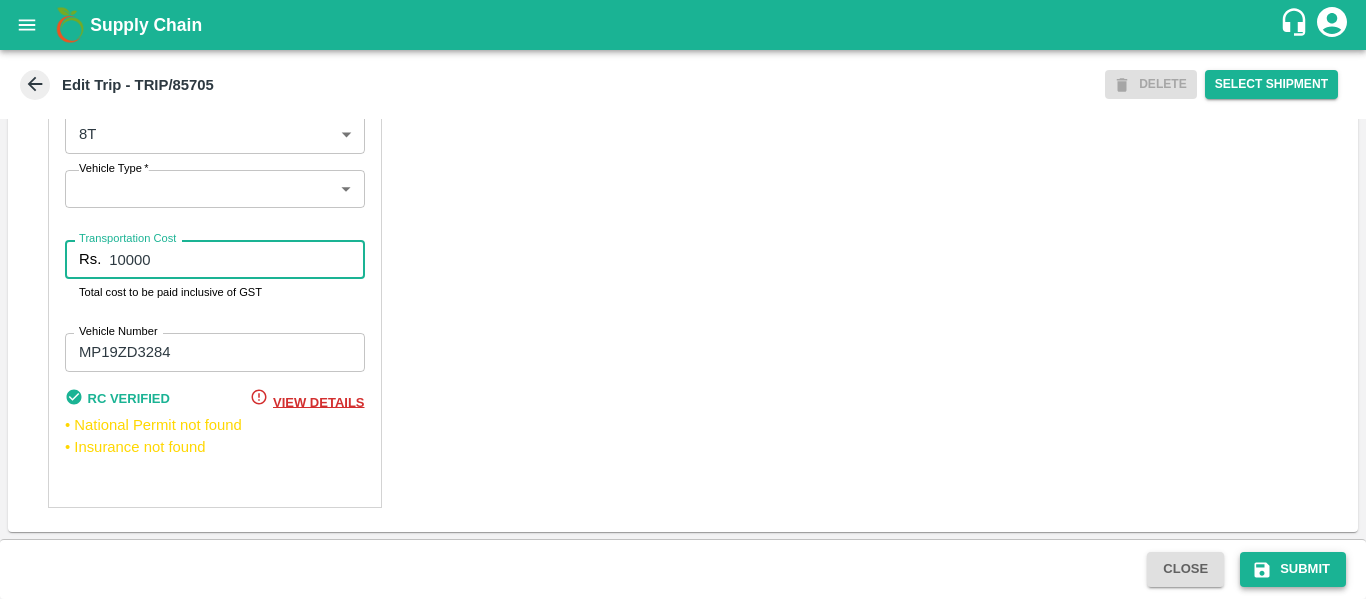 type on "10000" 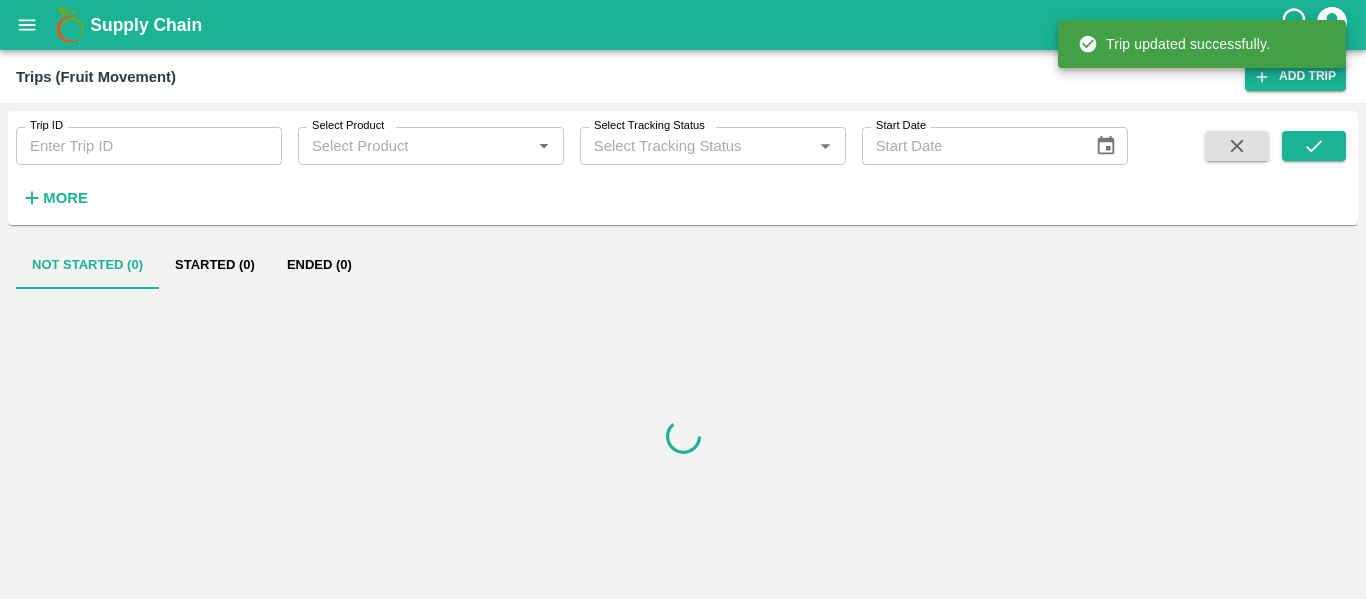 click on "Trip ID" at bounding box center [46, 126] 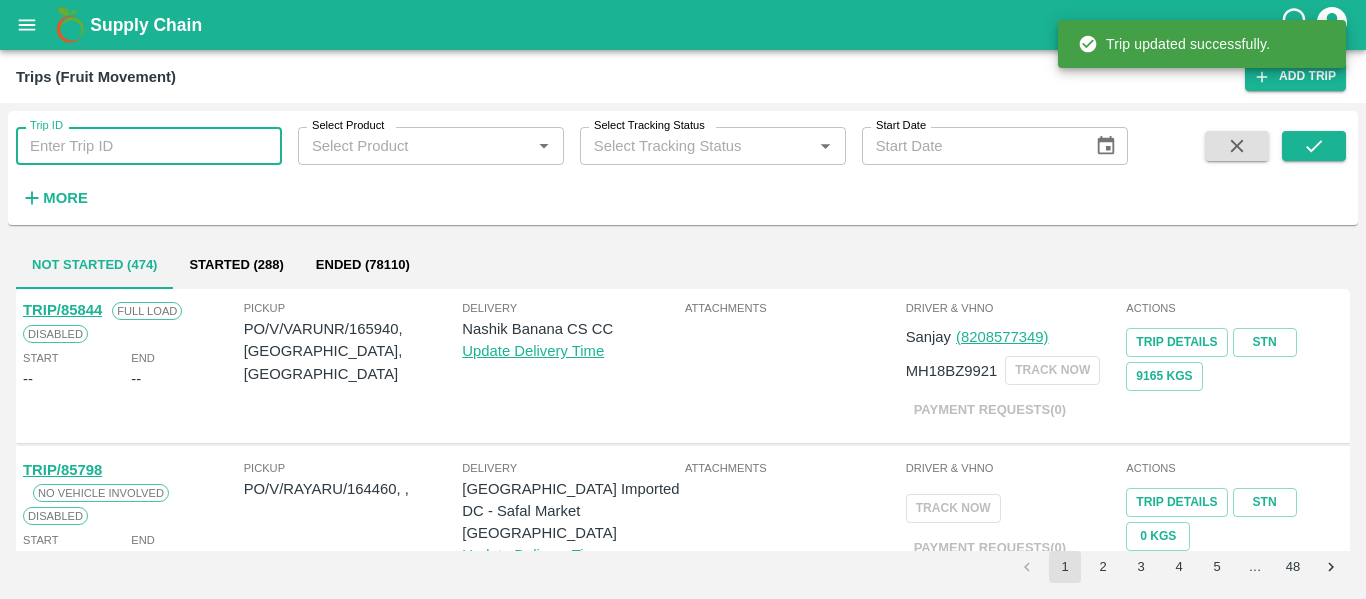 paste on "85767" 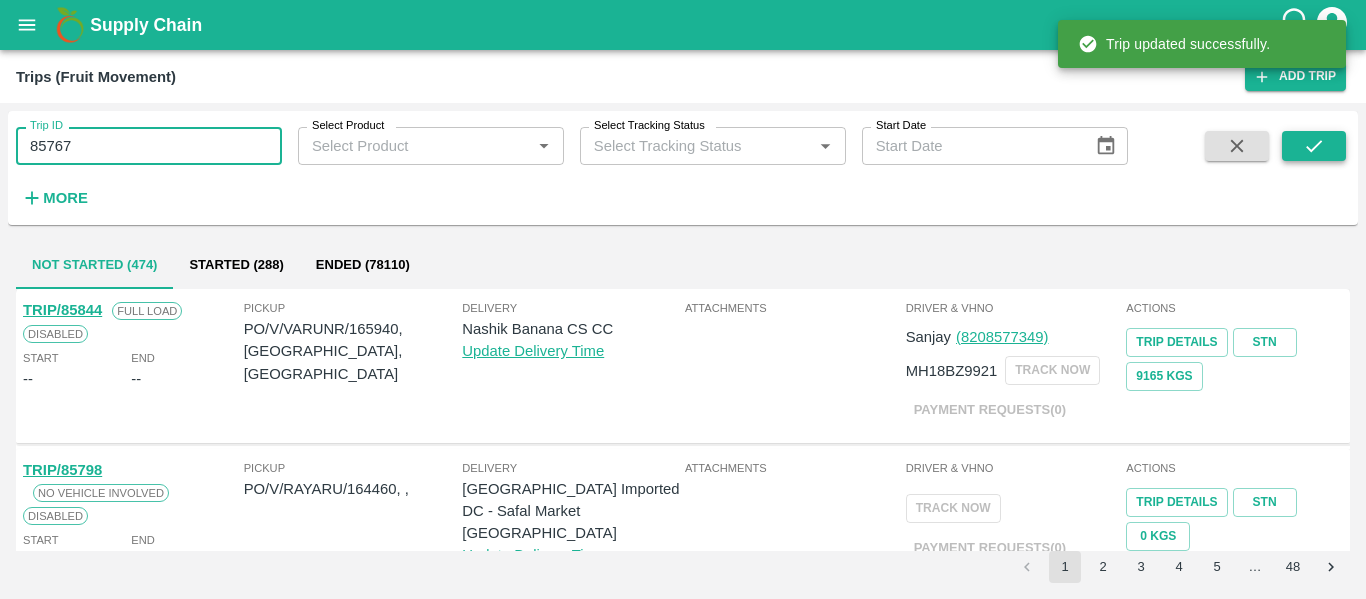 type on "85767" 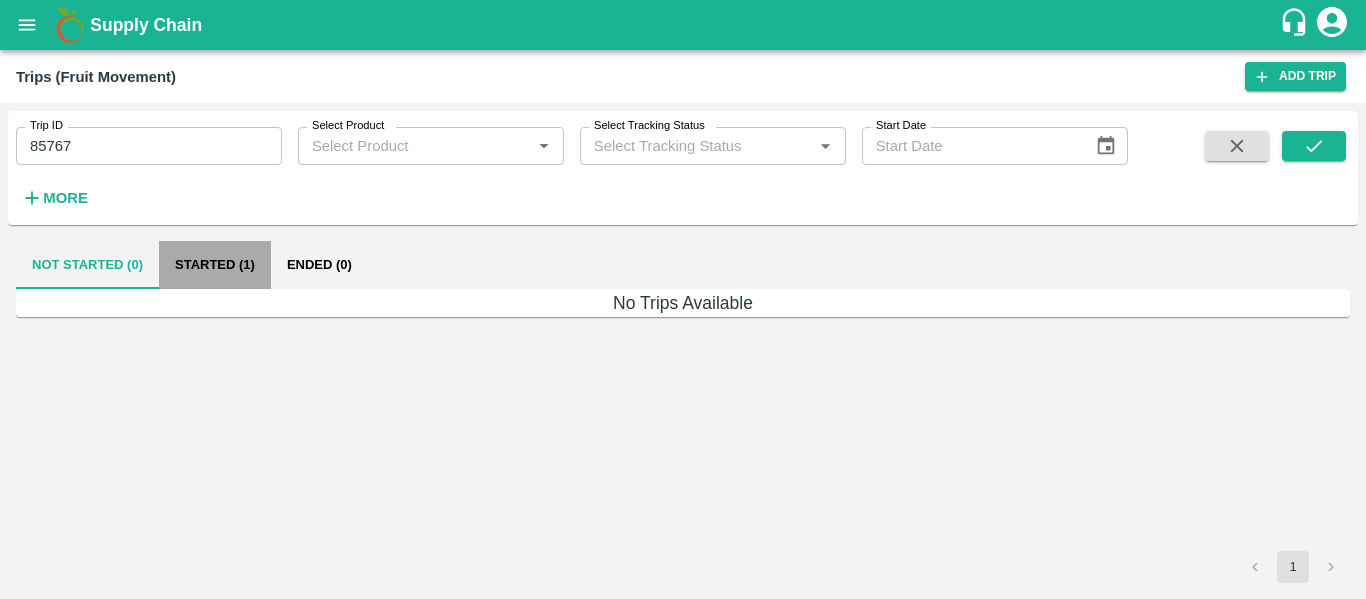 click on "Started (1)" at bounding box center (215, 265) 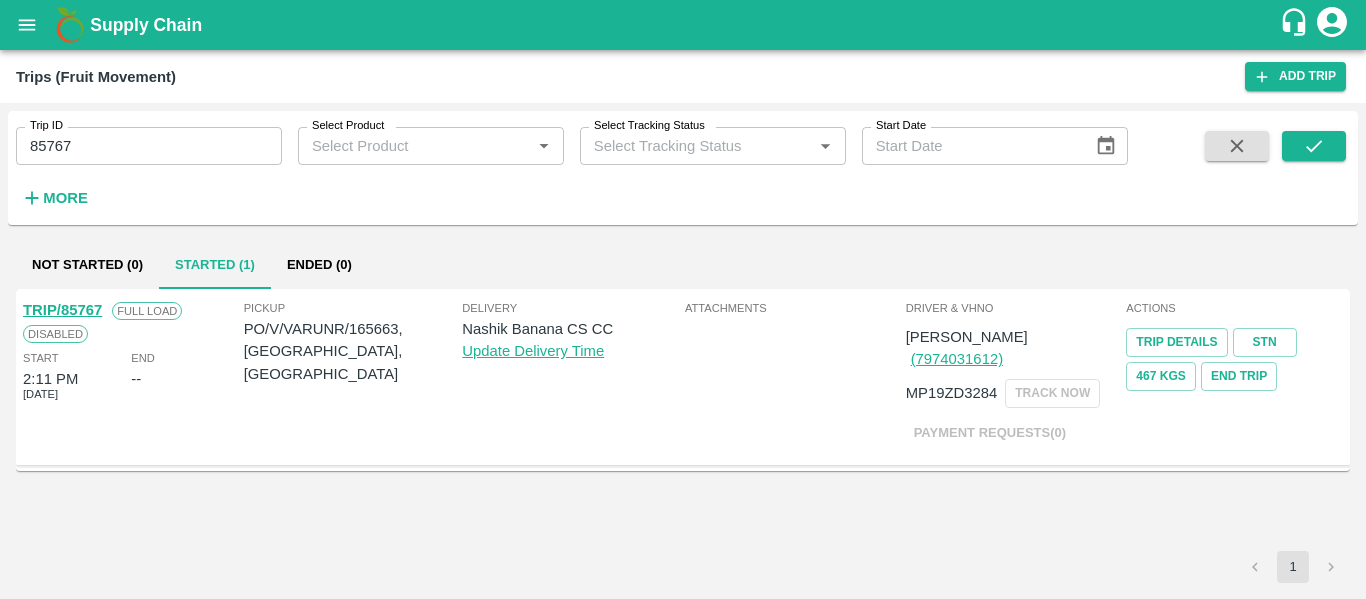click on "TRIP/85767" at bounding box center [62, 310] 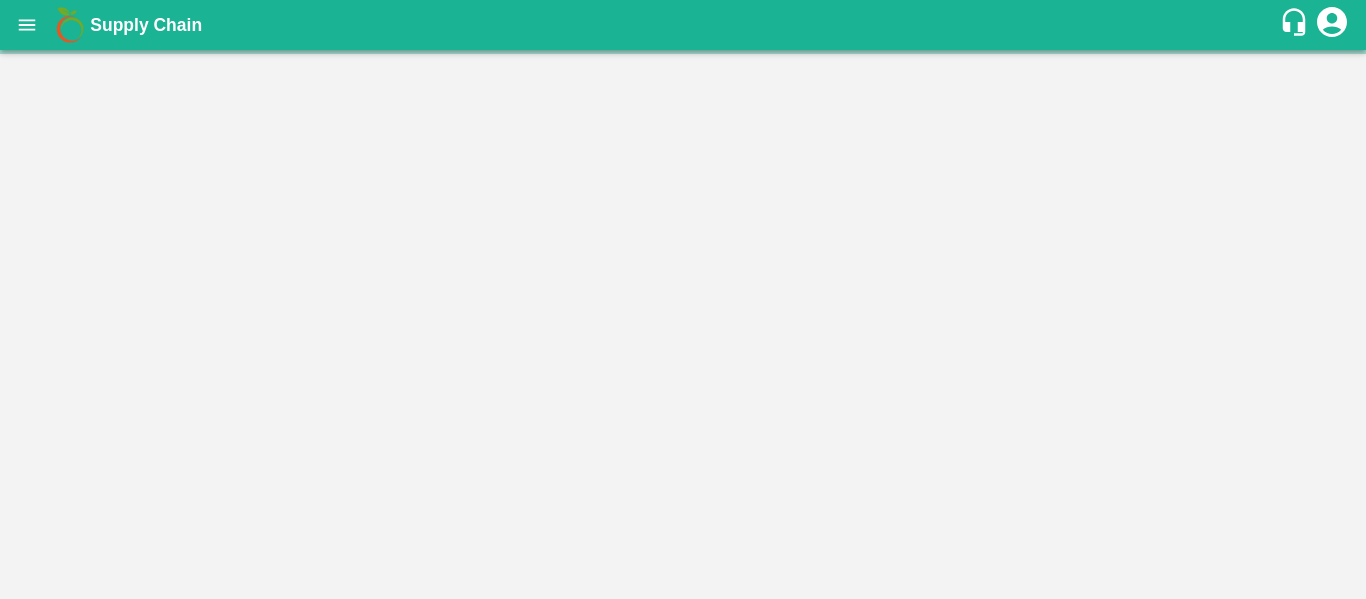 scroll, scrollTop: 0, scrollLeft: 0, axis: both 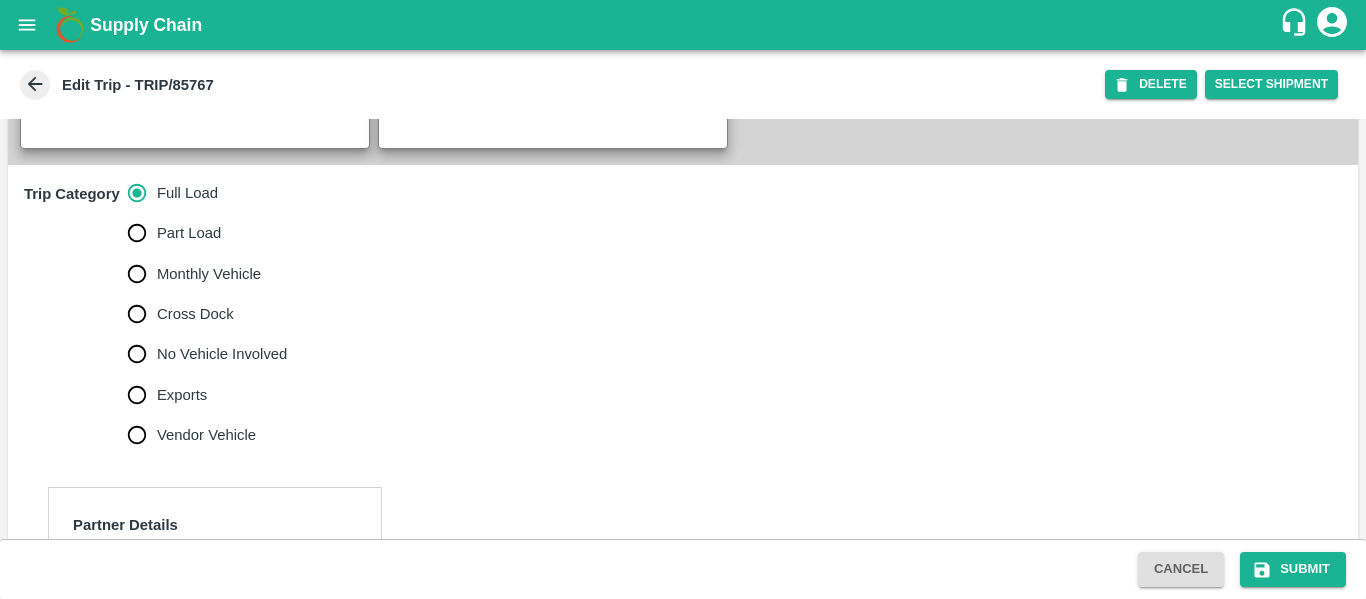 click on "No Vehicle Involved" at bounding box center (222, 354) 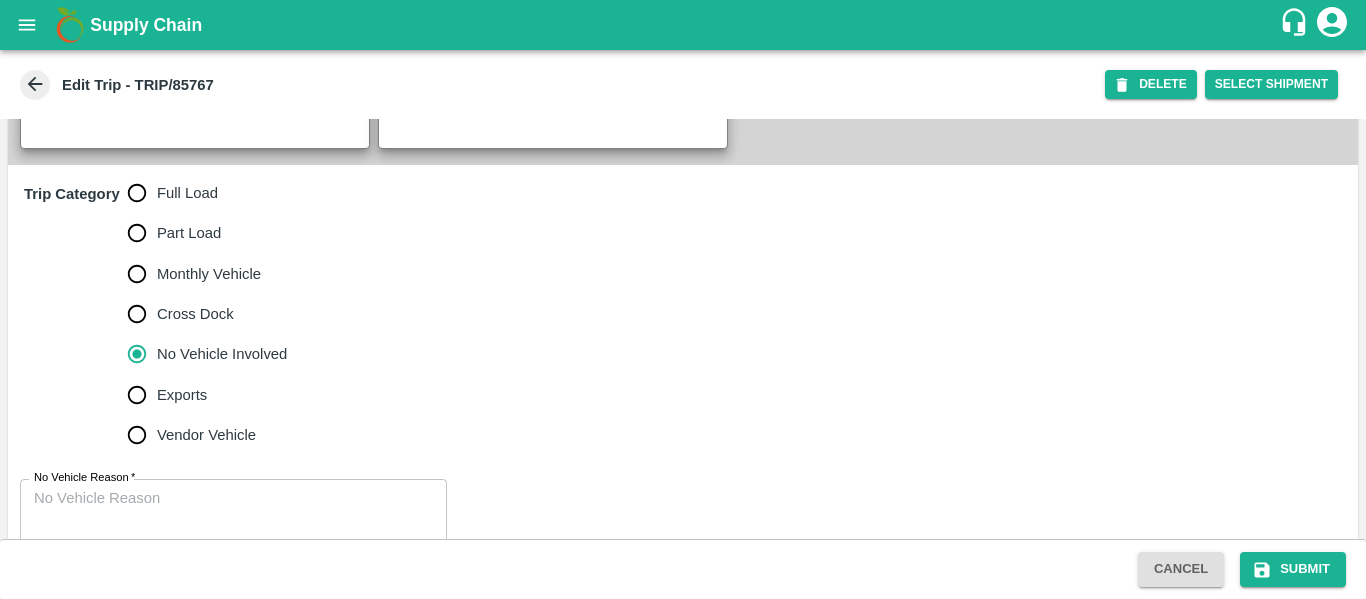 click on "No Vehicle Reason   *" at bounding box center (233, 519) 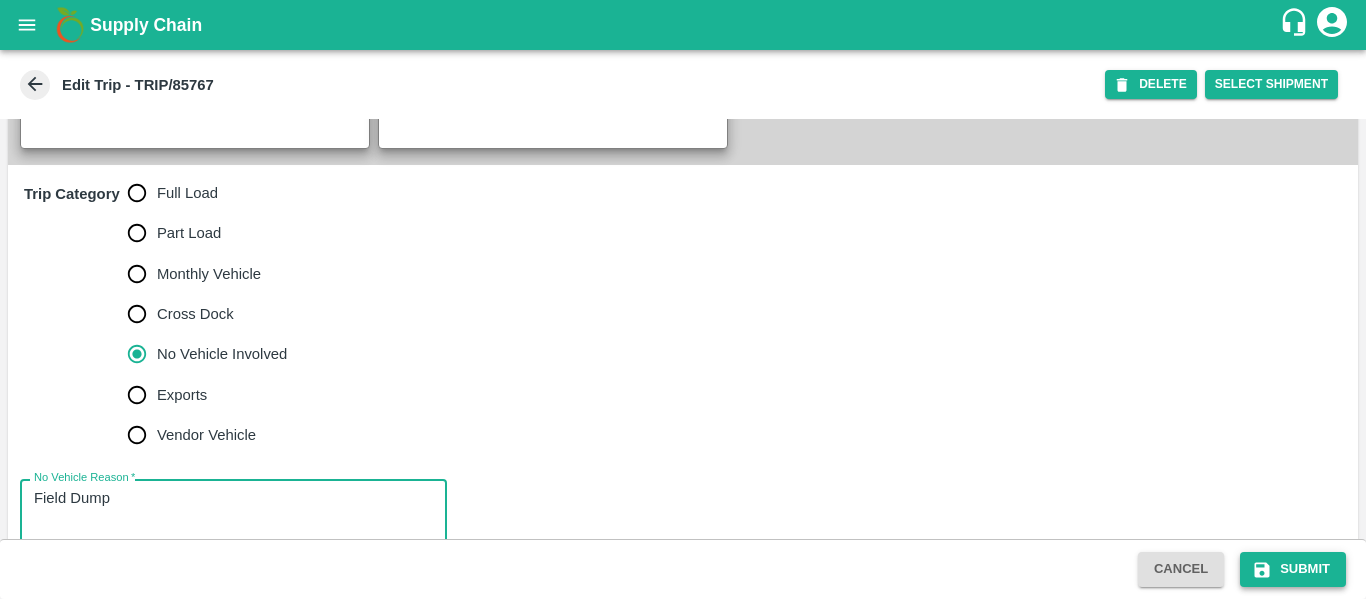 type on "Field Dump" 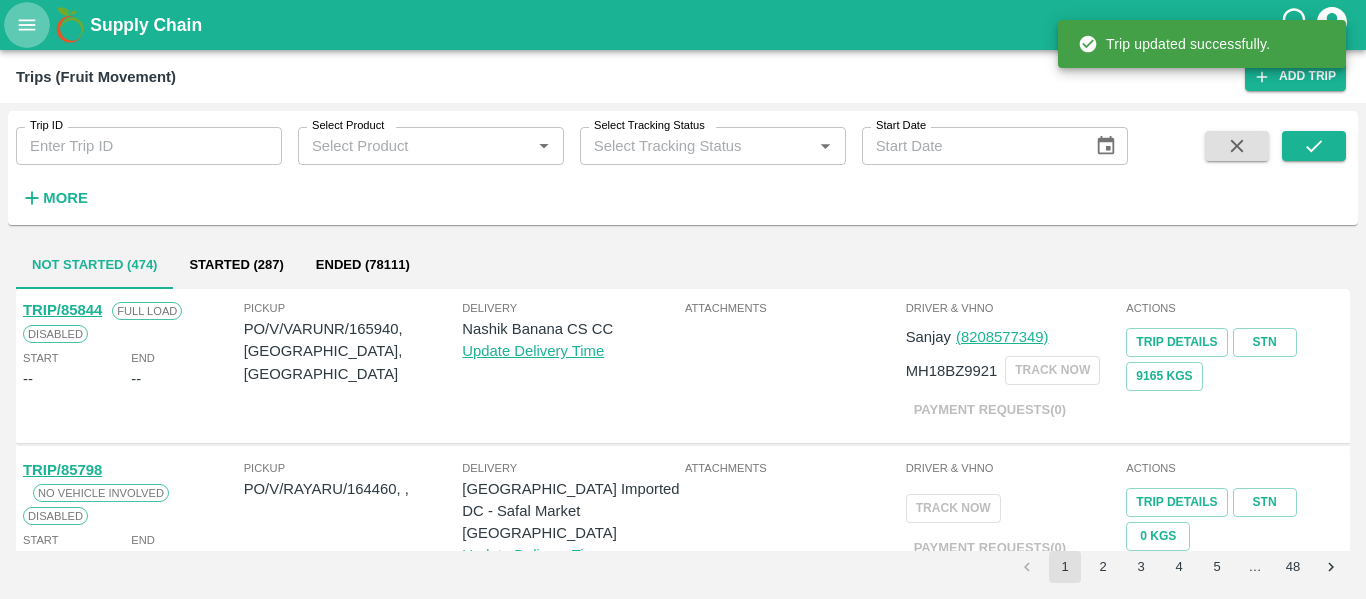 click 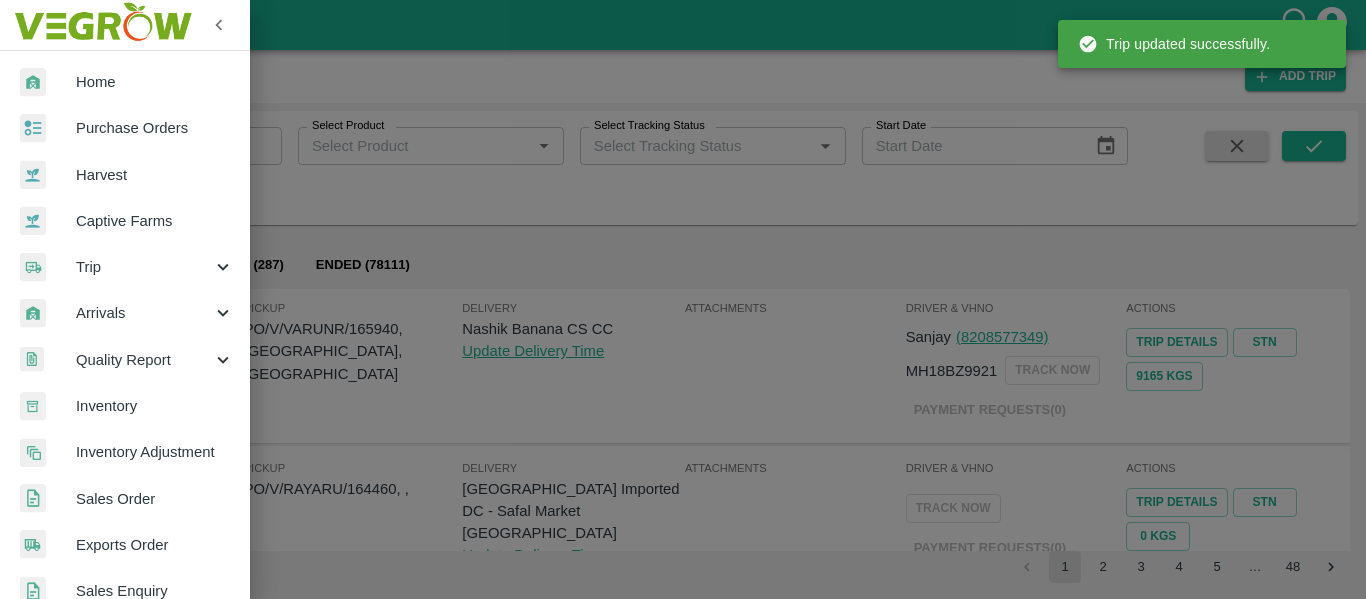 click on "Purchase Orders" at bounding box center (155, 128) 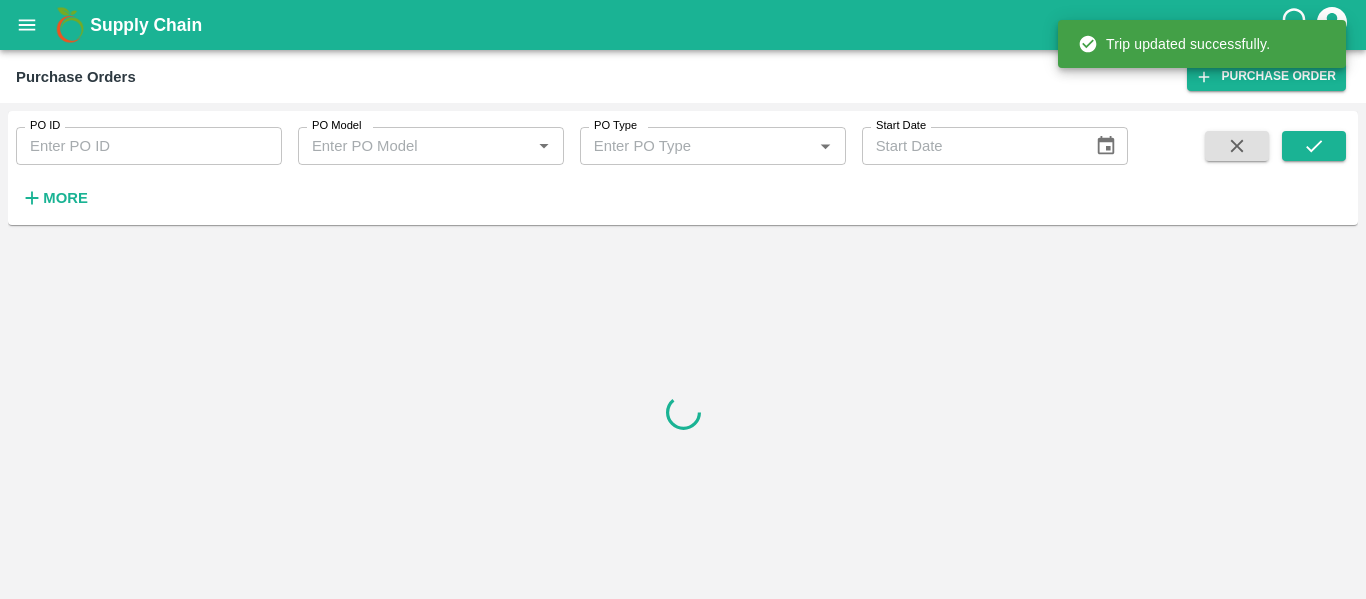 click on "PO ID" at bounding box center (149, 146) 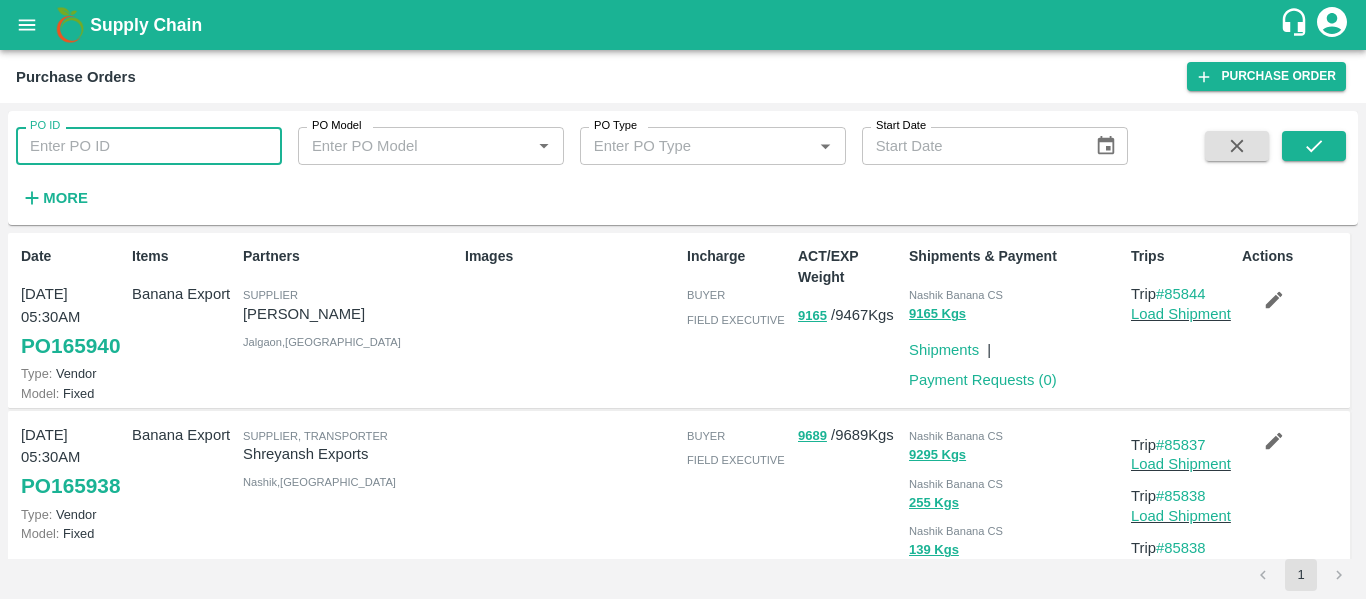 paste on "165663" 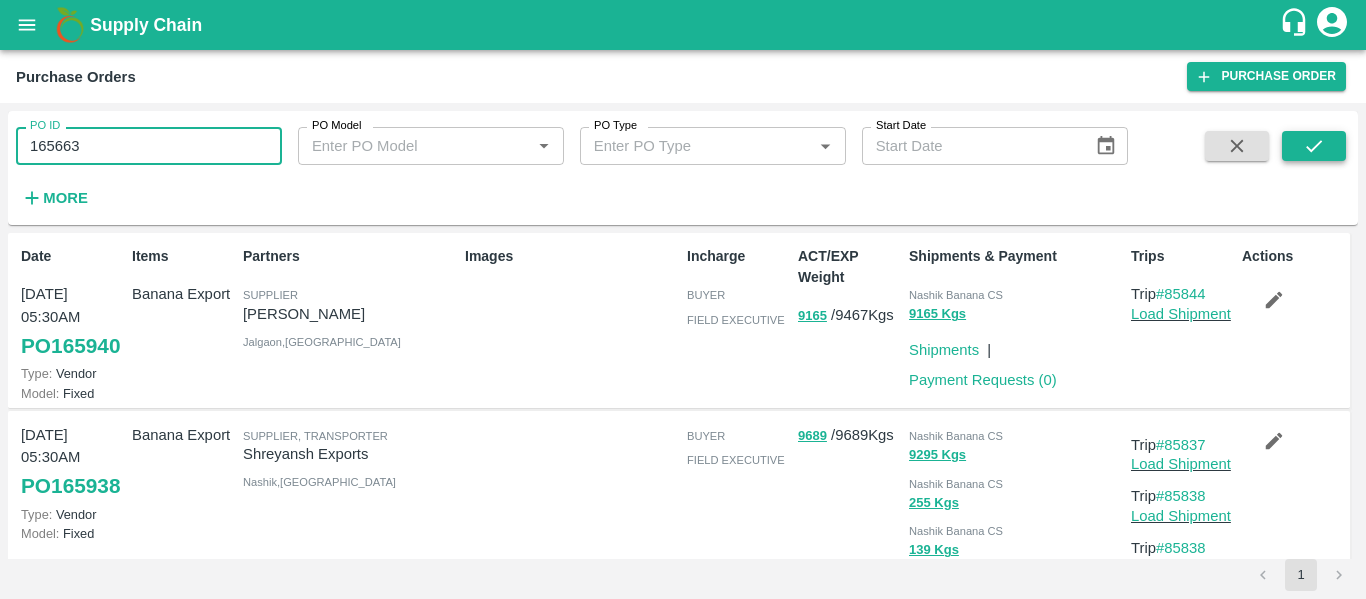 type on "165663" 